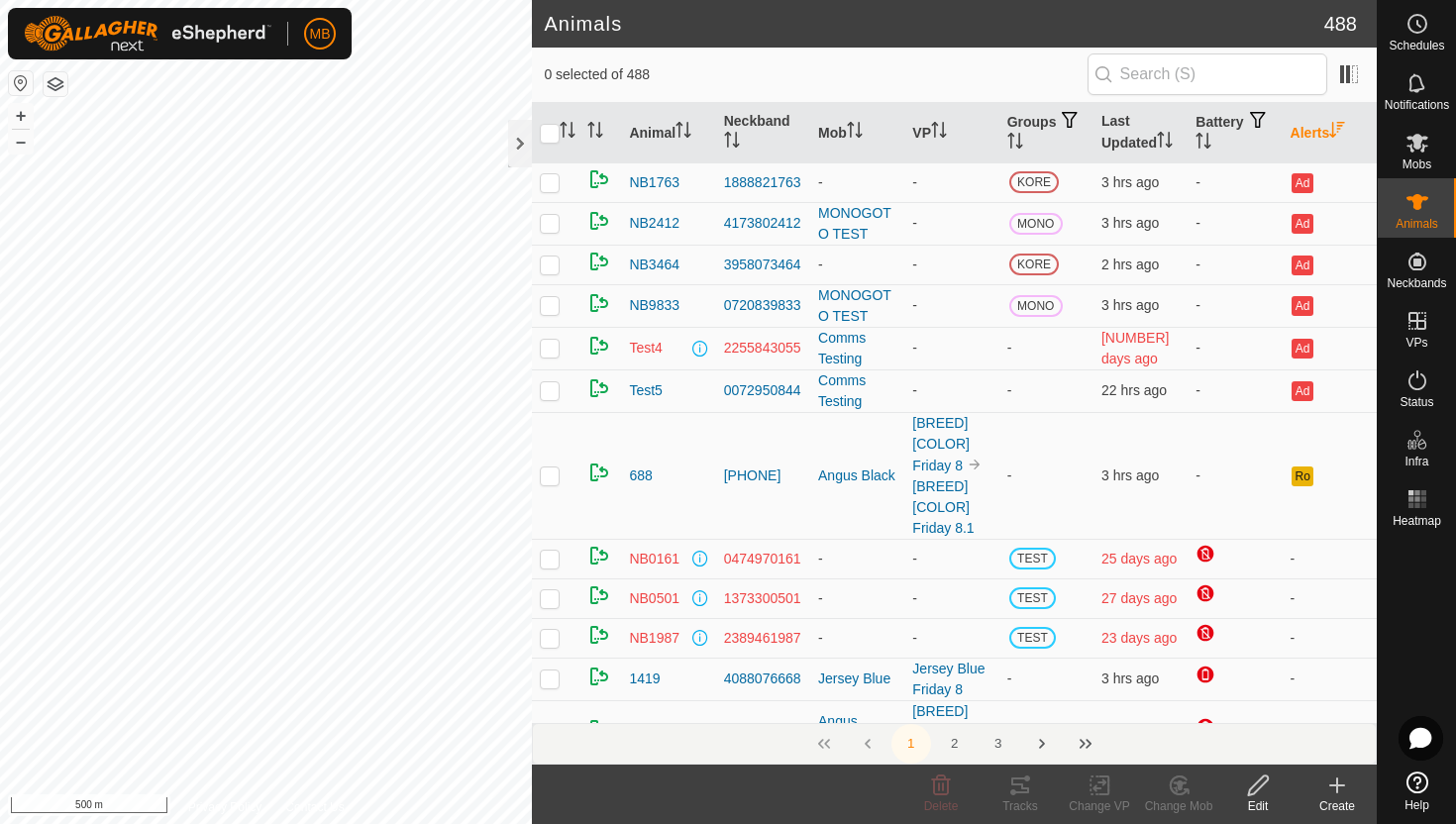 scroll, scrollTop: 0, scrollLeft: 0, axis: both 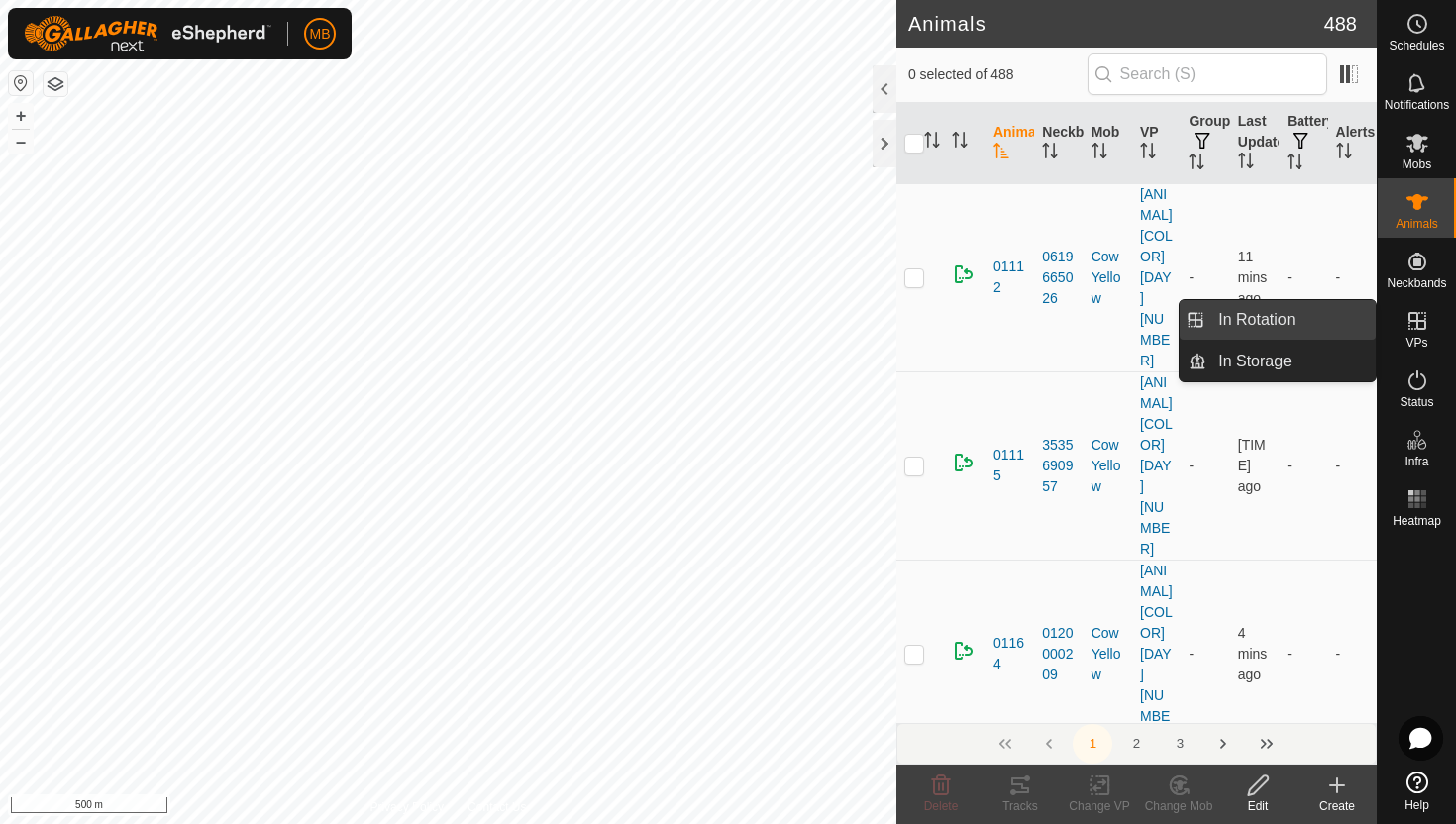click on "In Rotation" at bounding box center [1291, 320] 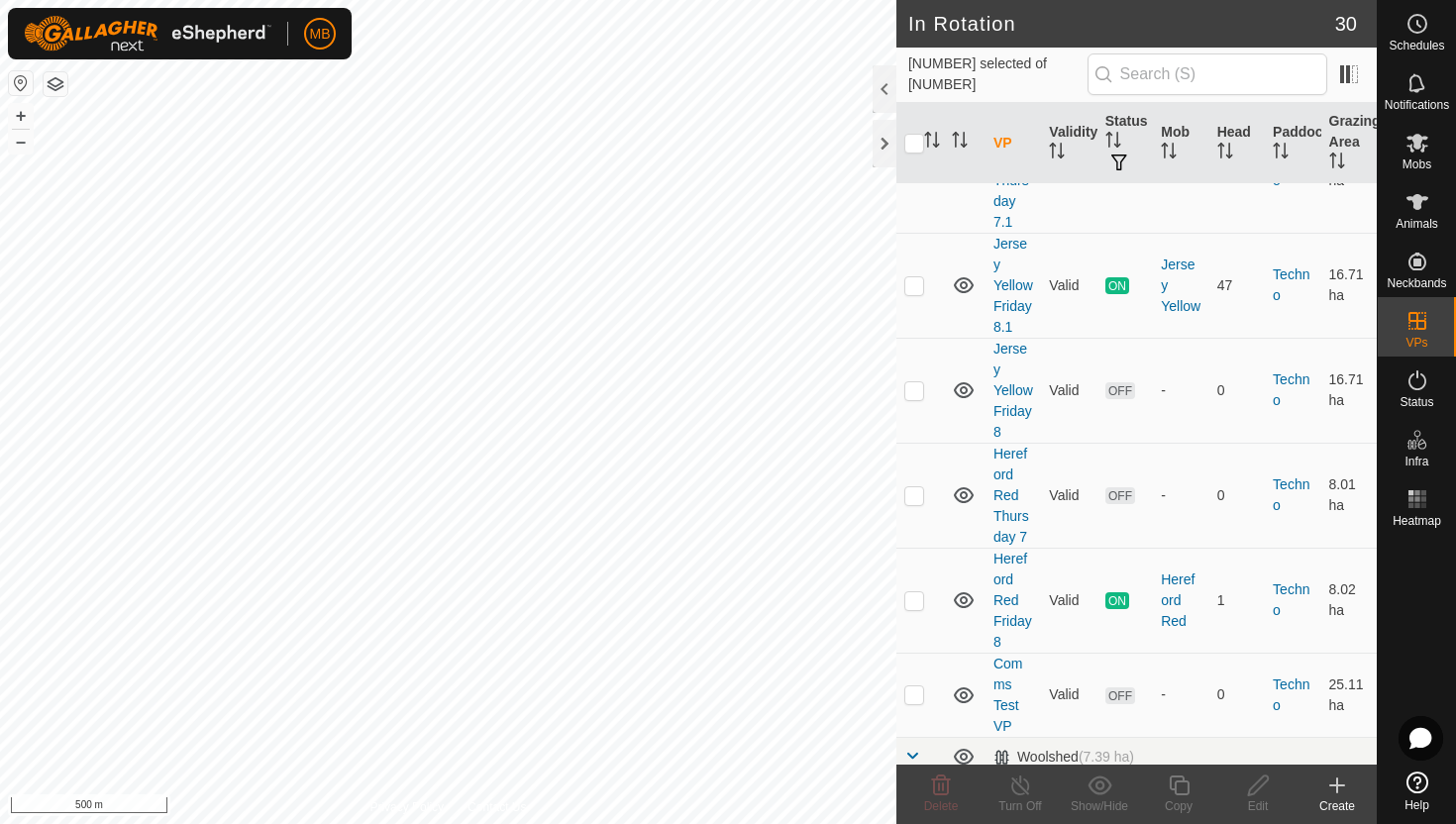 scroll, scrollTop: 1345, scrollLeft: 0, axis: vertical 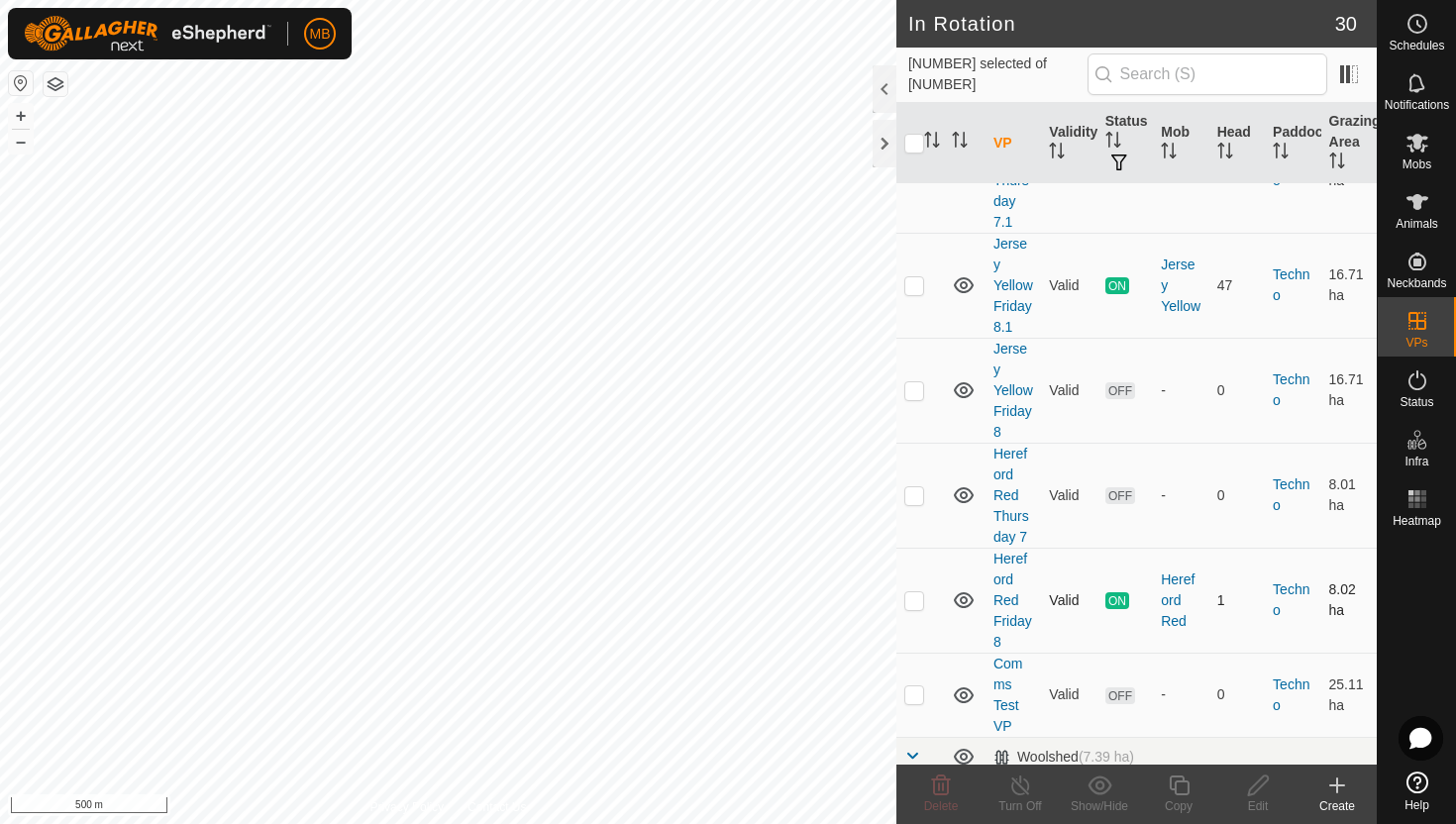 click at bounding box center [914, 600] 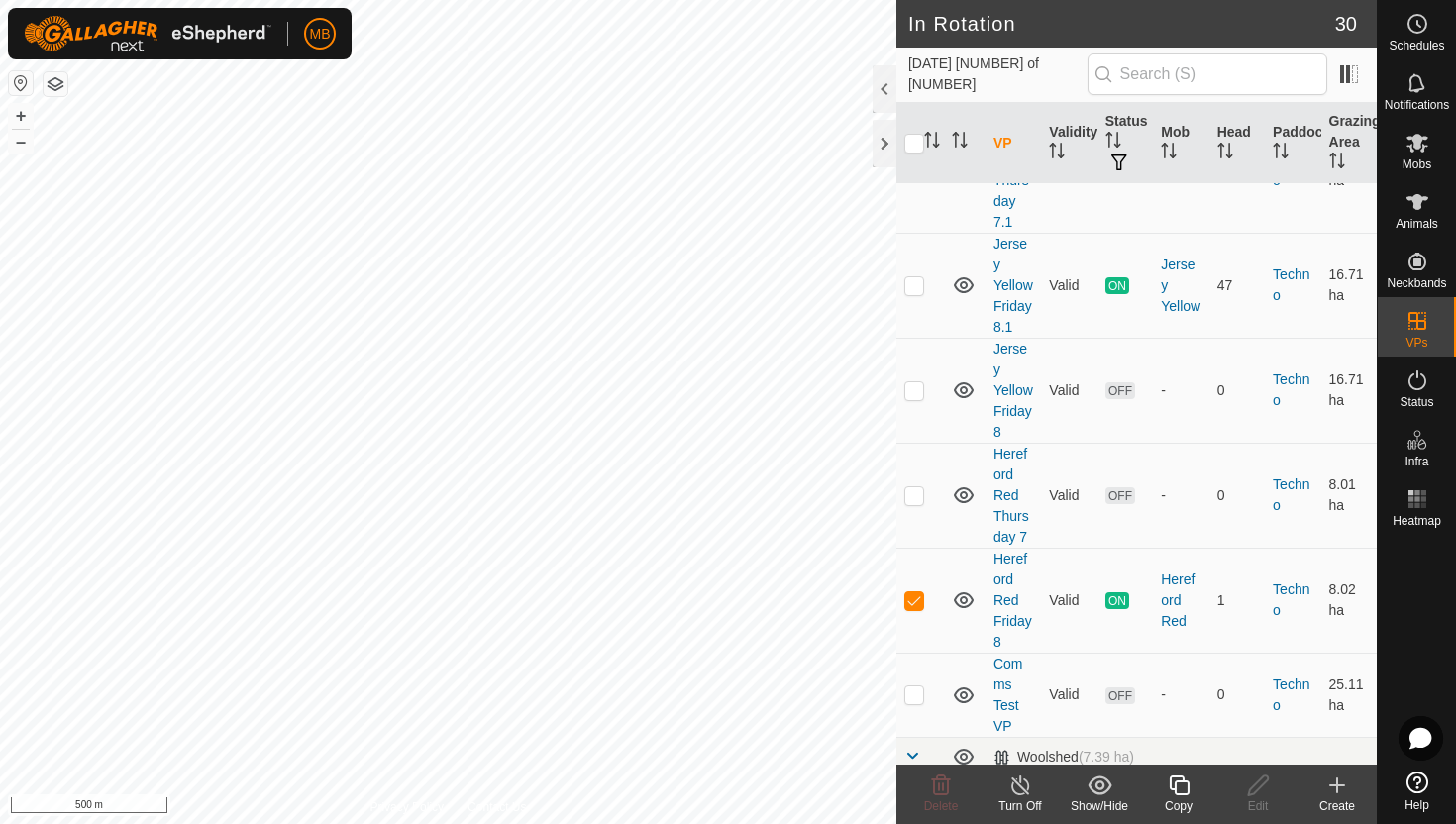 click 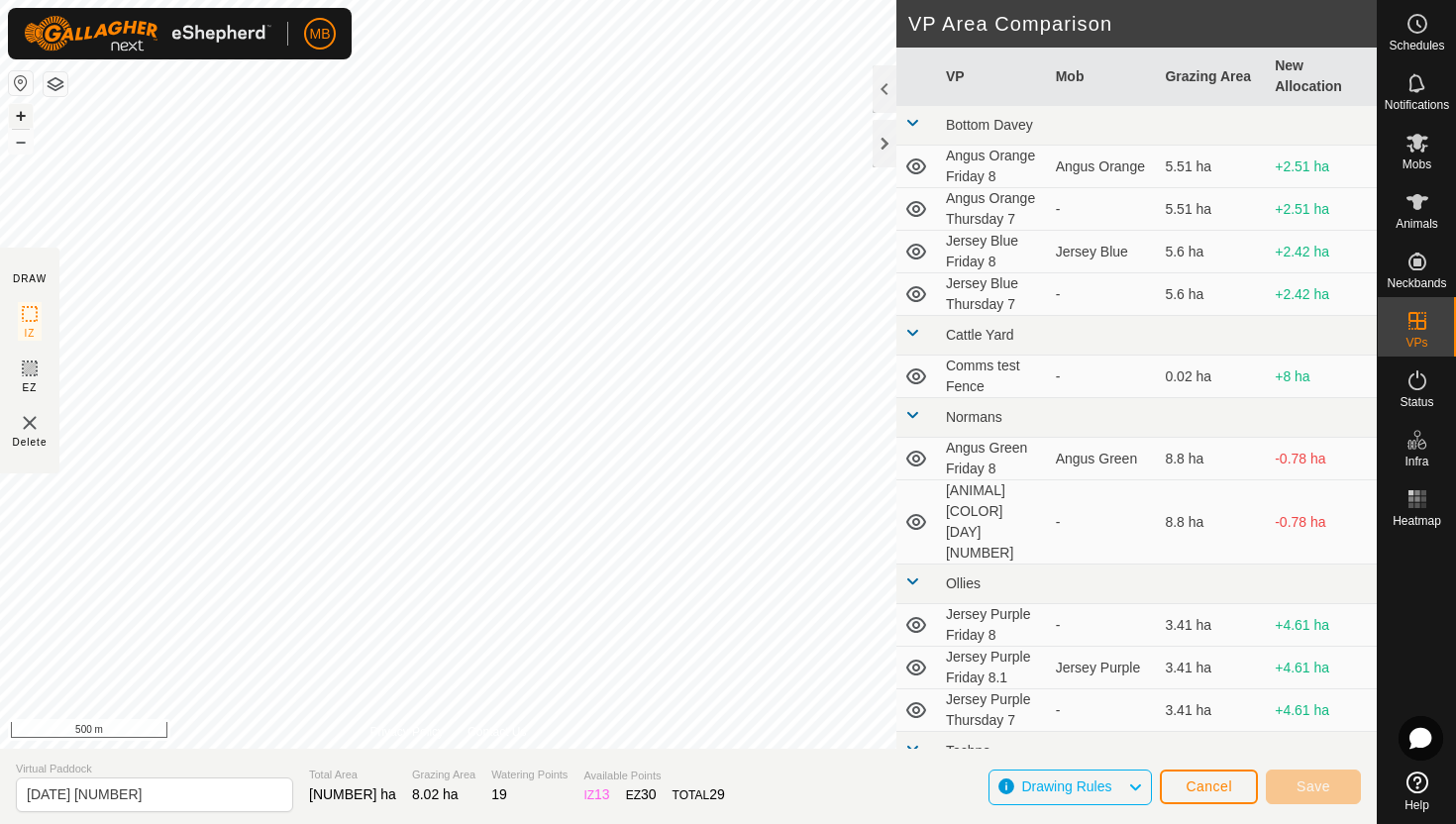 click on "+" at bounding box center [21, 116] 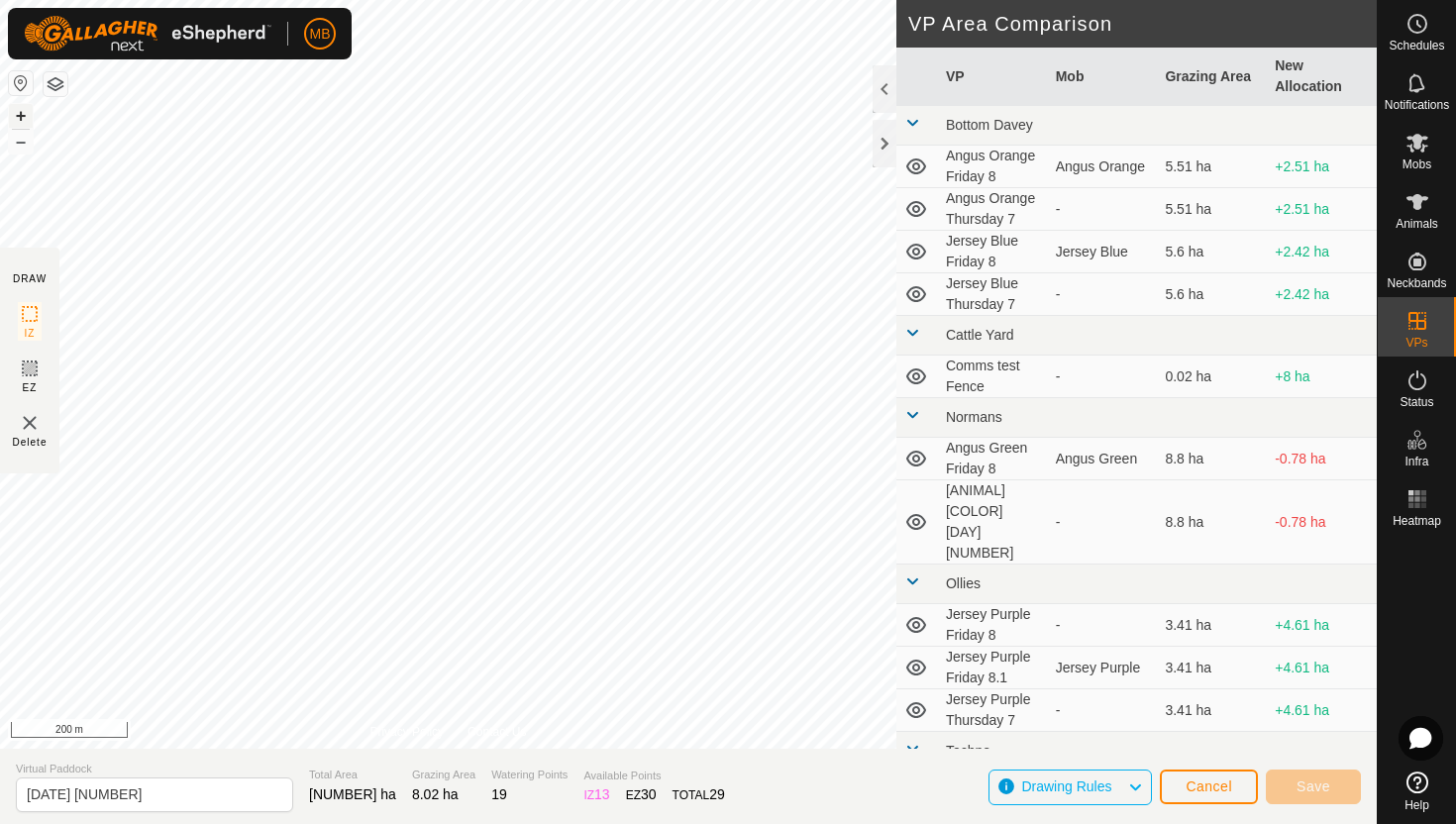 click on "+" at bounding box center [21, 116] 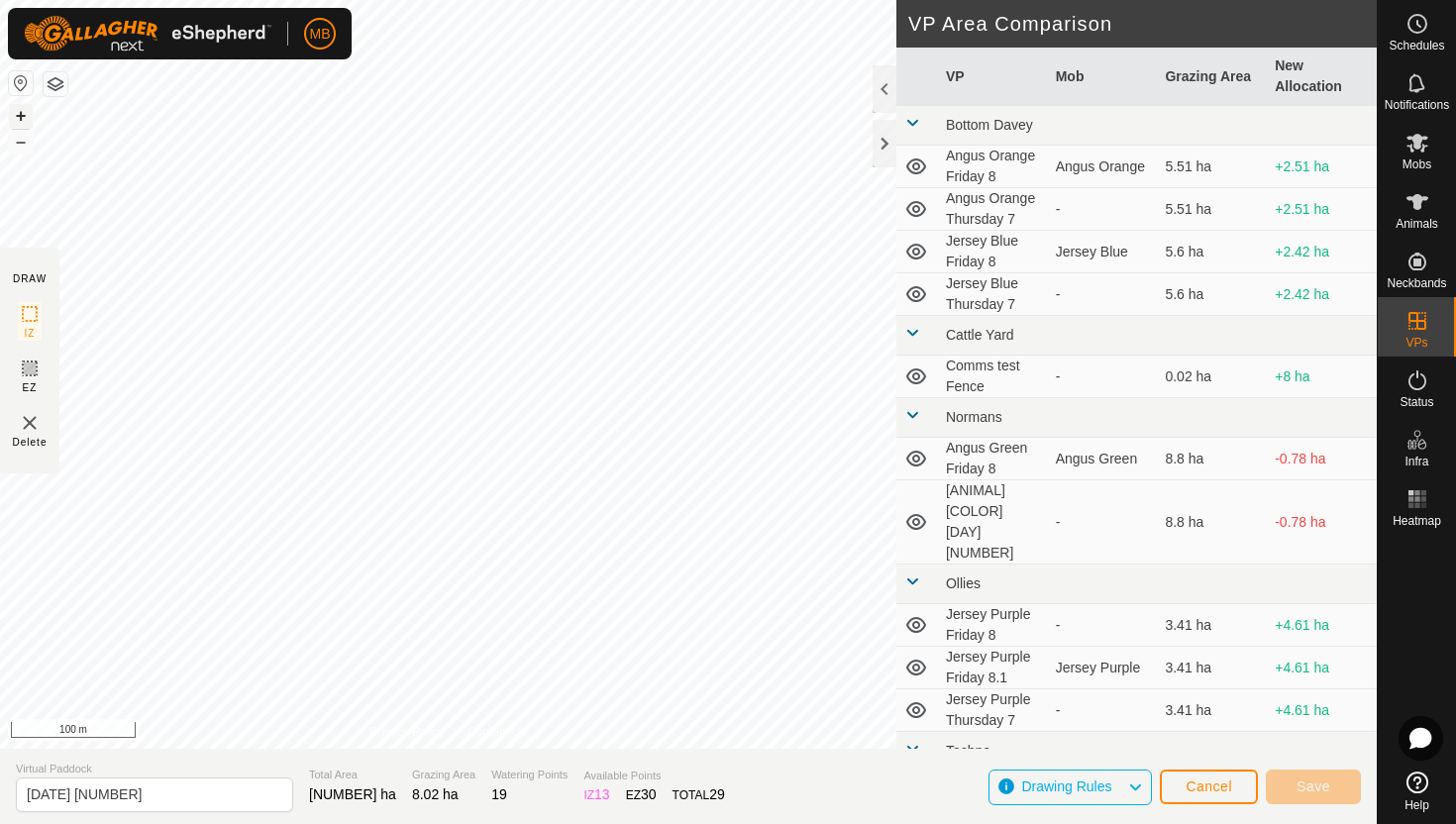 click on "+" at bounding box center (21, 116) 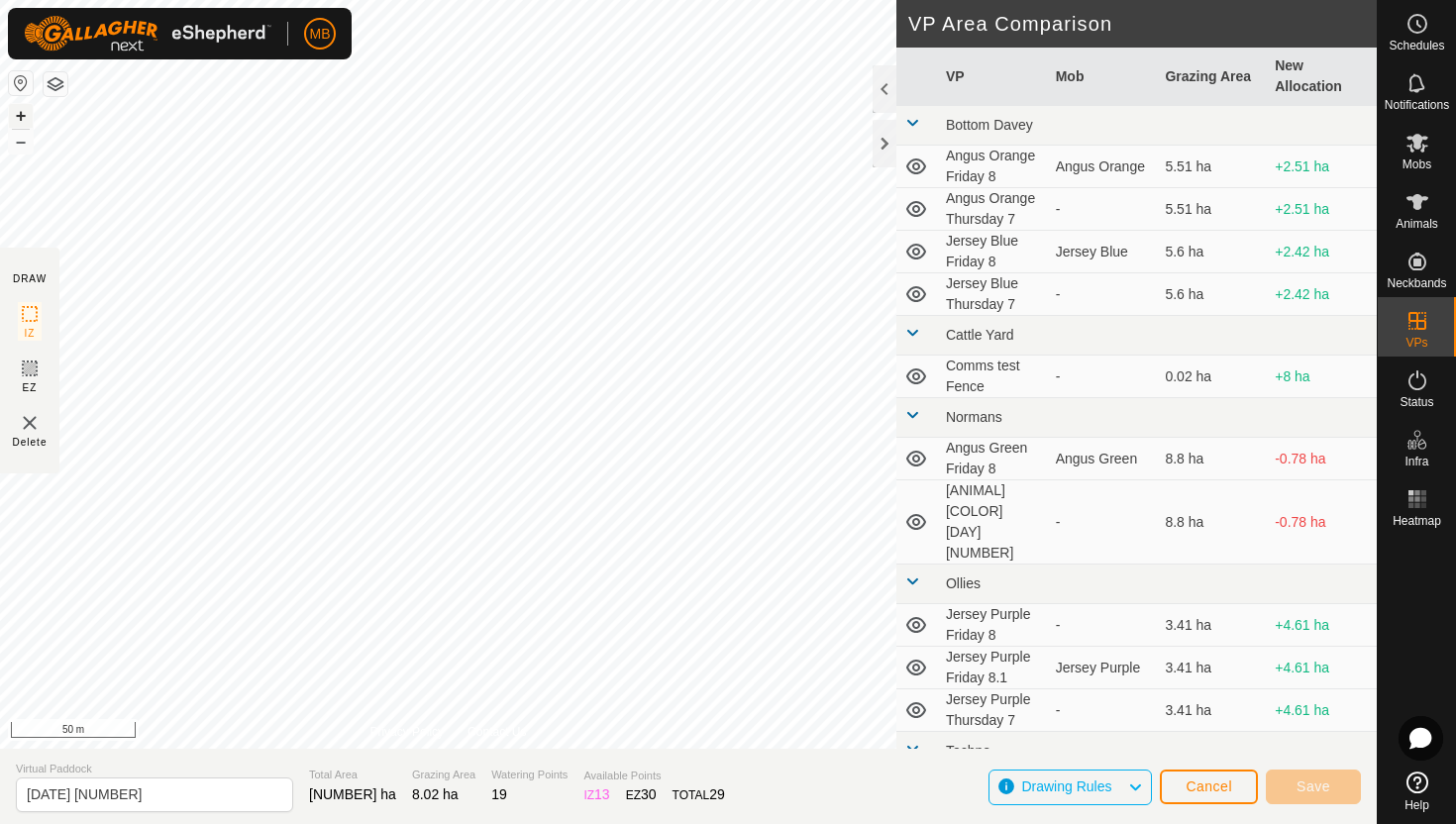 click on "+" at bounding box center [21, 116] 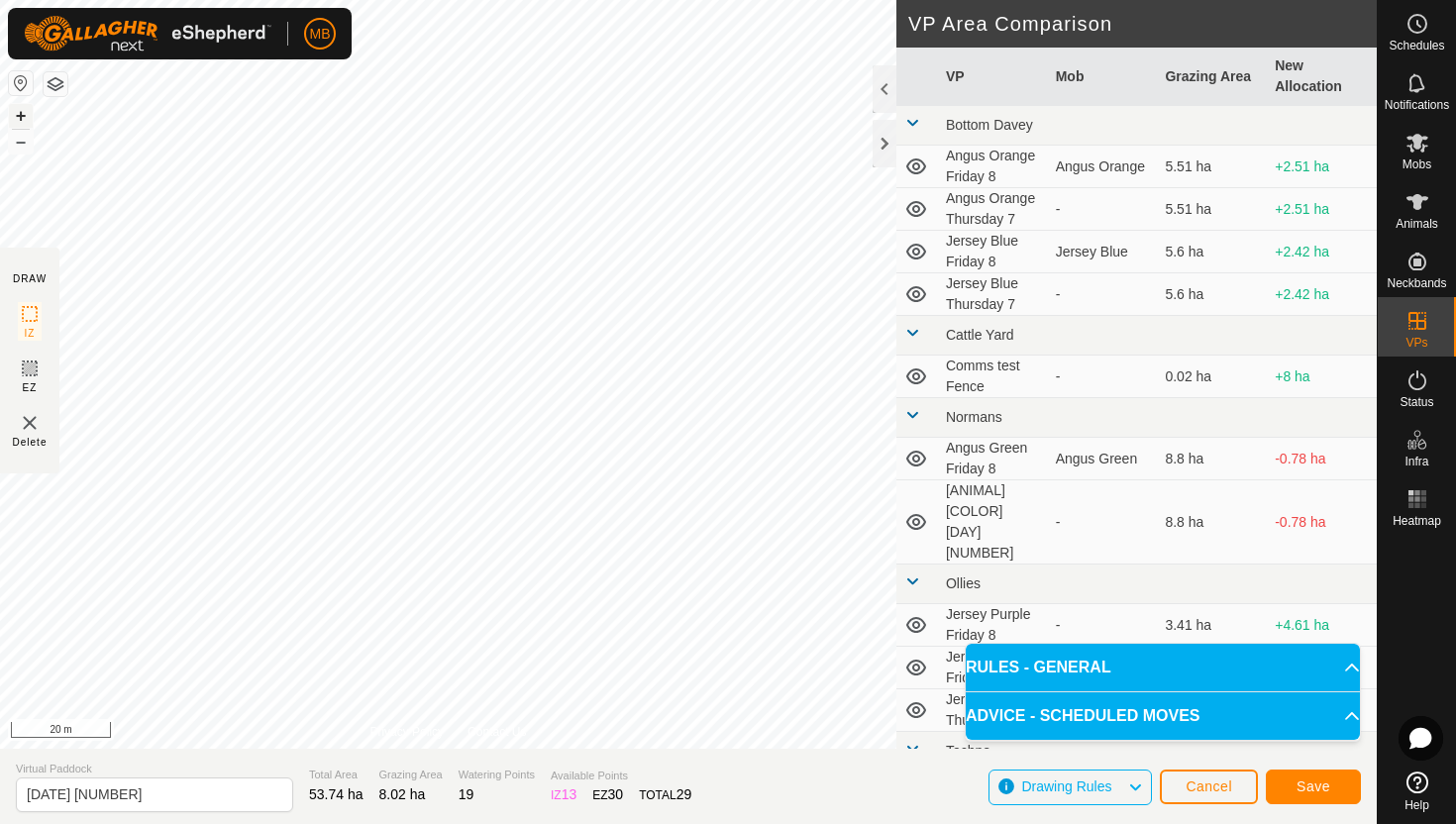 click on "+" at bounding box center [21, 116] 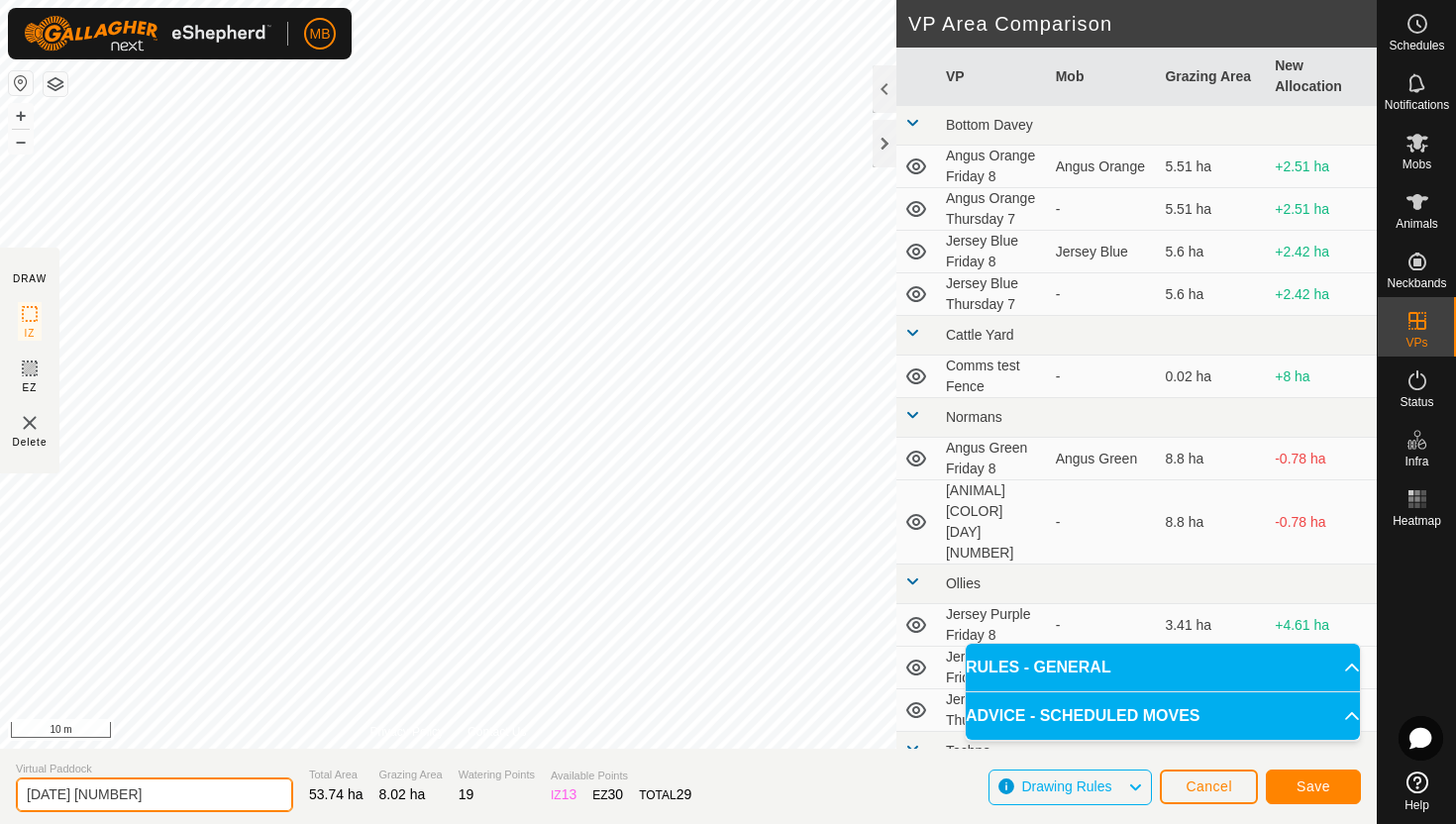 click on "2025-08-08 182646" 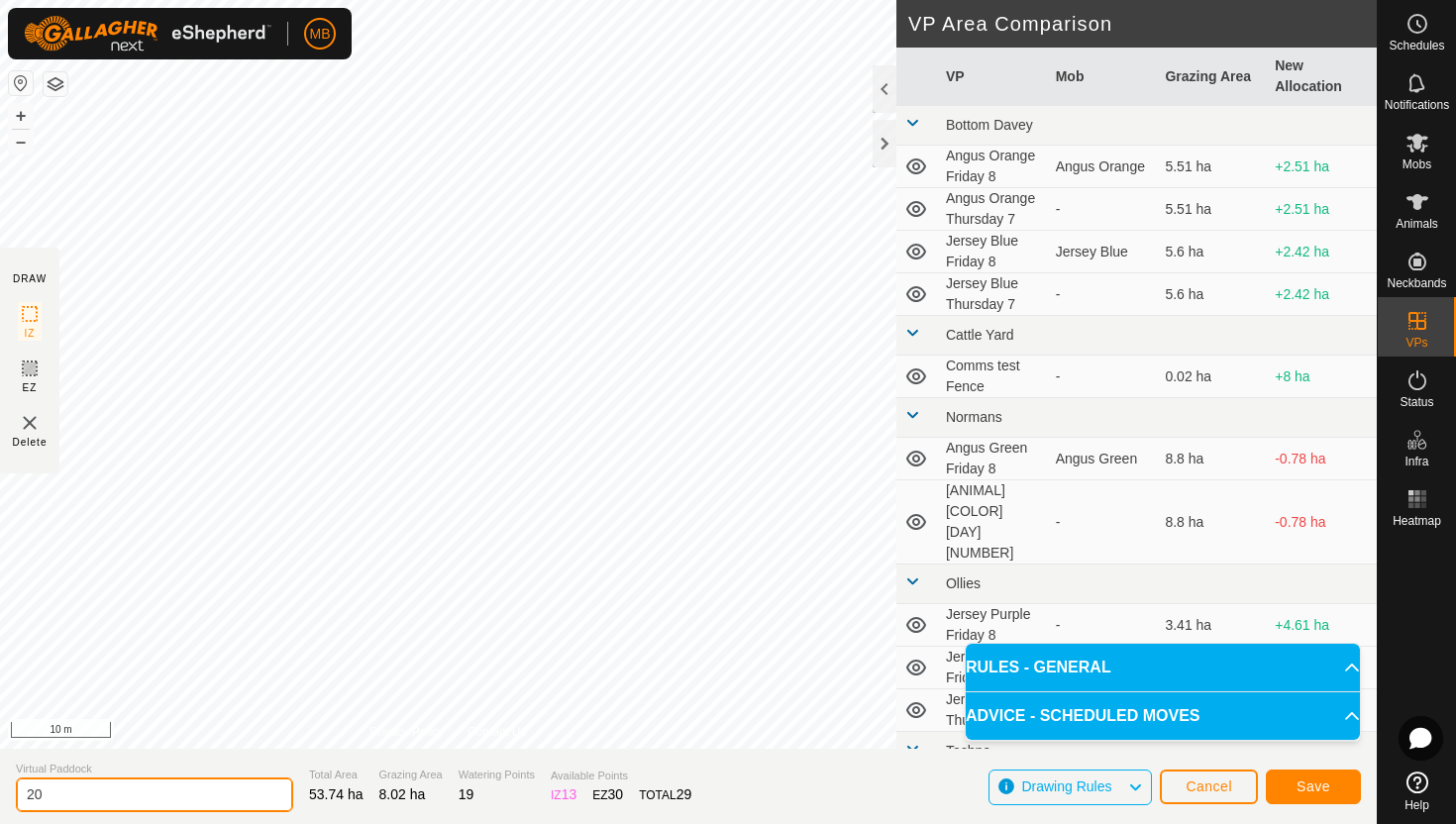type on "2" 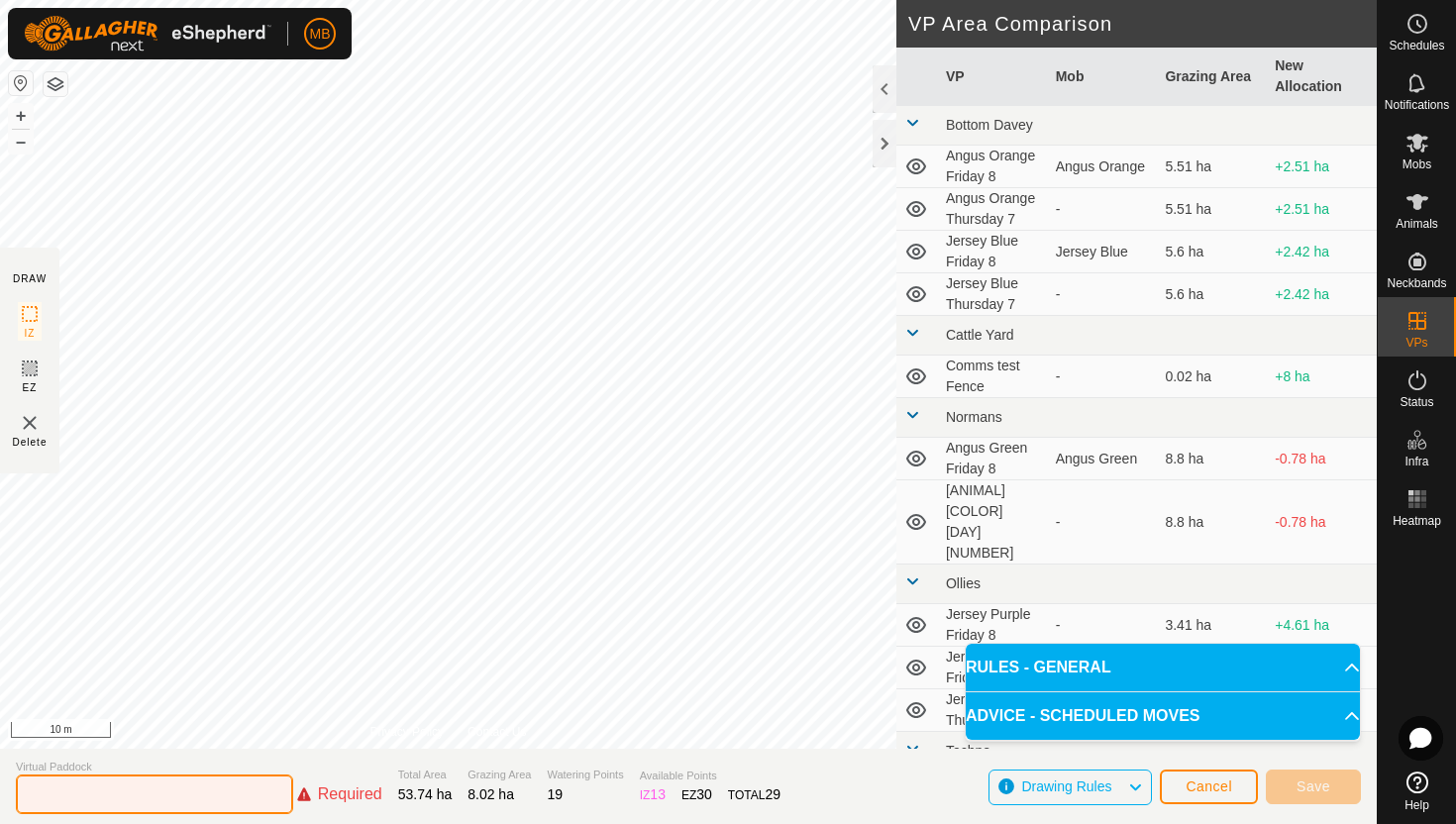 click 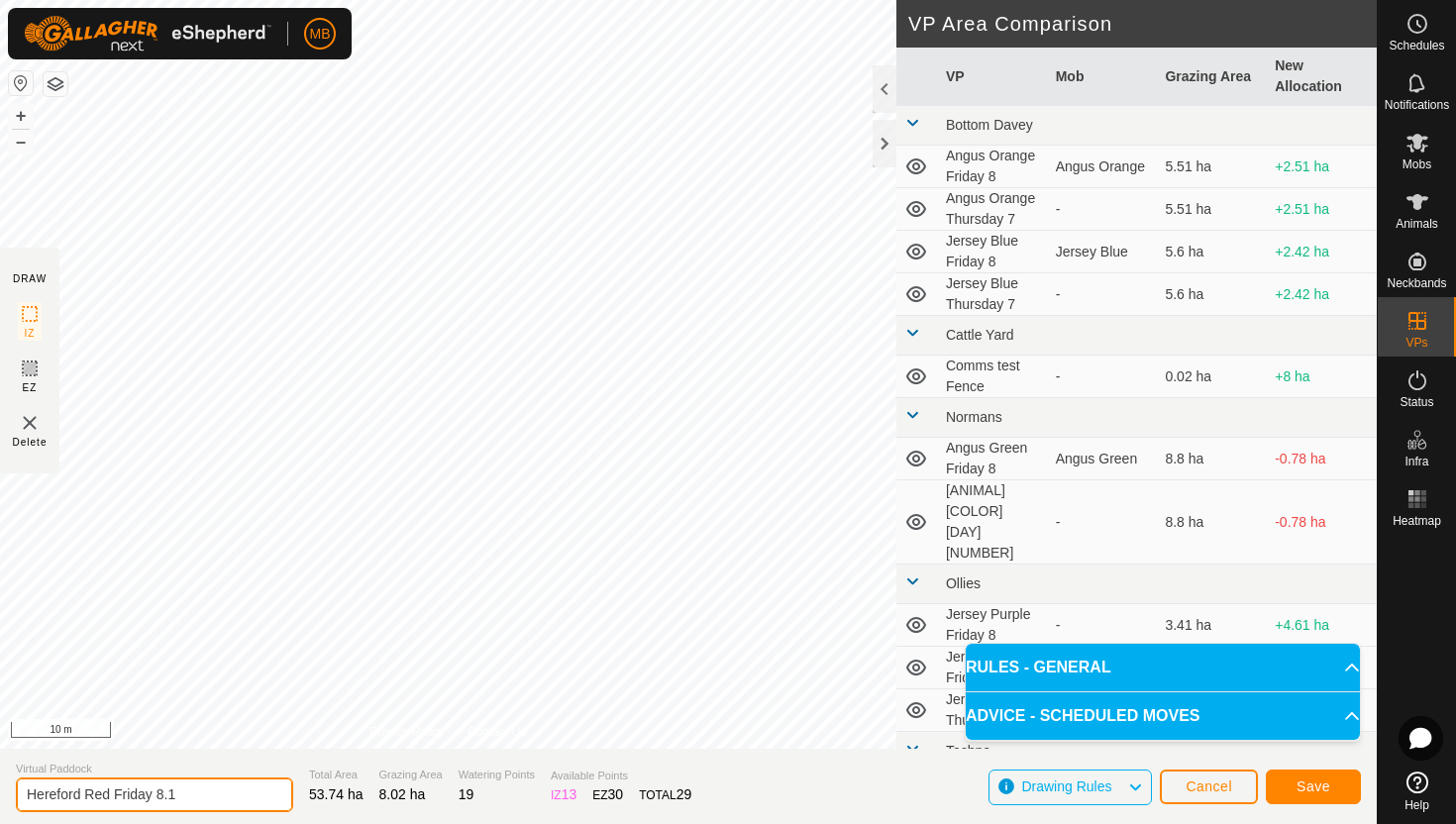 type on "Hereford Red Friday 8.1" 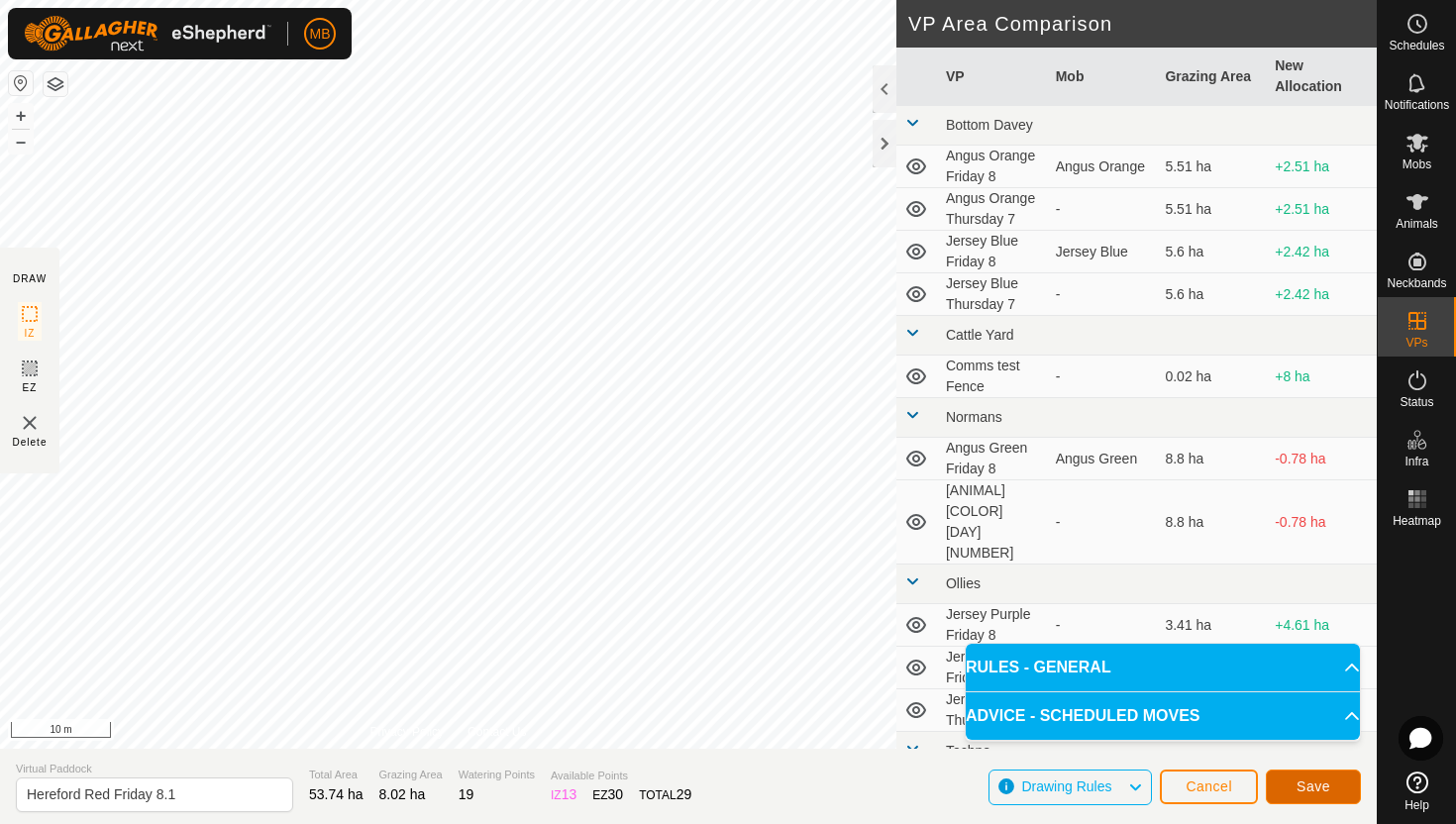 click on "Save" 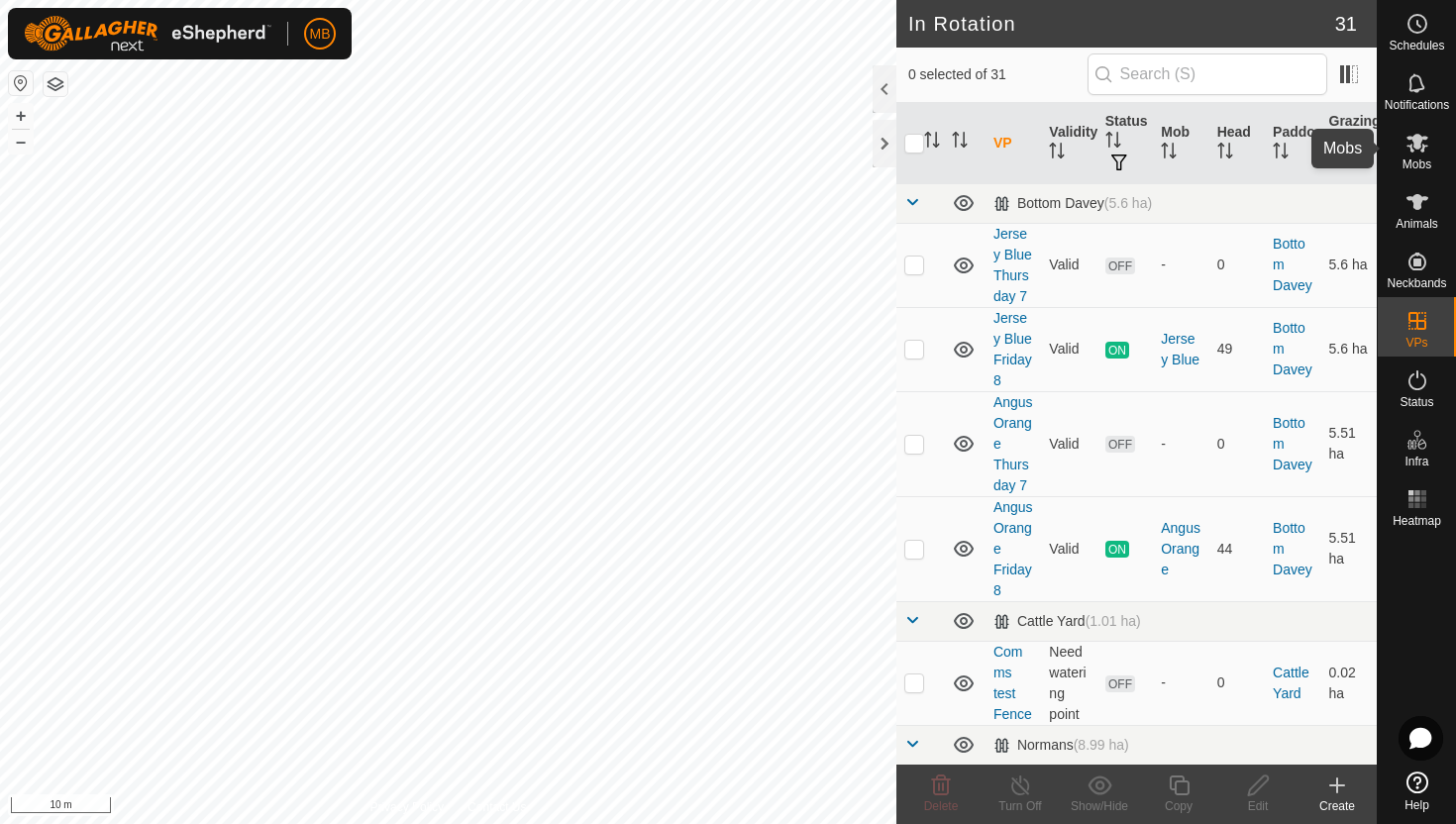 click 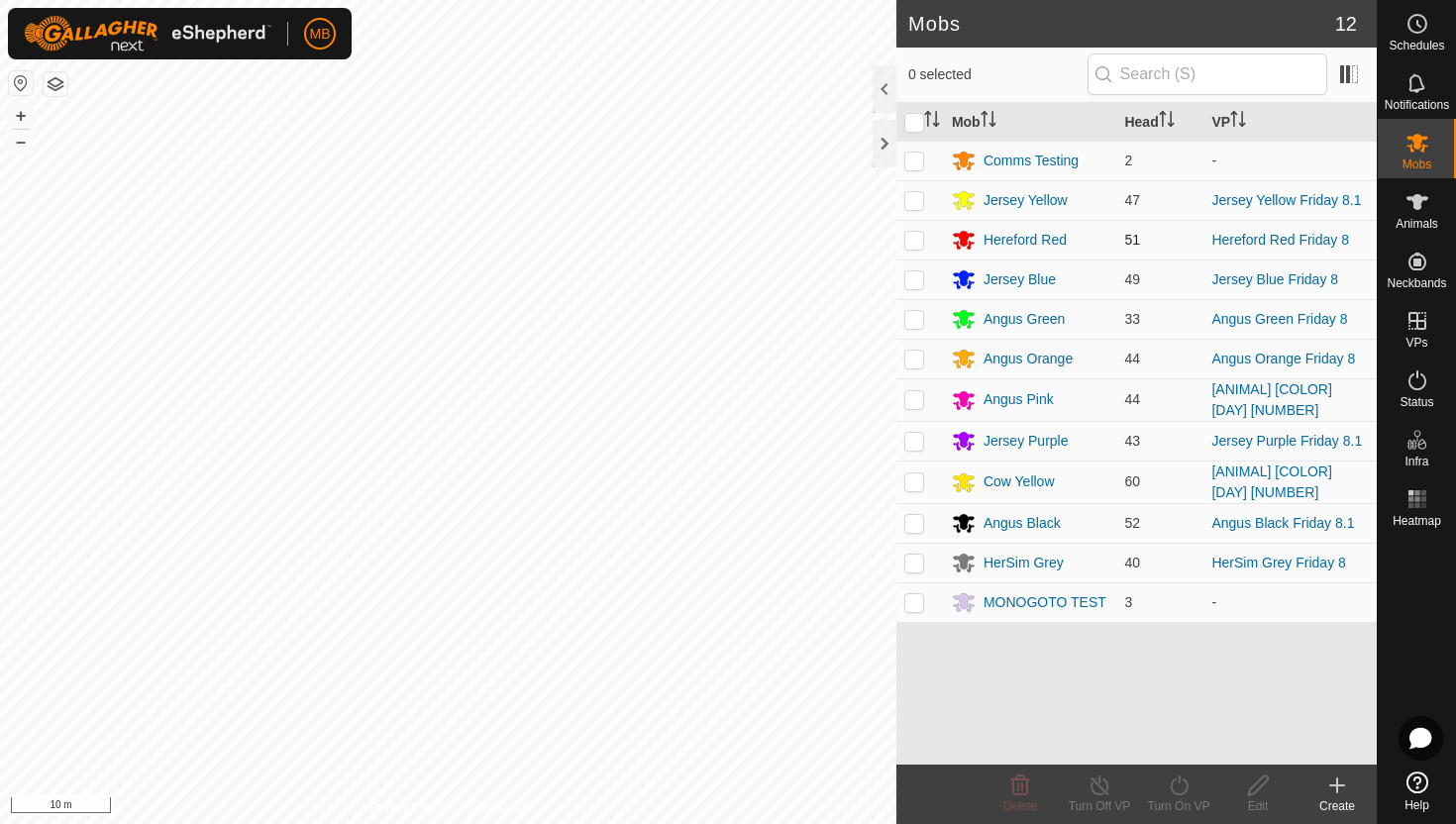 click at bounding box center [914, 240] 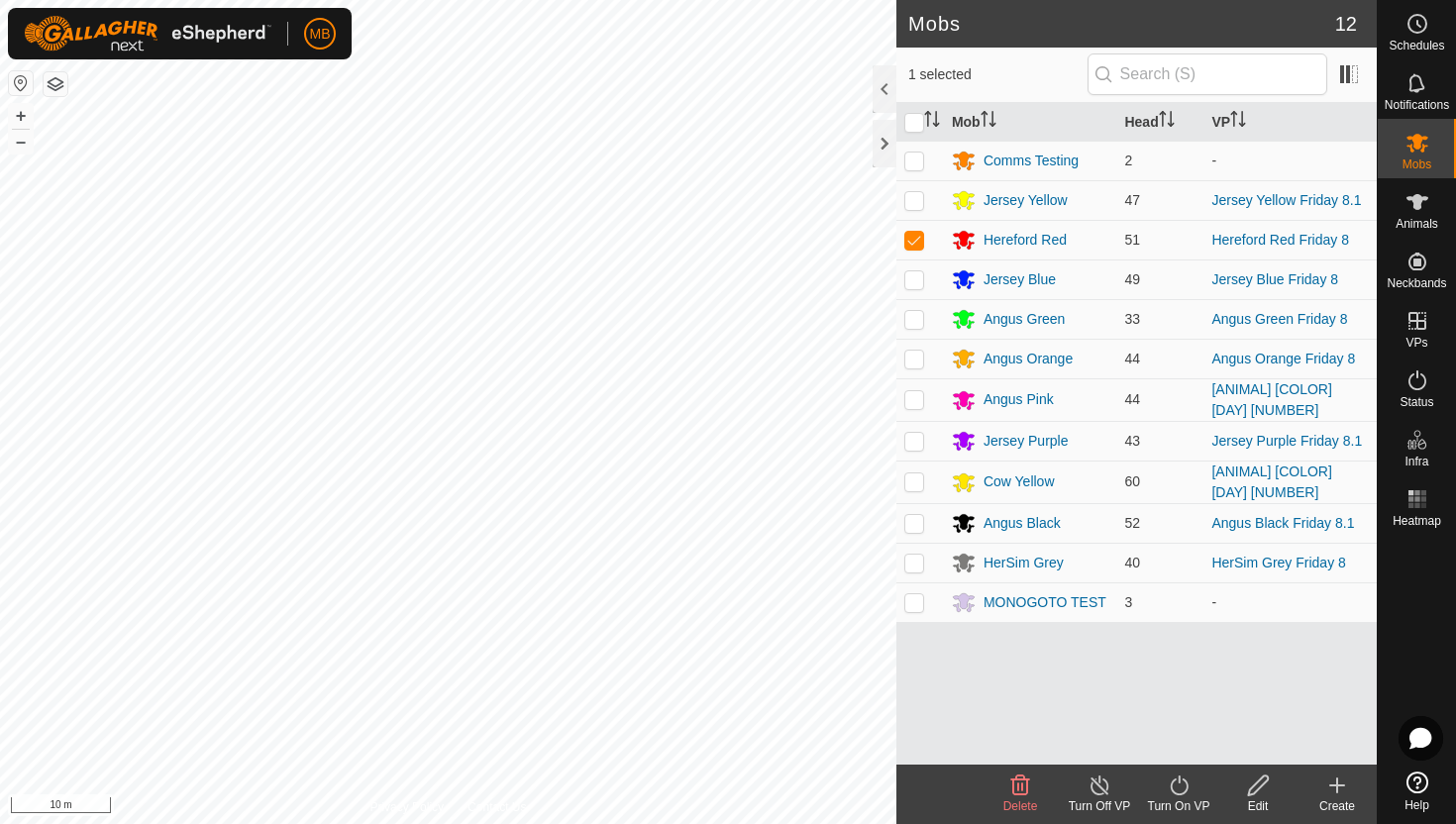 click 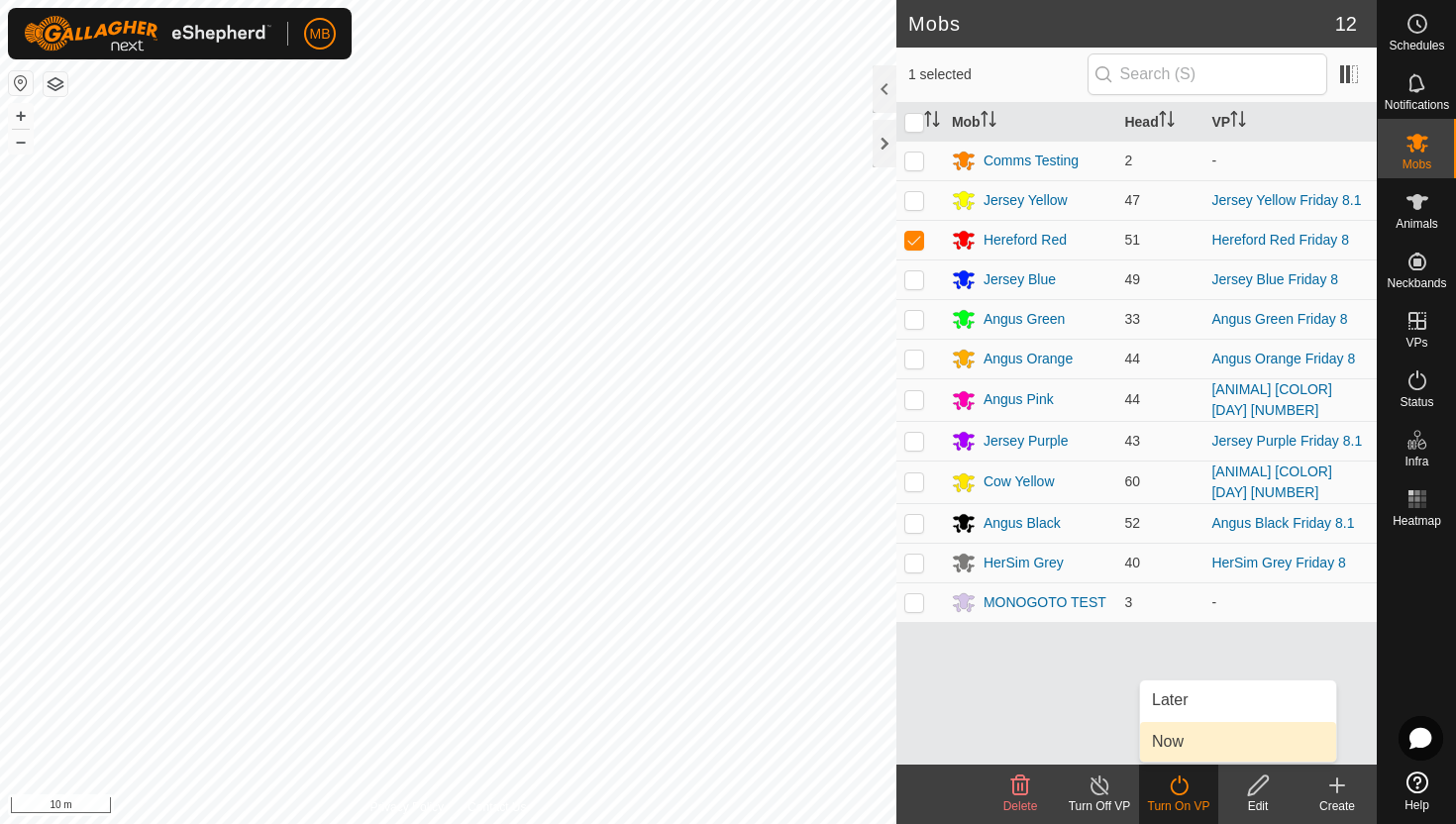 click on "Now" at bounding box center (1238, 742) 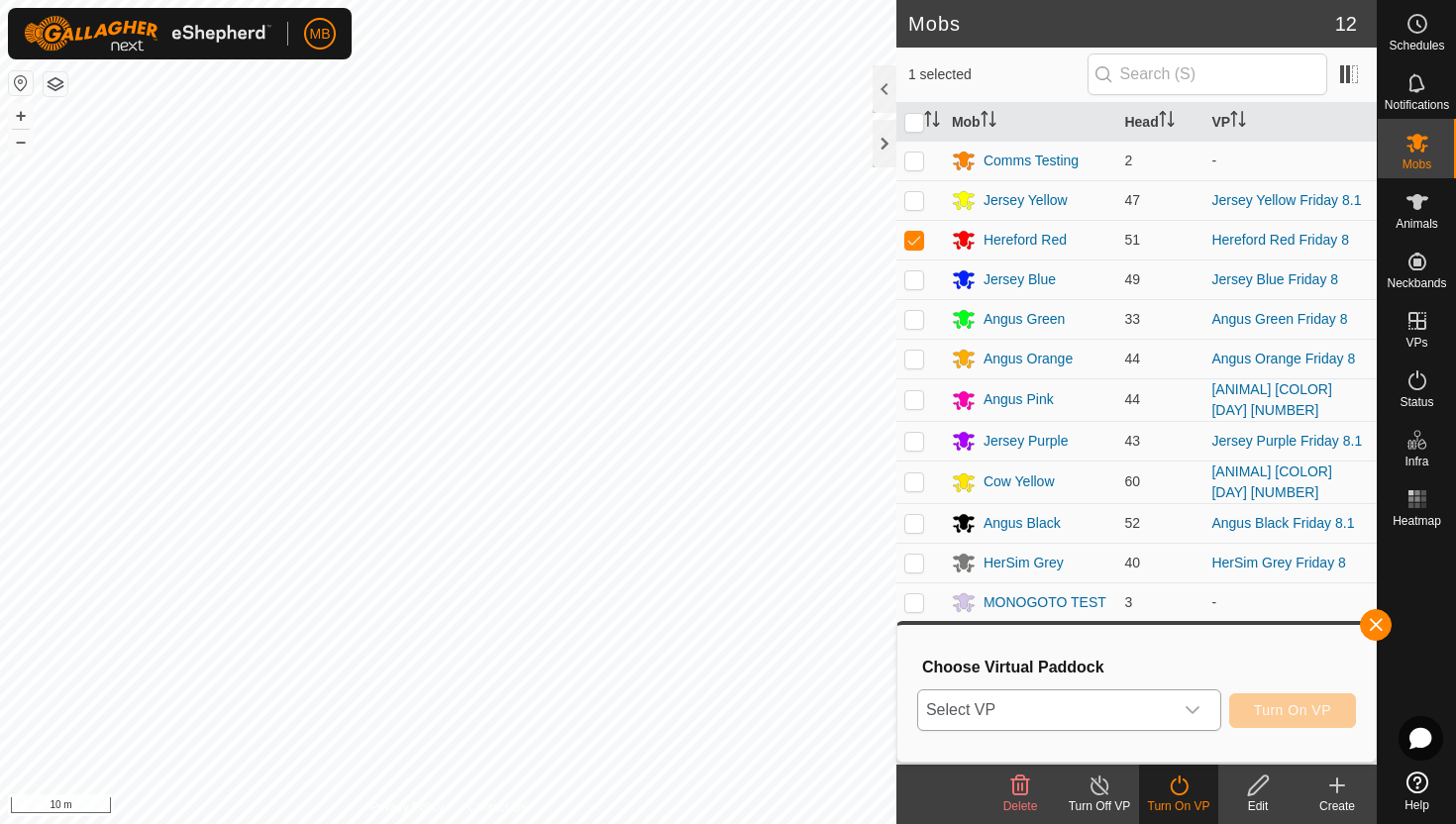 click 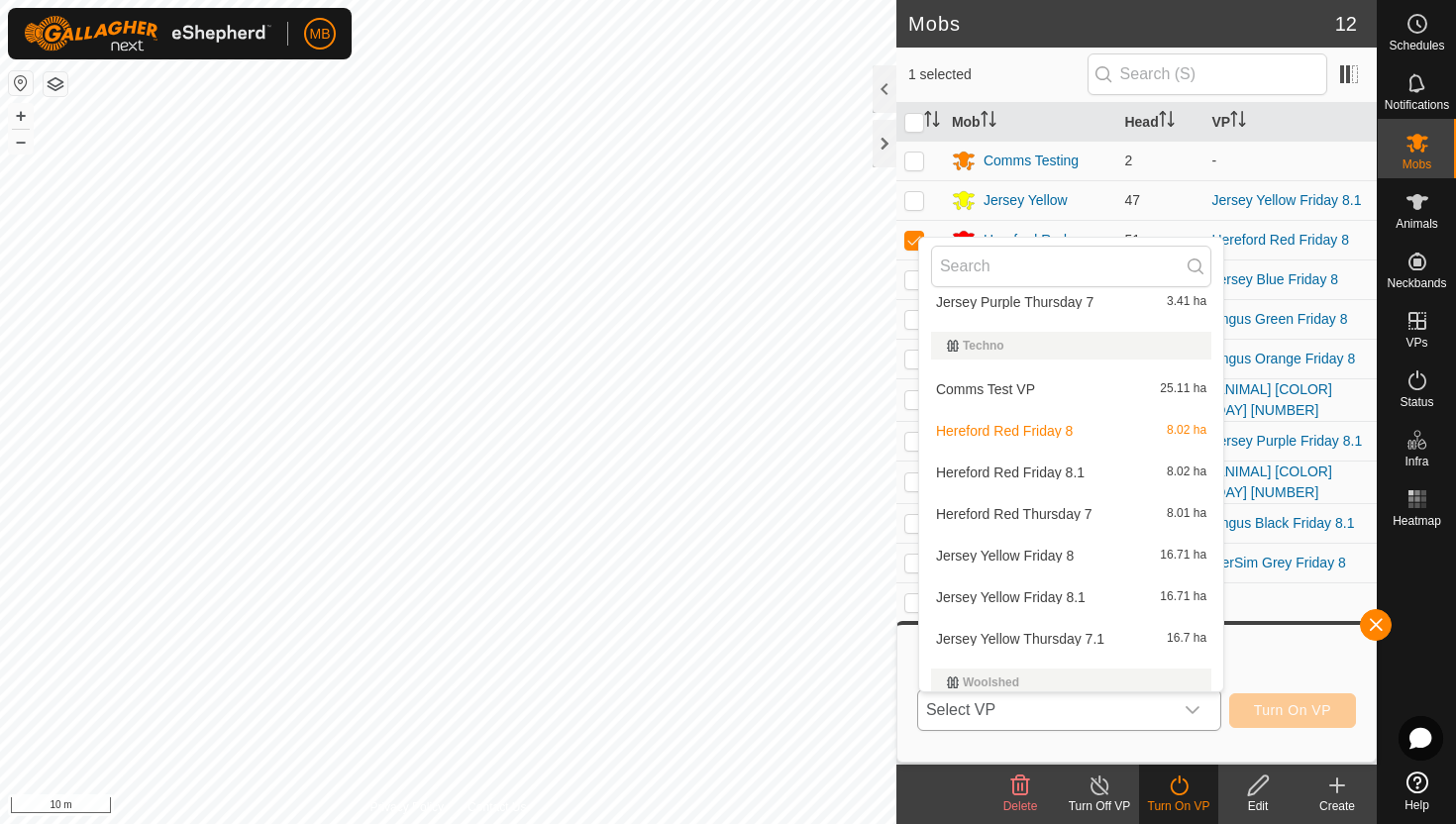 scroll, scrollTop: 571, scrollLeft: 0, axis: vertical 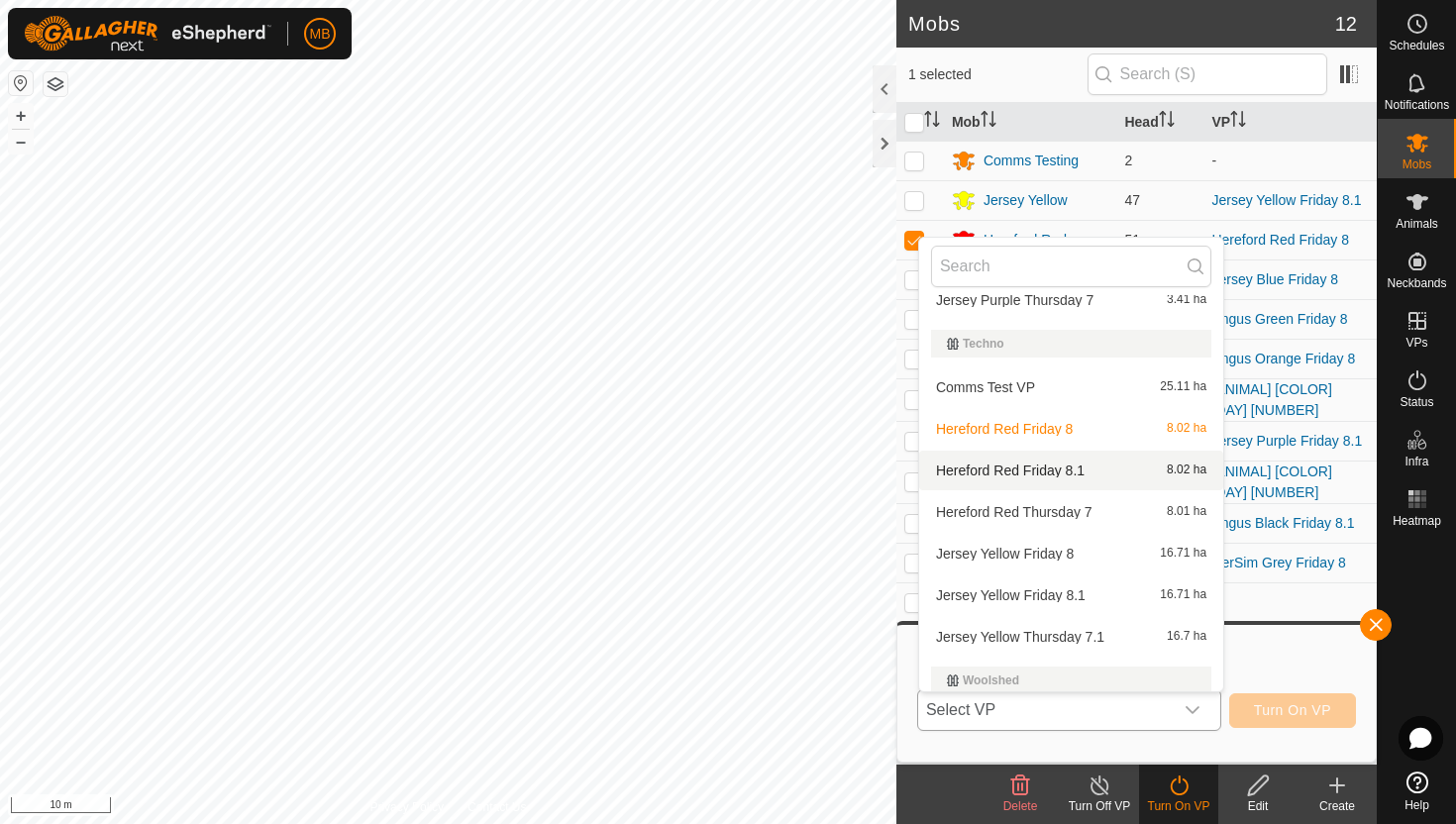 click on "Hereford Red Friday 8.1  8.02 ha" at bounding box center [1071, 470] 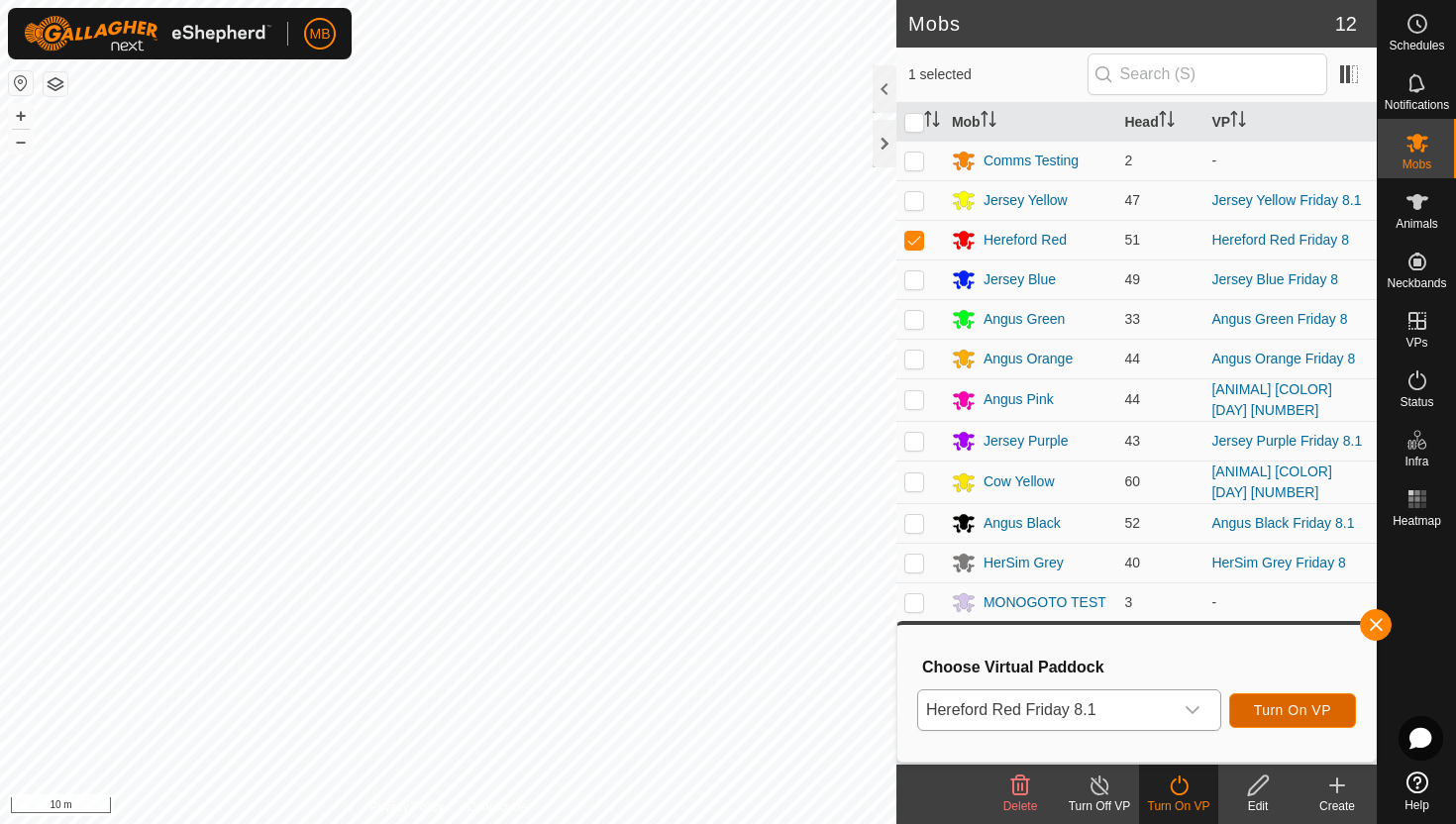 click on "Turn On VP" at bounding box center [1293, 710] 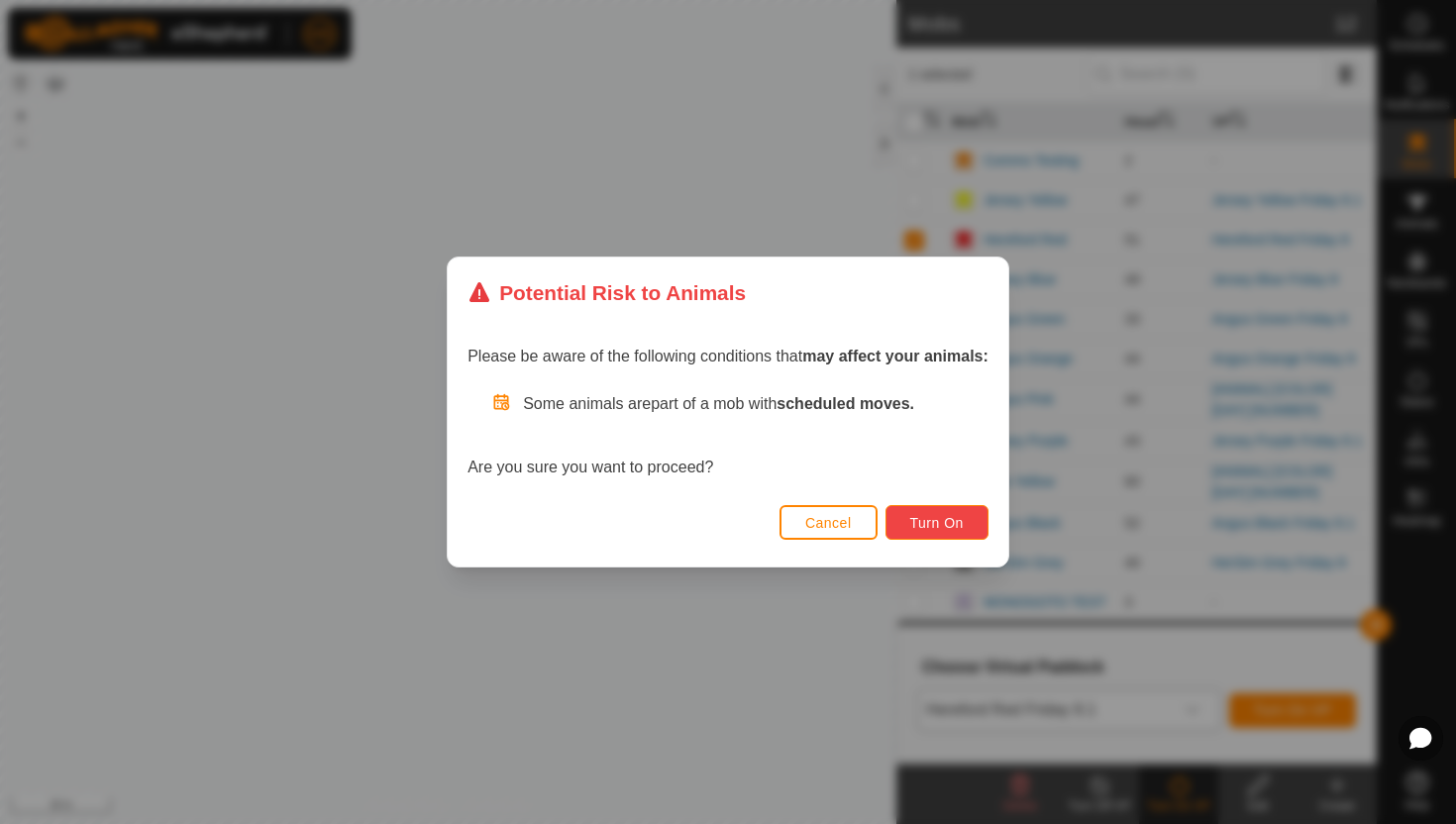 click on "Turn On" at bounding box center (937, 523) 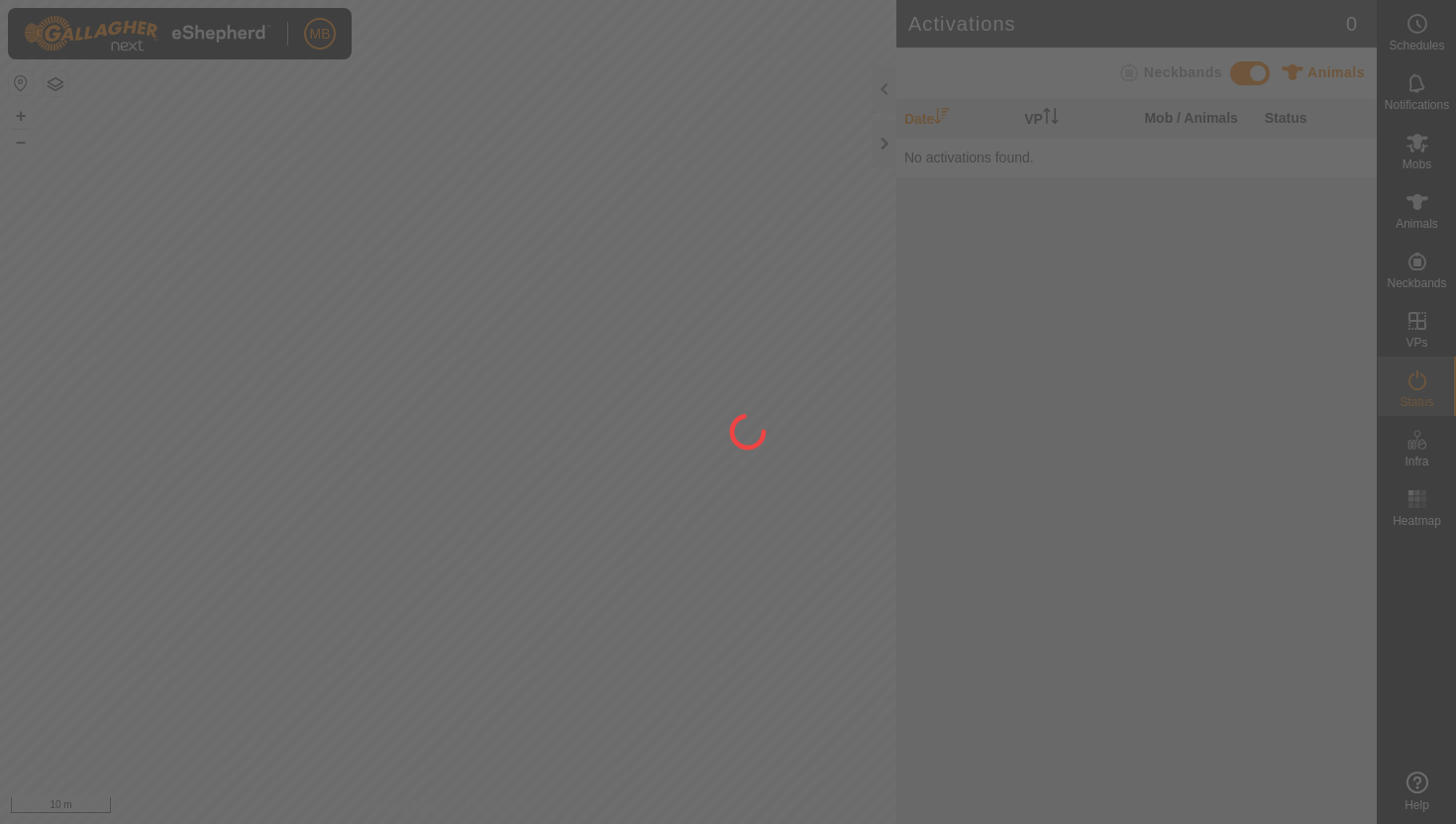 scroll, scrollTop: 0, scrollLeft: 0, axis: both 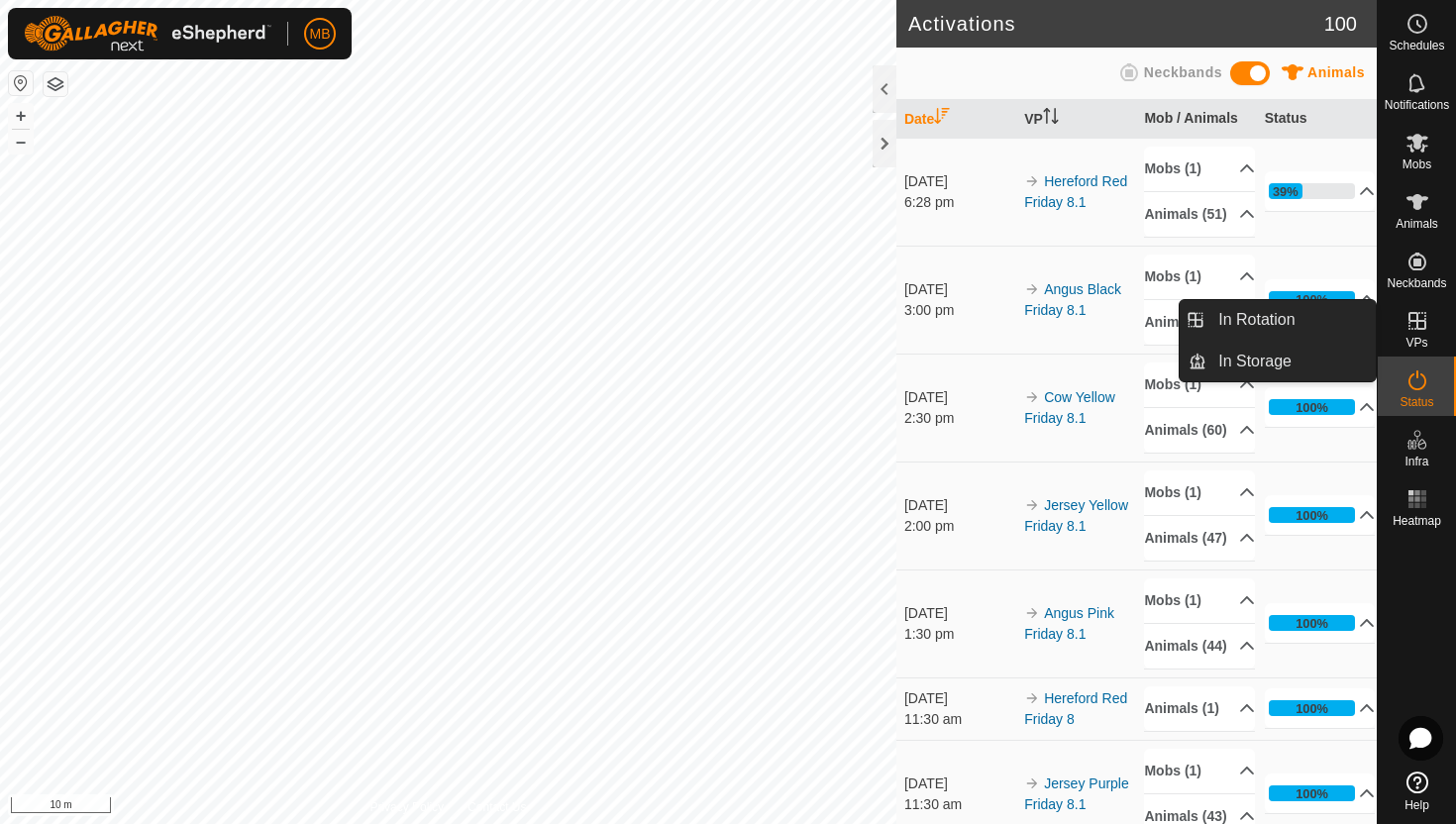 click 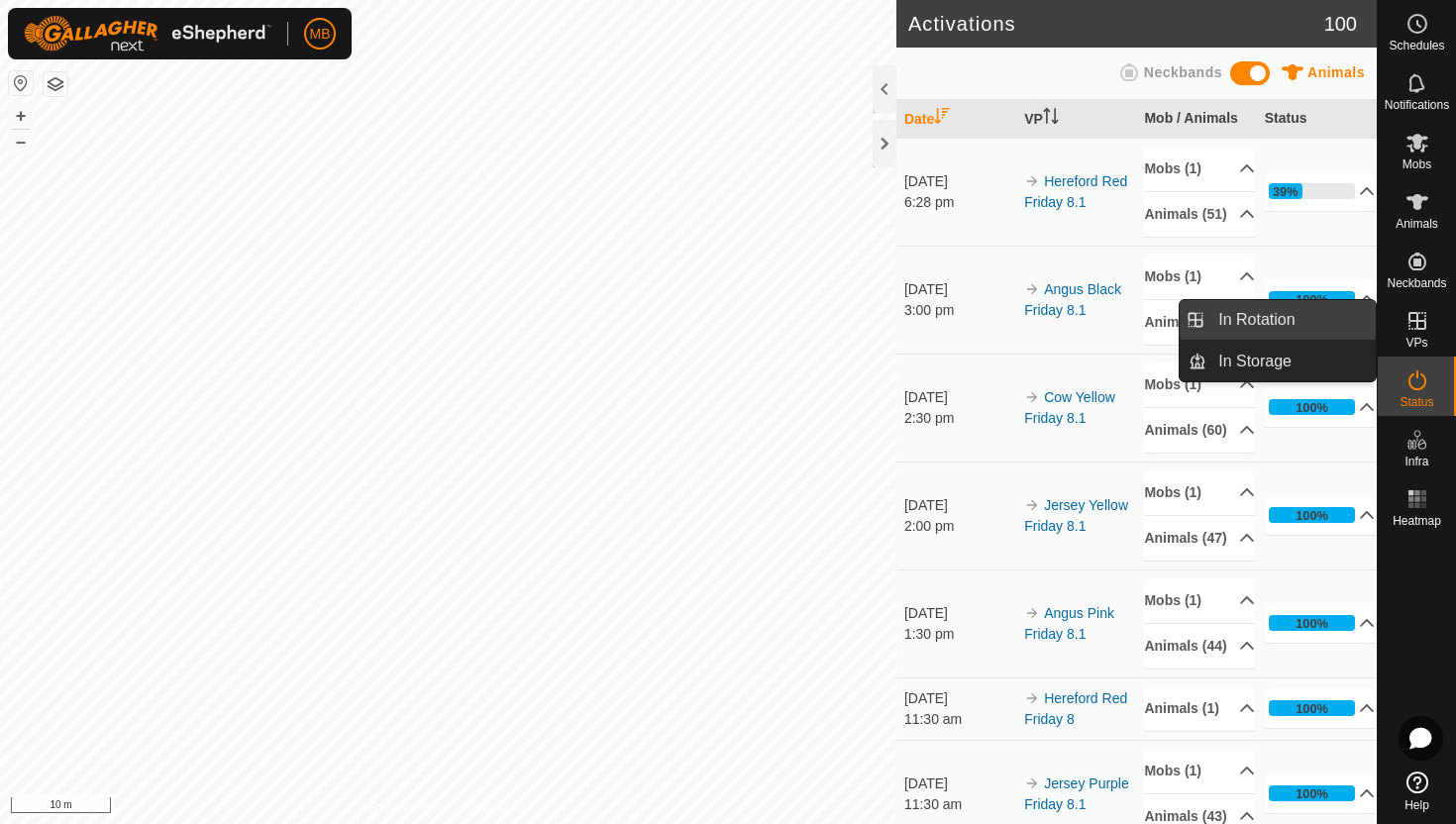 click on "In Rotation" at bounding box center (1291, 320) 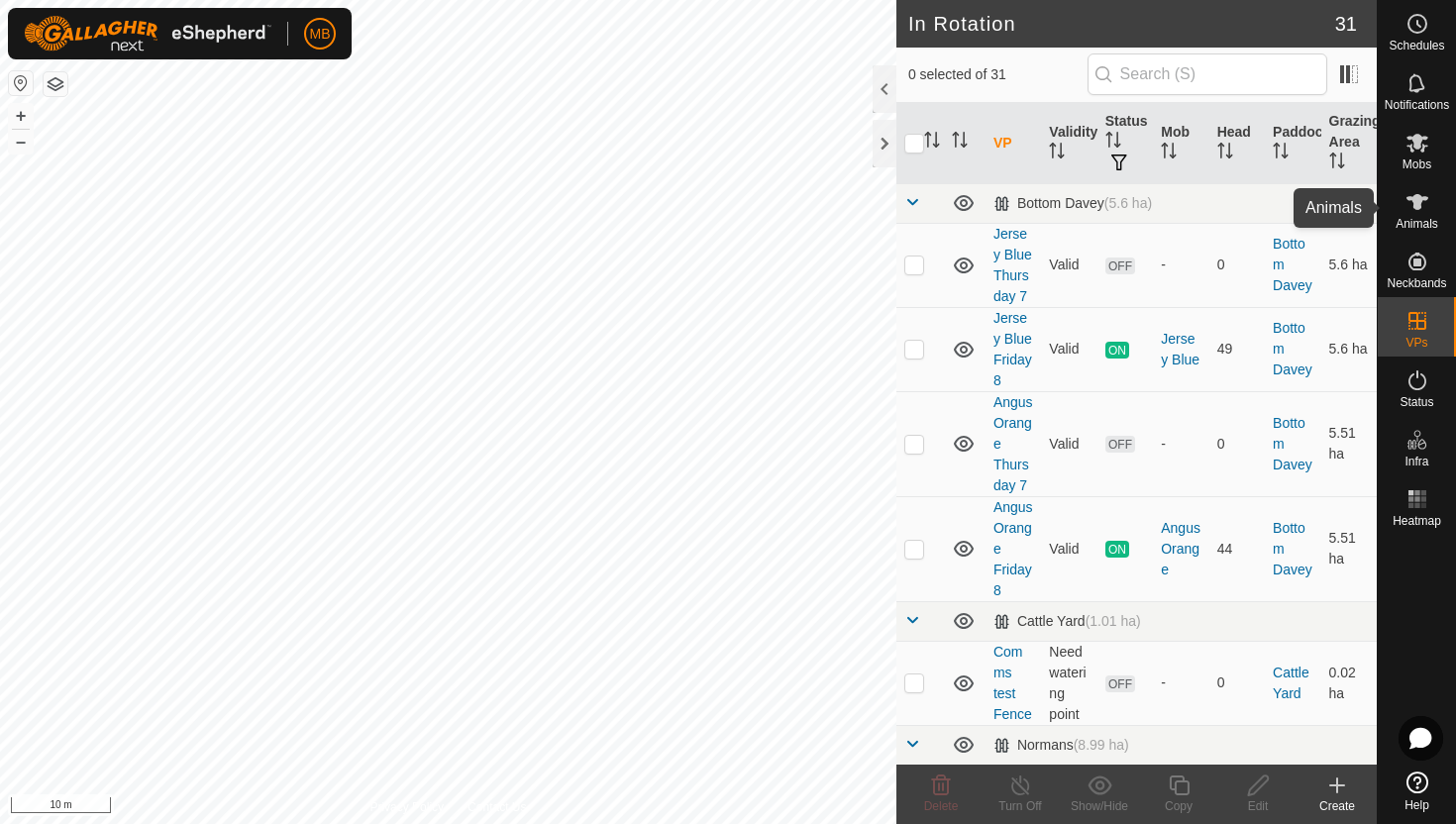 click 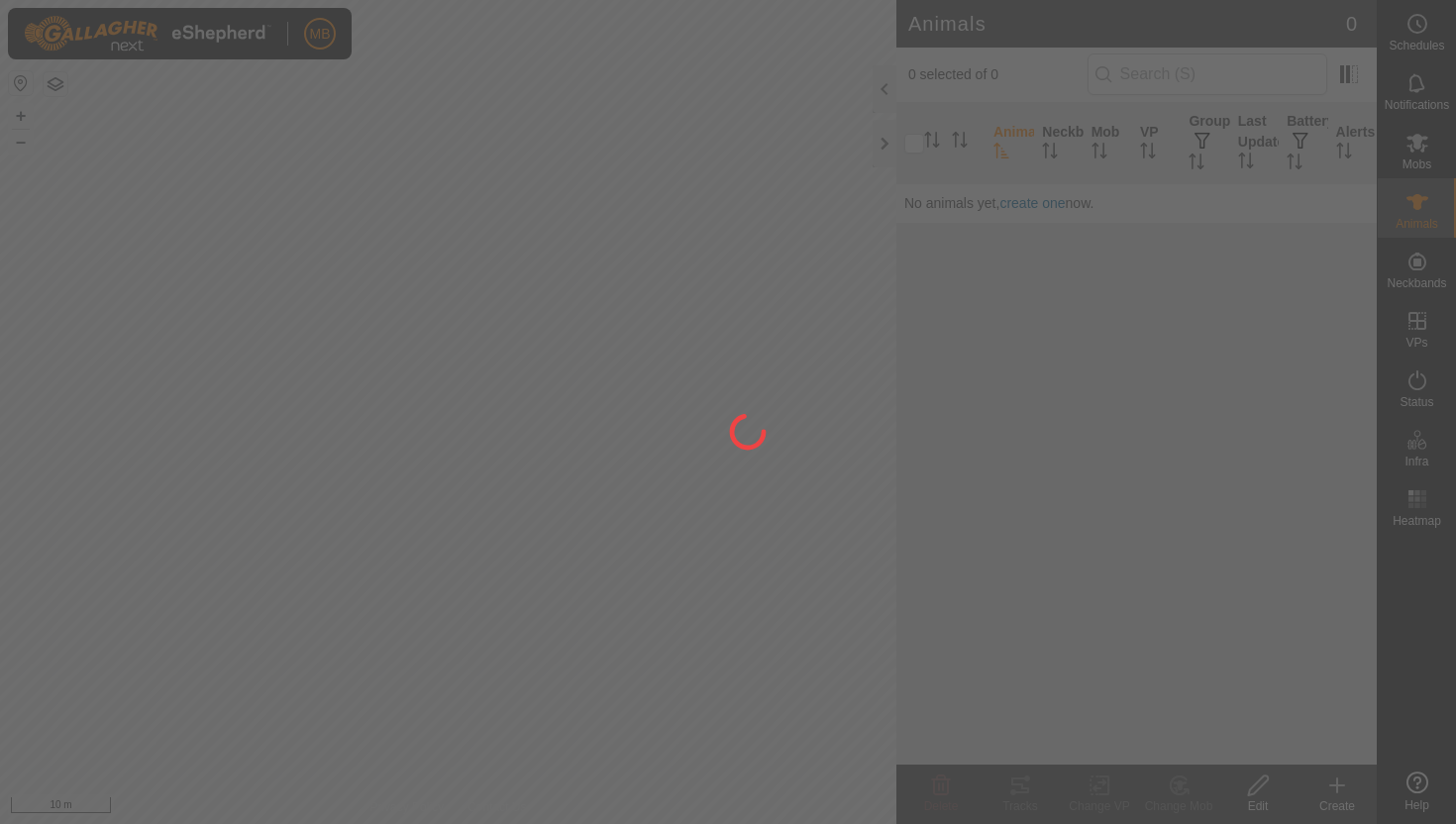 scroll, scrollTop: 0, scrollLeft: 0, axis: both 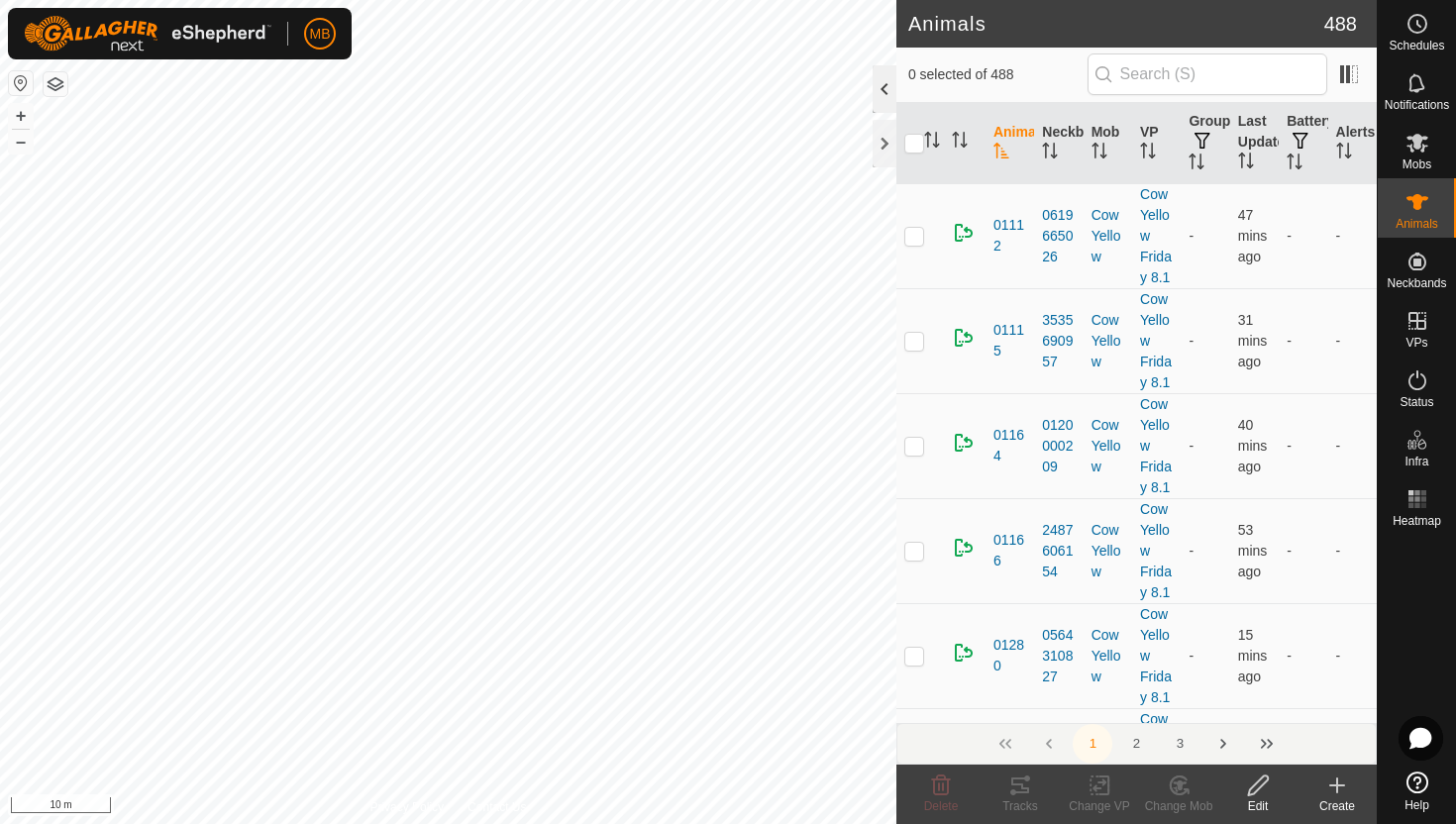 click 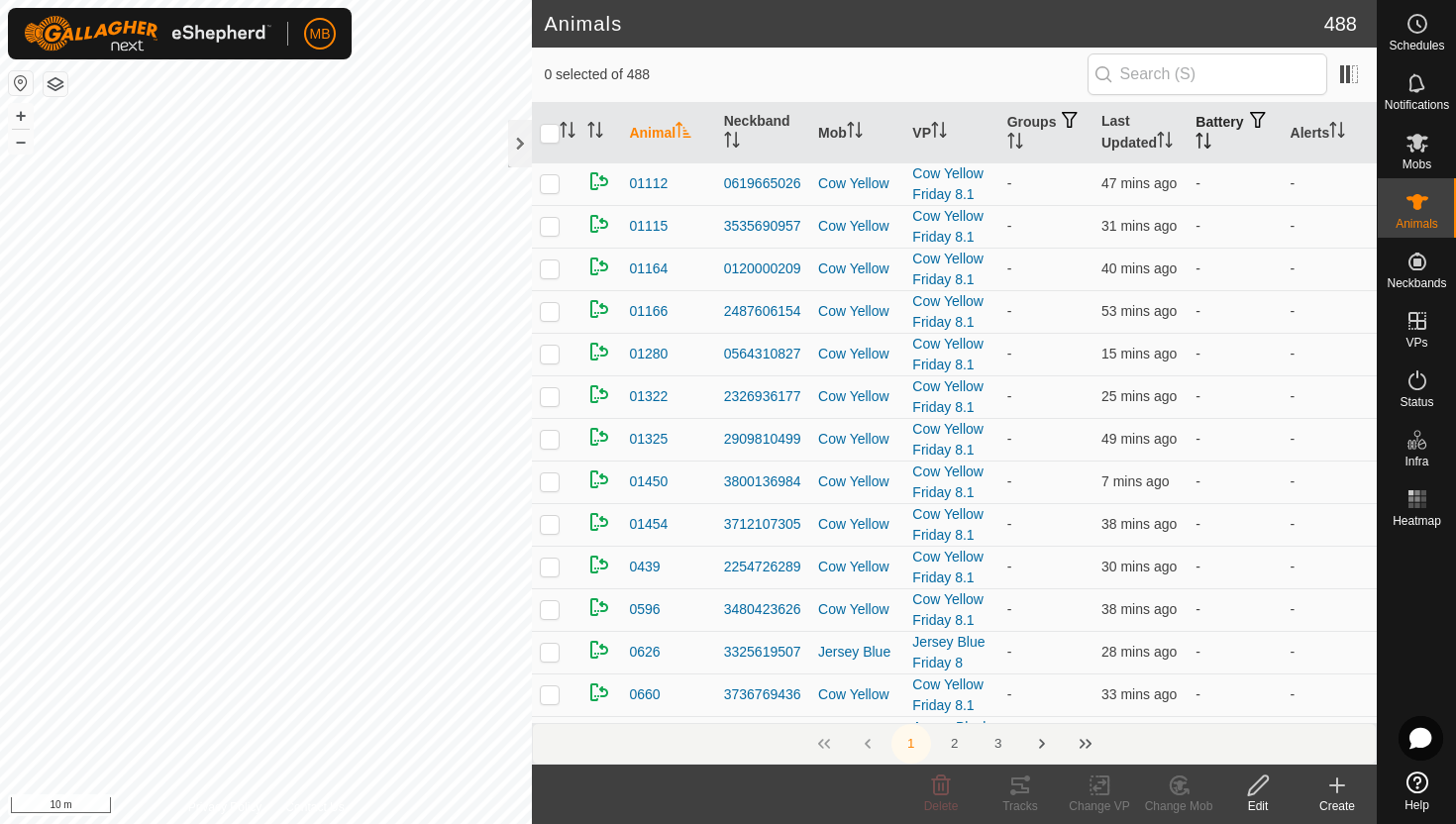 click 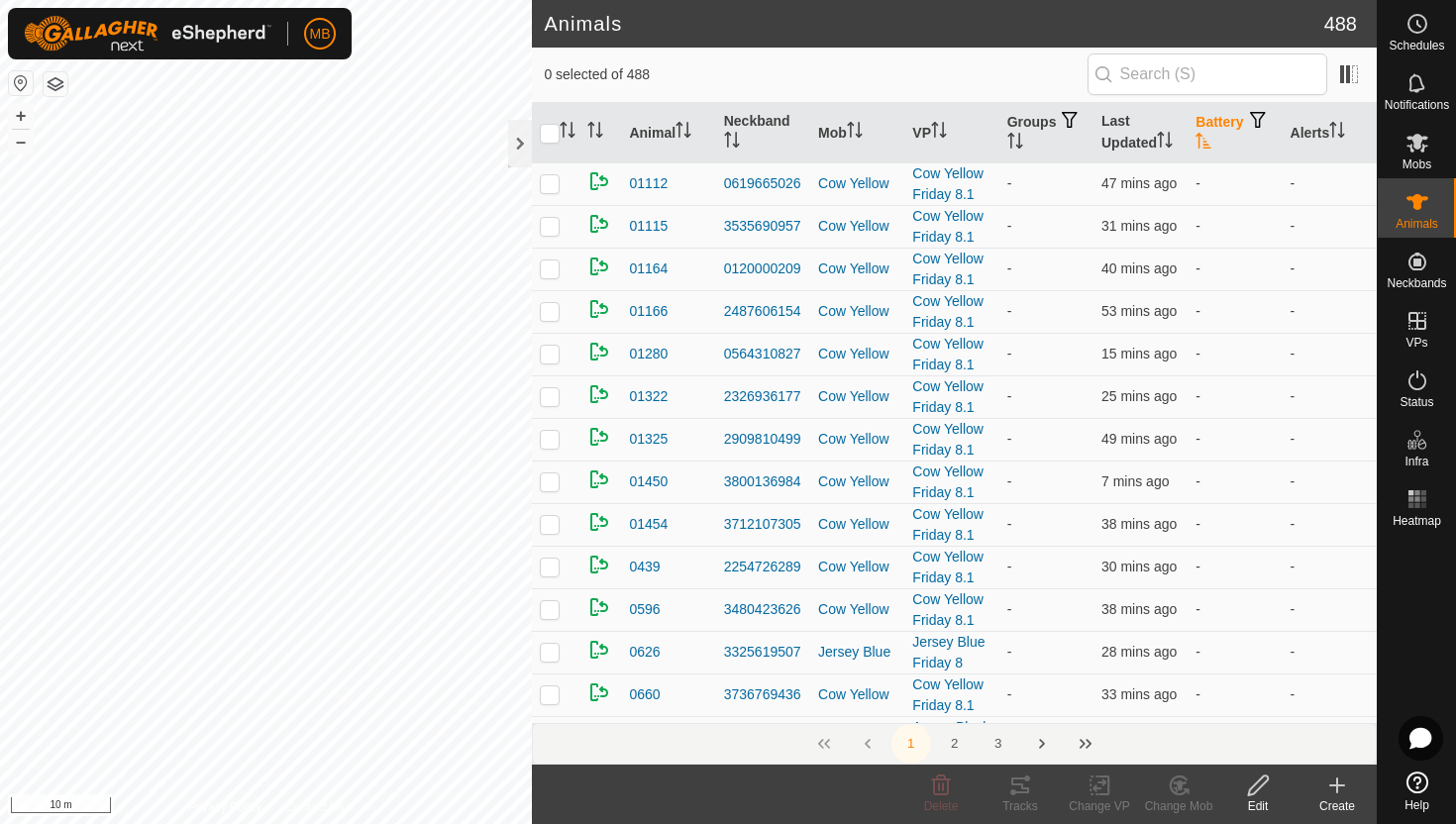 click 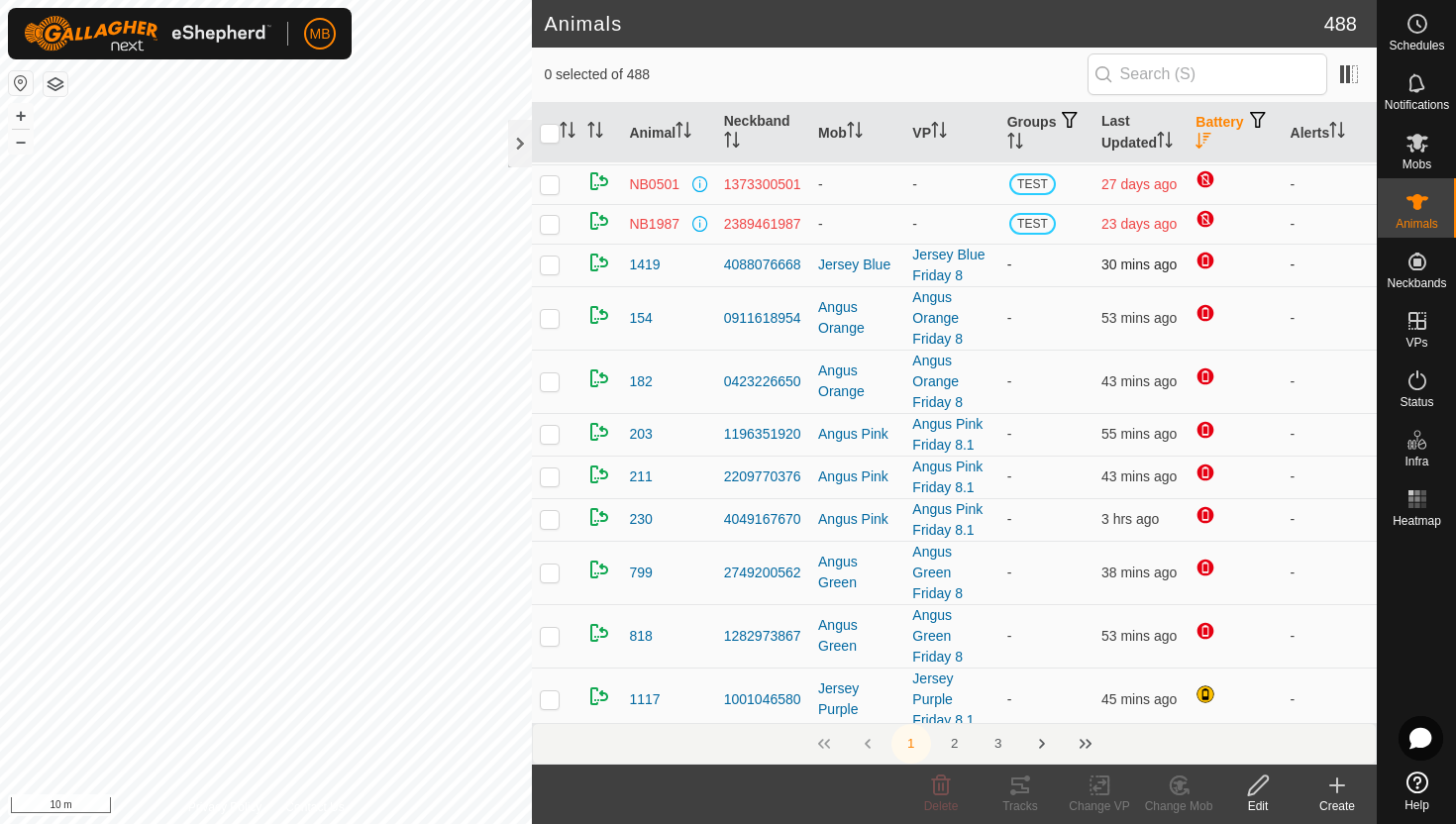 scroll, scrollTop: 47, scrollLeft: 0, axis: vertical 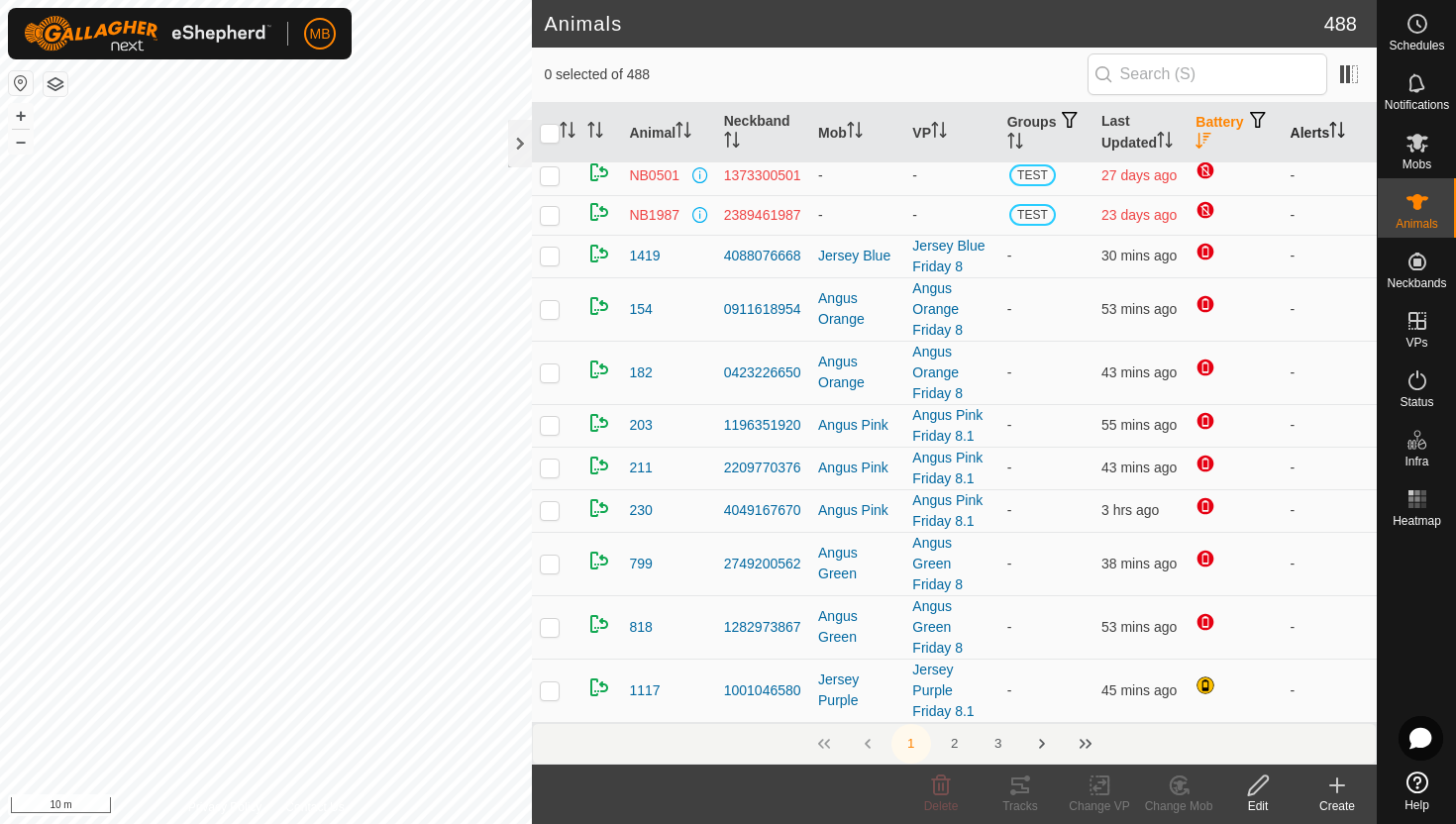 click 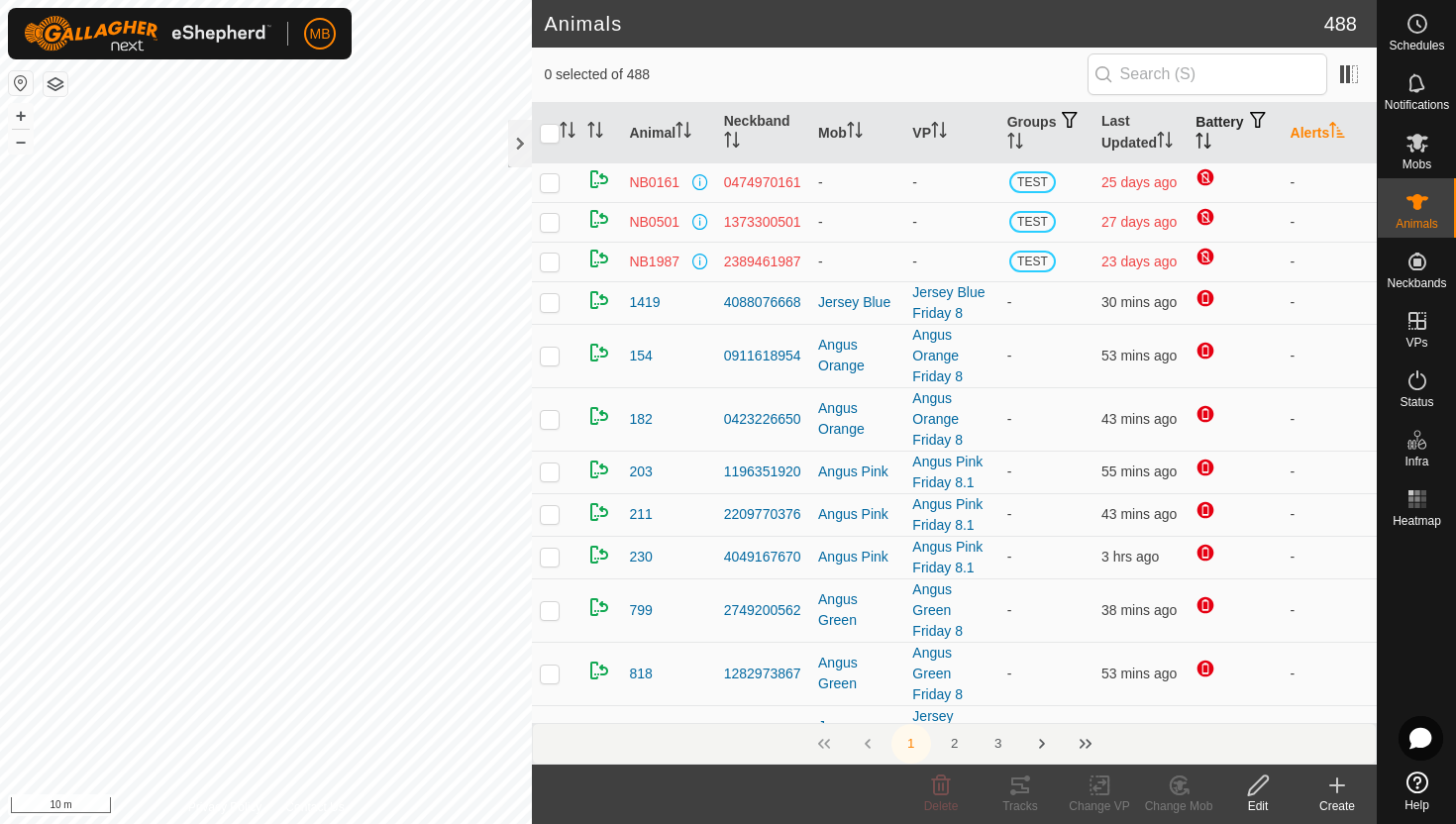 click 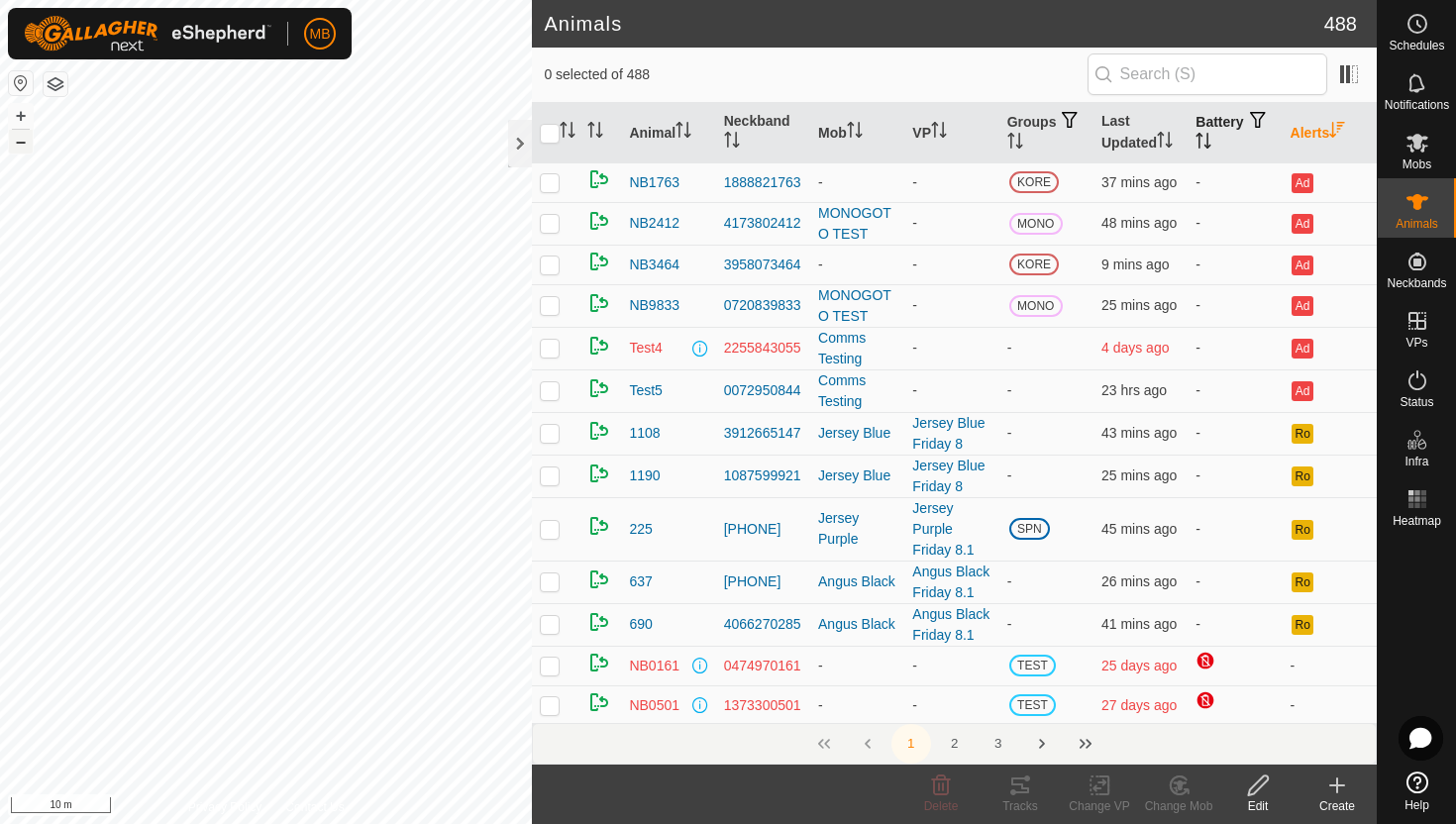 click on "–" at bounding box center [21, 142] 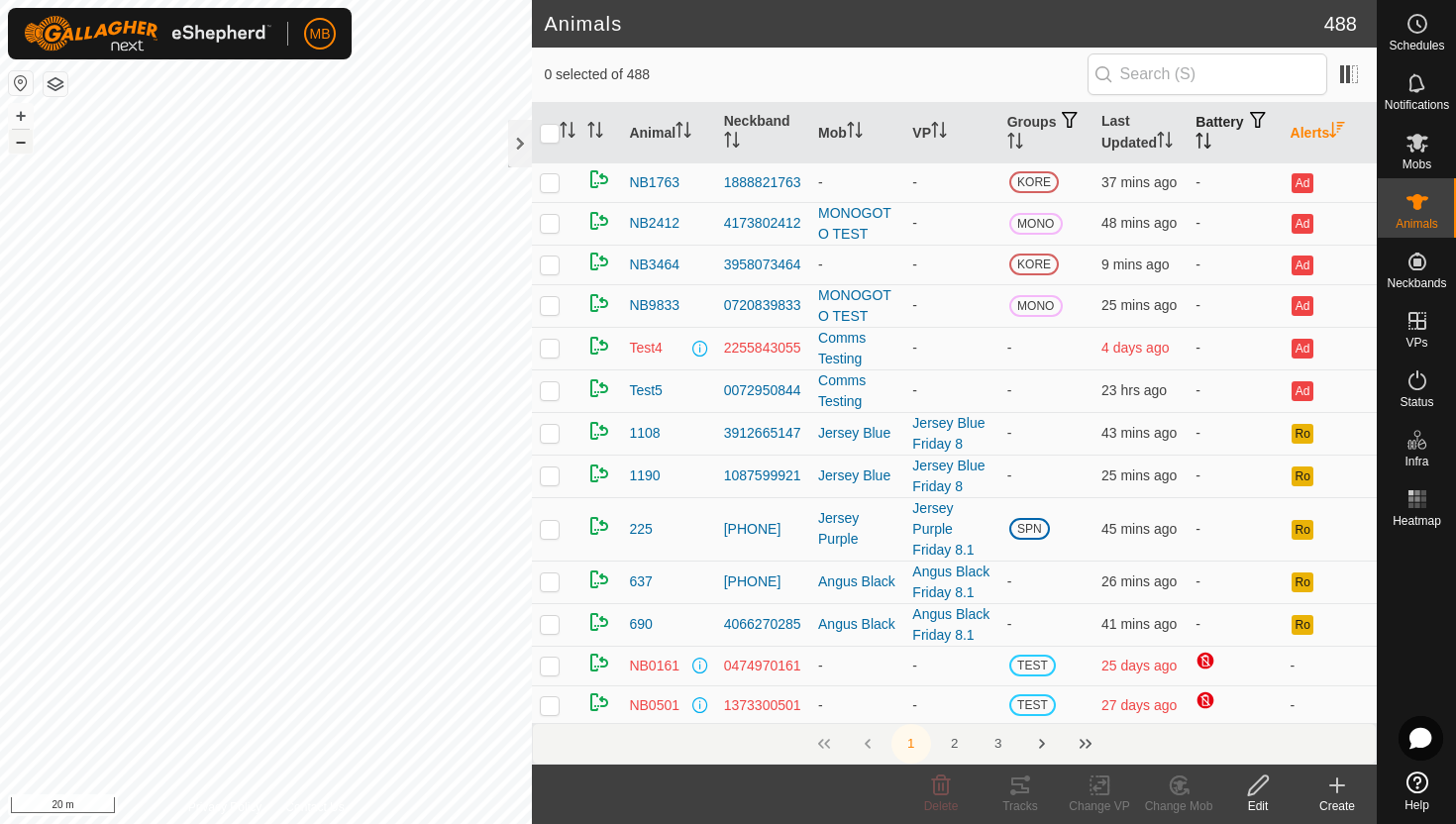 click on "–" at bounding box center [21, 142] 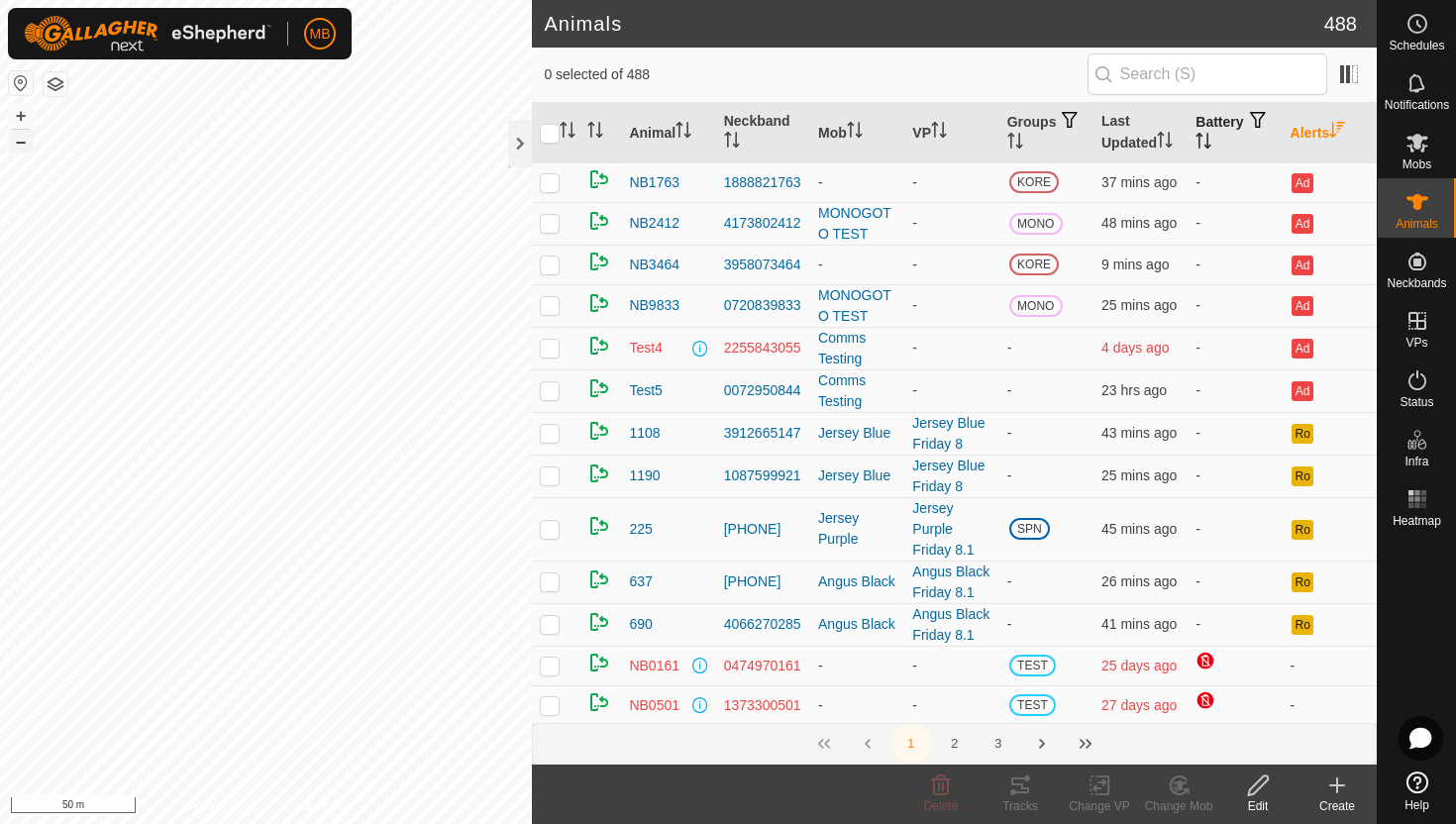 click on "–" at bounding box center [21, 142] 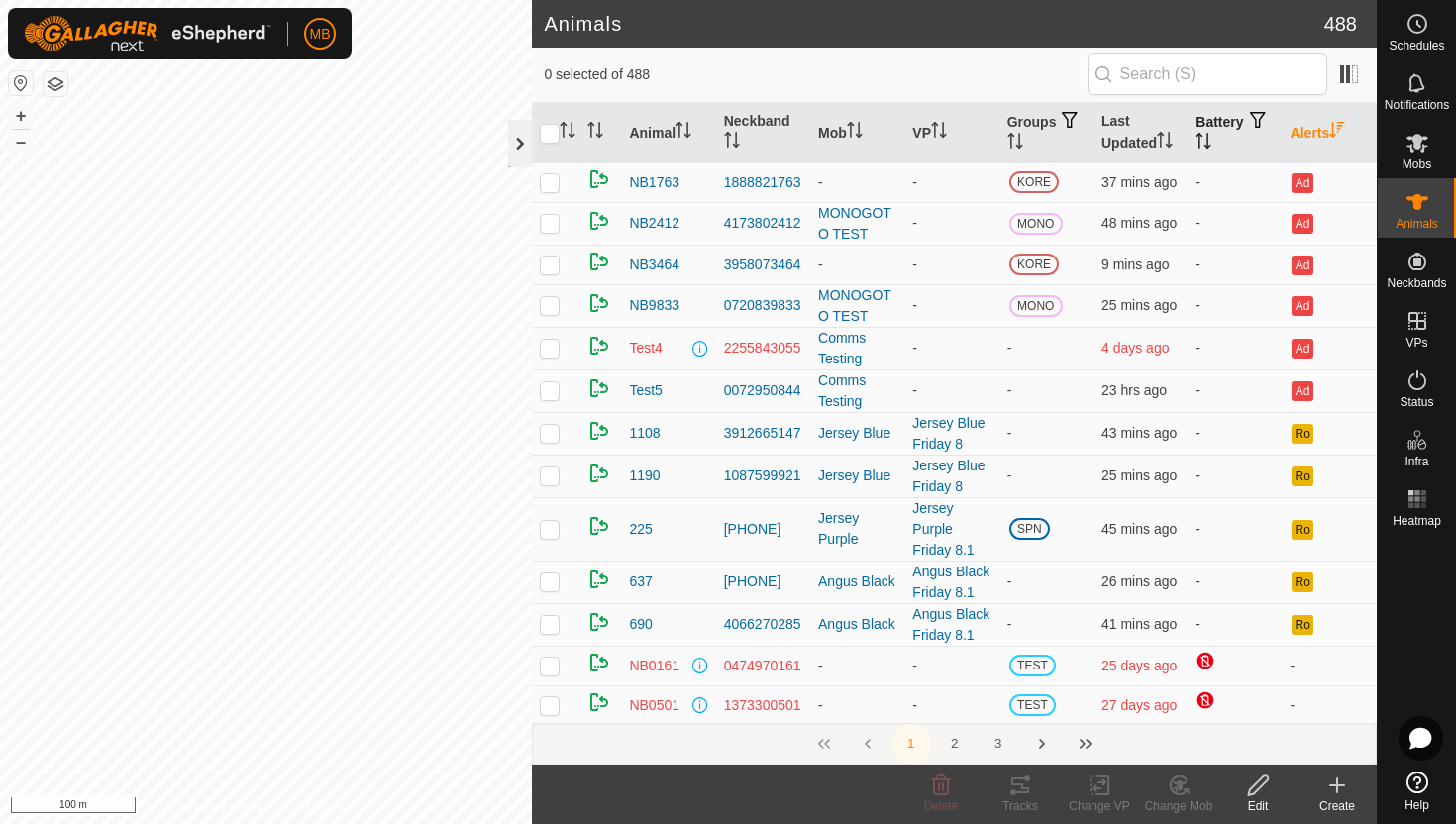 click 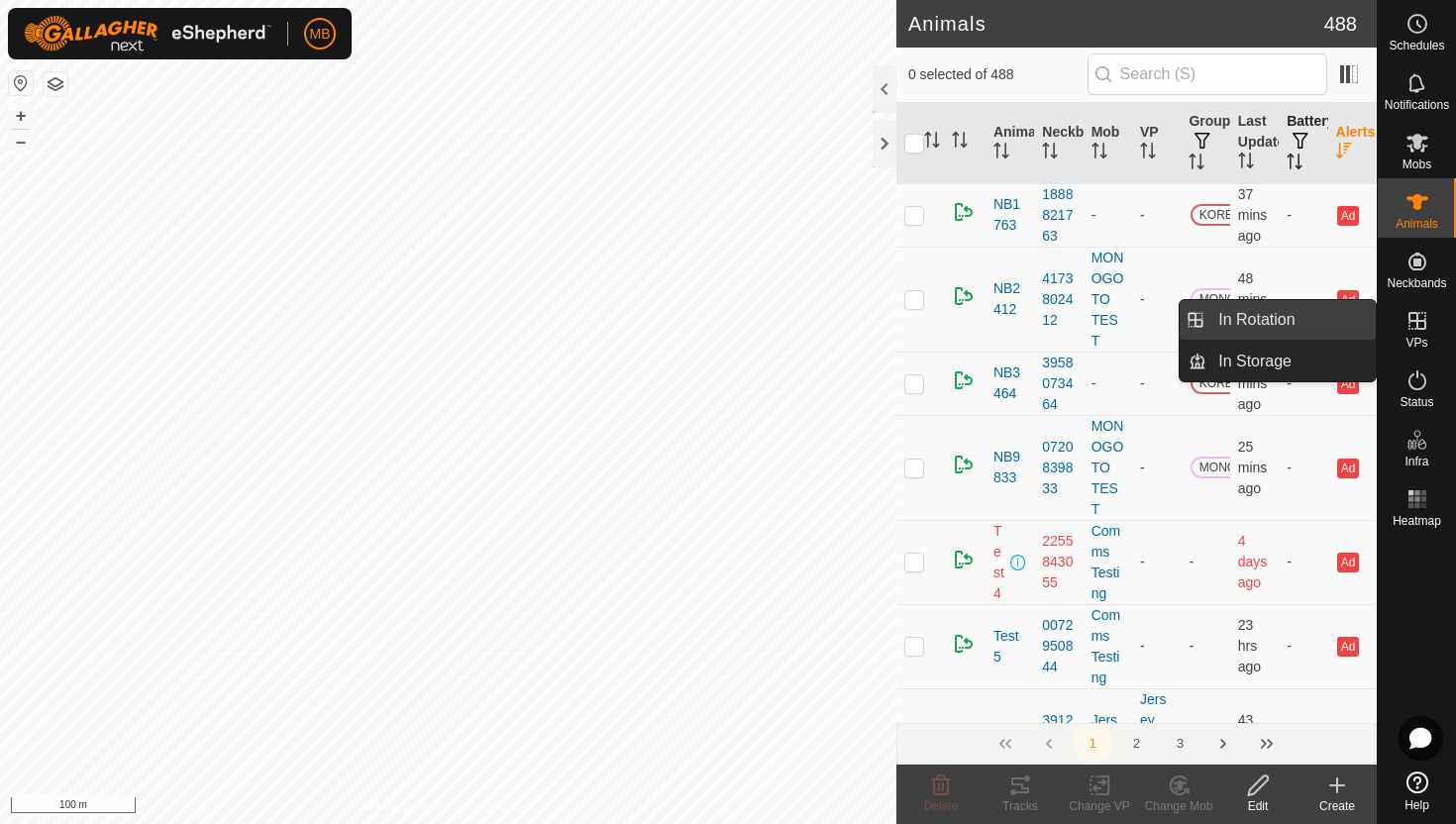 click on "In Rotation" at bounding box center (1291, 320) 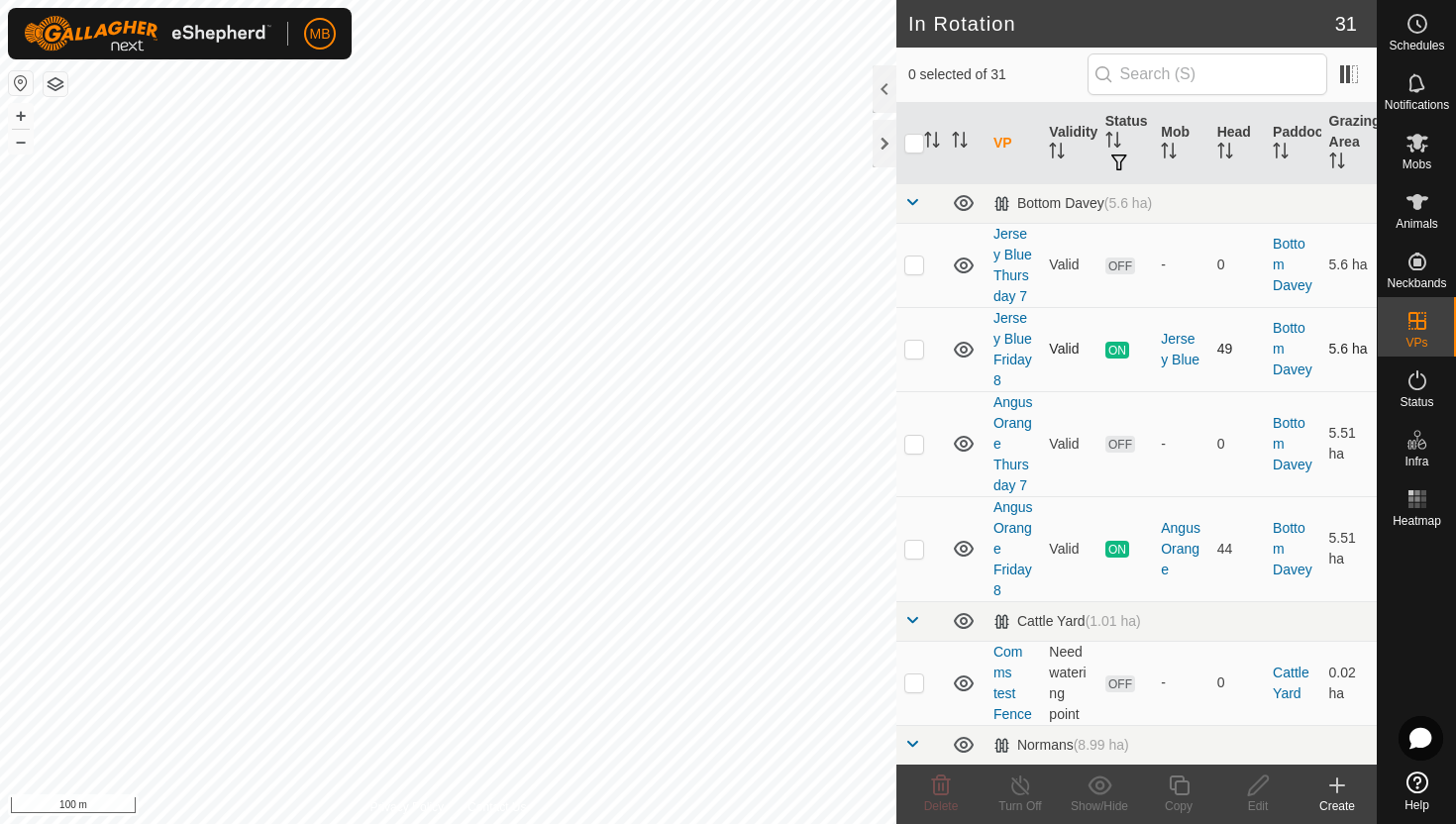 click at bounding box center (914, 349) 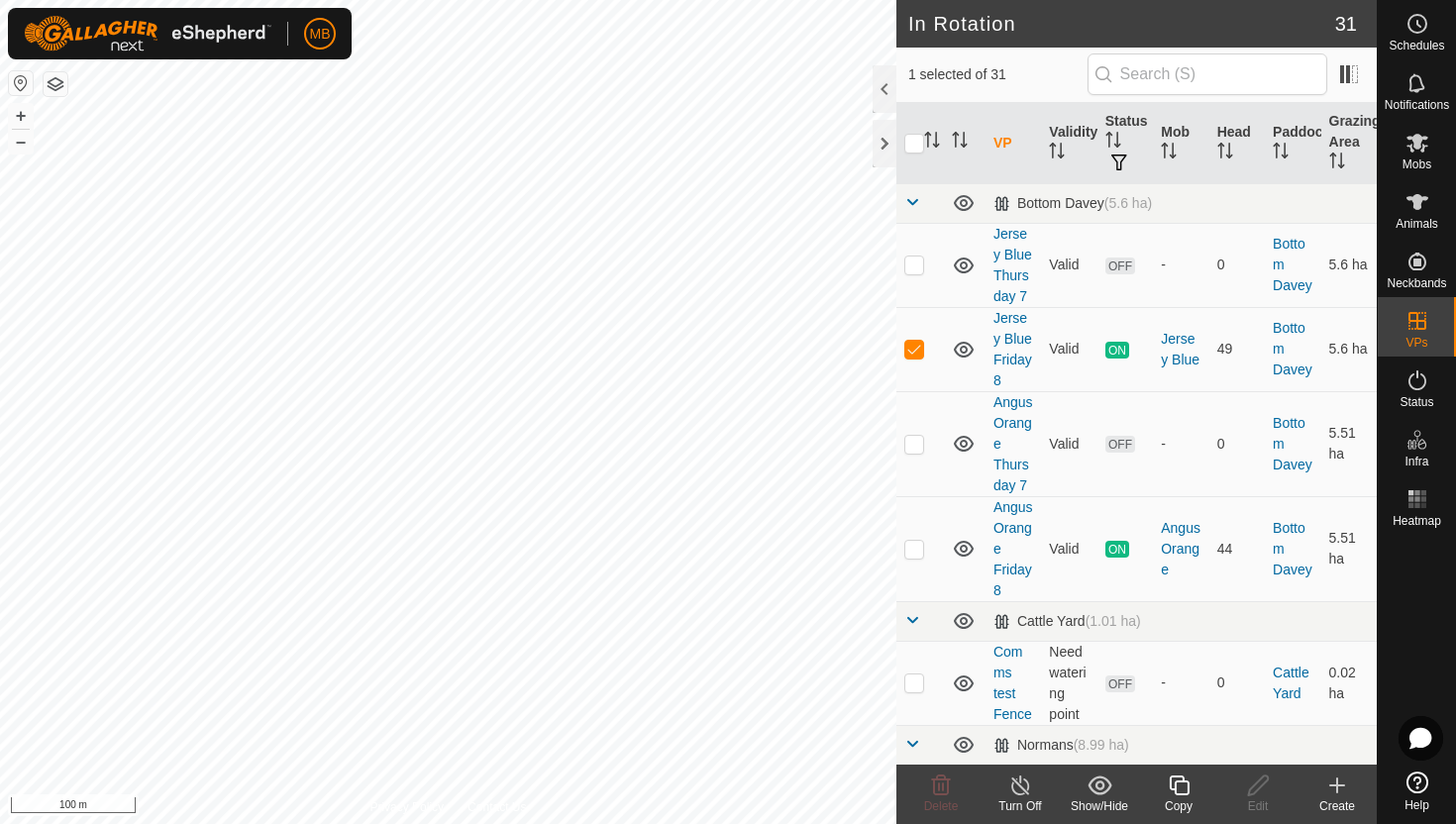 click 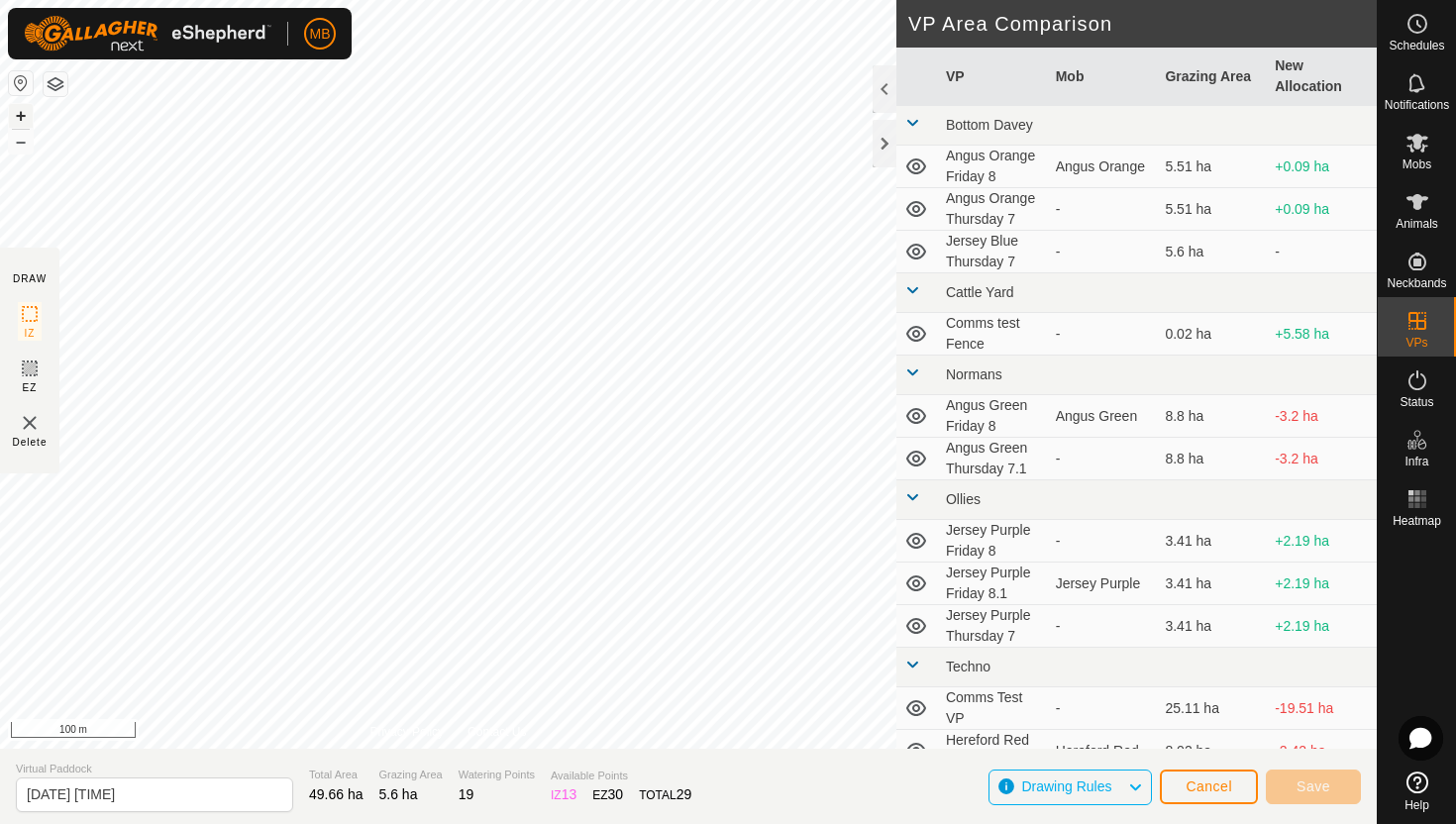 click on "+" at bounding box center [21, 116] 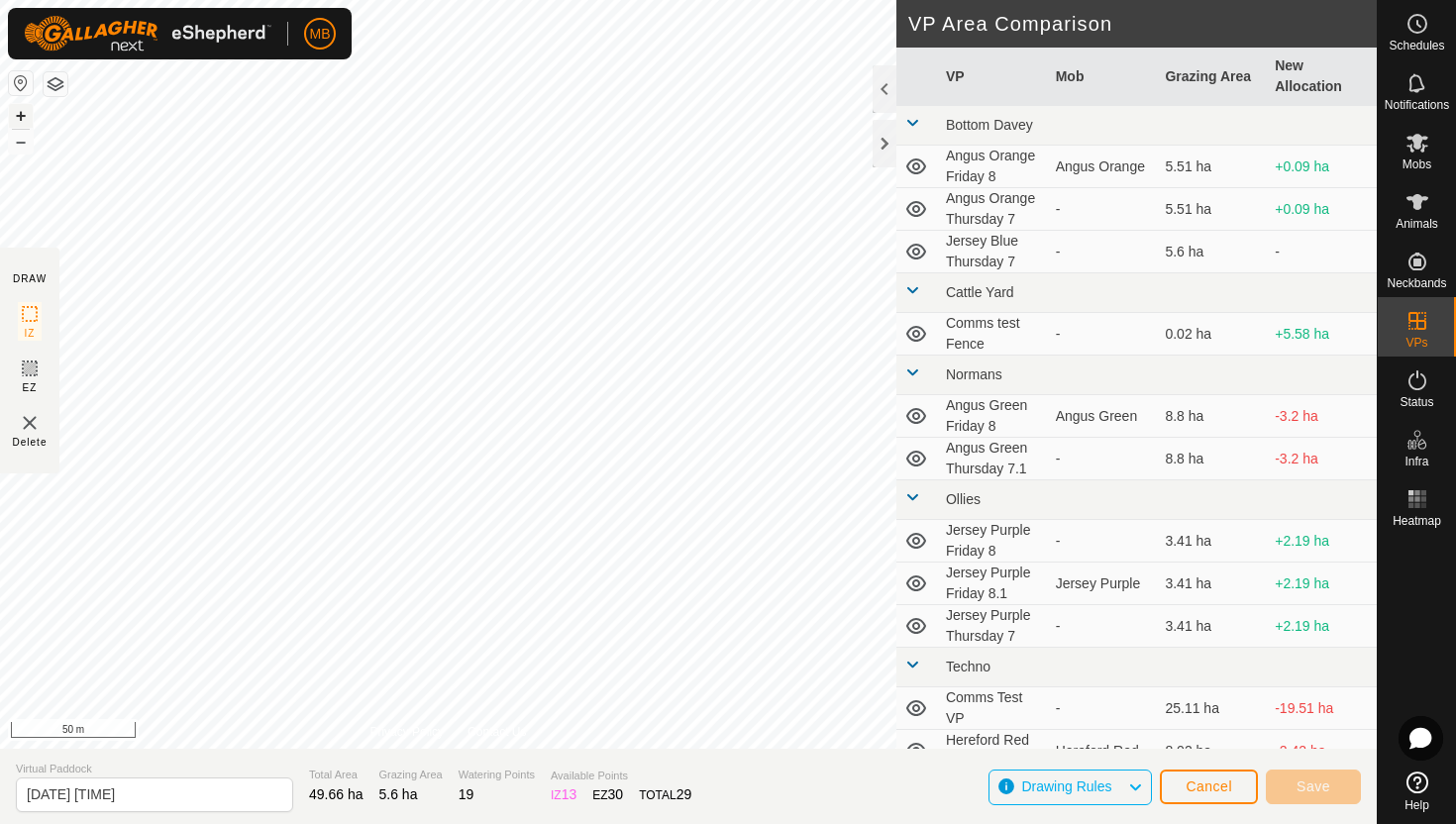 click on "+" at bounding box center (21, 116) 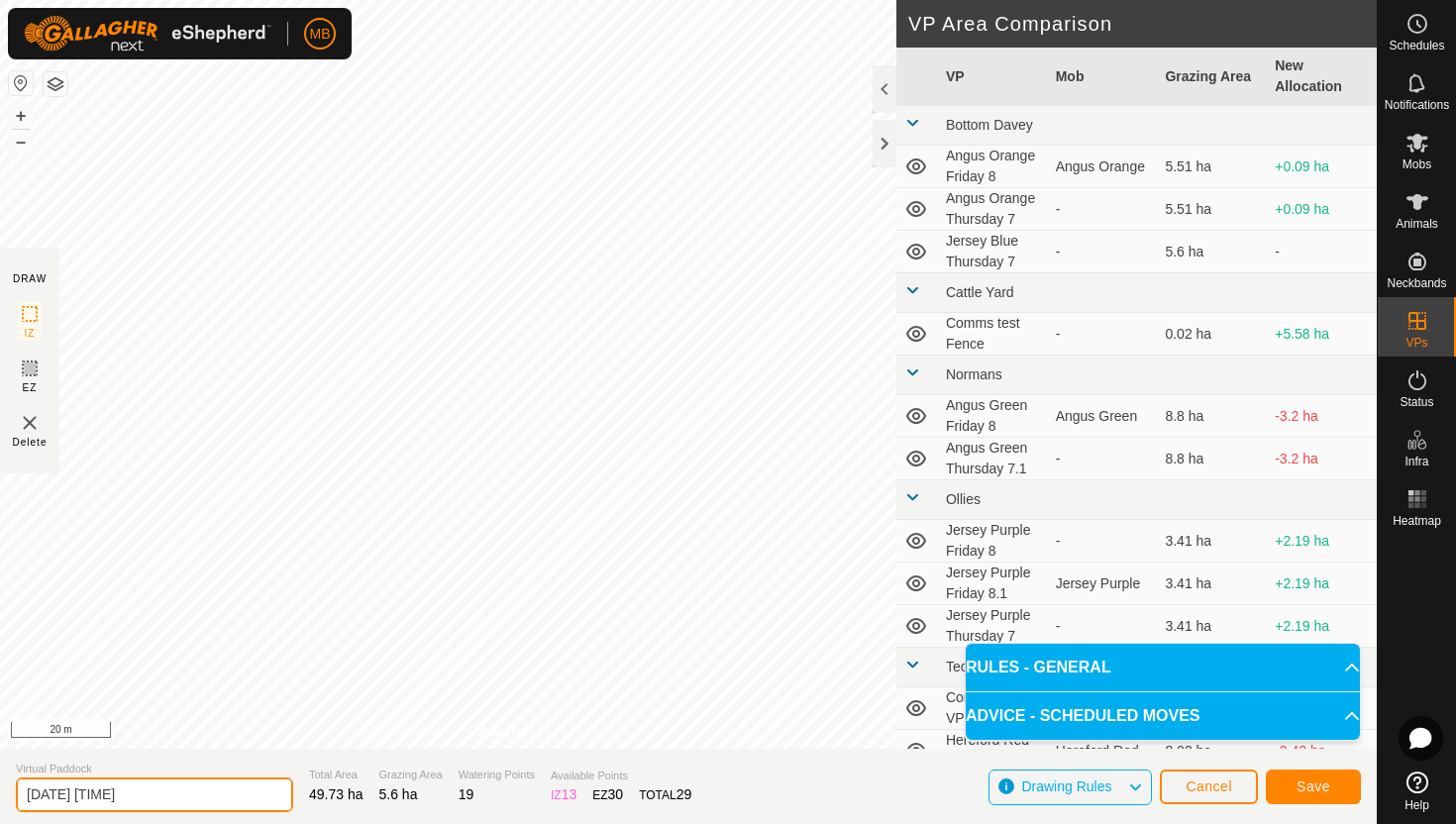 click on "2025-08-08 190332" 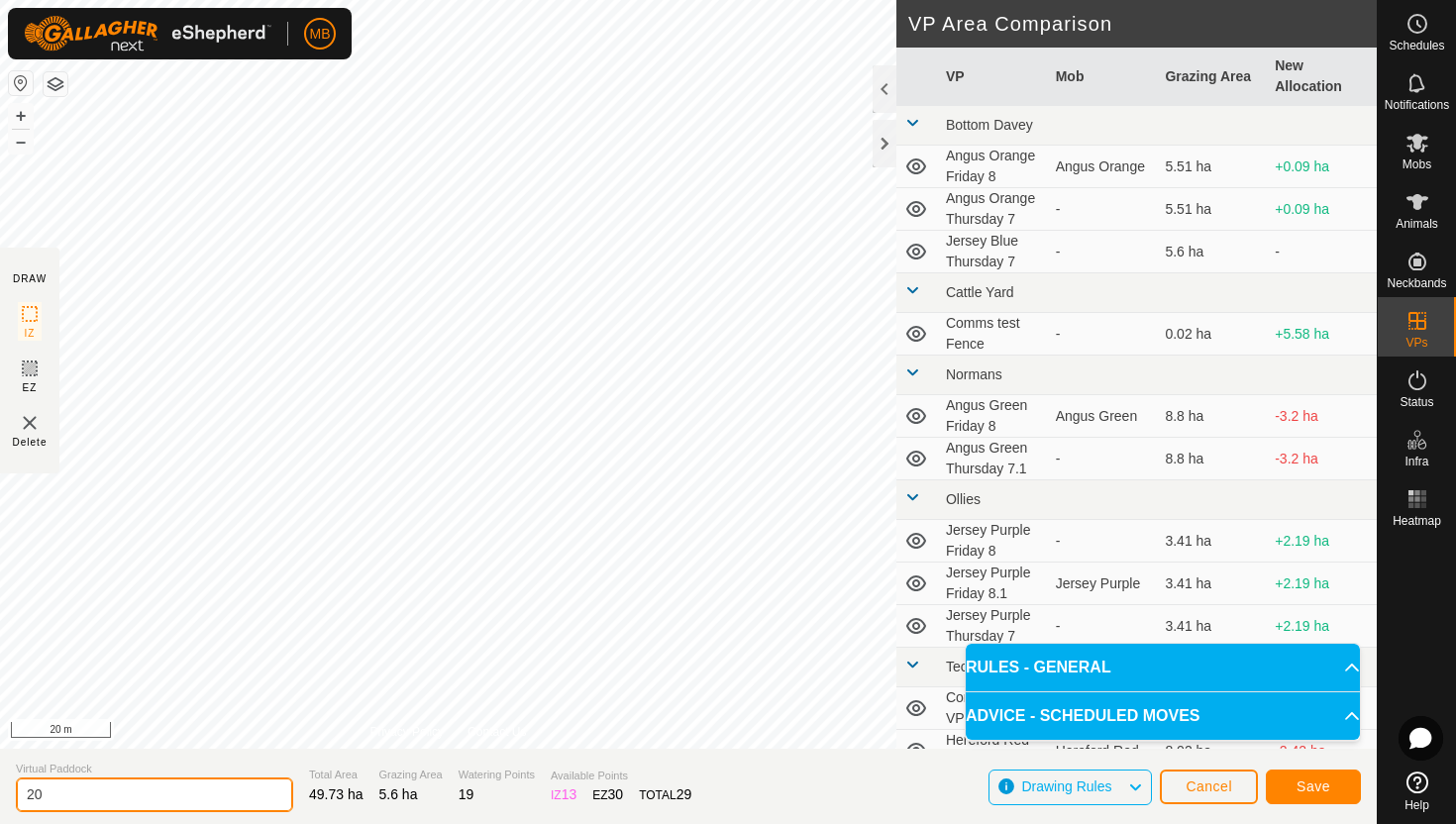 type on "2" 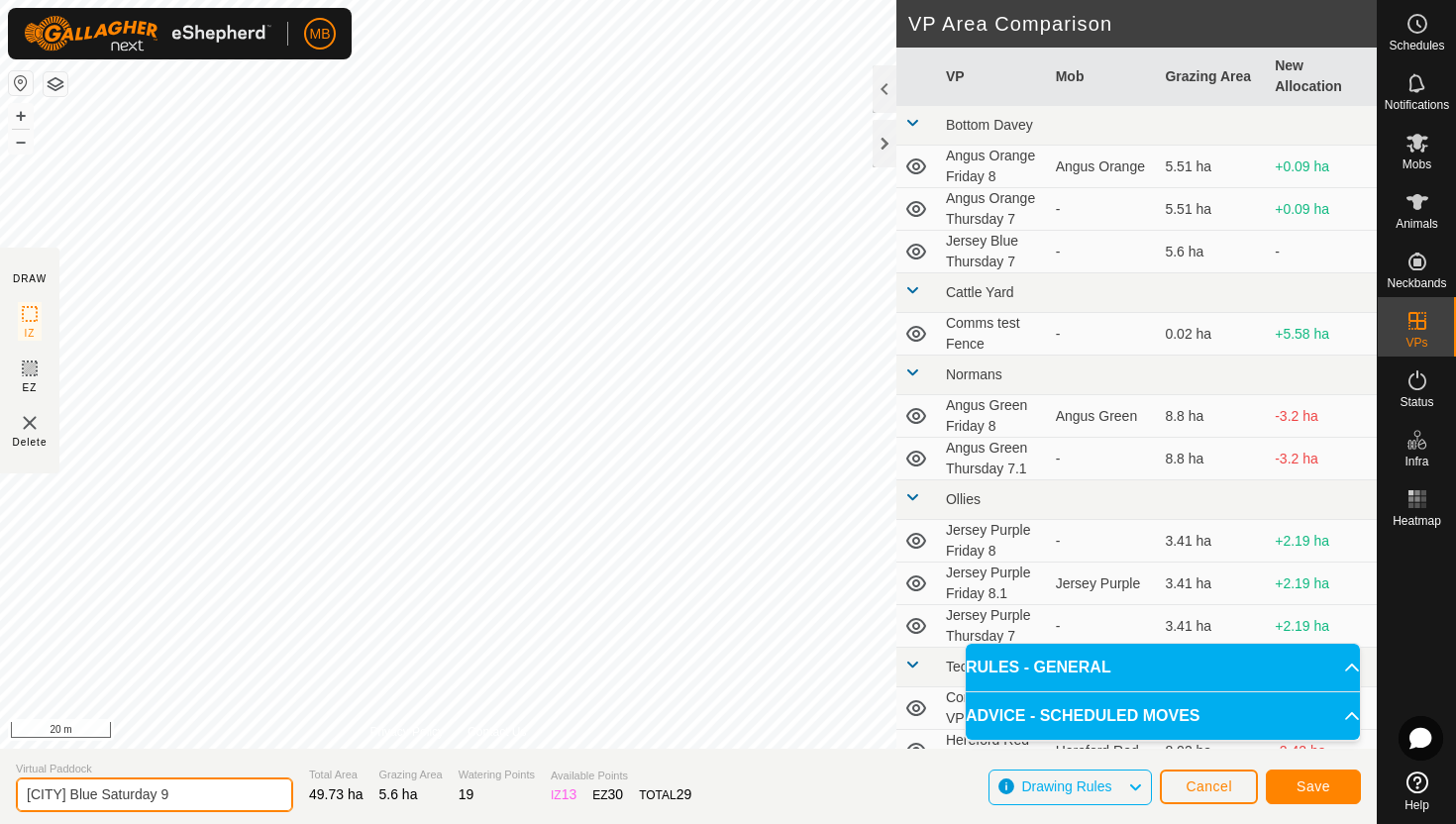 type on "[ANIMAL] [COLOR] [DAY]" 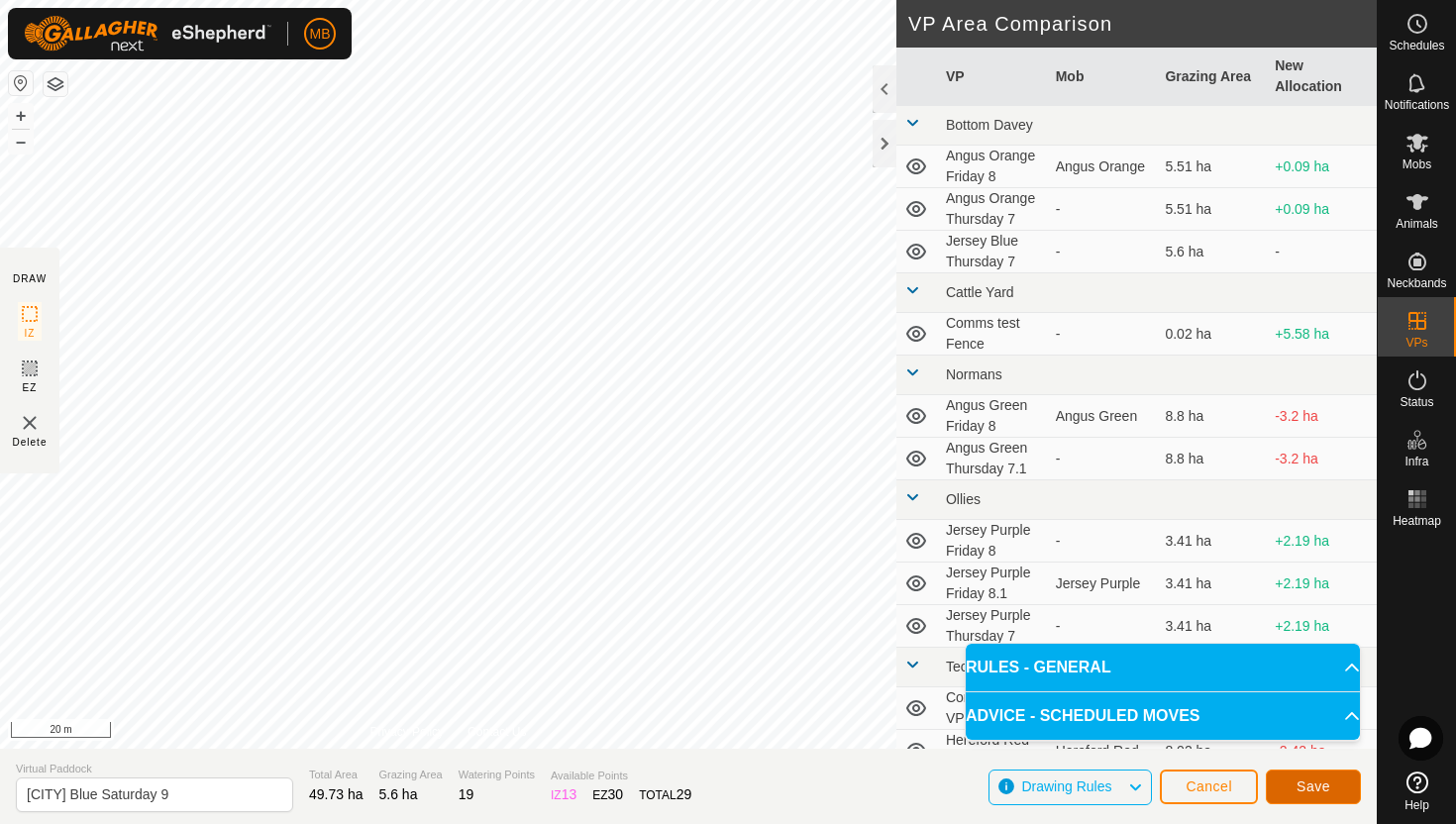 click on "Save" 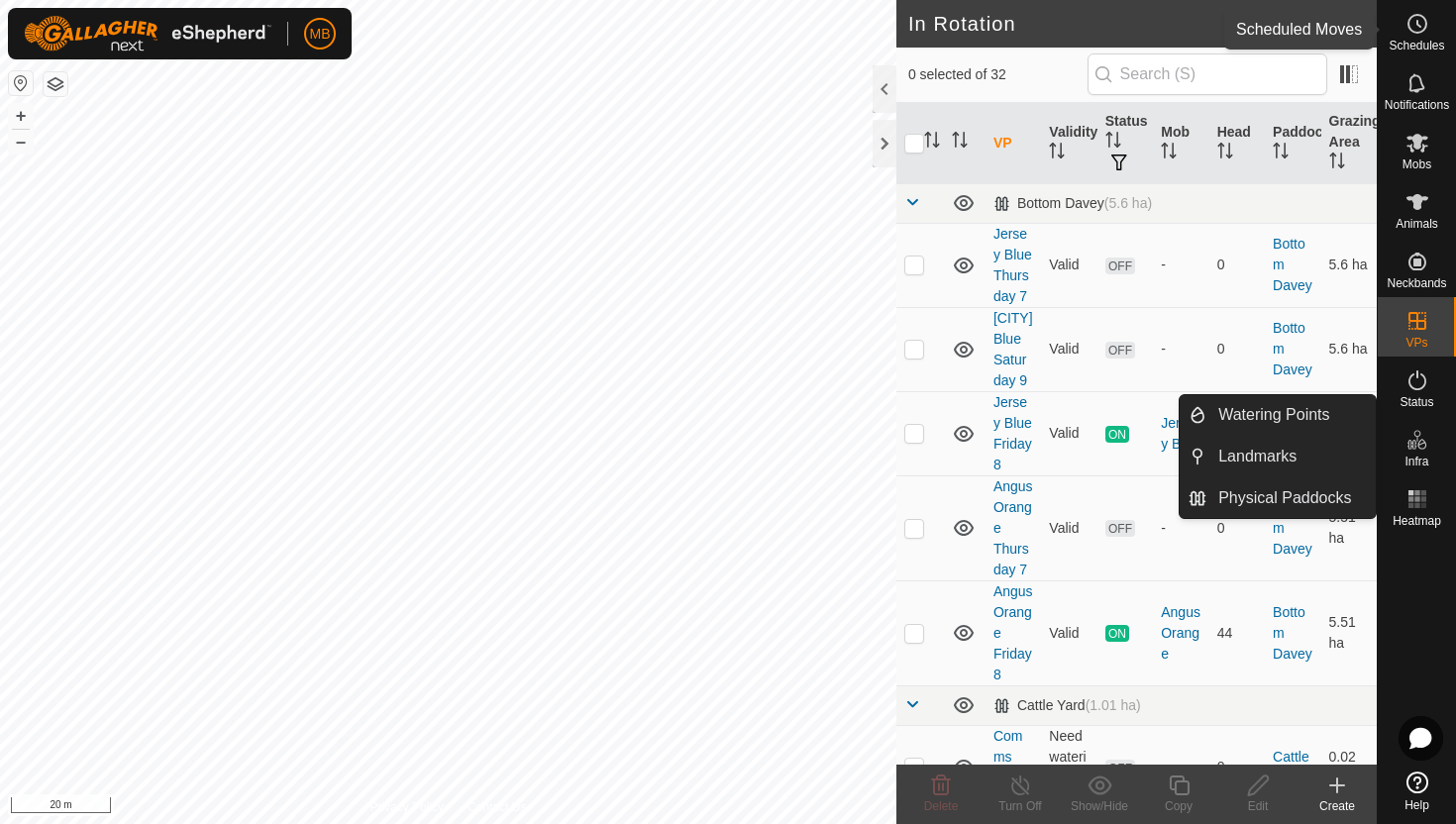 click 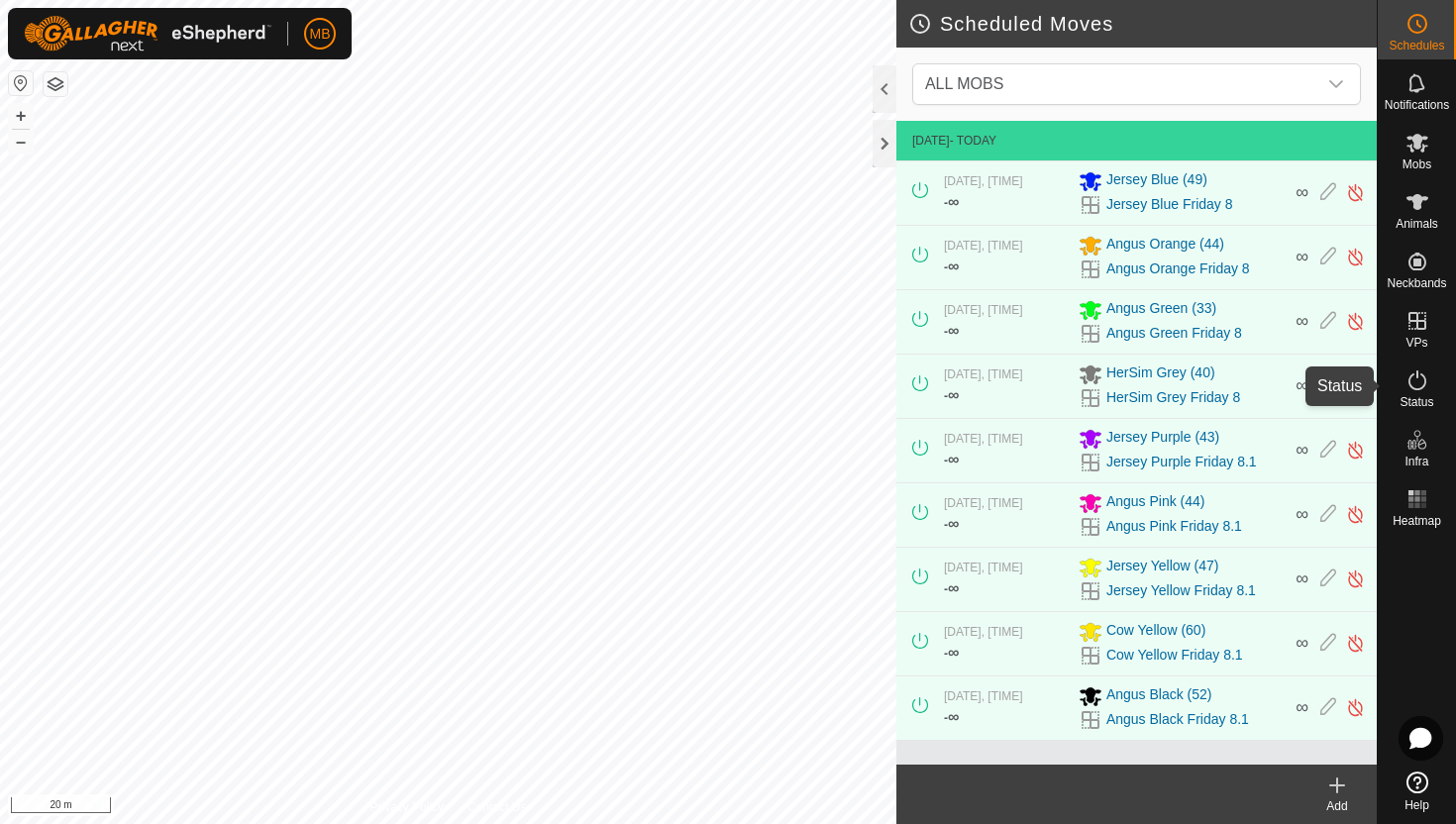 click 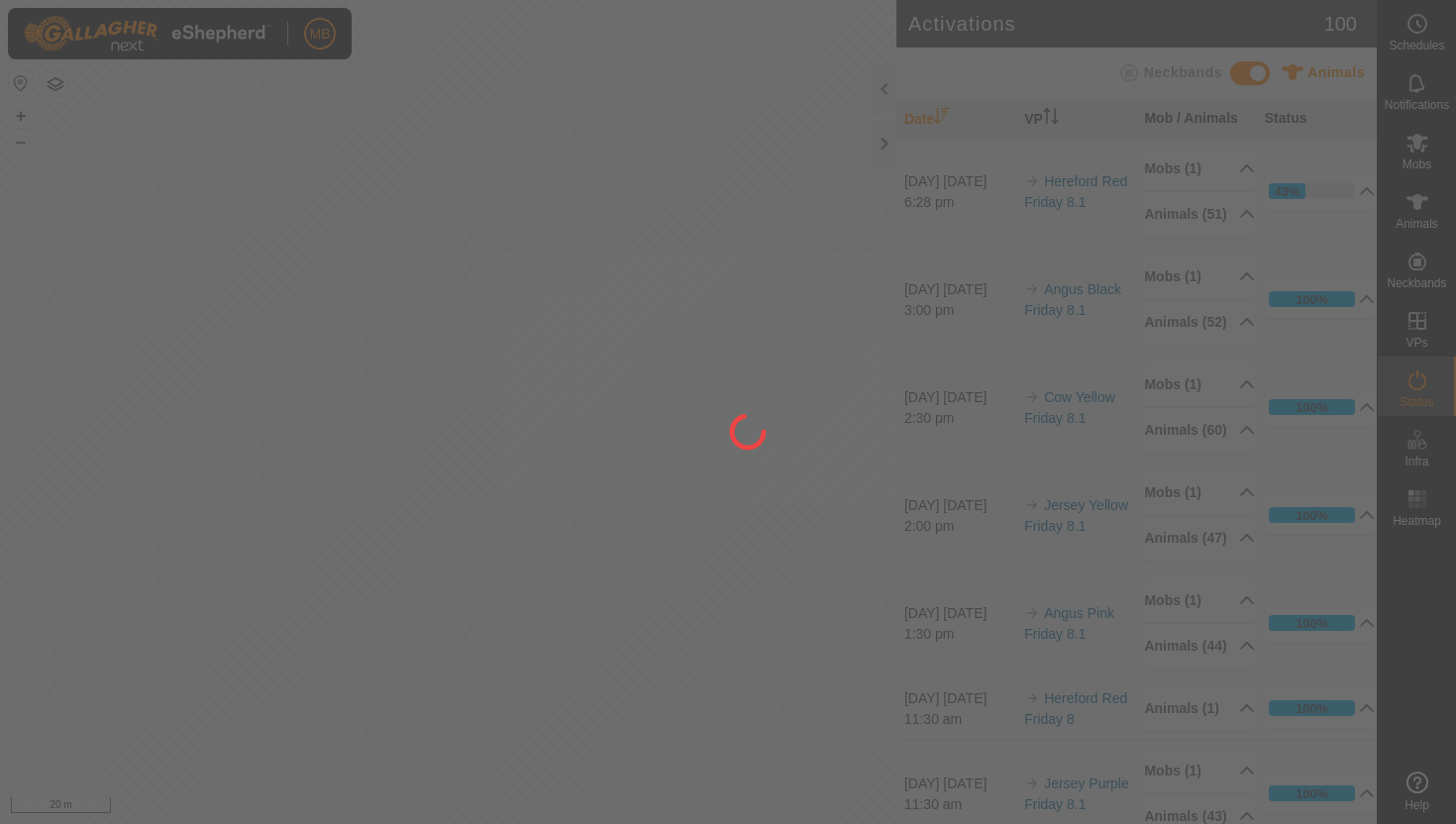 scroll, scrollTop: 0, scrollLeft: 0, axis: both 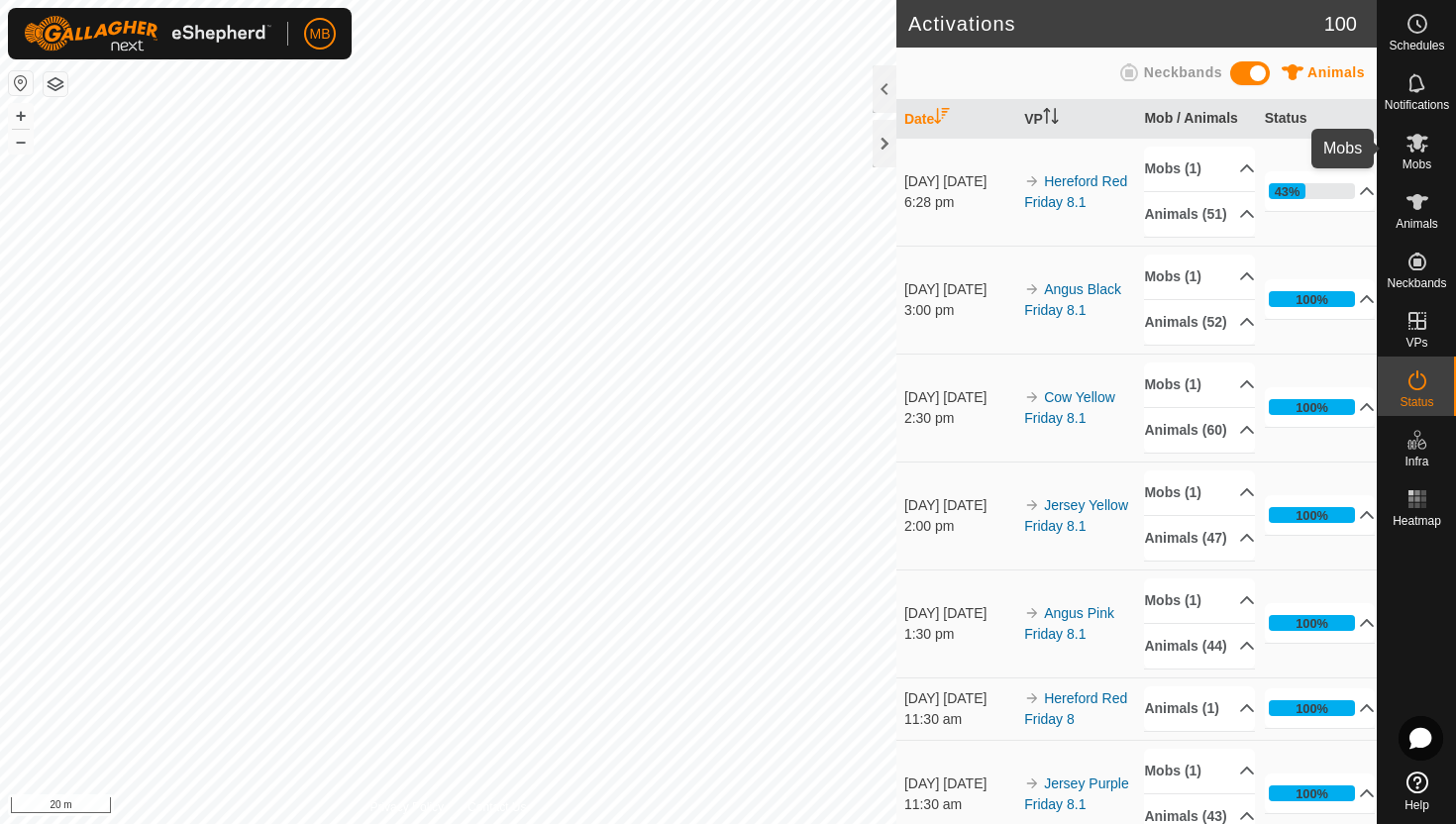 click 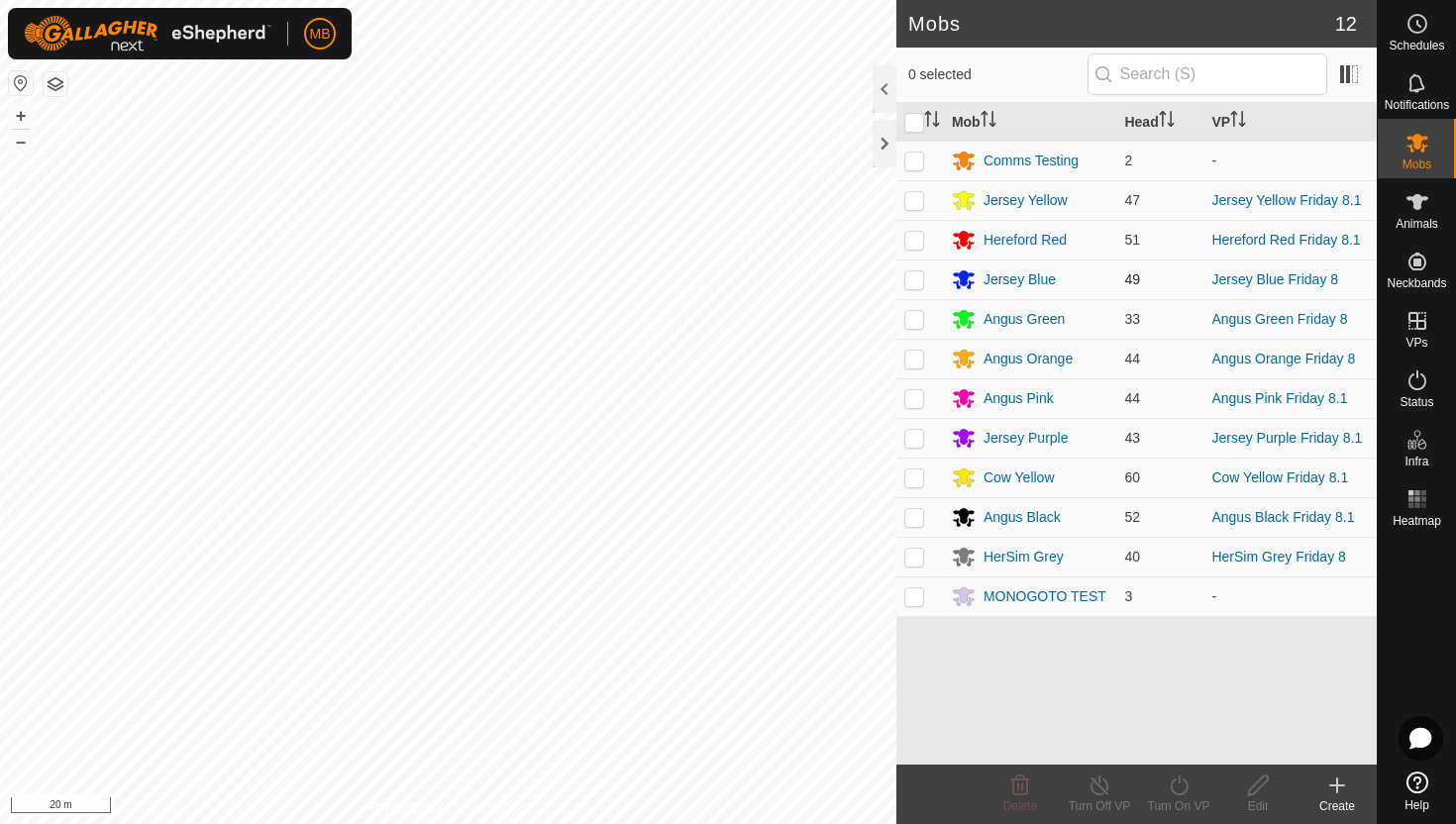 click at bounding box center [914, 279] 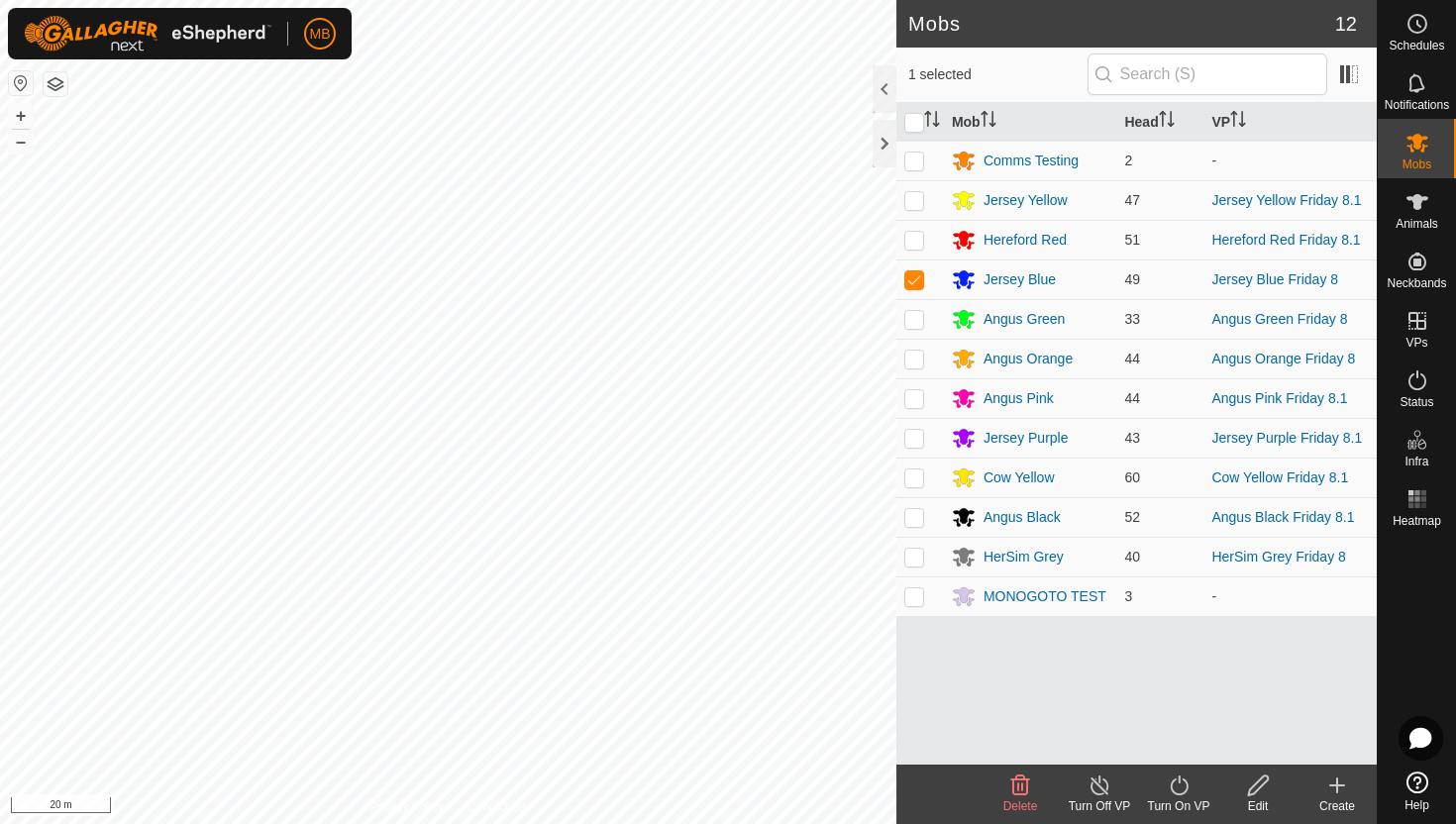 click 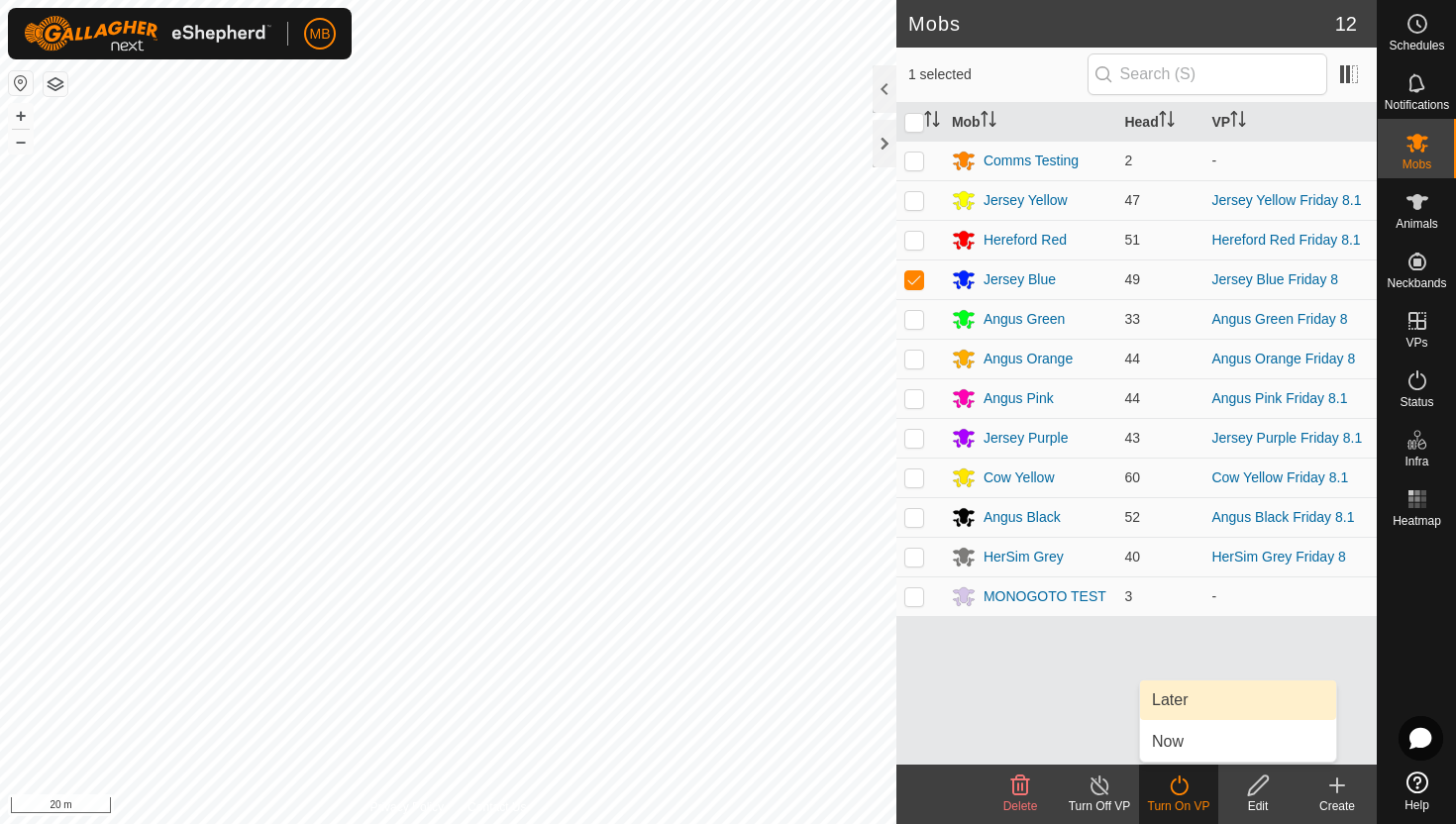 click on "Later" at bounding box center [1238, 700] 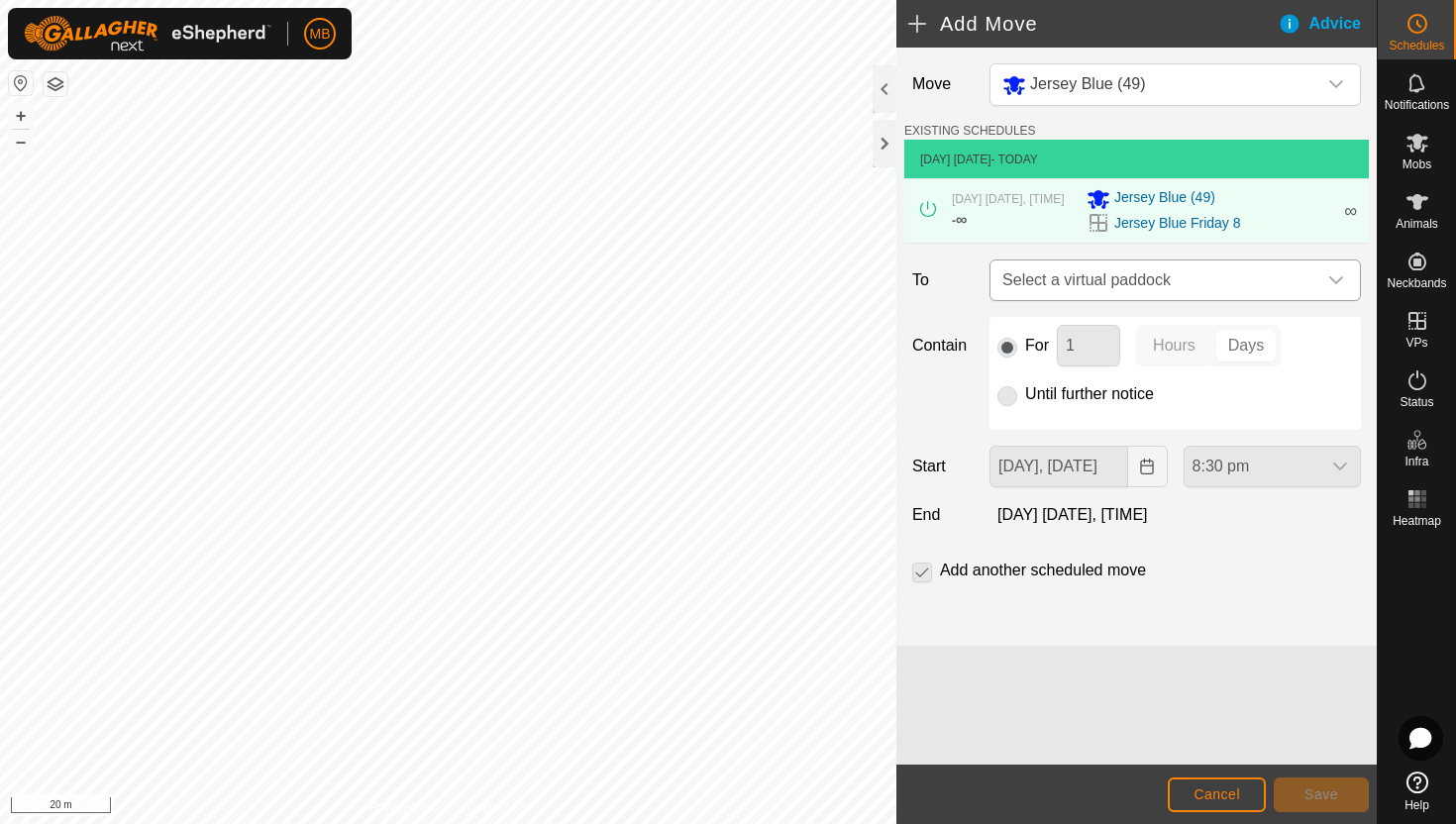 click 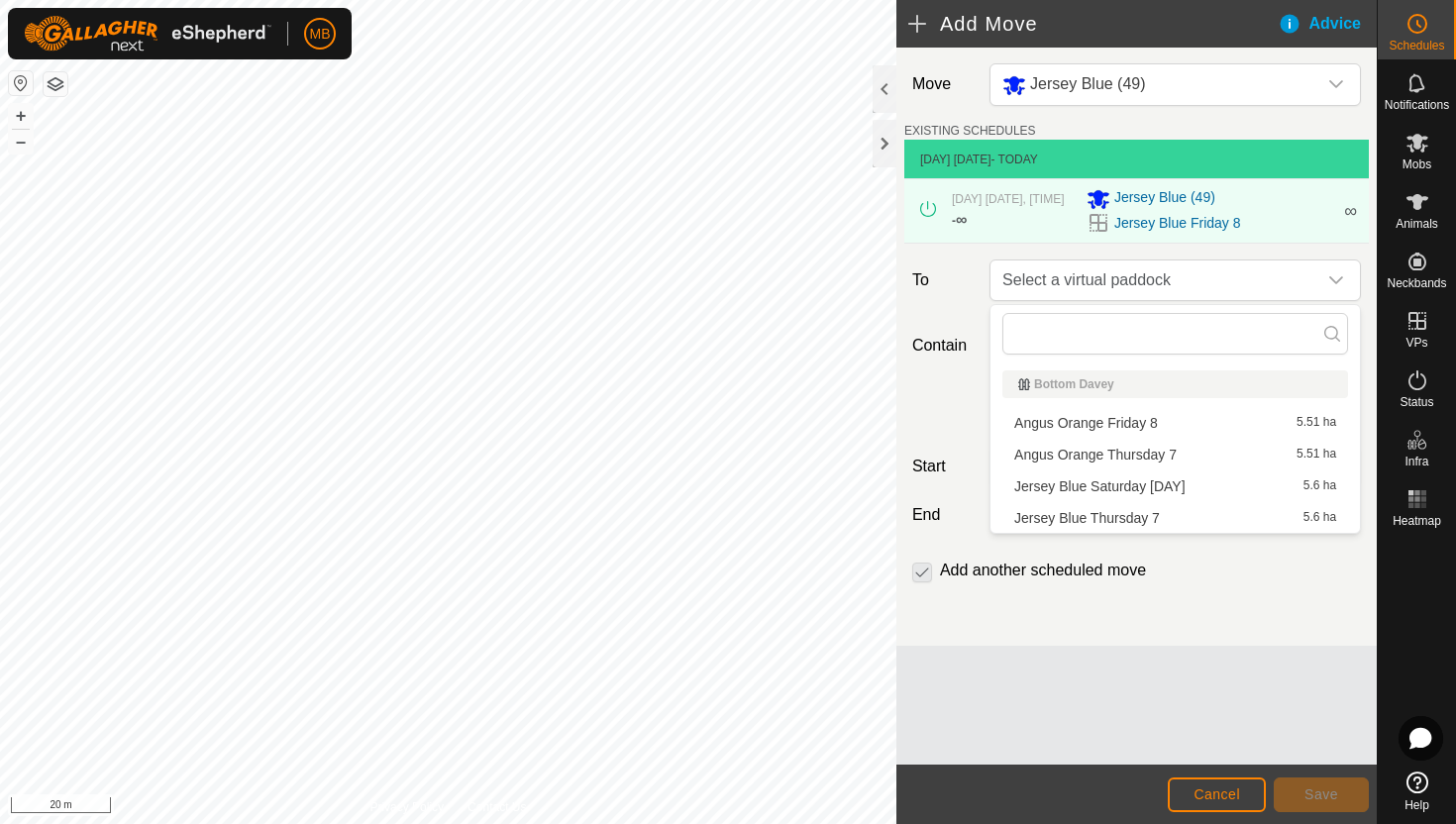 click on "Jersey Blue Saturday 9  5.6 ha" at bounding box center [1175, 486] 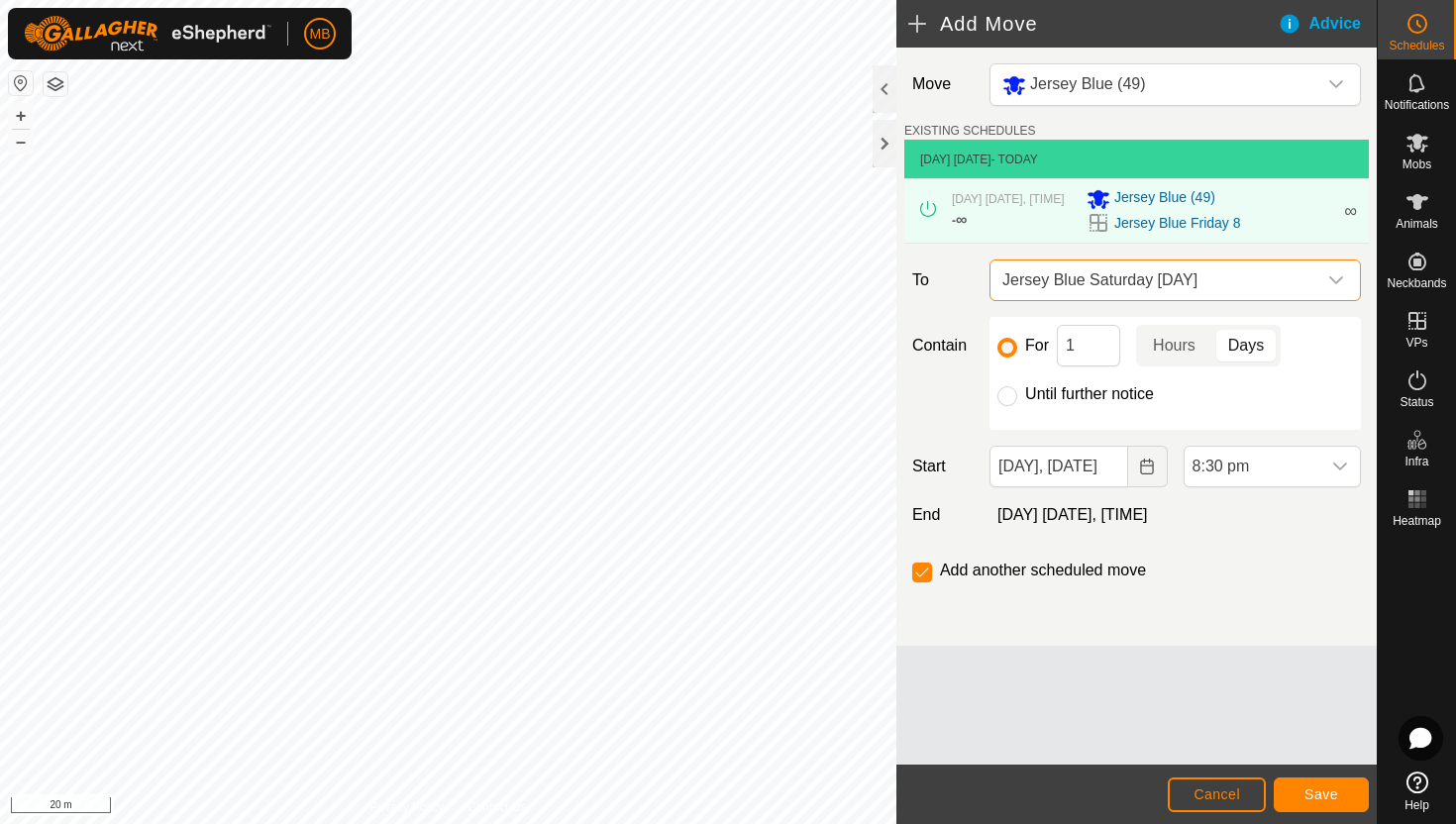 click on "Until further notice" 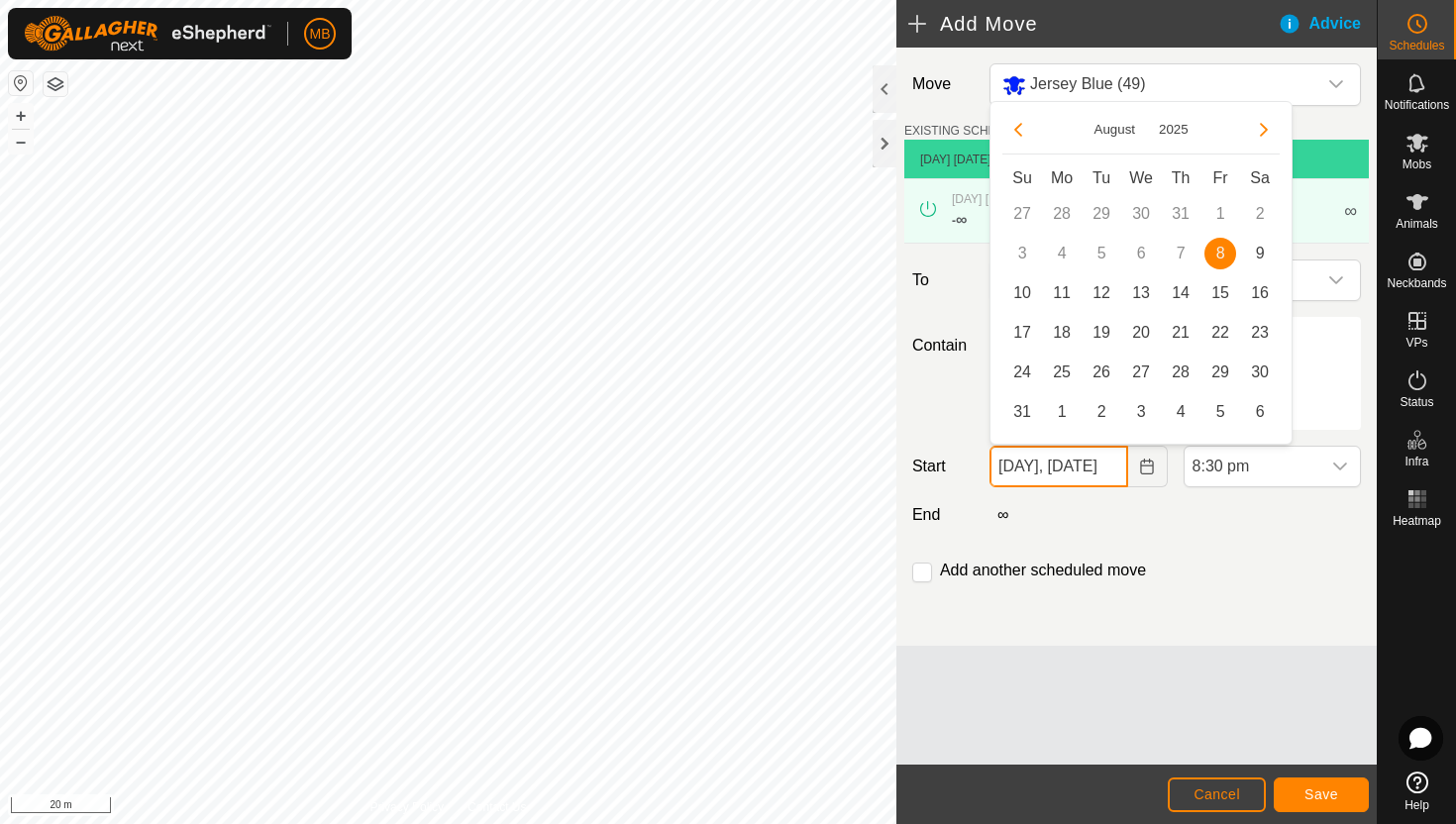 click on "[NUMBER] [MONTH], [YEAR]" 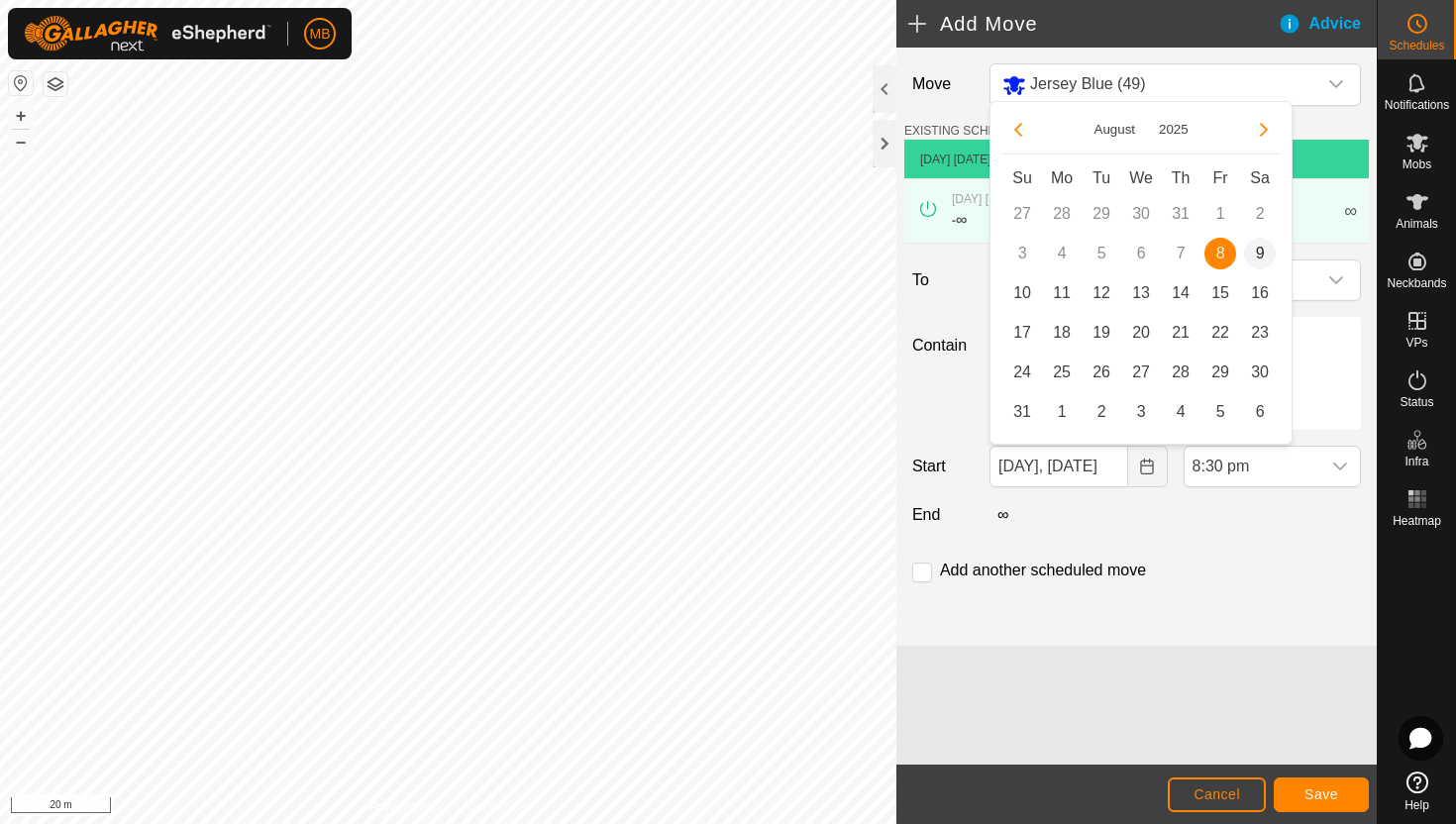 click on "9" at bounding box center (1260, 254) 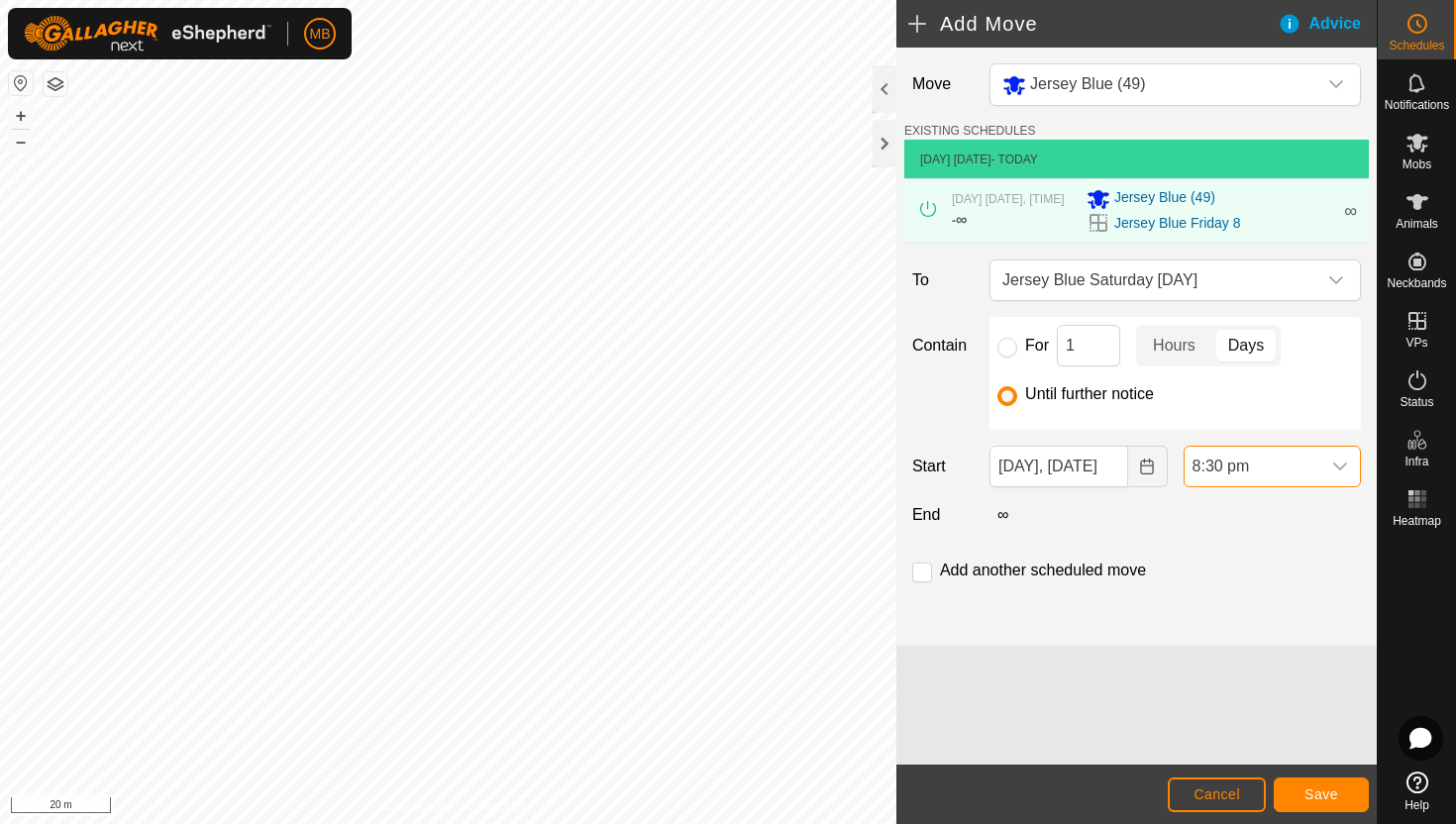 click on "8:30 pm" at bounding box center [1252, 466] 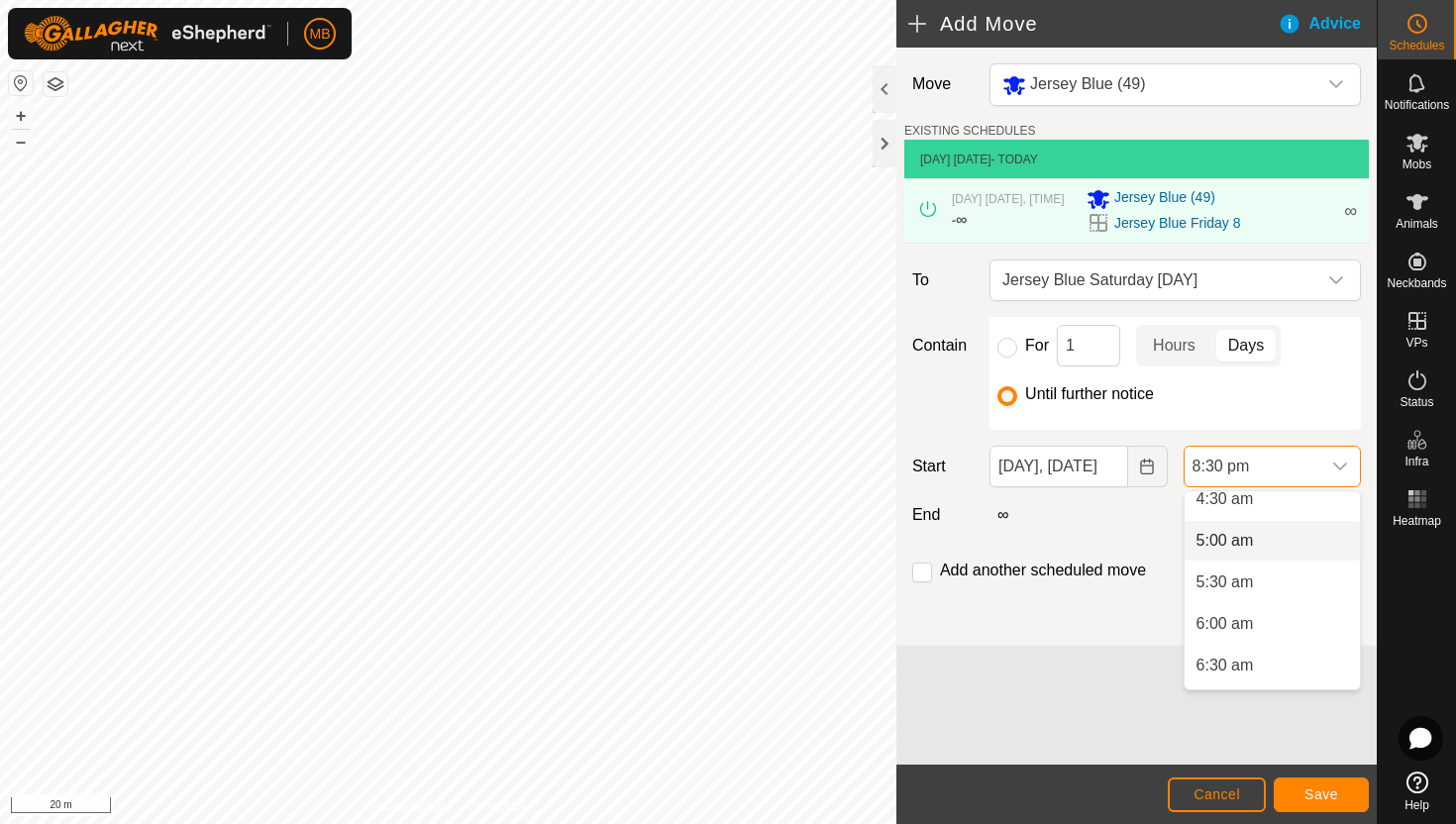 scroll, scrollTop: 374, scrollLeft: 0, axis: vertical 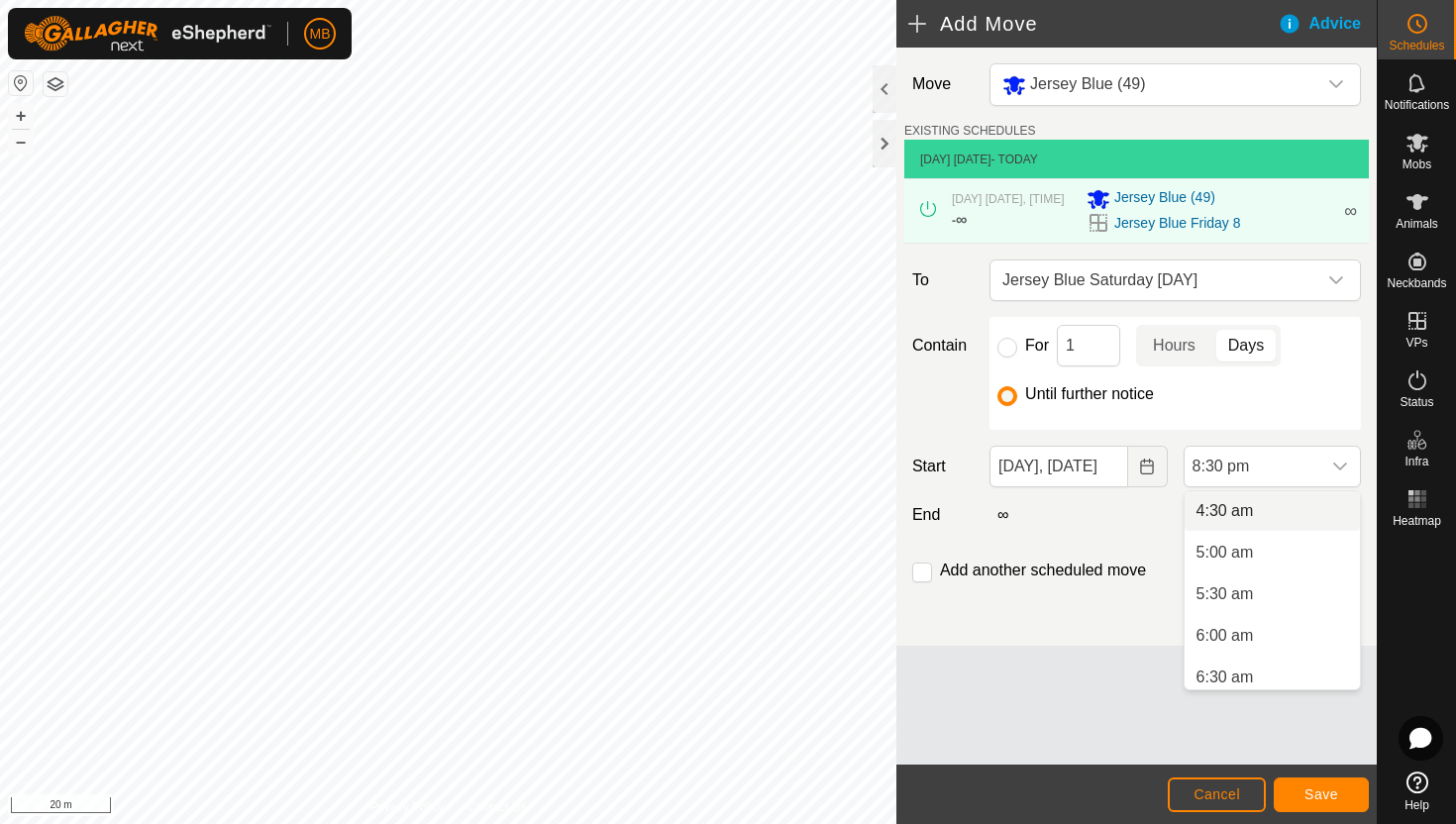 click on "4:30 am" at bounding box center (1272, 511) 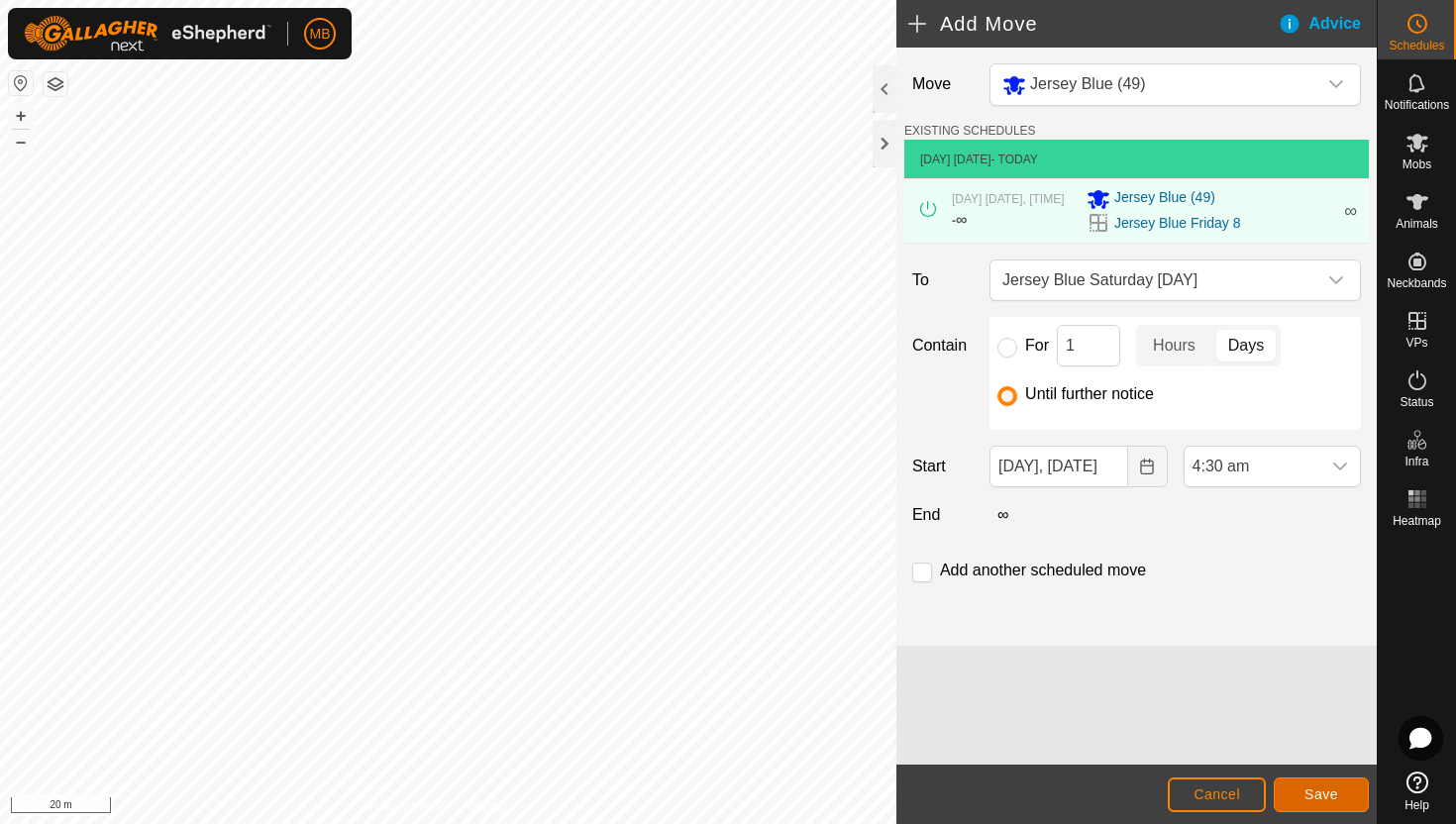 click on "Save" 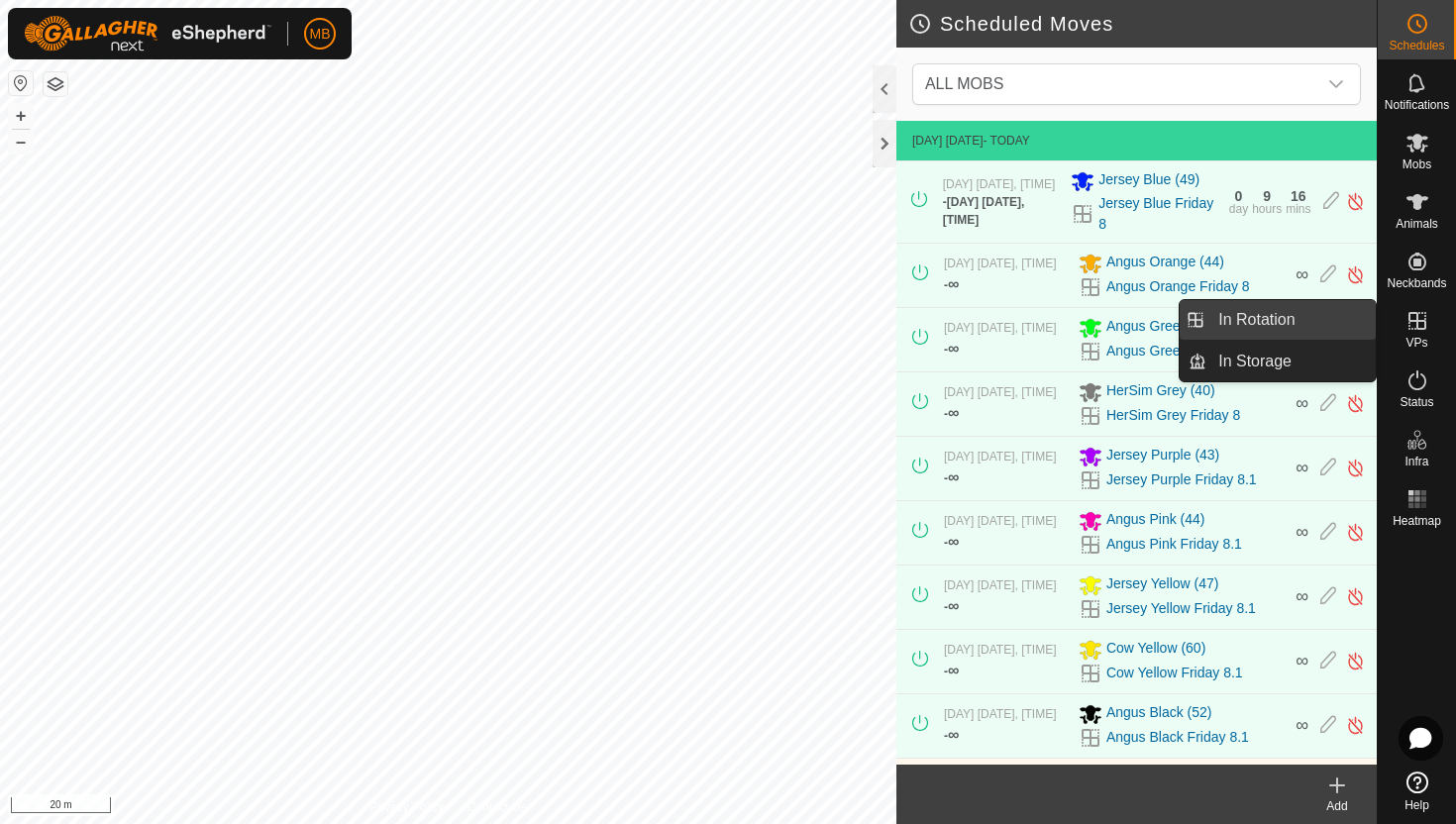 click on "In Rotation" at bounding box center (1291, 320) 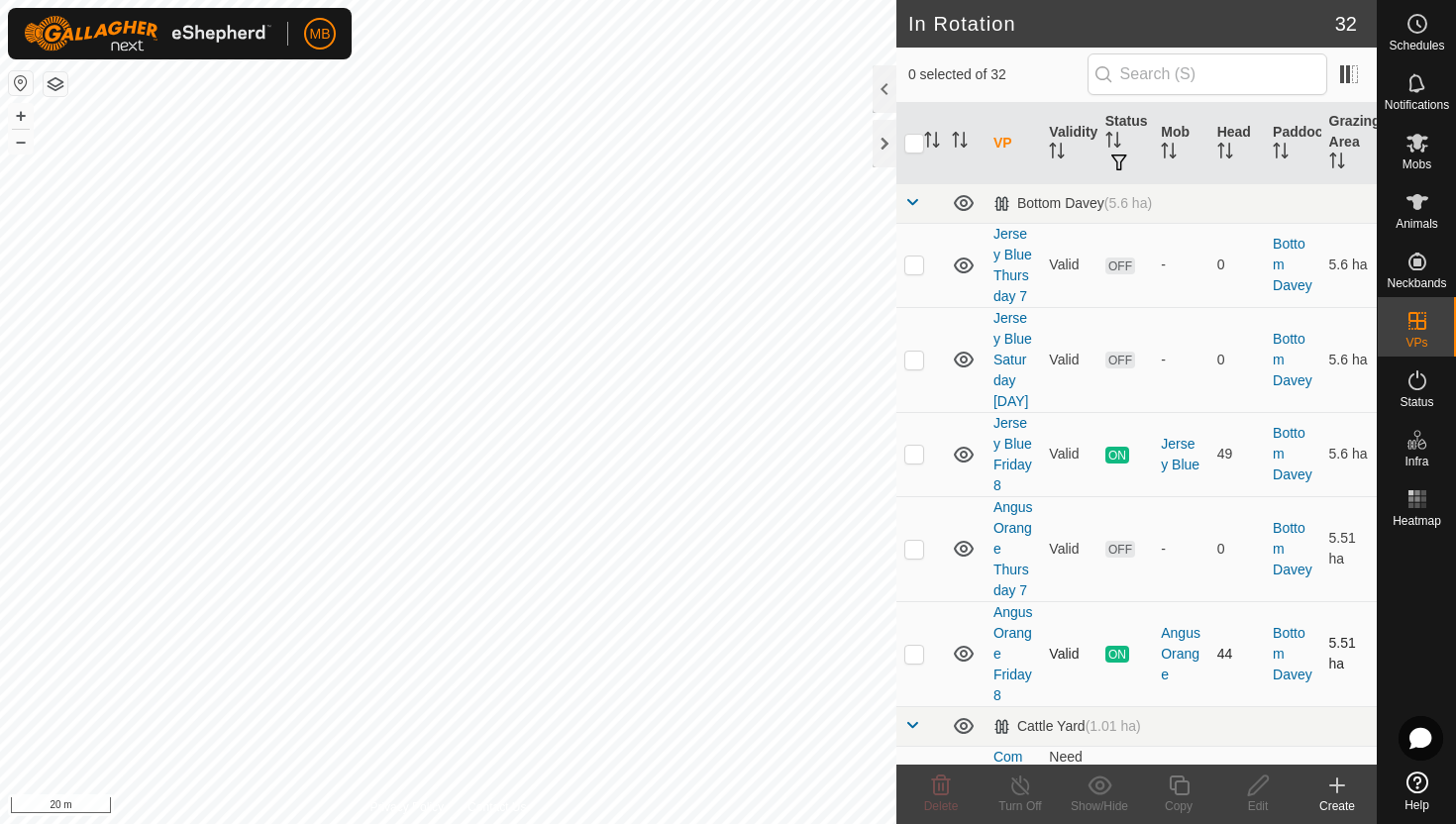 click at bounding box center [914, 654] 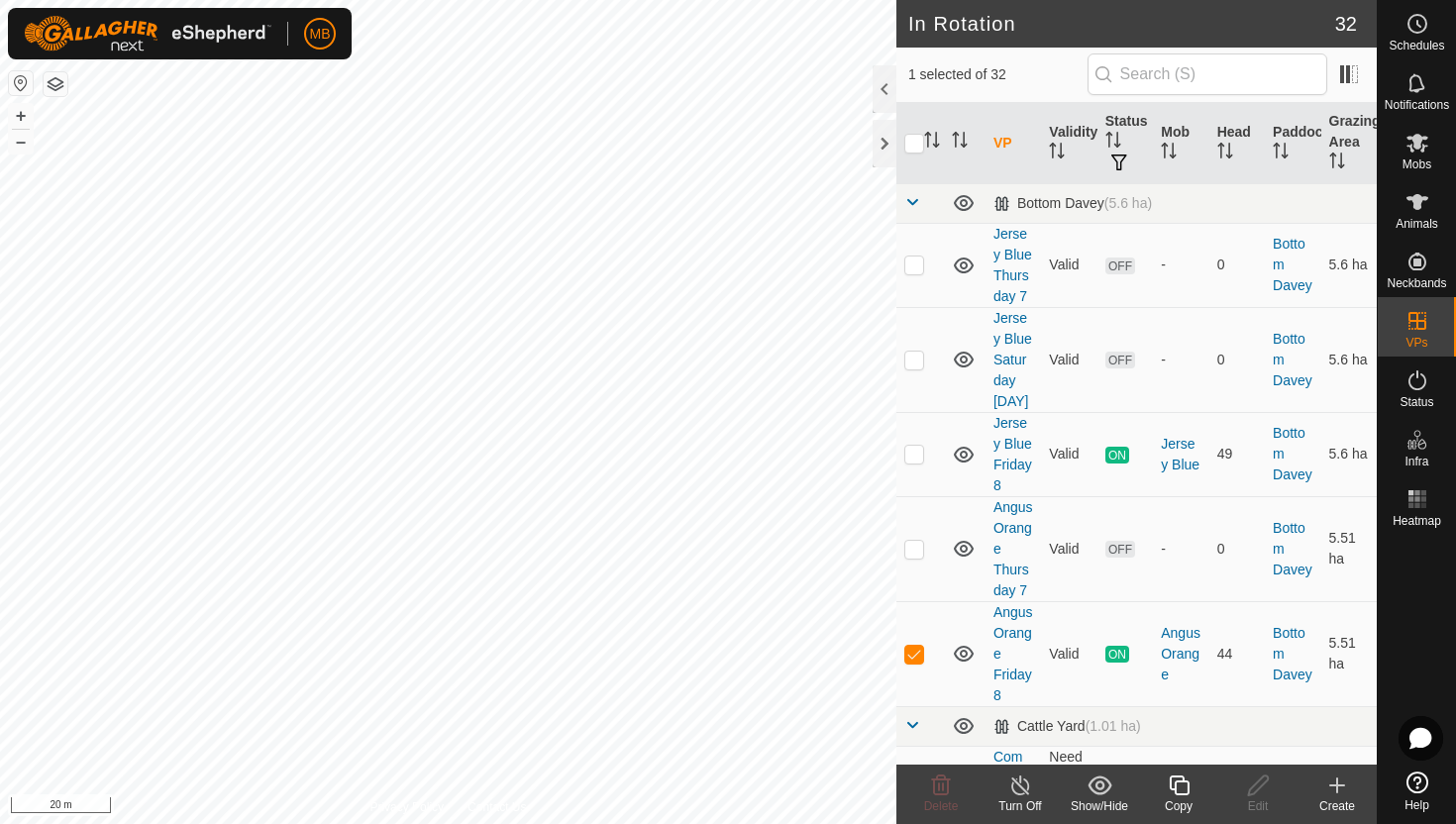 click 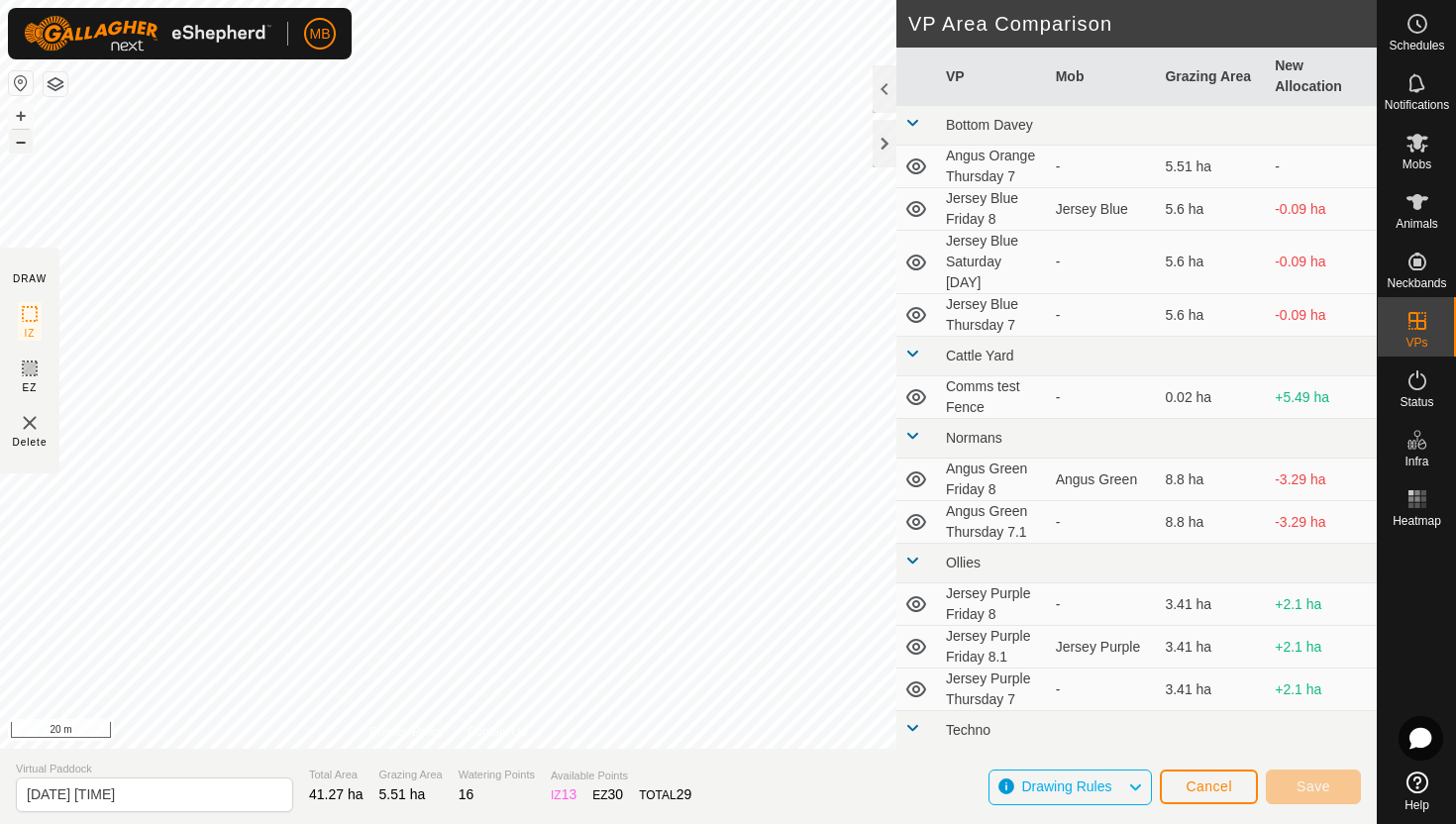 click on "–" at bounding box center [21, 142] 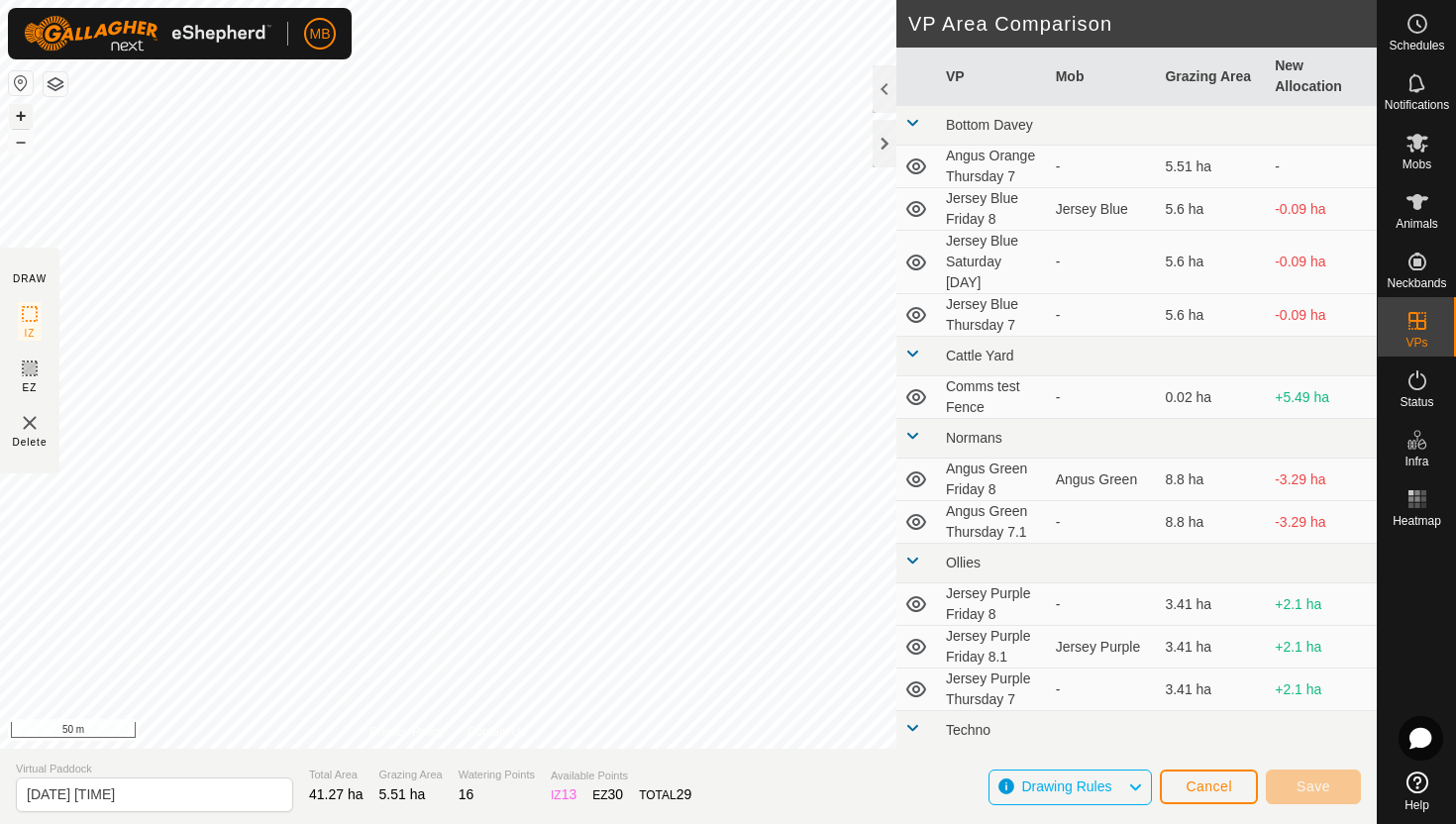 click on "+" at bounding box center [21, 116] 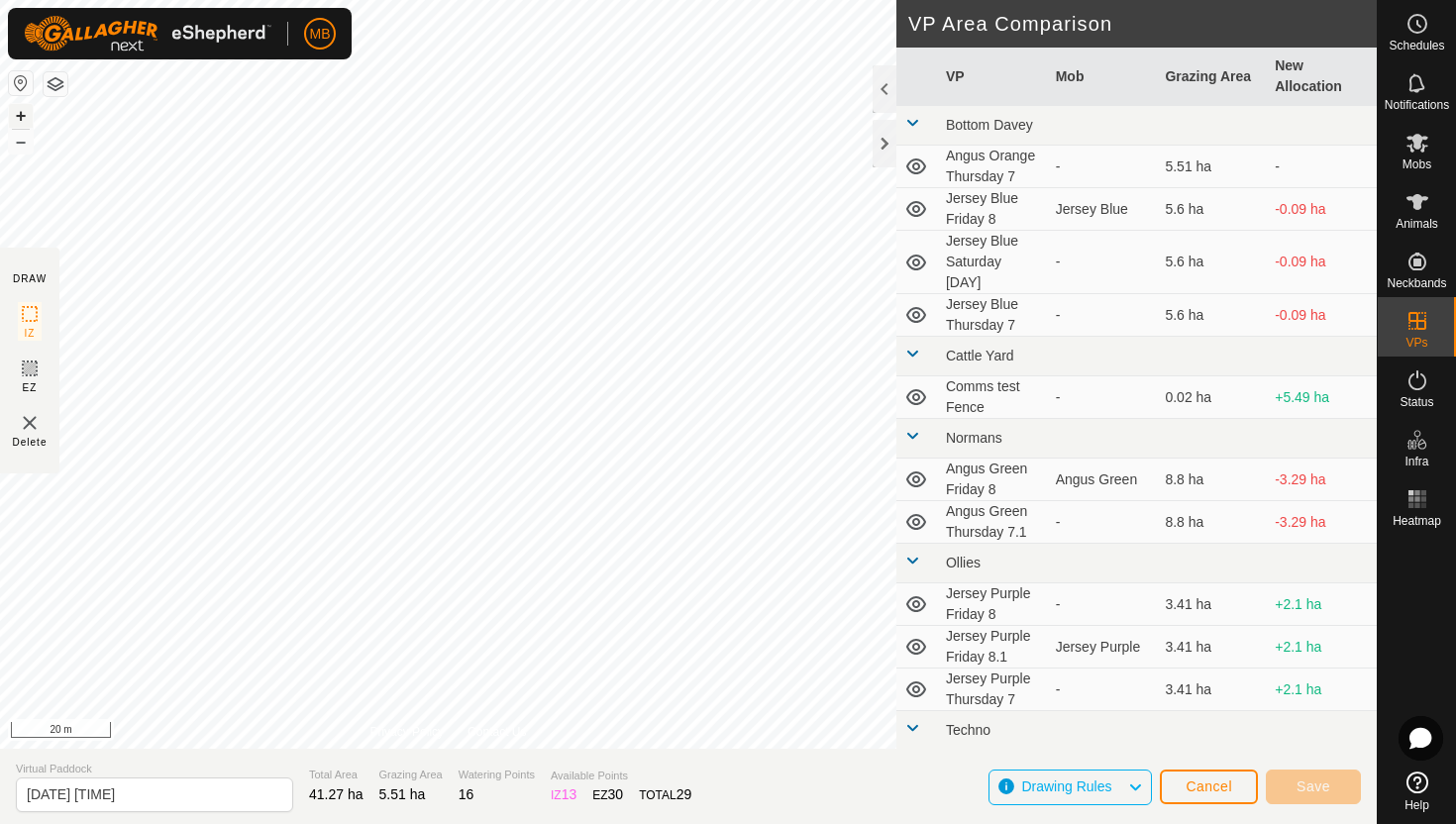 click on "+" at bounding box center [21, 116] 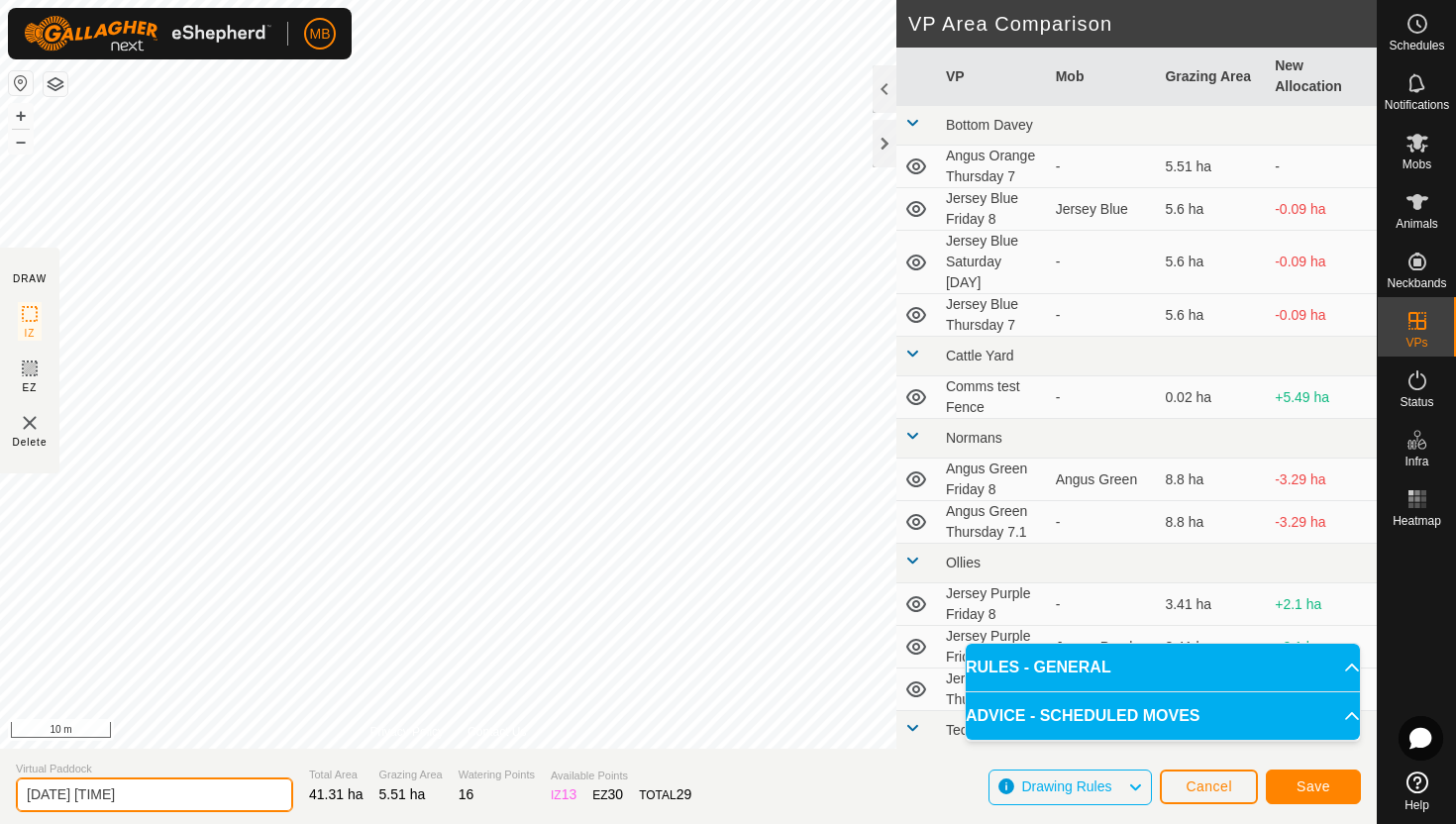 click on "2025-08-08 191413" 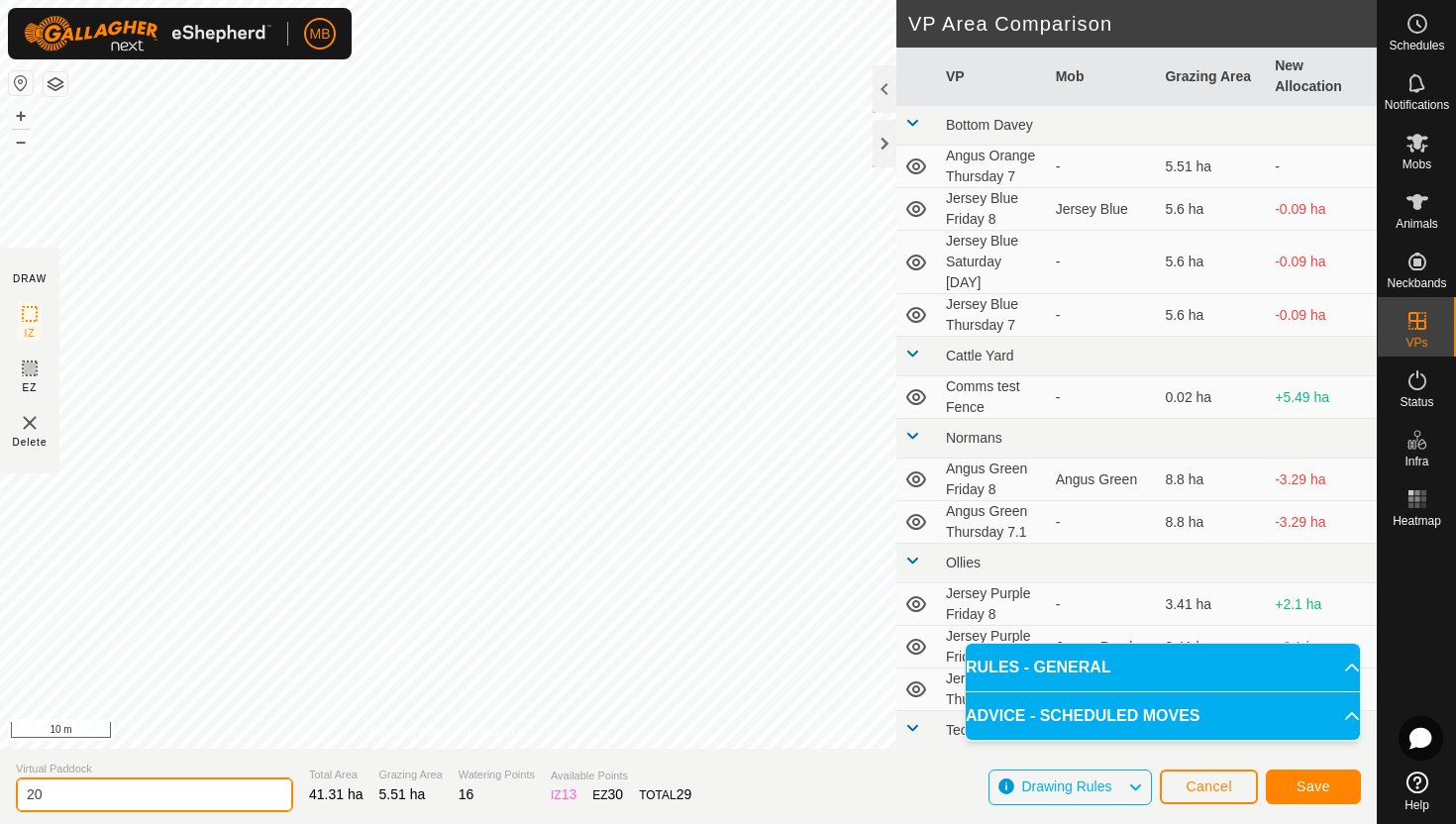 type on "2" 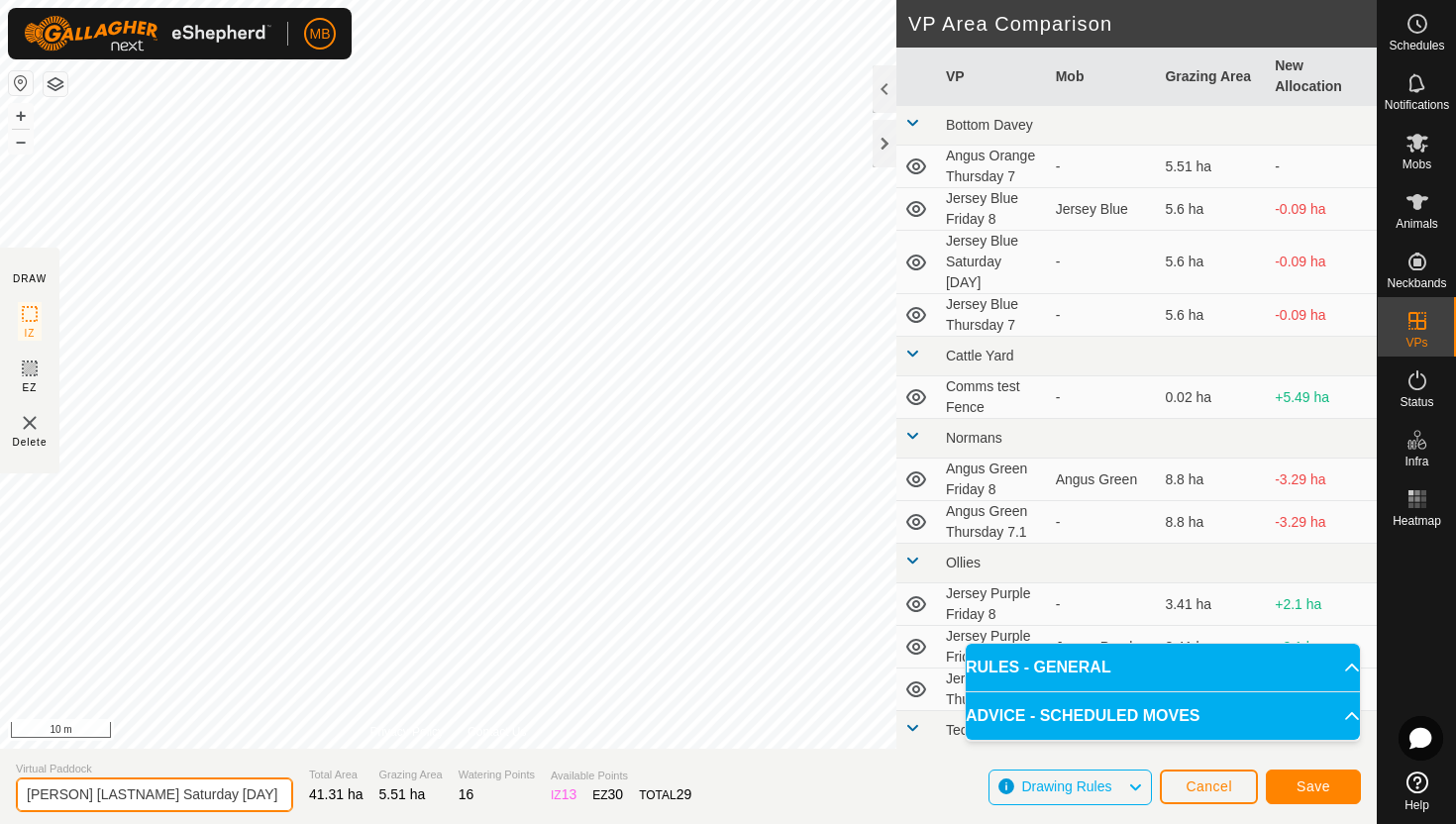 type on "Angus Orange Saturday 9" 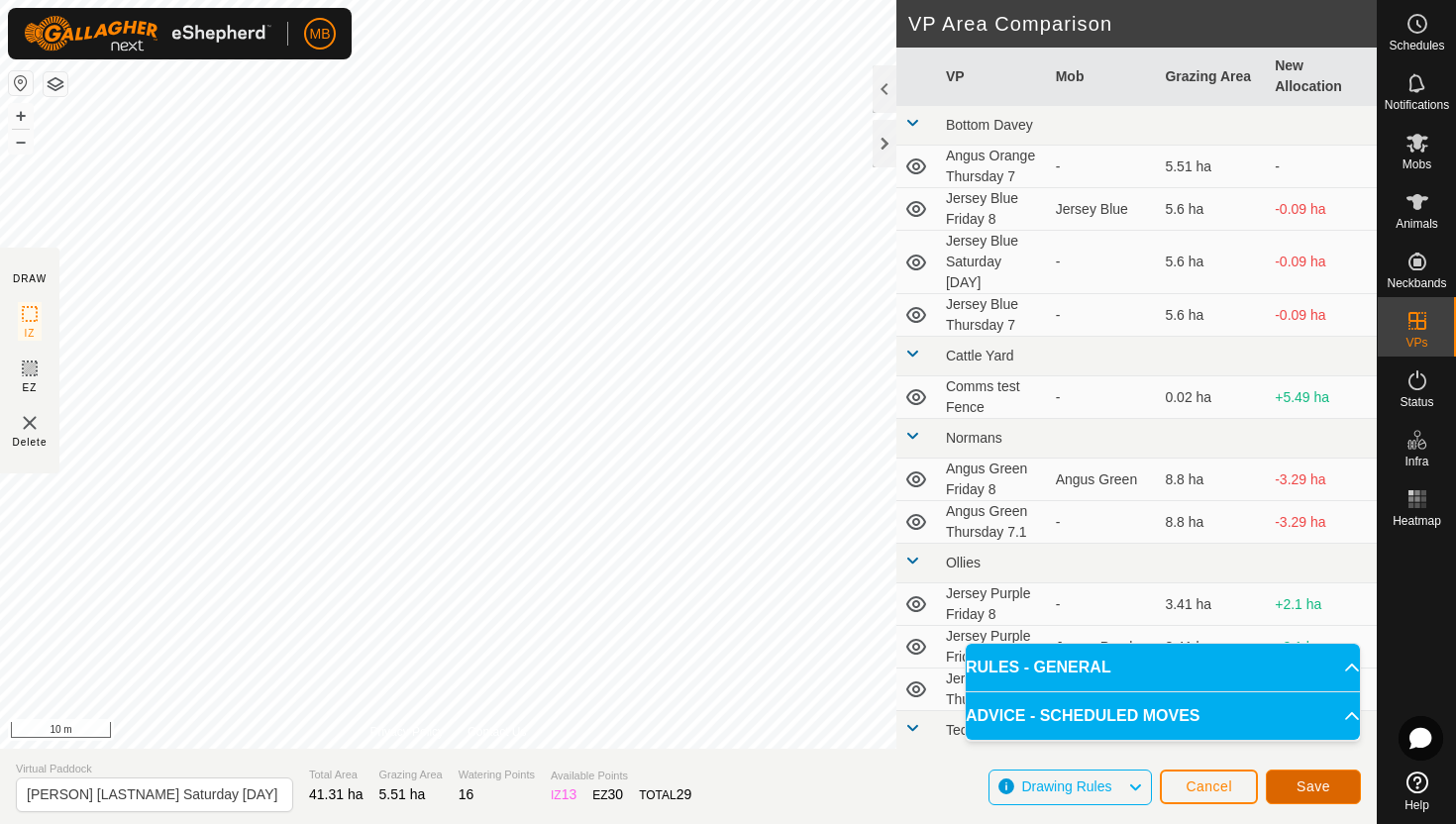 click on "Save" 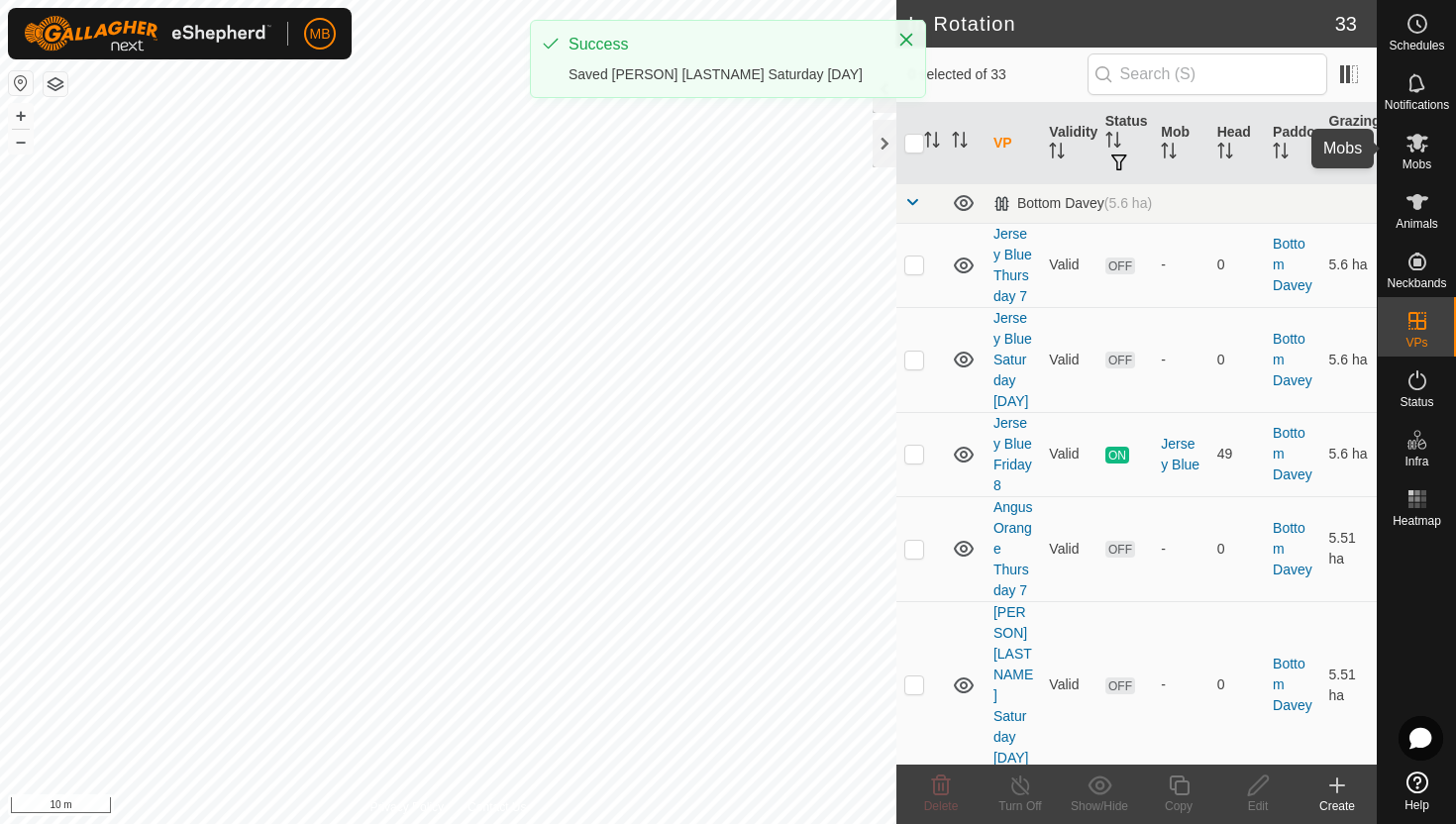 click 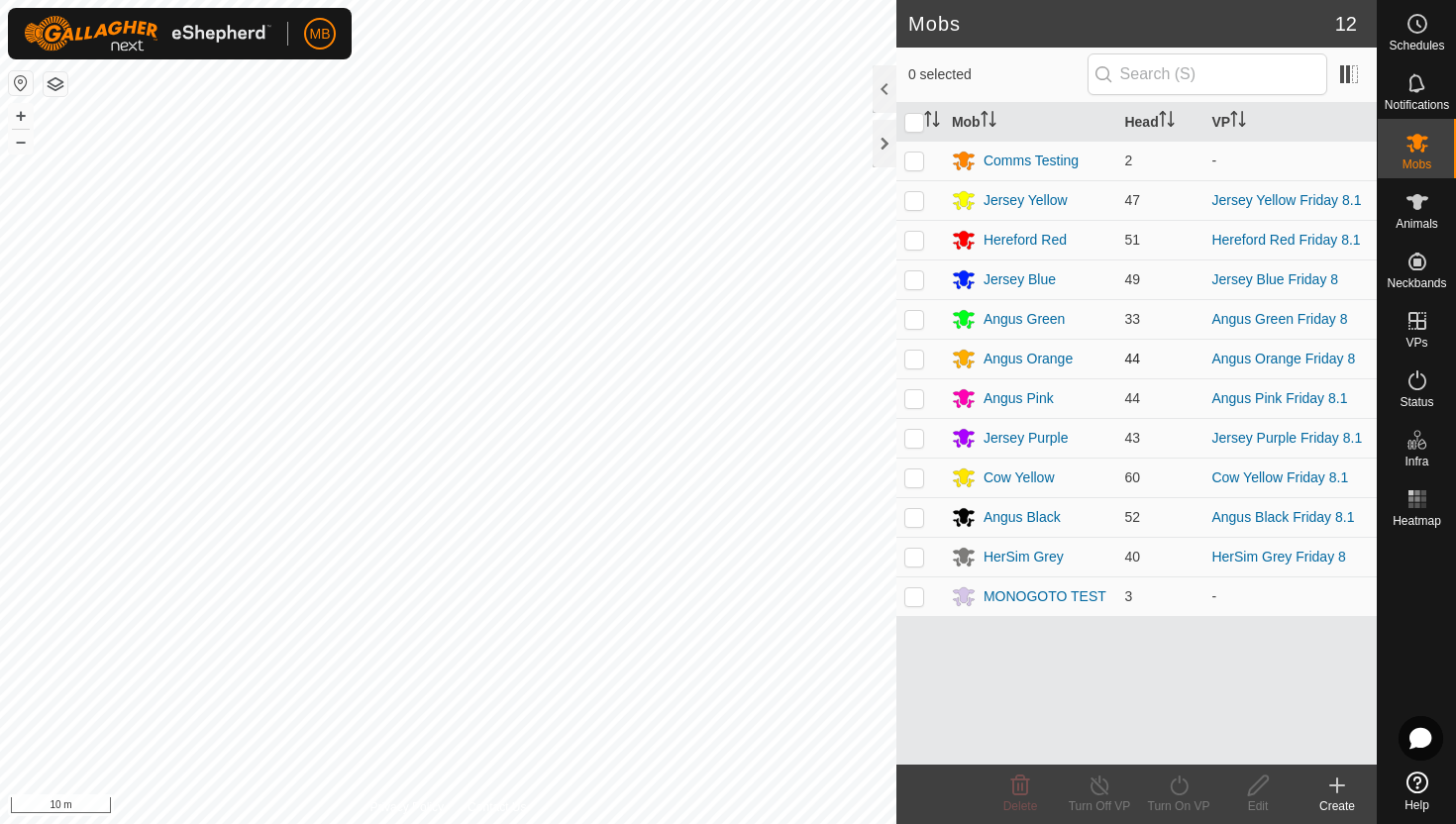 click at bounding box center [914, 359] 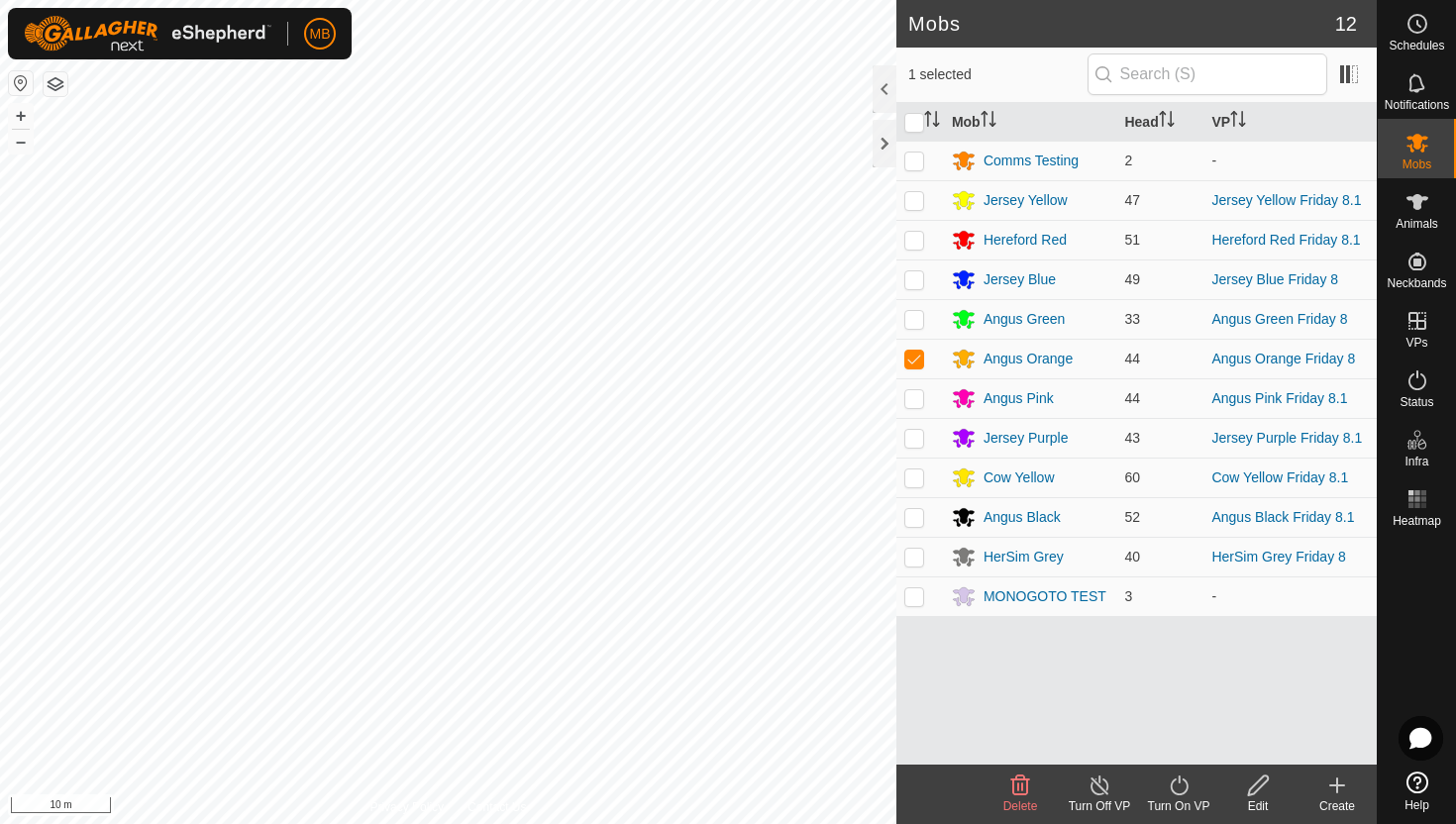 click 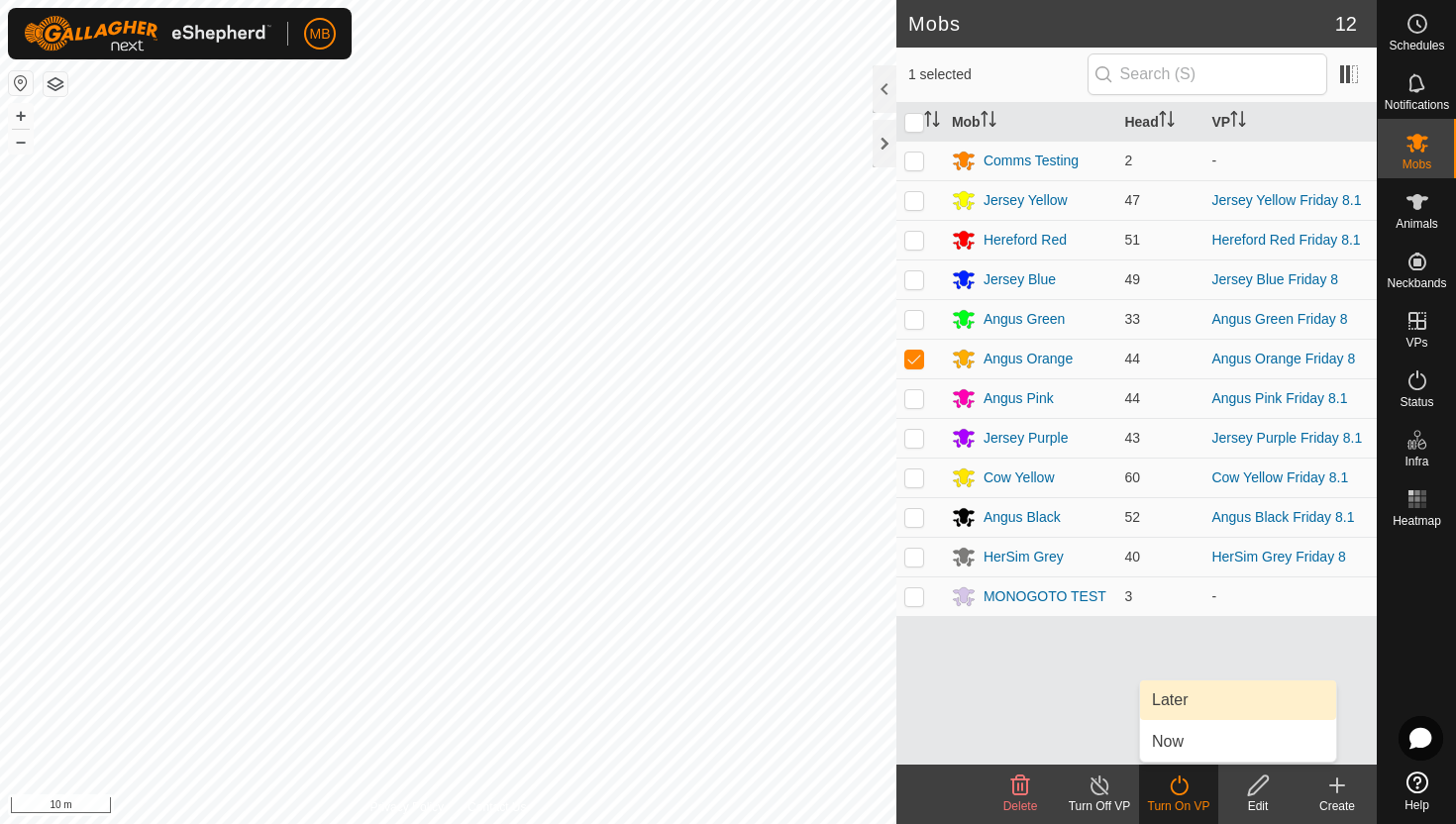 click on "Later" at bounding box center [1238, 700] 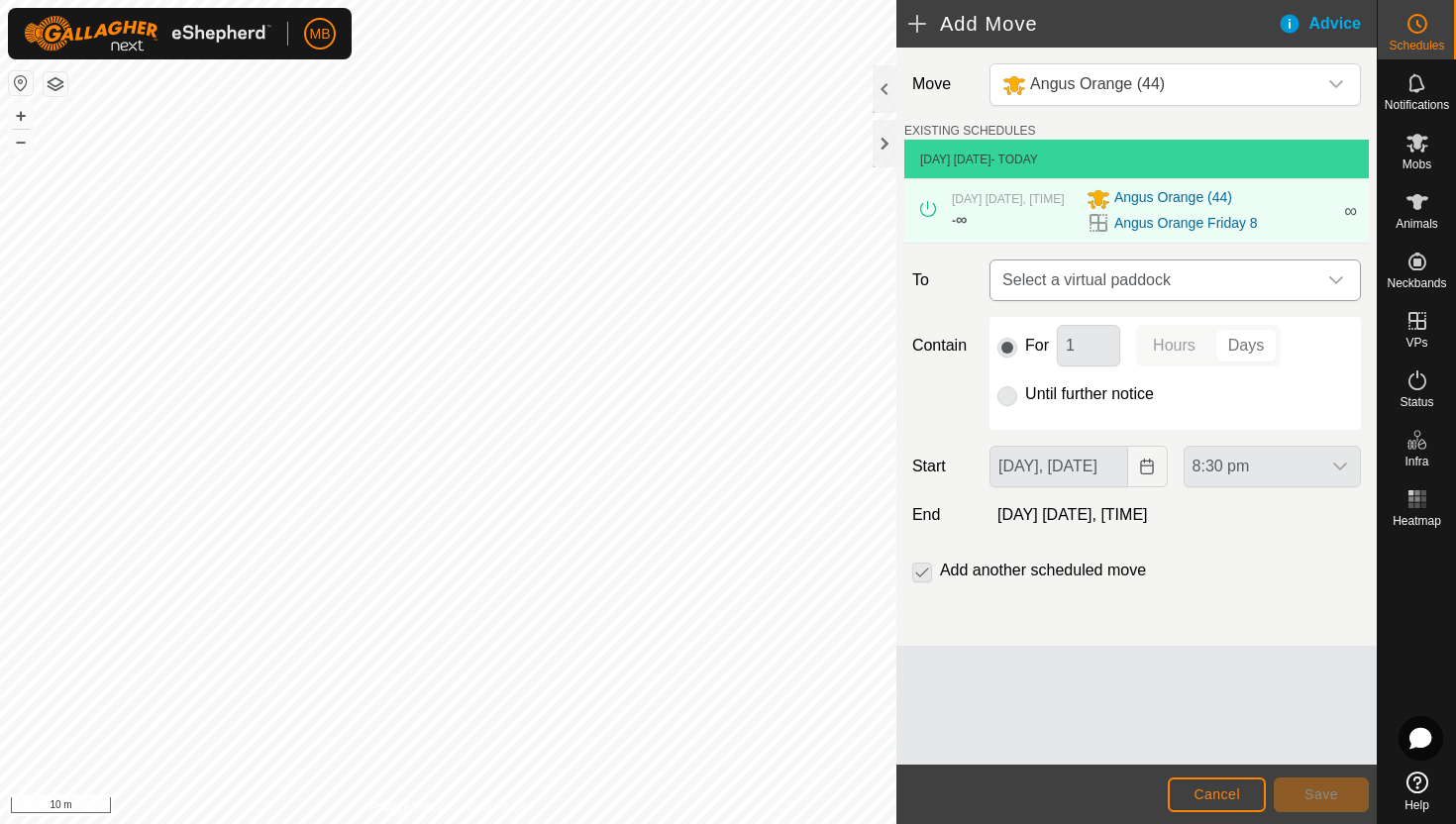 click 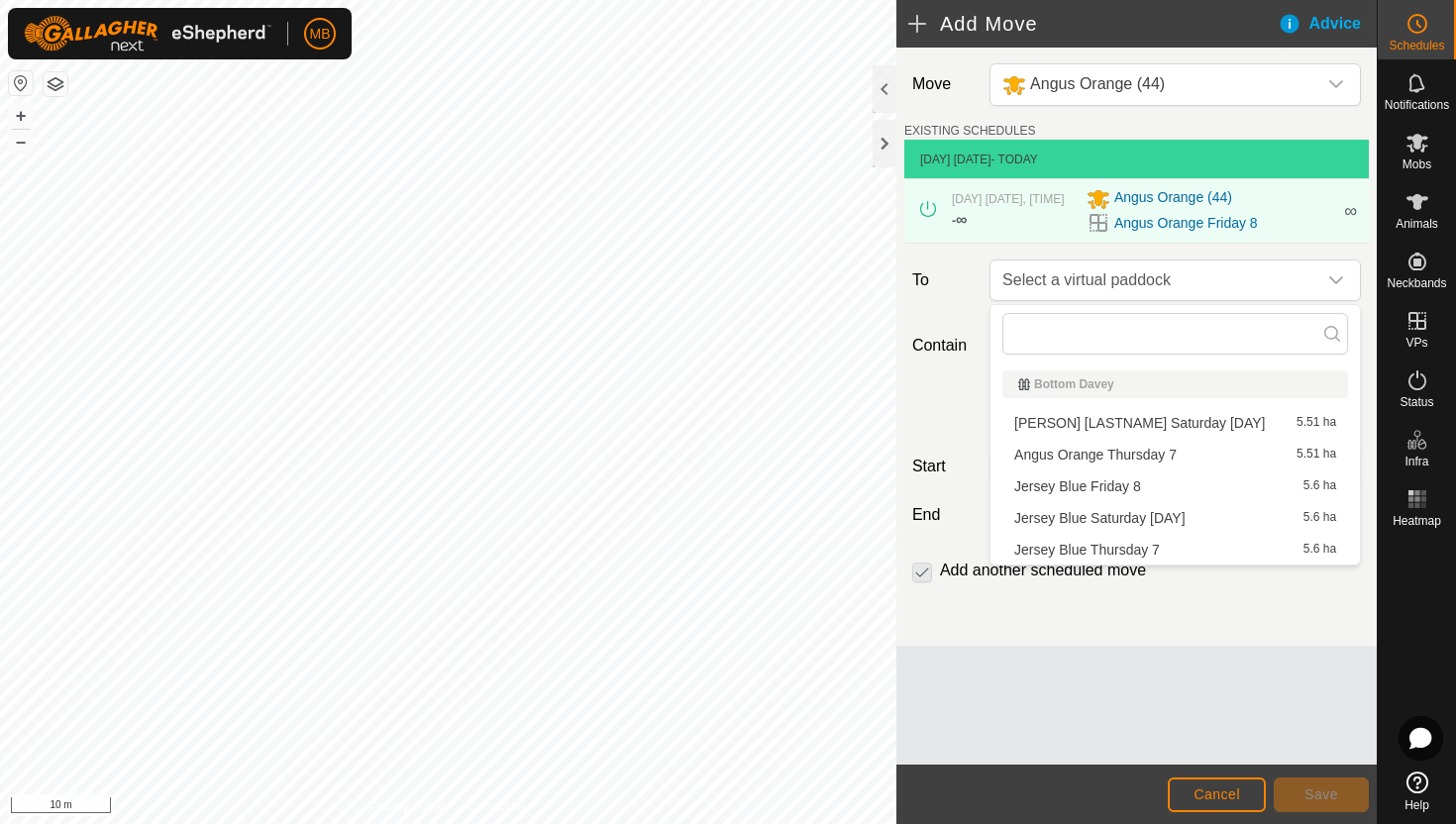 click on "Angus Orange Saturday 9  5.51 ha" at bounding box center (1175, 423) 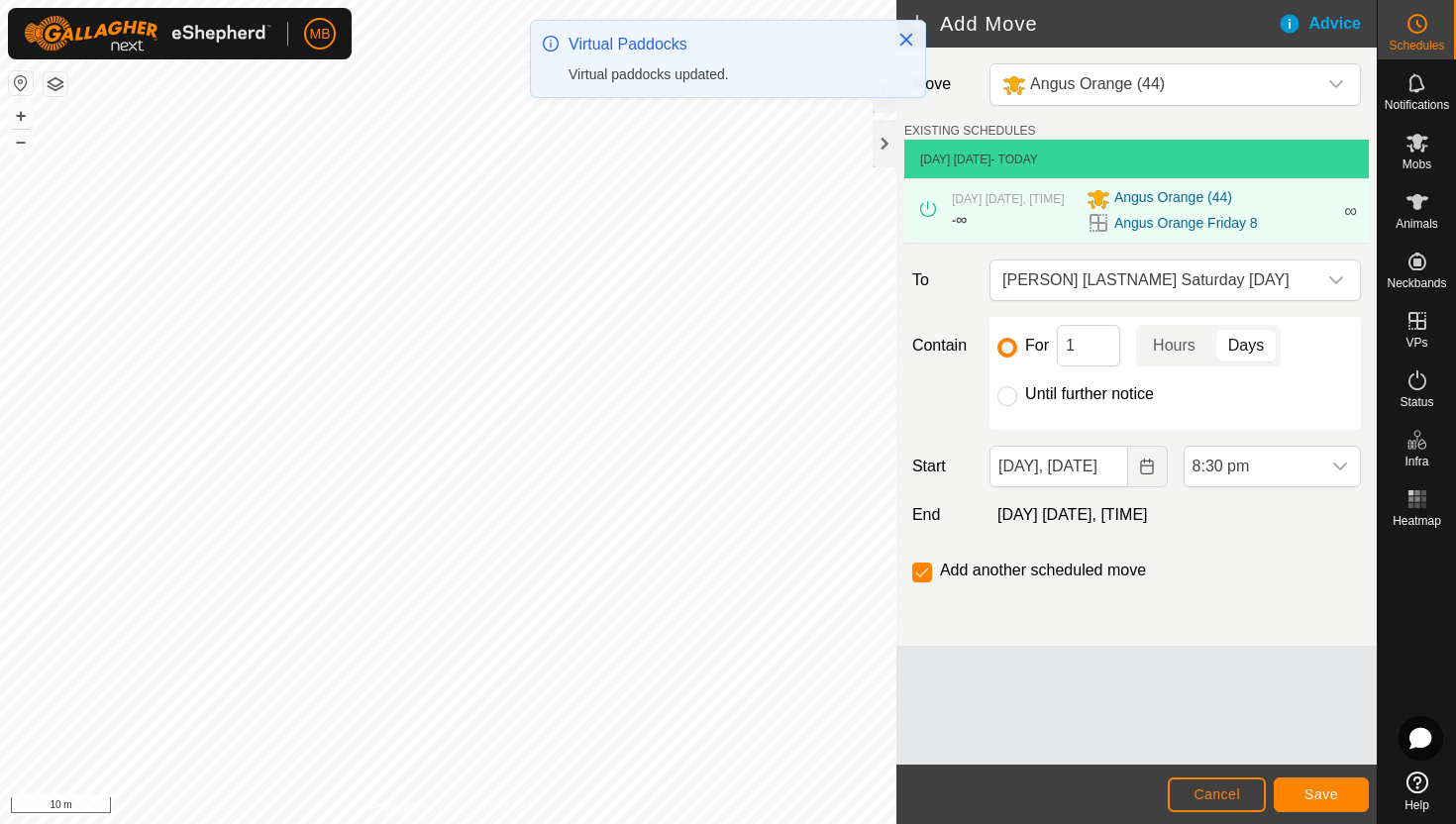 click on "Until further notice" 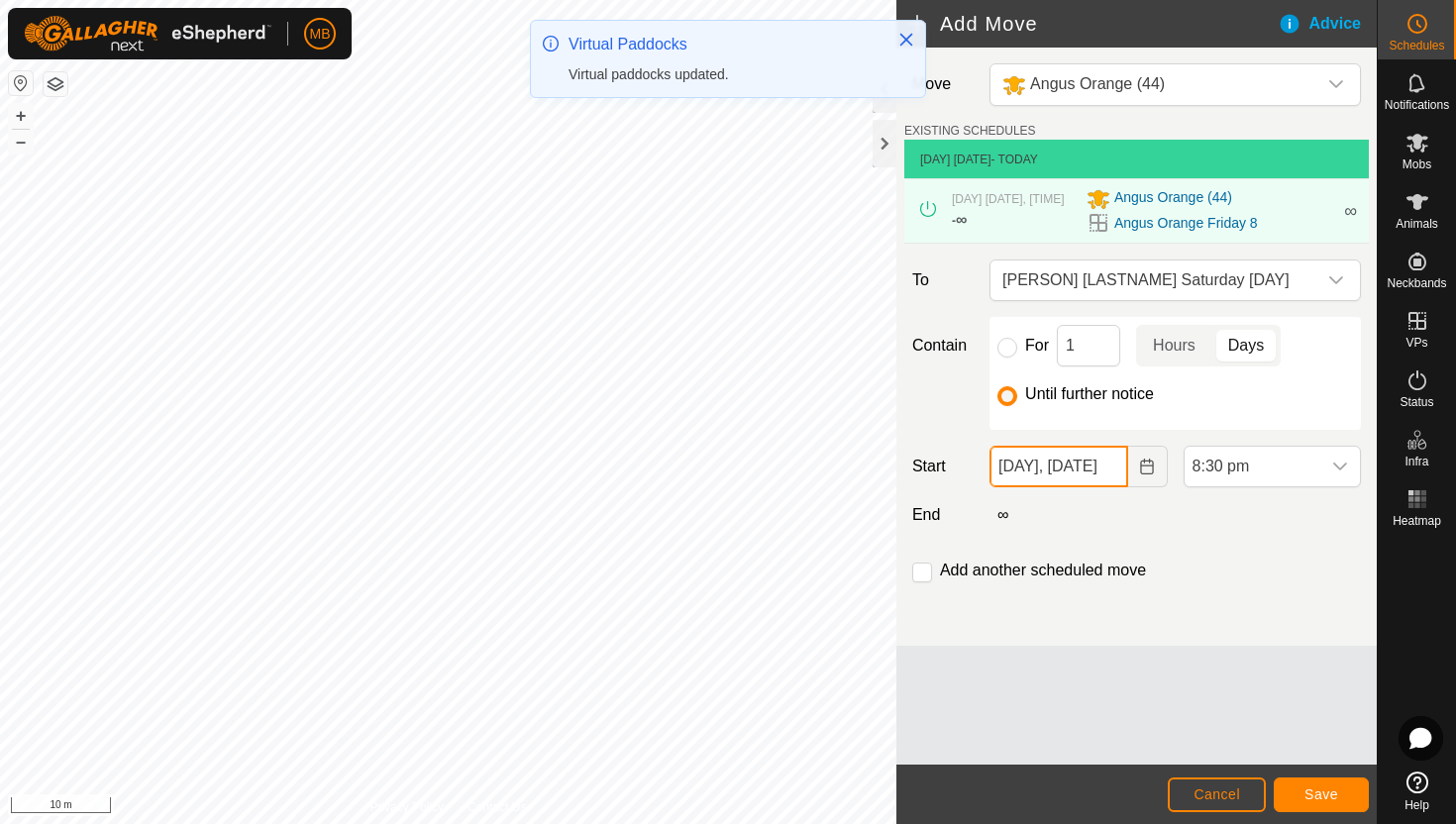 click on "08 Aug, 2025" 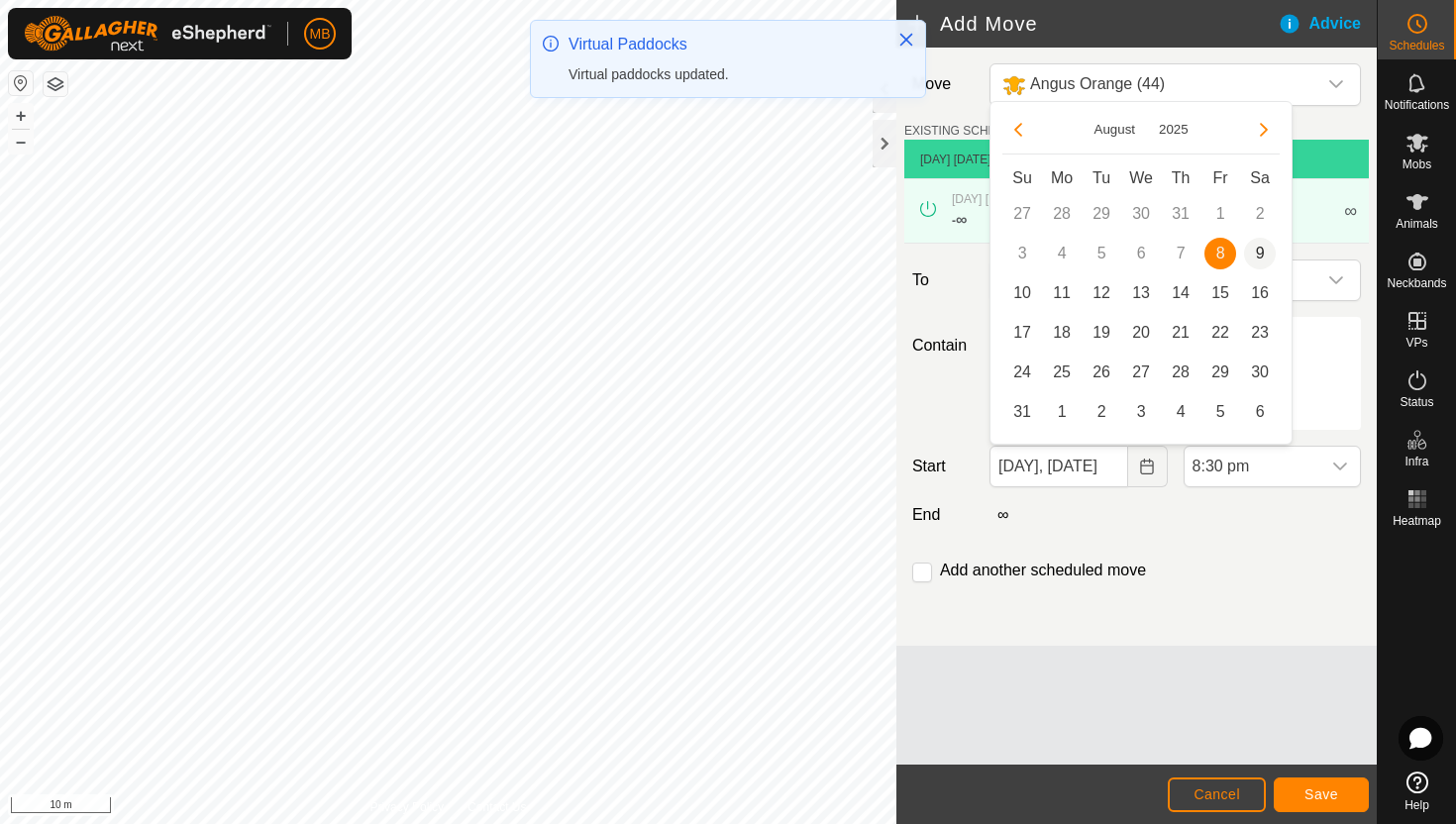 click on "9" at bounding box center (1260, 254) 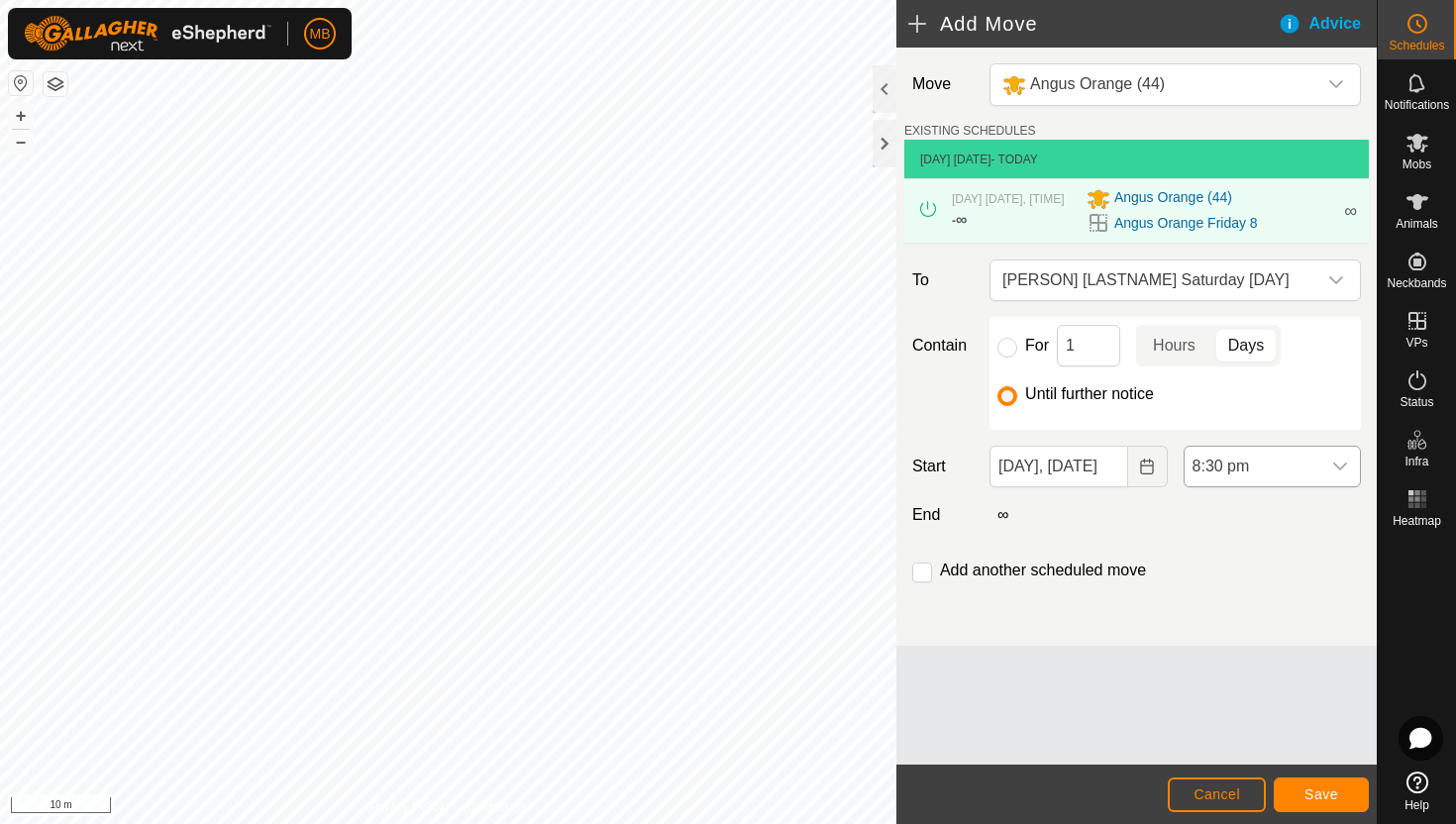 click on "8:30 pm" at bounding box center [1252, 466] 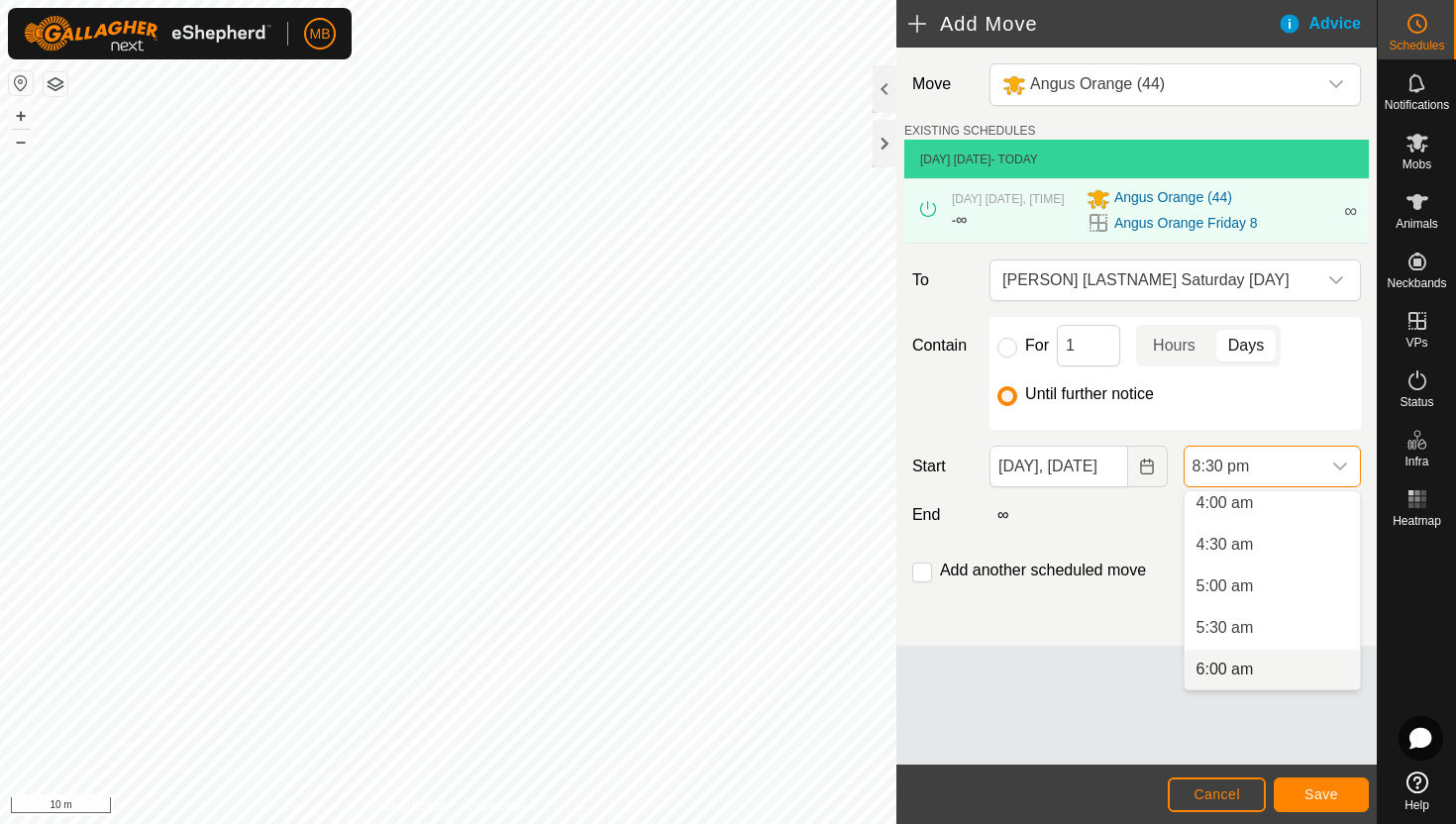 scroll, scrollTop: 338, scrollLeft: 0, axis: vertical 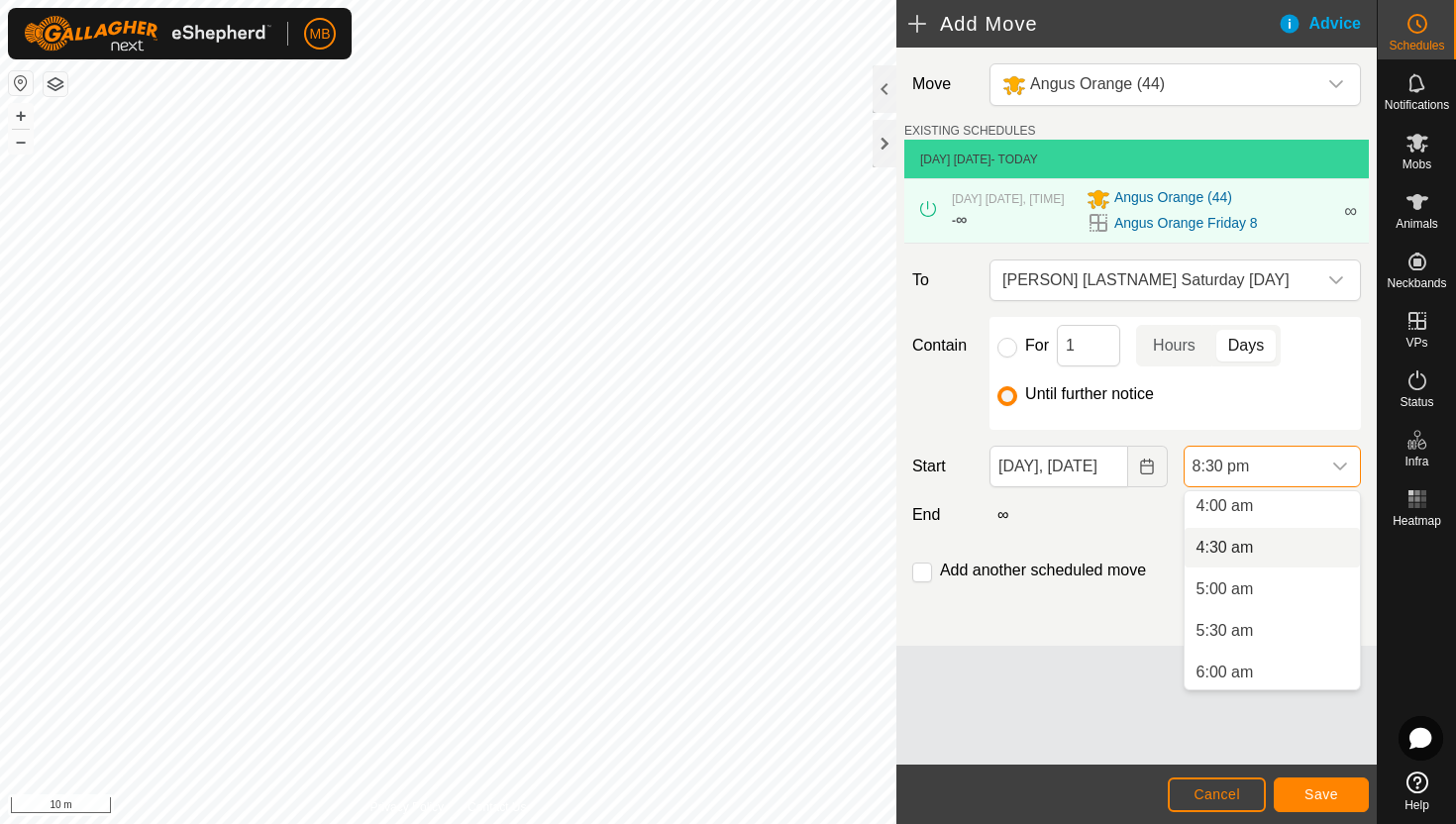 click on "4:30 am" at bounding box center [1272, 548] 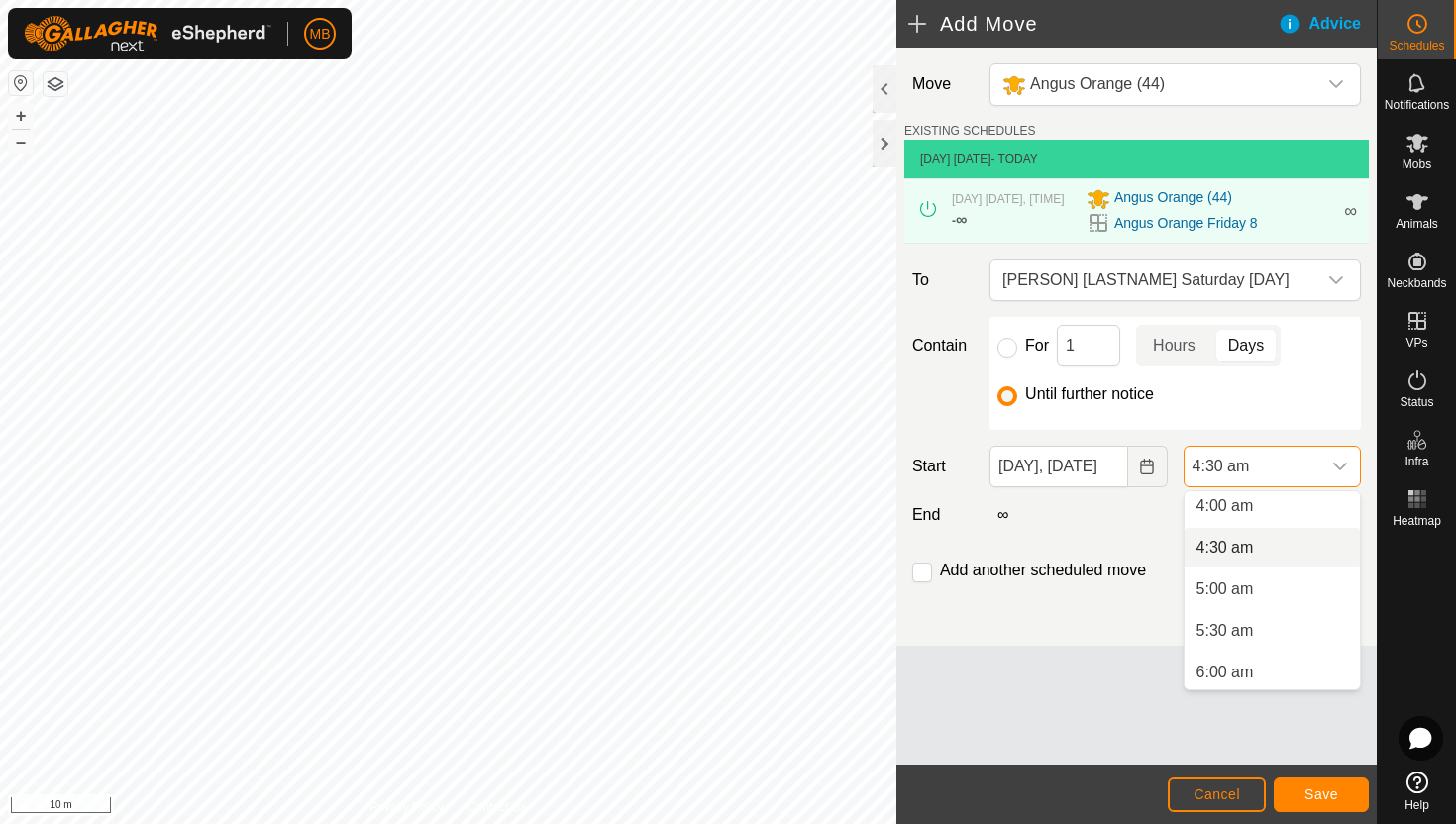 scroll, scrollTop: 0, scrollLeft: 0, axis: both 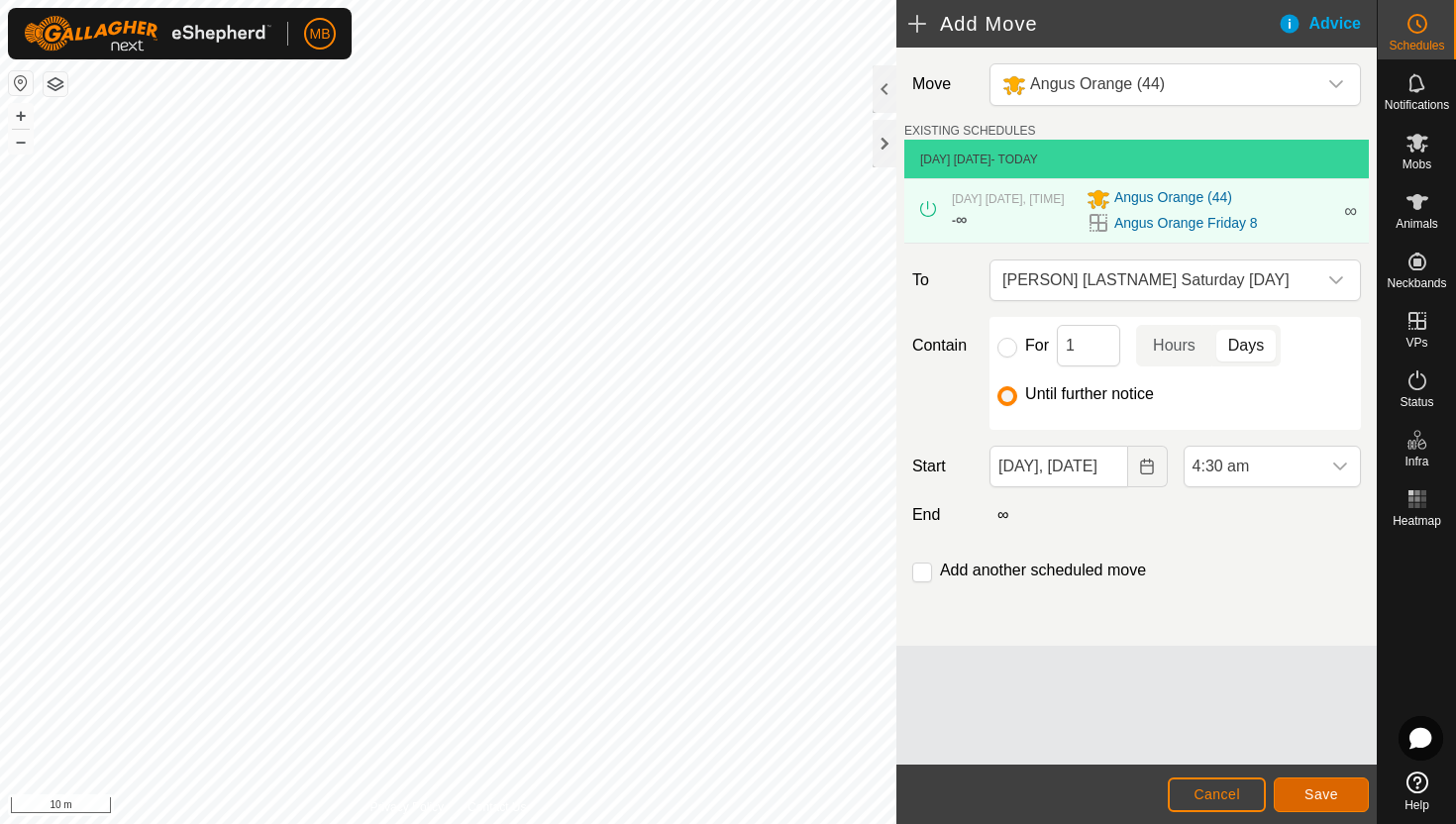 click on "Save" 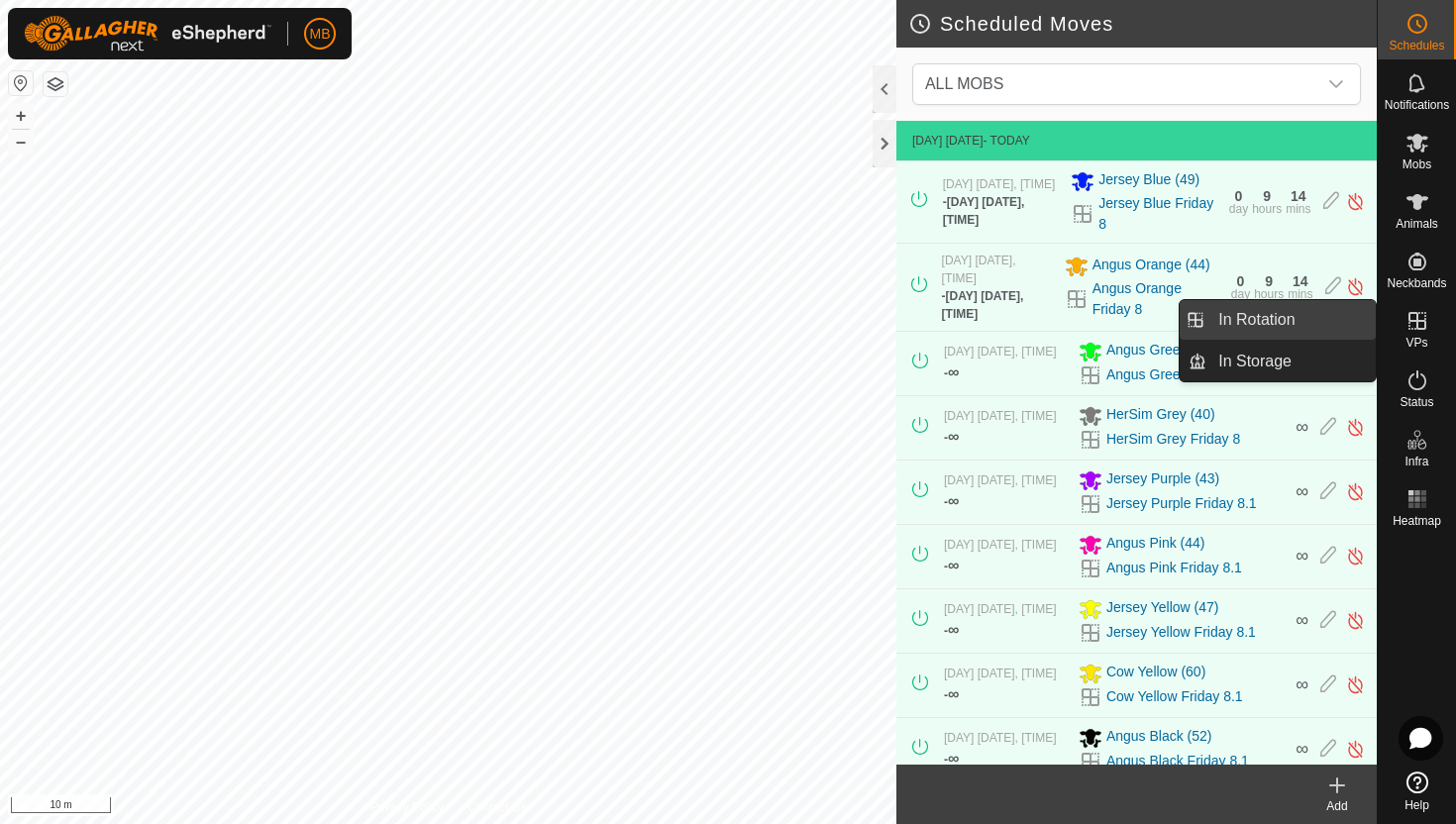 click on "In Rotation" at bounding box center (1291, 320) 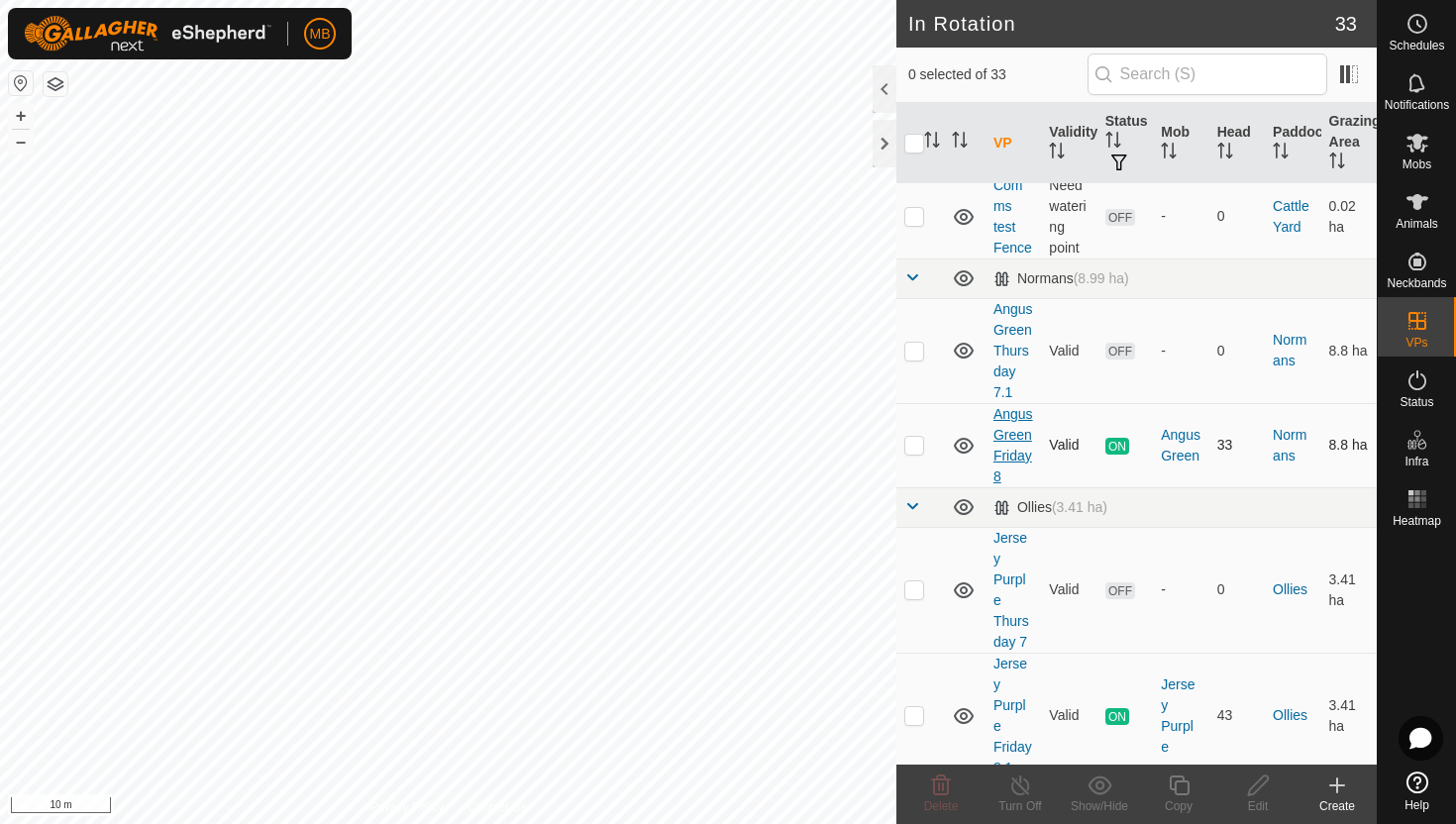 scroll, scrollTop: 741, scrollLeft: 0, axis: vertical 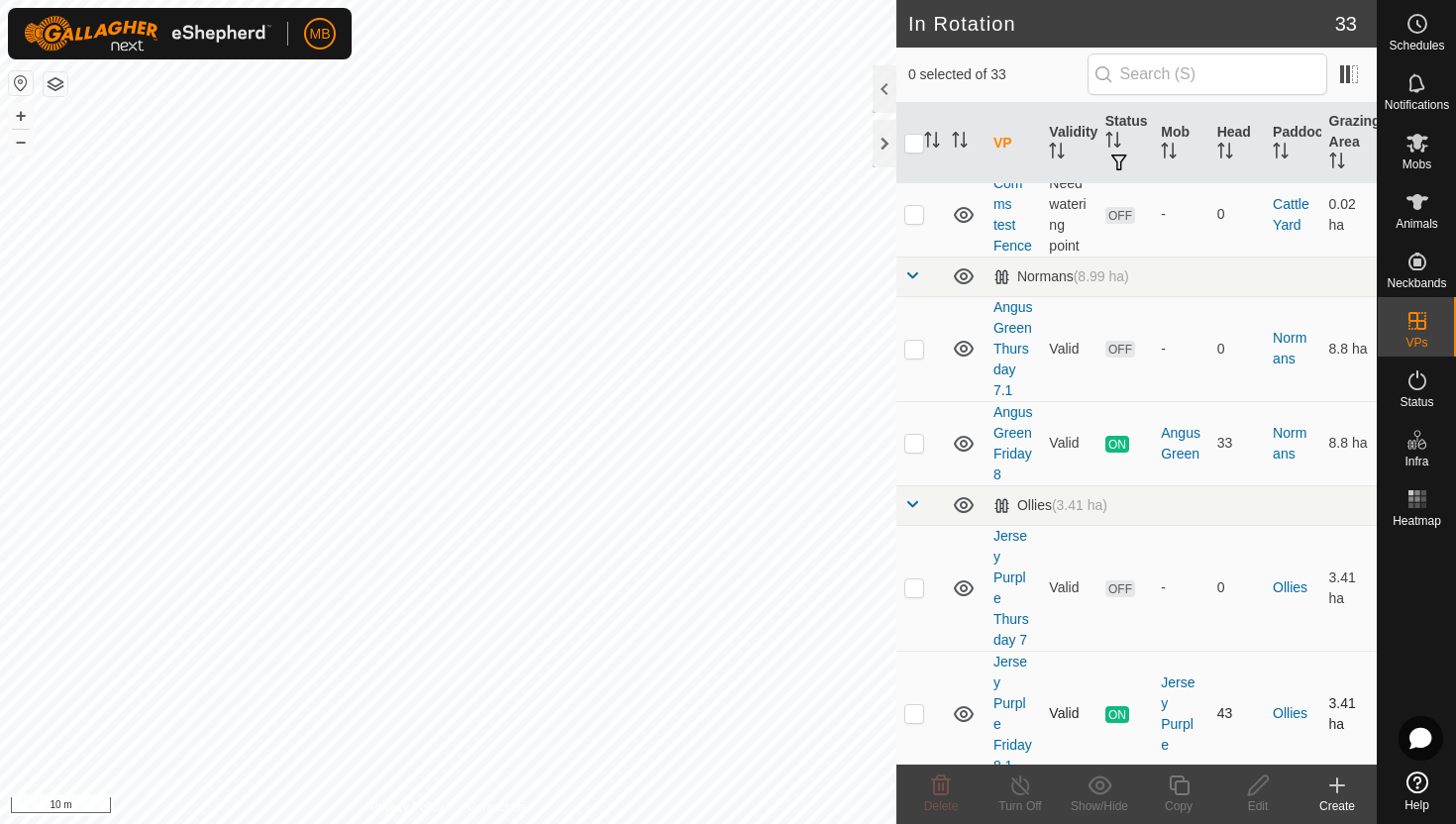 click at bounding box center (914, 713) 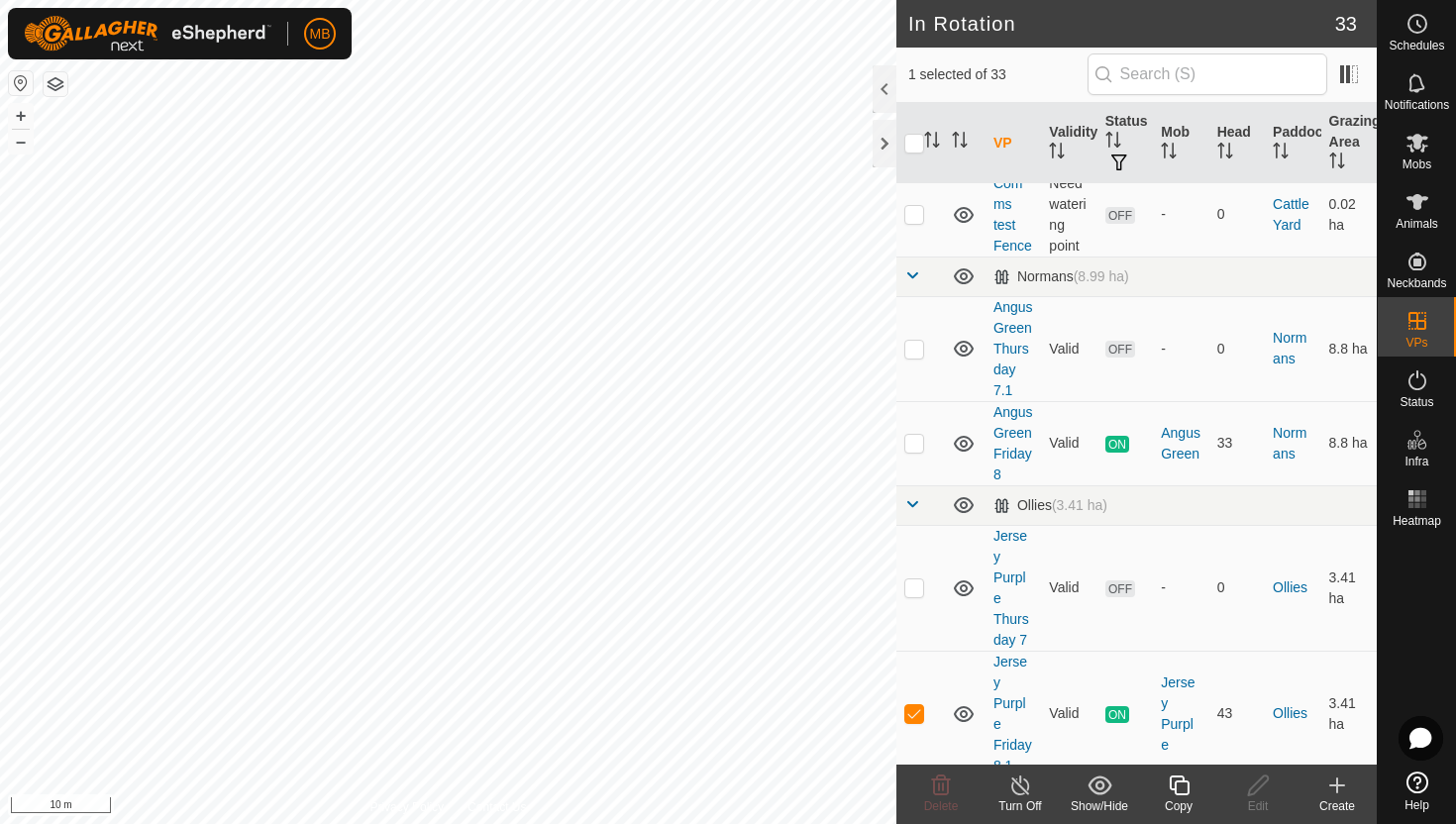 click 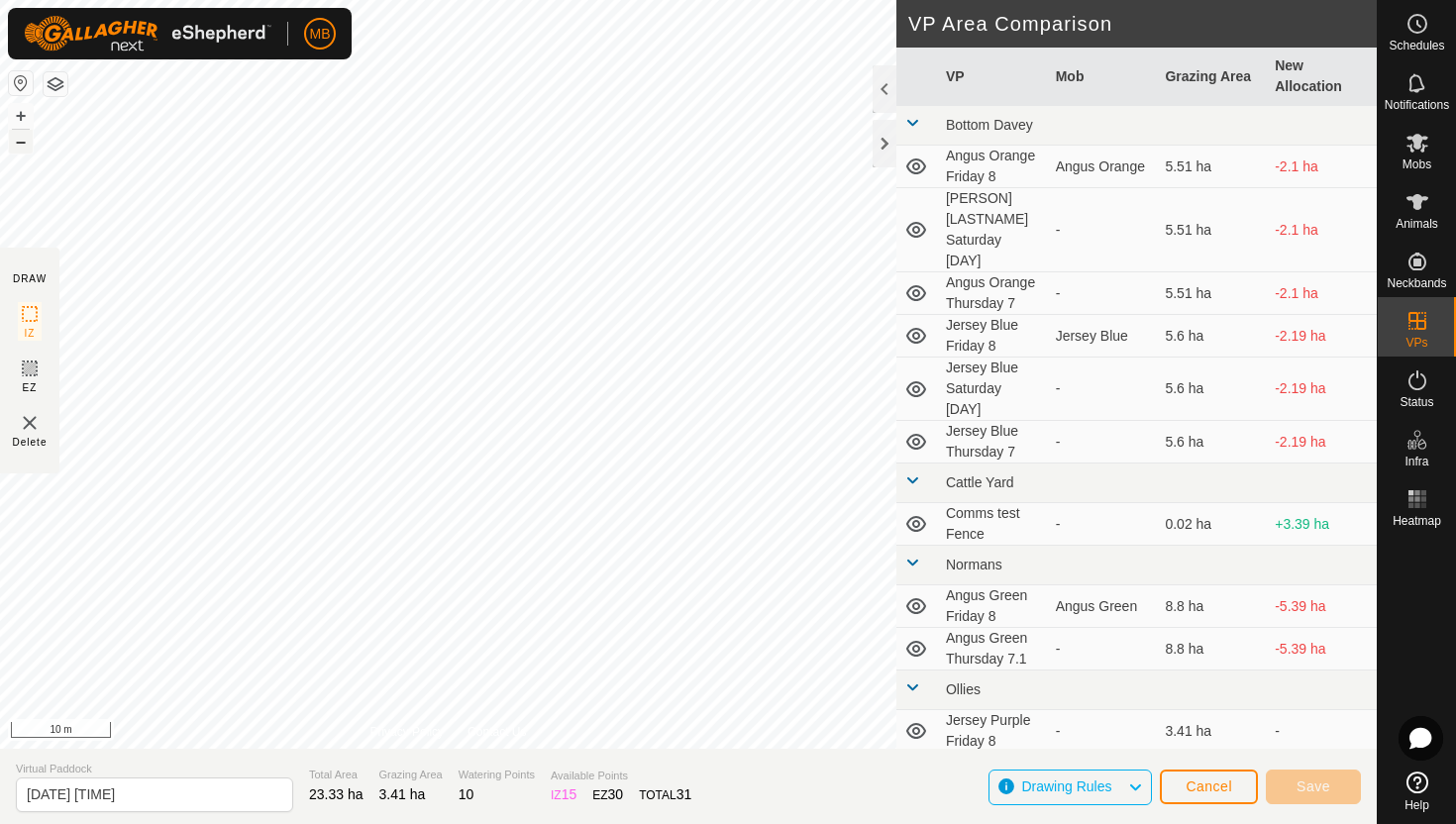 click on "–" at bounding box center [21, 142] 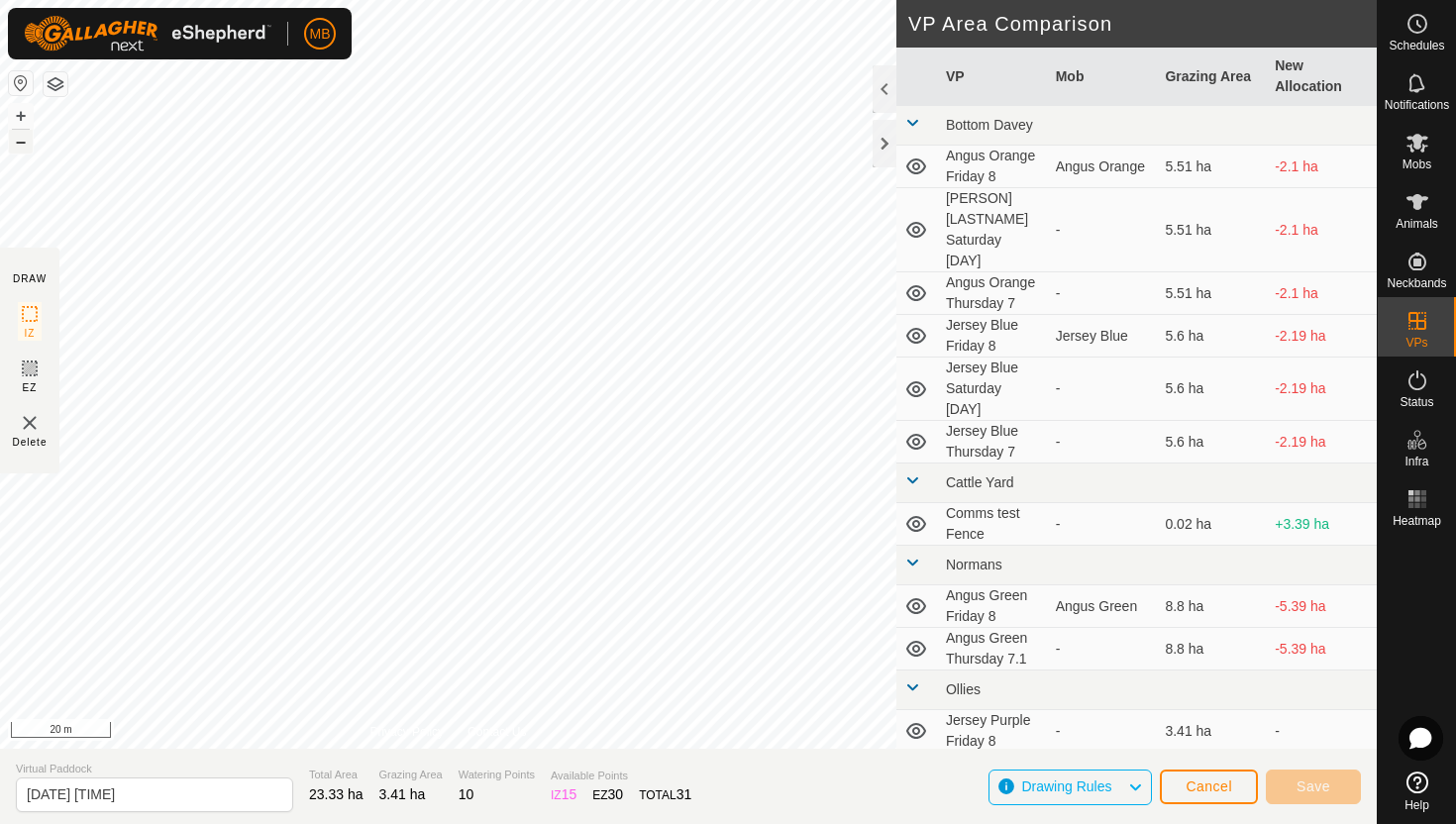 click on "–" at bounding box center (21, 142) 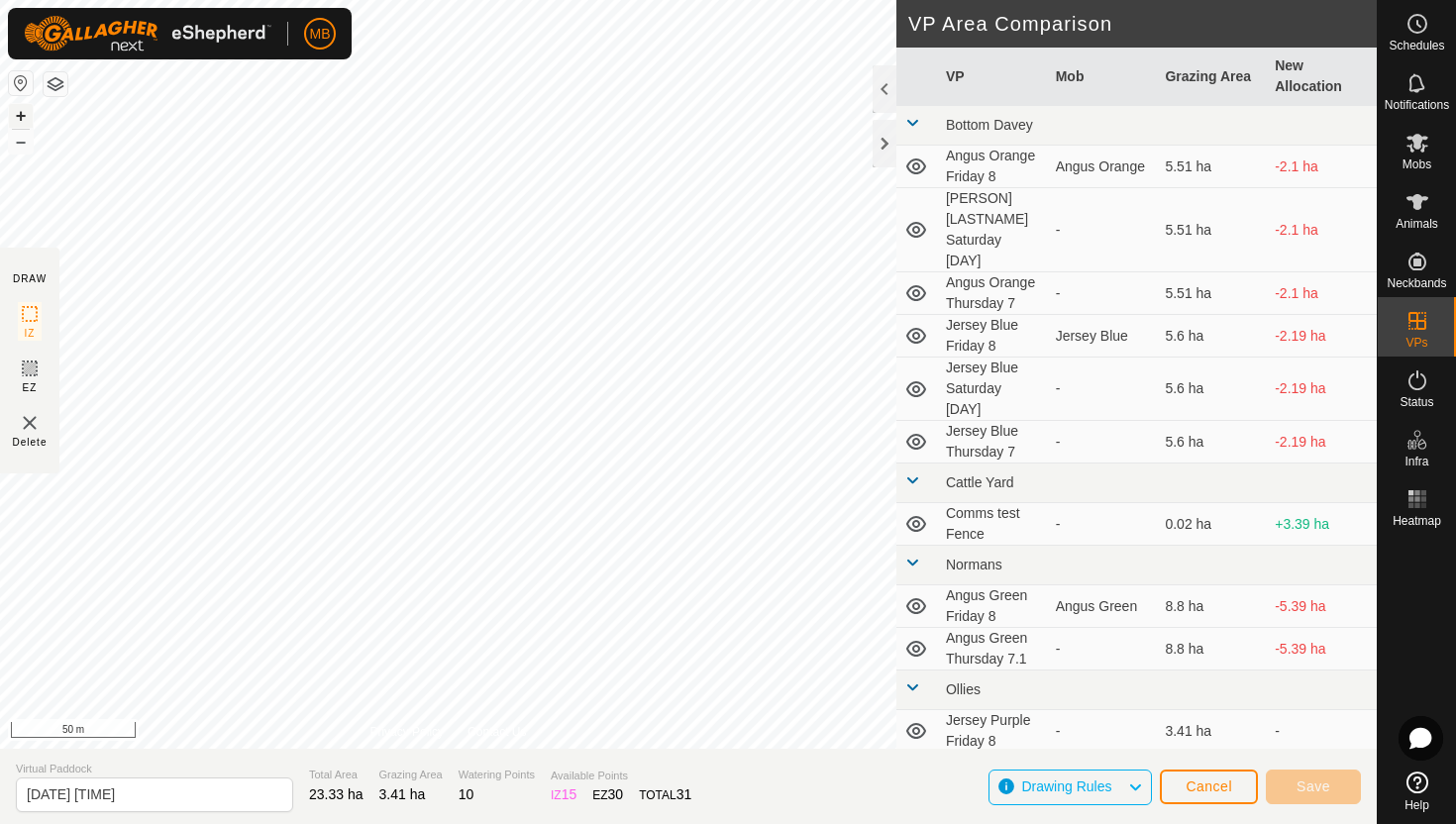 click on "+" at bounding box center (21, 116) 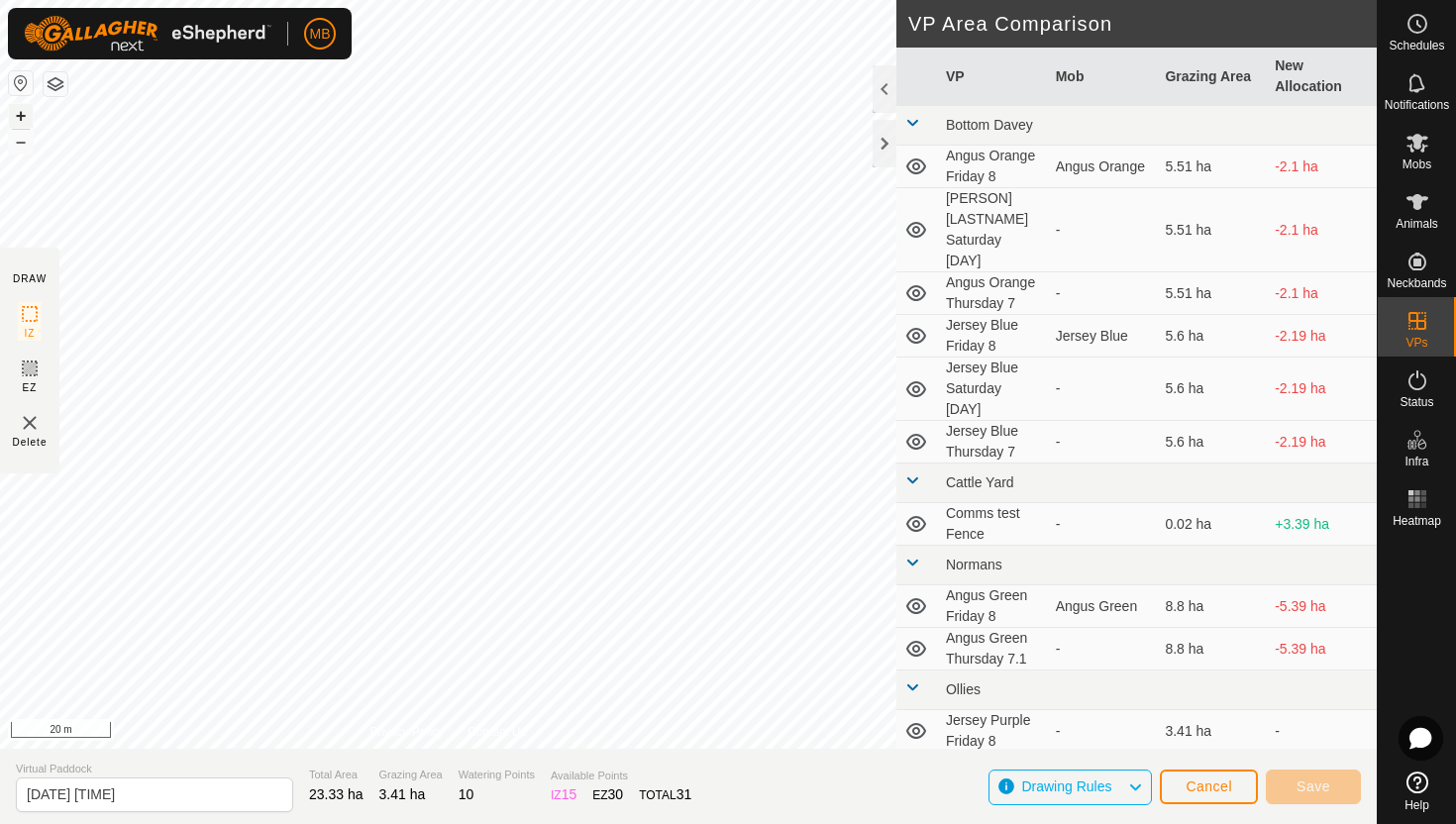 click on "+" at bounding box center (21, 116) 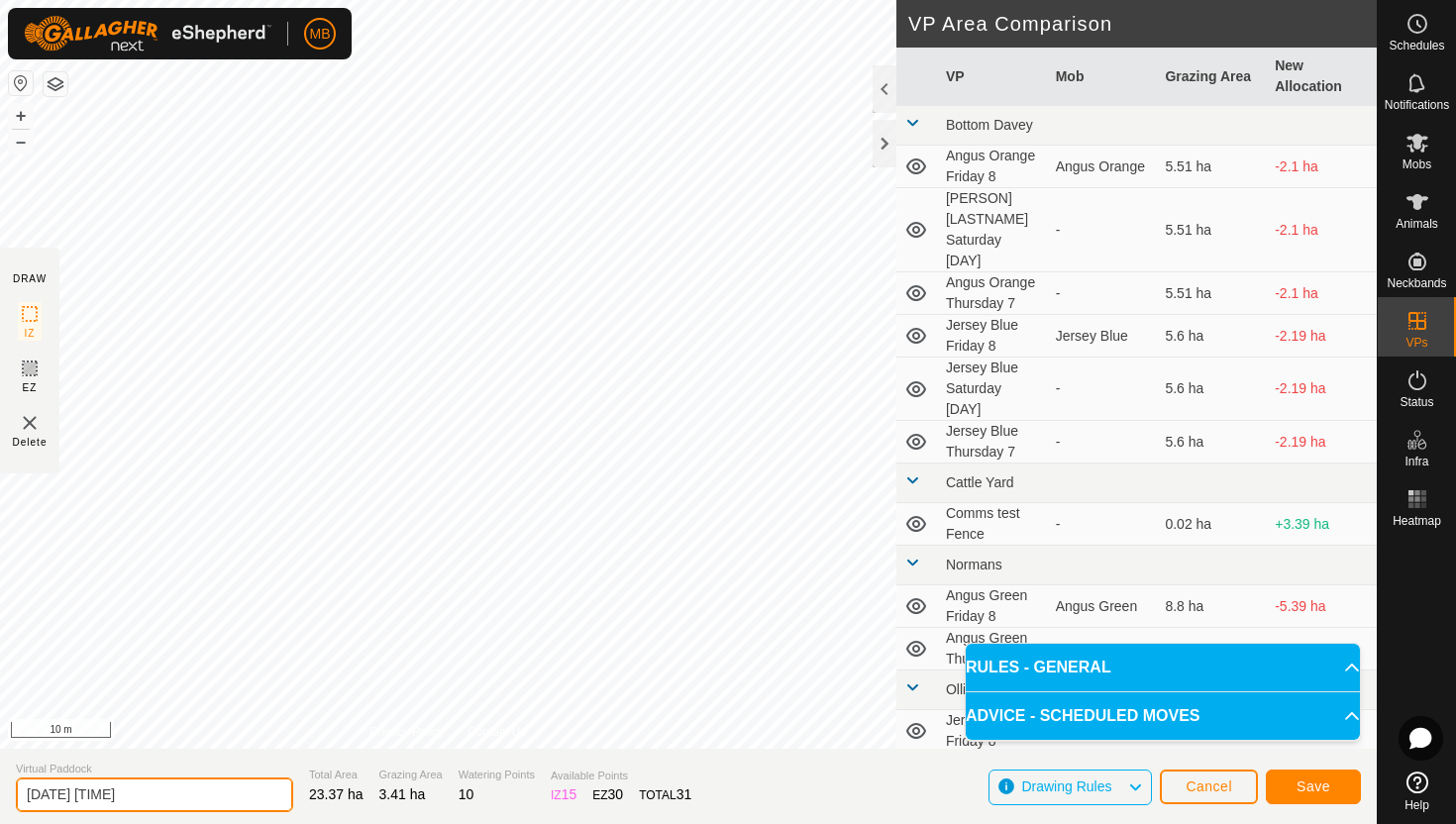 click on "2025-08-08 191544" 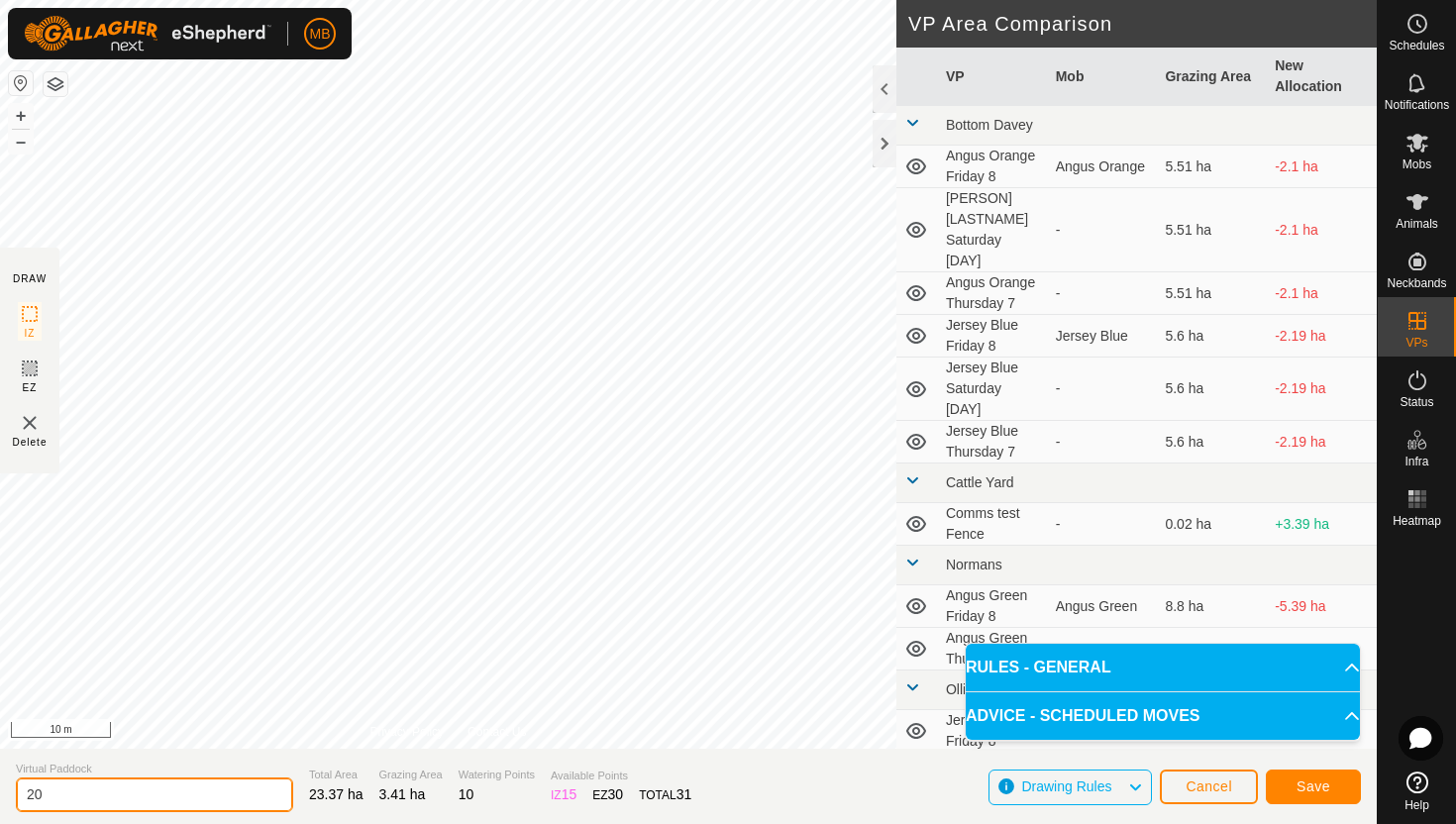 type on "2" 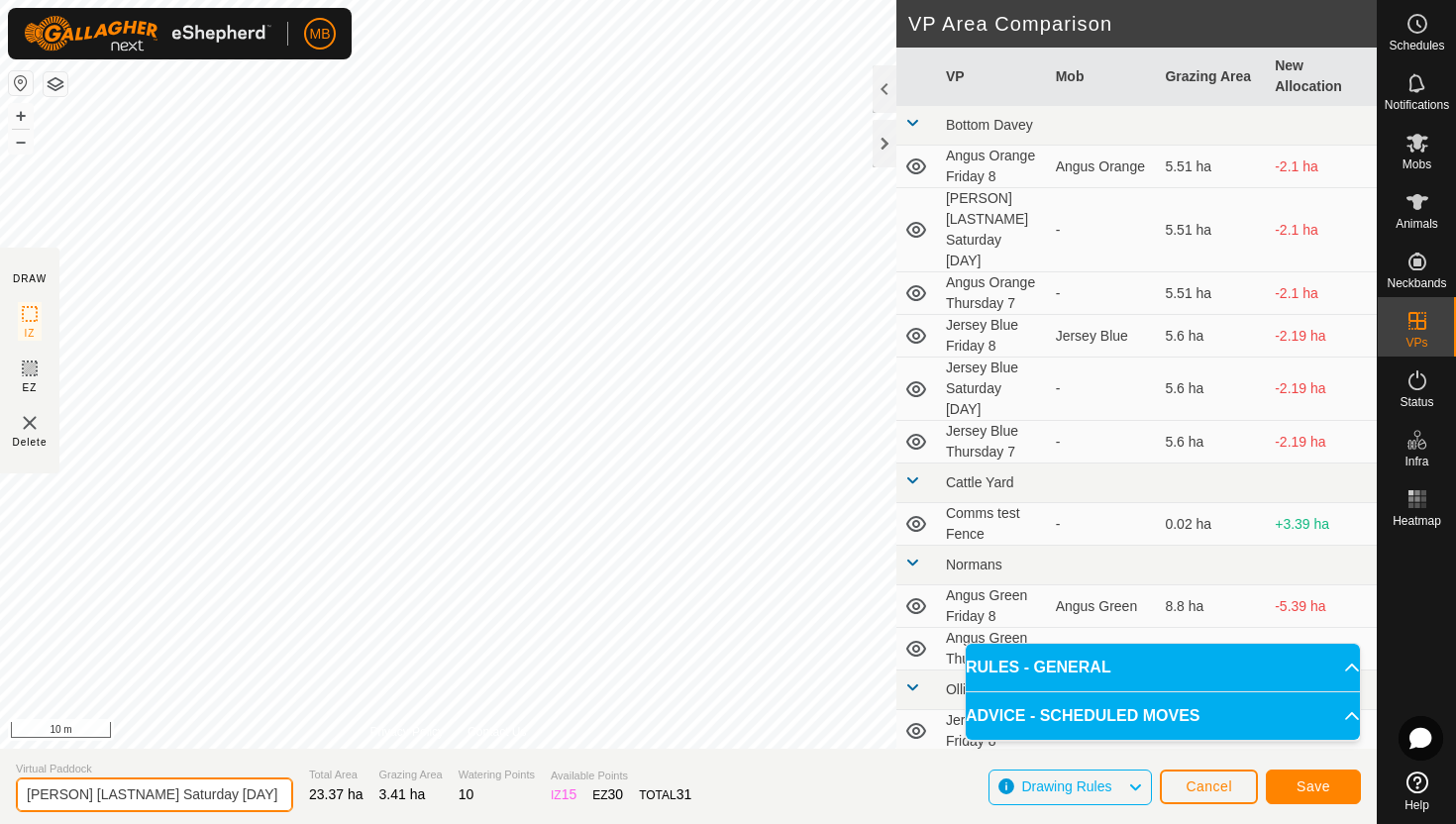 type on "Jersey Purple Saturday 9" 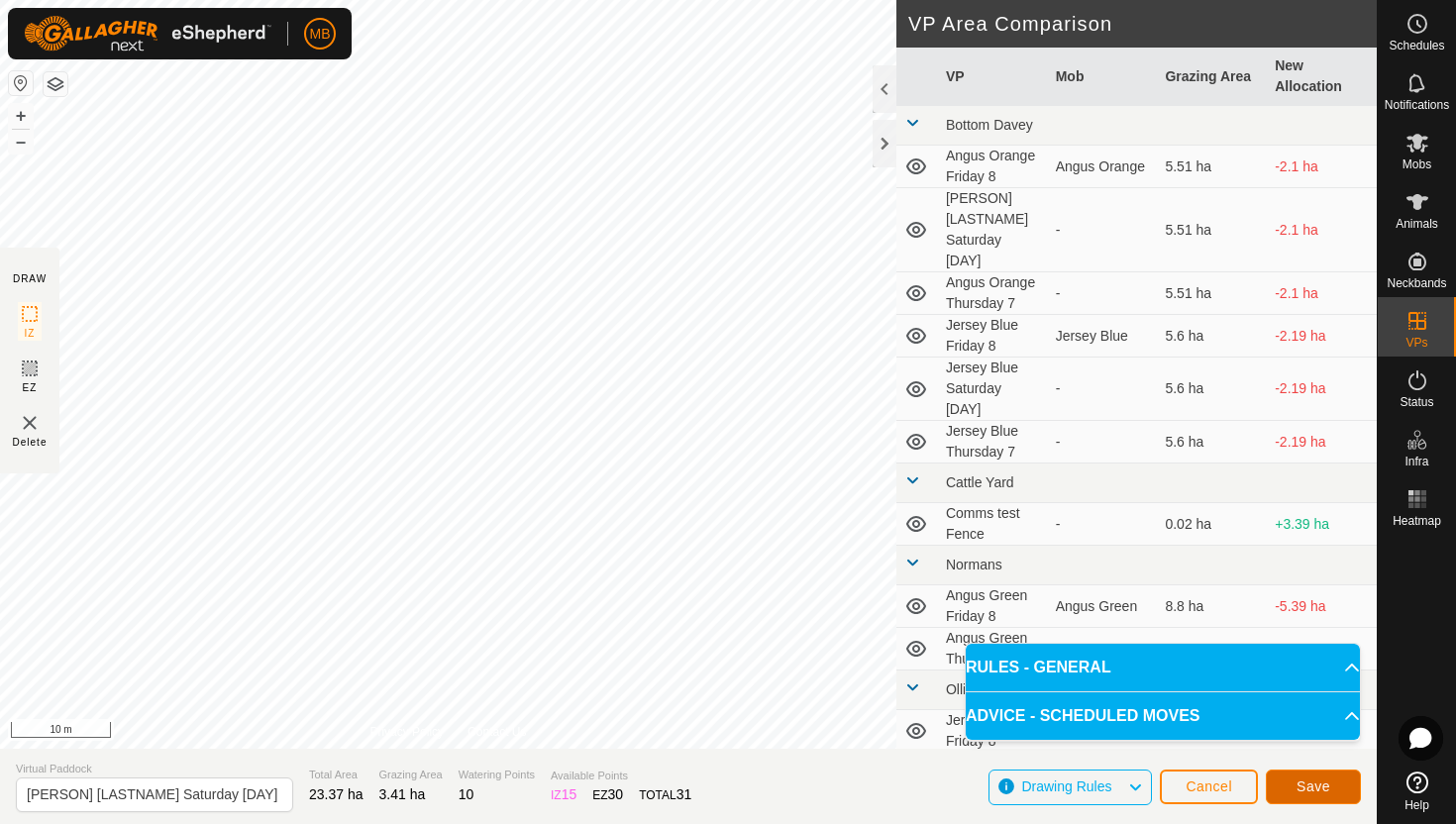 click on "Save" 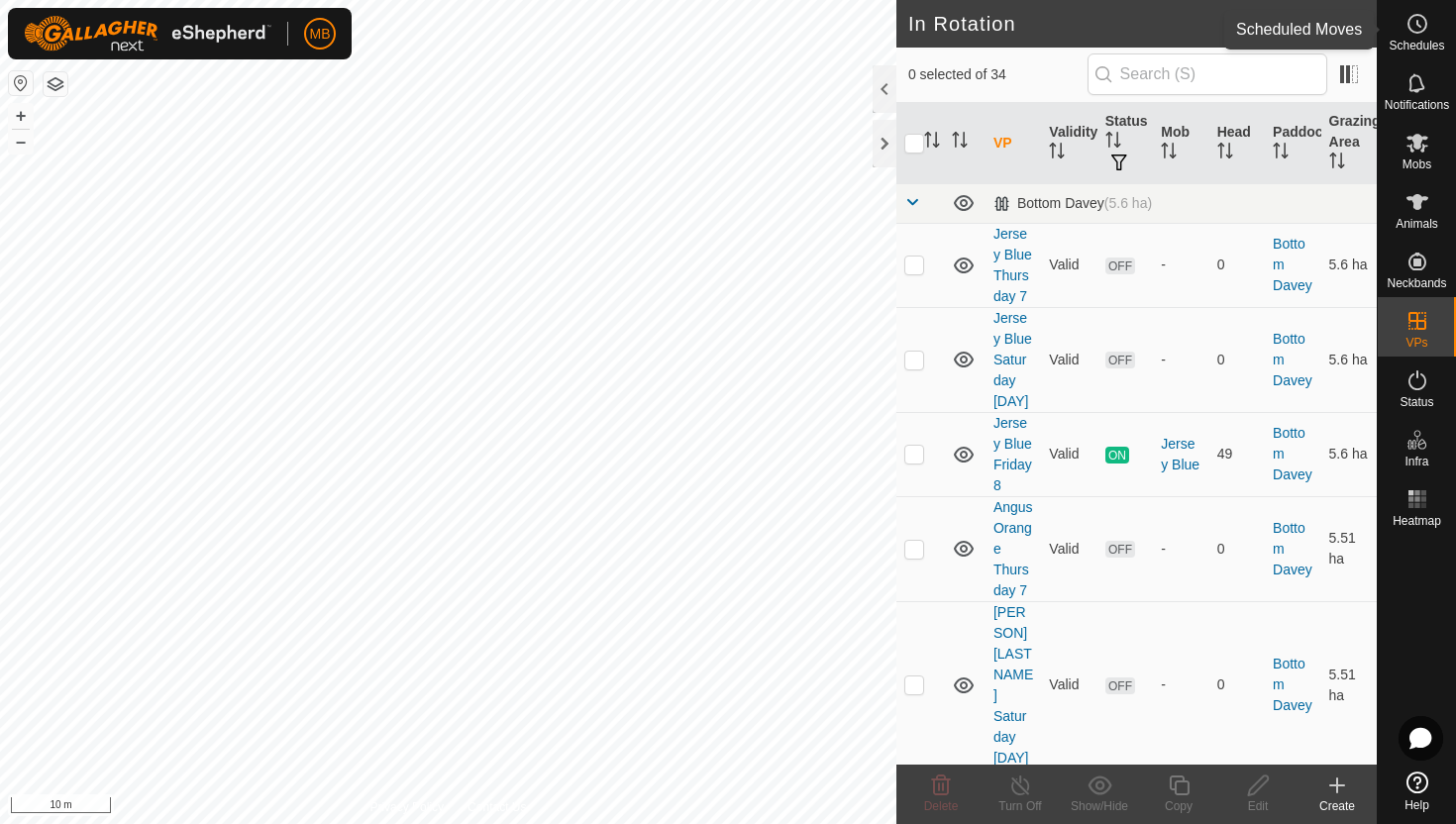 click 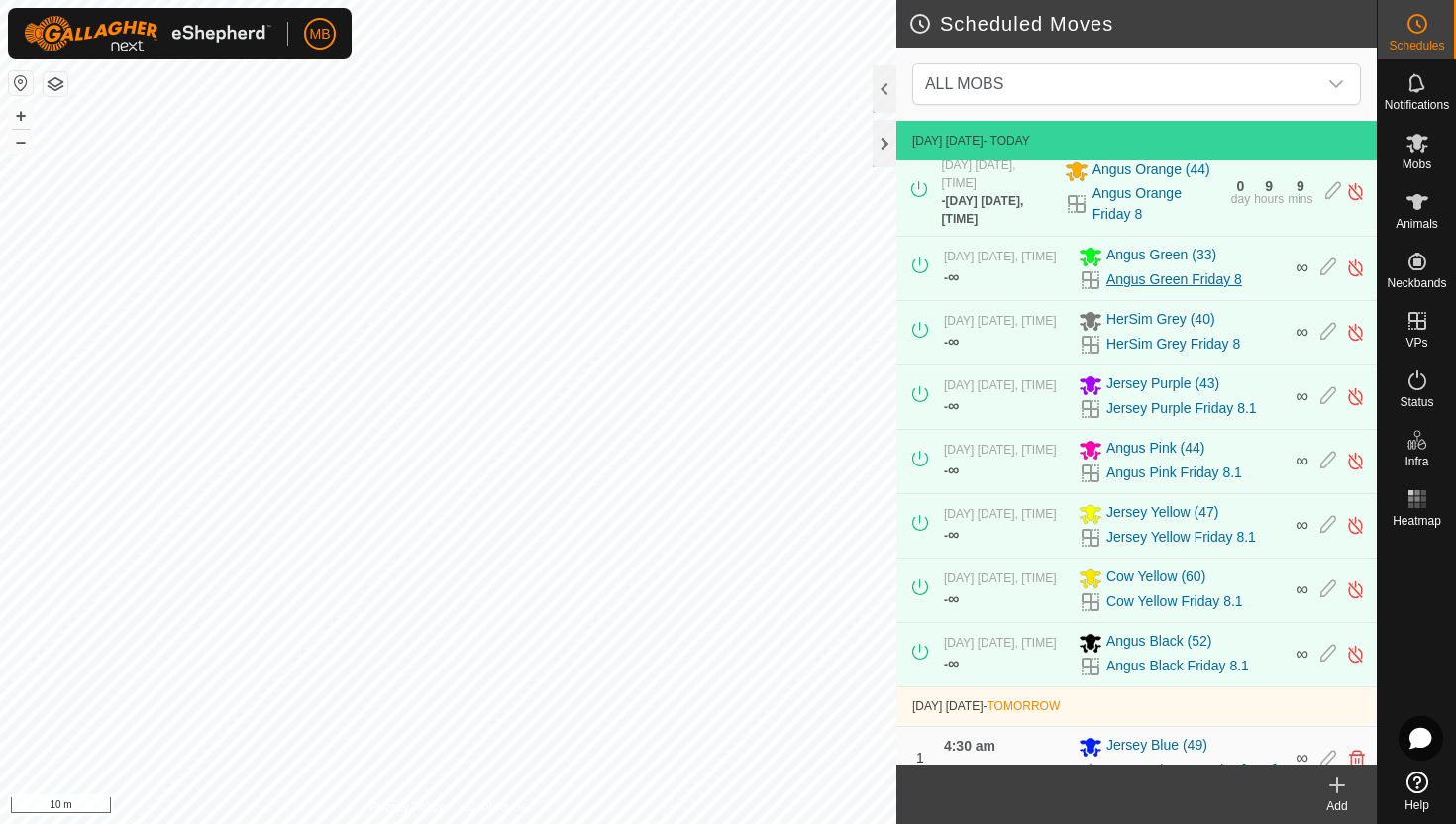 scroll, scrollTop: 179, scrollLeft: 0, axis: vertical 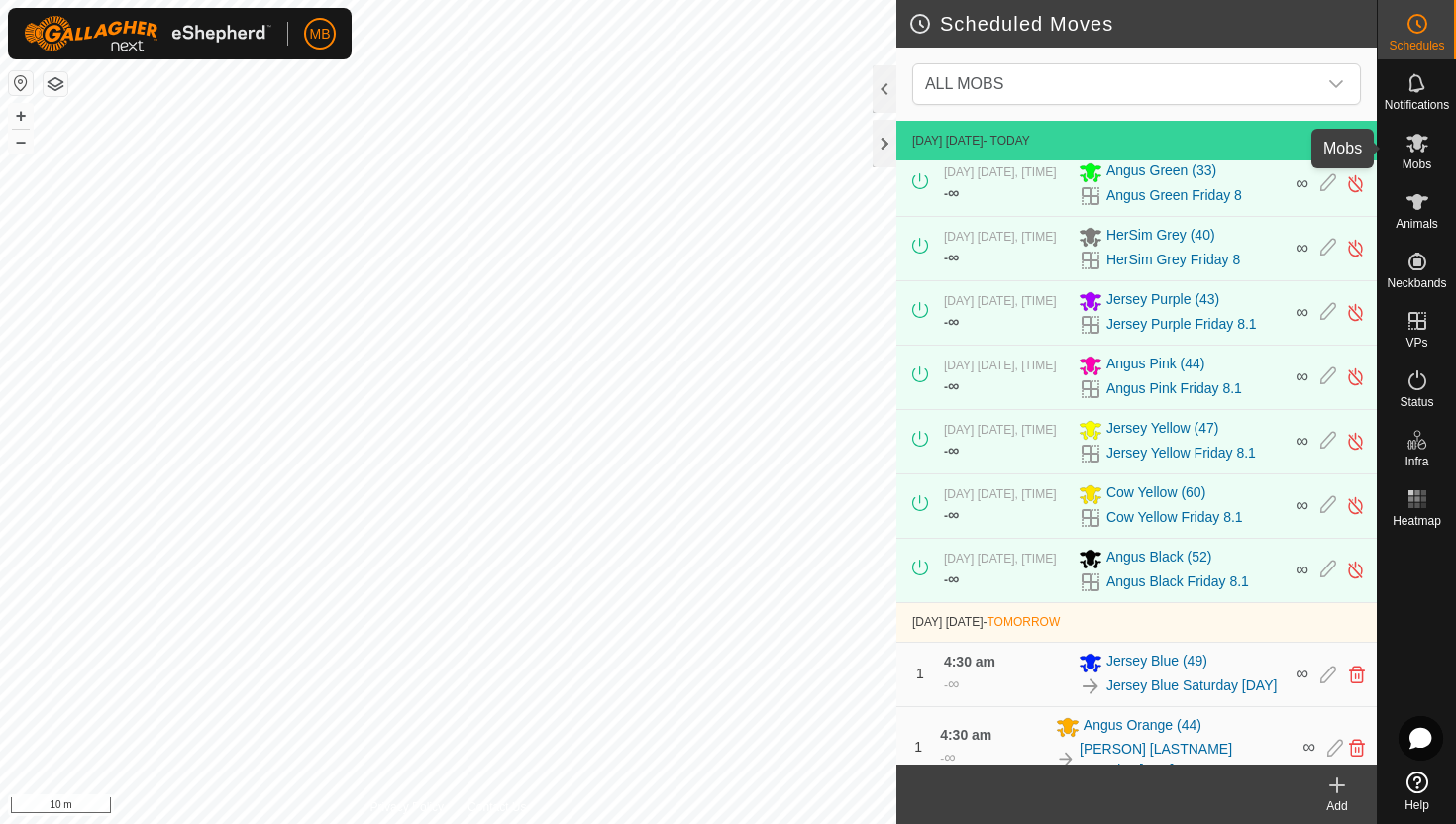 click 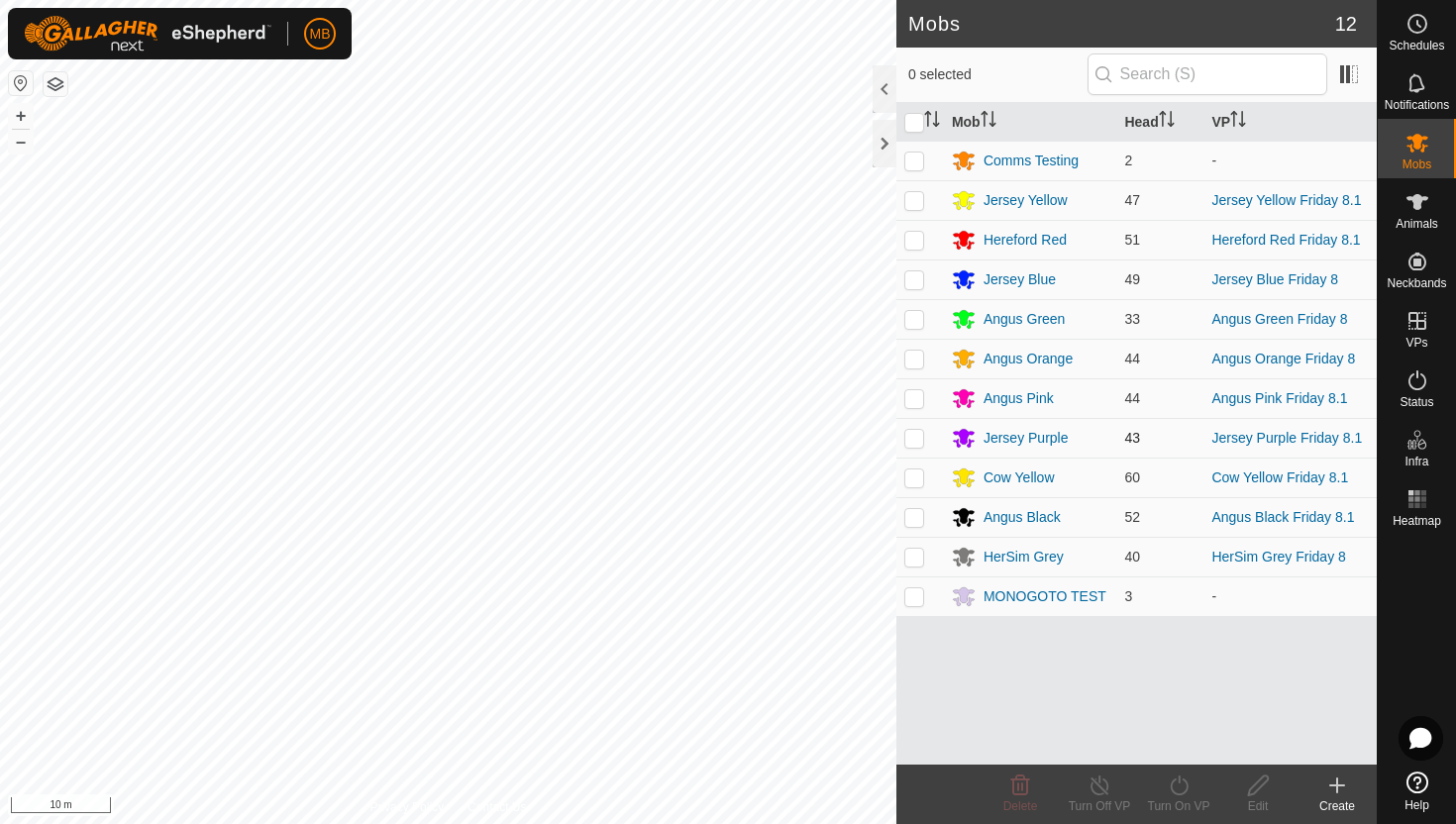 click at bounding box center (914, 438) 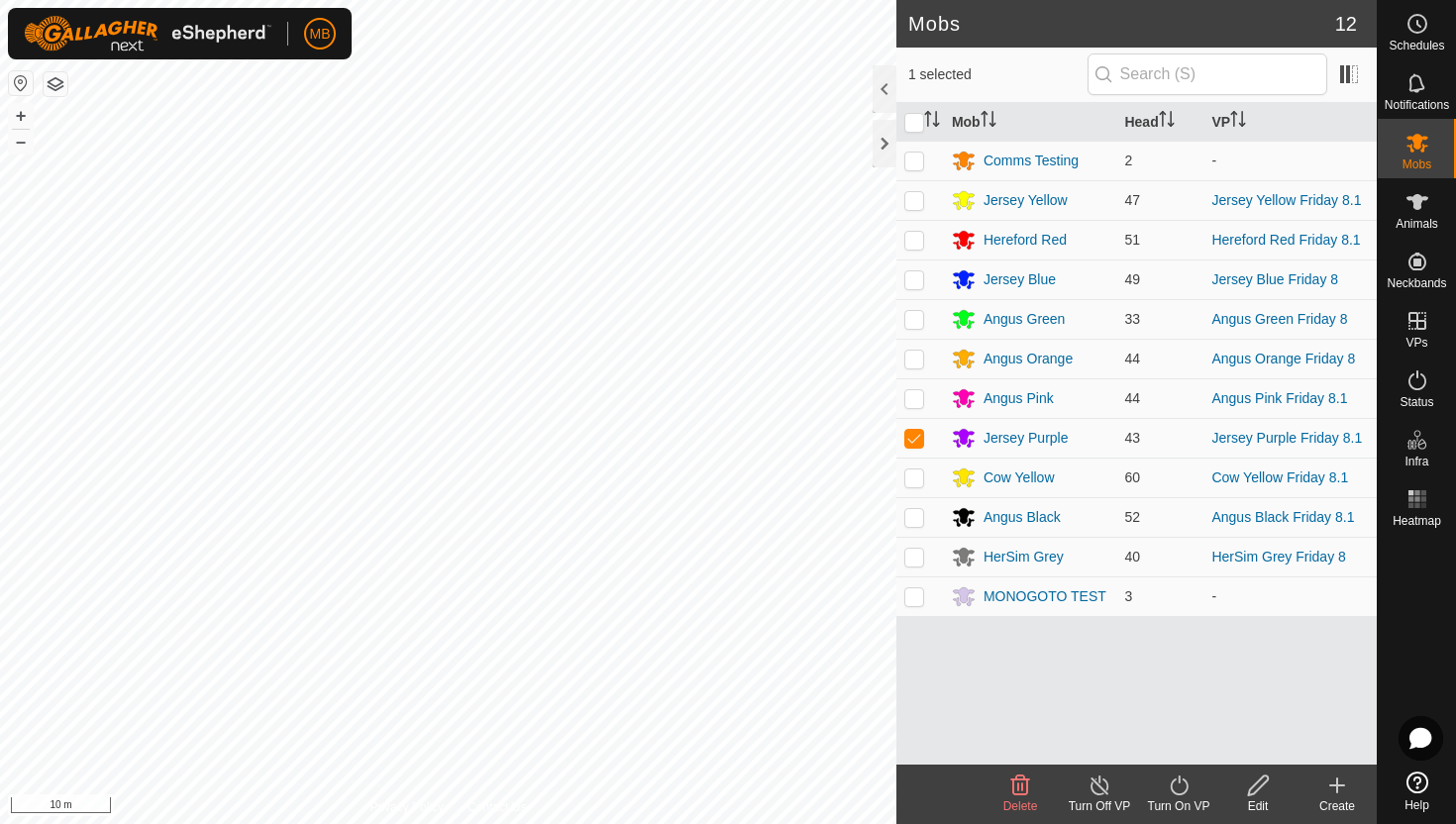 click 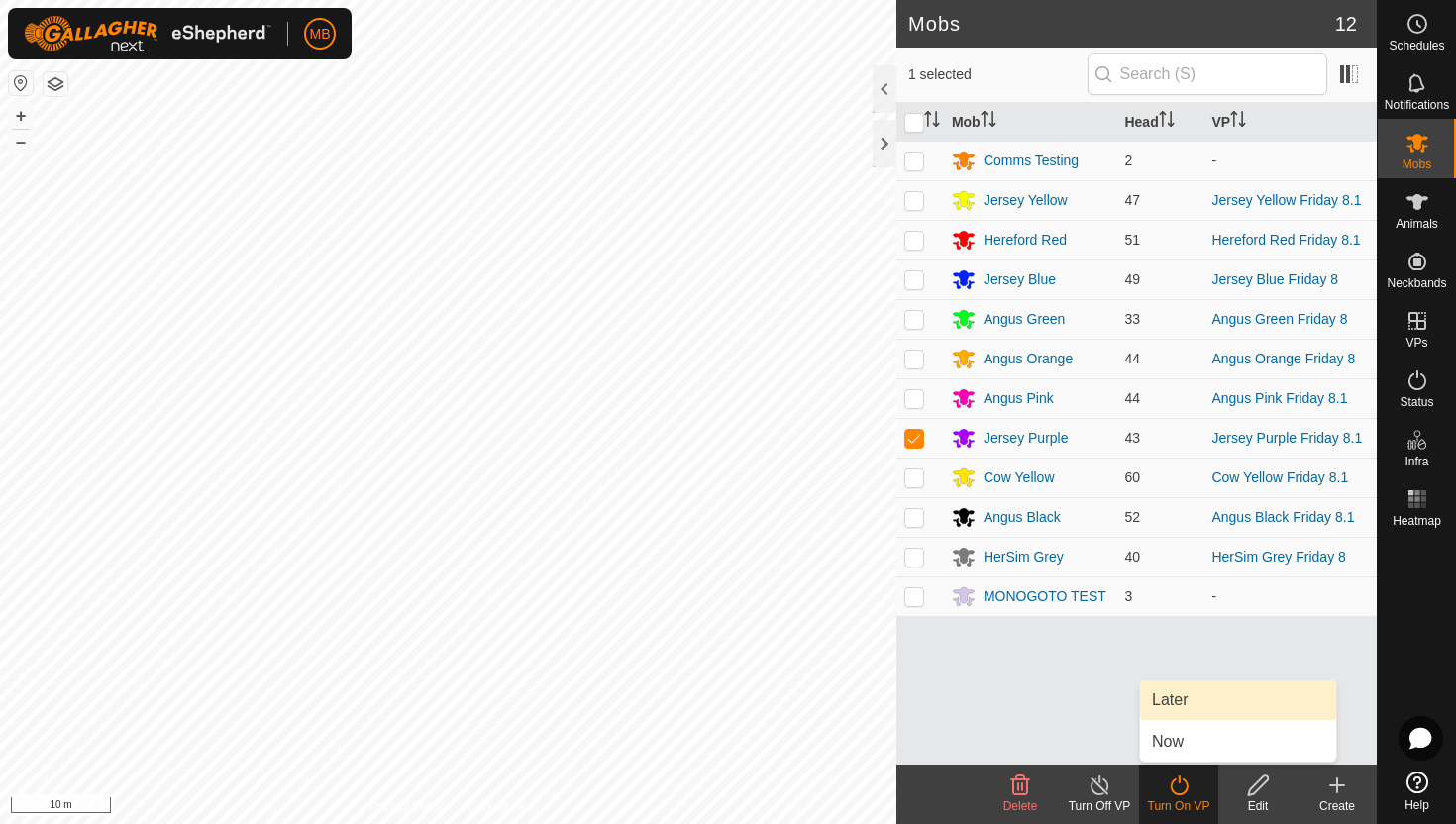 click on "Later" at bounding box center [1238, 700] 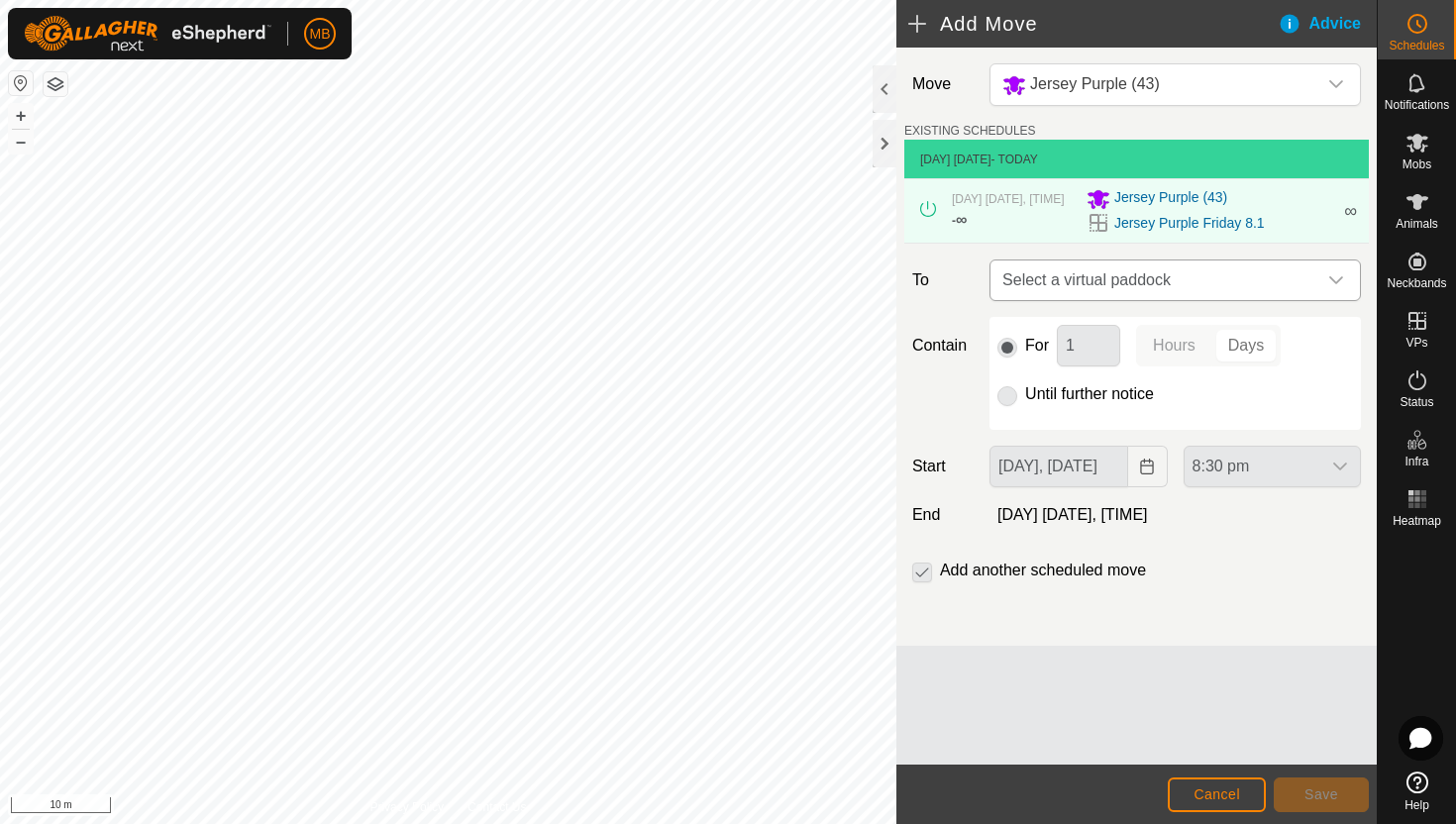 click 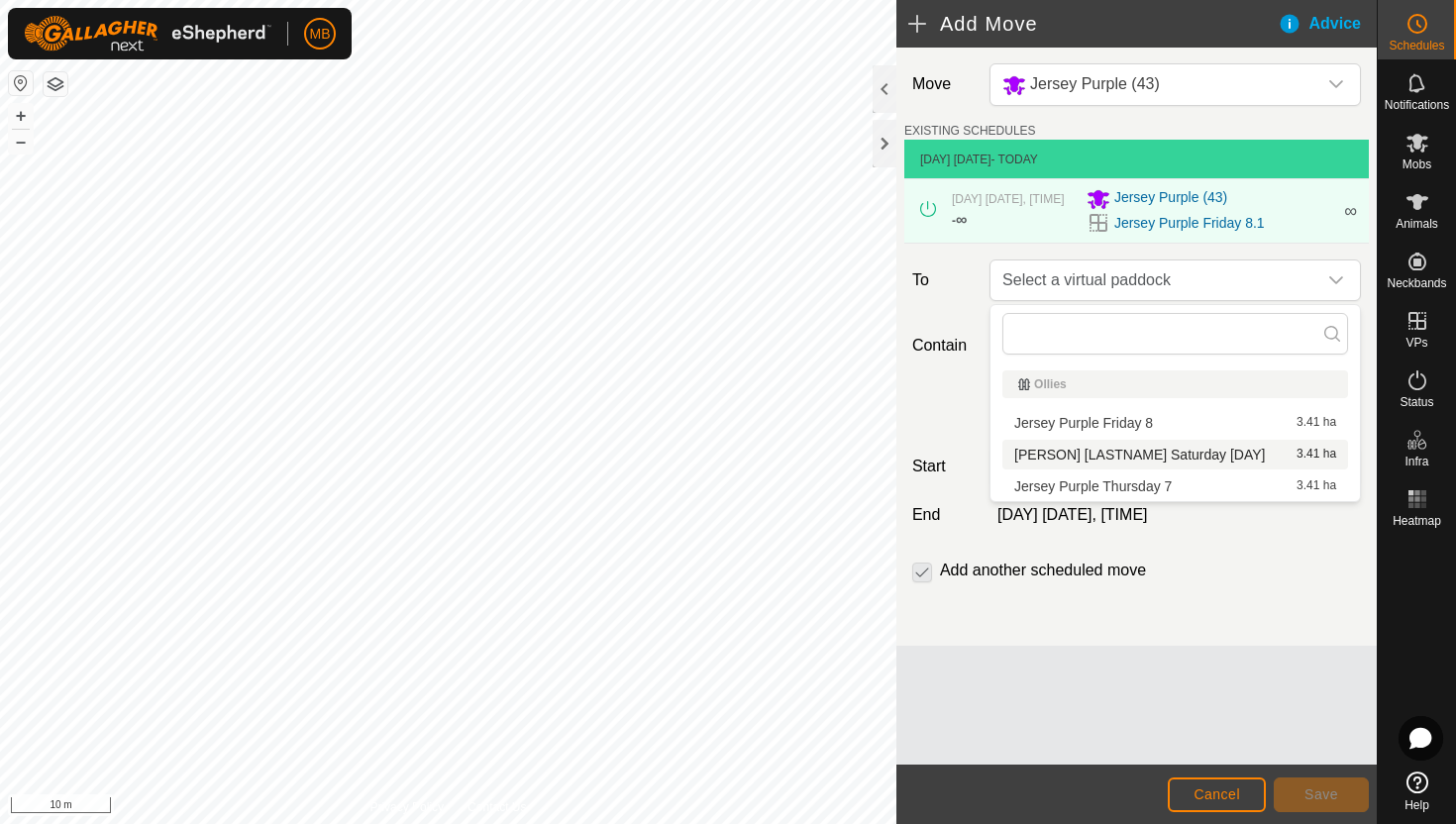 click on "Jersey Purple Saturday 9  3.41 ha" at bounding box center (1175, 455) 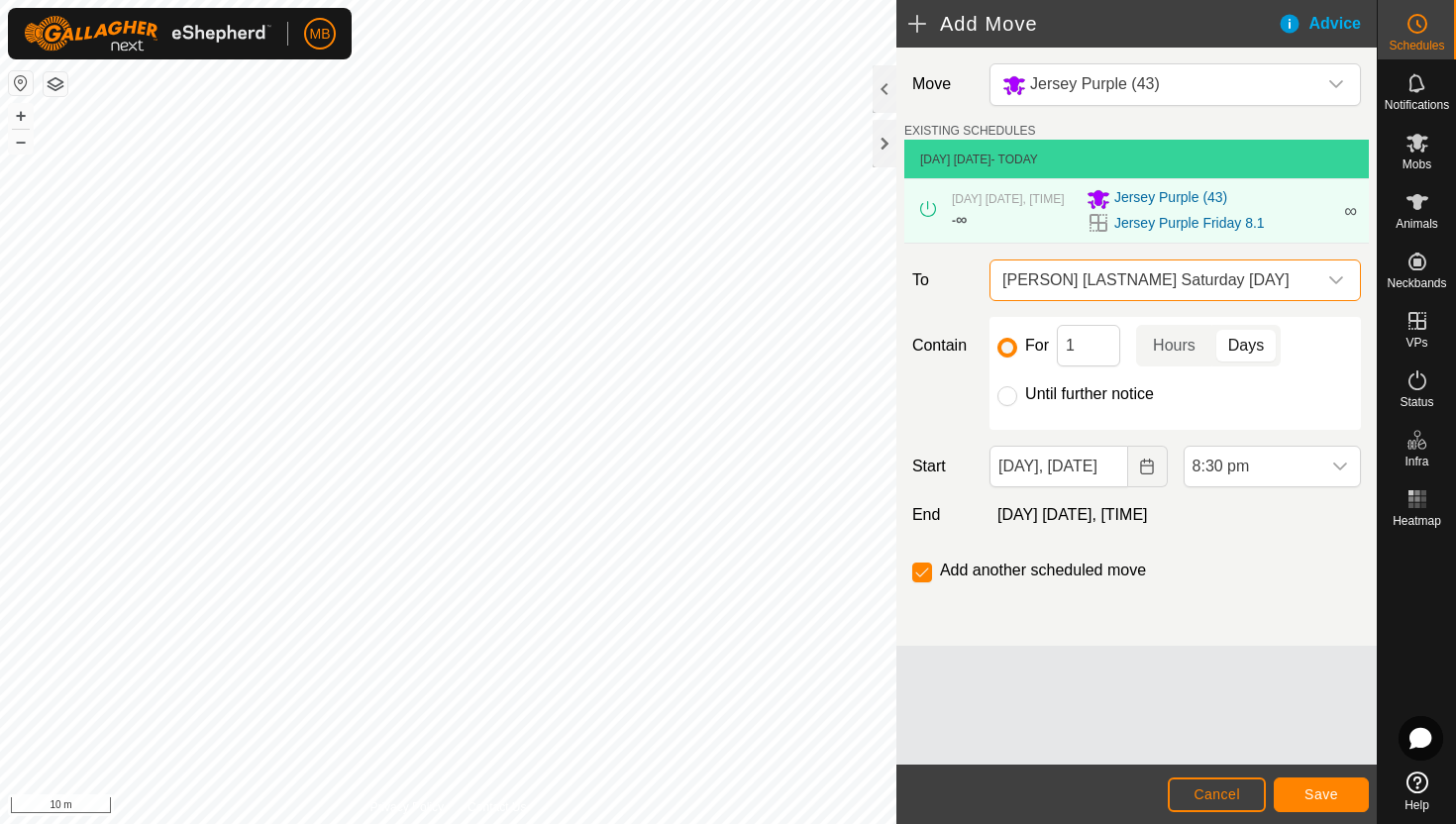 click on "Until further notice" 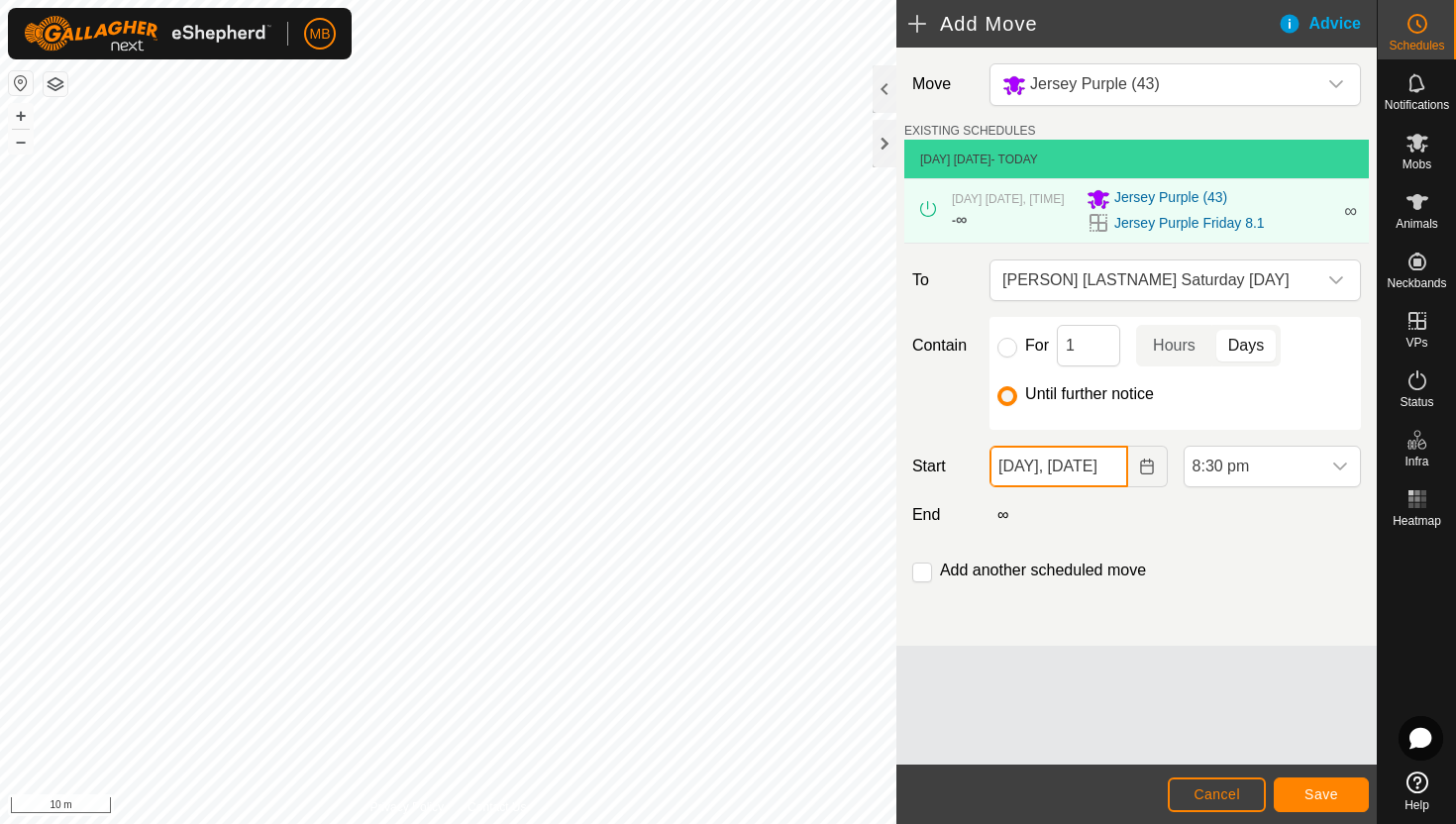 click on "08 Aug, 2025" 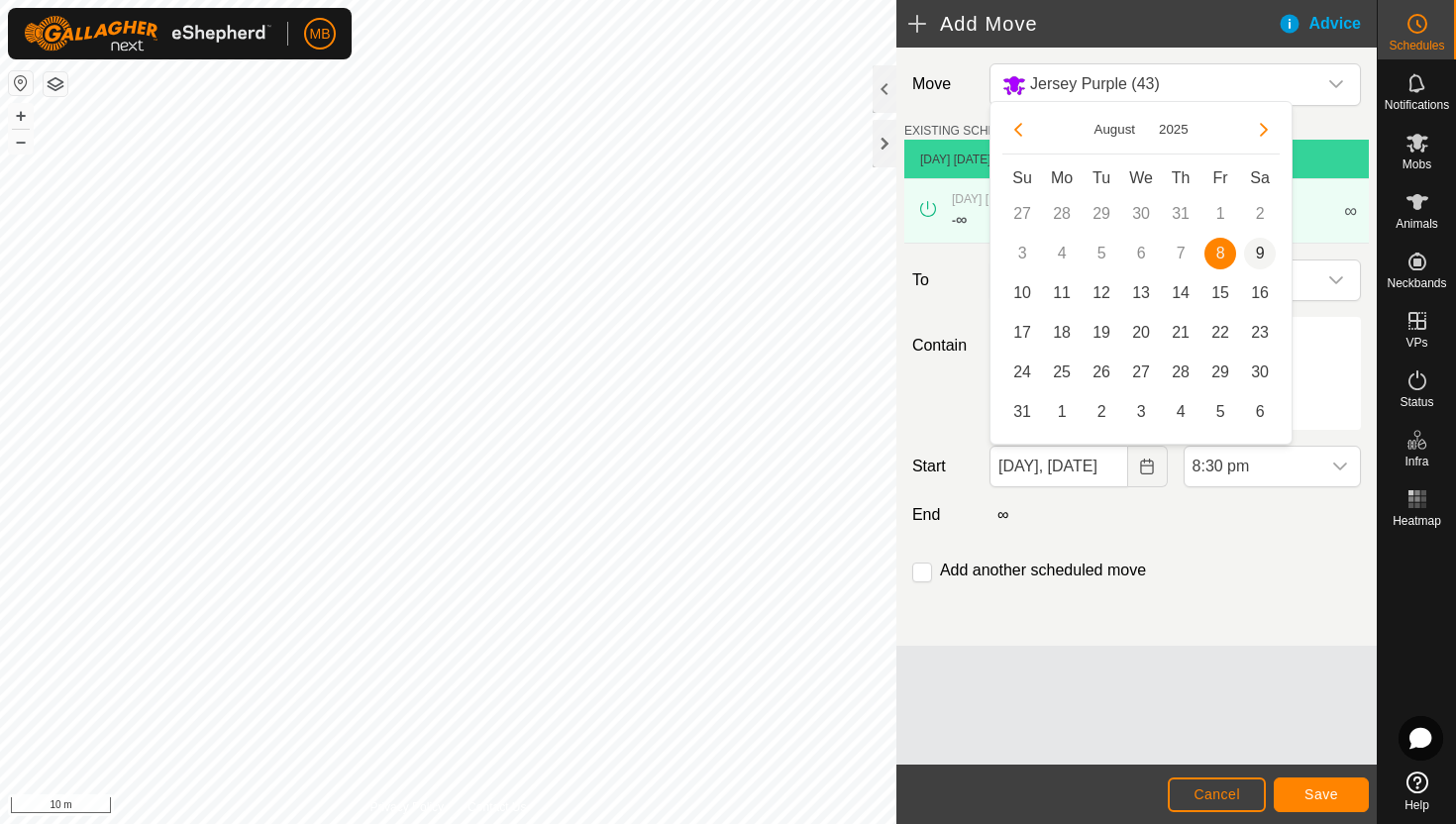 click on "9" at bounding box center [1260, 254] 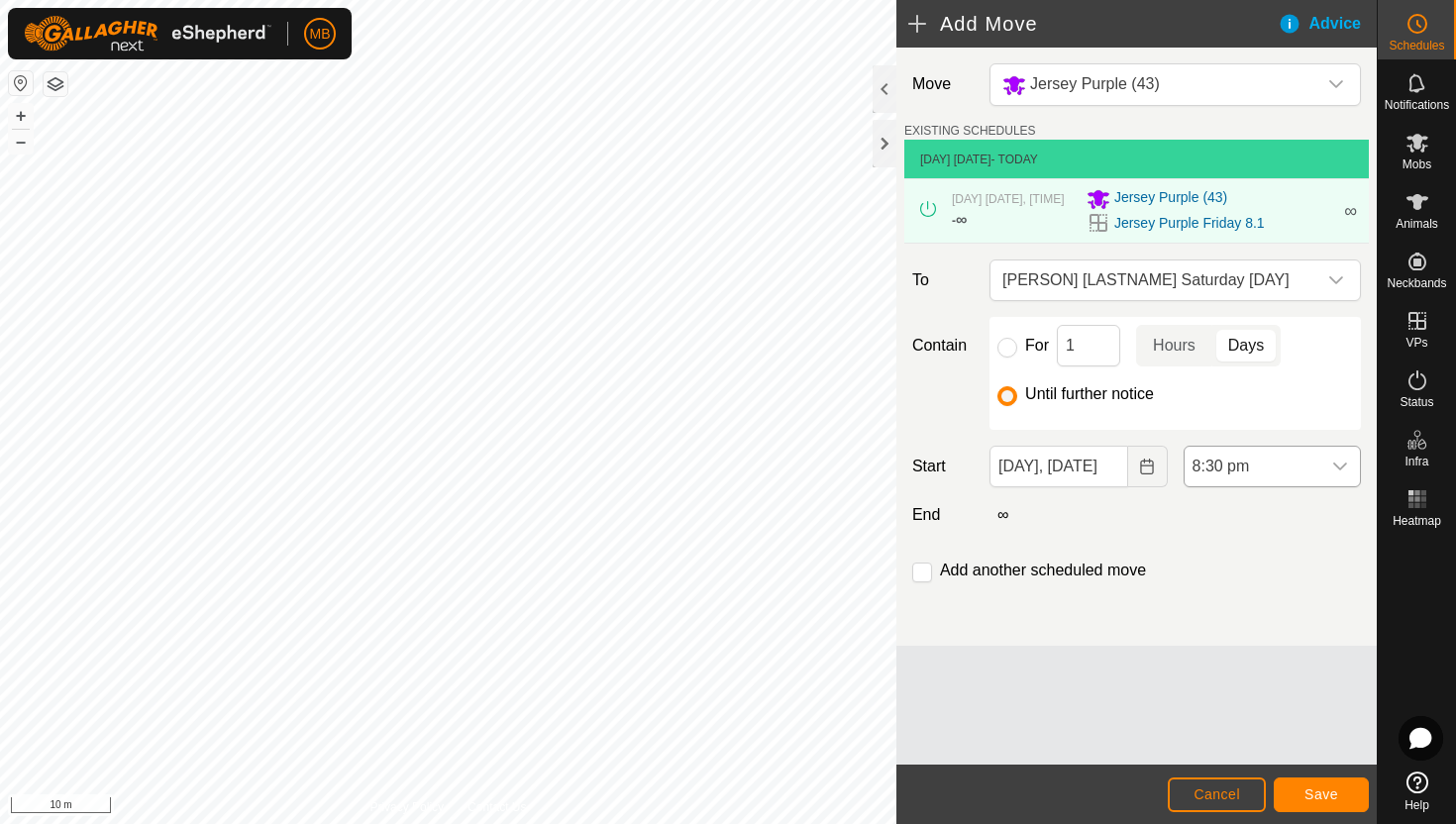 click on "8:30 pm" at bounding box center [1252, 466] 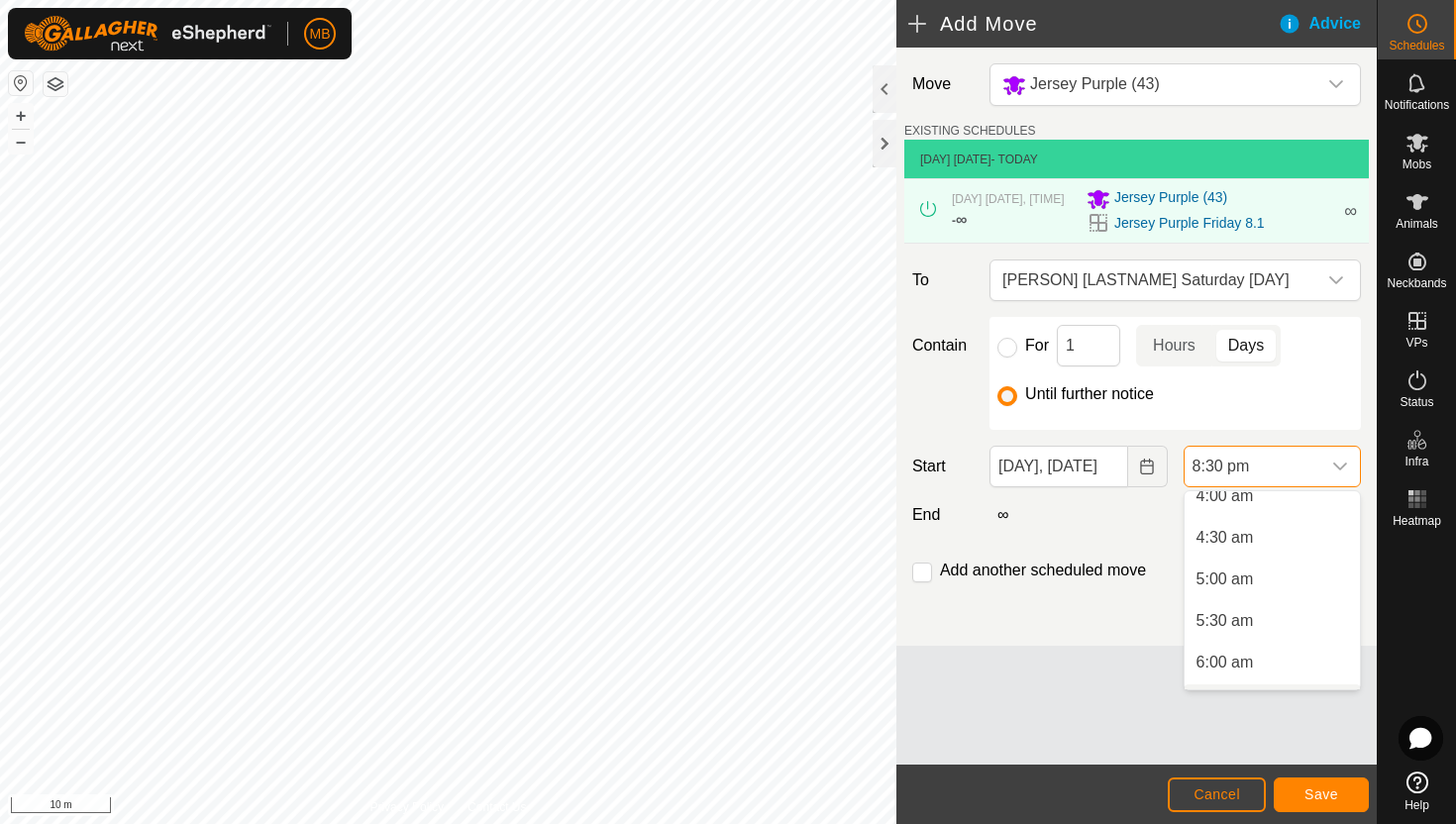 scroll, scrollTop: 333, scrollLeft: 0, axis: vertical 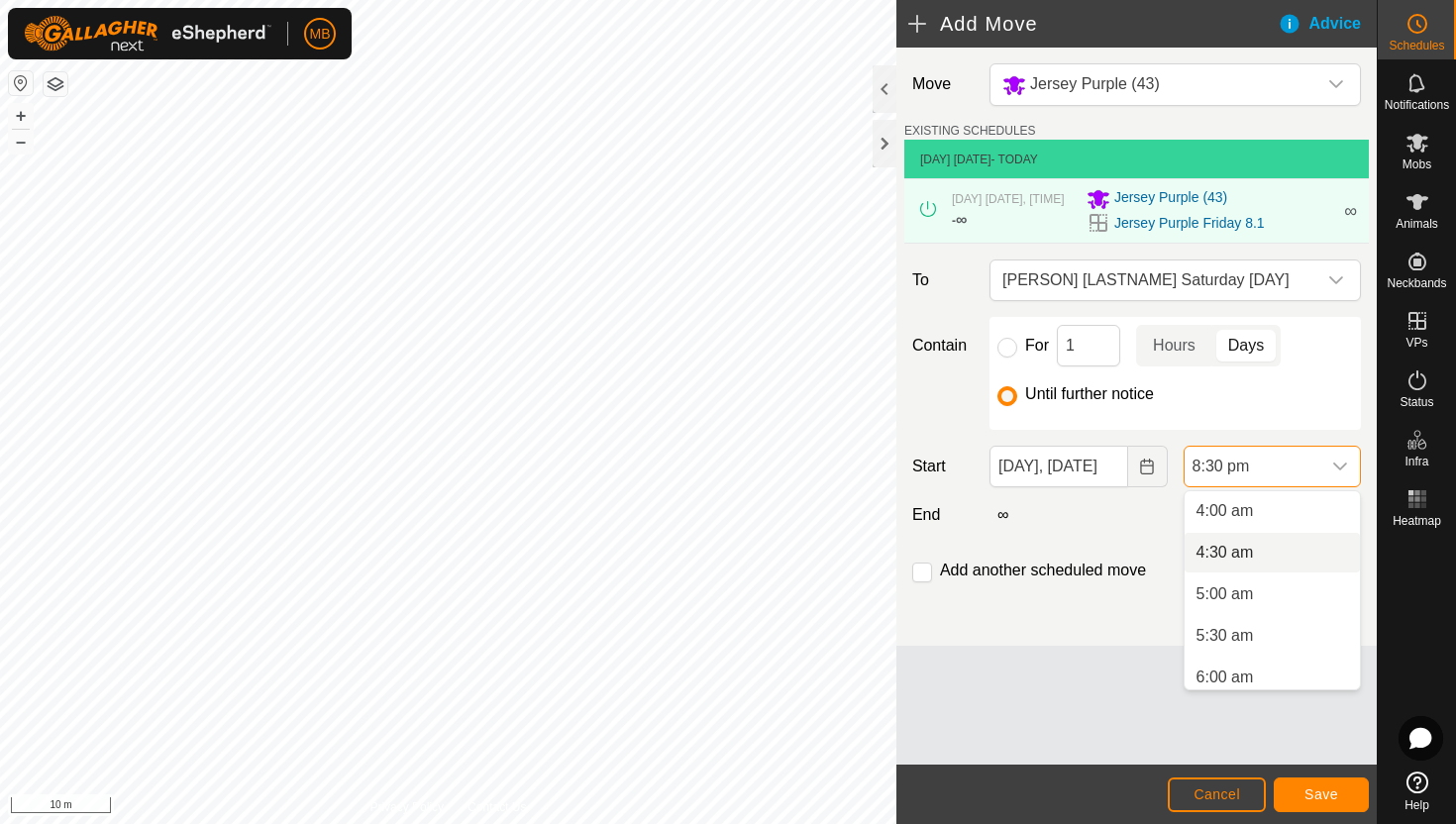 click on "4:30 am" at bounding box center (1272, 553) 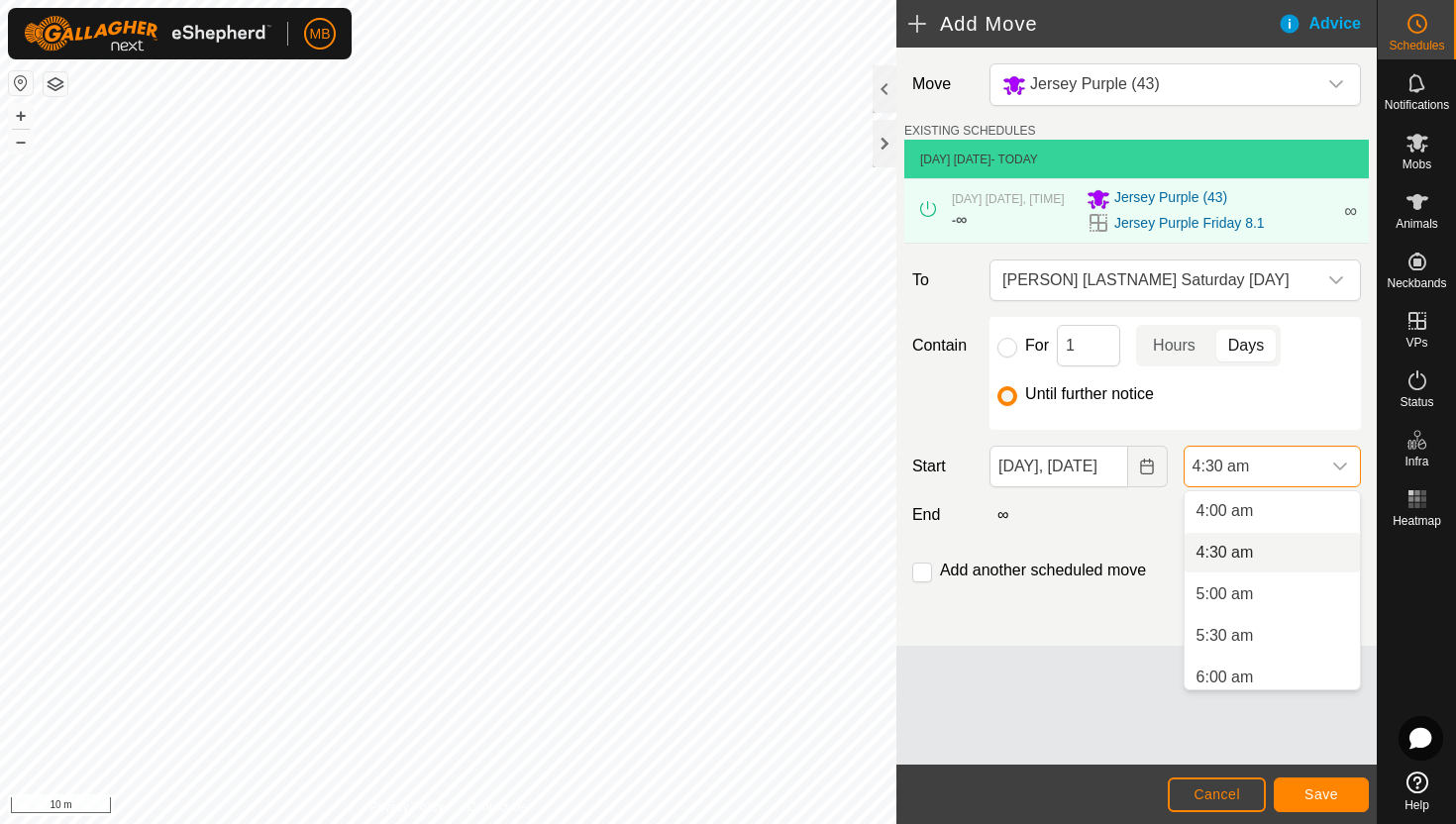 scroll, scrollTop: 0, scrollLeft: 0, axis: both 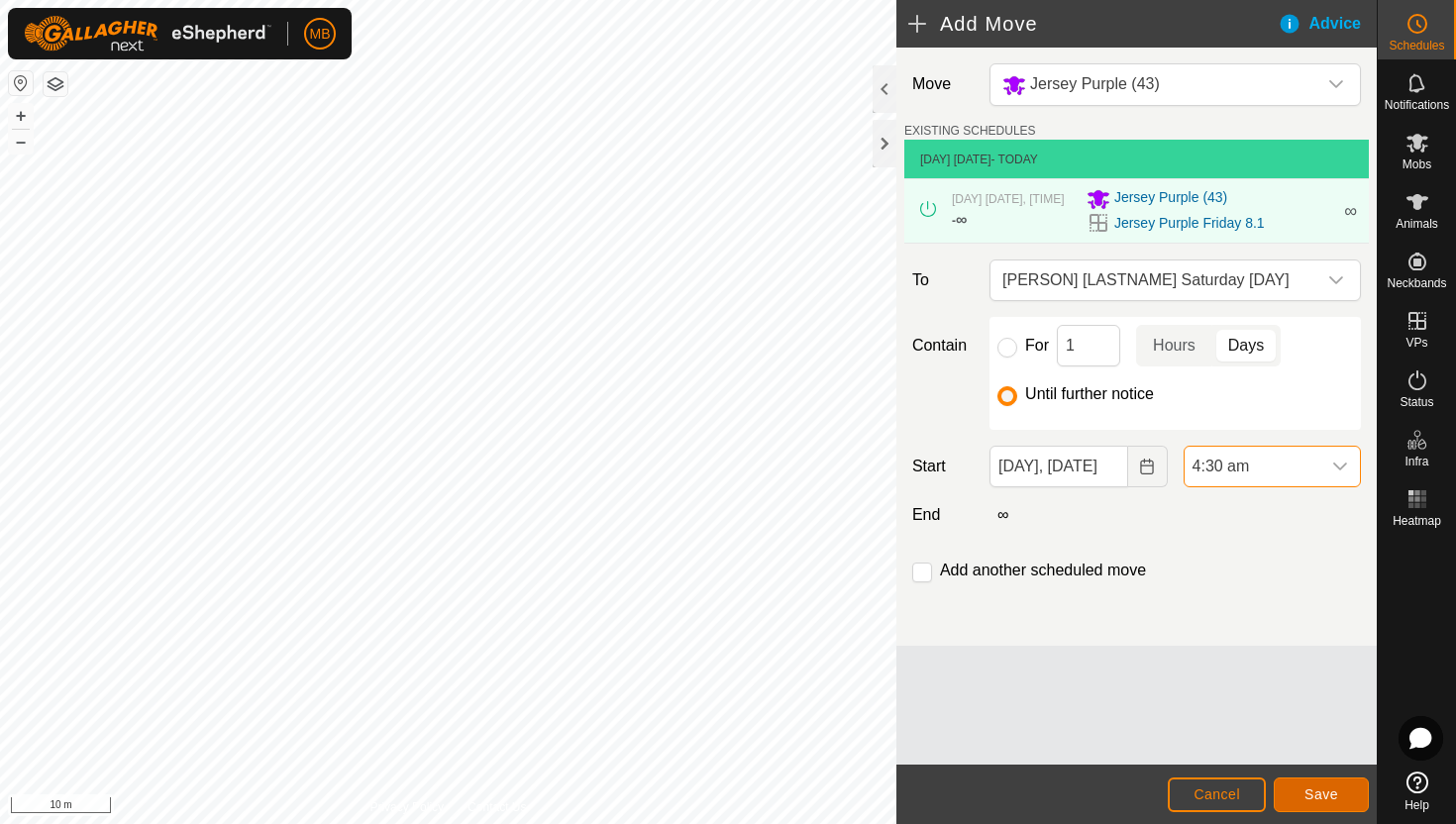 click on "Save" 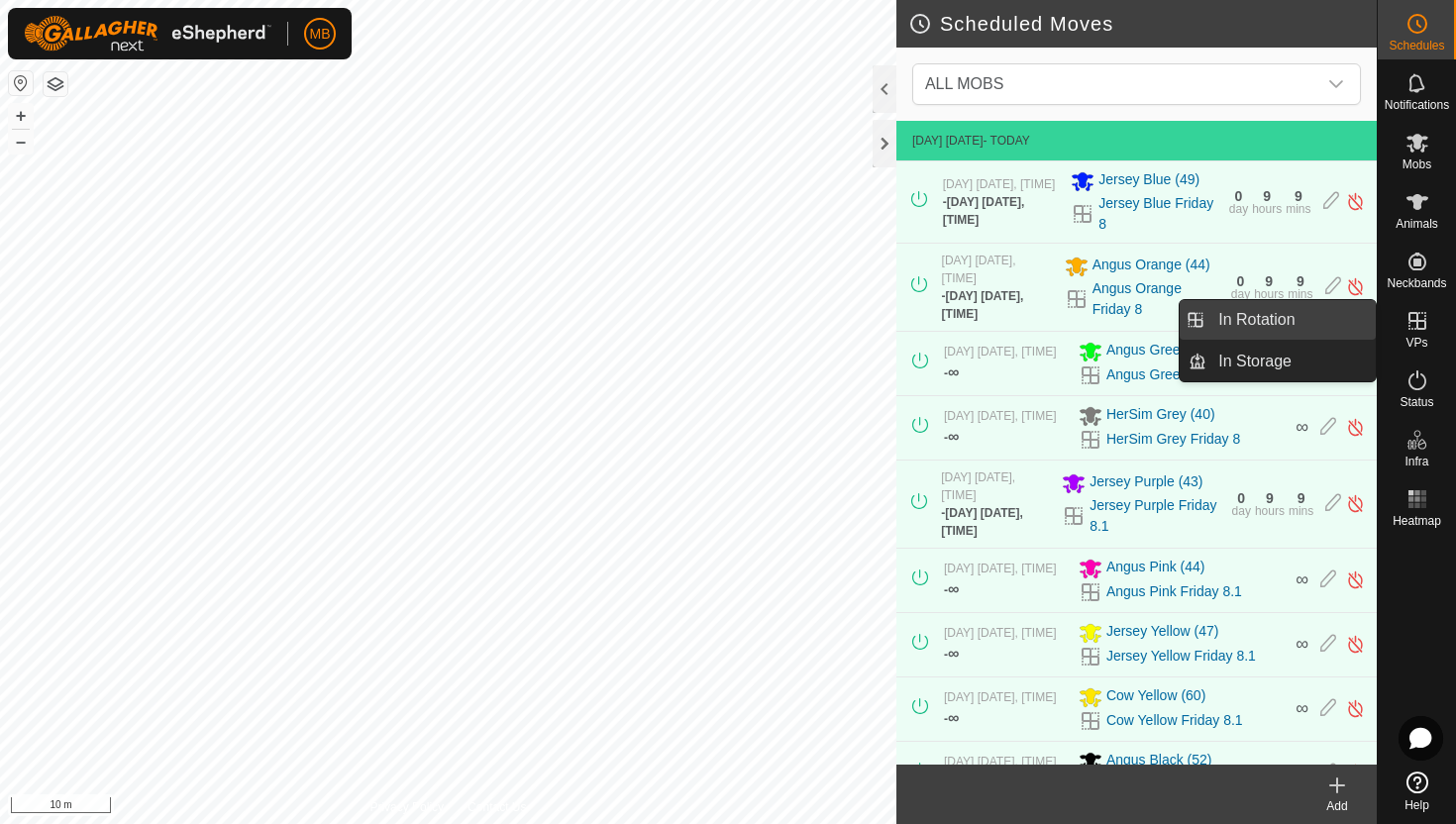 click on "In Rotation" at bounding box center (1291, 320) 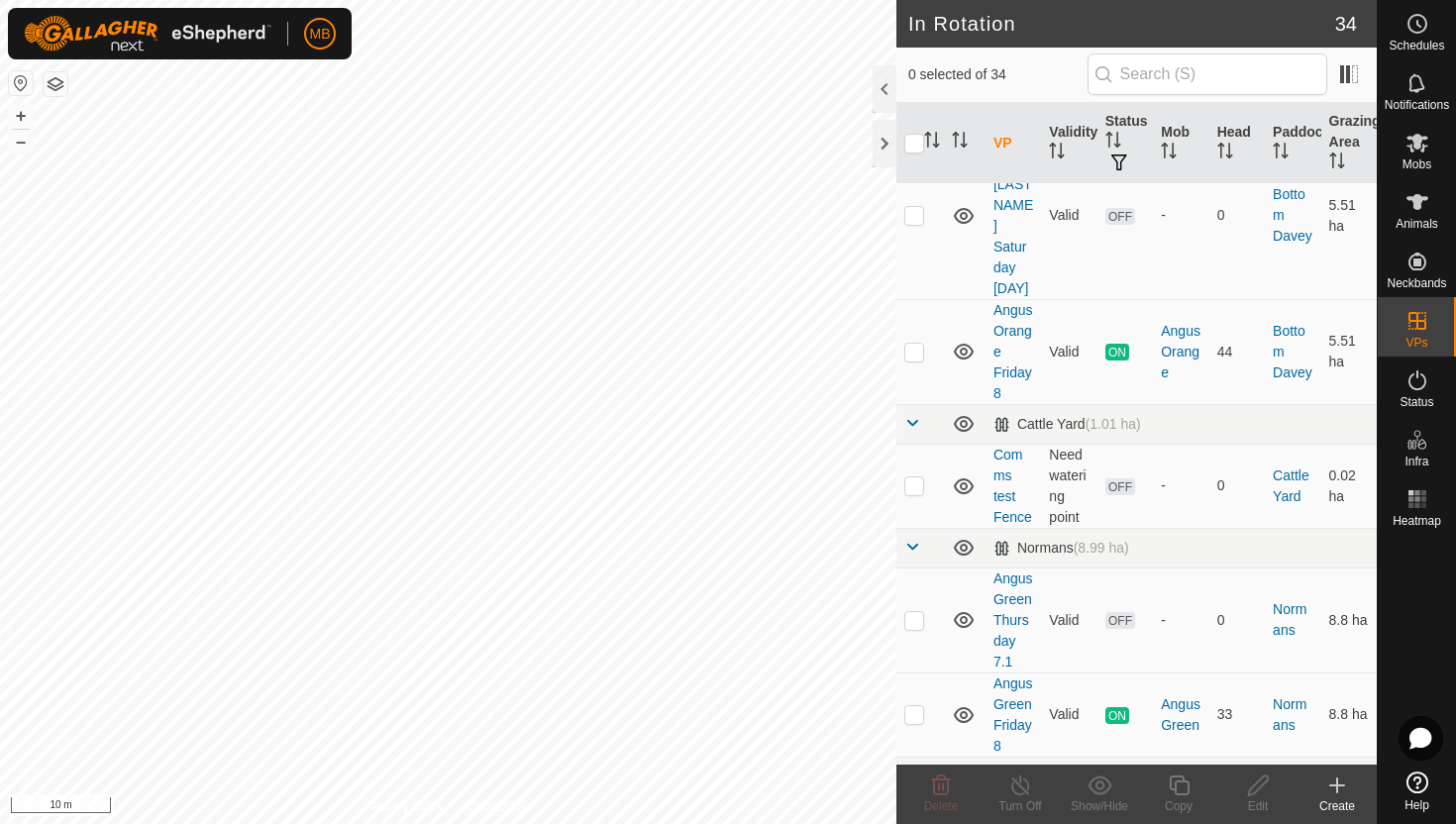 scroll, scrollTop: 475, scrollLeft: 0, axis: vertical 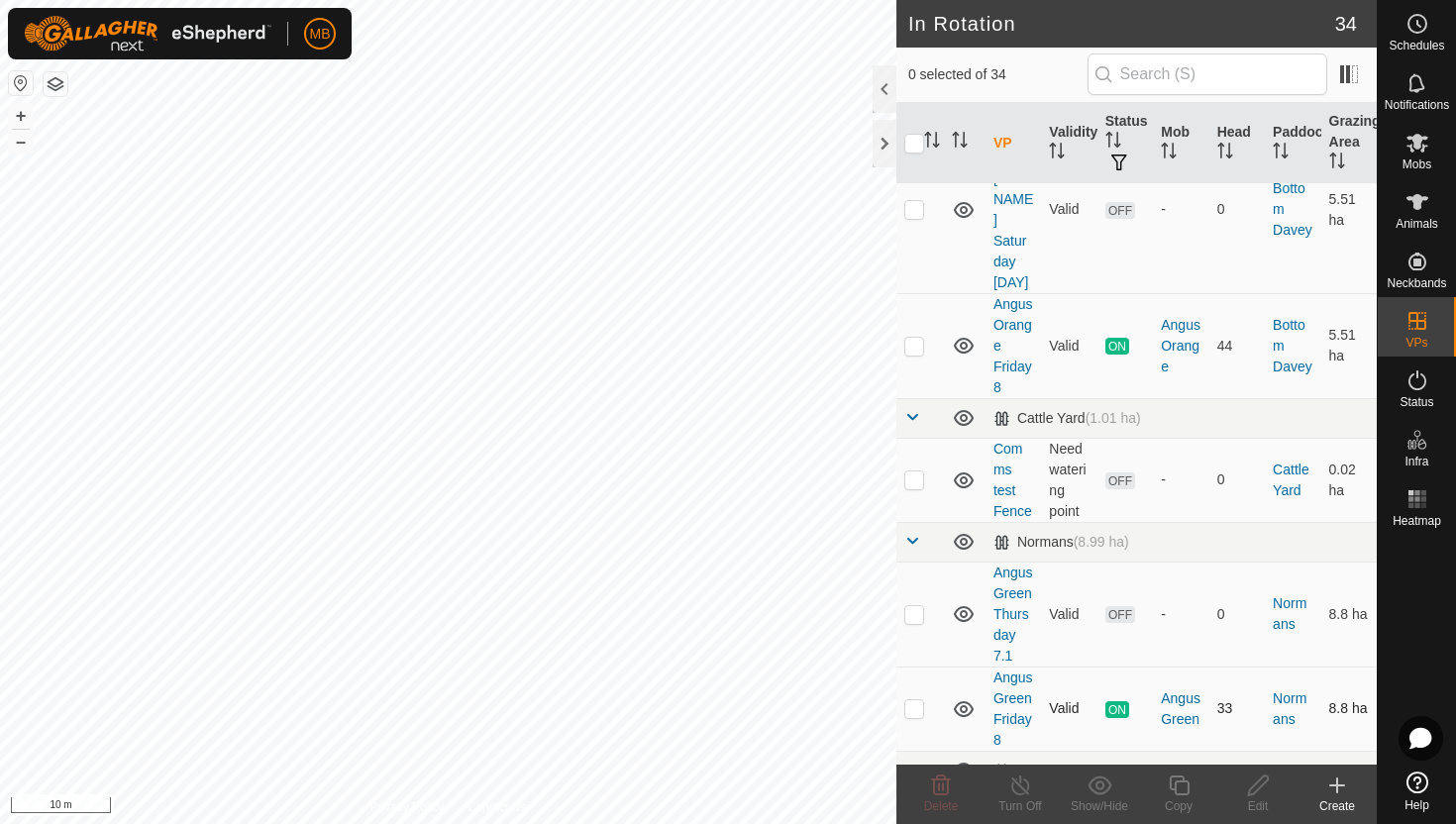 click at bounding box center (914, 708) 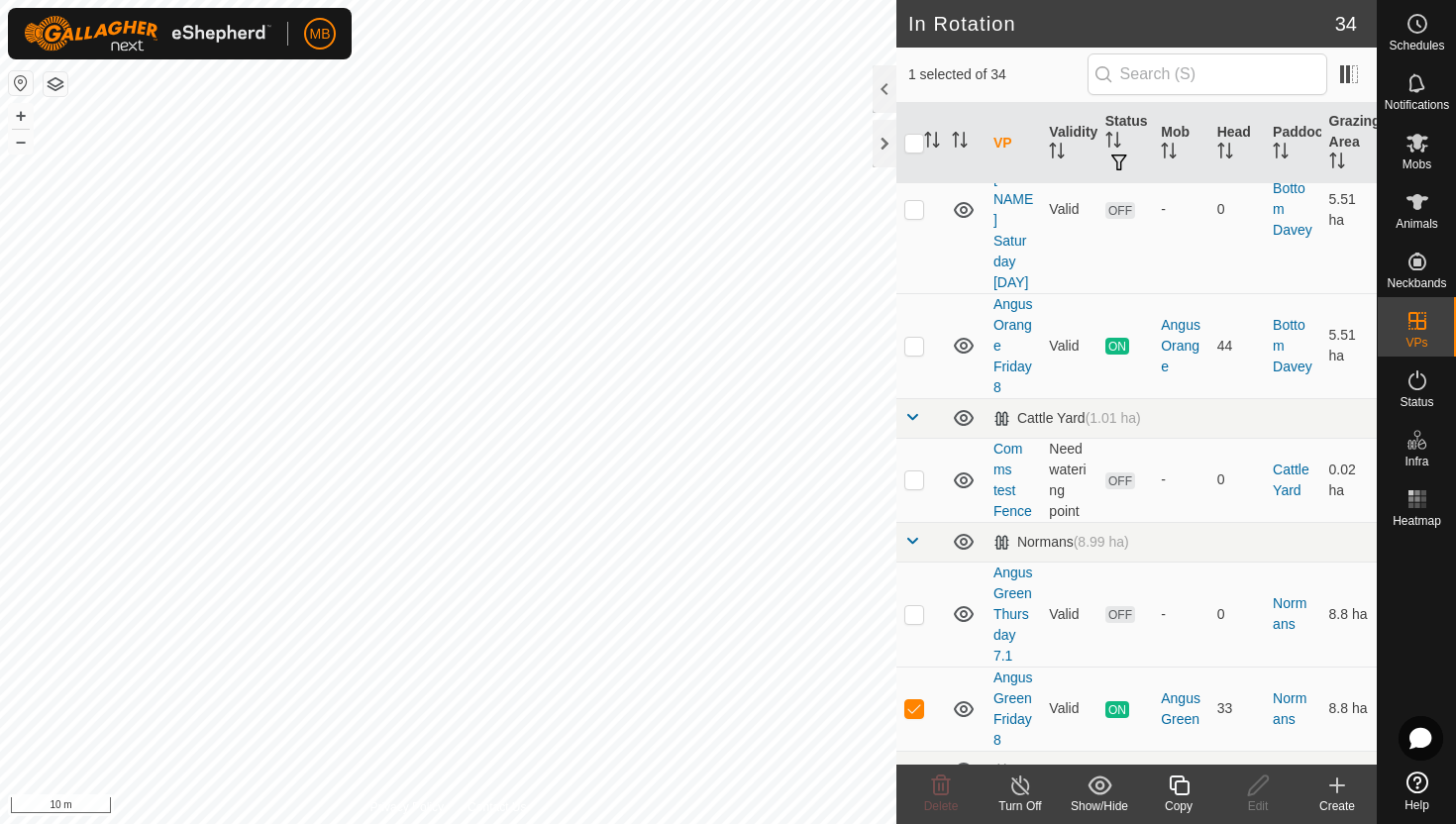click 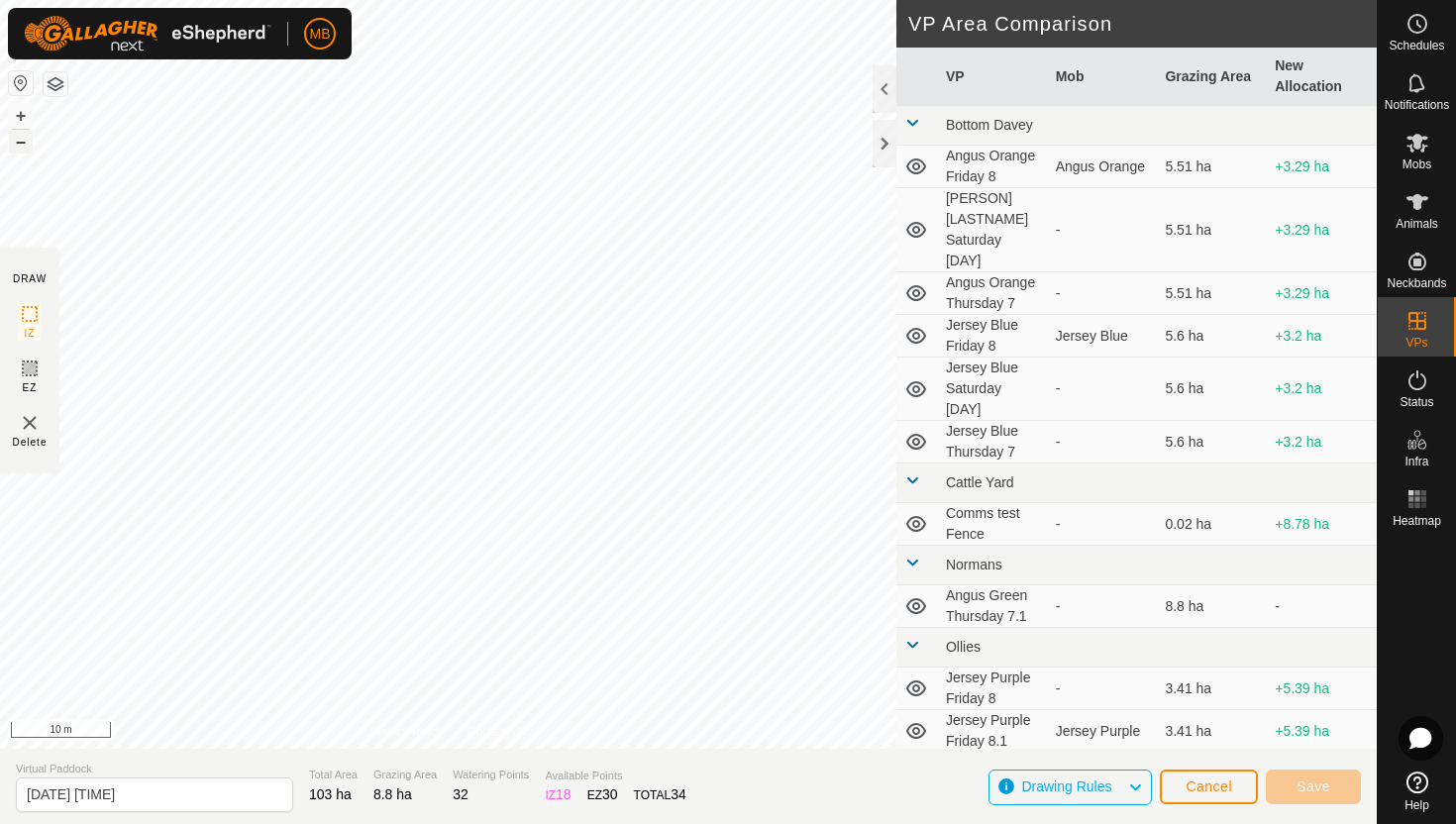 click on "–" at bounding box center (21, 142) 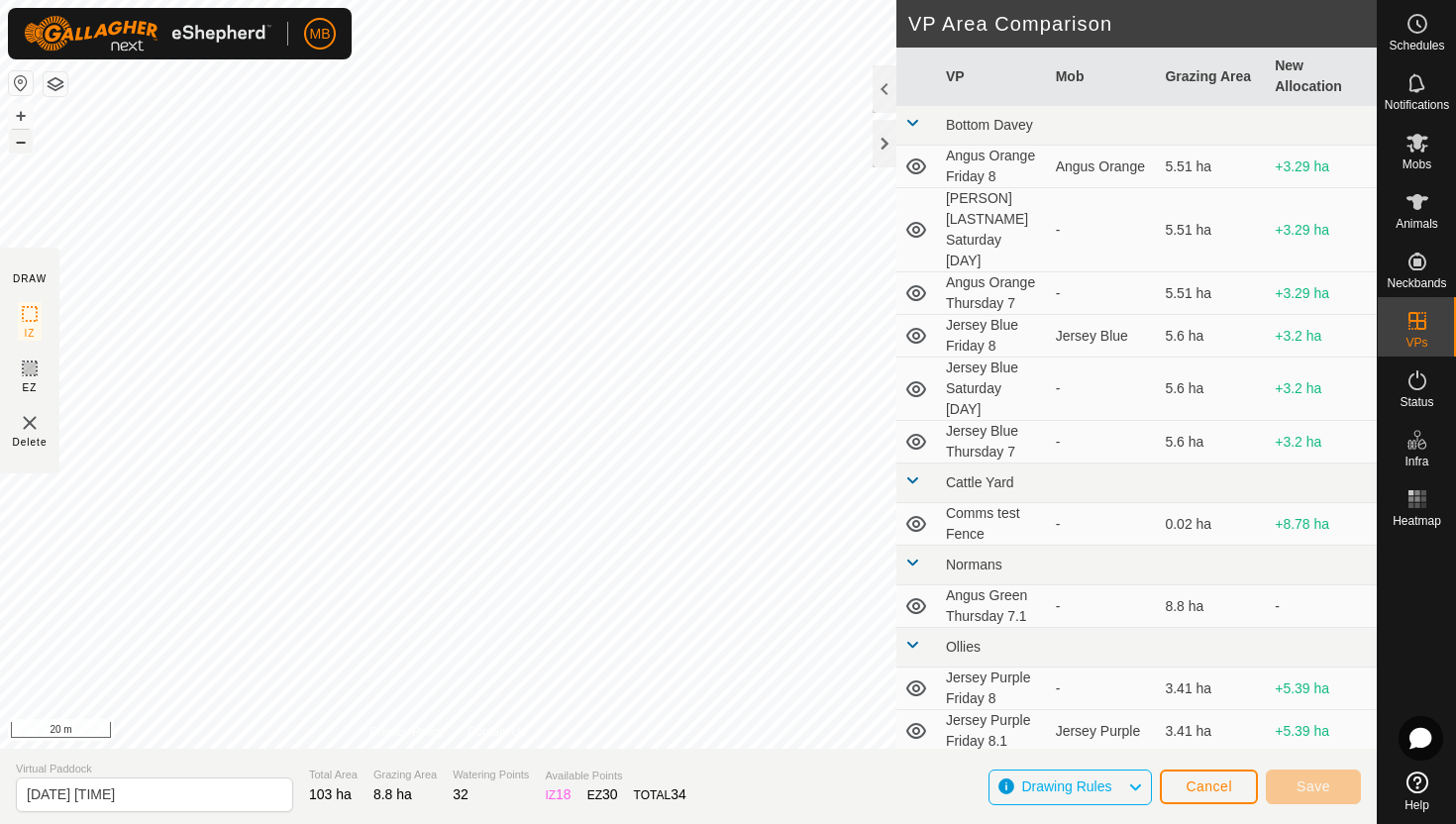 click on "–" at bounding box center [21, 142] 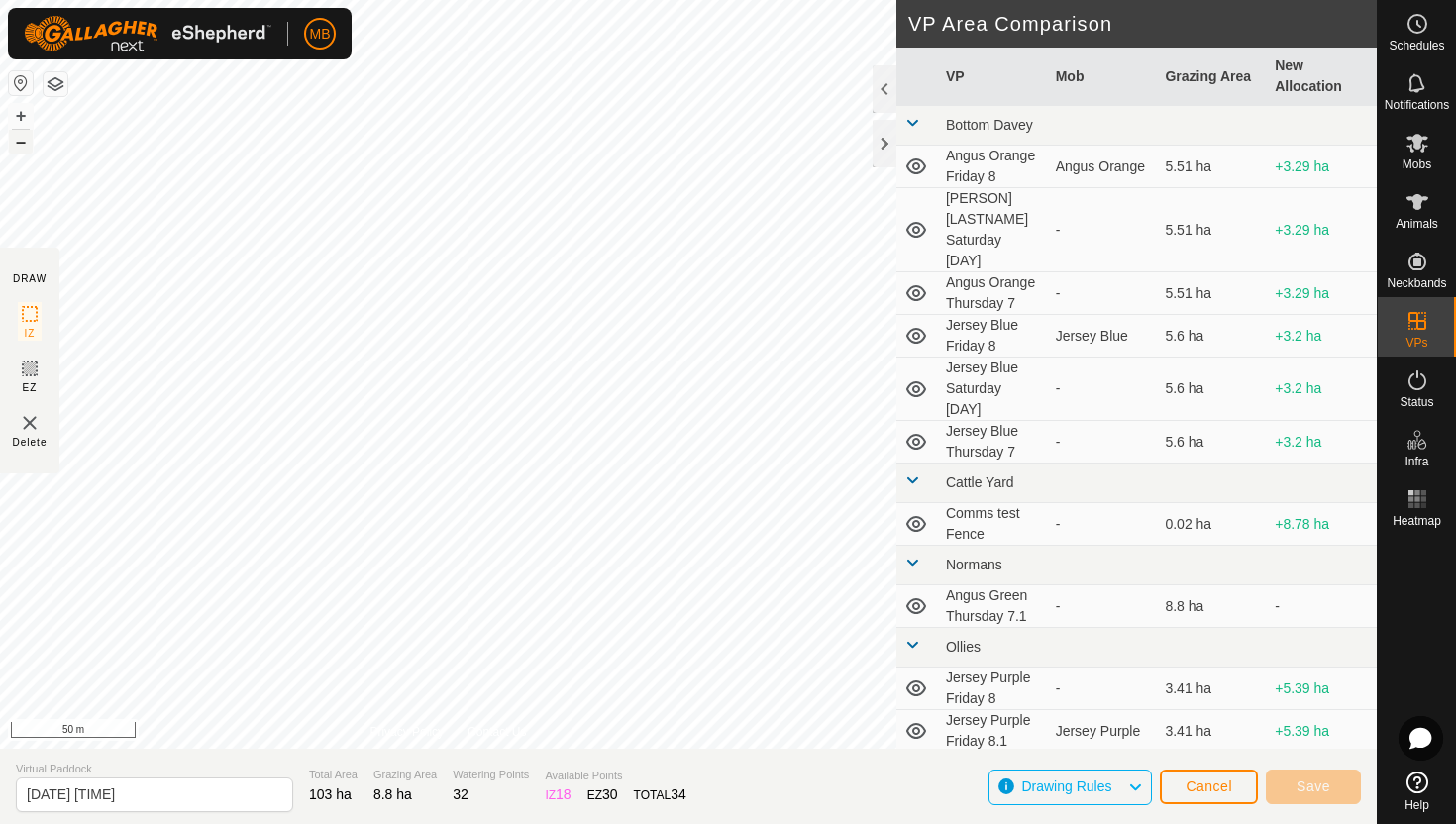 click on "–" at bounding box center (21, 142) 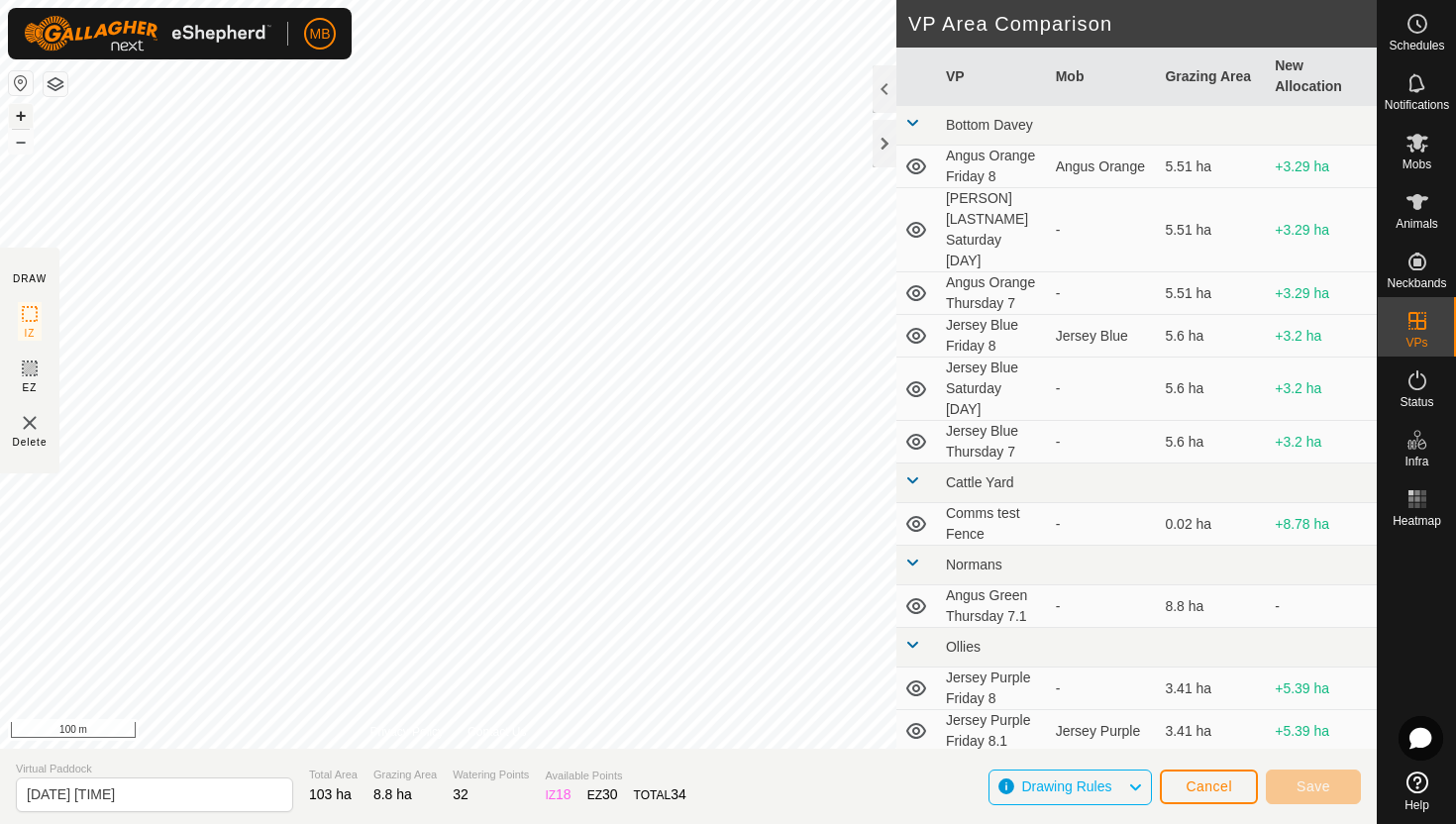 click on "+" at bounding box center [21, 116] 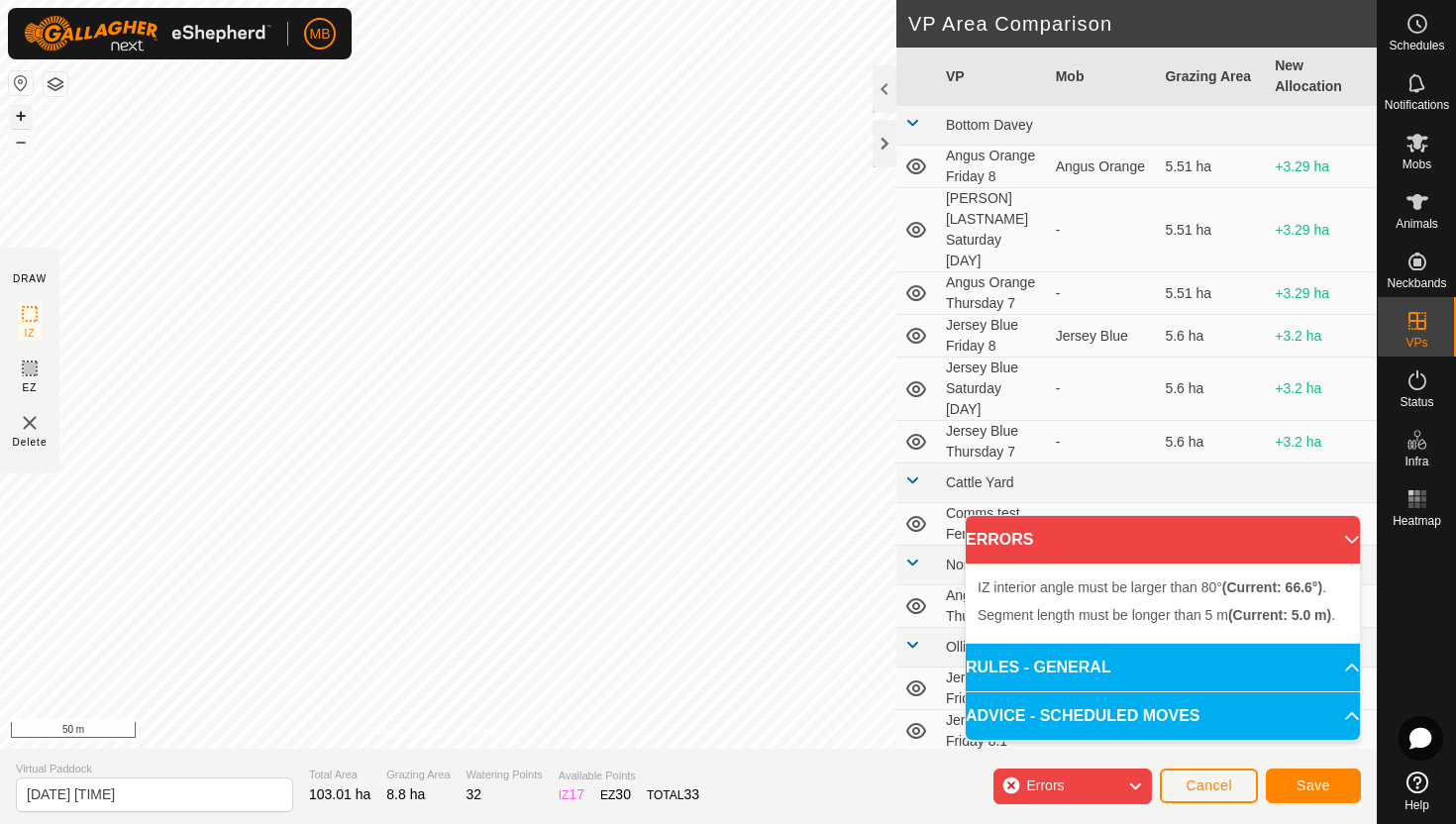 click on "+" at bounding box center [21, 116] 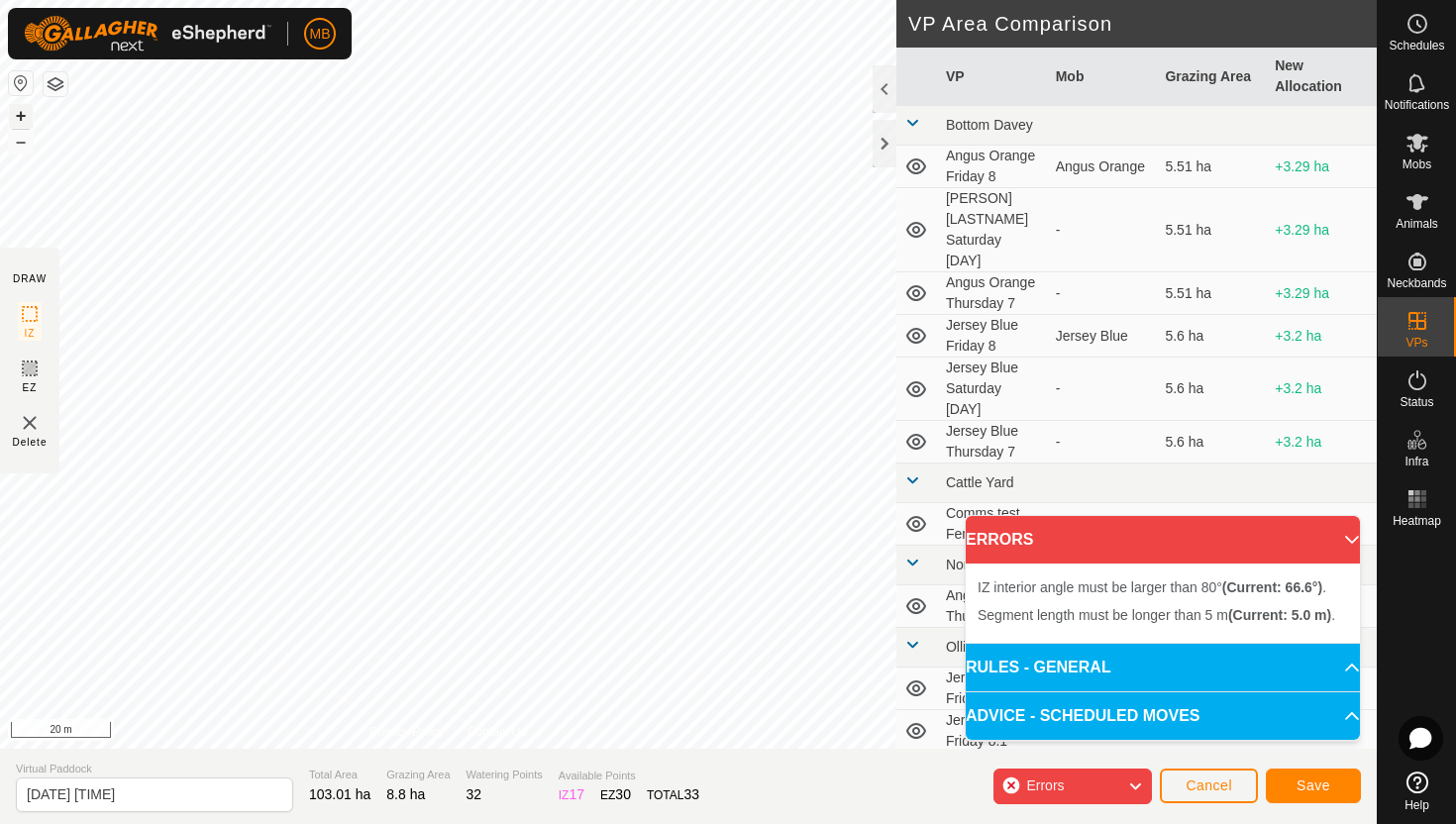 click on "+" at bounding box center [21, 116] 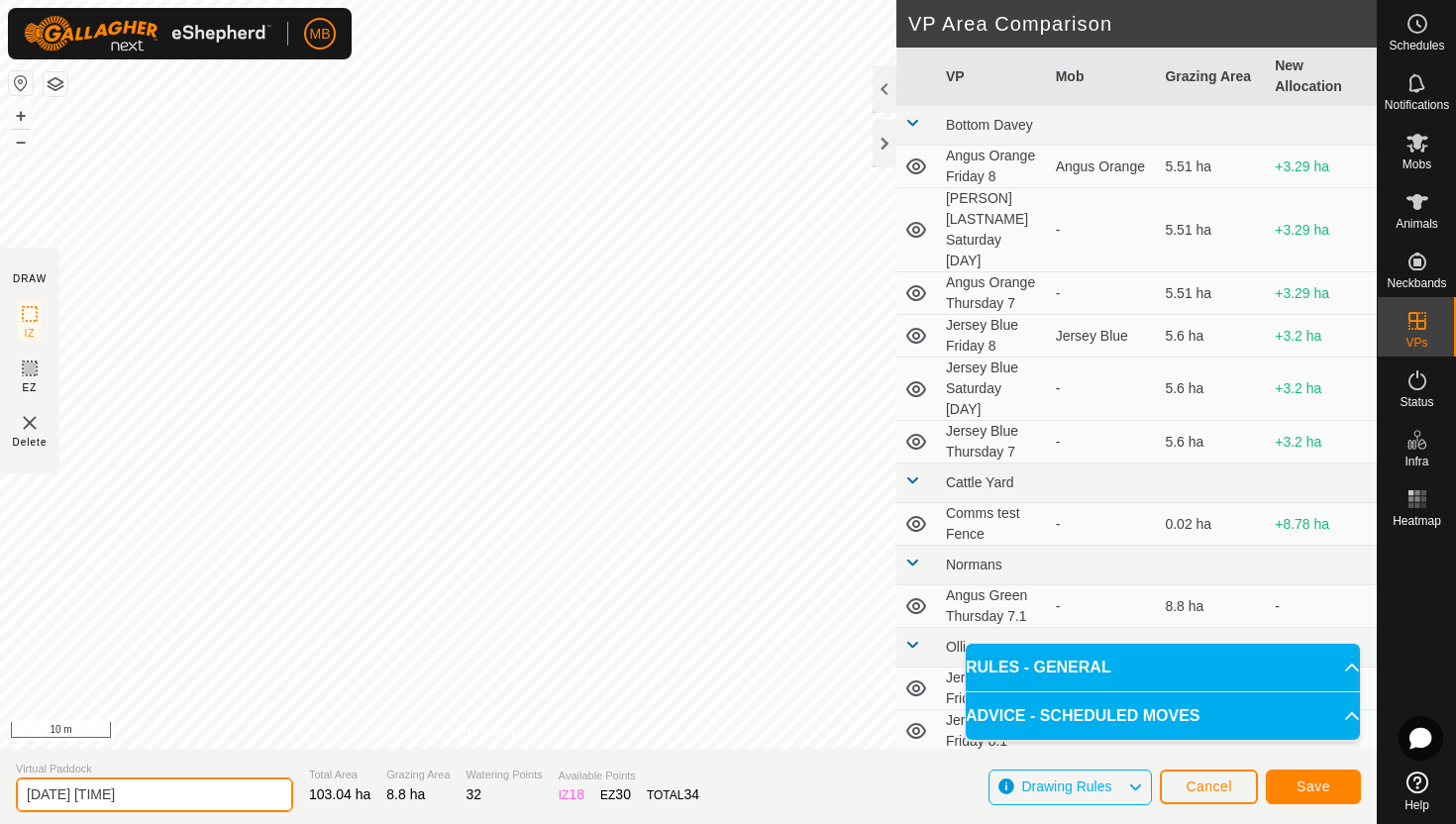 click on "2025-08-08 192041" 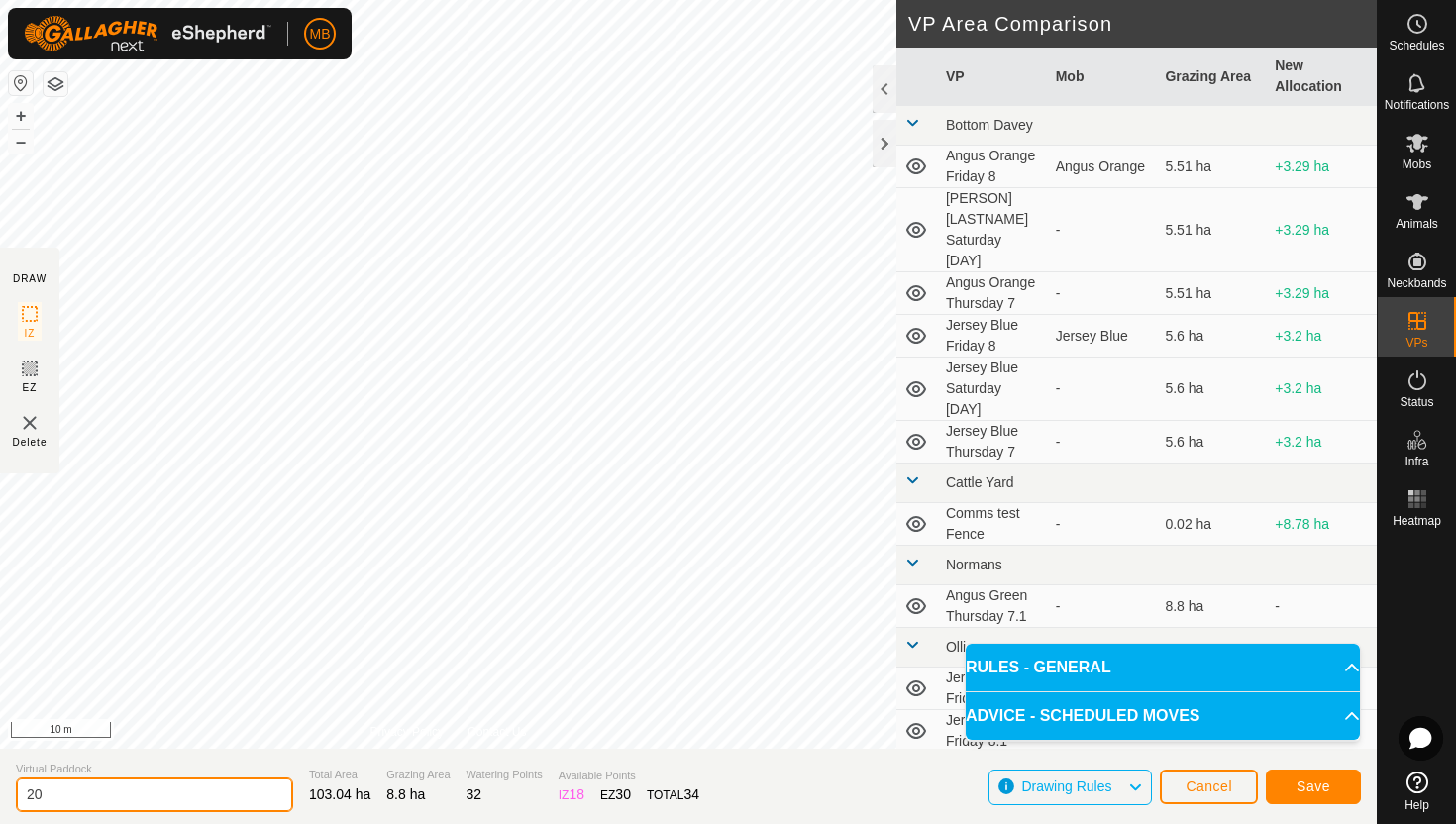 type on "2" 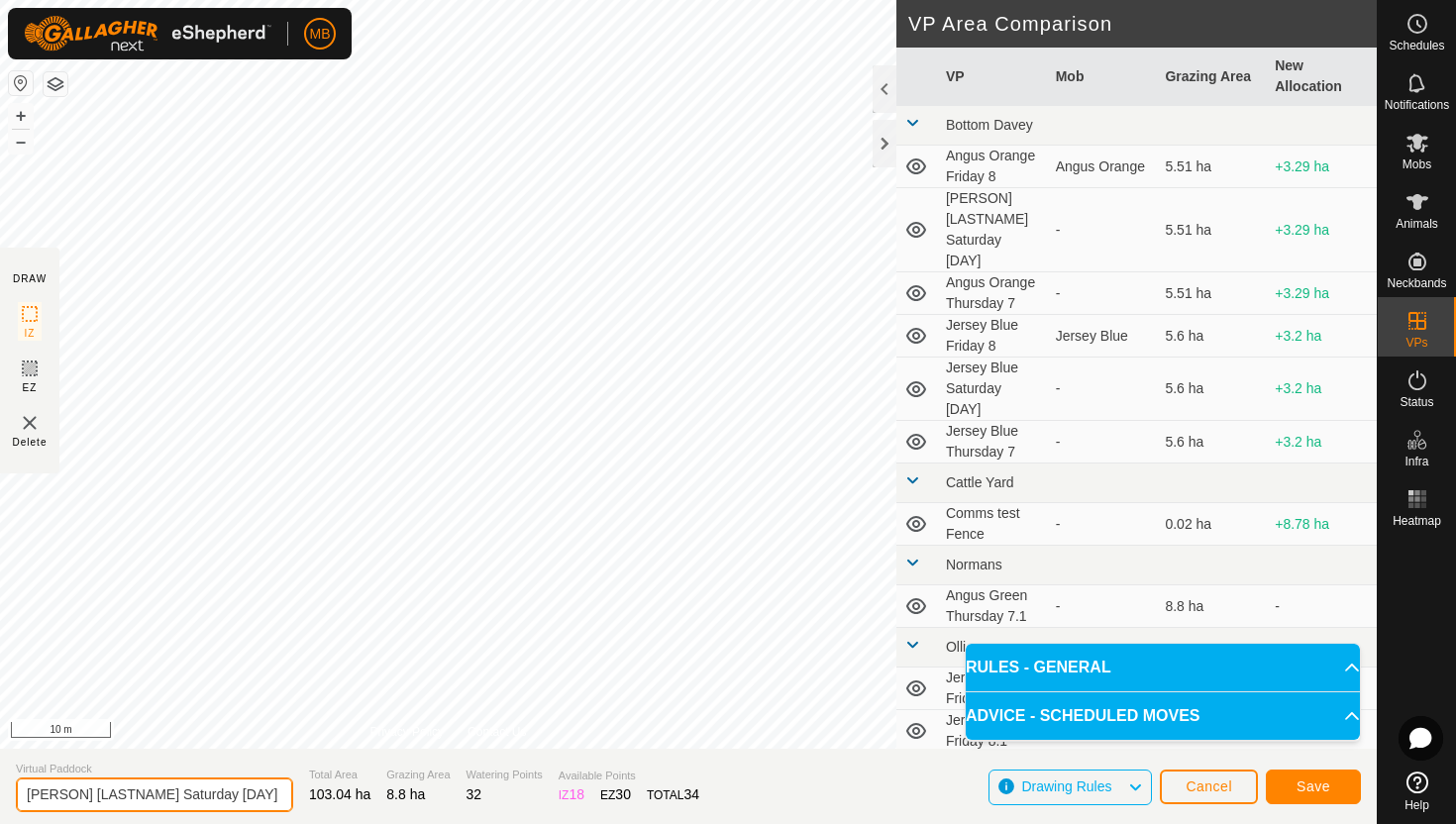 type on "Angus Green Saturday 9" 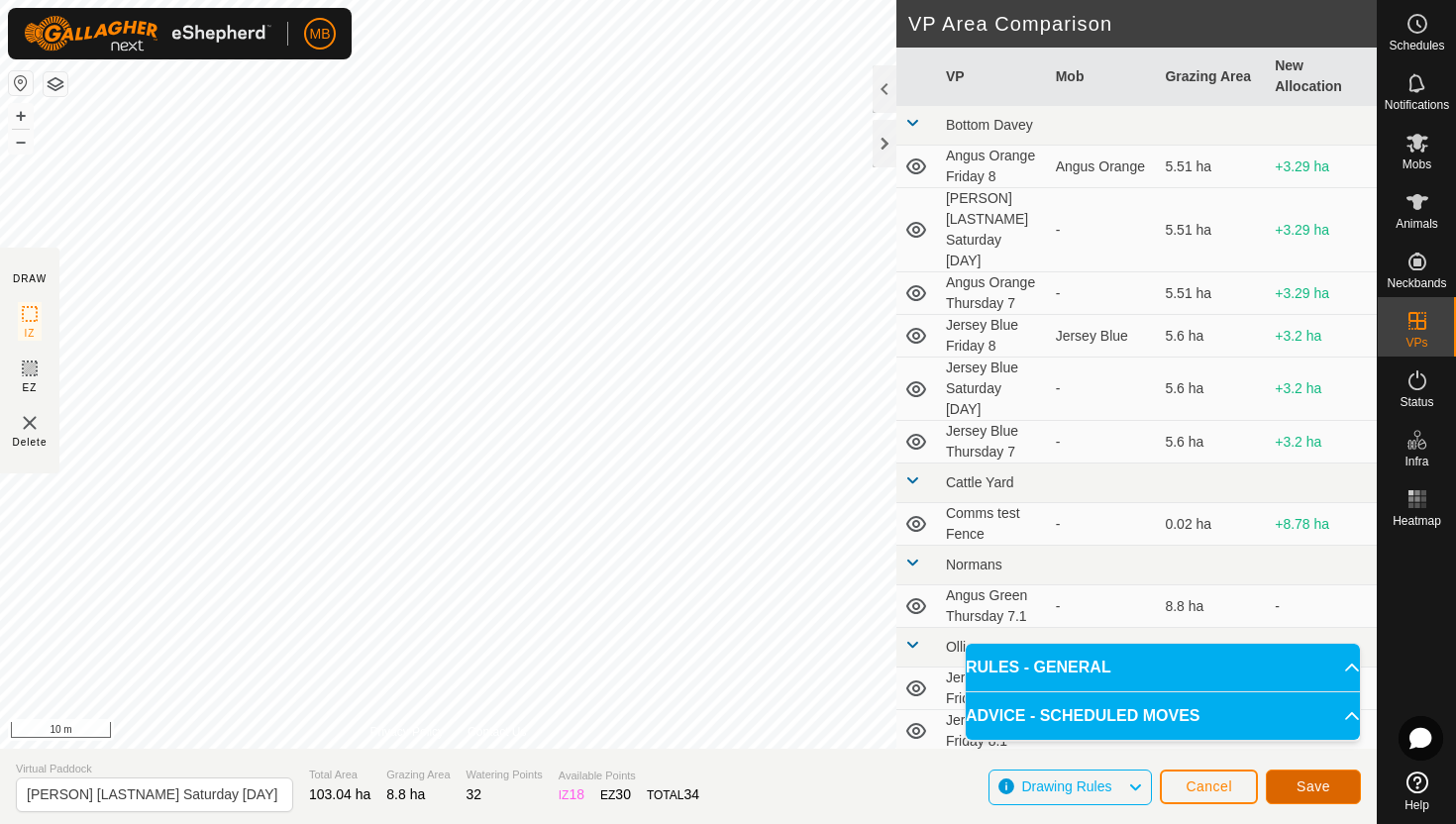 click on "Save" 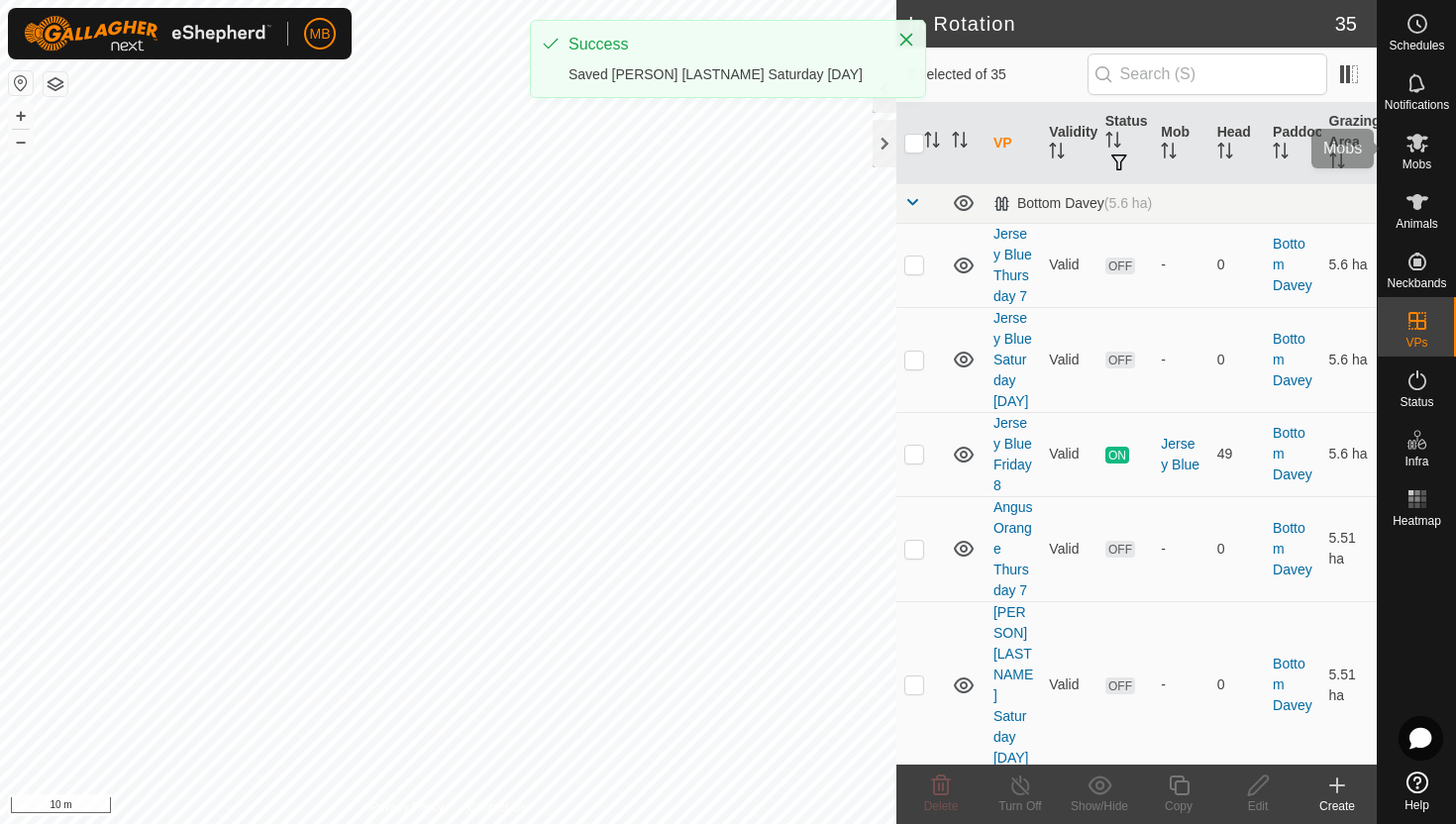 click on "Mobs" at bounding box center (1416, 164) 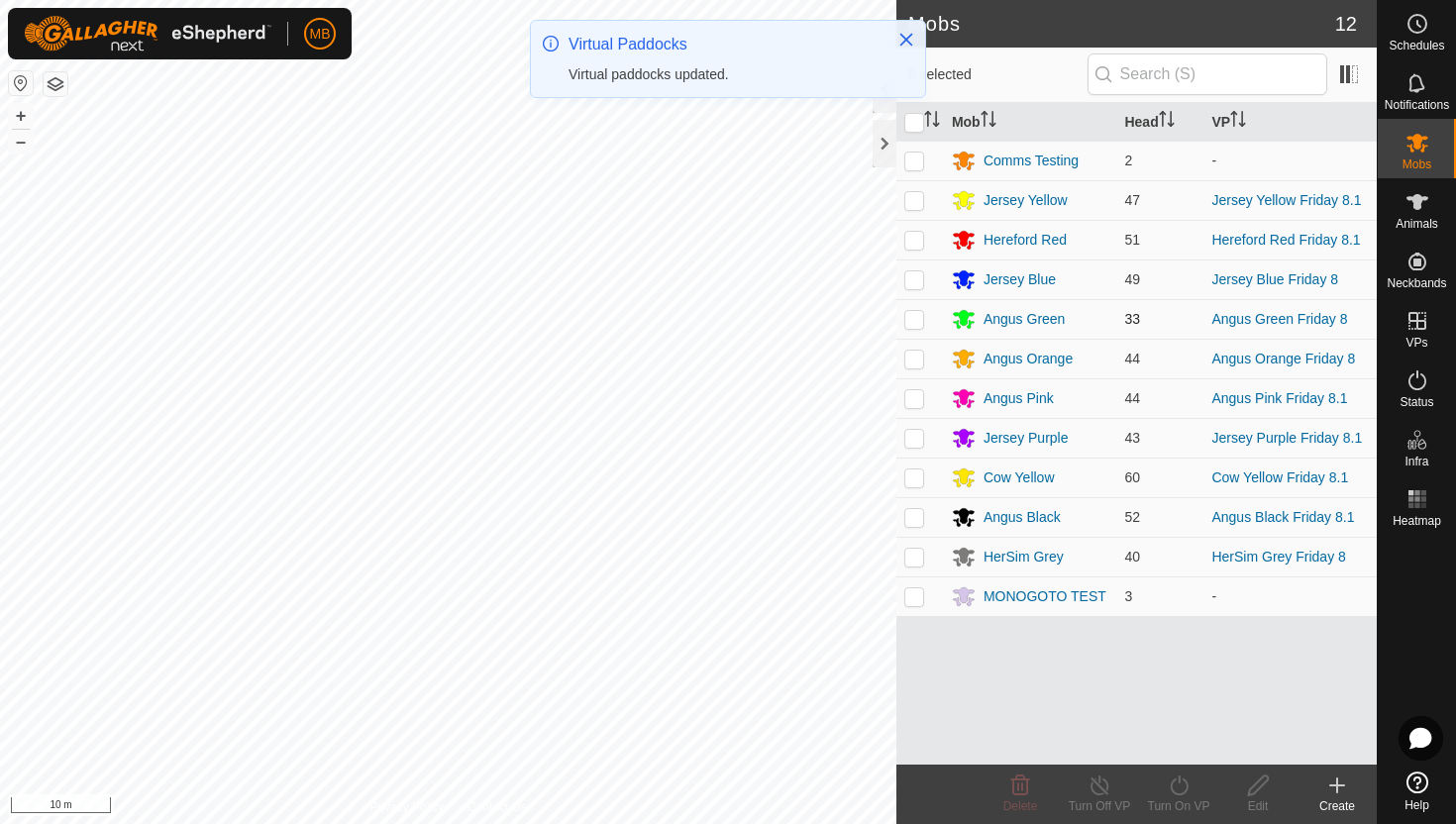 click at bounding box center (914, 319) 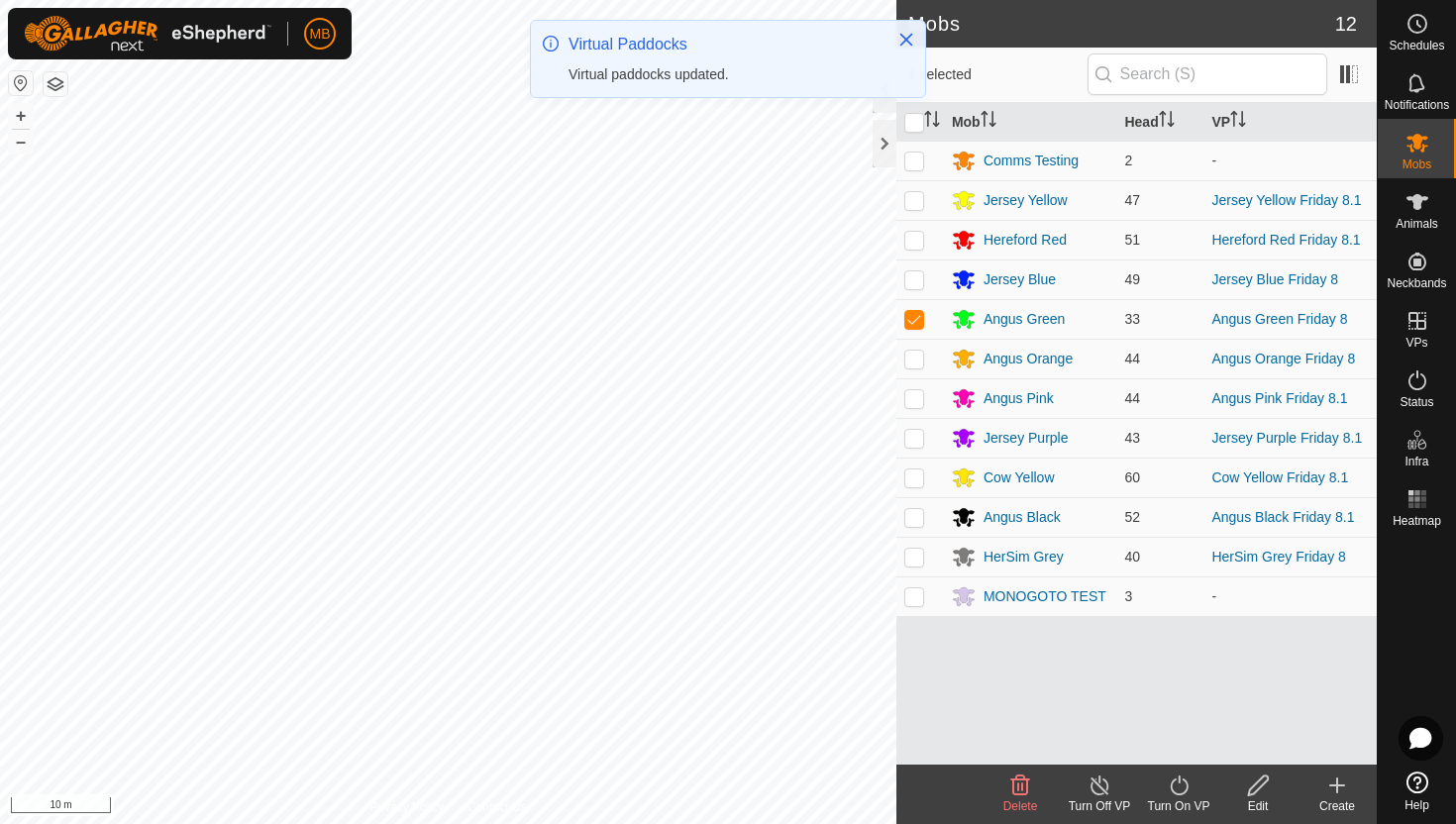click 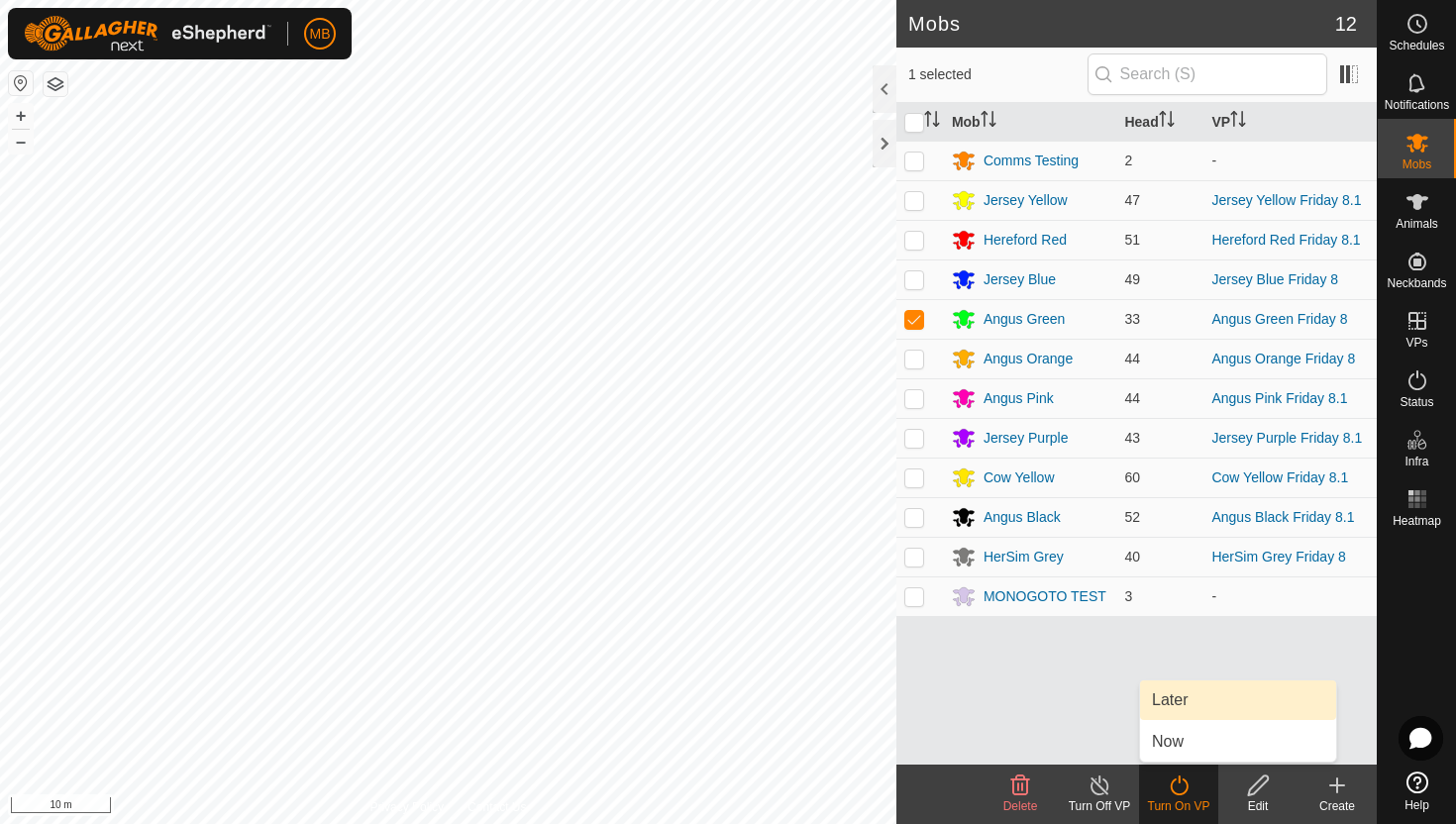 click on "Later" at bounding box center [1238, 700] 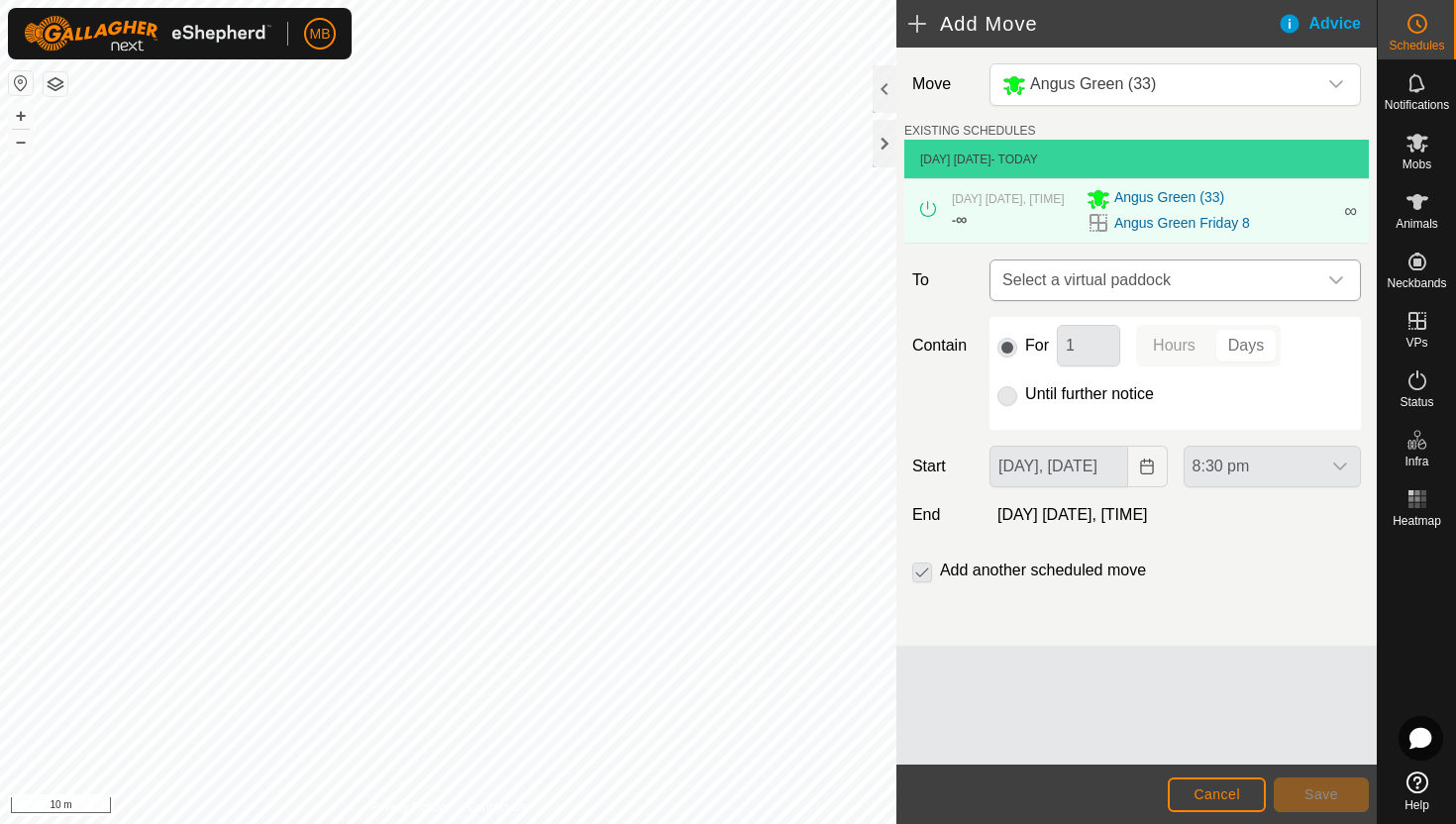 click 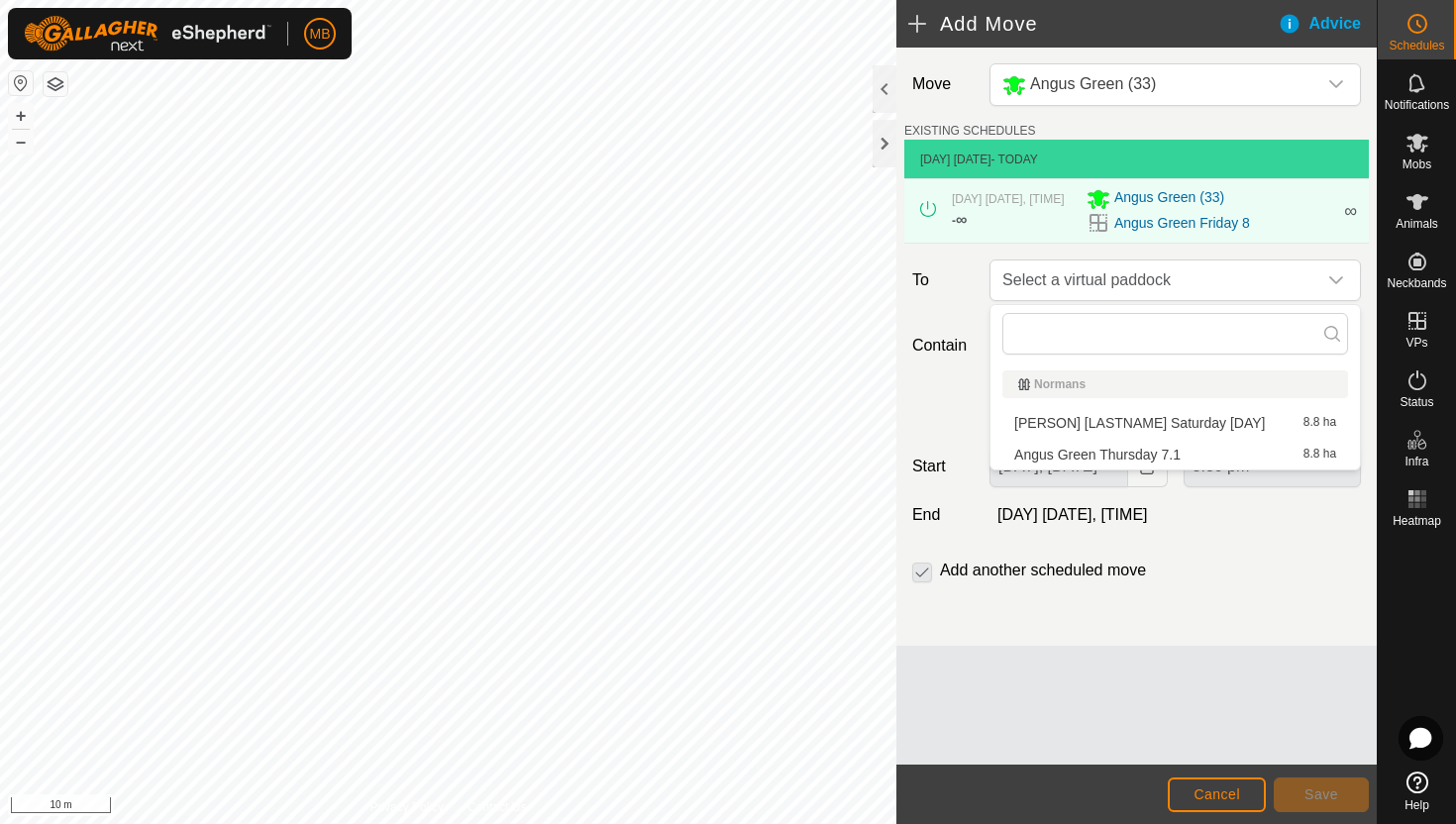 click on "Angus Green Saturday 9  8.8 ha" at bounding box center [1175, 423] 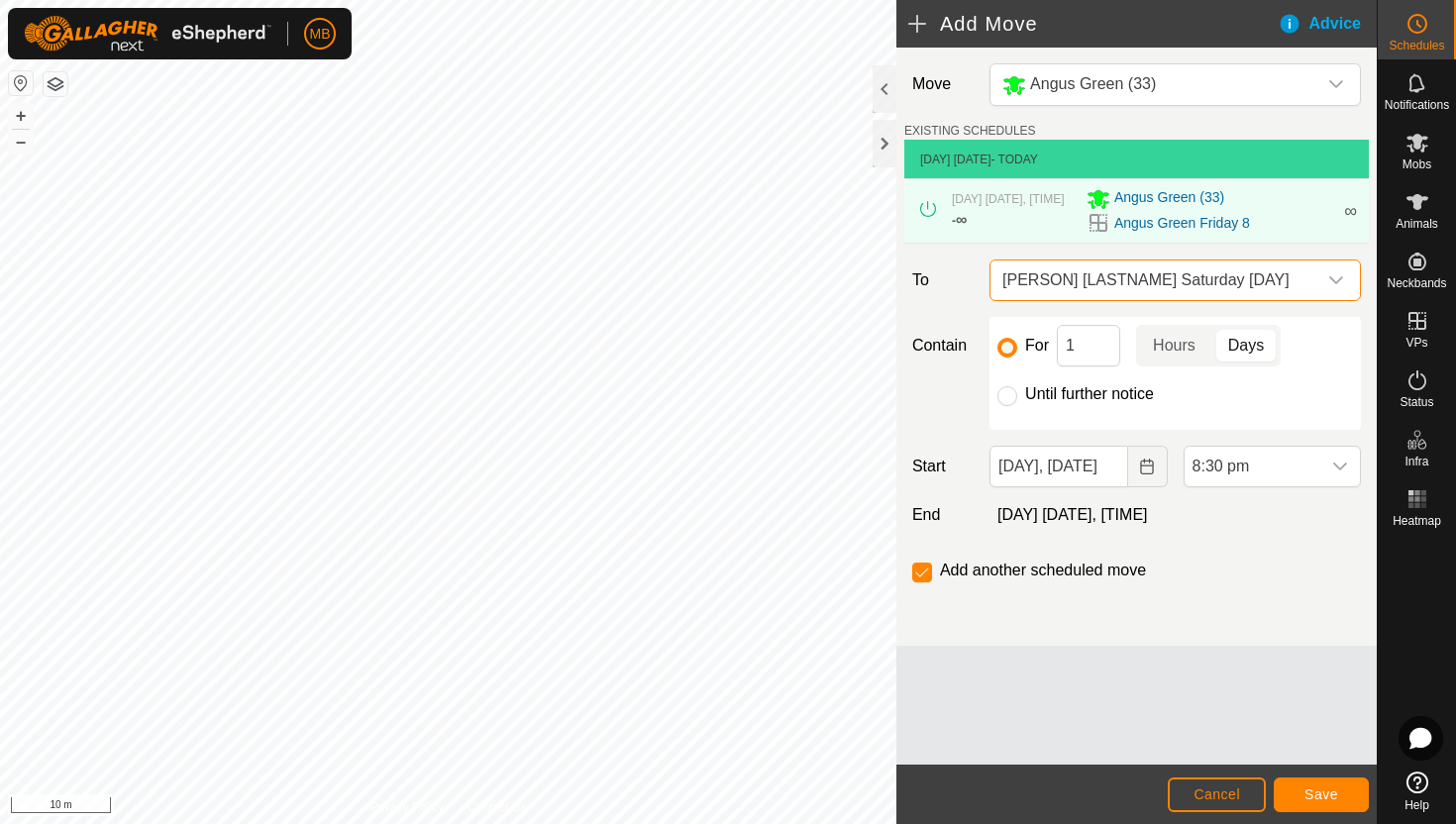 click on "Until further notice" 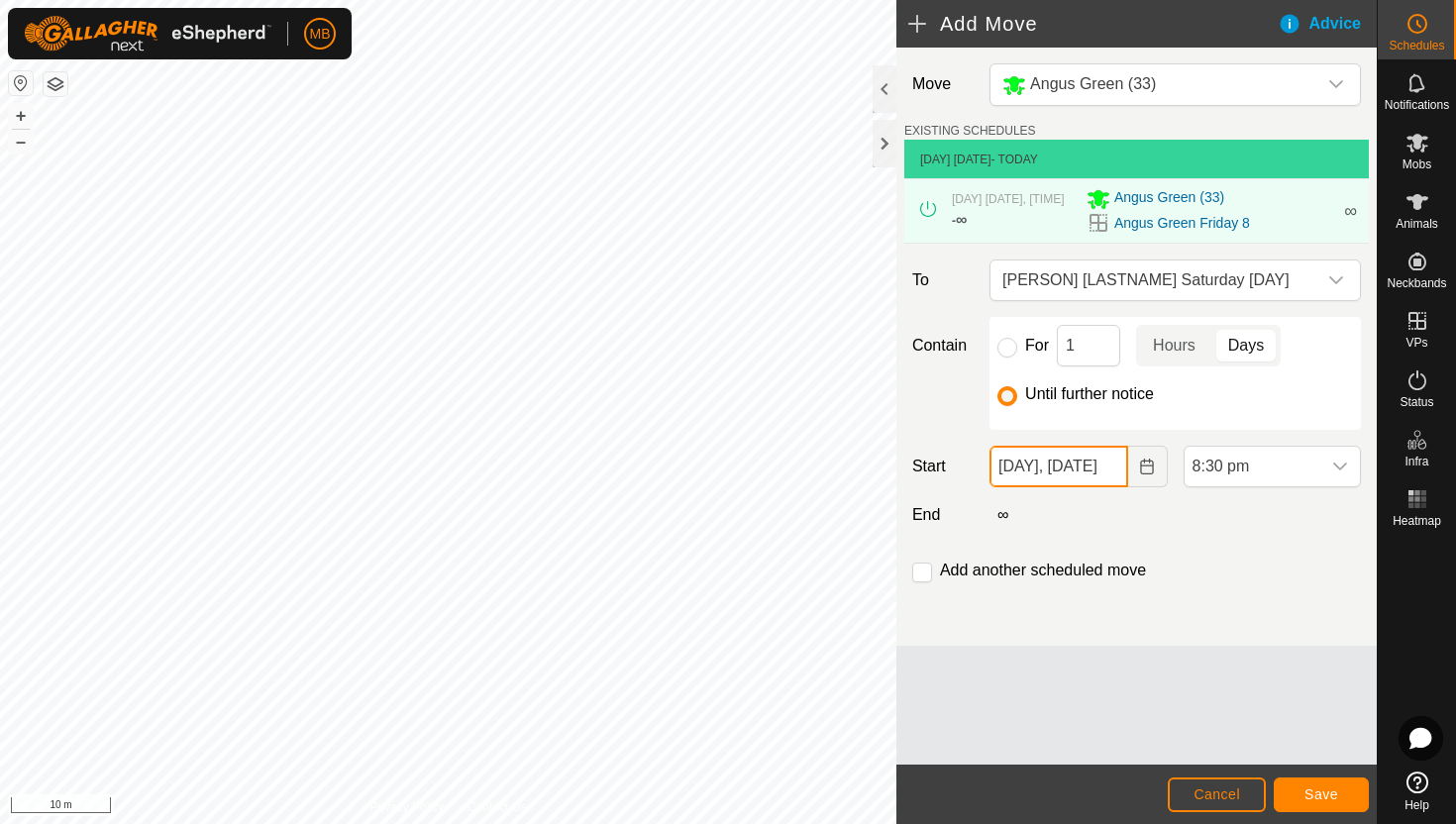 click on "08 Aug, 2025" 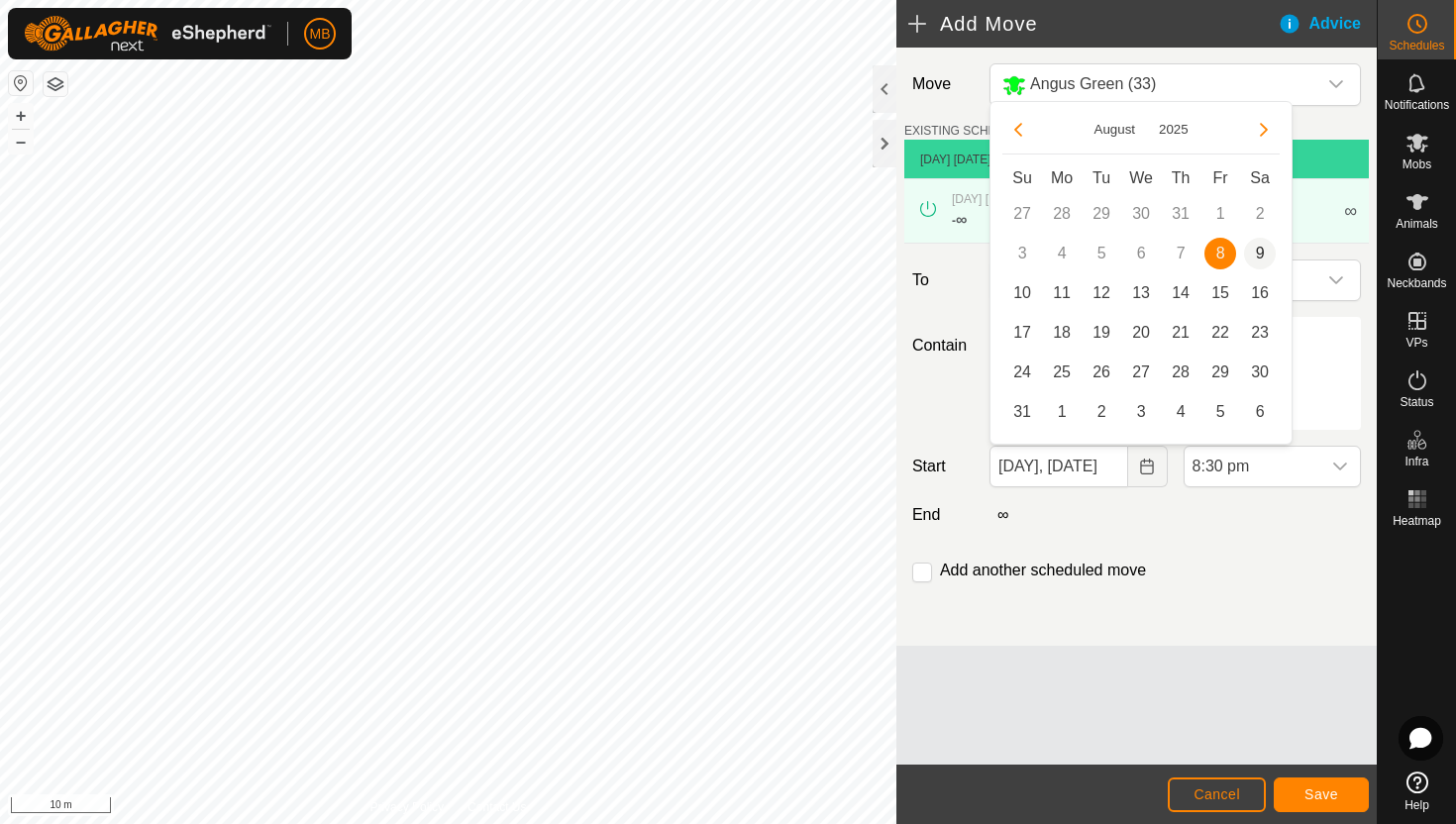 click on "9" at bounding box center (1260, 254) 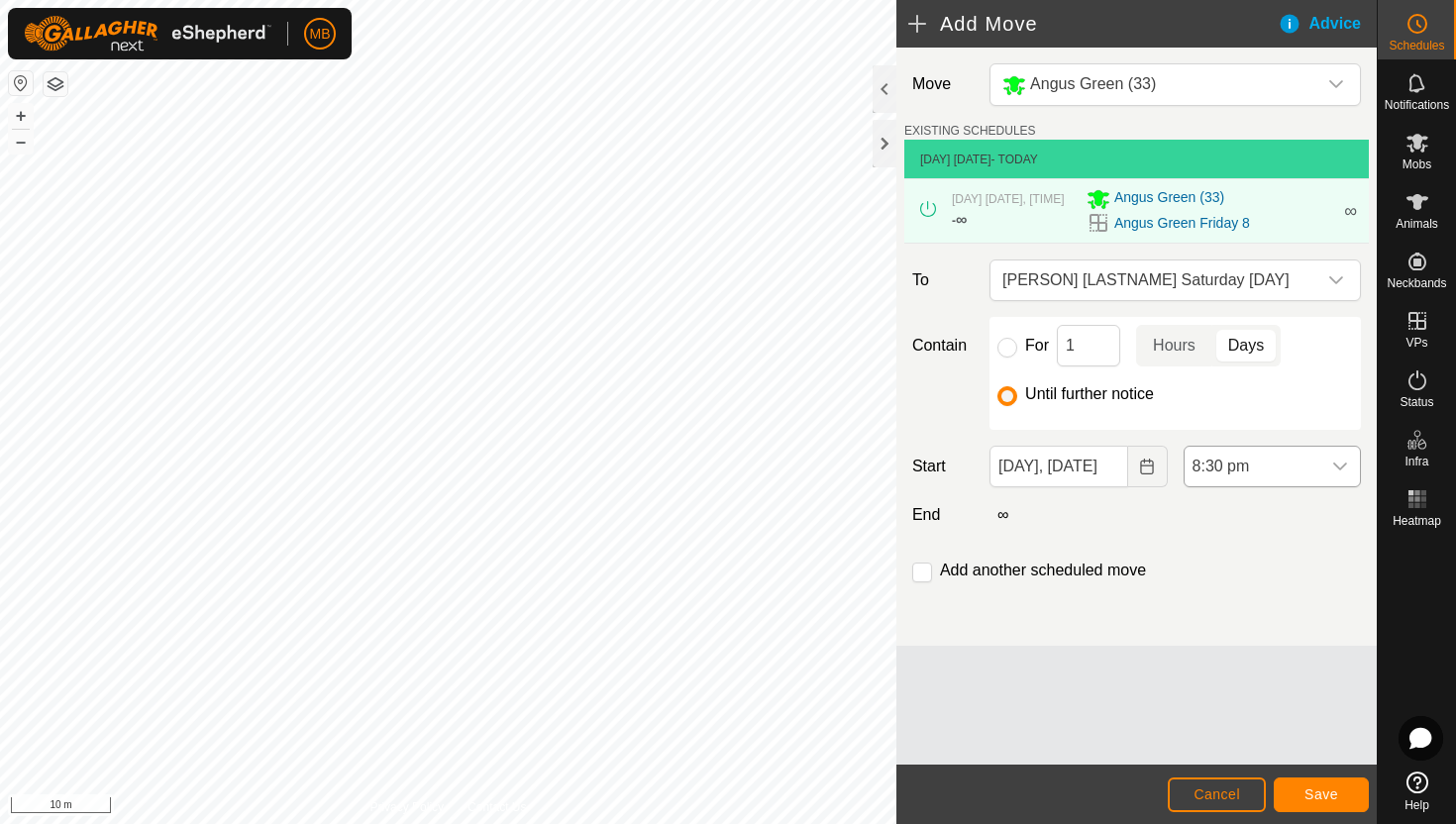 click on "8:30 pm" at bounding box center (1252, 466) 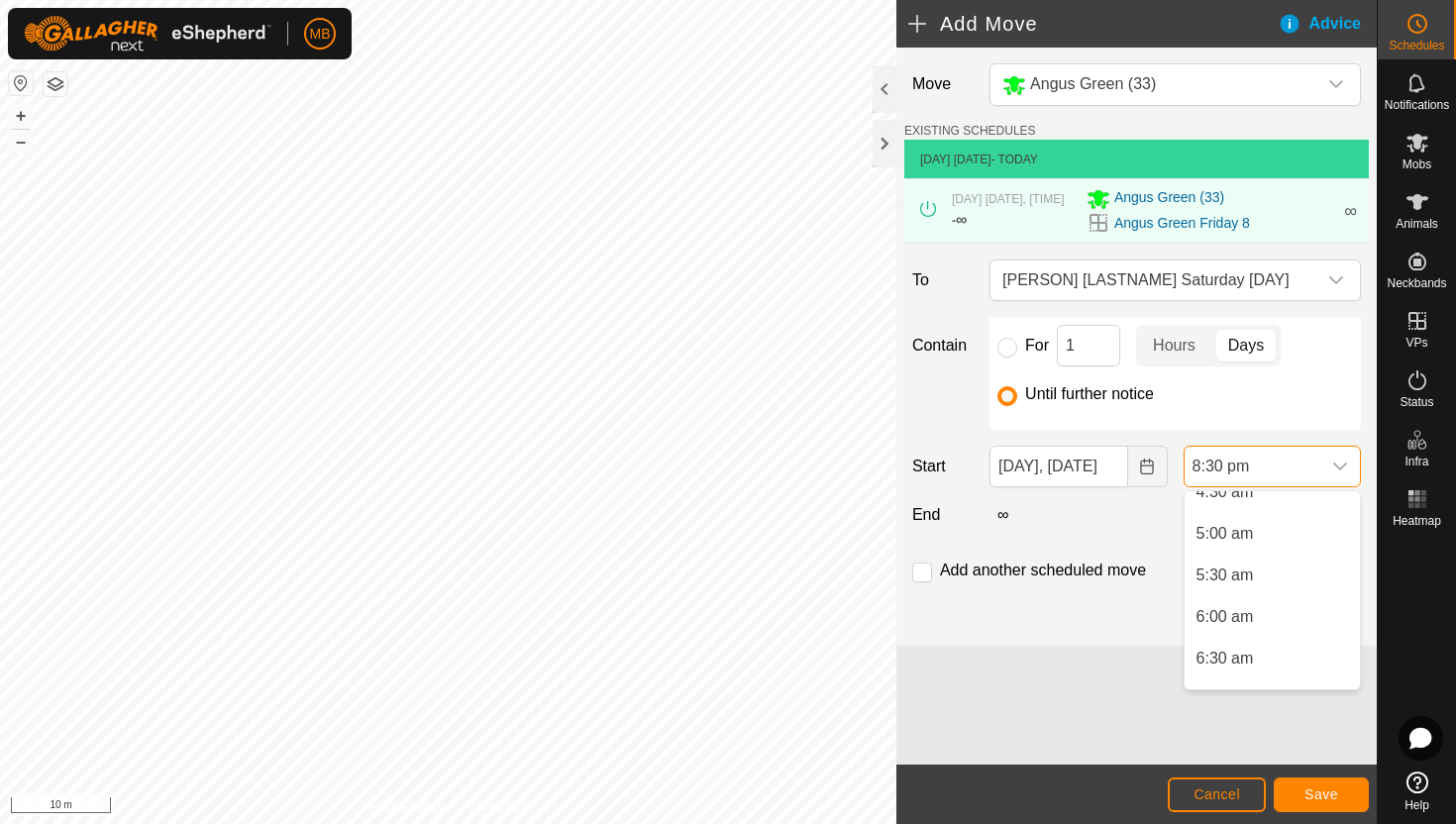 scroll, scrollTop: 397, scrollLeft: 0, axis: vertical 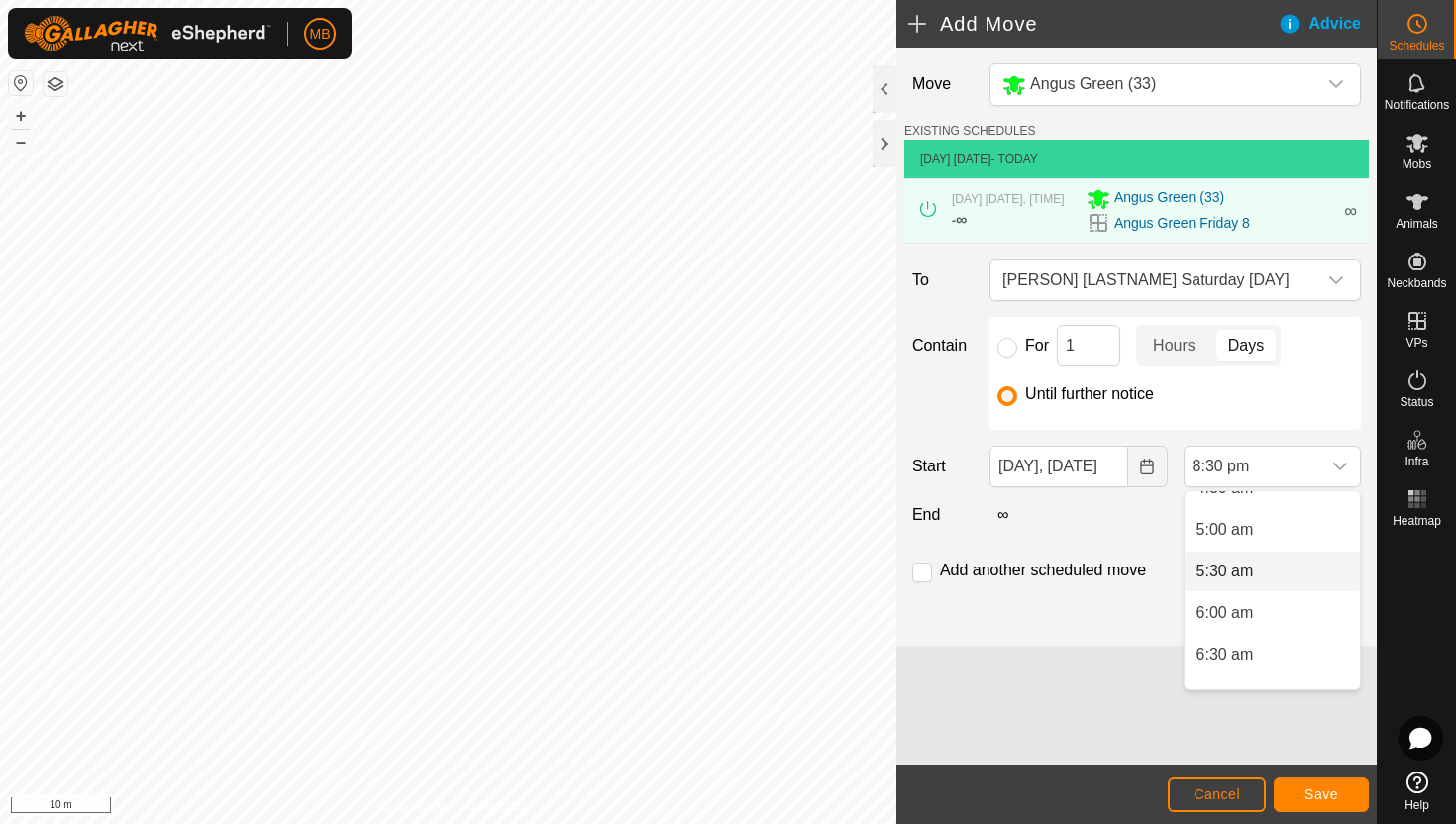 click on "5:30 am" at bounding box center [1272, 571] 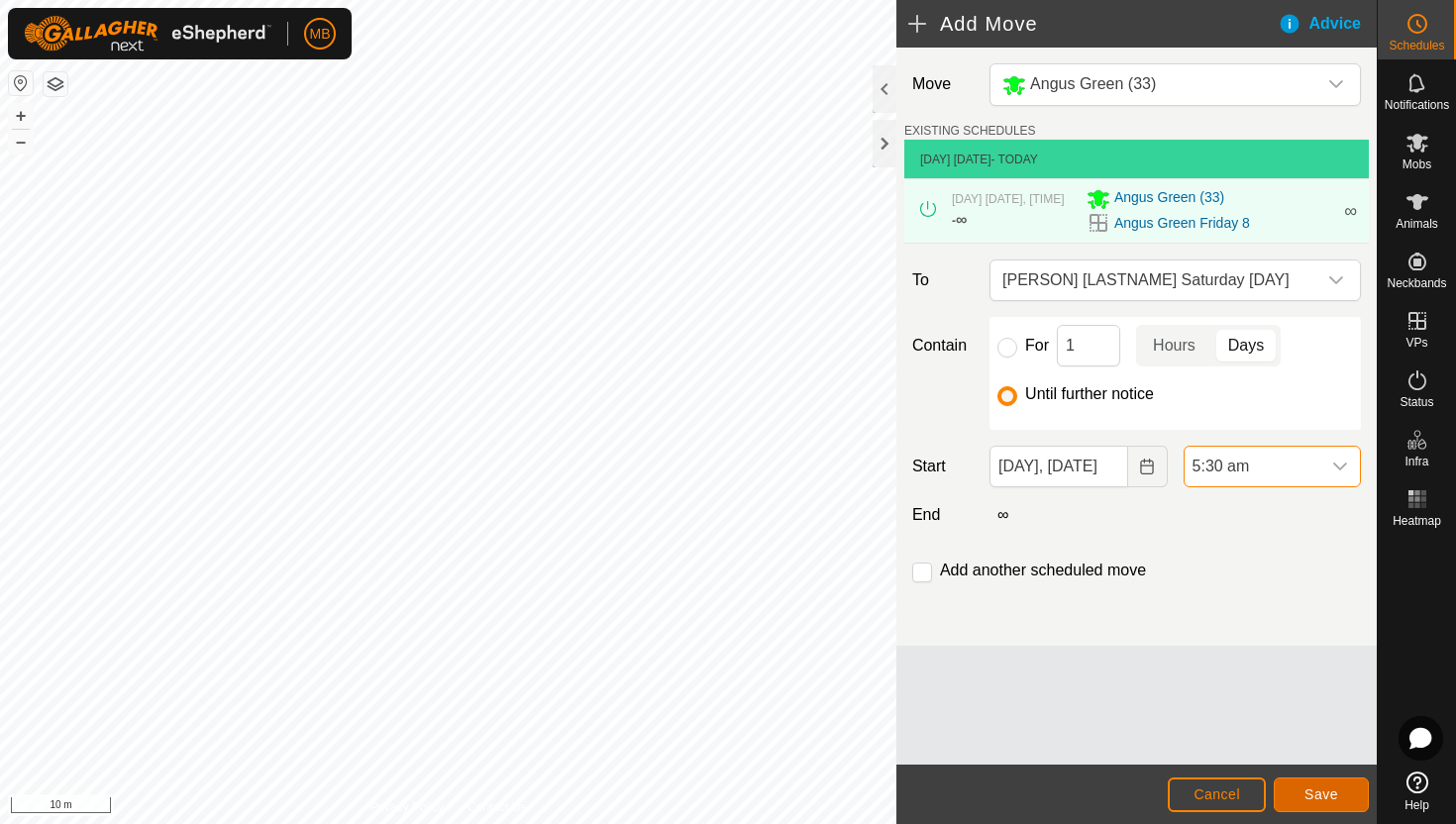 click on "Save" 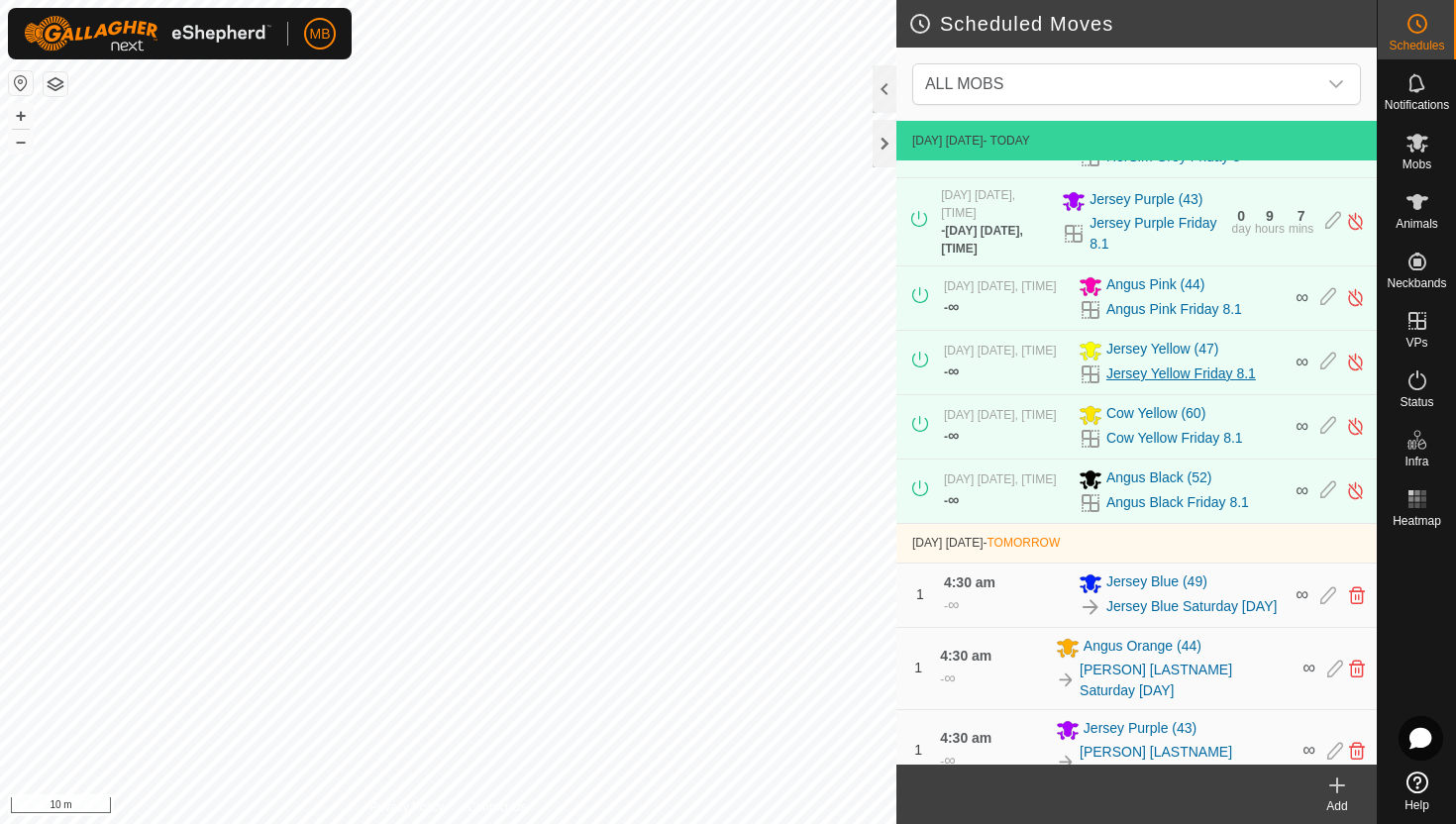 scroll, scrollTop: 350, scrollLeft: 0, axis: vertical 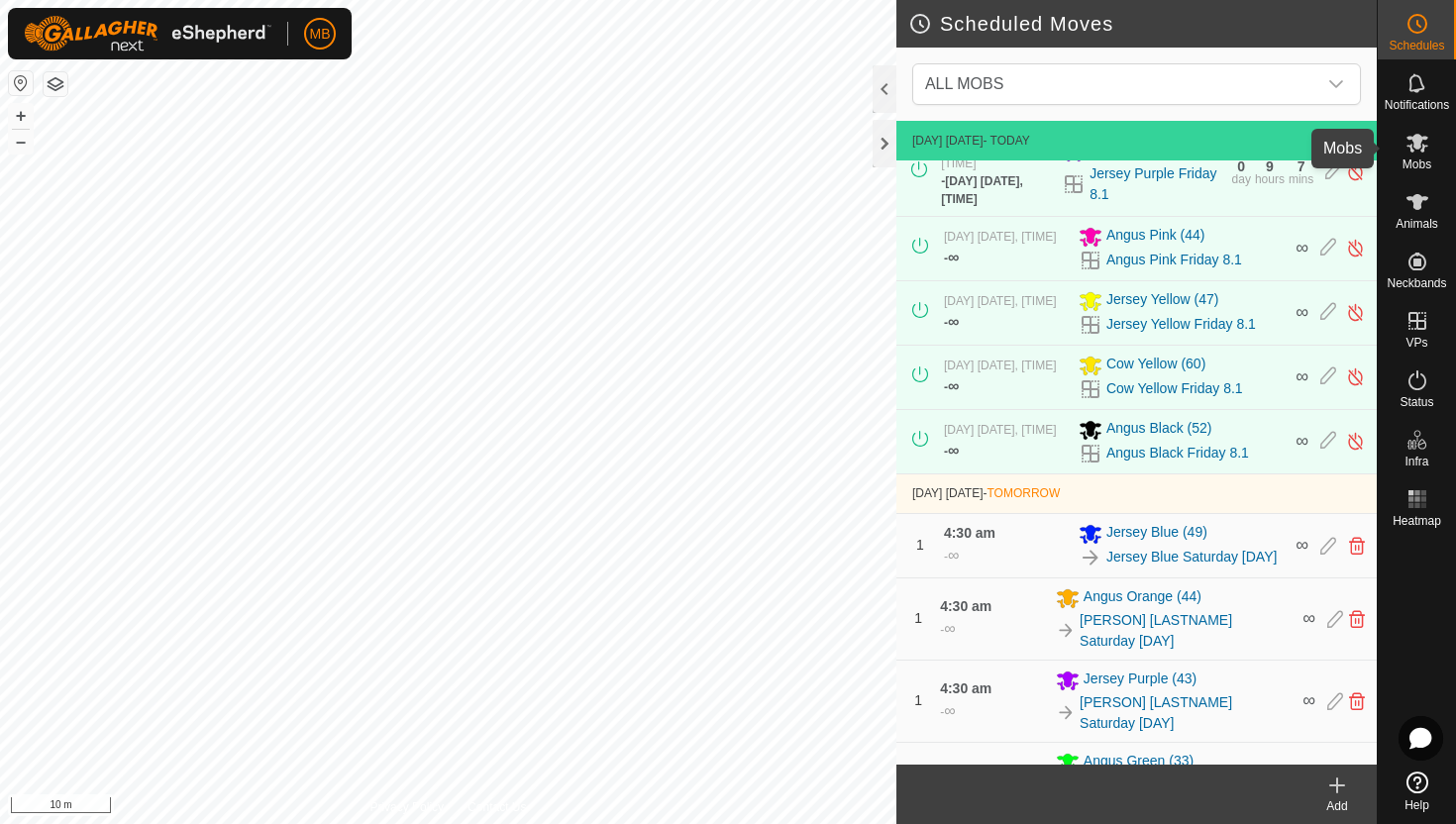 click at bounding box center (1417, 143) 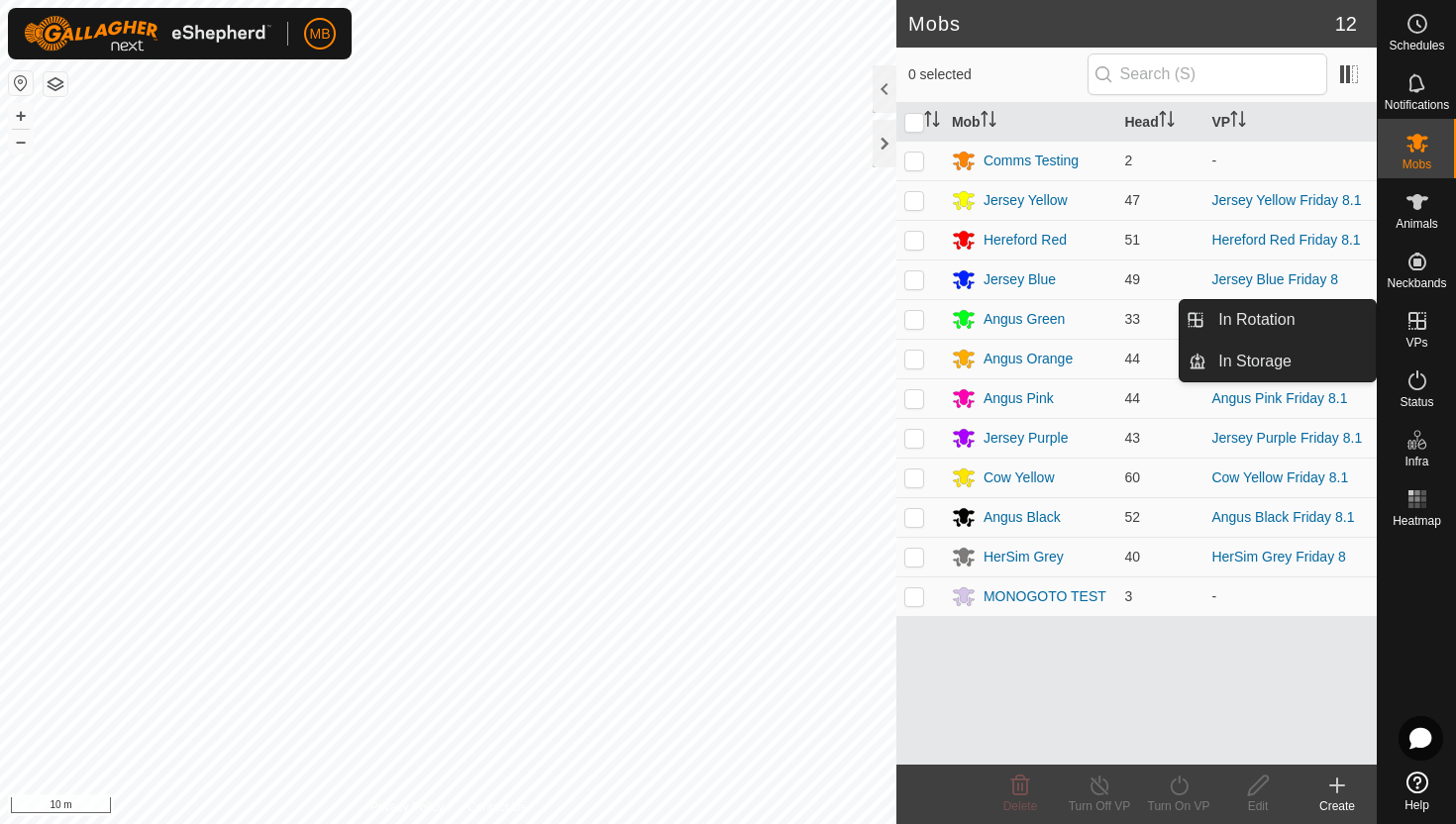 click 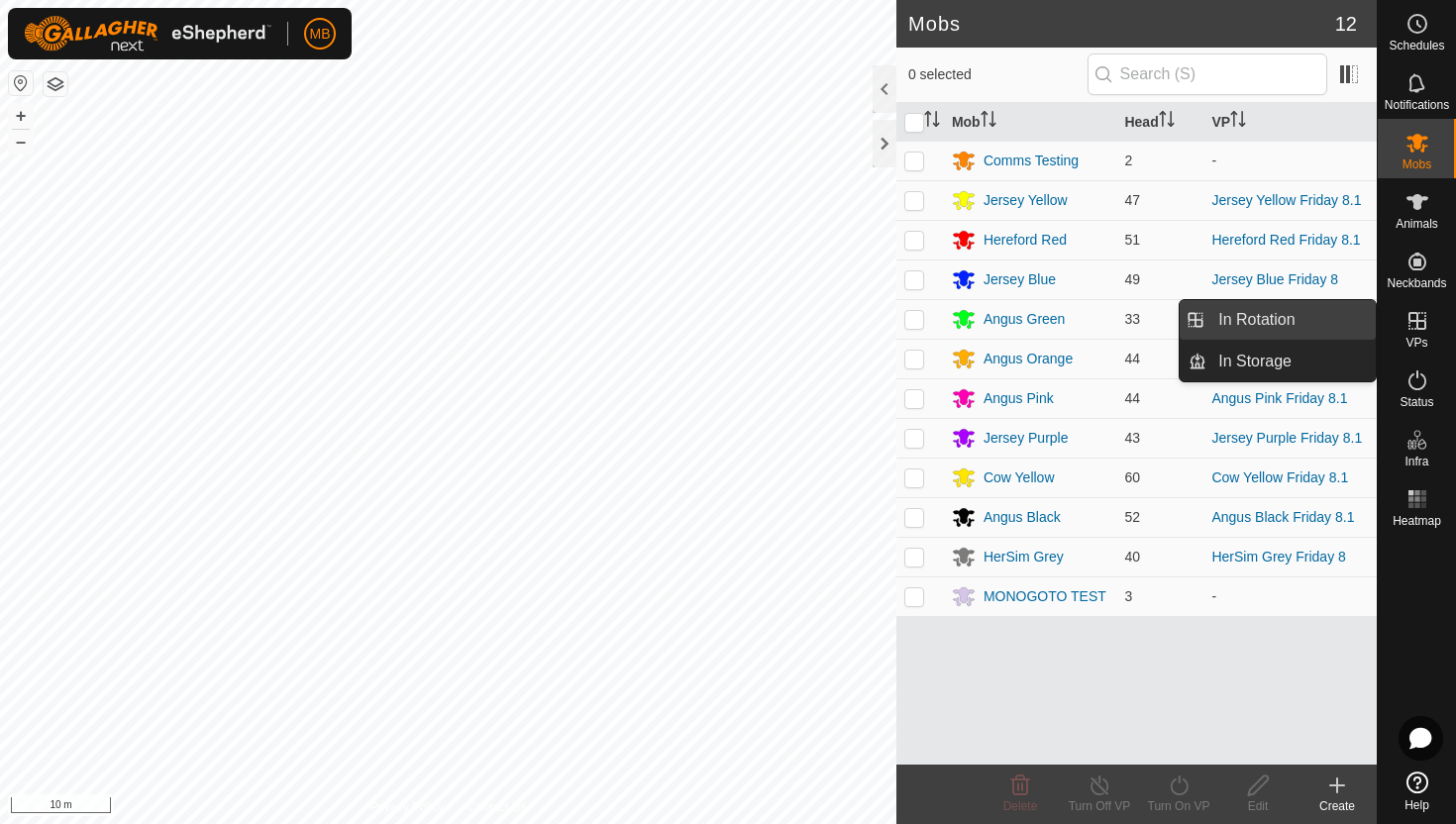 click on "In Rotation" at bounding box center (1291, 320) 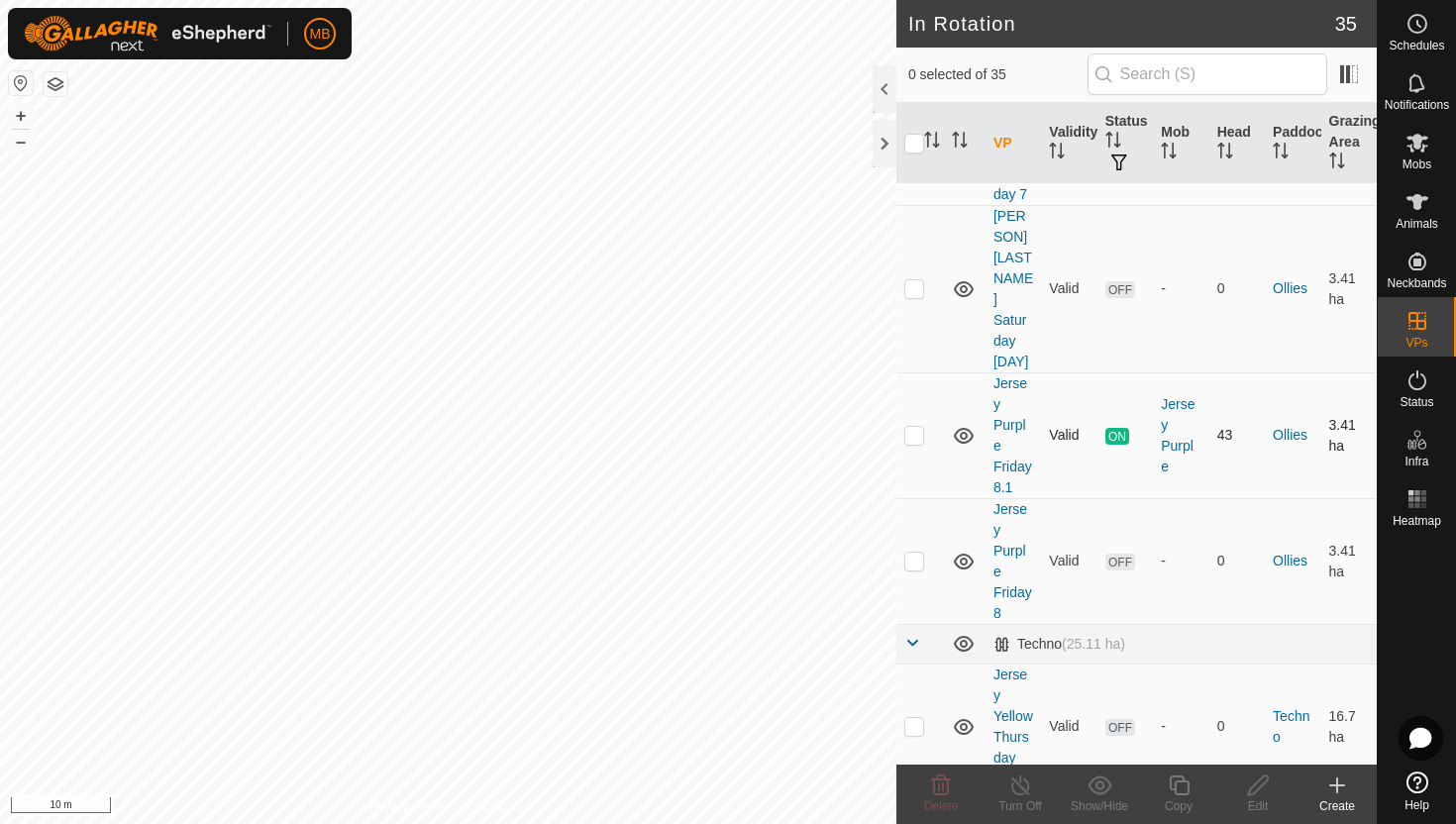 scroll, scrollTop: 1355, scrollLeft: 0, axis: vertical 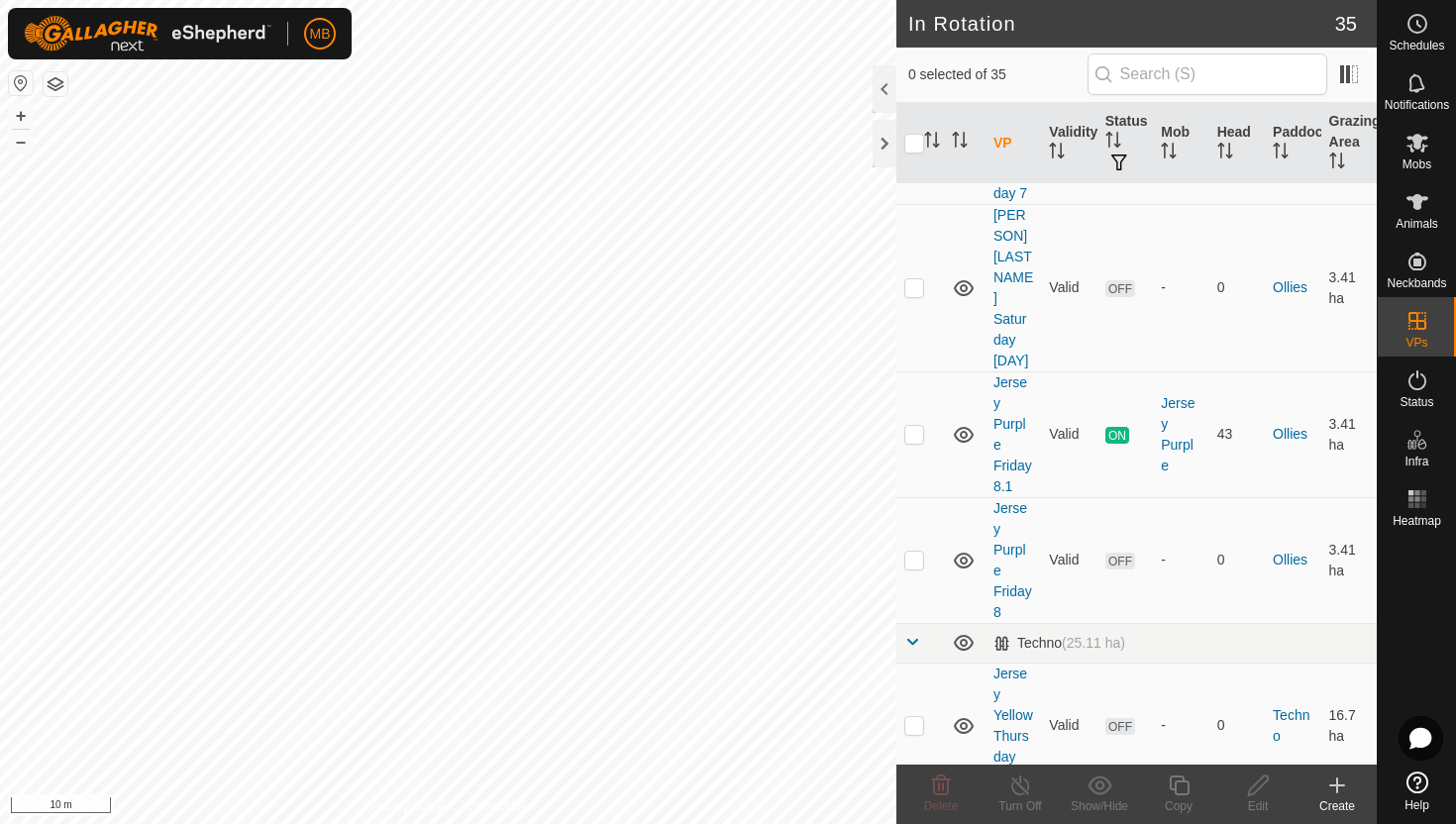 click at bounding box center (914, 841) 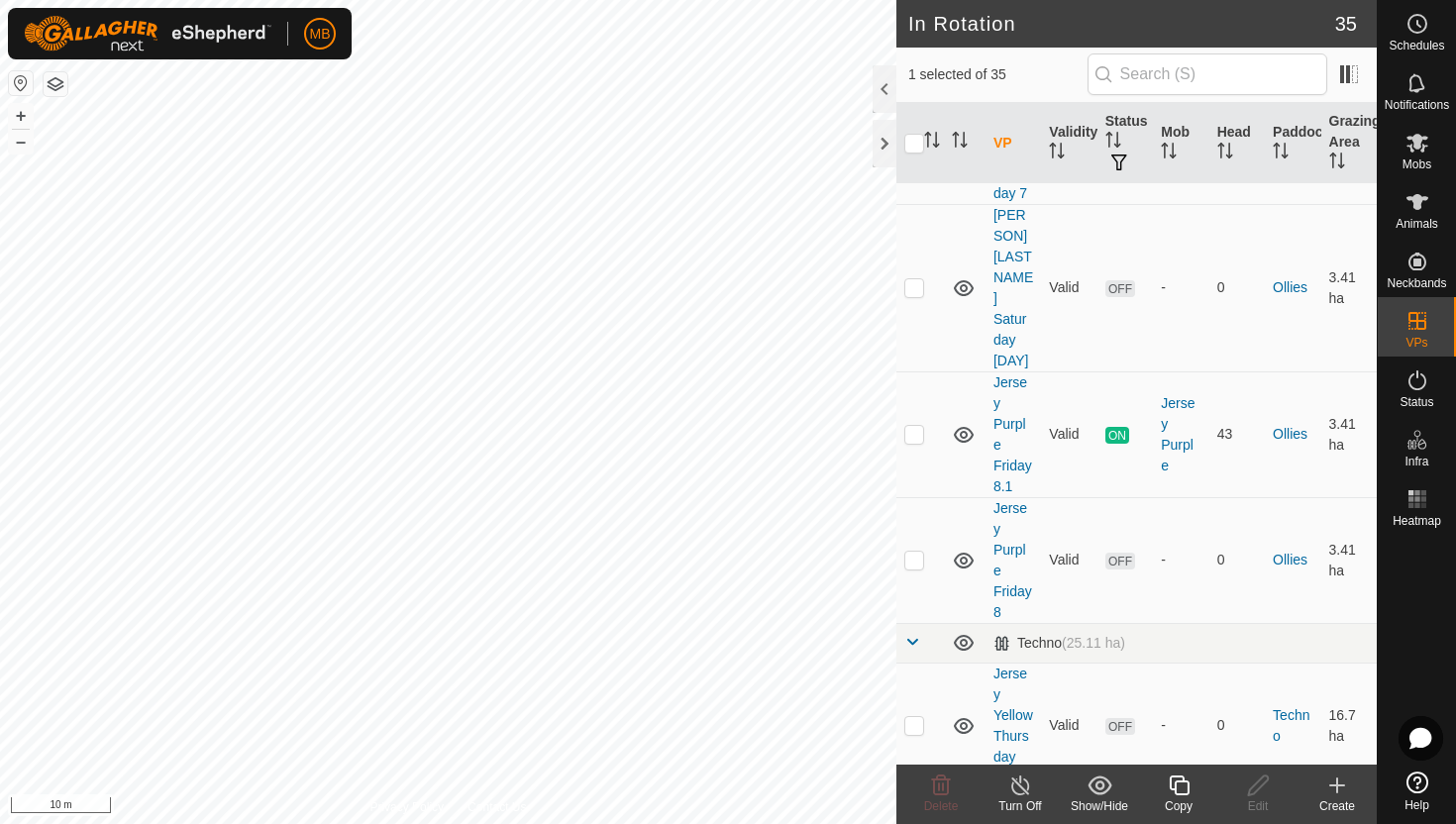 click 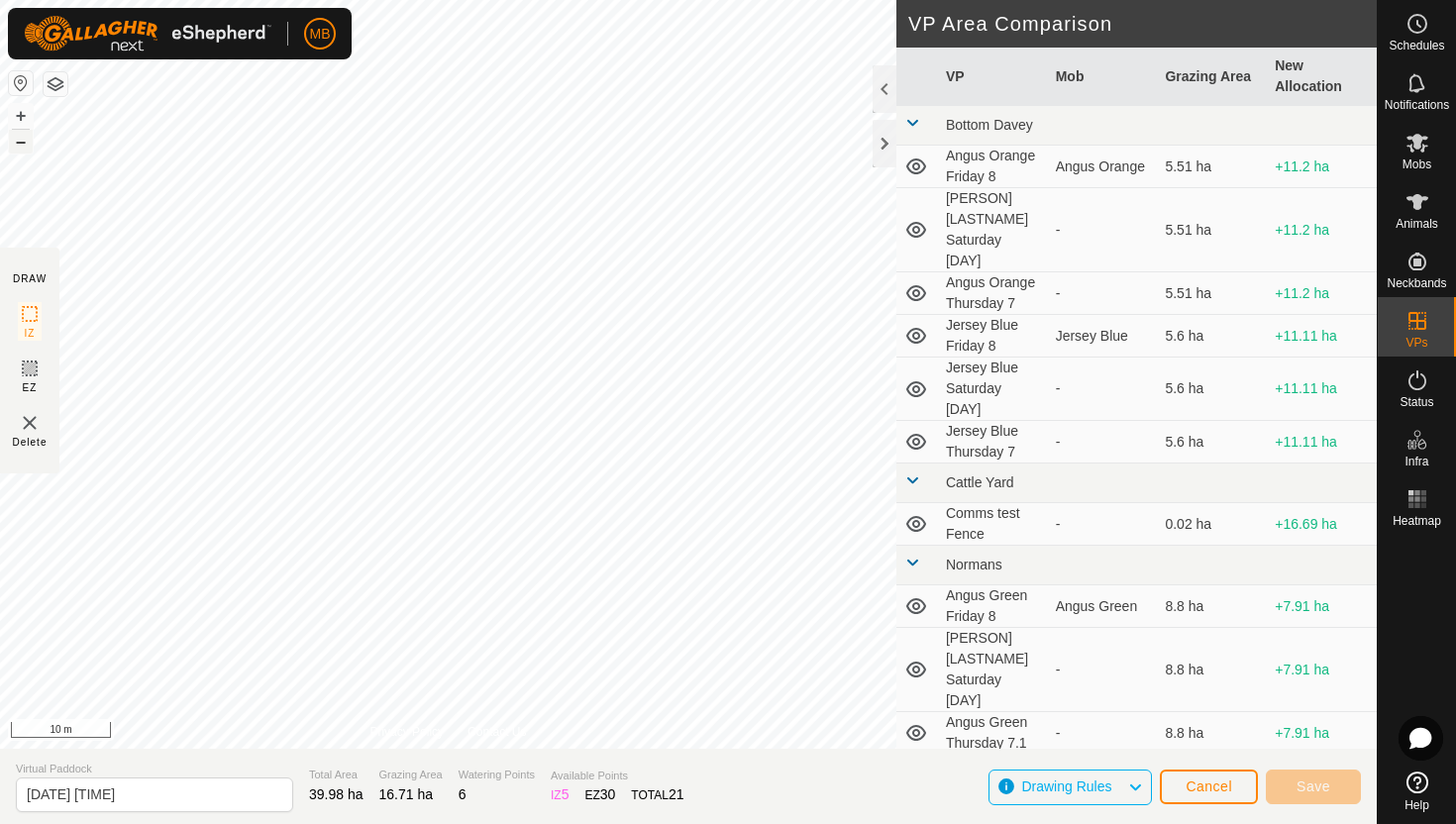 click on "+ –" at bounding box center (21, 129) 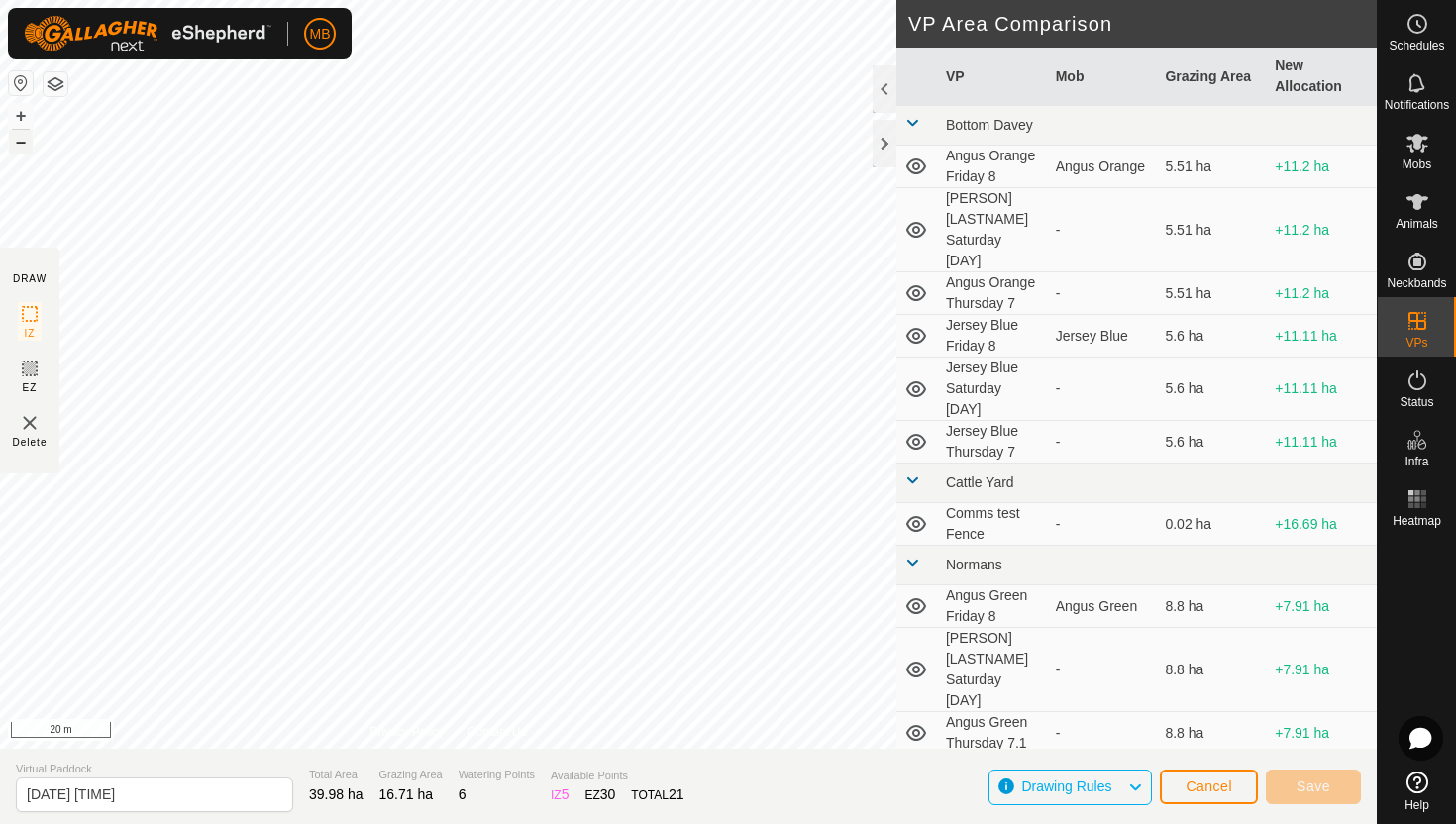 click on "–" at bounding box center (21, 142) 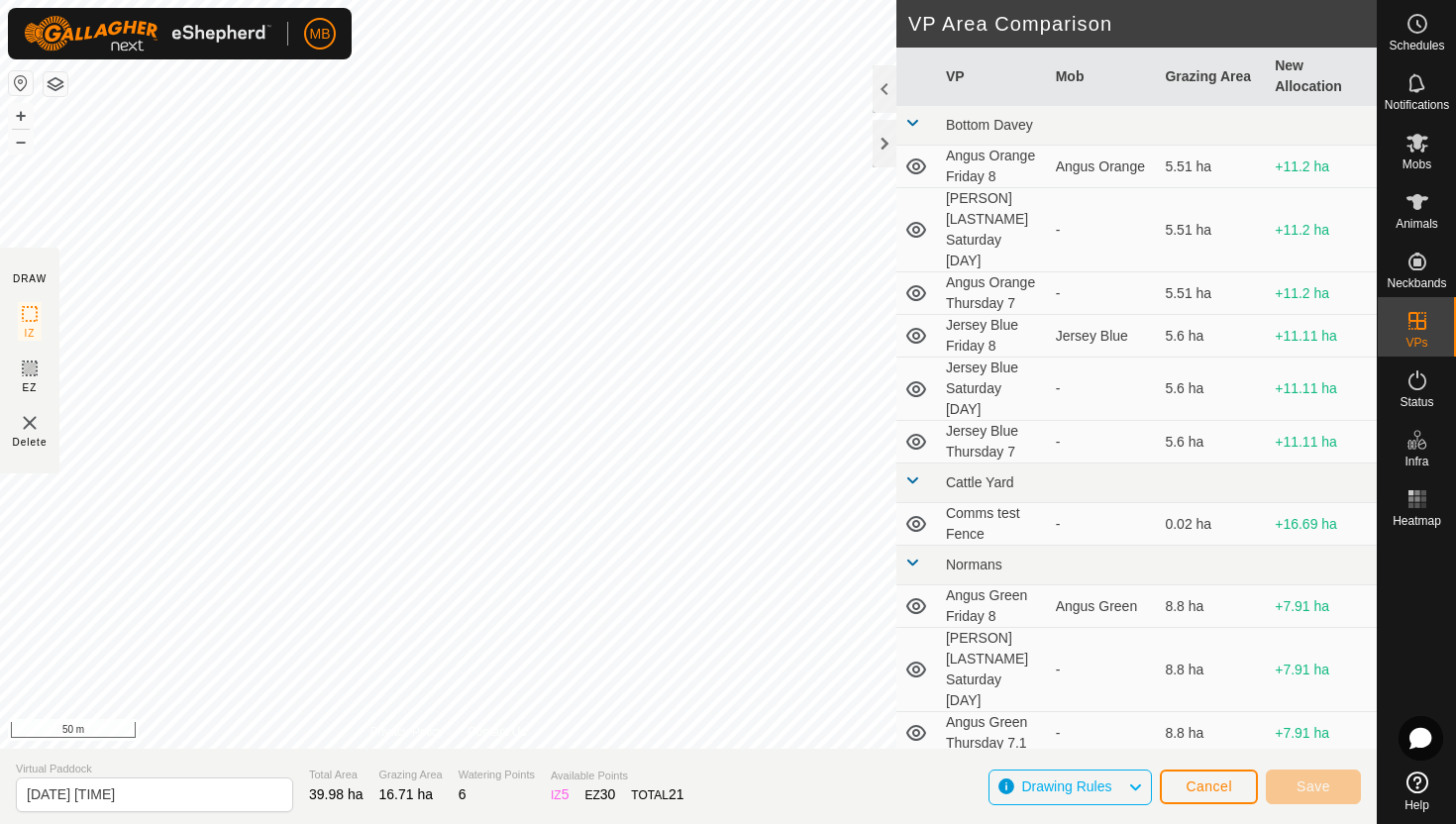 click on "DRAW IZ EZ Delete Privacy Policy Contact Us + – ⇧ i 50 m VP Area Comparison     VP   Mob   Grazing Area   New Allocation  Bottom Davey  Angus Orange Friday 8   Angus Orange   5.51 ha  +11.2 ha  Angus Orange Saturday 9  -  5.51 ha  +11.2 ha  Angus Orange Thursday 7  -  5.51 ha  +11.2 ha  Jersey Blue Friday 8   Jersey Blue   5.6 ha  +11.11 ha  Jersey Blue Saturday 9  -  5.6 ha  +11.11 ha  Jersey Blue Thursday 7  -  5.6 ha  +11.11 ha Cattle Yard  Comms test Fence  -  0.02 ha  +16.69 ha Normans  Angus Green Friday 8   Angus Green   8.8 ha  +7.91 ha  Angus Green Saturday 9  -  8.8 ha  +7.91 ha  Angus Green Thursday 7.1  -  8.8 ha  +7.91 ha Ollies  Jersey Purple Friday 8  -  3.41 ha  +13.3 ha  Jersey Purple Friday 8.1   Jersey Purple   3.41 ha  +13.3 ha  Jersey Purple Saturday 9  -  3.41 ha  +13.3 ha  Jersey Purple Thursday 7  -  3.41 ha  +13.3 ha Techno  Comms Test VP  -  25.11 ha  -8.4 ha  Hereford Red Friday 8   Hereford Red   8.02 ha  +8.69 ha  Hereford Red Friday 8.1   Hereford Red   8.02 ha  +8.69 ha - -" 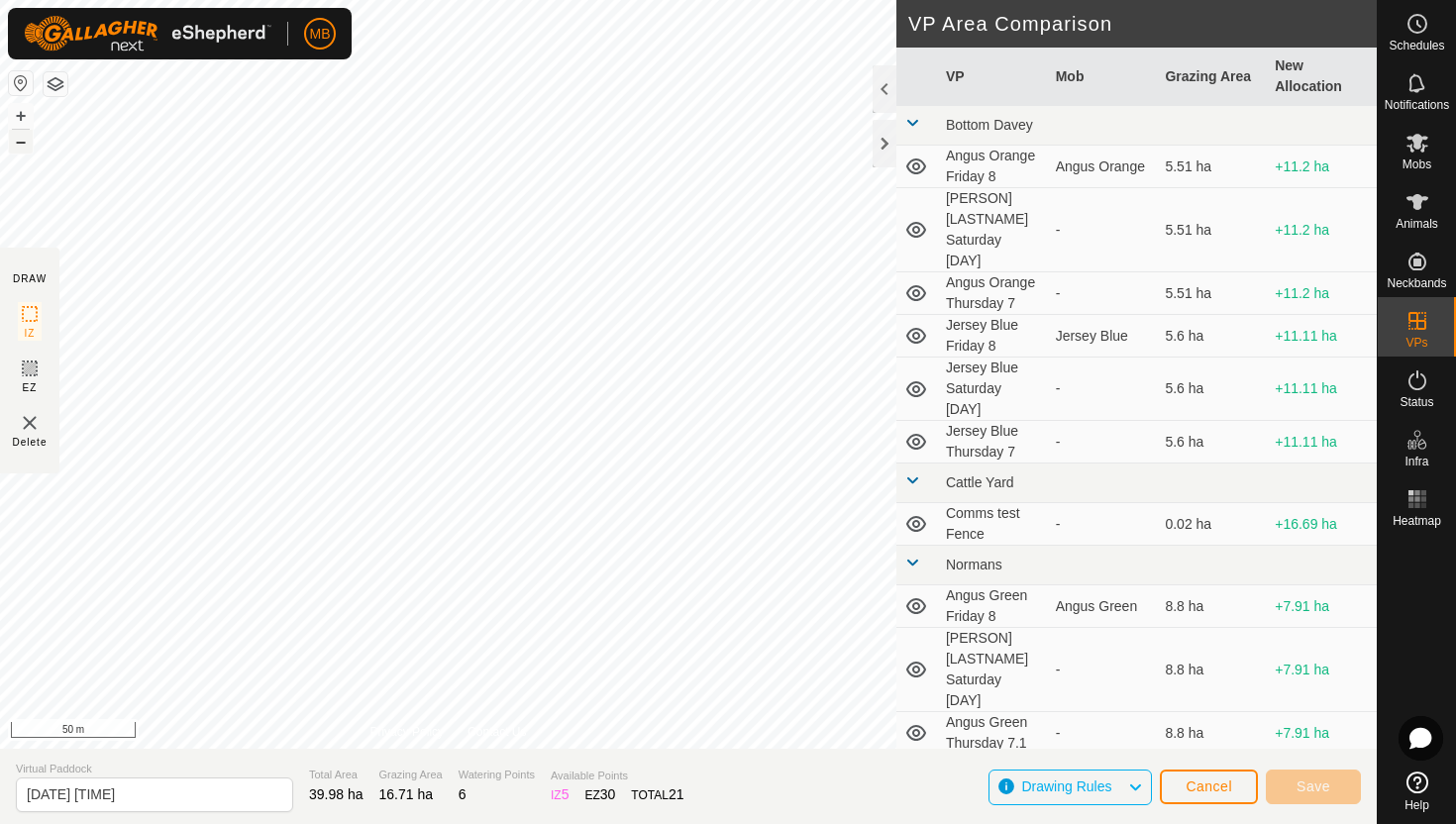 click on "–" at bounding box center (21, 142) 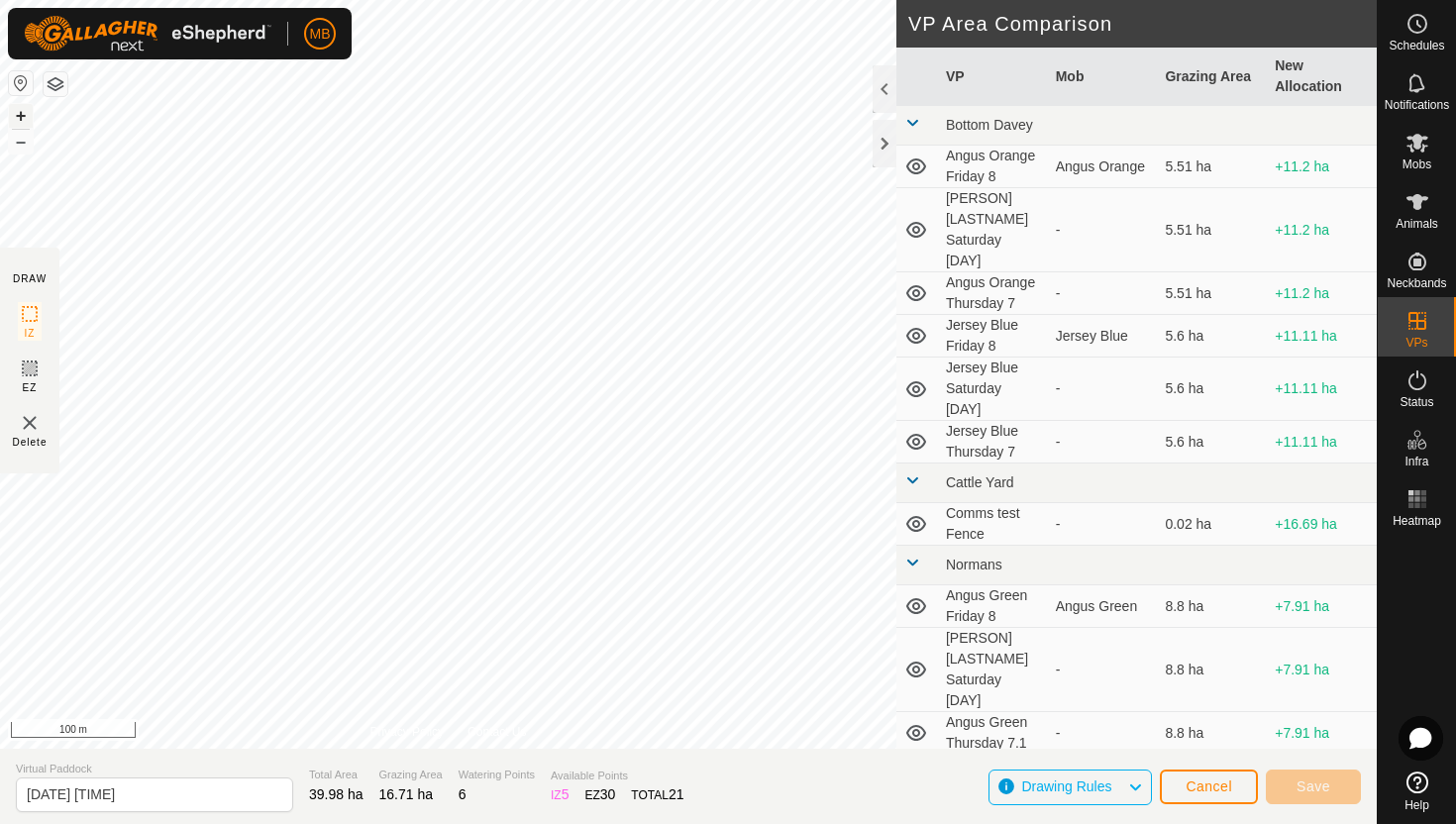 click on "+" at bounding box center (21, 116) 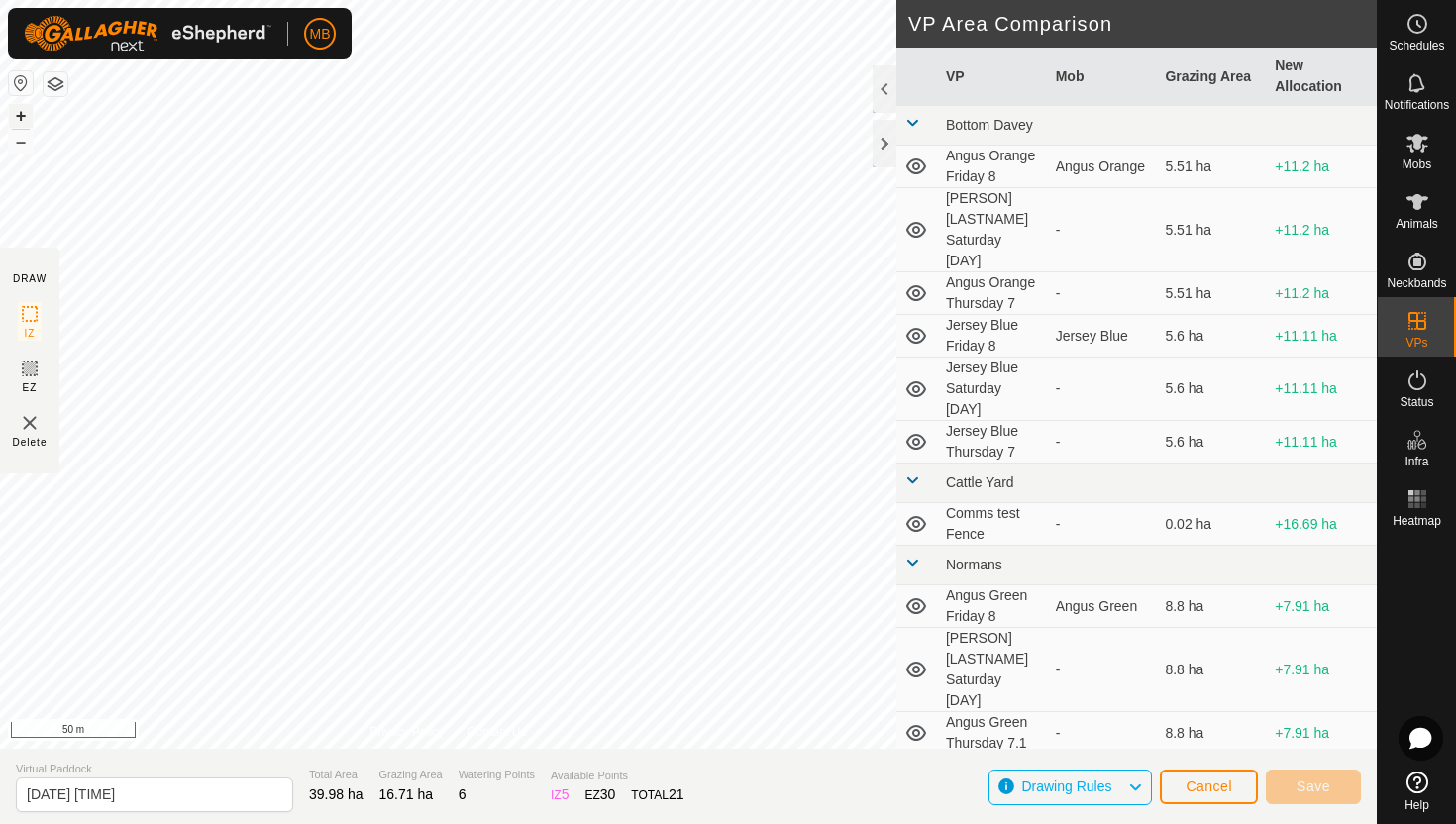 click on "+" at bounding box center (21, 116) 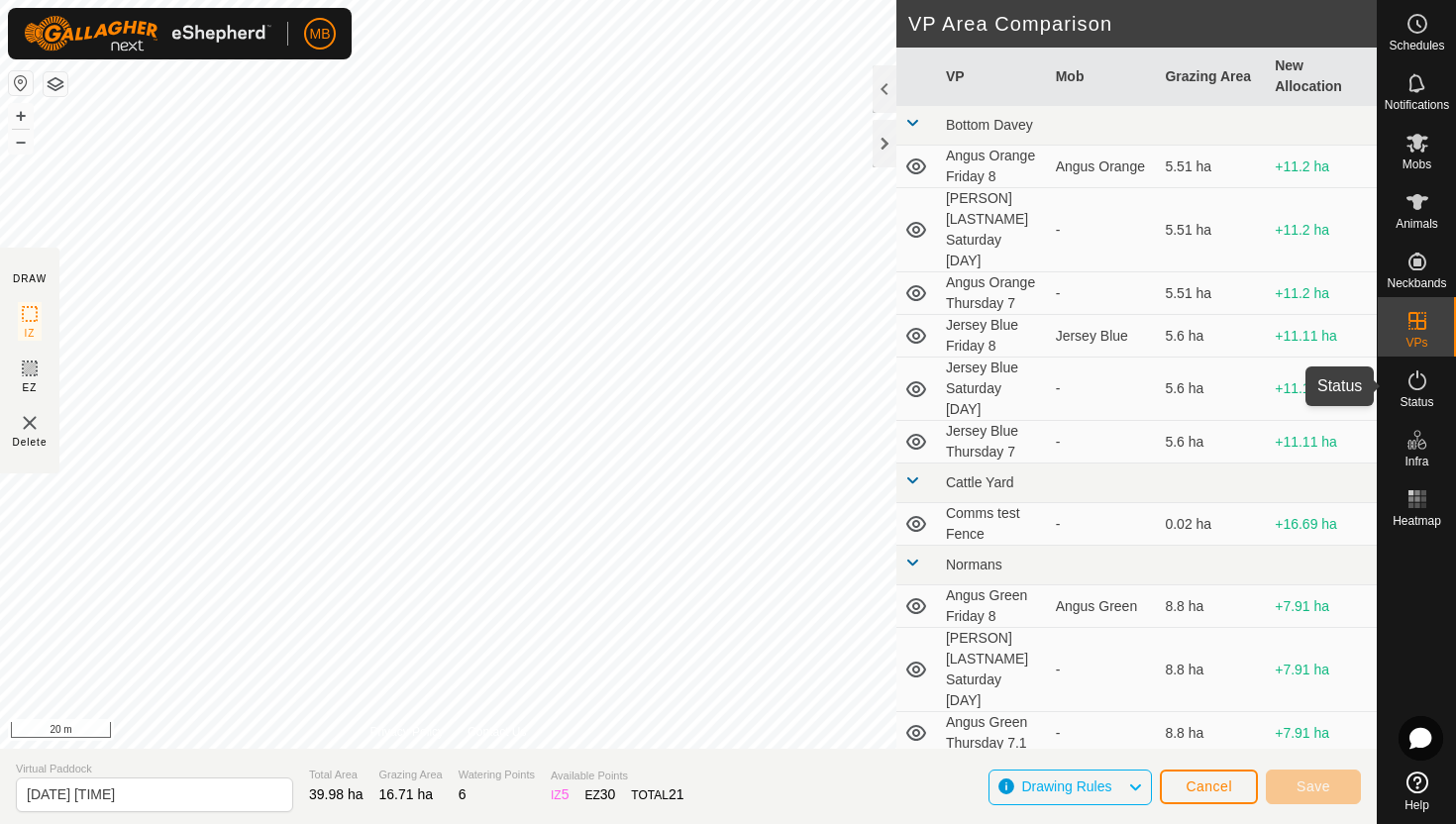 click 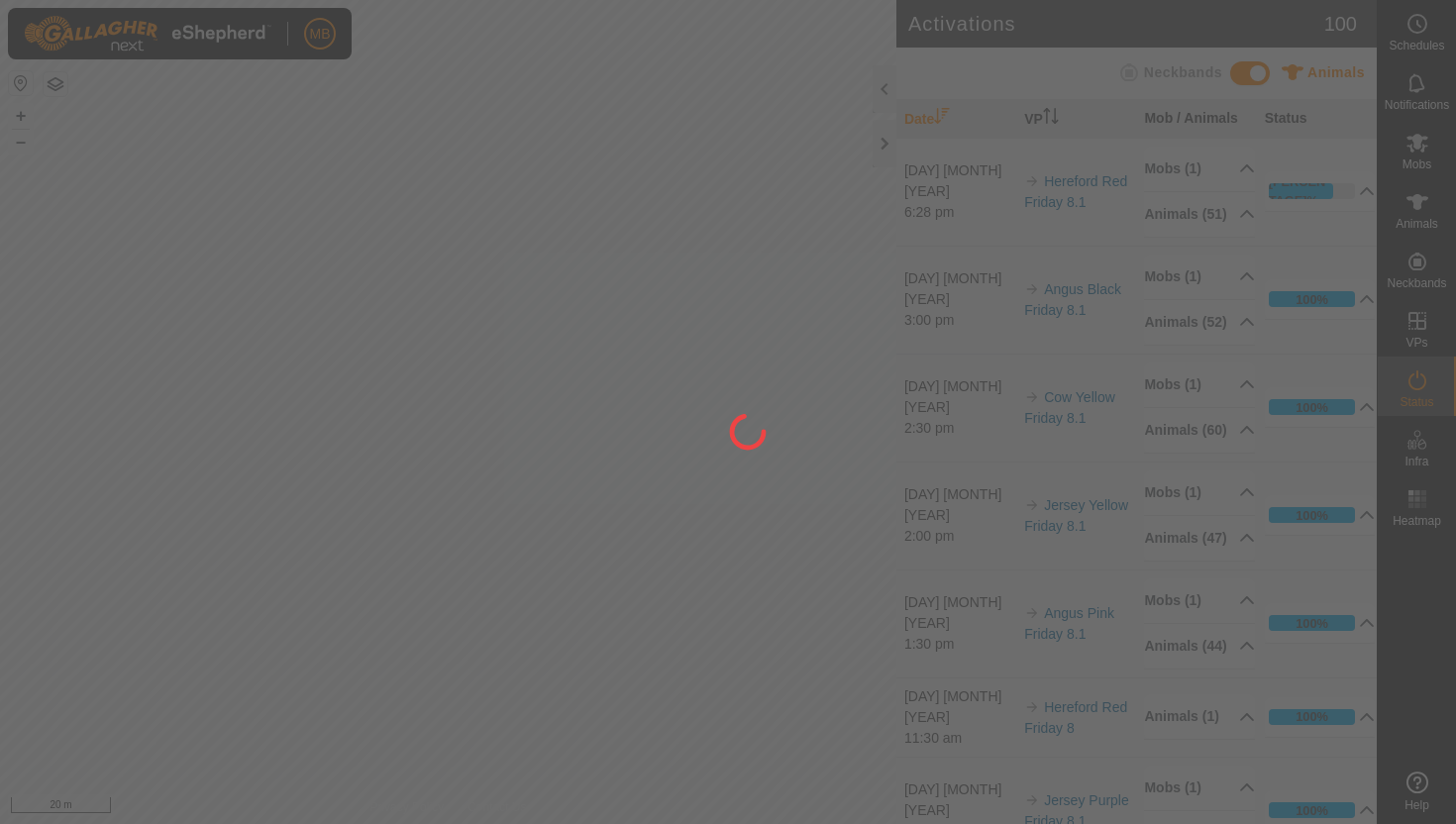 scroll, scrollTop: 0, scrollLeft: 0, axis: both 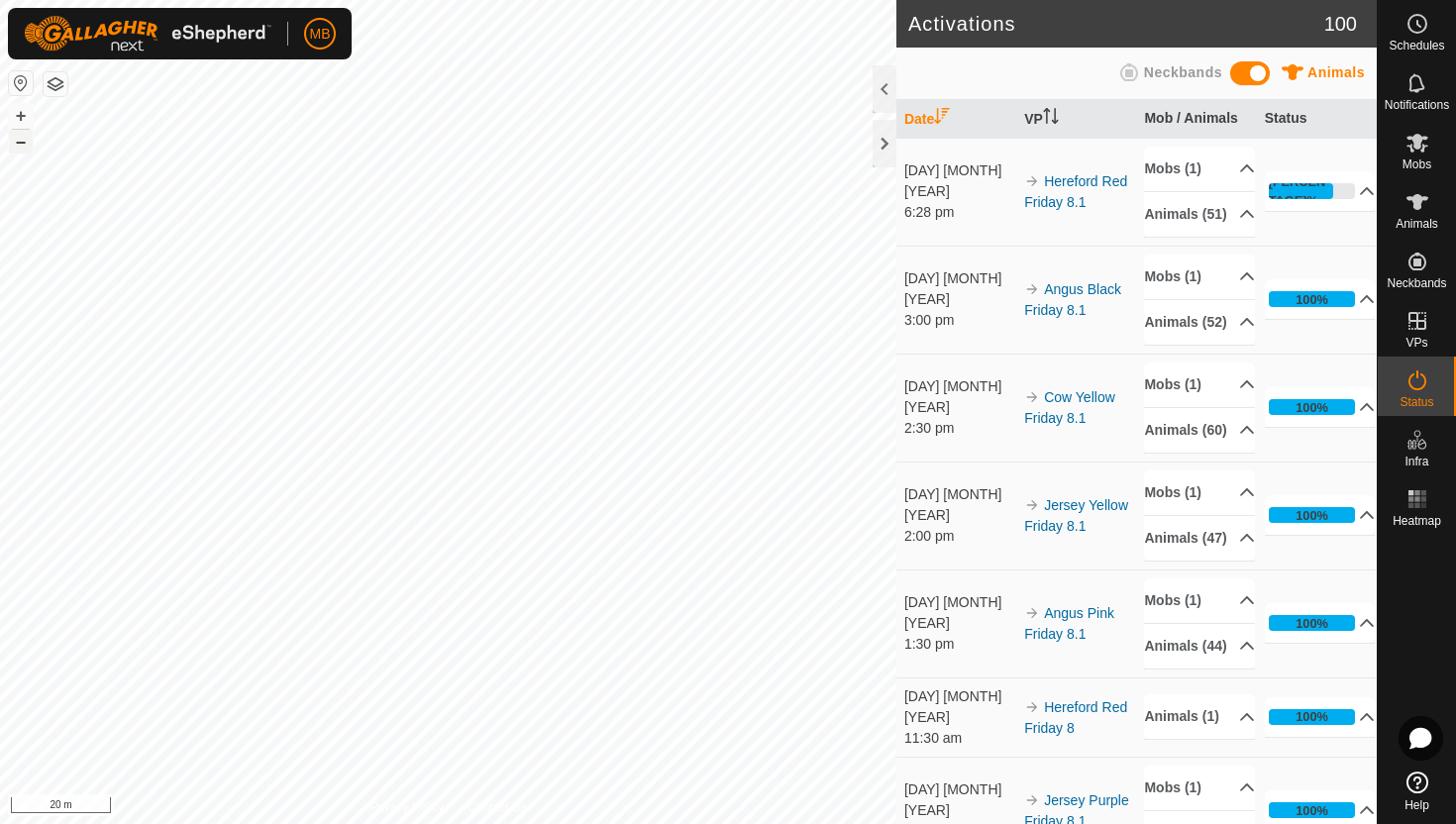 click on "–" at bounding box center (21, 142) 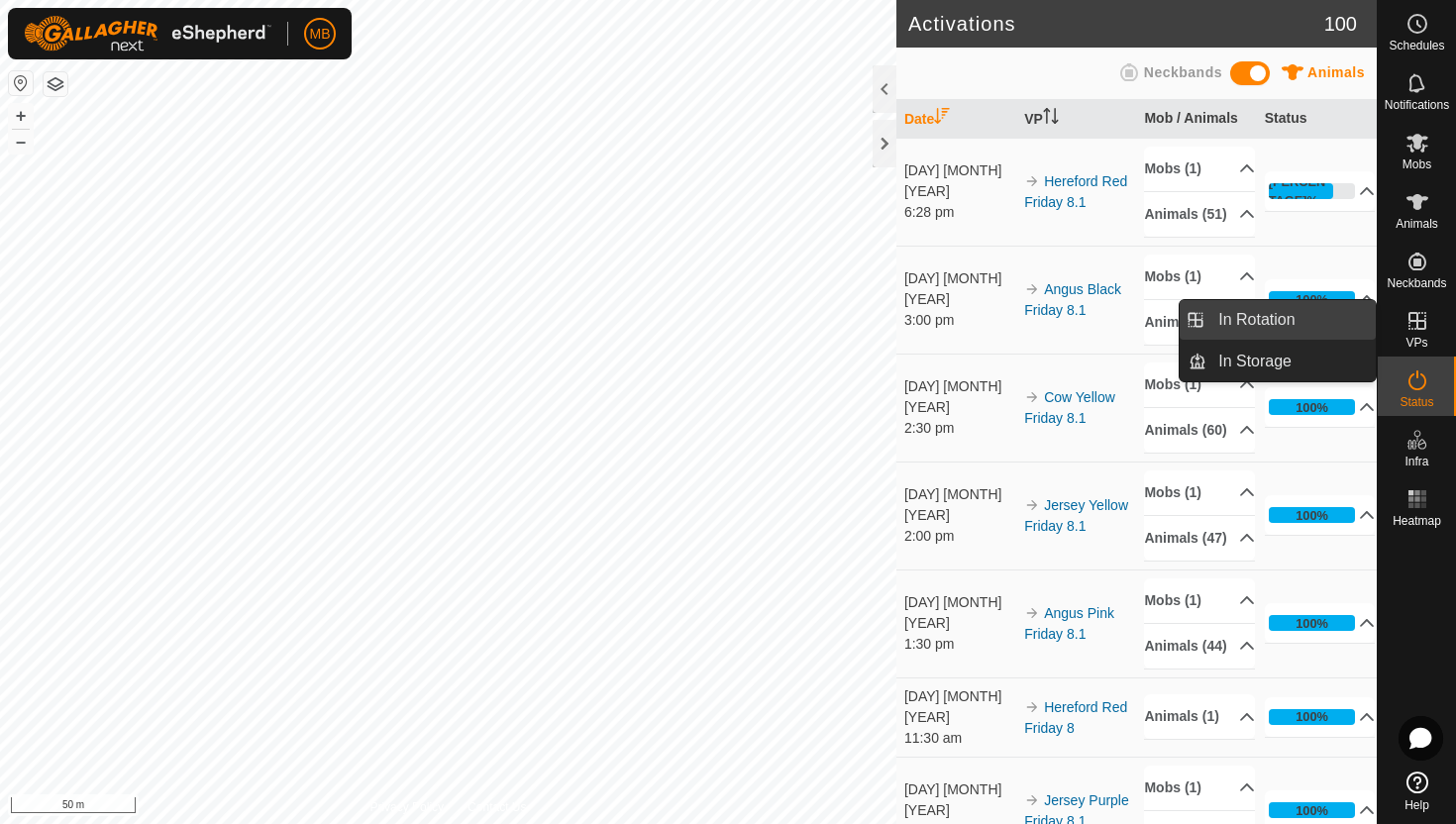 click on "In Rotation" at bounding box center [1291, 320] 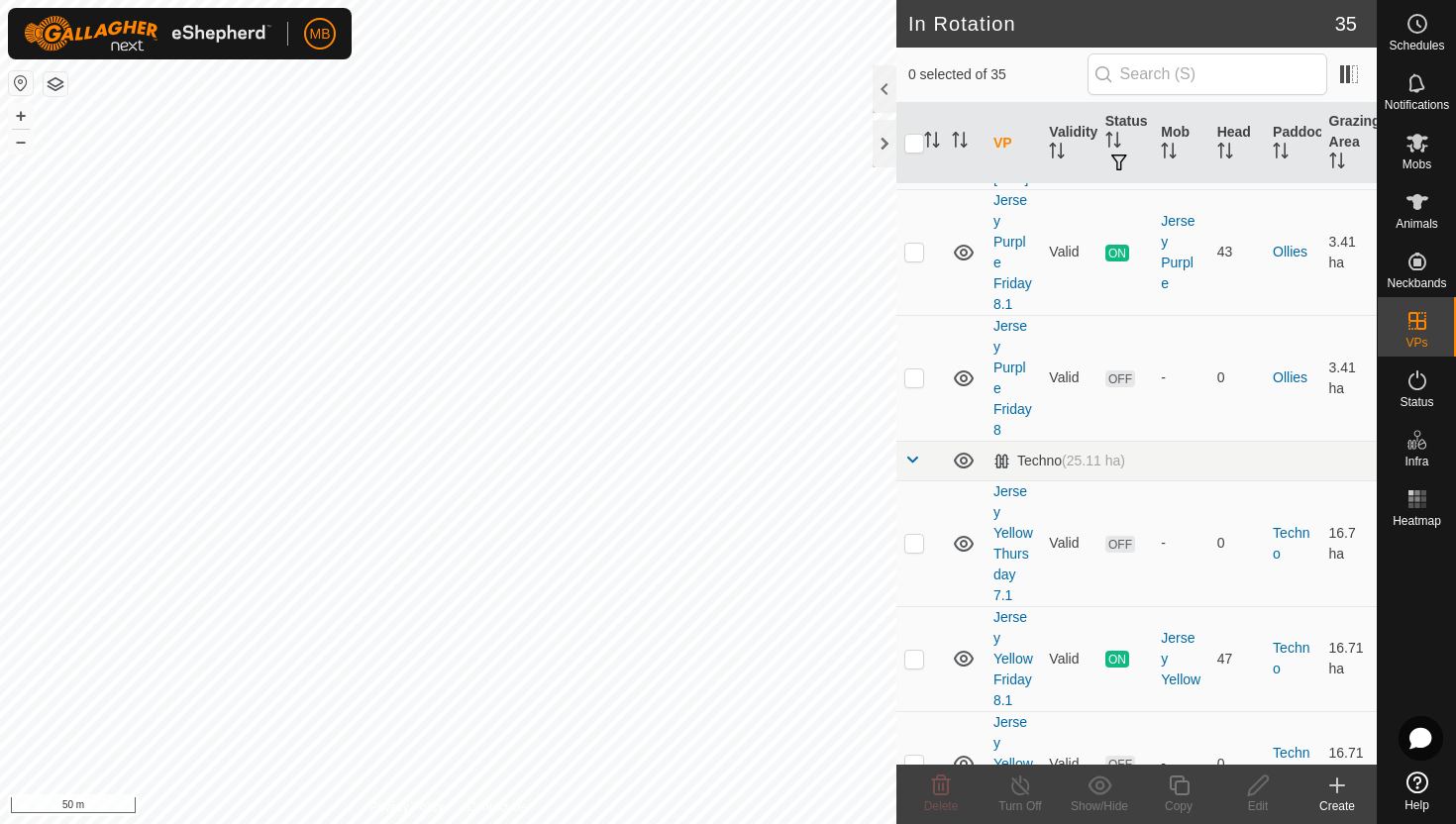 scroll, scrollTop: 1354, scrollLeft: 0, axis: vertical 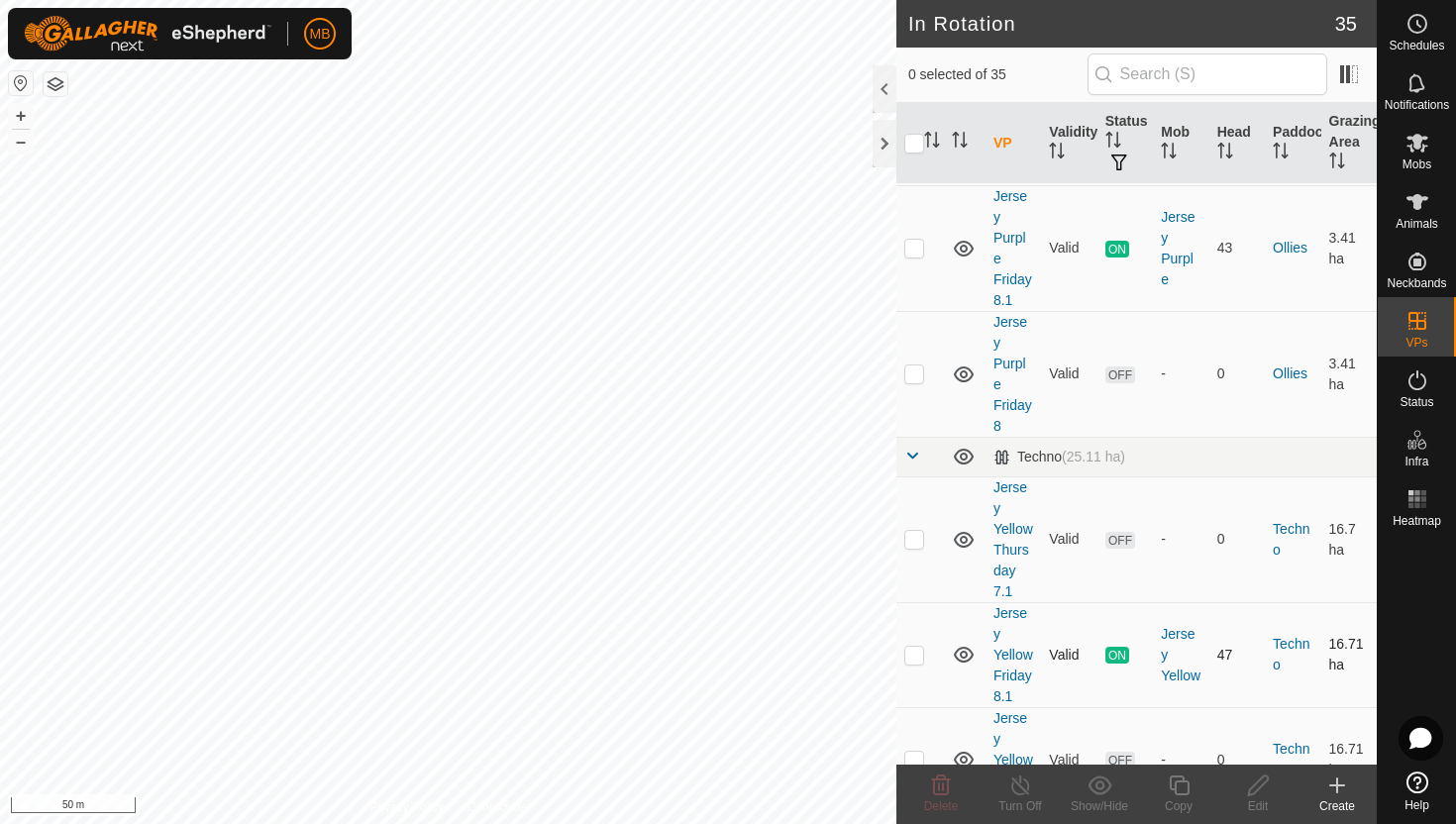 click at bounding box center [914, 655] 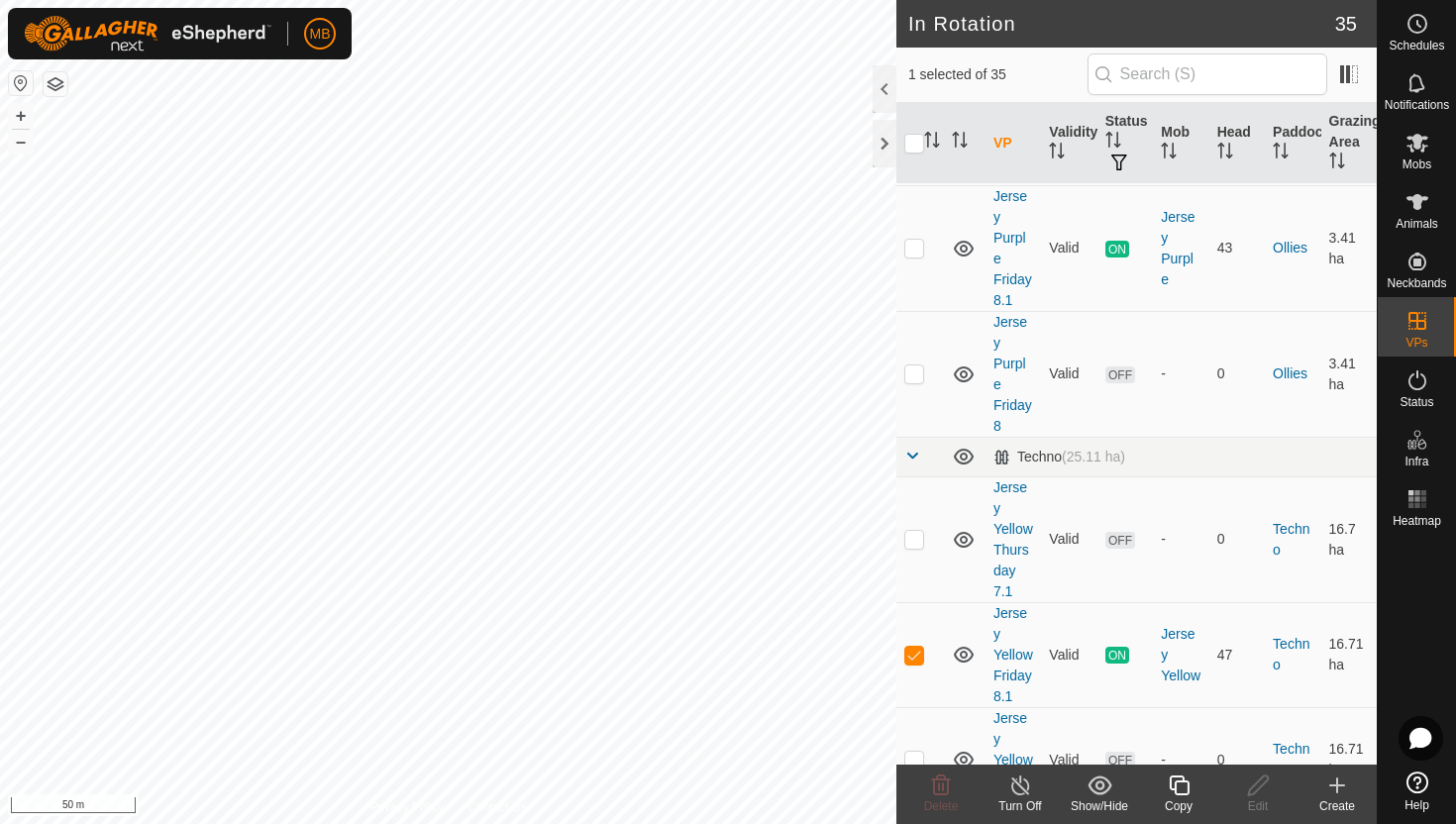 click 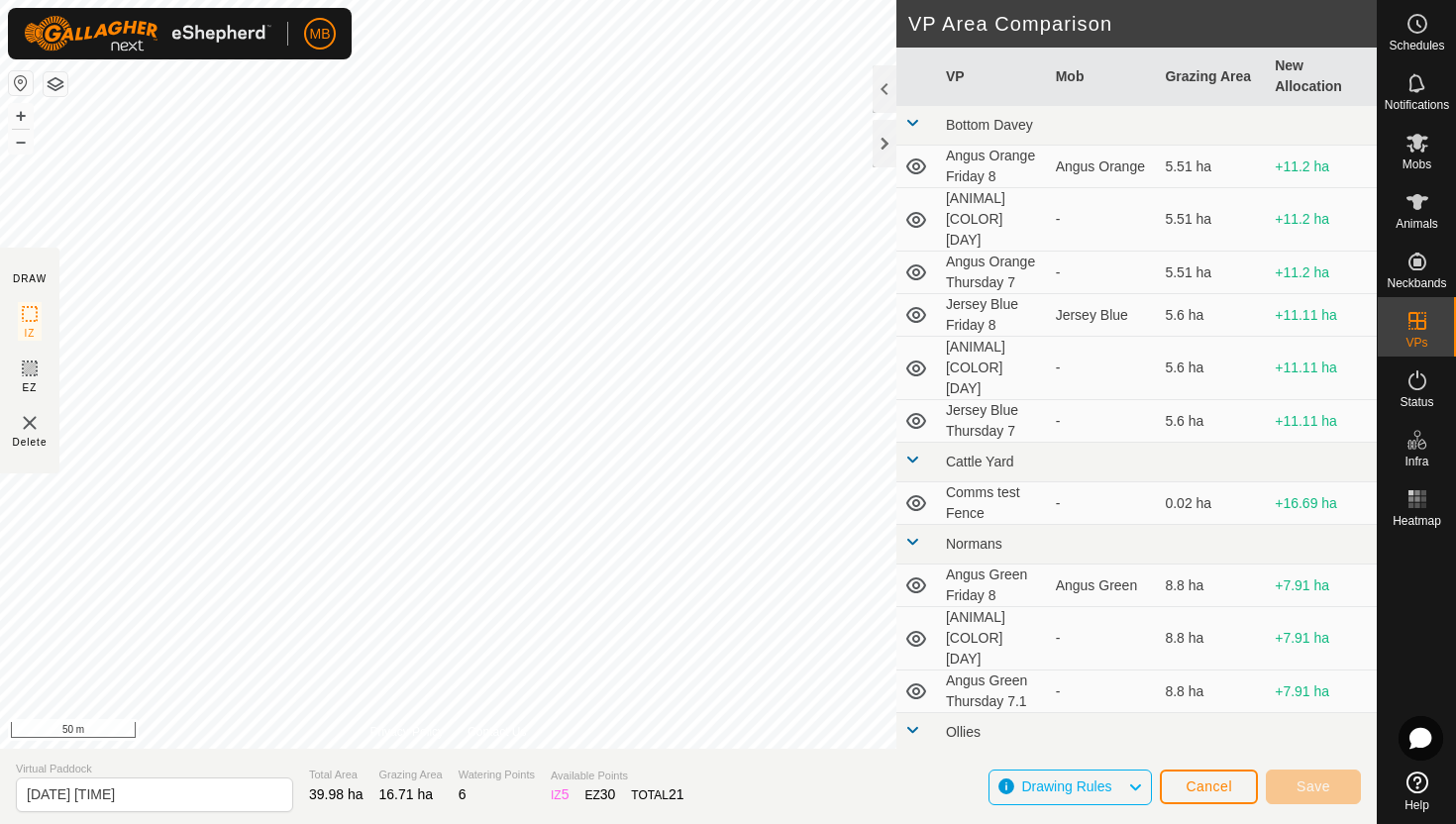 click on "DRAW IZ EZ Delete Privacy Policy Contact Us + – ⇧ i 50 m VP Area Comparison     VP   Mob   Grazing Area   New Allocation  Bottom Davey  Angus Orange Friday 8   Angus Orange   5.51 ha  +11.2 ha  Angus Orange Saturday 9  -  5.51 ha  +11.2 ha  Angus Orange Thursday 7  -  5.51 ha  +11.2 ha  Jersey Blue Friday 8   Jersey Blue   5.6 ha  +11.11 ha  Jersey Blue Saturday 9  -  5.6 ha  +11.11 ha  Jersey Blue Thursday 7  -  5.6 ha  +11.11 ha Cattle Yard  Comms test Fence  -  0.02 ha  +16.69 ha Normans  Angus Green Friday 8   Angus Green   8.8 ha  +7.91 ha  Angus Green Saturday 9  -  8.8 ha  +7.91 ha  Angus Green Thursday 7.1  -  8.8 ha  +7.91 ha Ollies  Jersey Purple Friday 8  -  3.41 ha  +13.3 ha  Jersey Purple Friday 8.1   Jersey Purple   3.41 ha  +13.3 ha  Jersey Purple Saturday 9  -  3.41 ha  +13.3 ha  Jersey Purple Thursday 7  -  3.41 ha  +13.3 ha Techno  Comms Test VP  -  25.11 ha  -8.4 ha  Hereford Red Friday 8   Hereford Red   8.02 ha  +8.69 ha  Hereford Red Friday 8.1   Hereford Red   8.02 ha  +8.69 ha - -" 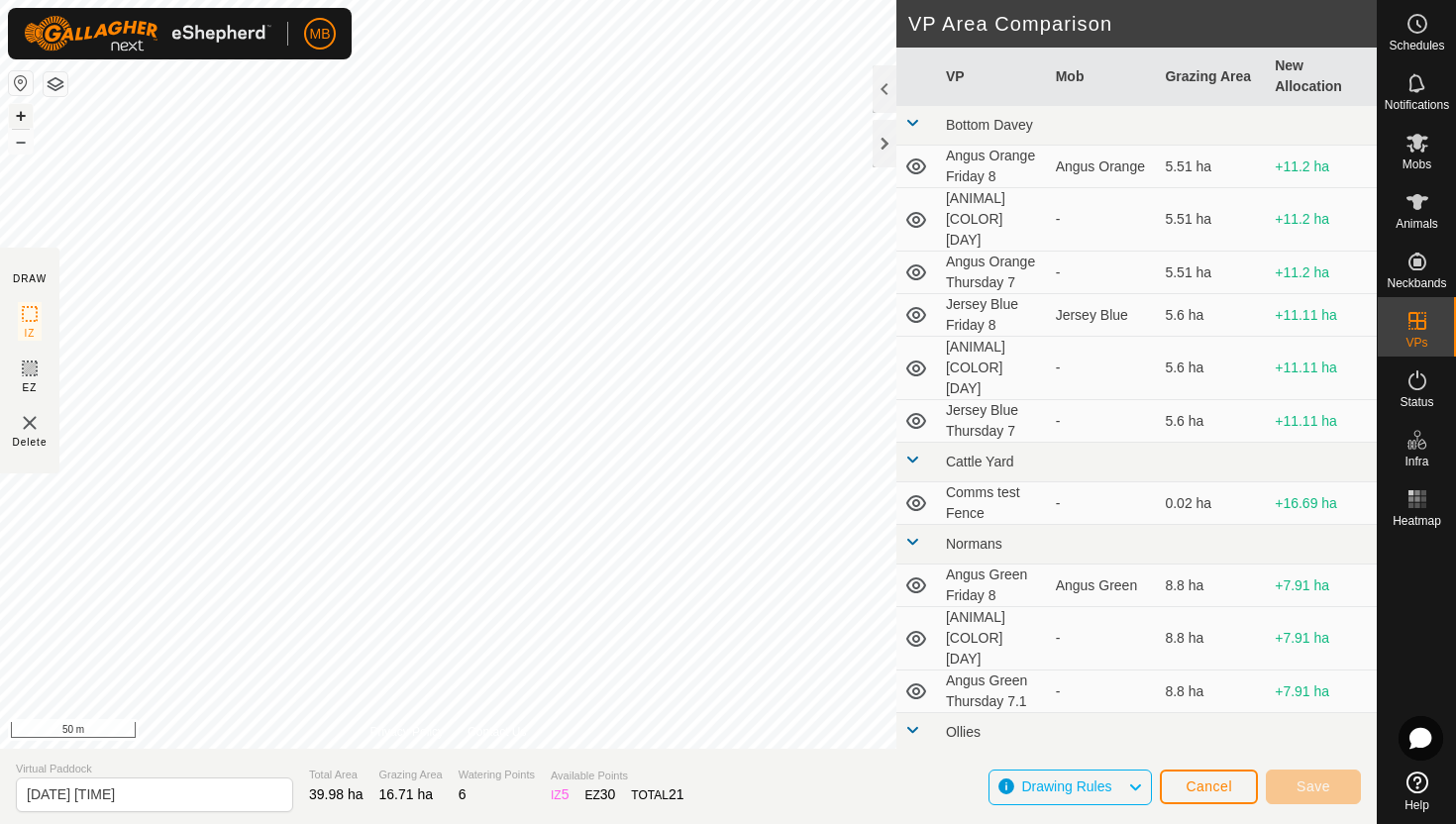 click on "+" at bounding box center [21, 116] 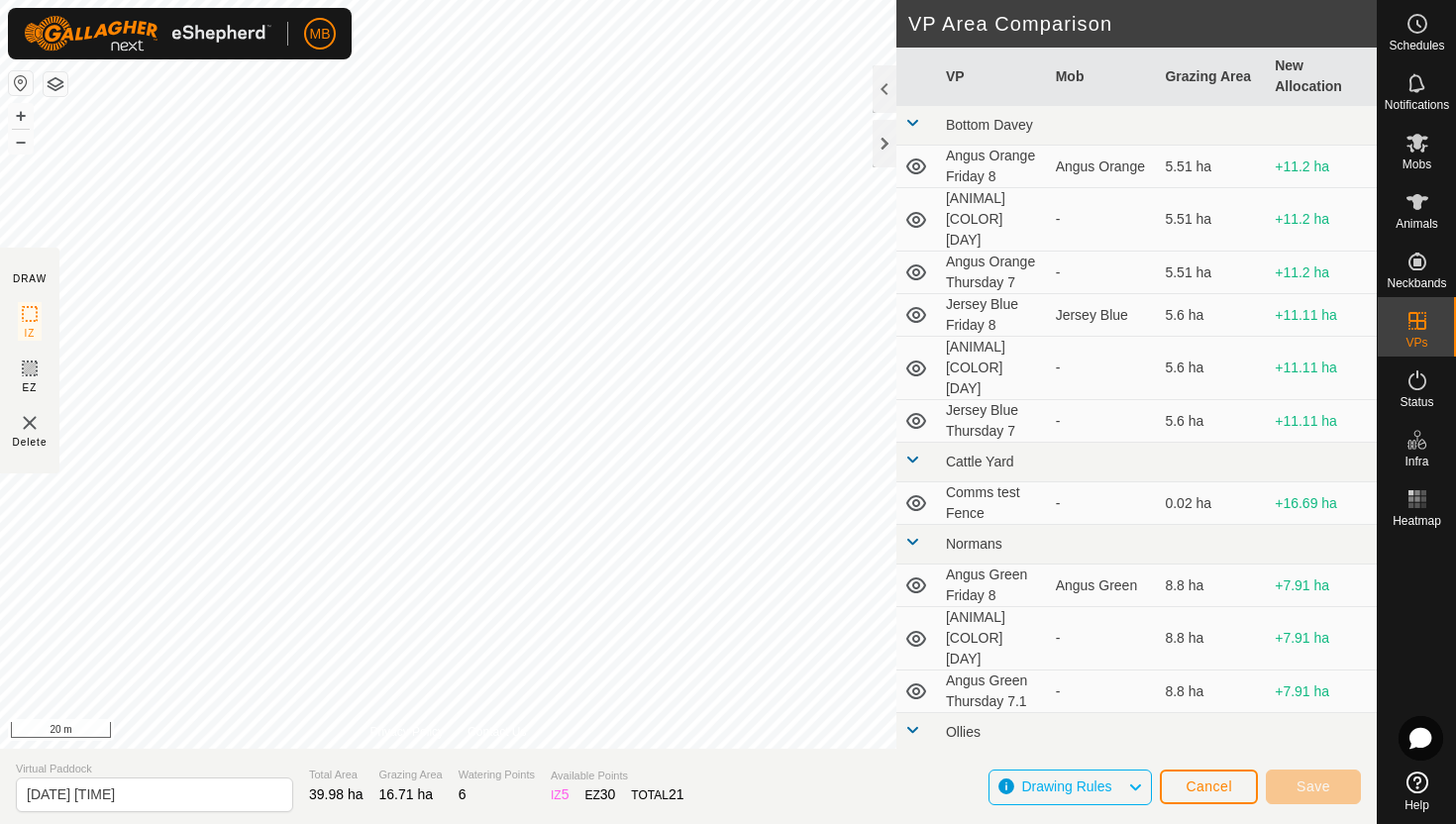 click on "MB Schedules Notifications Mobs Animals Neckbands VPs Status Infra Heatmap Help DRAW IZ EZ Delete Privacy Policy Contact Us + – ⇧ i 20 m VP Area Comparison     VP   Mob   Grazing Area   New Allocation  Bottom Davey  Angus Orange Friday 8   Angus Orange   5.51 ha  +11.2 ha  Angus Orange Saturday 9  -  5.51 ha  +11.2 ha  Angus Orange Thursday 7  -  5.51 ha  +11.2 ha  Jersey Blue Friday 8   Jersey Blue   5.6 ha  +11.11 ha  Jersey Blue Saturday 9  -  5.6 ha  +11.11 ha  Jersey Blue Thursday 7  -  5.6 ha  +11.11 ha Cattle Yard  Comms test Fence  -  0.02 ha  +16.69 ha Normans  Angus Green Friday 8   Angus Green   8.8 ha  +7.91 ha  Angus Green Saturday 9  -  8.8 ha  +7.91 ha  Angus Green Thursday 7.1  -  8.8 ha  +7.91 ha Ollies  Jersey Purple Friday 8  -  3.41 ha  +13.3 ha  Jersey Purple Friday 8.1   Jersey Purple   3.41 ha  +13.3 ha  Jersey Purple Saturday 9  -  3.41 ha  +13.3 ha  Jersey Purple Thursday 7  -  3.41 ha  +13.3 ha Techno  Comms Test VP  -  25.11 ha  -8.4 ha  Hereford Red Friday 8   Hereford Red  - -" 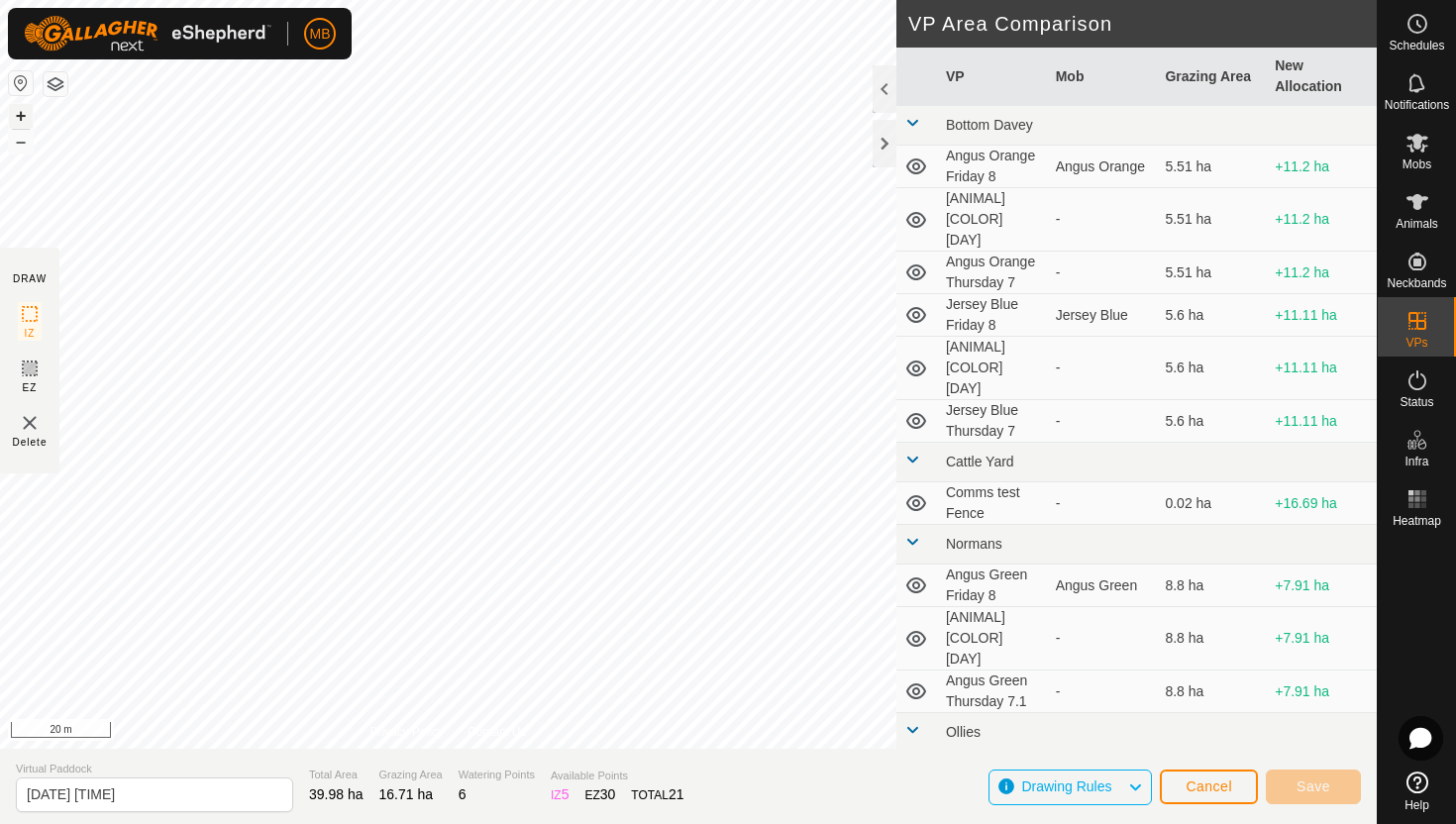 click on "+" at bounding box center [21, 116] 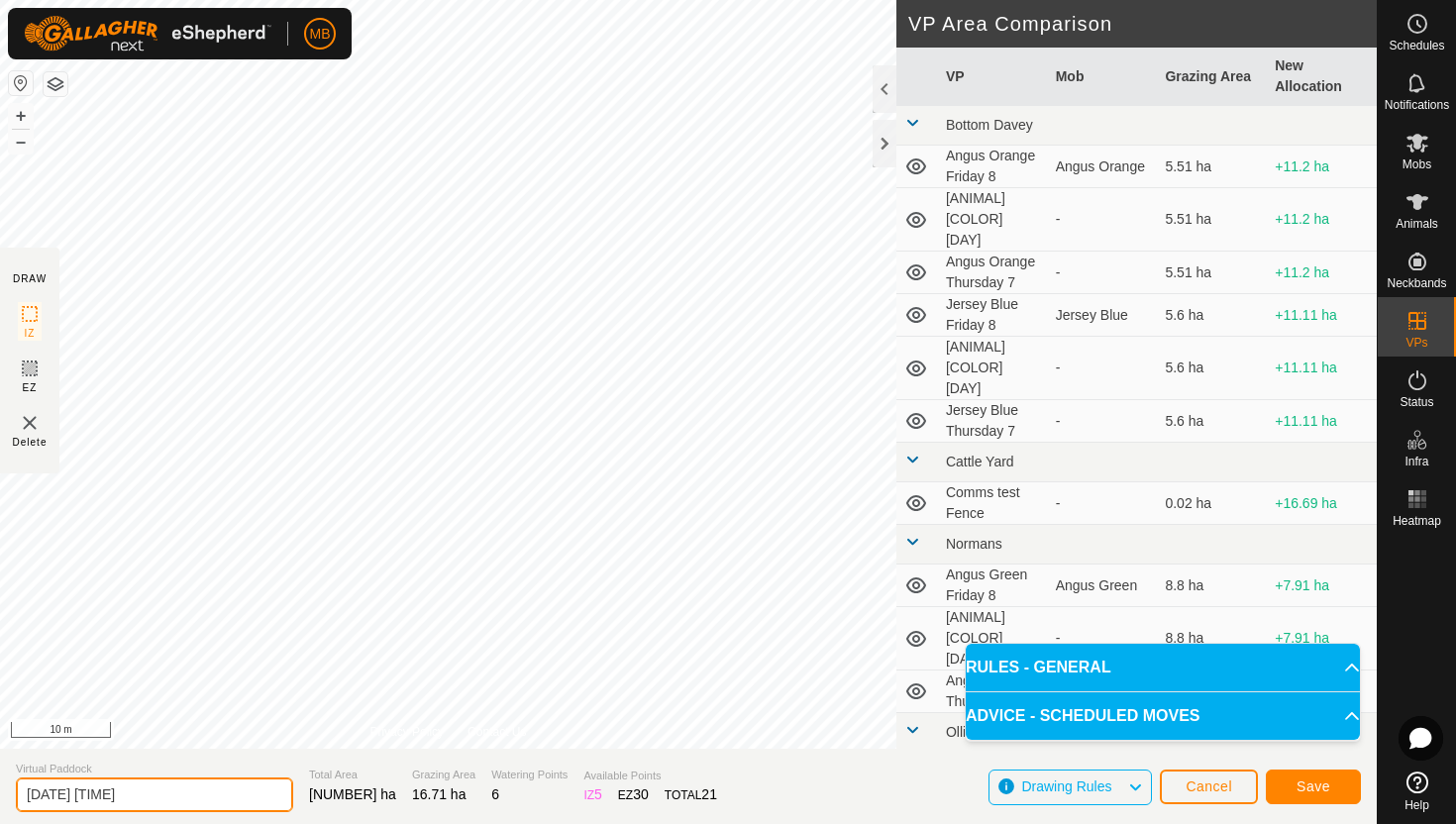 click on "2025-08-08 192654" 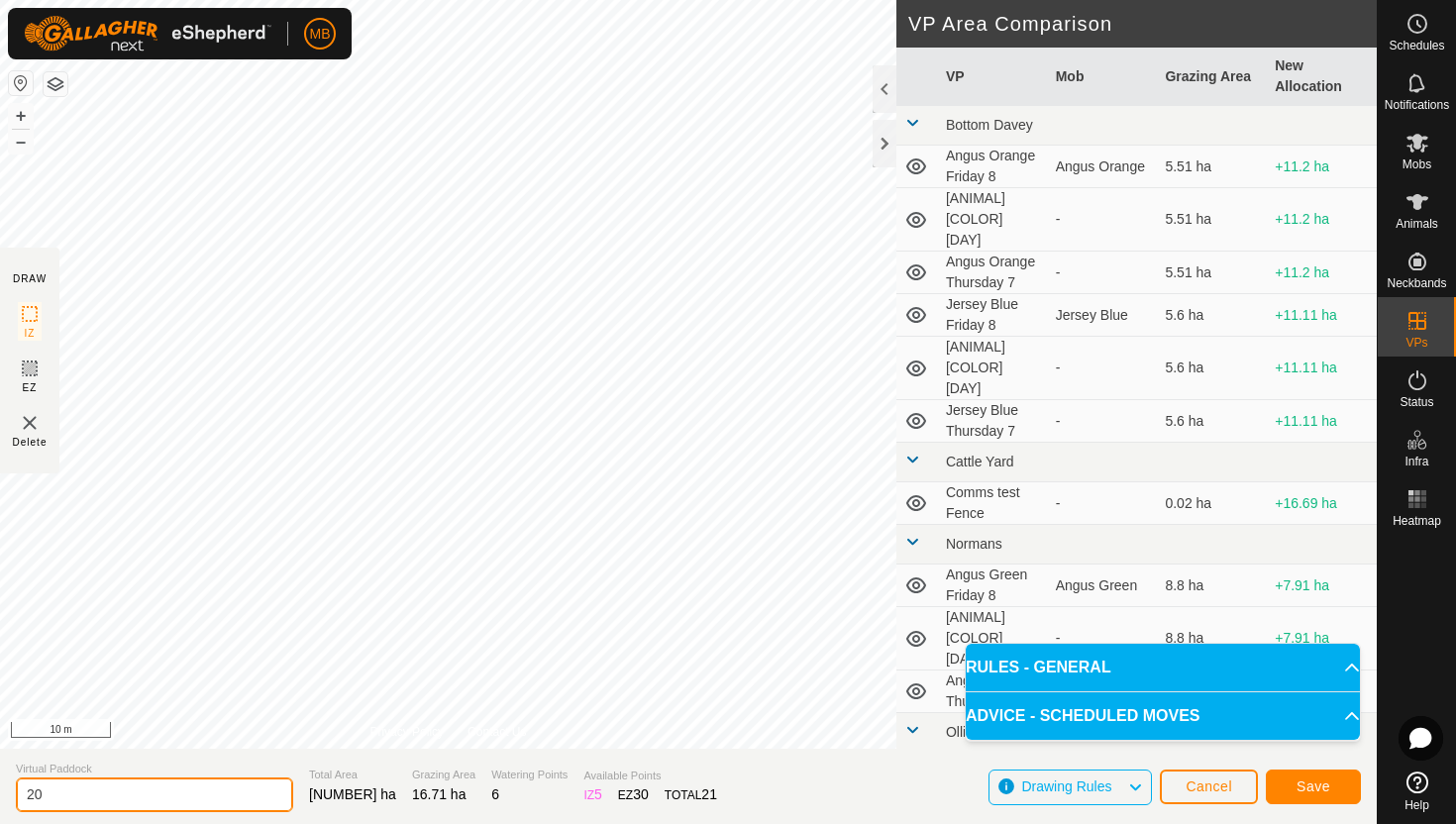 type on "2" 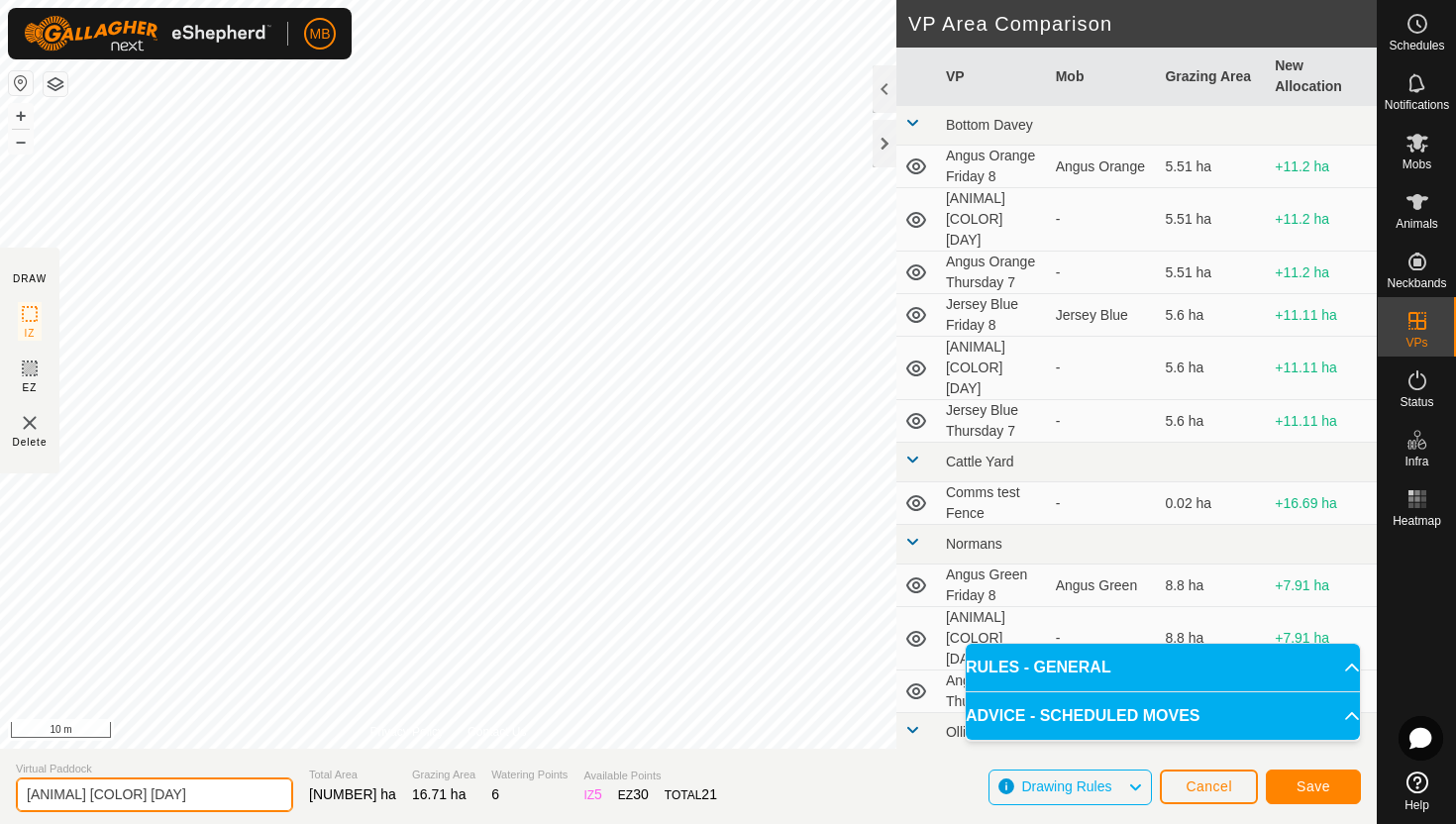 type on "Jersey Yellow Saturday 9" 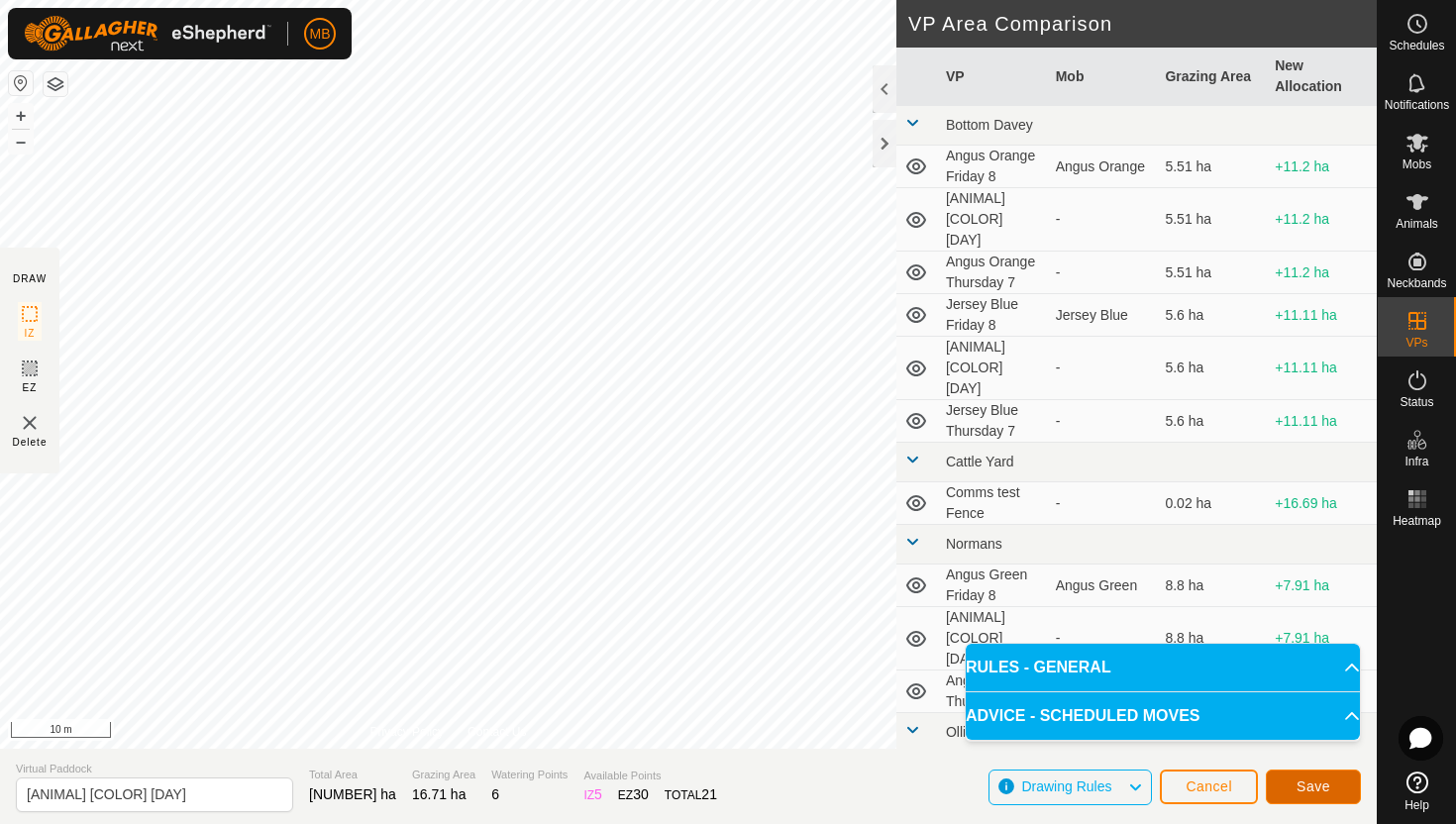 click on "Save" 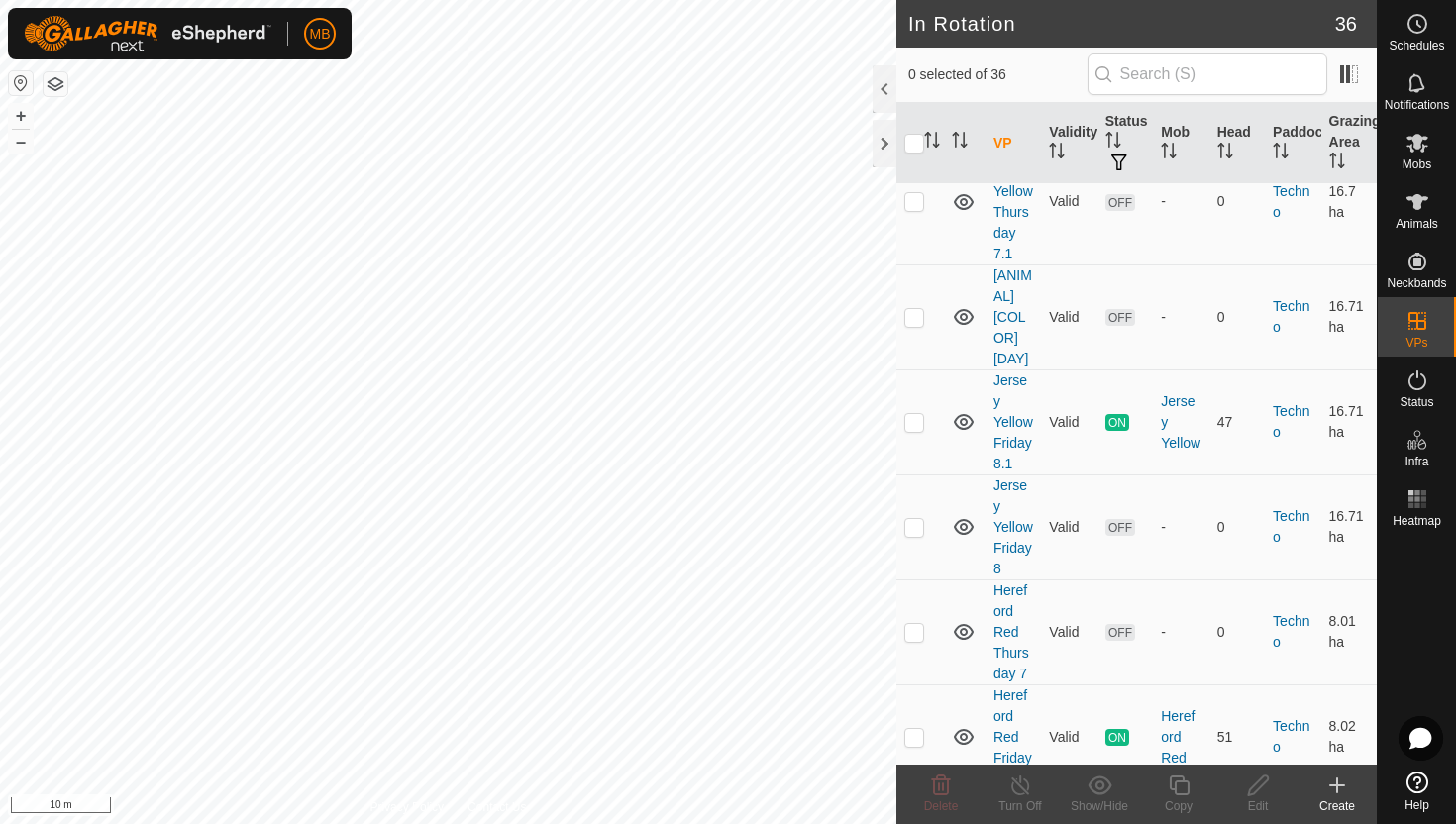 scroll, scrollTop: 1698, scrollLeft: 0, axis: vertical 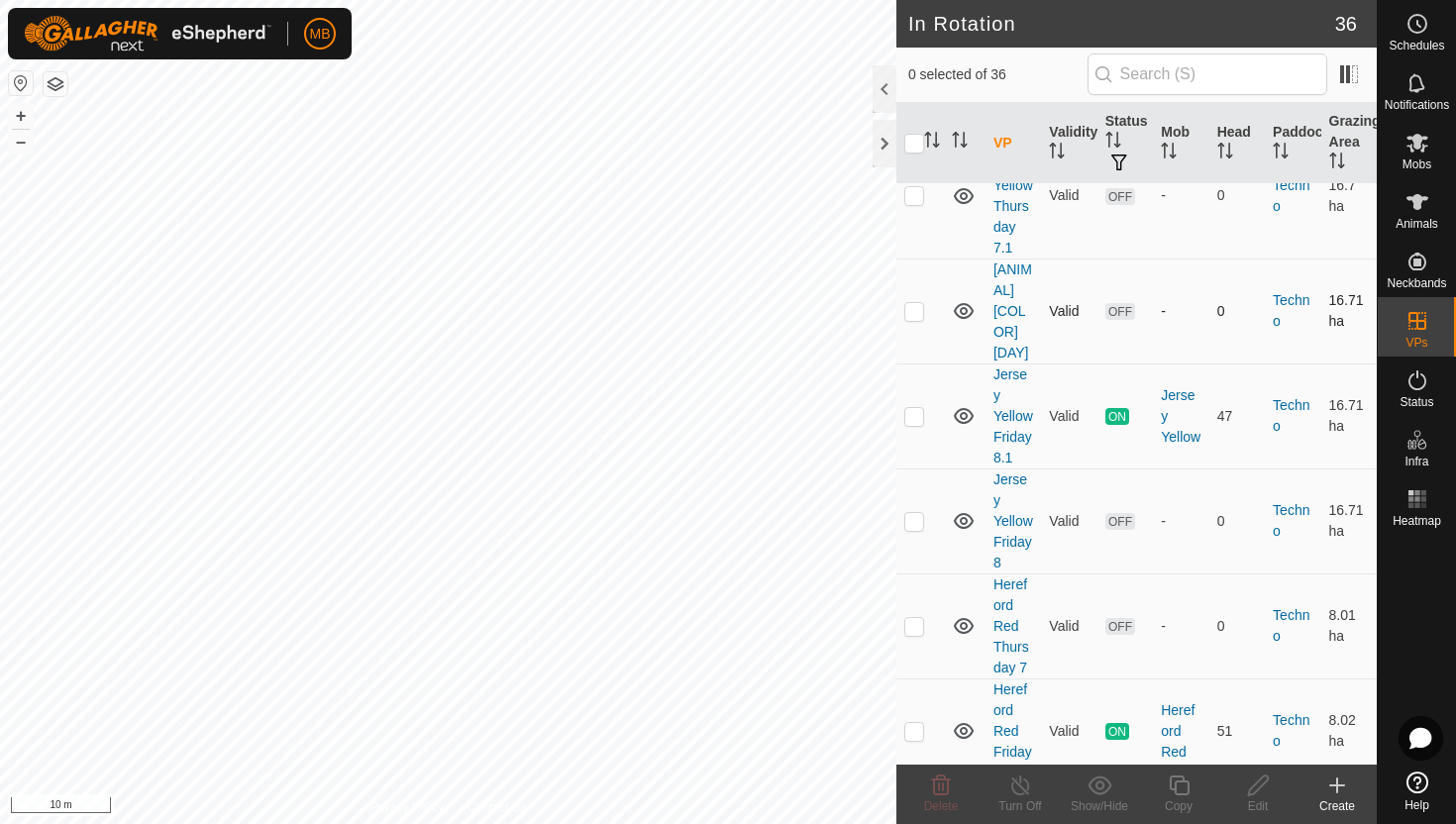 click at bounding box center (914, 311) 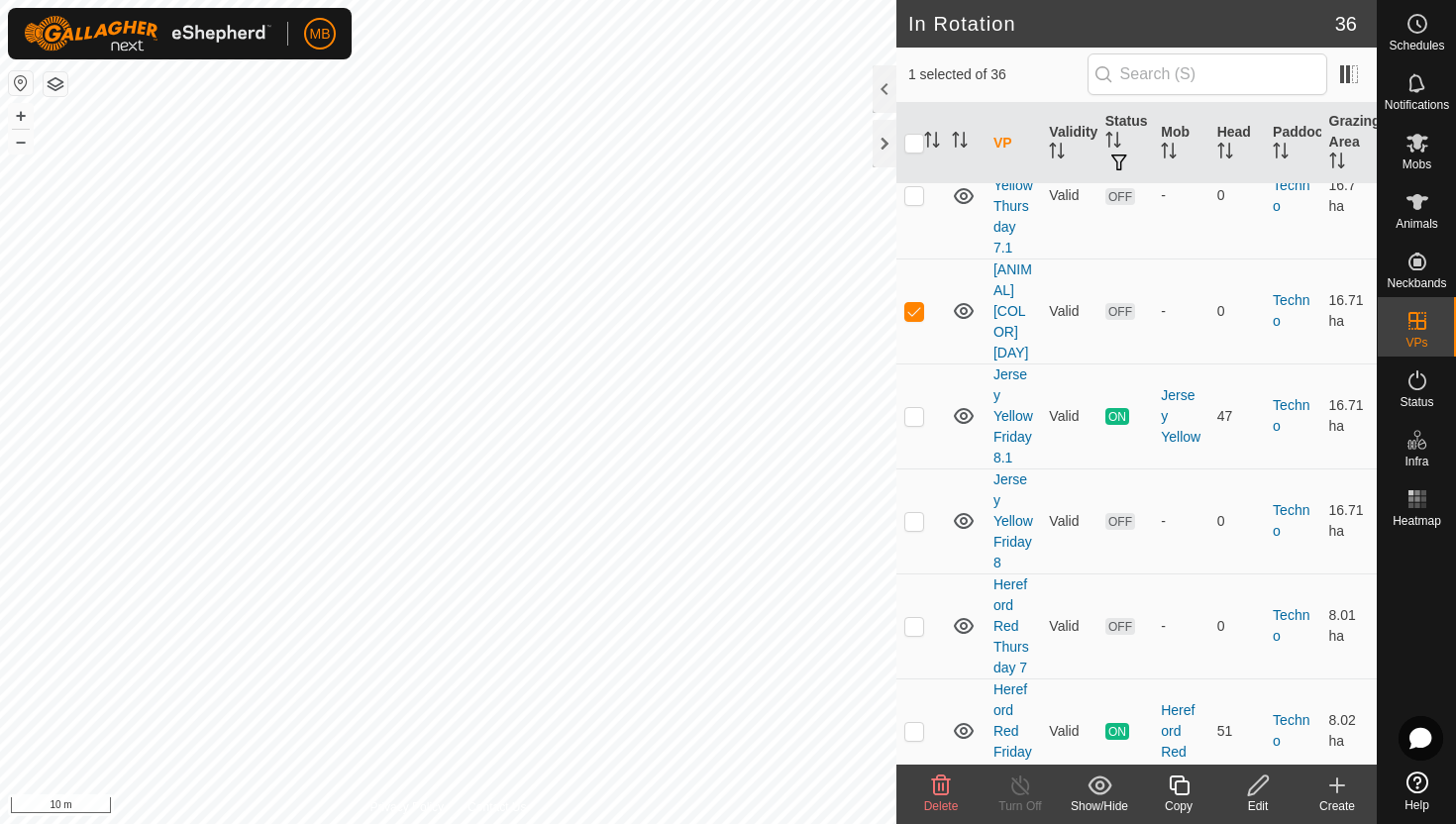 click 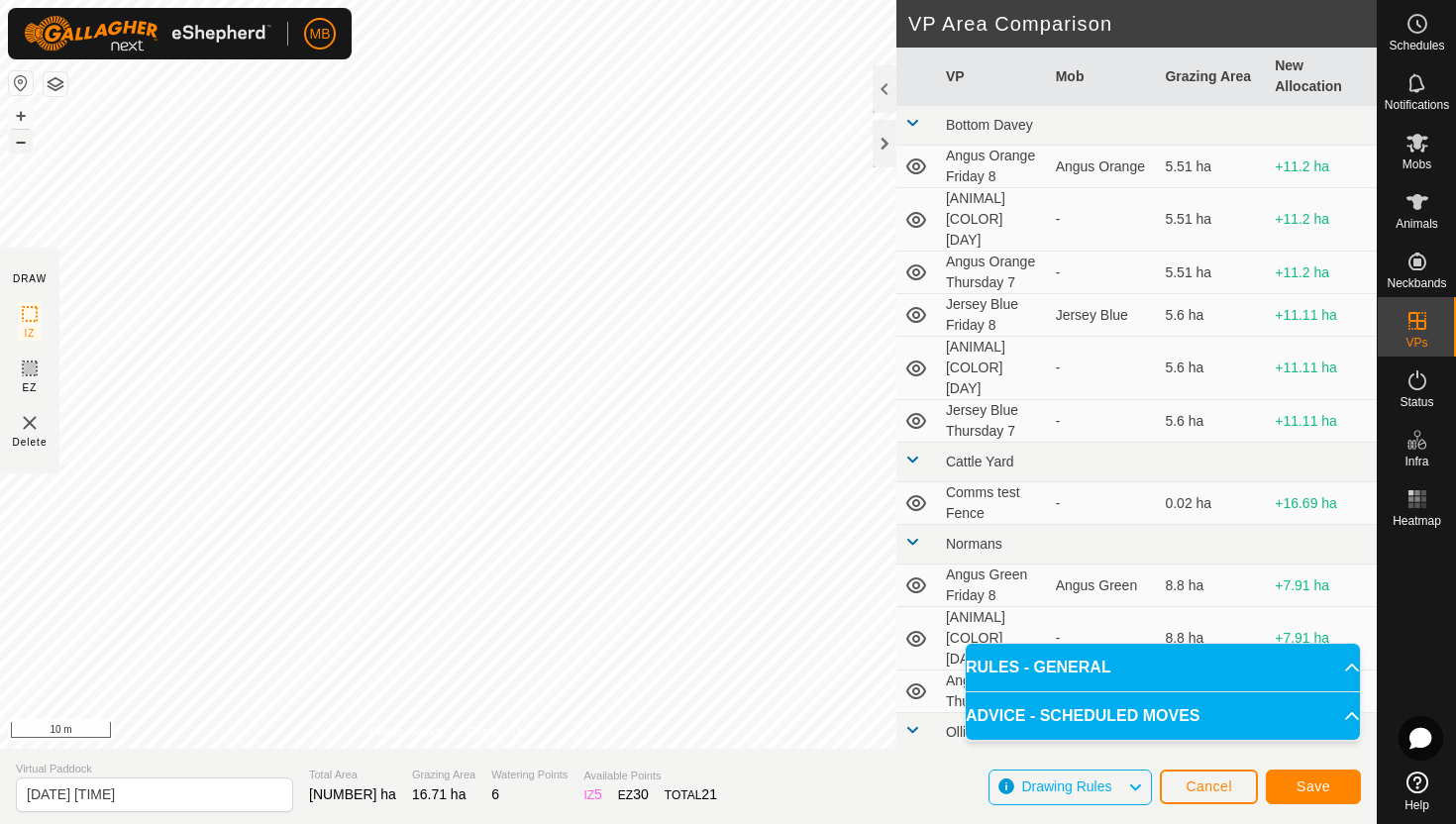 click on "–" at bounding box center (21, 142) 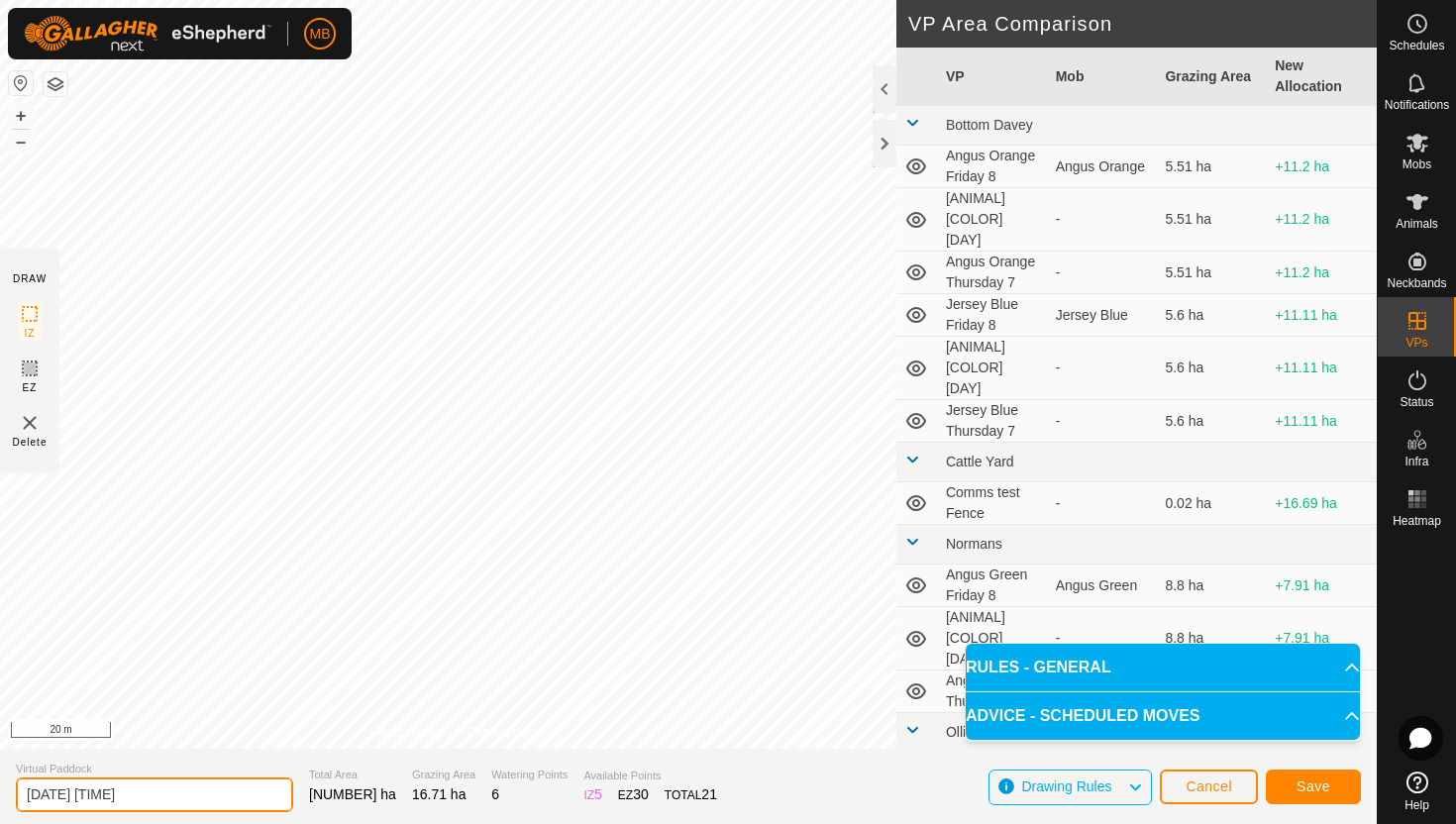 click on "2025-08-08 192755" 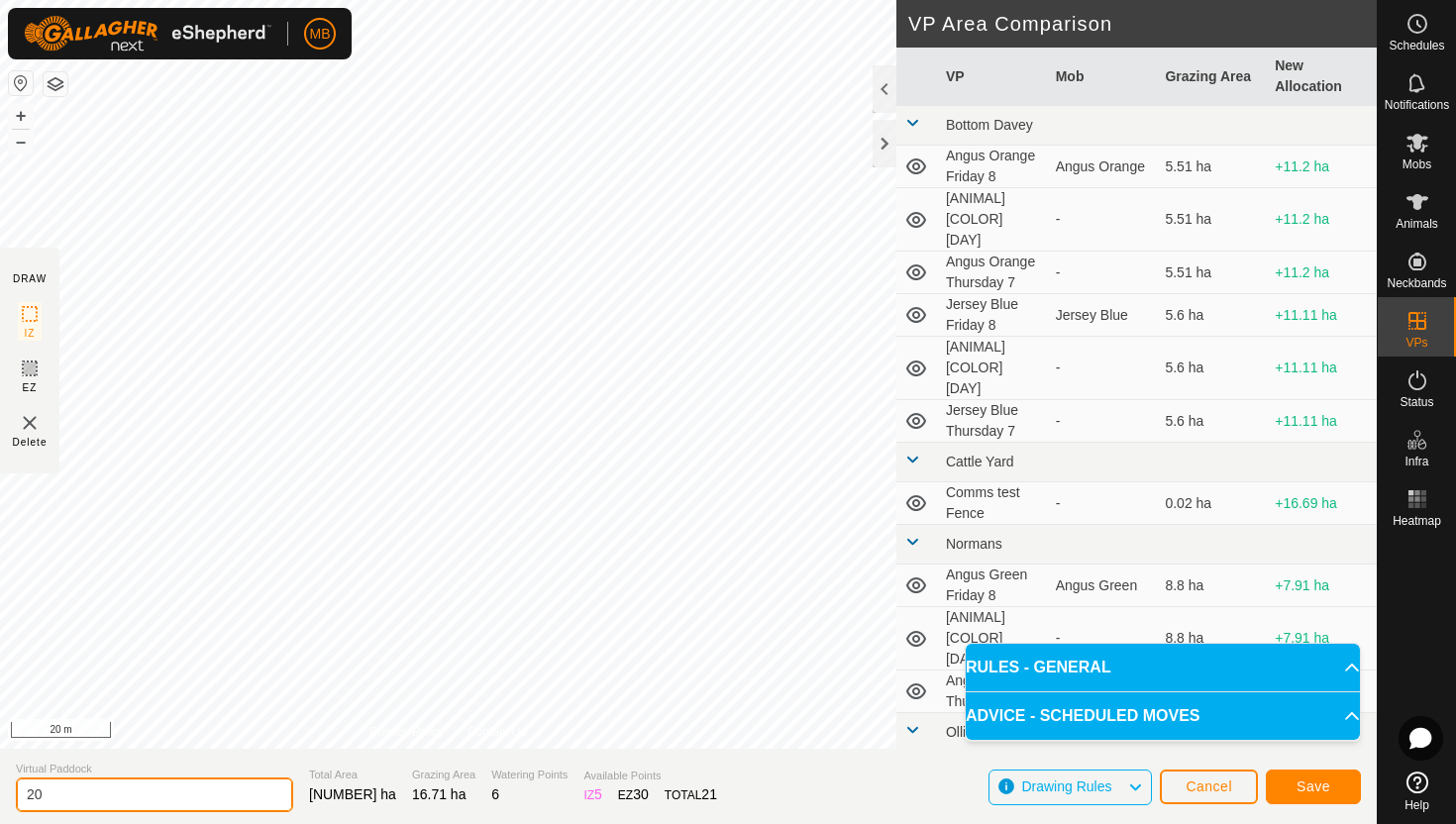 type on "2" 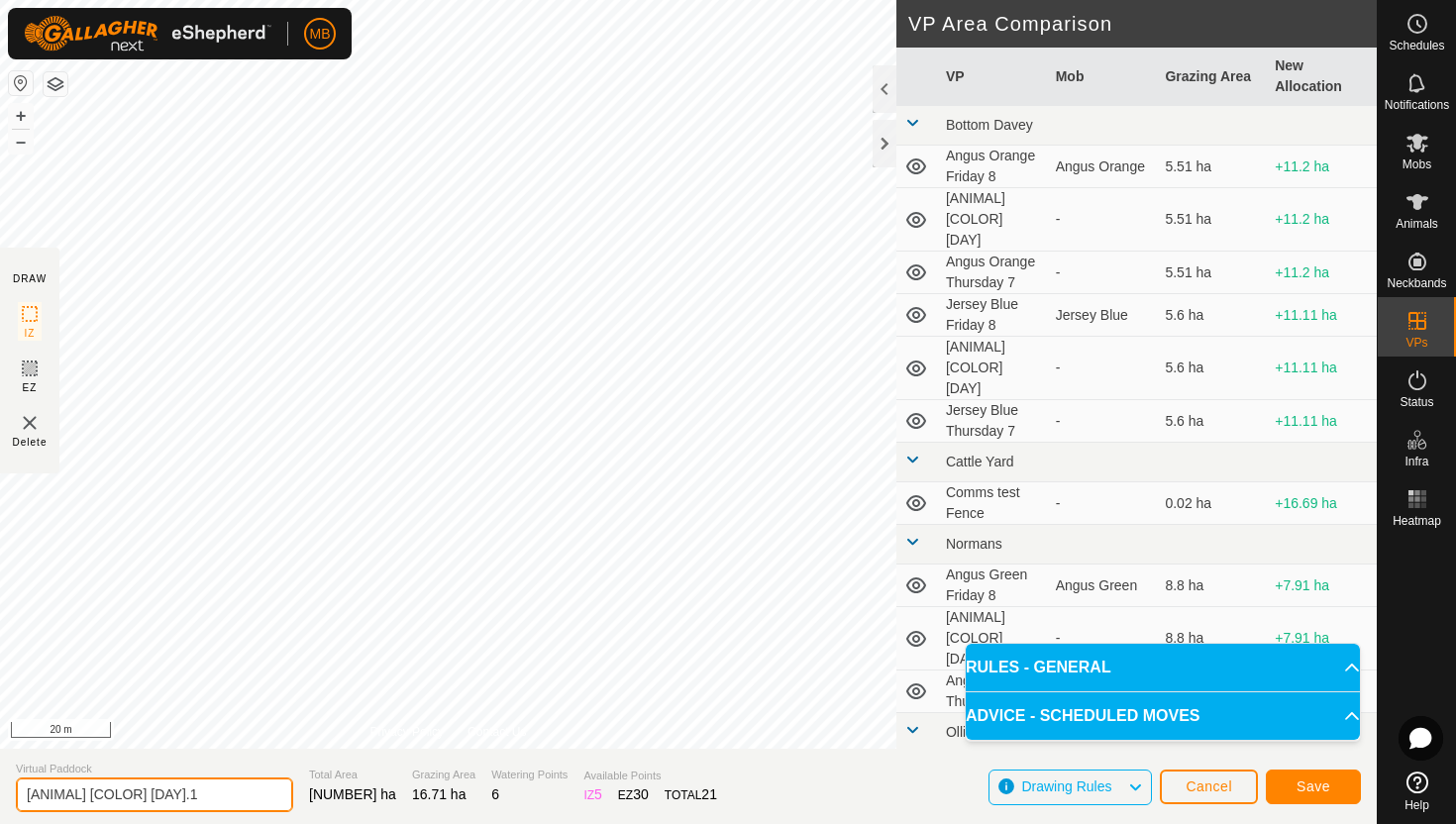 type on "Jersey Yellow Saturday 9.1" 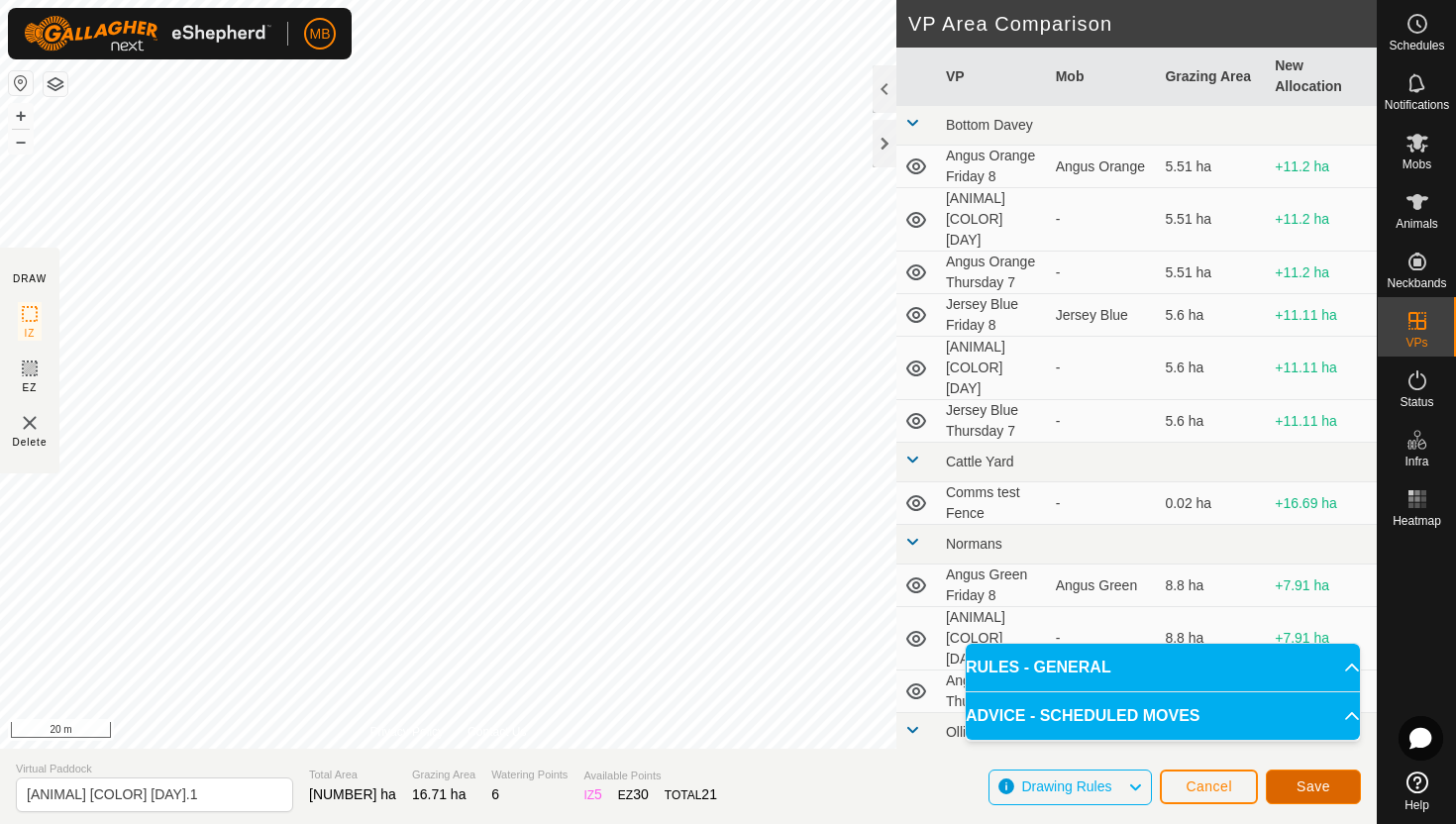 click on "Save" 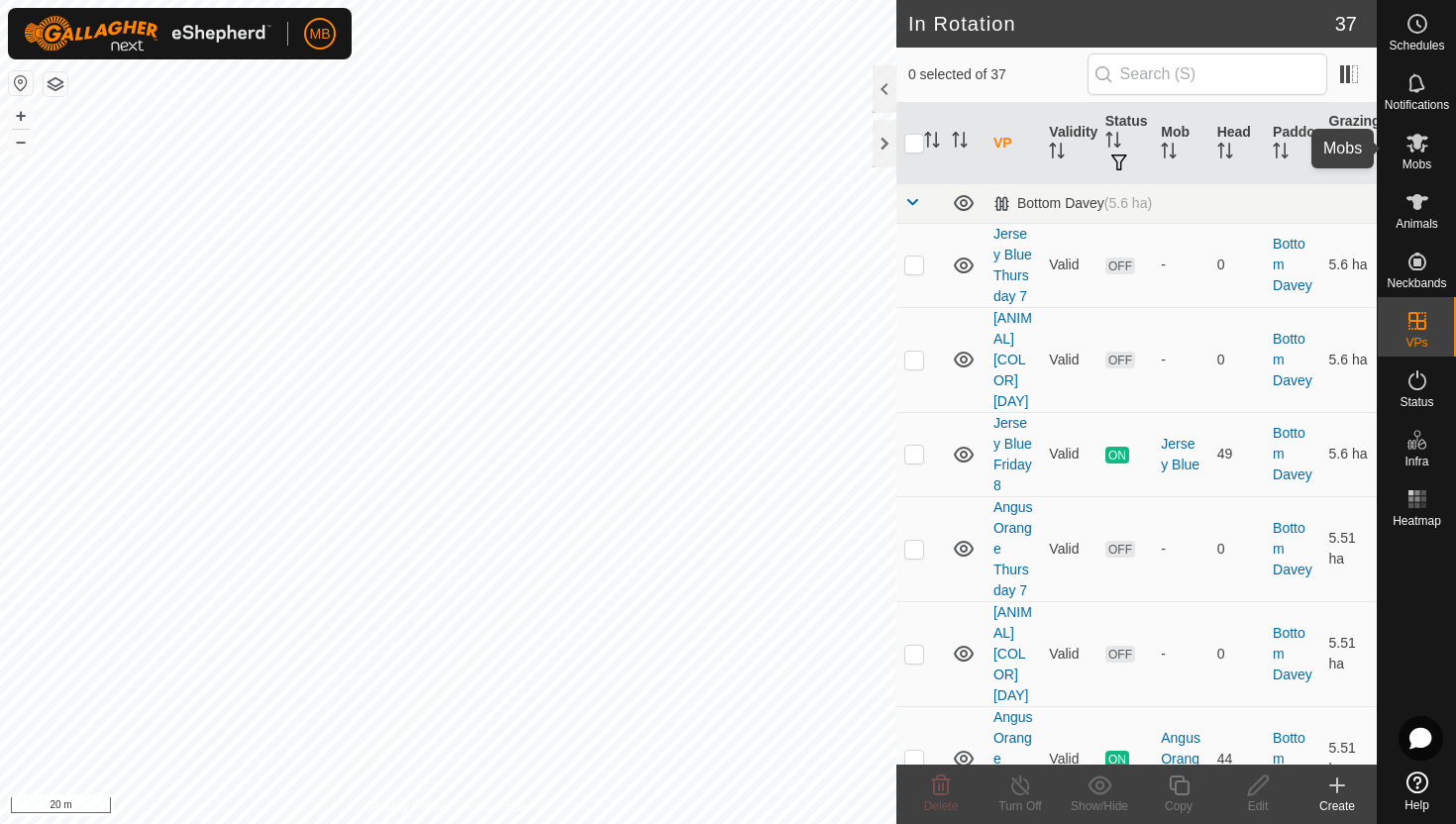 click at bounding box center (1417, 143) 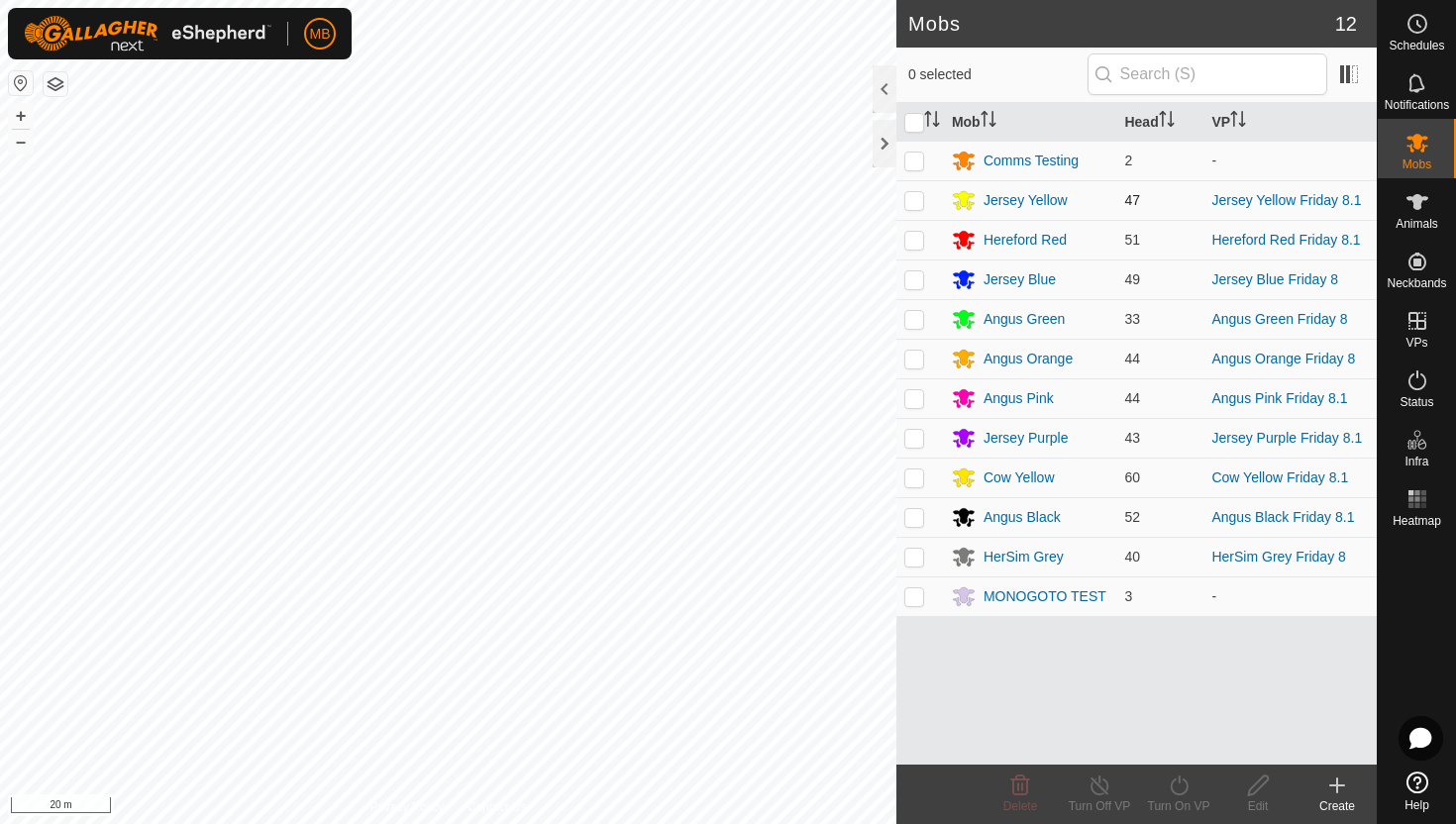 click at bounding box center [914, 200] 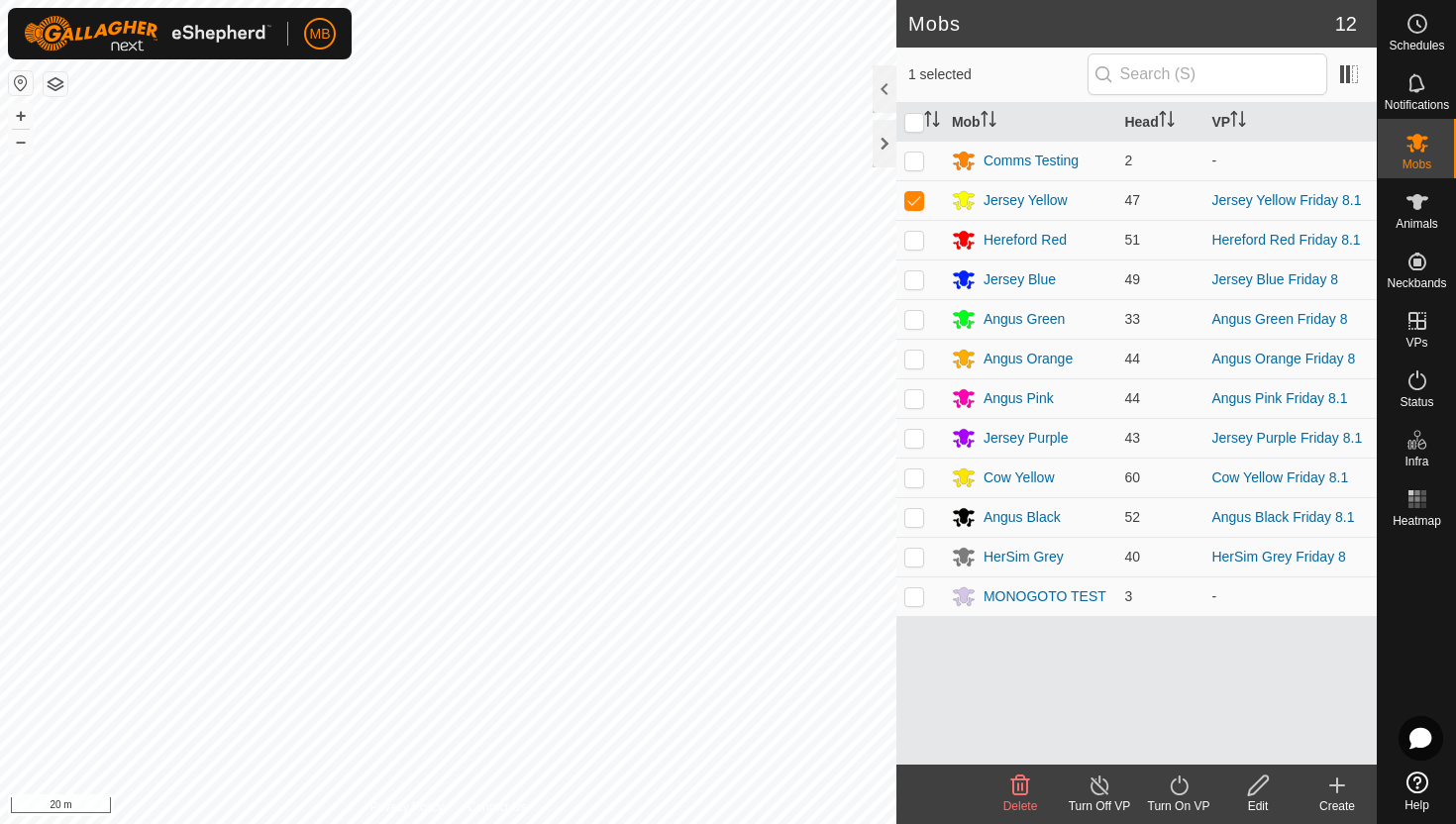 click 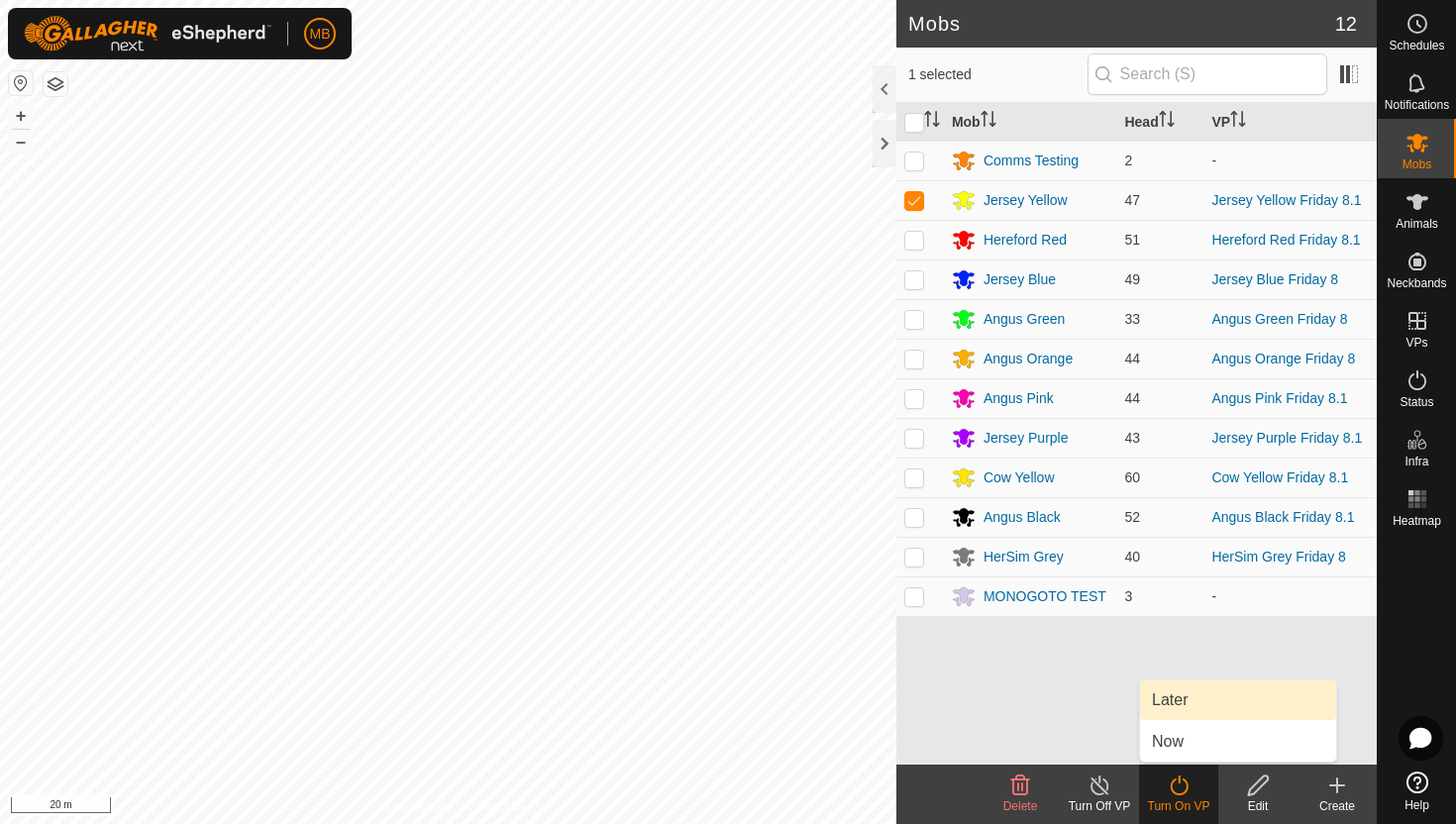 click on "Later" at bounding box center [1238, 700] 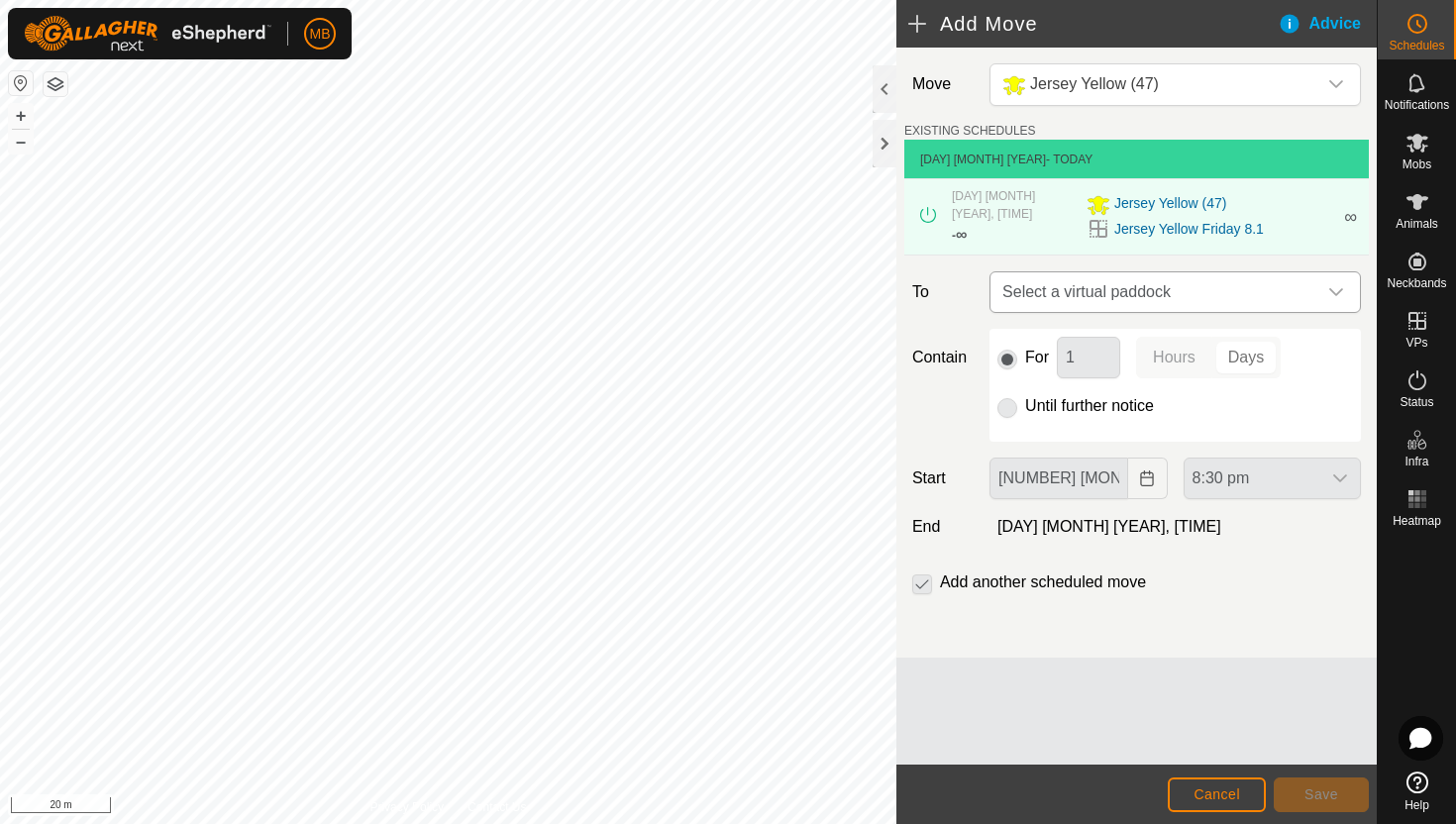click 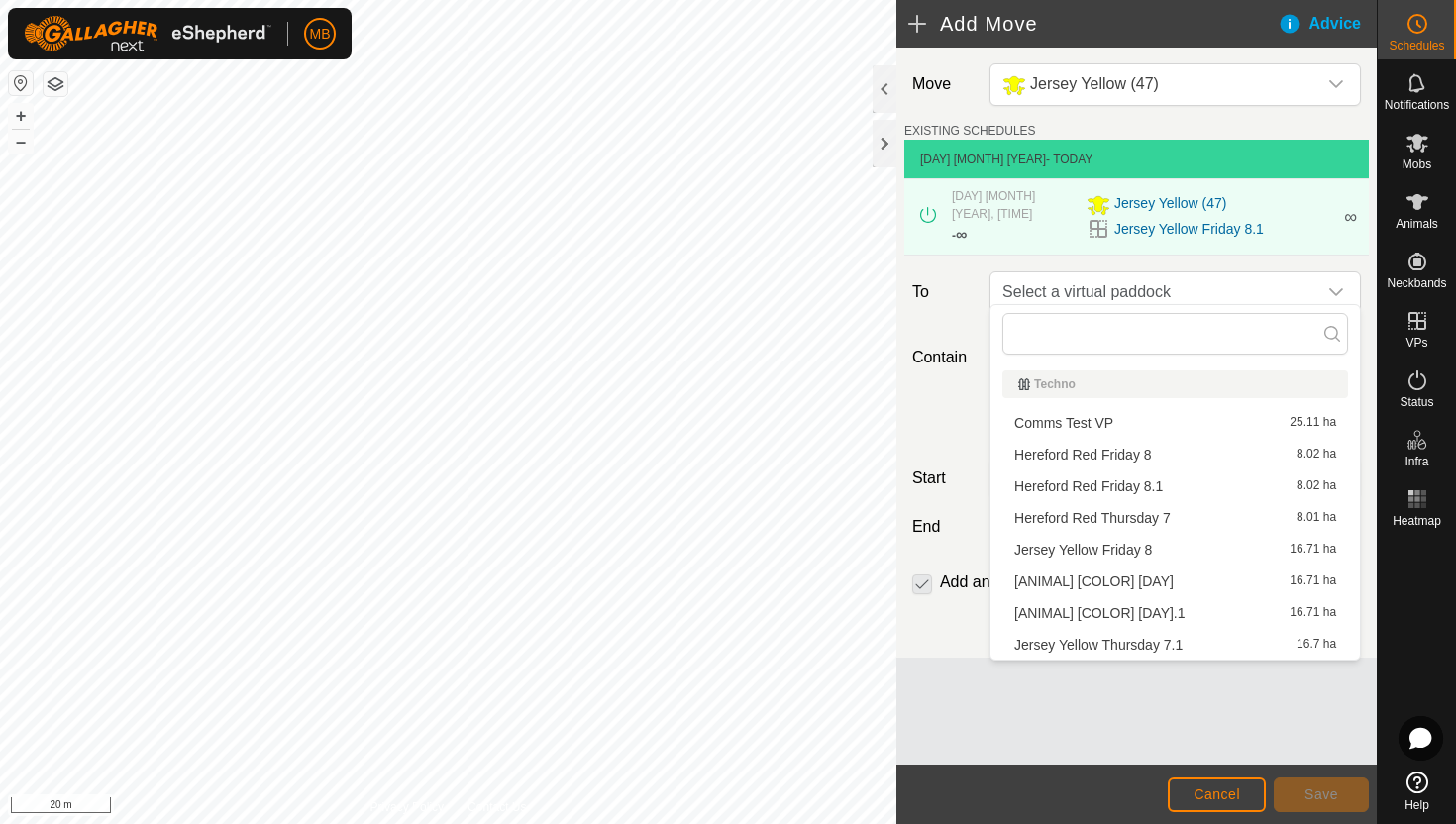 click on "Jersey Yellow Saturday 9  16.71 ha" at bounding box center (1175, 581) 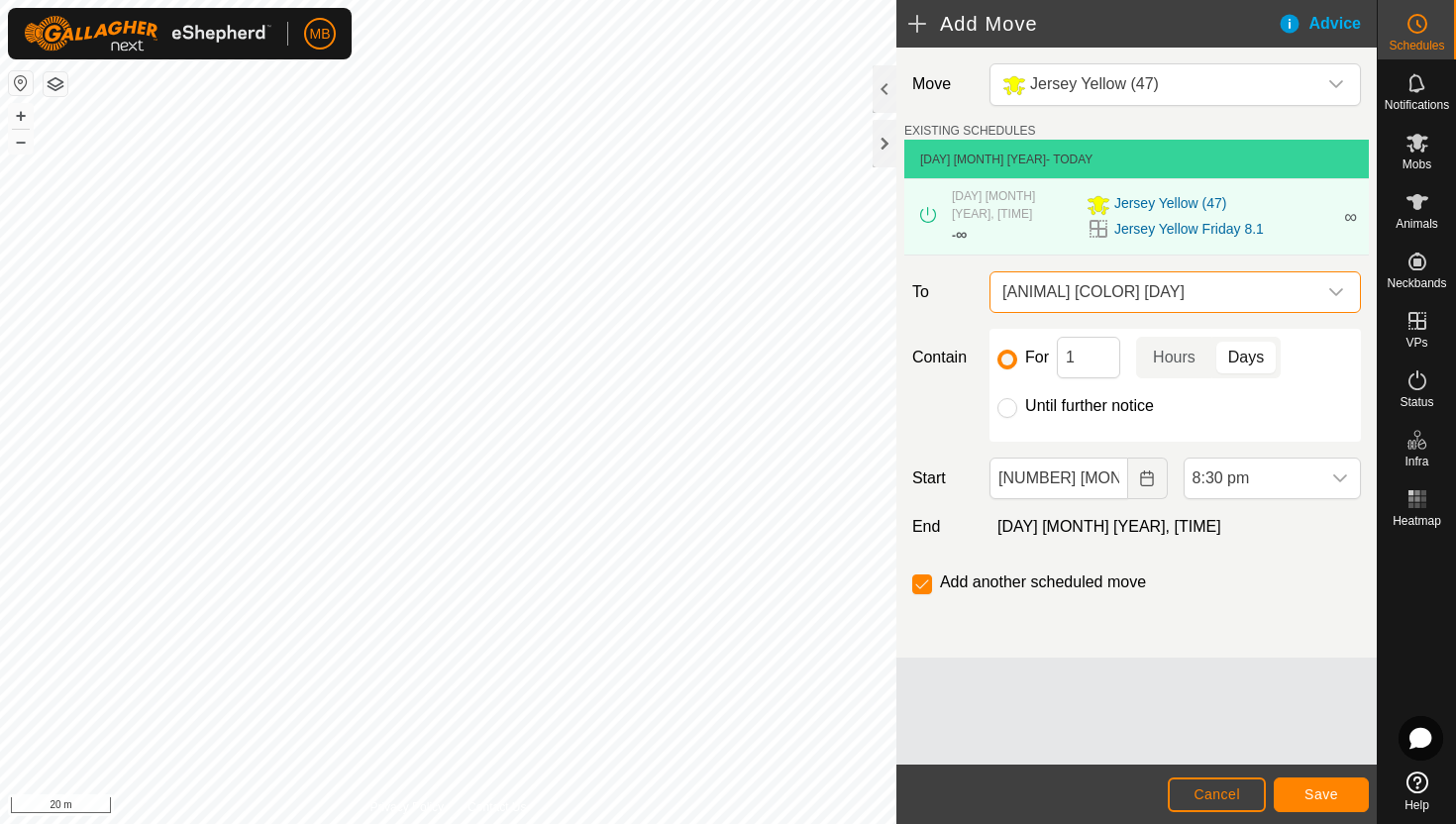 click on "Until further notice" 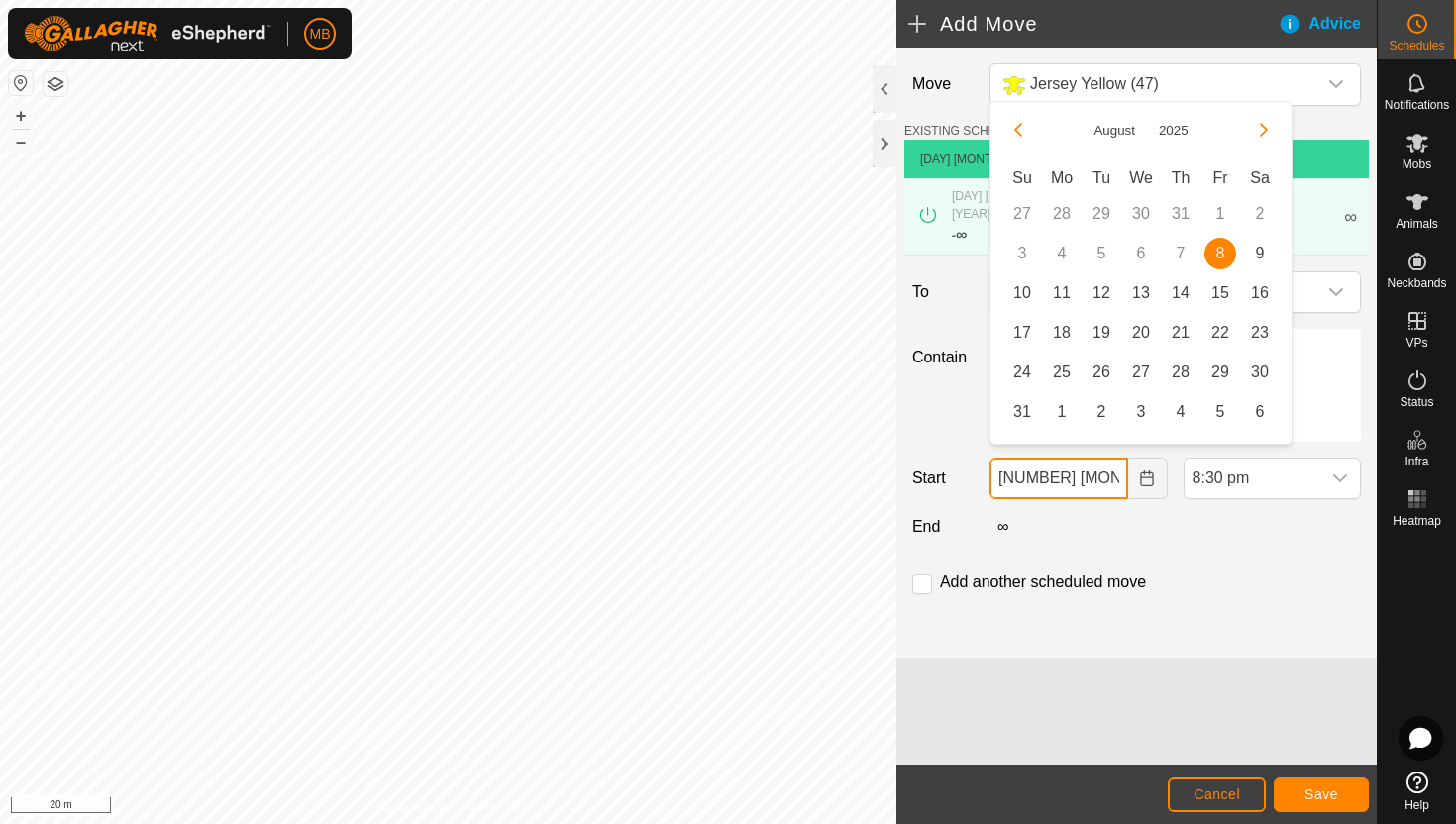 click on "08 Aug, 2025" 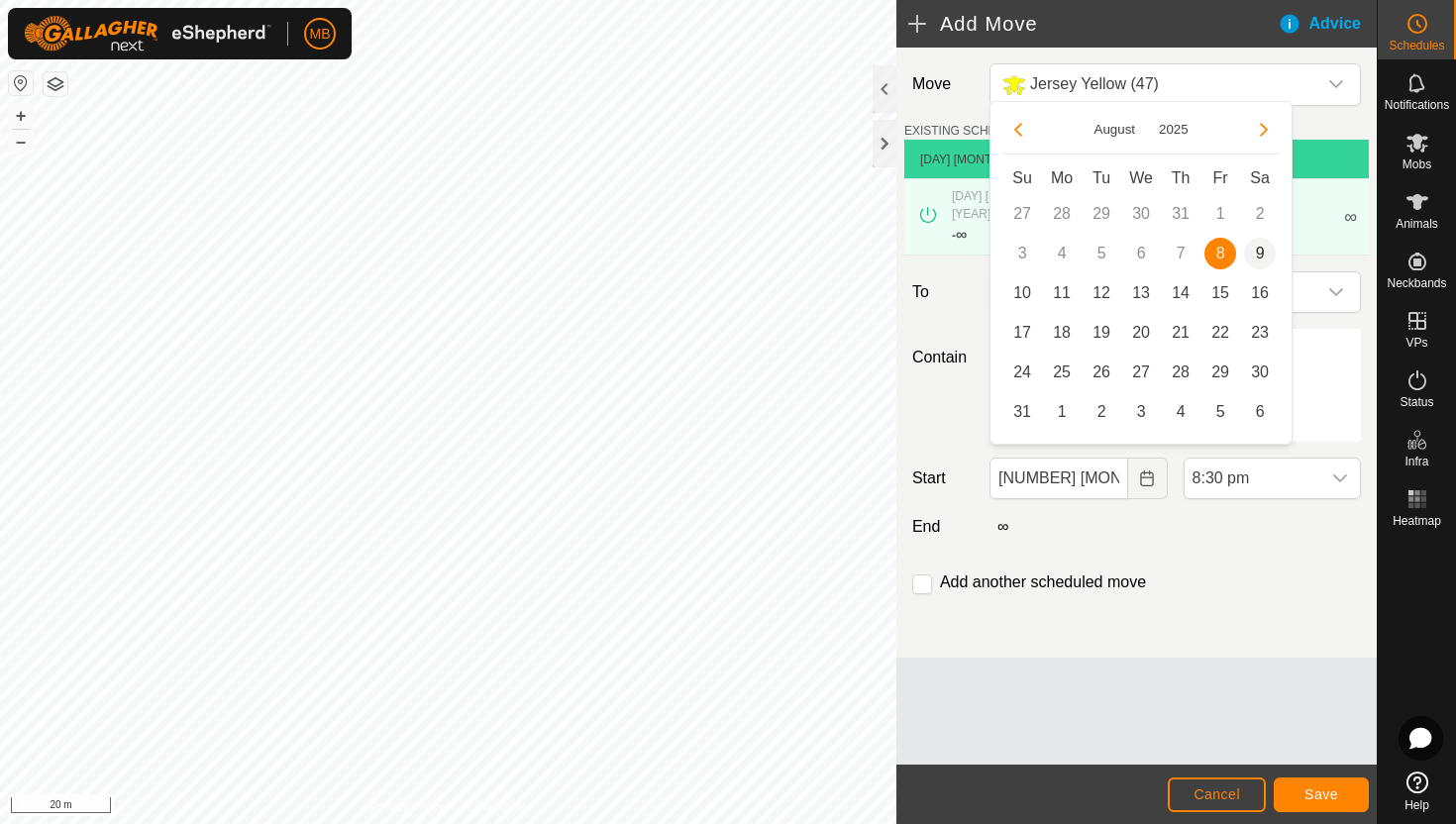 click on "9" at bounding box center (1260, 254) 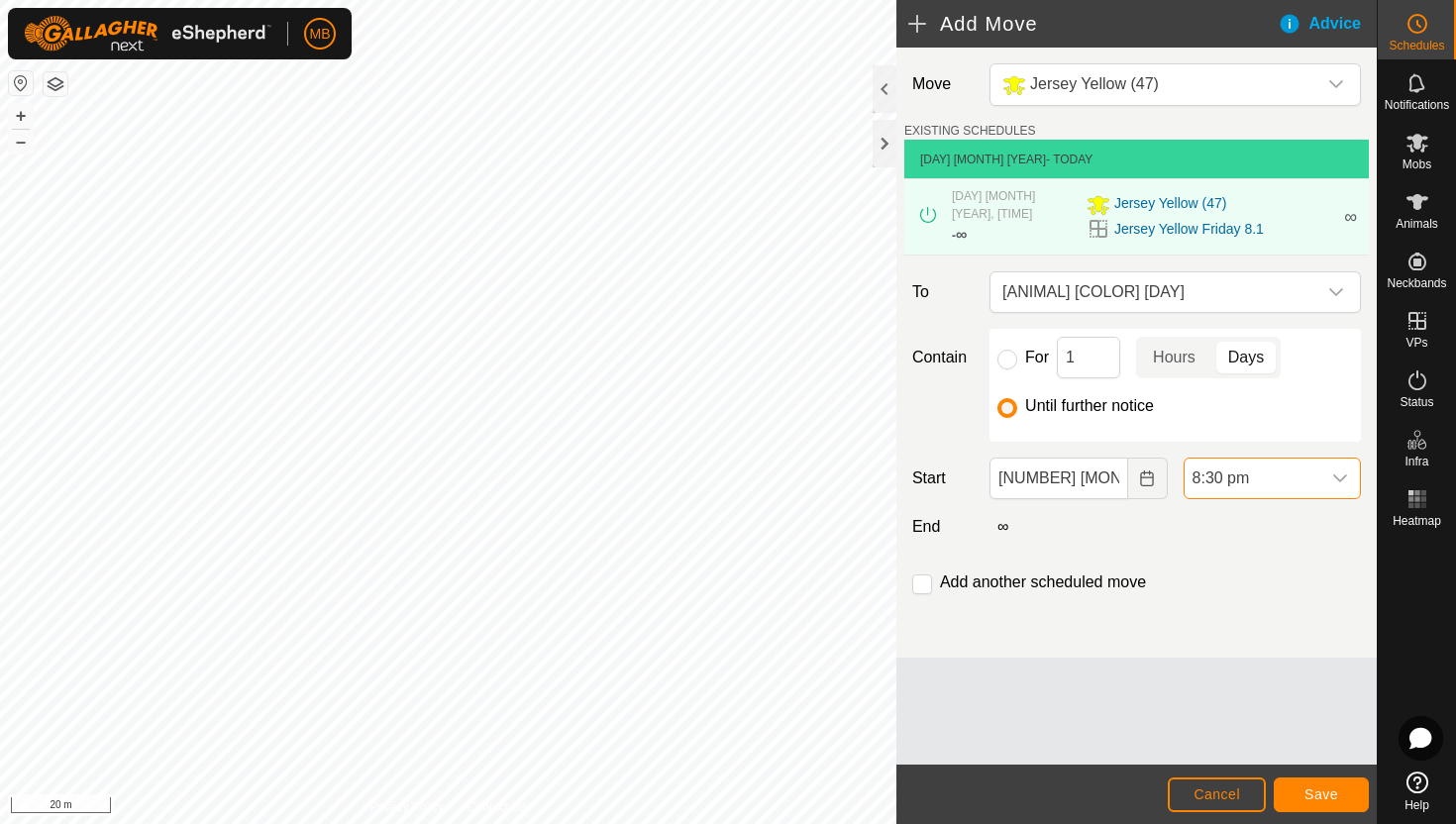 click on "8:30 pm" at bounding box center (1252, 478) 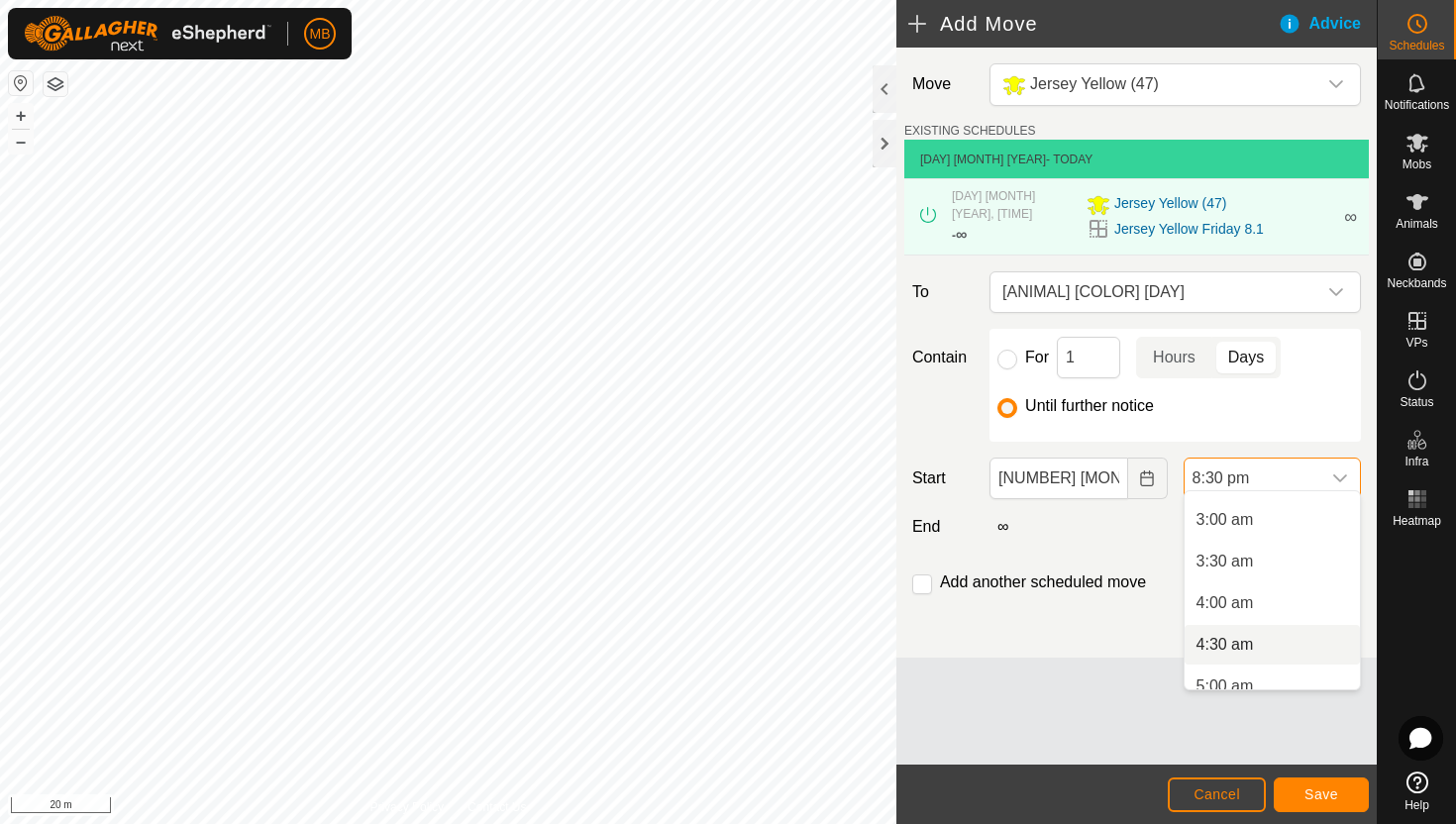 scroll, scrollTop: 240, scrollLeft: 0, axis: vertical 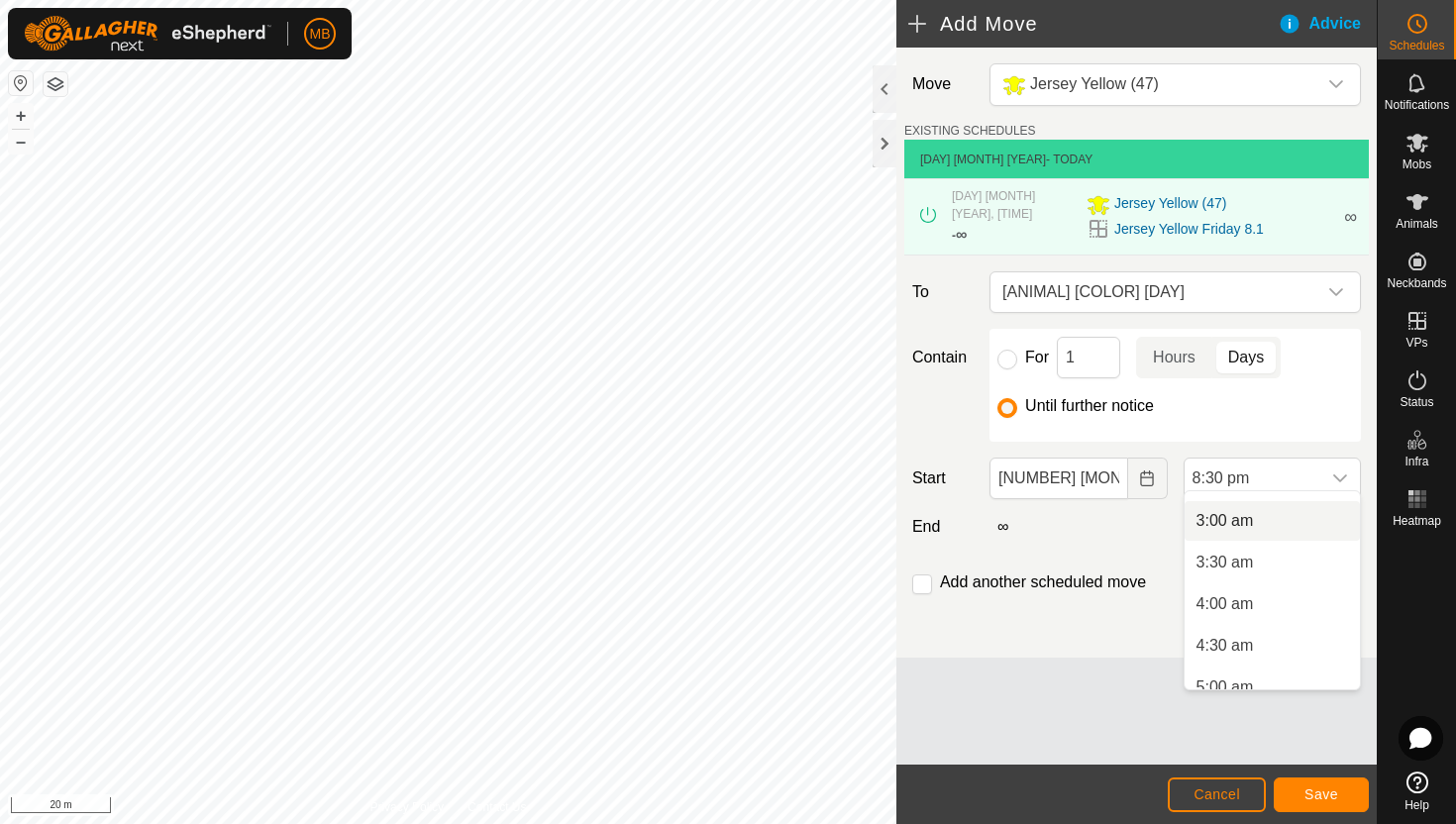 click on "3:00 am" at bounding box center [1272, 521] 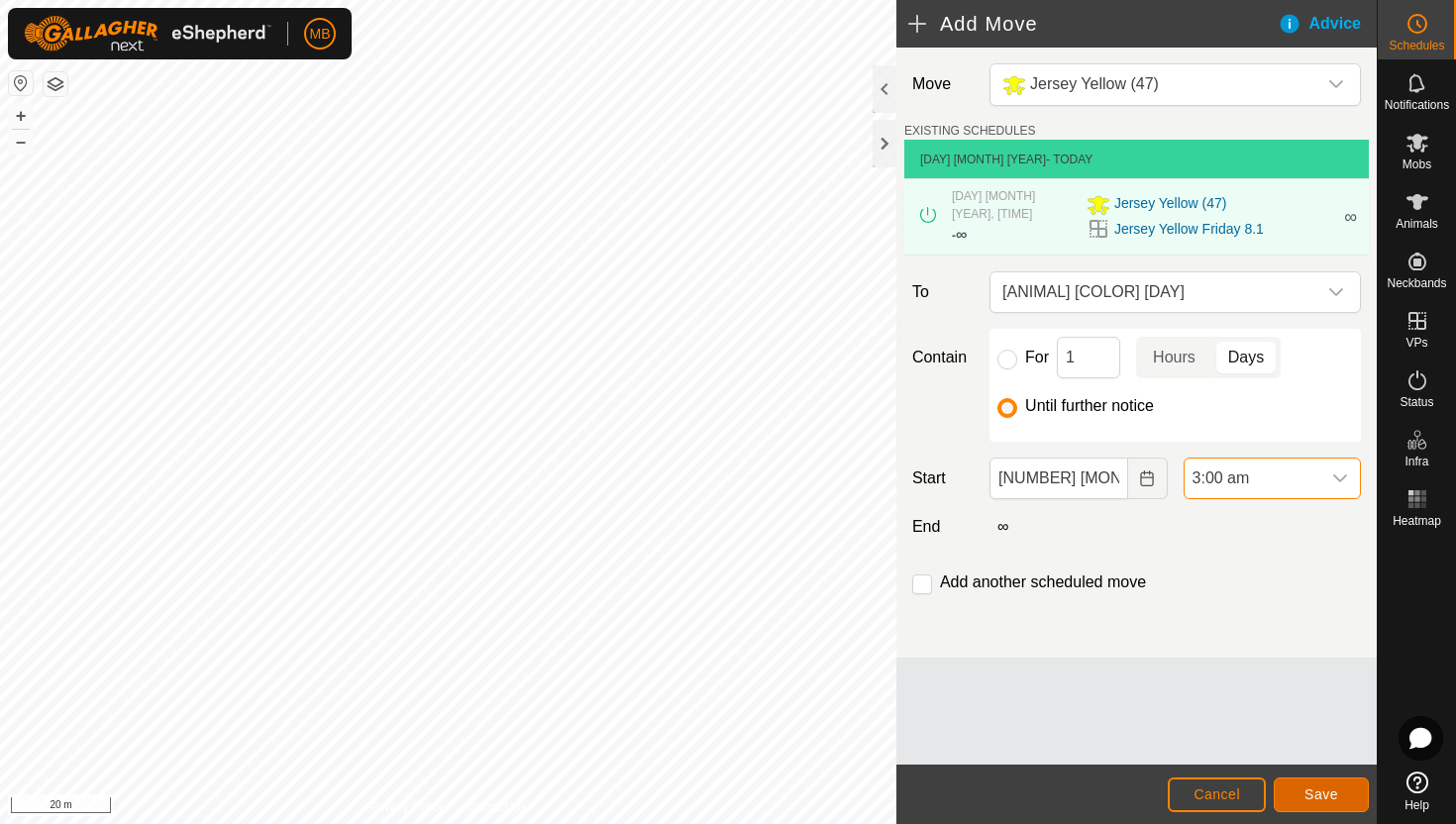 click on "Save" 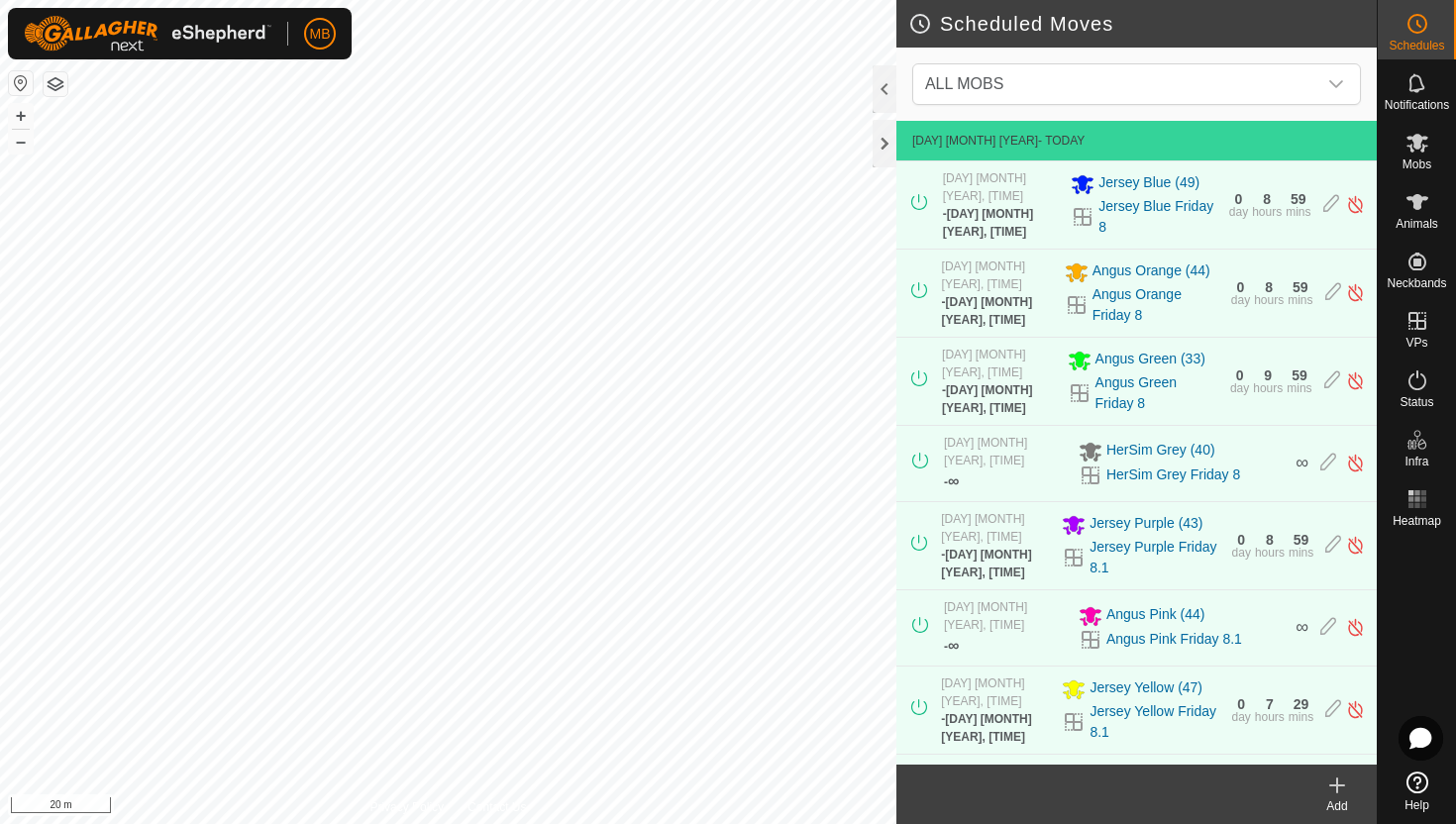 scroll, scrollTop: 438, scrollLeft: 0, axis: vertical 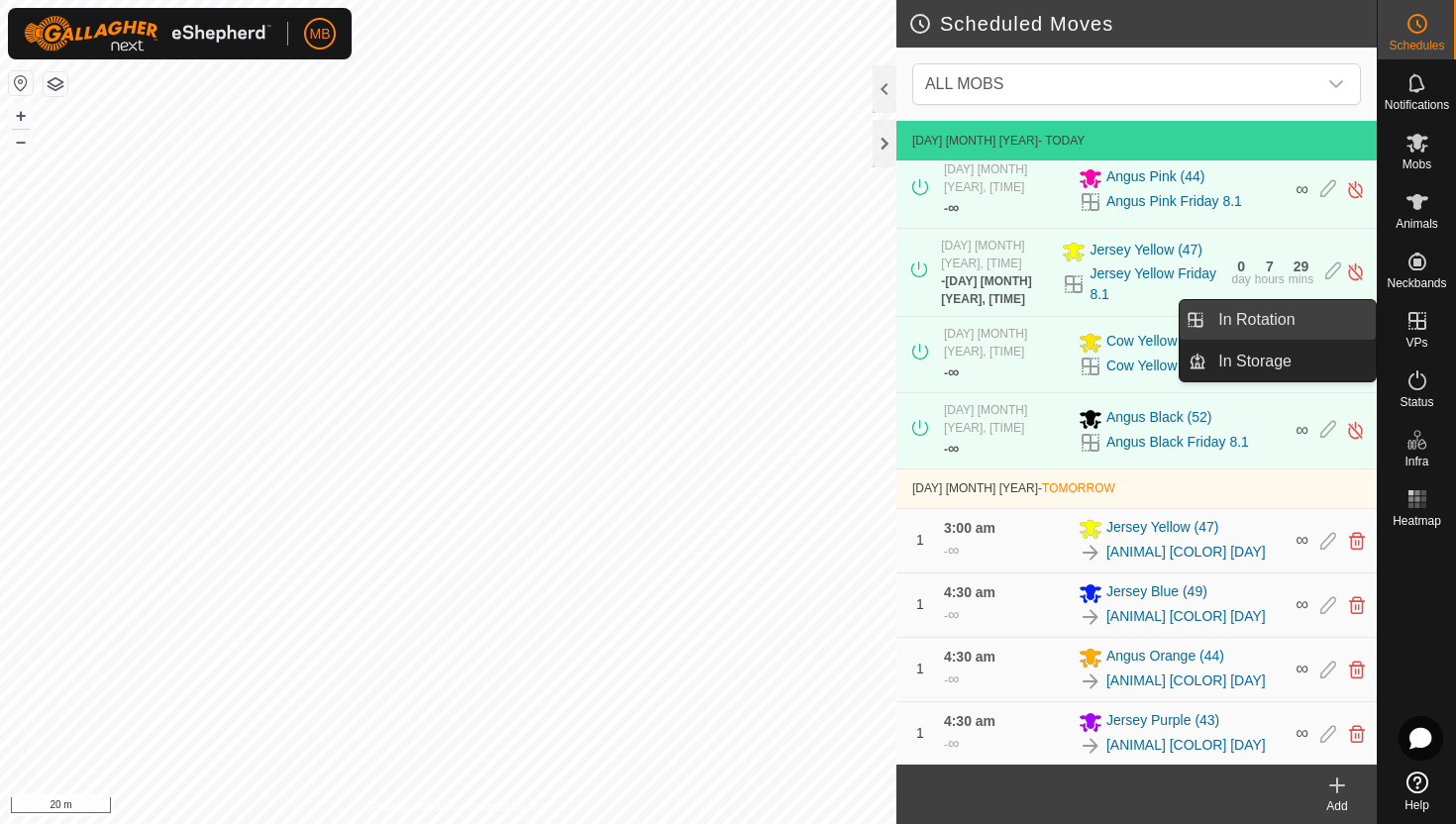 click on "In Rotation" at bounding box center [1291, 320] 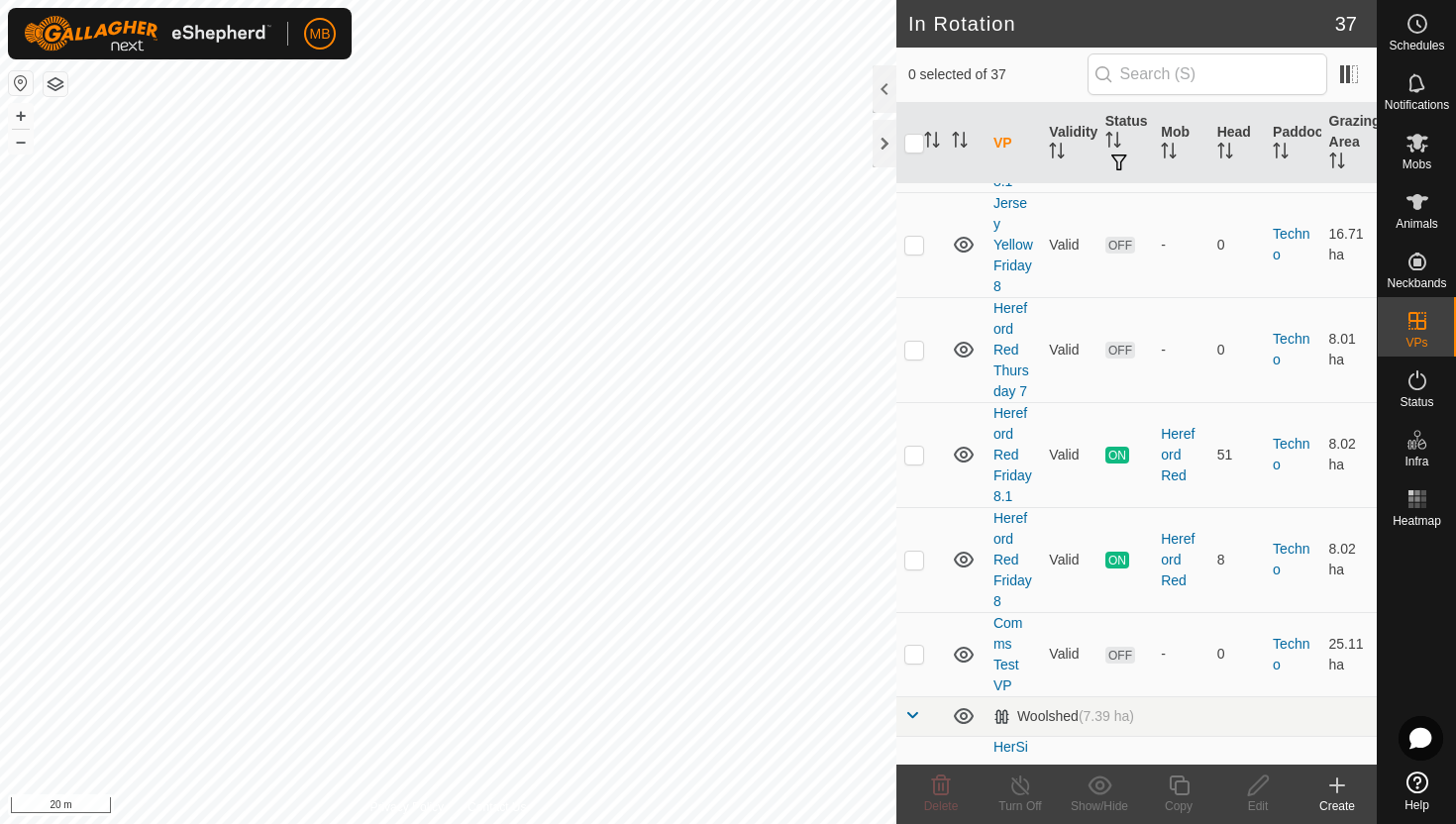scroll, scrollTop: 2101, scrollLeft: 0, axis: vertical 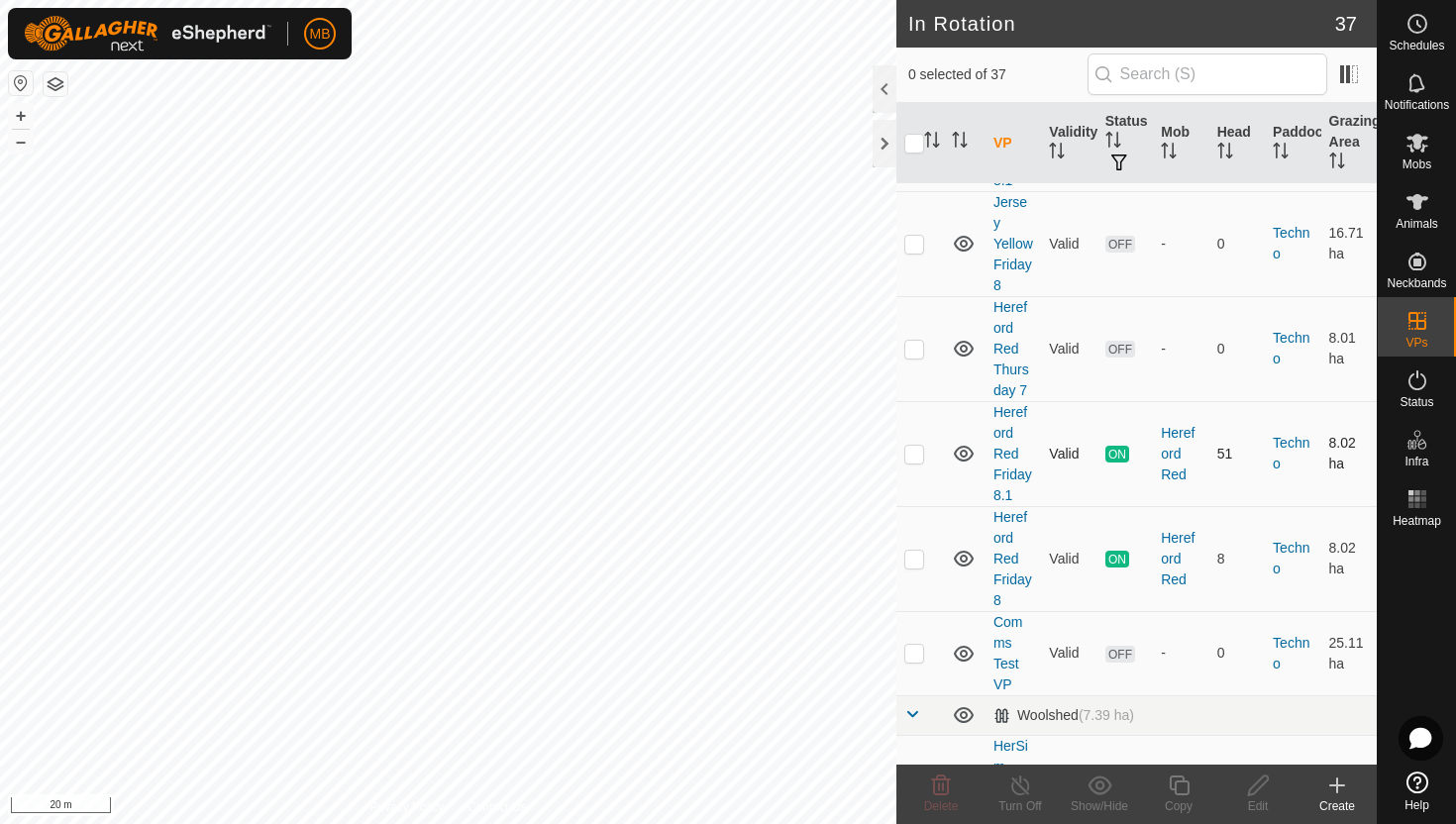 click at bounding box center [914, 454] 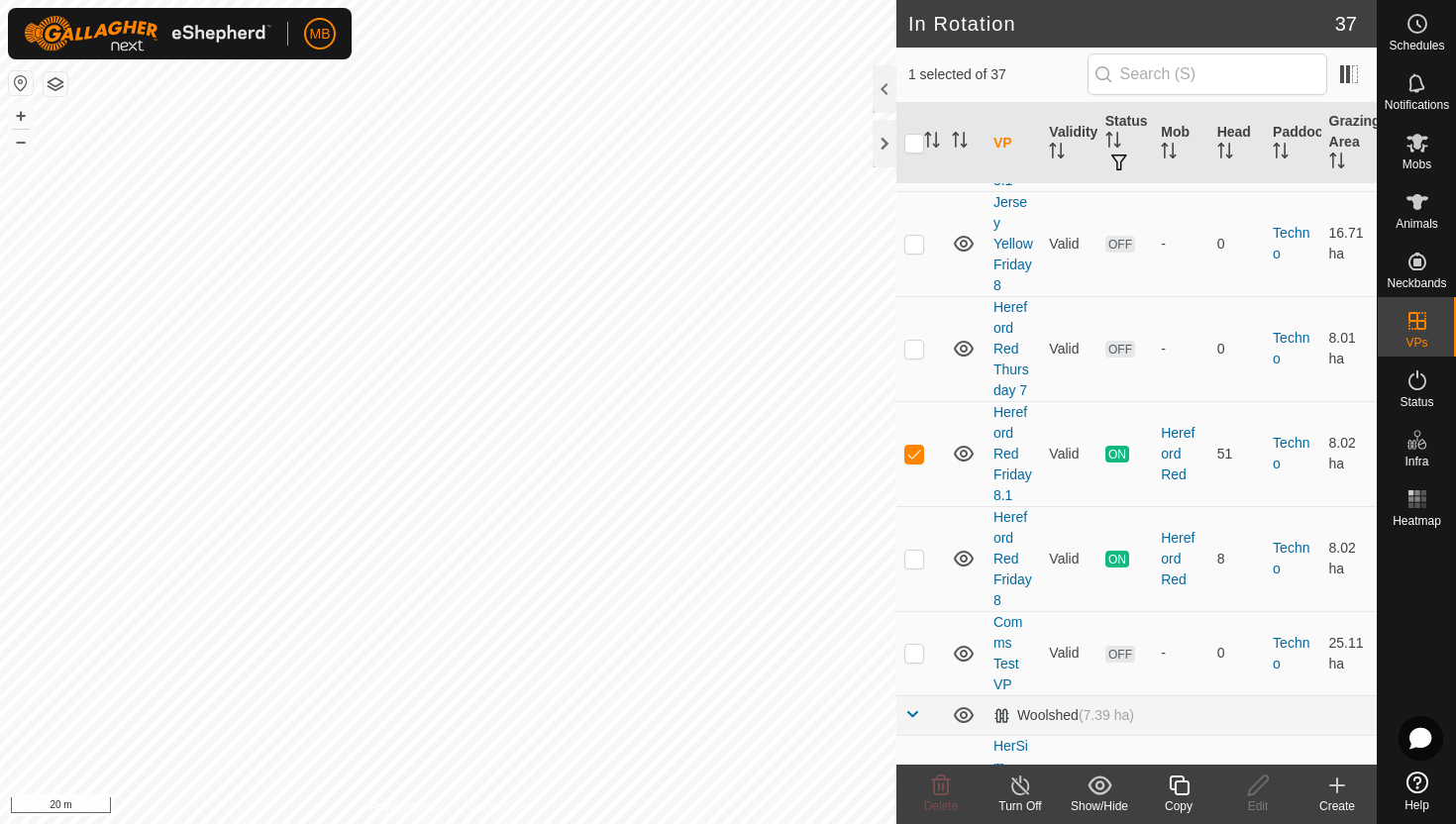 click 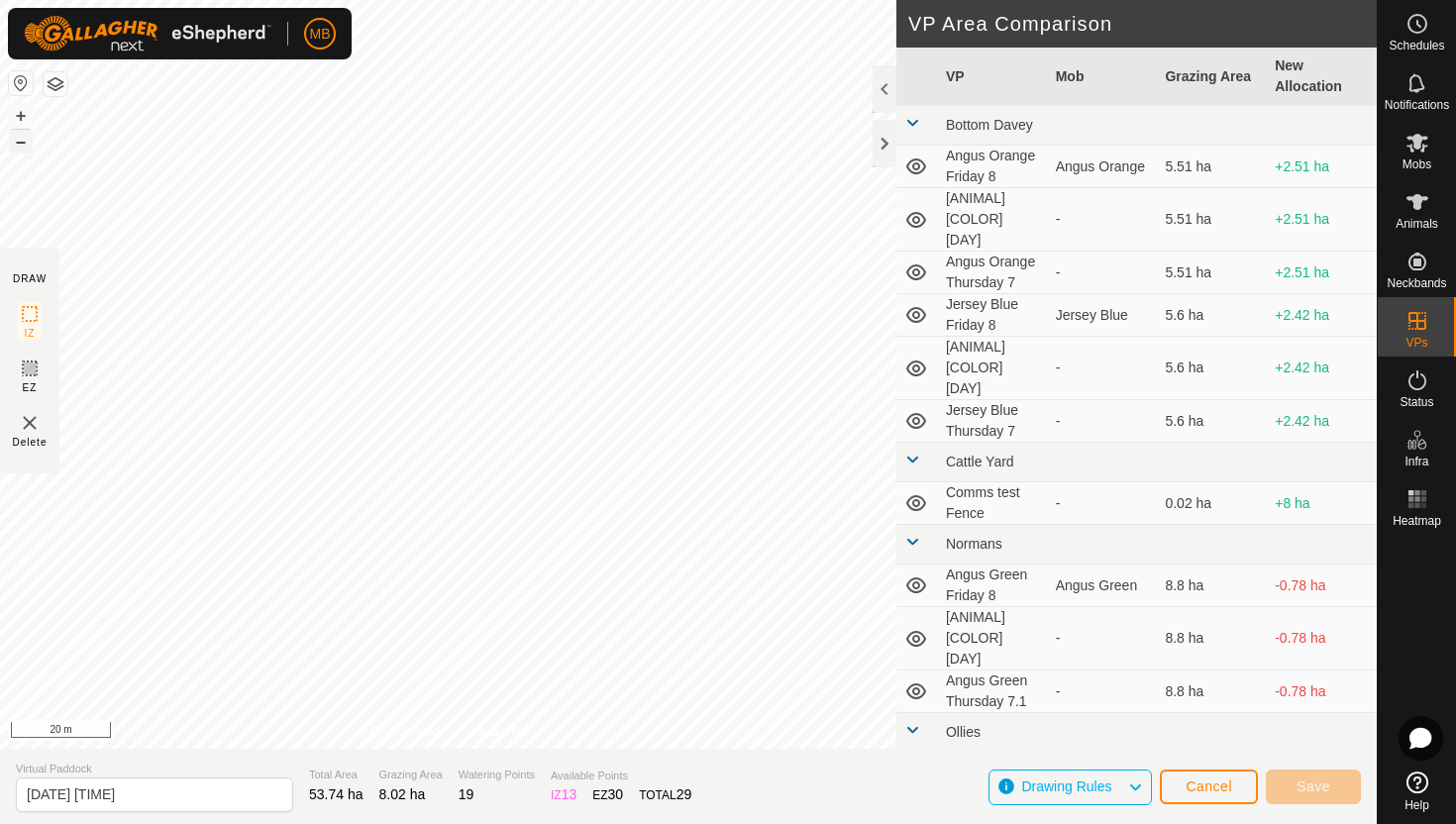 click on "–" at bounding box center (21, 142) 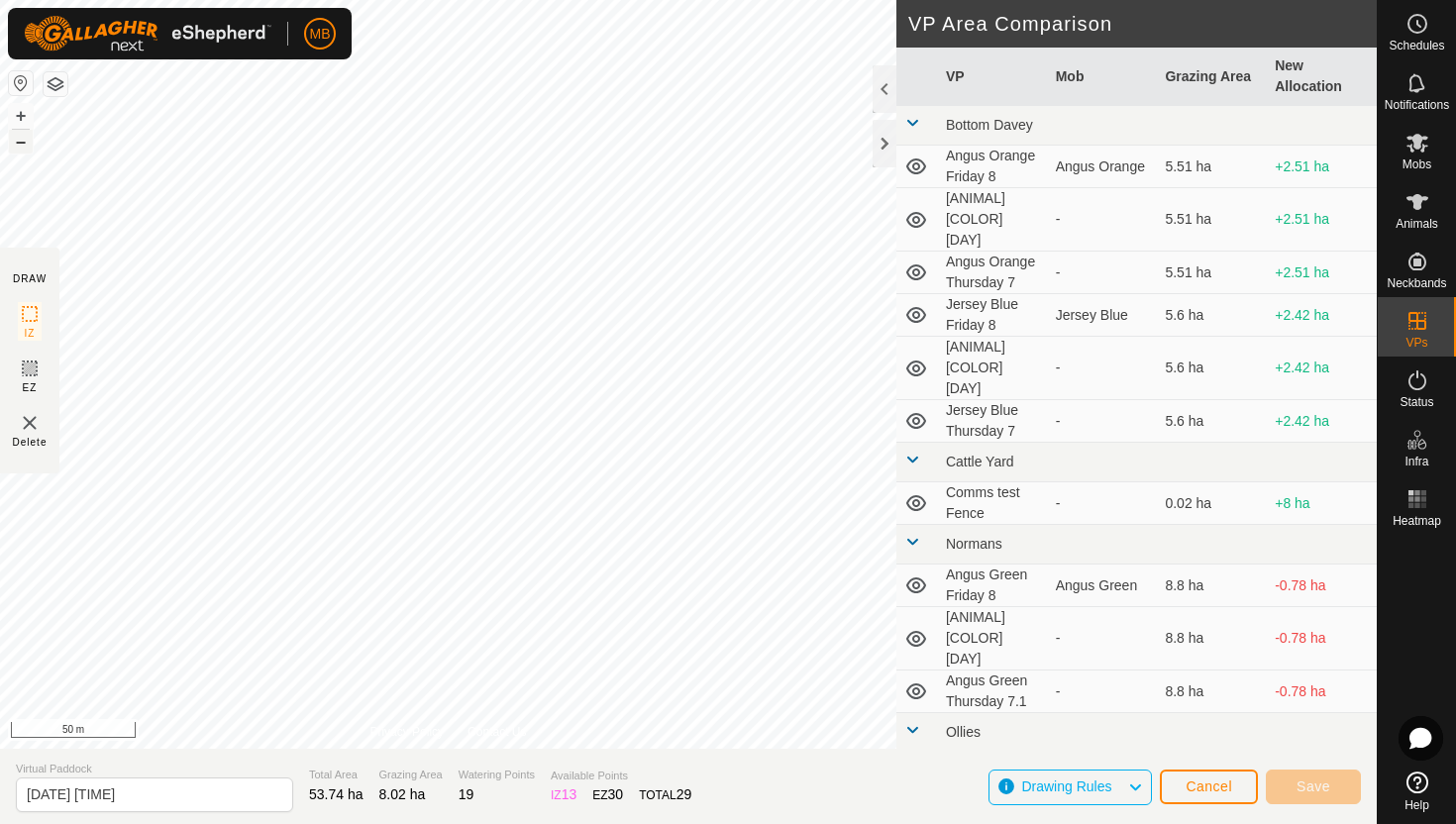 click on "–" at bounding box center [21, 142] 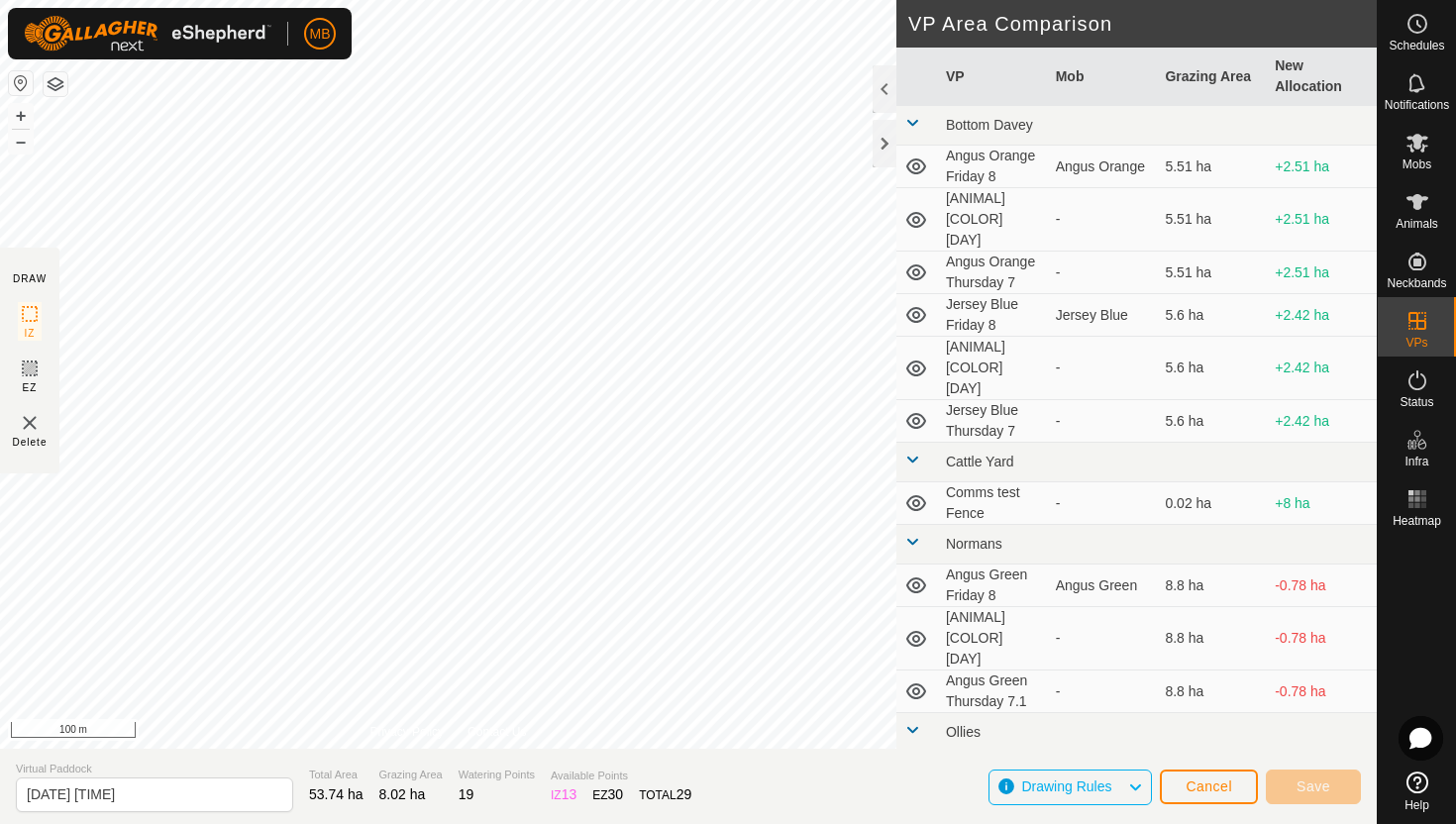 click on "MB Schedules Notifications Mobs Animals Neckbands VPs Status Infra Heatmap Help DRAW IZ EZ Delete Privacy Policy Contact Us + – ⇧ i 100 m VP Area Comparison     VP   Mob   Grazing Area   New Allocation  Bottom Davey  Angus Orange Friday 8   Angus Orange   5.51 ha  +2.51 ha  Angus Orange Saturday 9  -  5.51 ha  +2.51 ha  Angus Orange Thursday 7  -  5.51 ha  +2.51 ha  Jersey Blue Friday 8   Jersey Blue   5.6 ha  +2.42 ha  Jersey Blue Saturday 9  -  5.6 ha  +2.42 ha  Jersey Blue Thursday 7  -  5.6 ha  +2.42 ha Cattle Yard  Comms test Fence  -  0.02 ha  +8 ha Normans  Angus Green Friday 8   Angus Green   8.8 ha  -0.78 ha  Angus Green Saturday 9  -  8.8 ha  -0.78 ha  Angus Green Thursday 7.1  -  8.8 ha  -0.78 ha Ollies  Jersey Purple Friday 8  -  3.41 ha  +4.61 ha  Jersey Purple Friday 8.1   Jersey Purple   3.41 ha  +4.61 ha  Jersey Purple Saturday 9  -  3.41 ha  +4.61 ha  Jersey Purple Thursday 7  -  3.41 ha  +4.61 ha Techno  Comms Test VP  -  25.11 ha  -17.09 ha  Hereford Red Friday 8   8.02 ha  -" at bounding box center (728, 412) 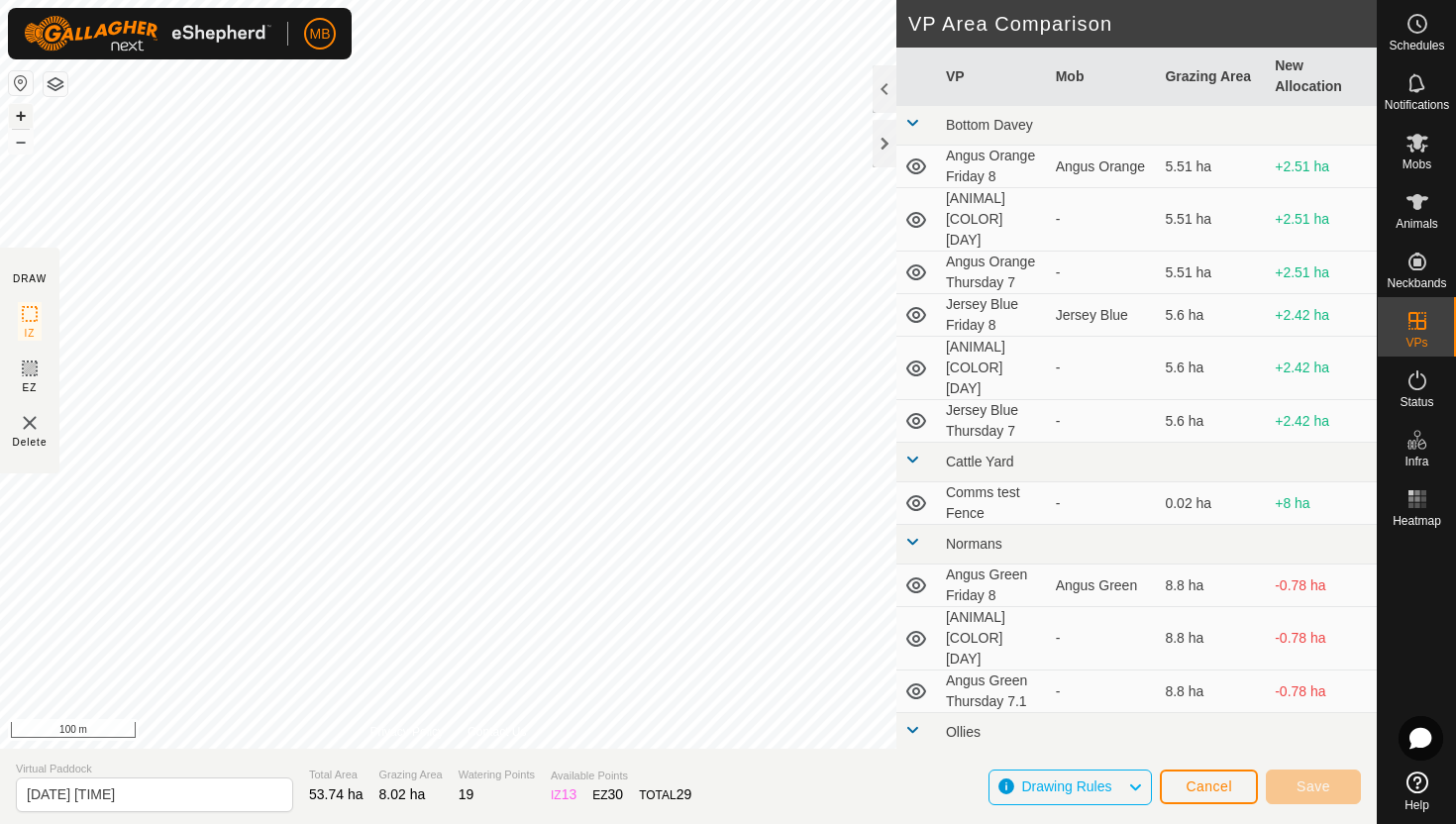 click on "+" at bounding box center (21, 116) 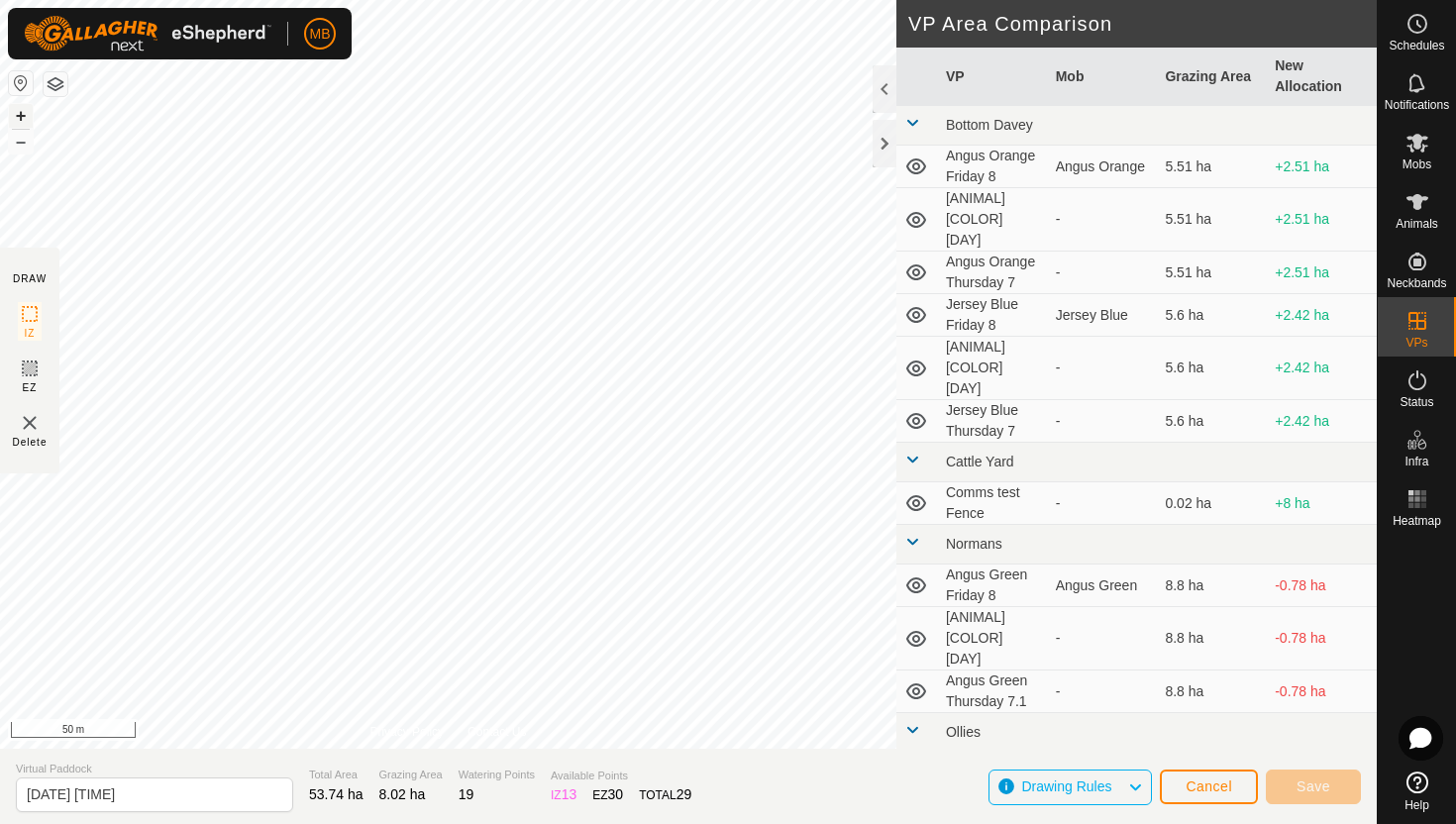 click on "+" at bounding box center [21, 116] 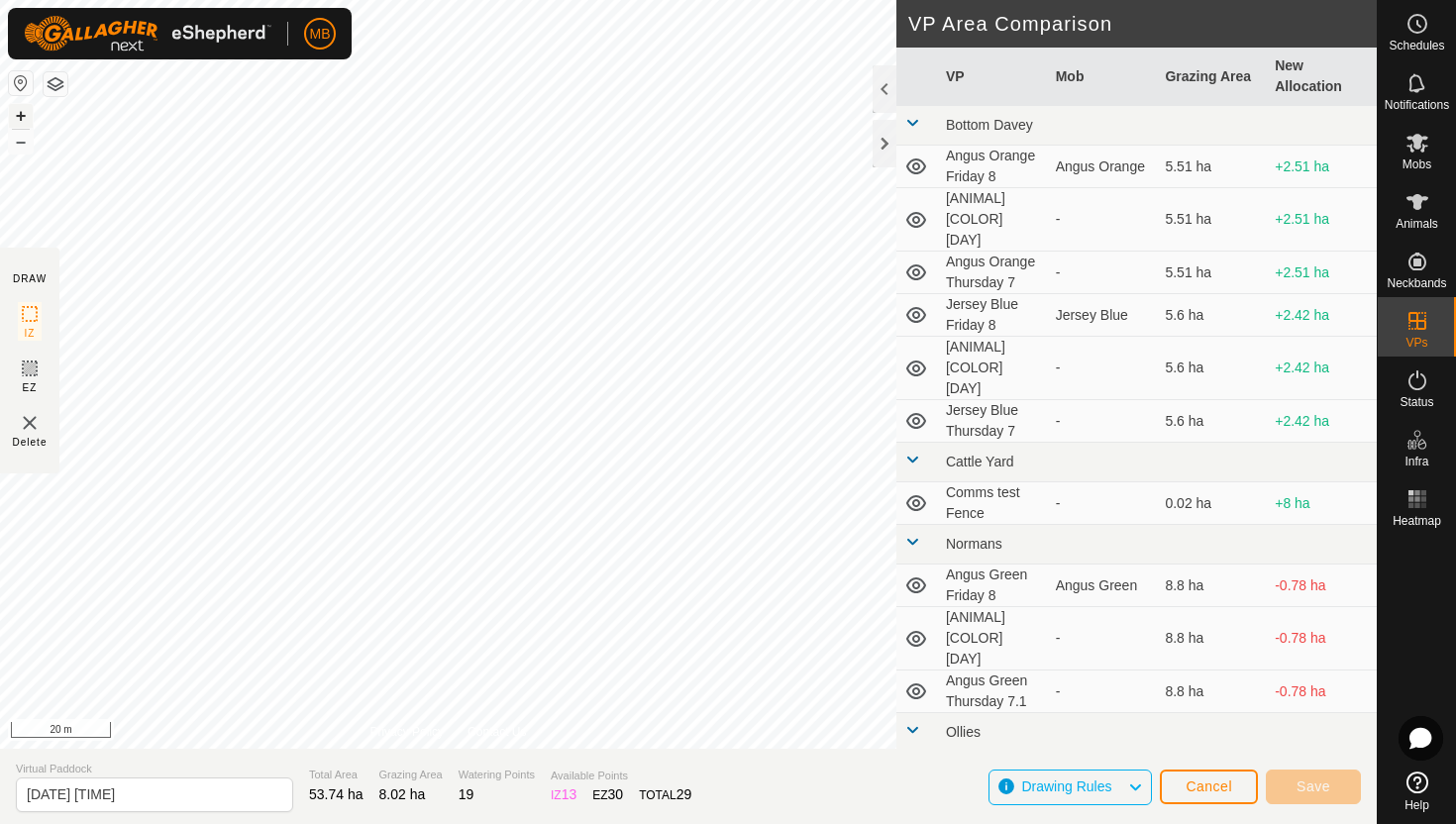 click on "+" at bounding box center [21, 116] 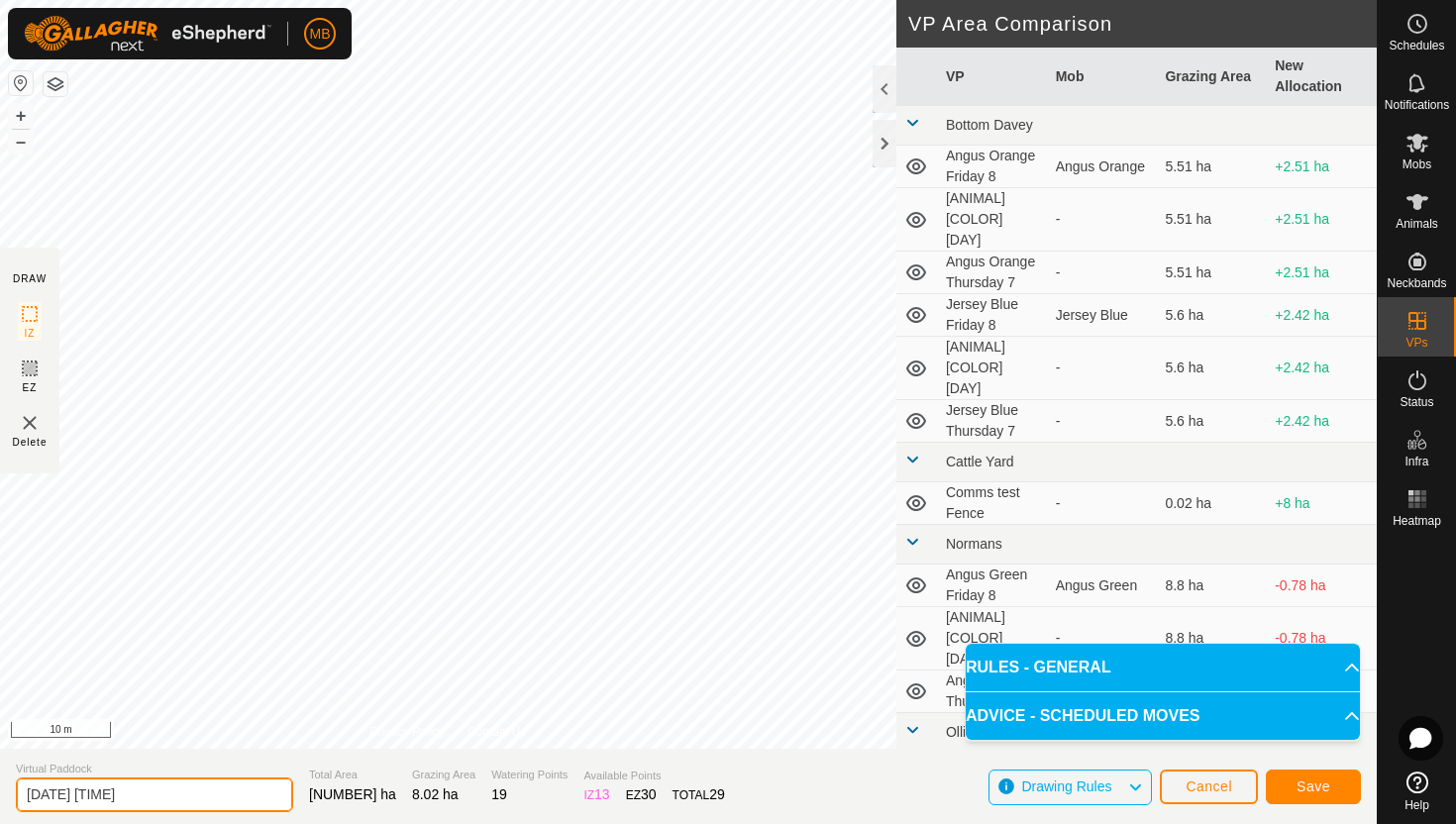 click on "2025-08-08 194957" 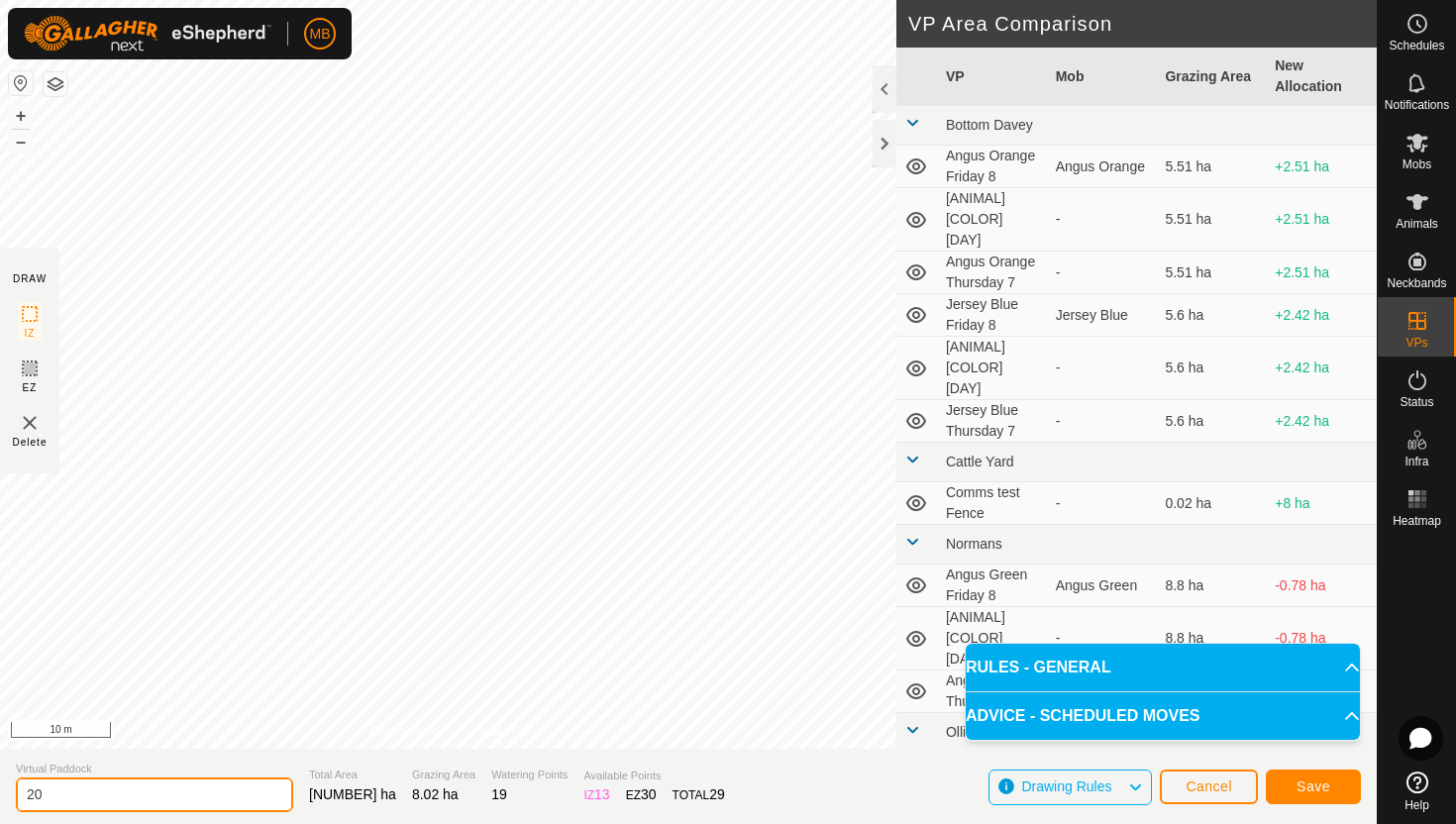 type on "2" 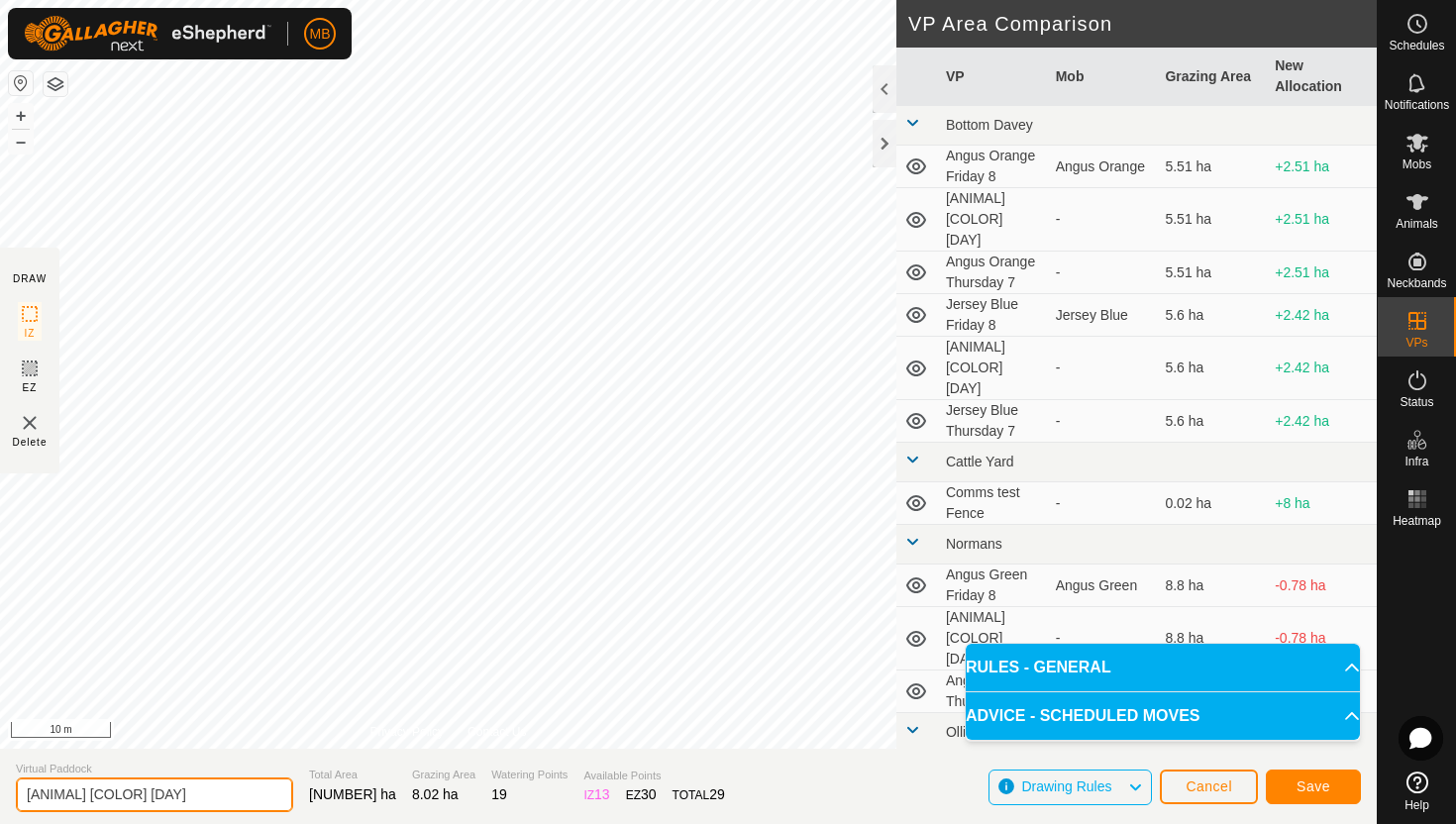 type on "Hereford Red Saturday 9" 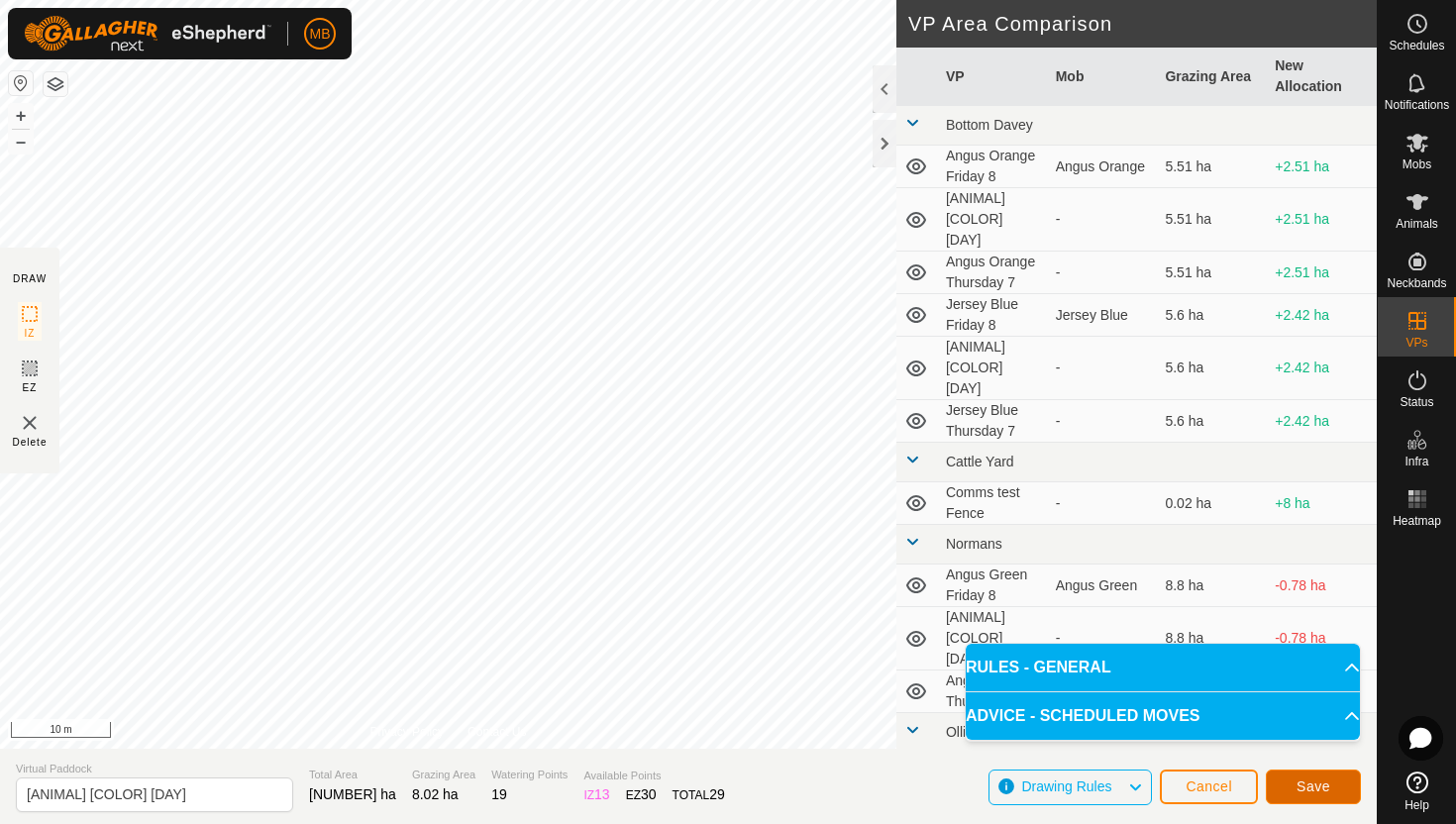 click on "Save" 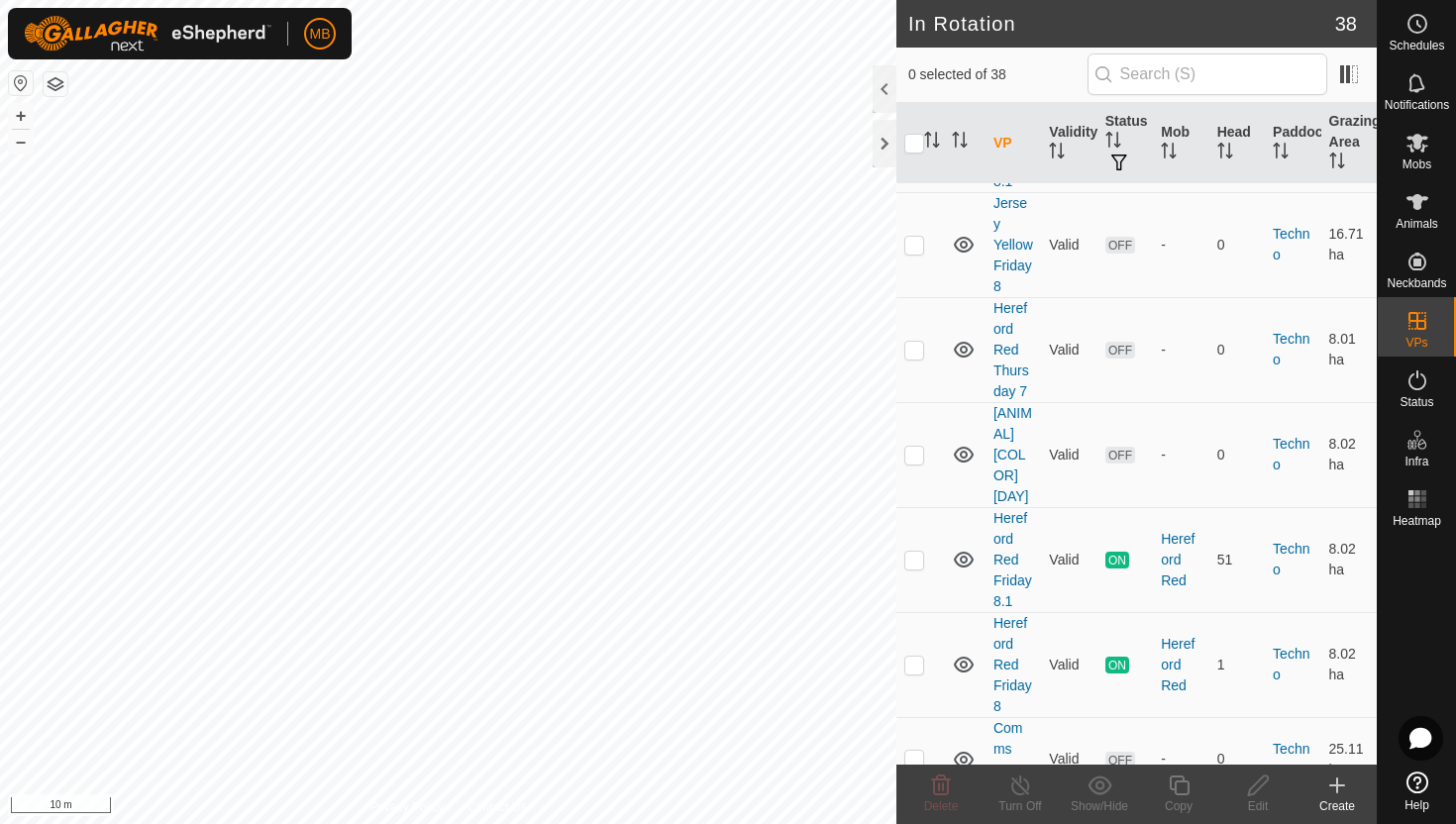 scroll, scrollTop: 2103, scrollLeft: 0, axis: vertical 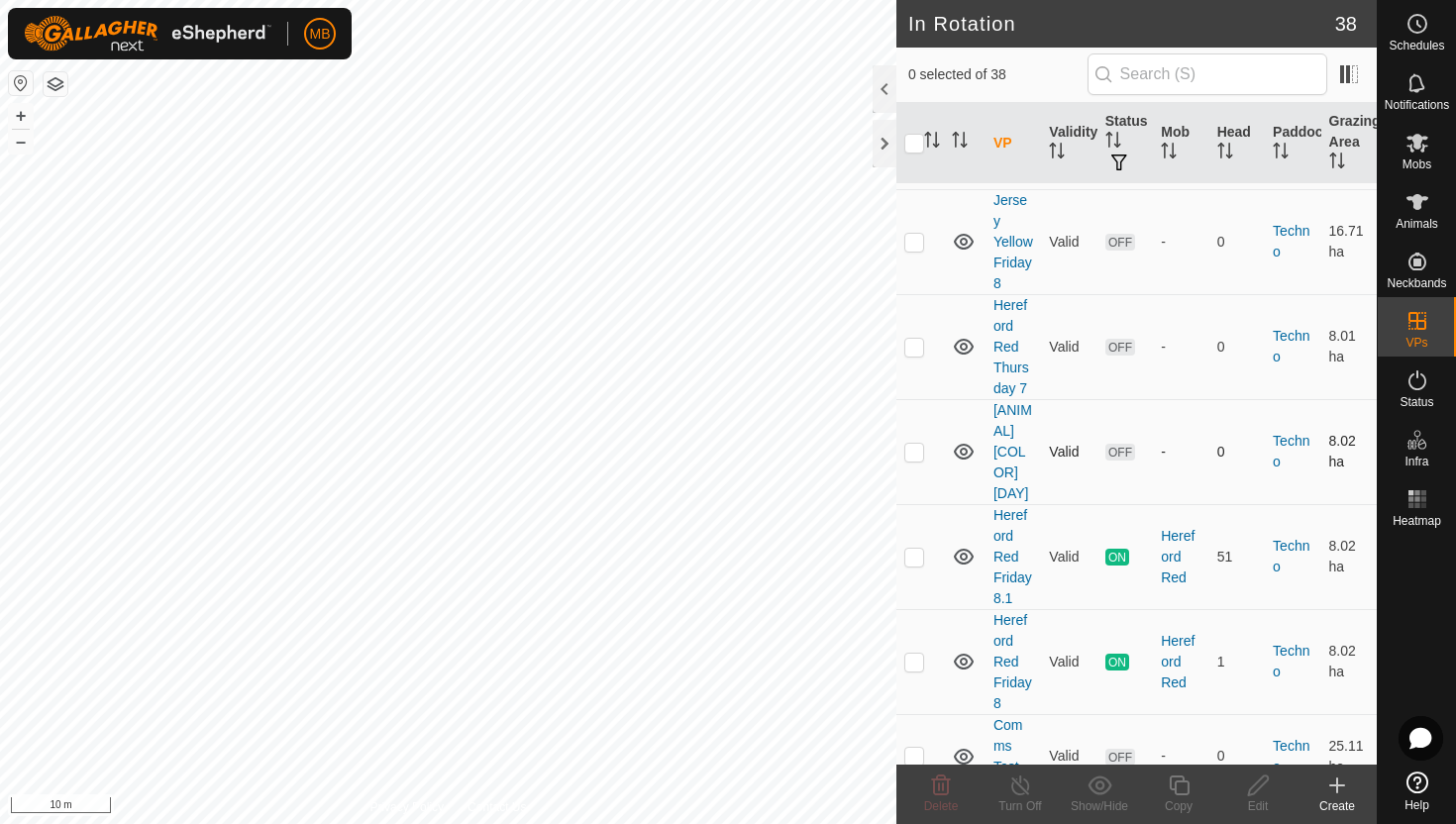 click at bounding box center (914, 452) 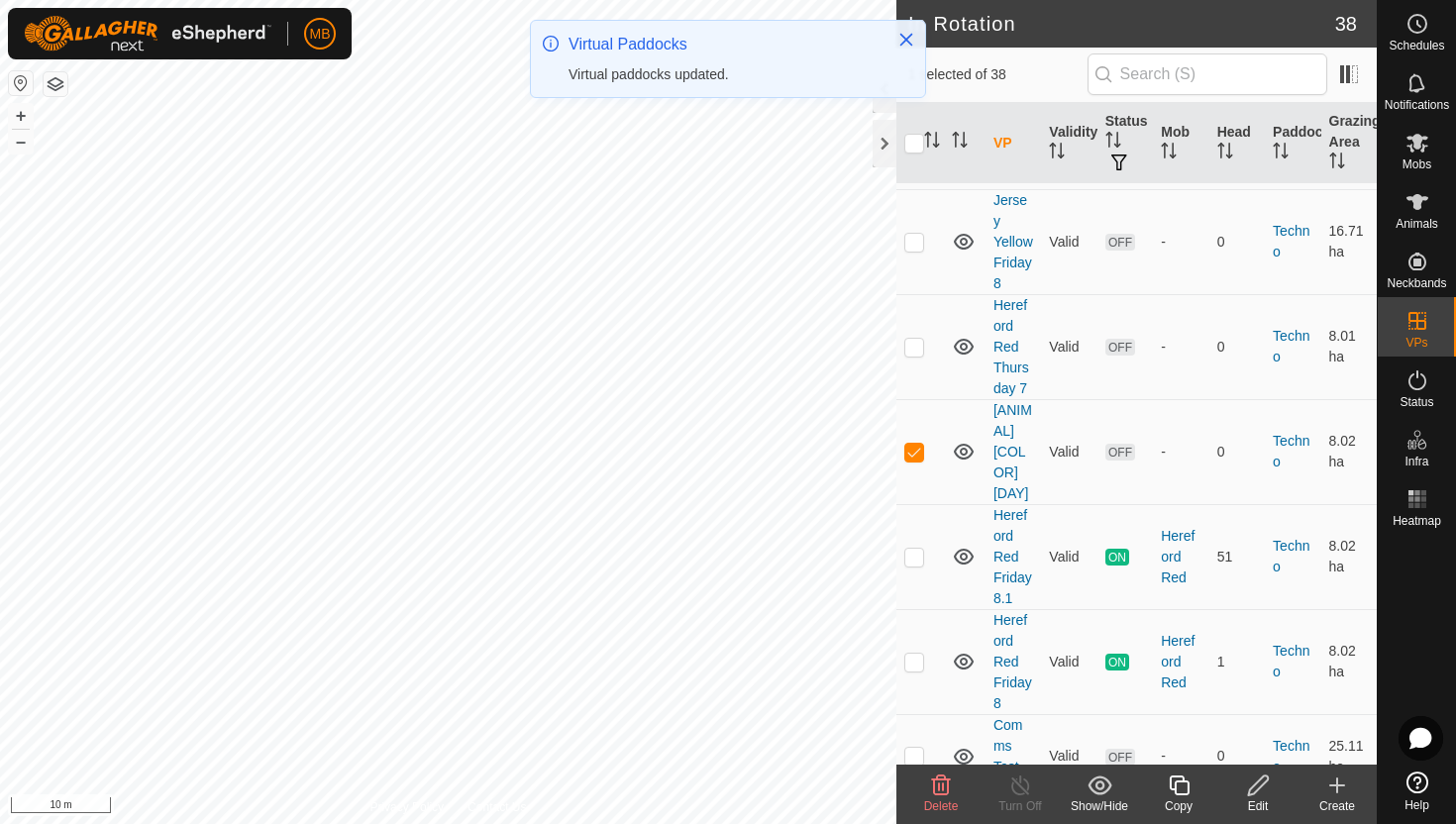 click 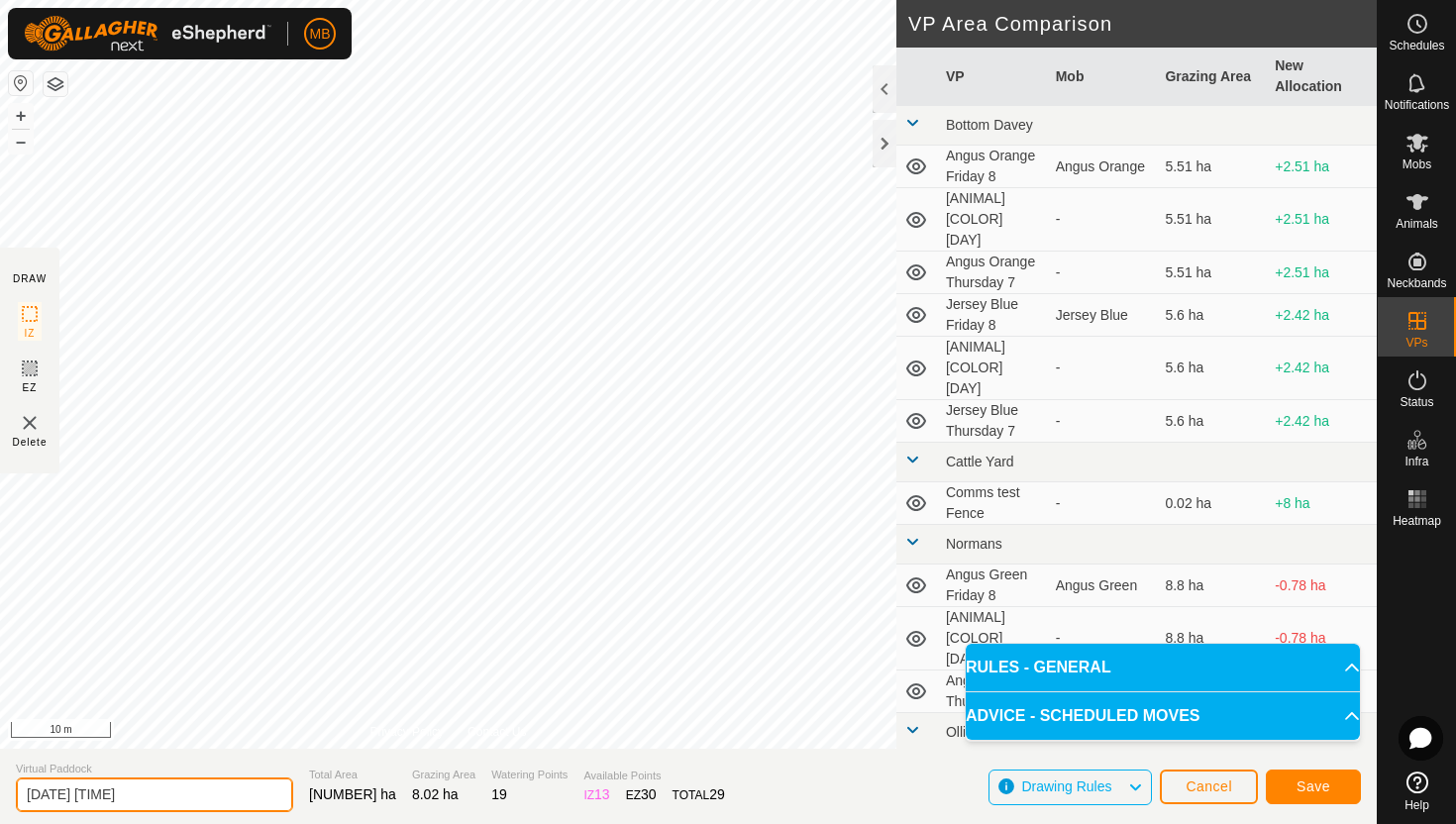 click on "2025-08-08 195136" 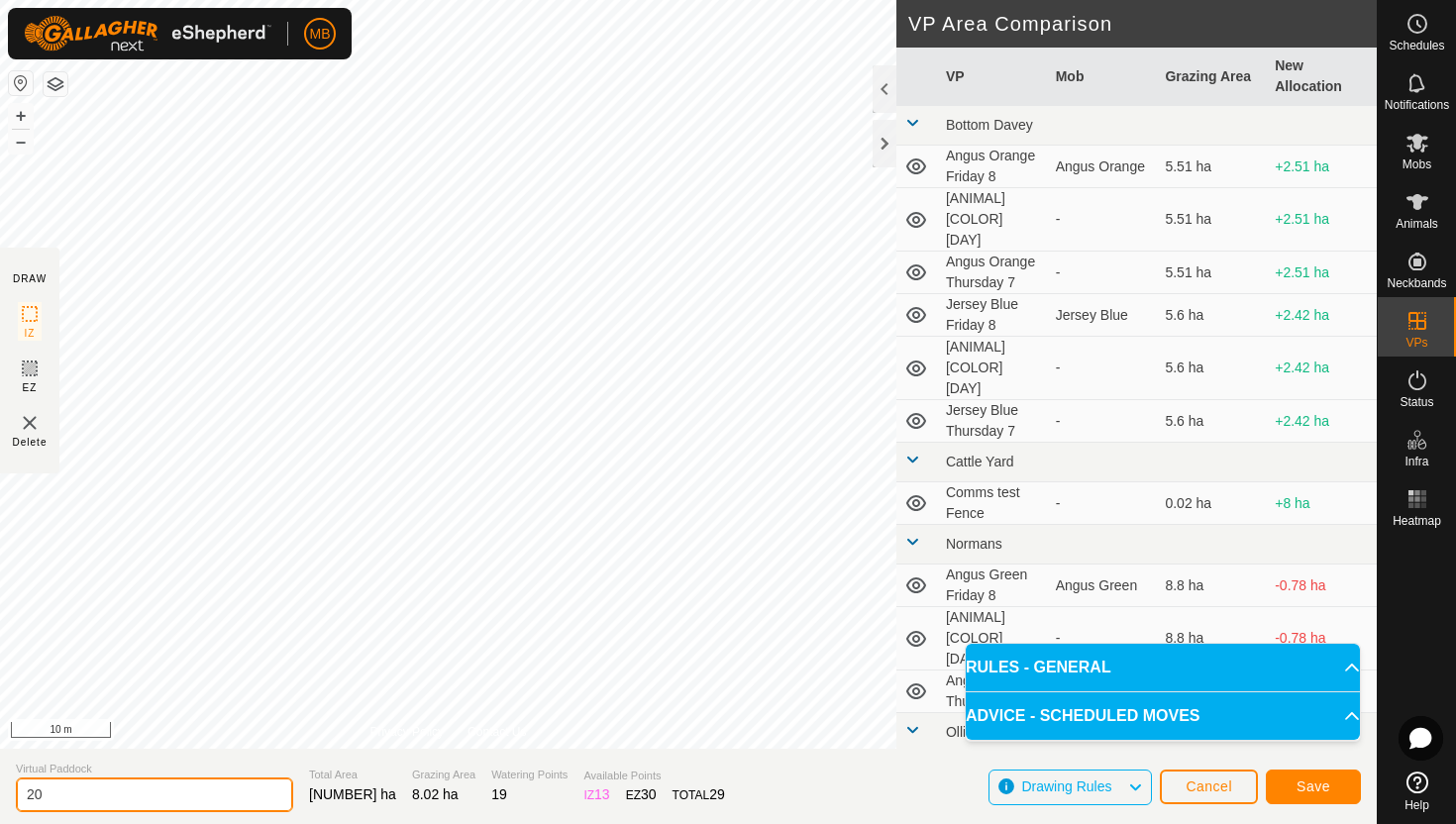 type on "2" 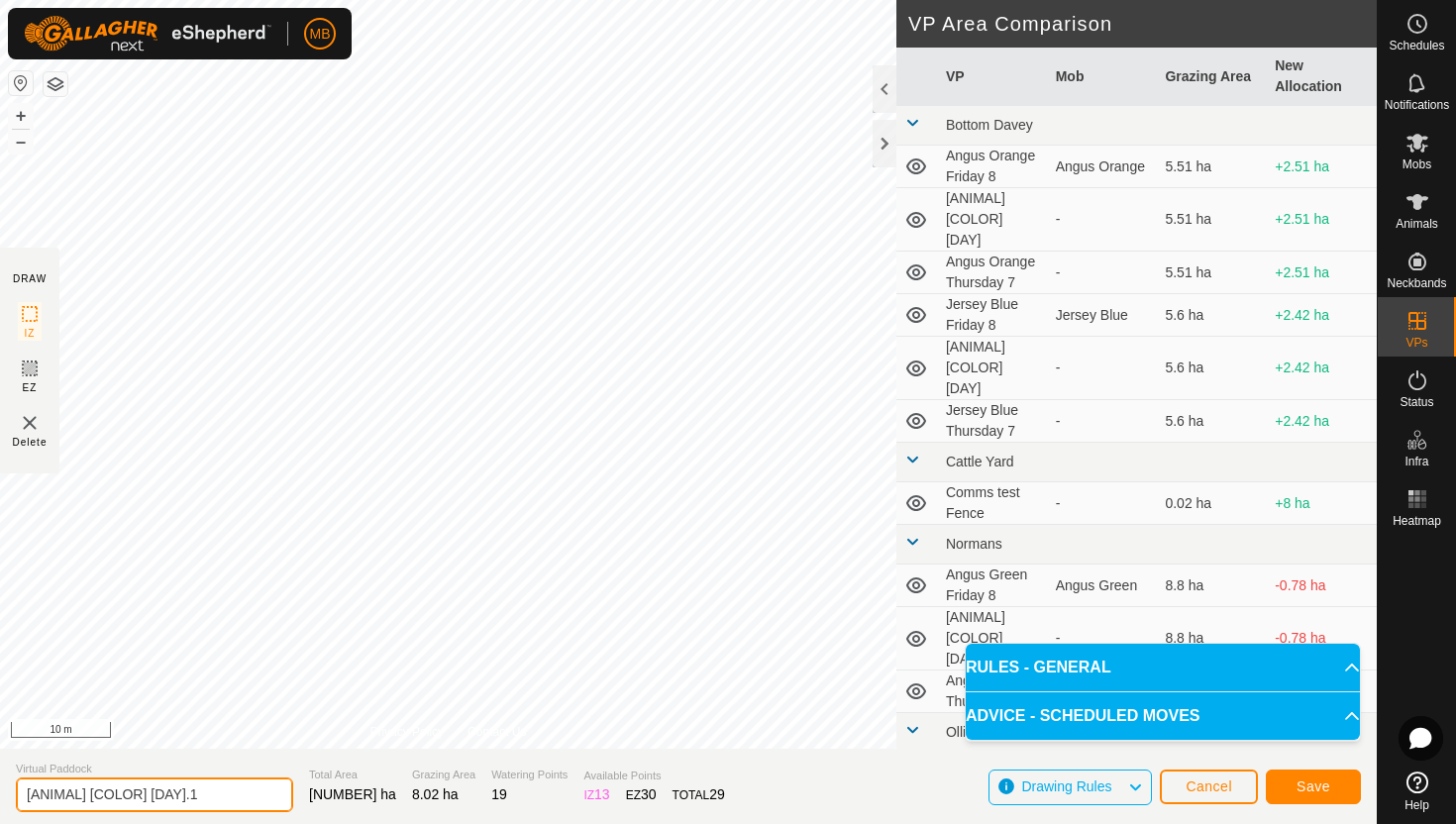 type on "Hereford Red Saturday 9.1" 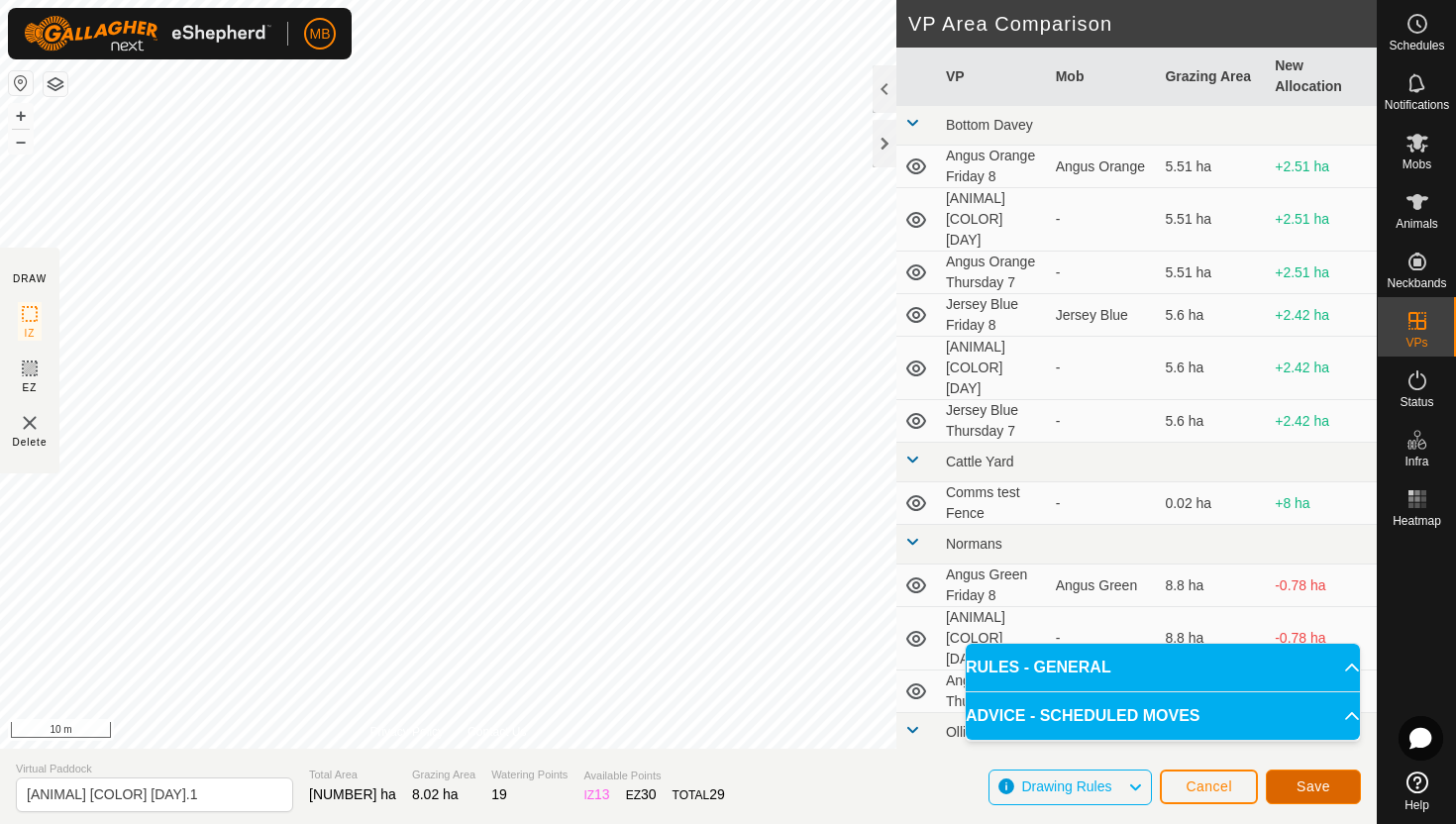 click on "Save" 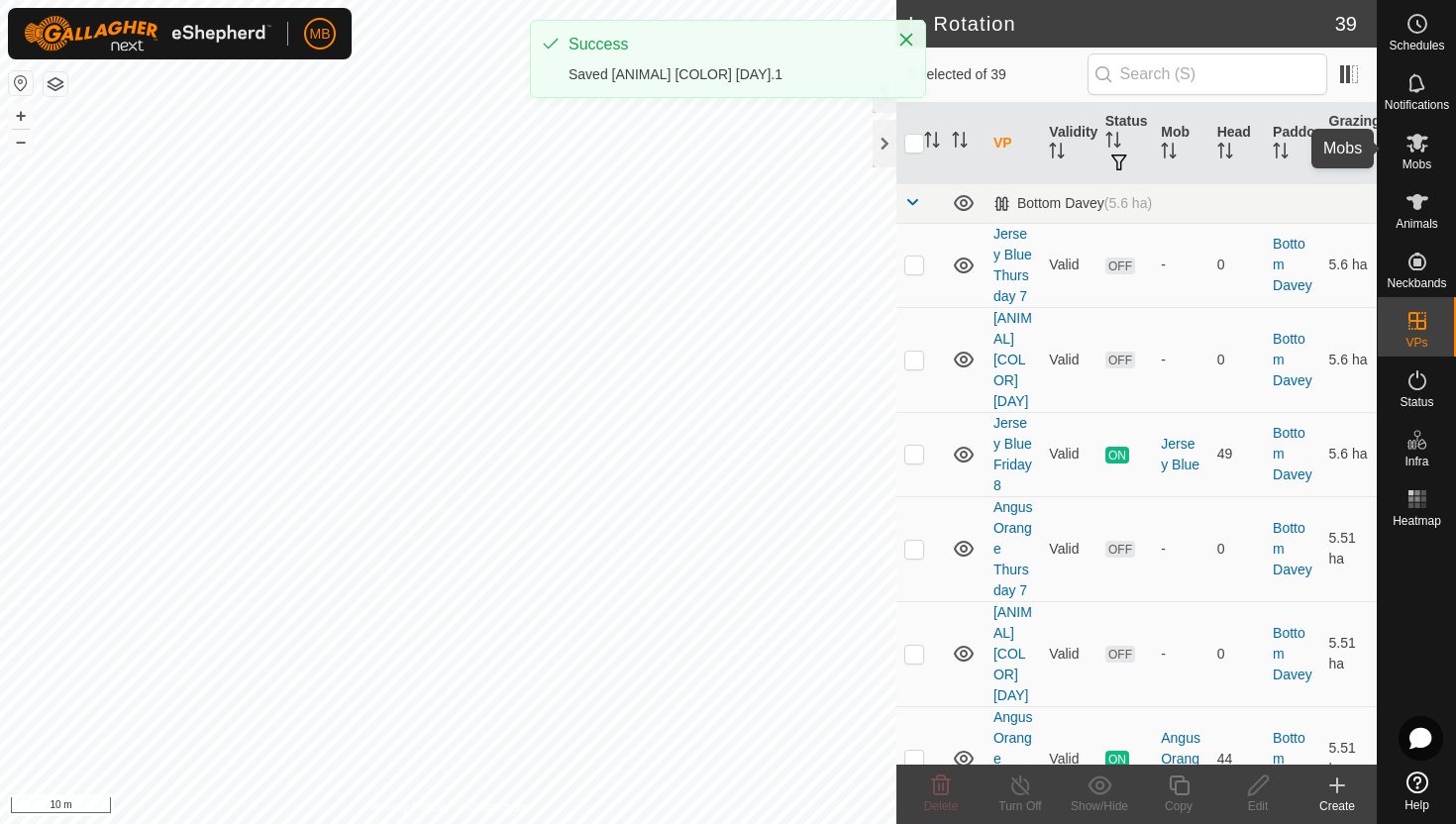 click 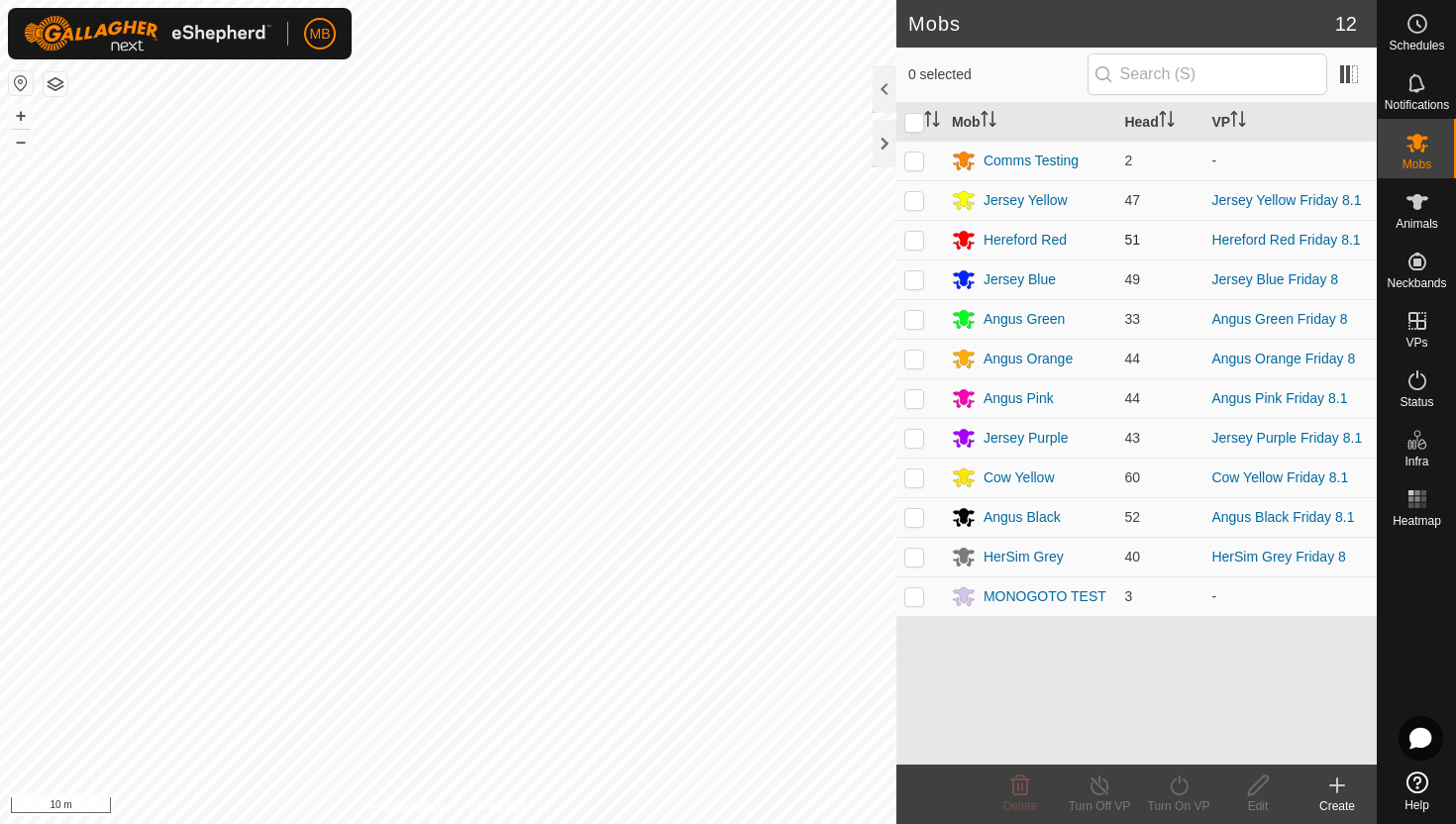 click at bounding box center [914, 240] 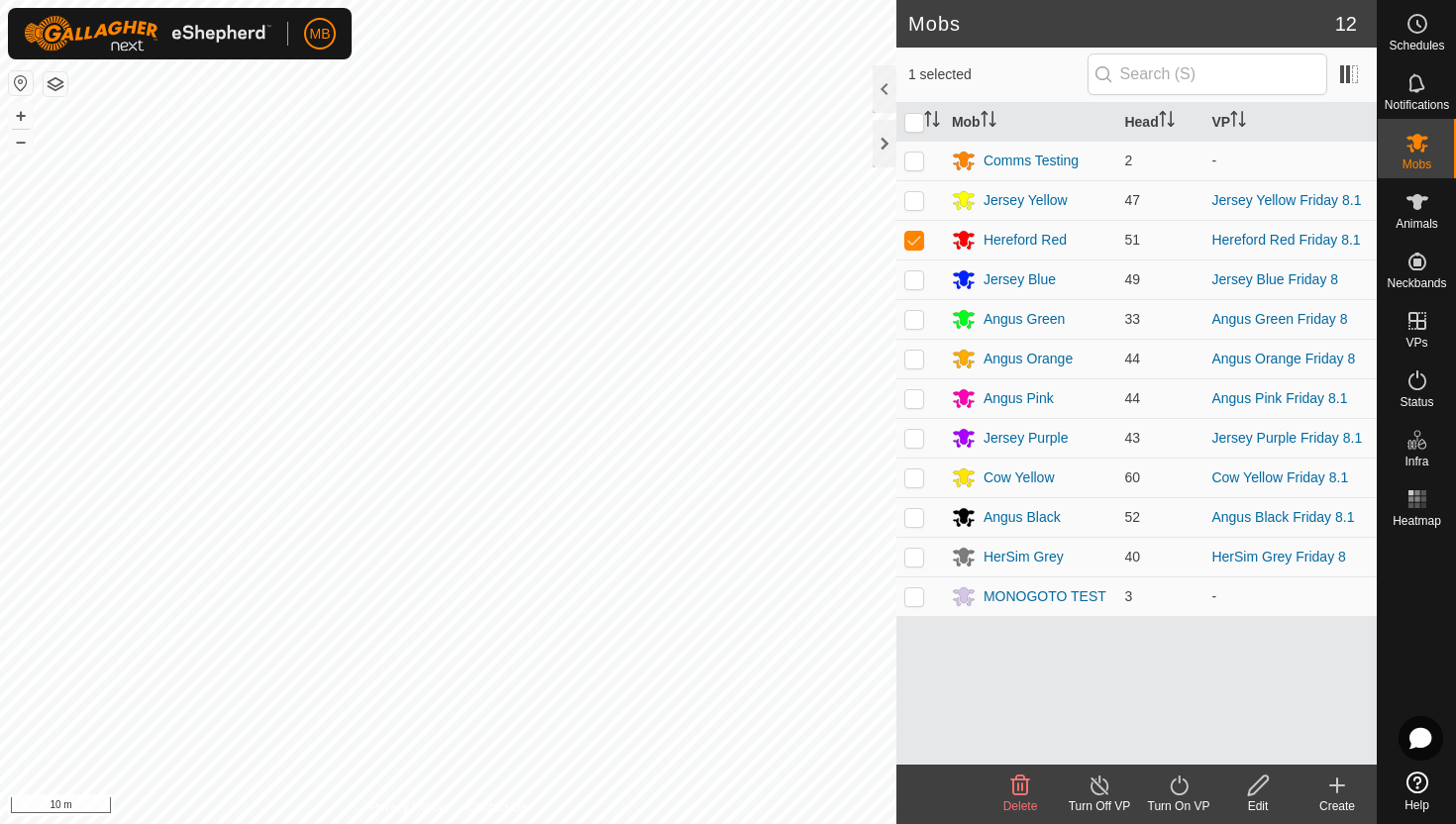 click 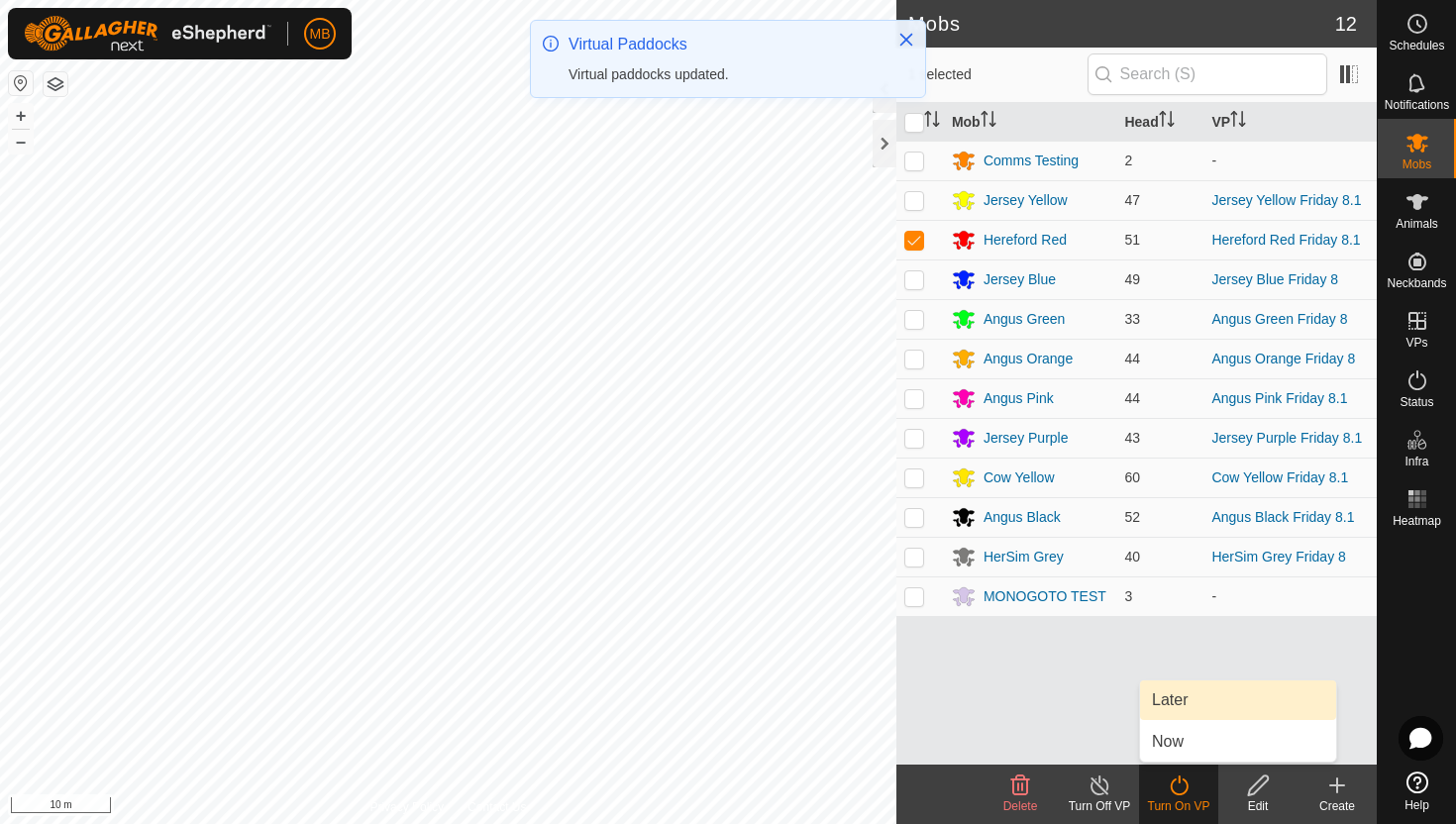 click on "Later" at bounding box center (1238, 700) 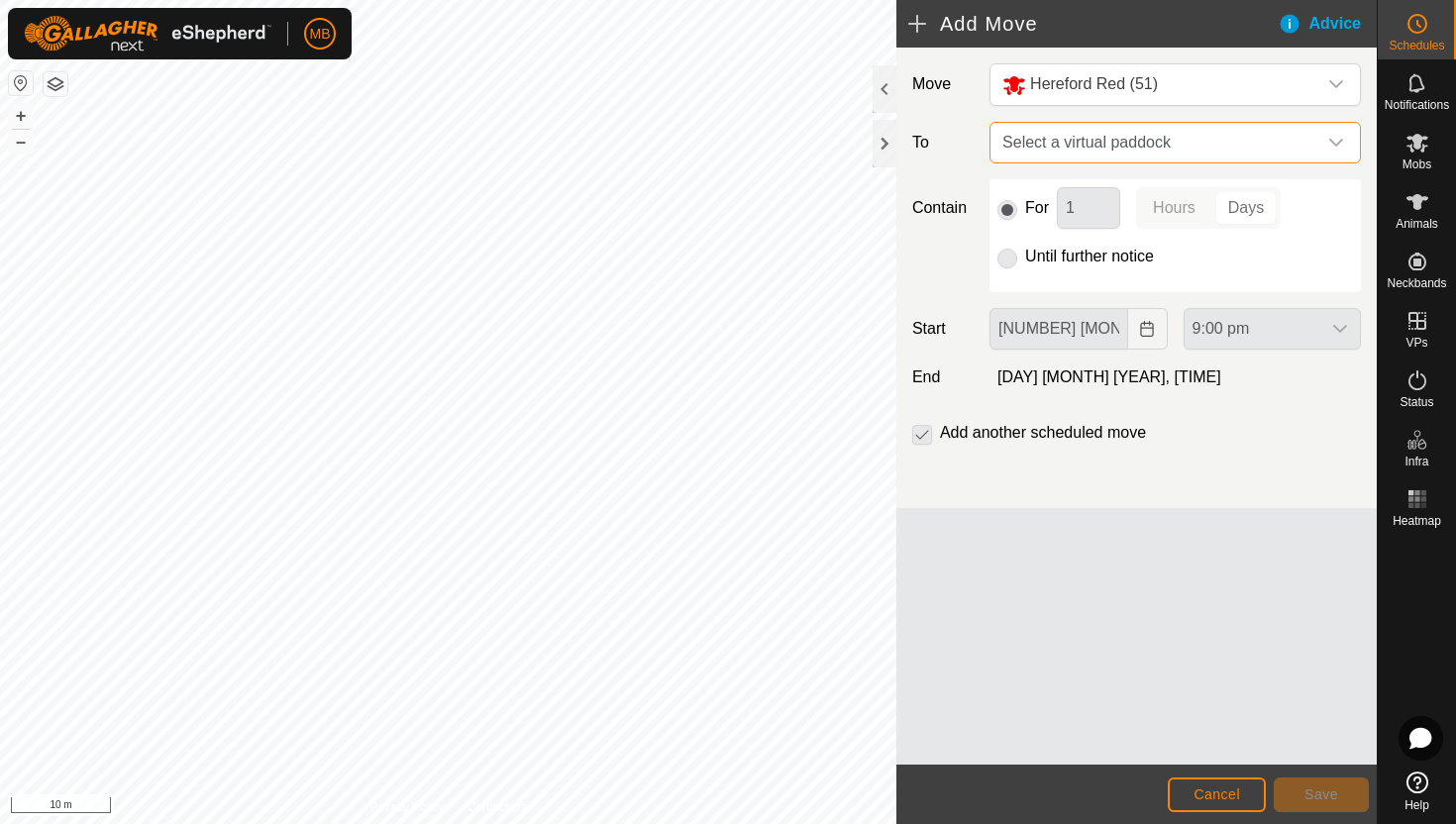 click on "Select a virtual paddock" at bounding box center [1155, 143] 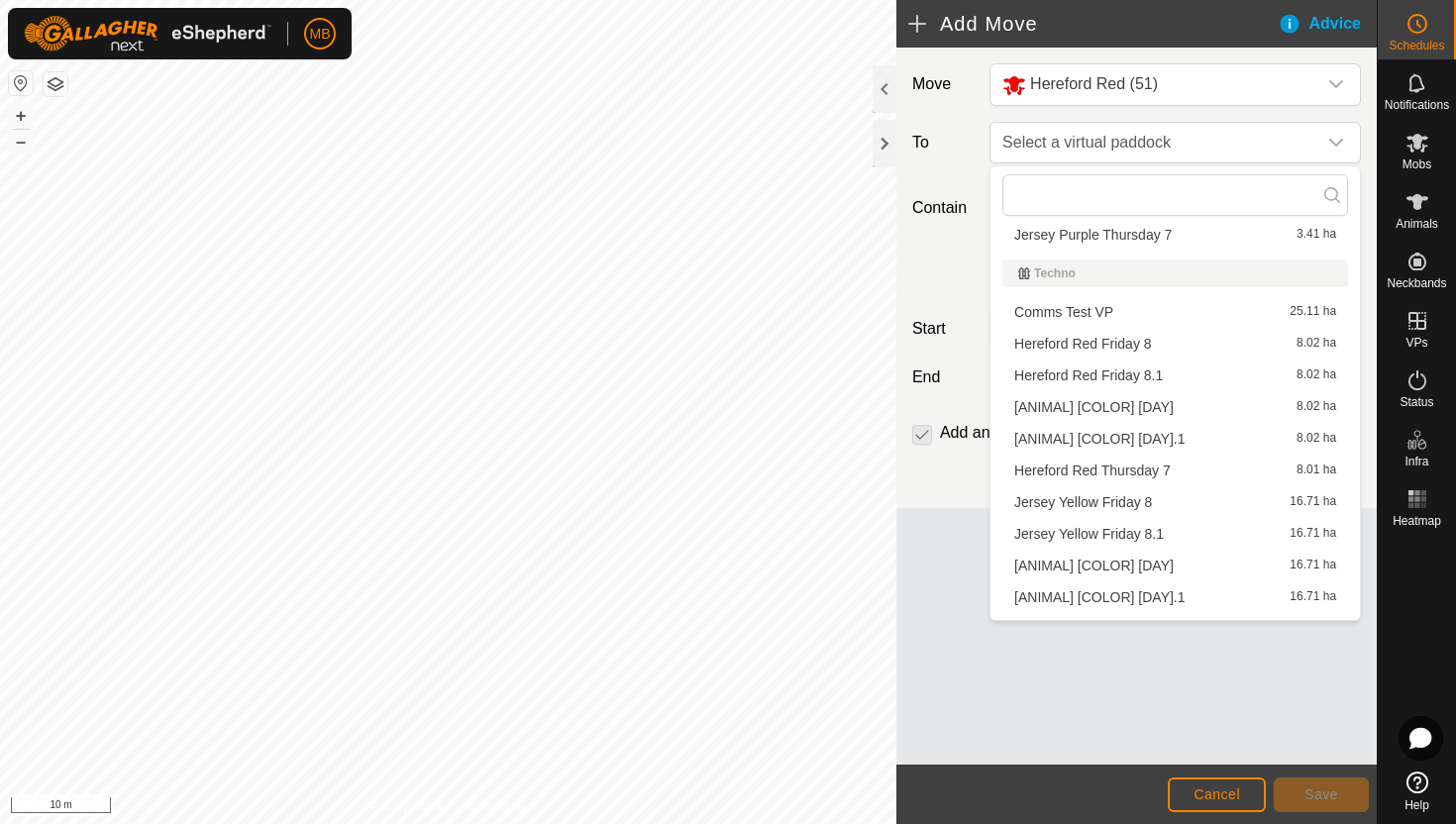 scroll, scrollTop: 614, scrollLeft: 0, axis: vertical 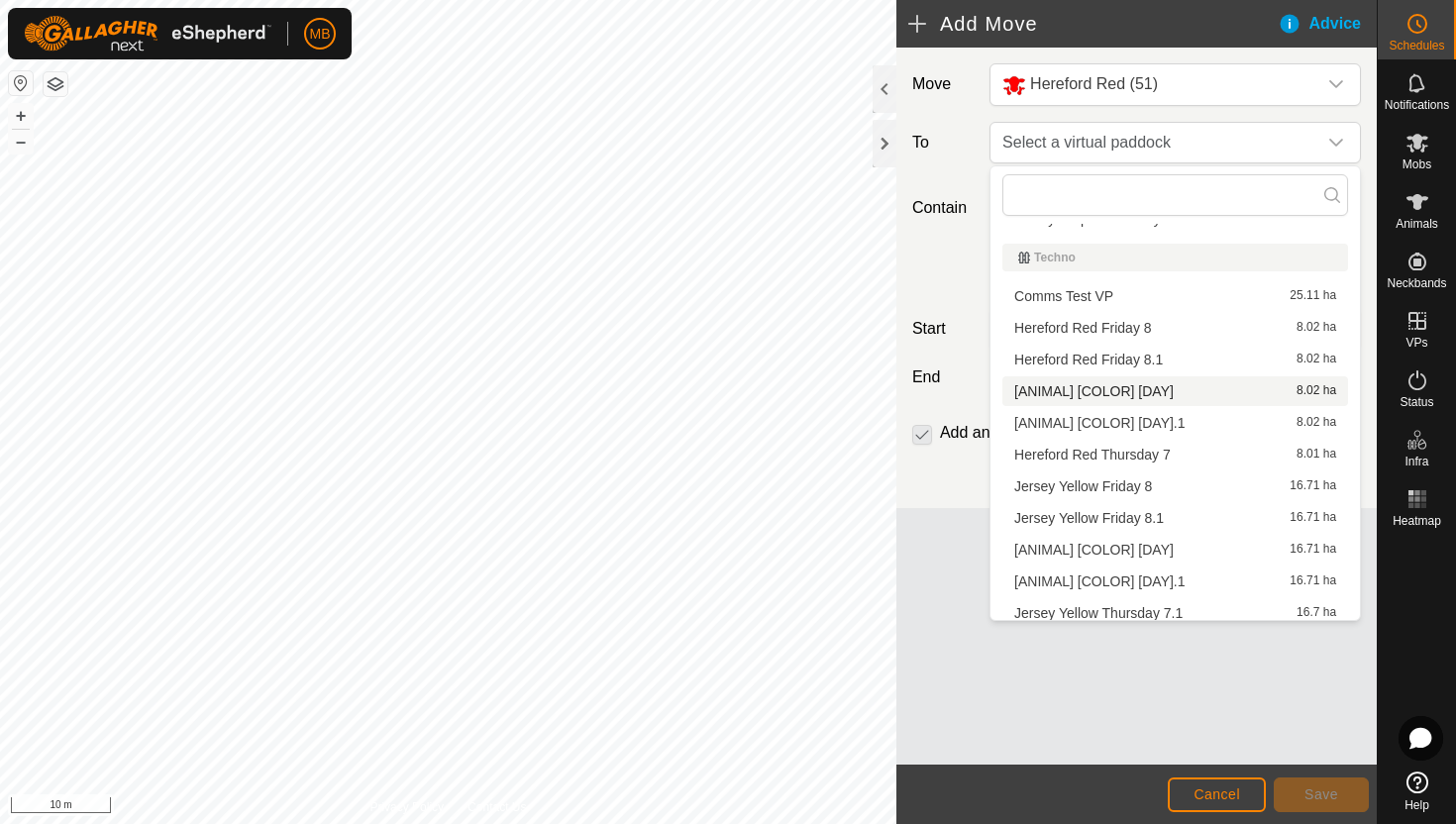 click on "Hereford Red Saturday 9  8.02 ha" at bounding box center (1175, 391) 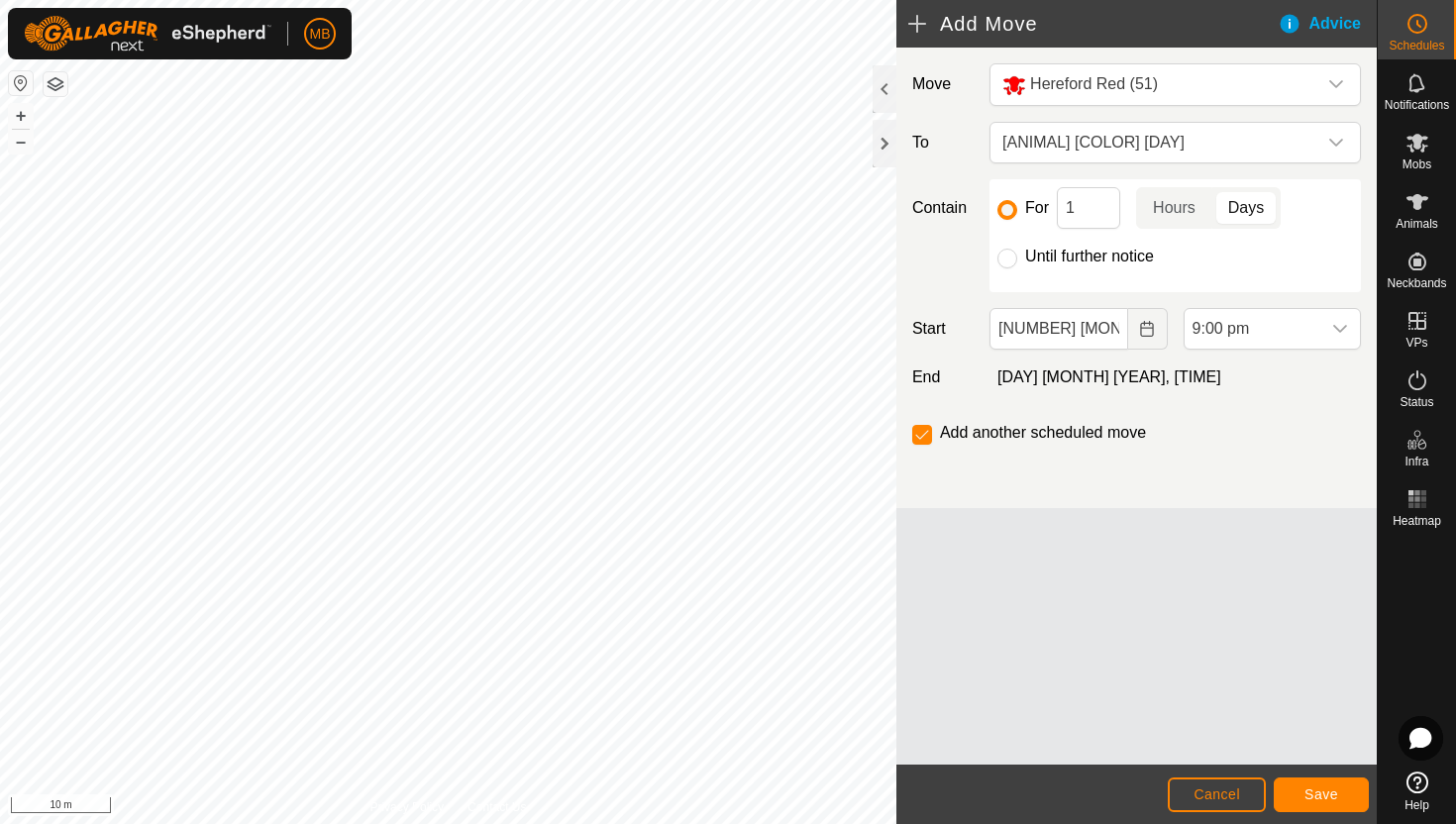 click on "Until further notice" 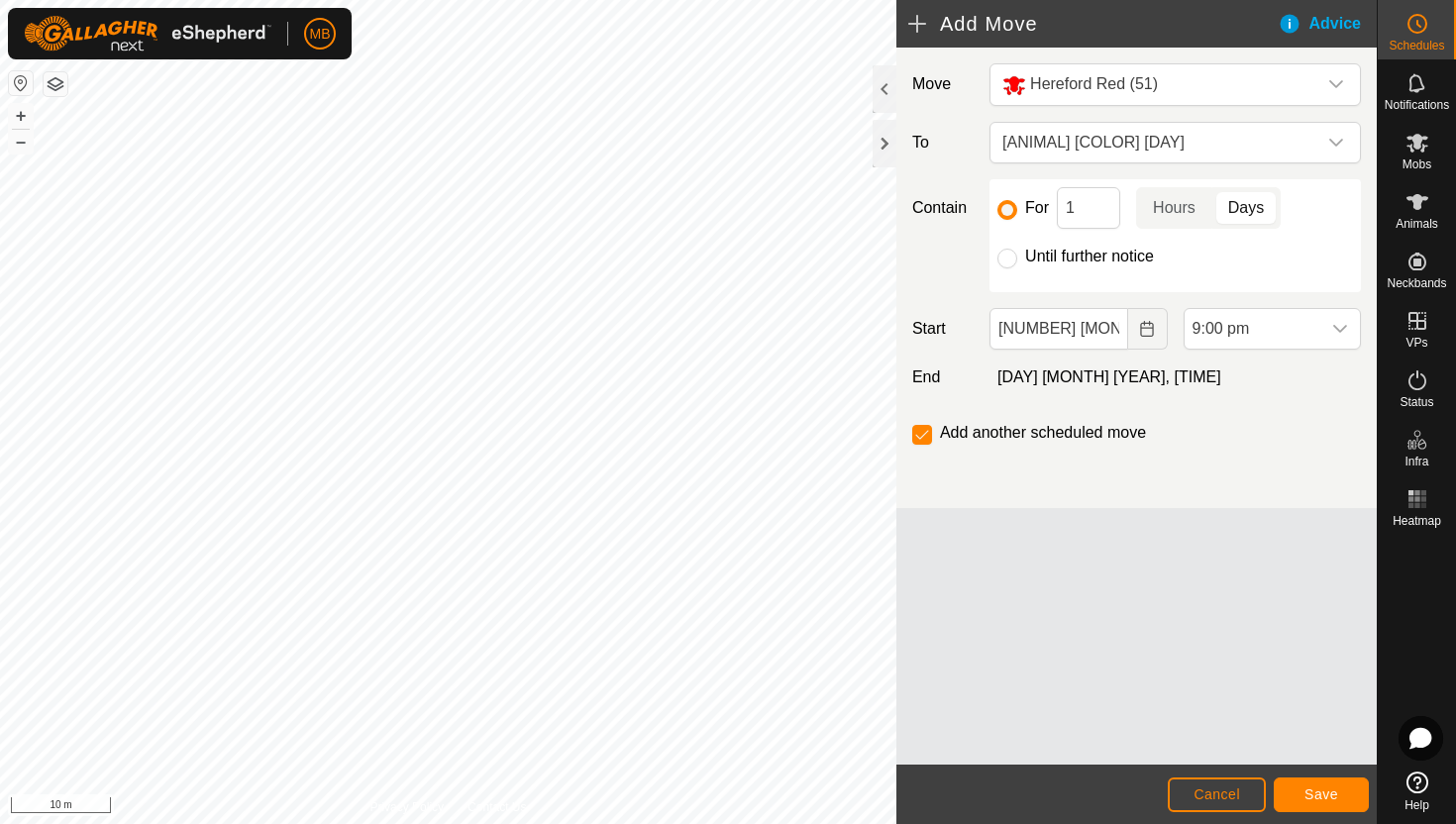 click on "Until further notice" at bounding box center (1007, 258) 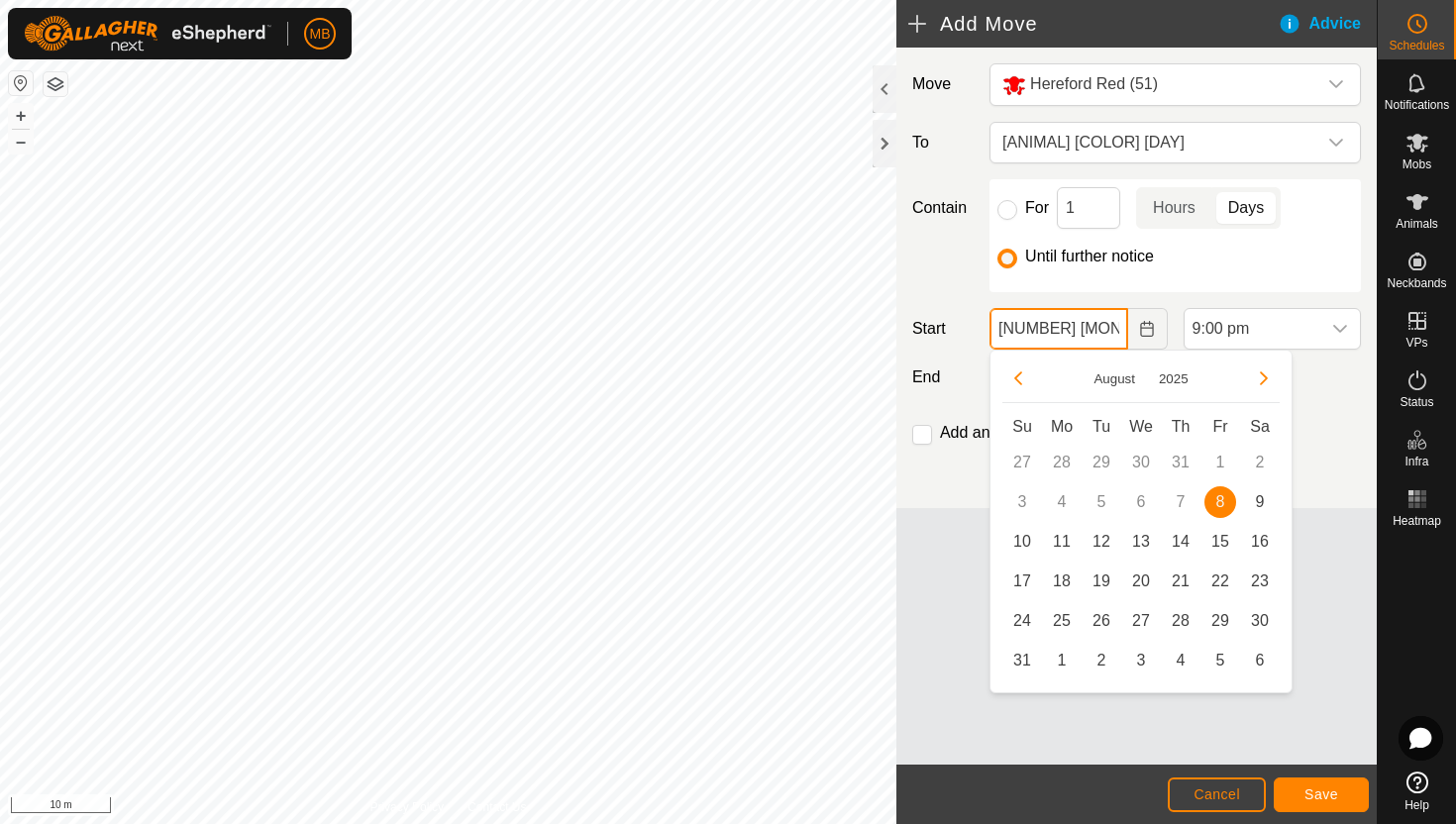 click on "08 Aug, 2025" 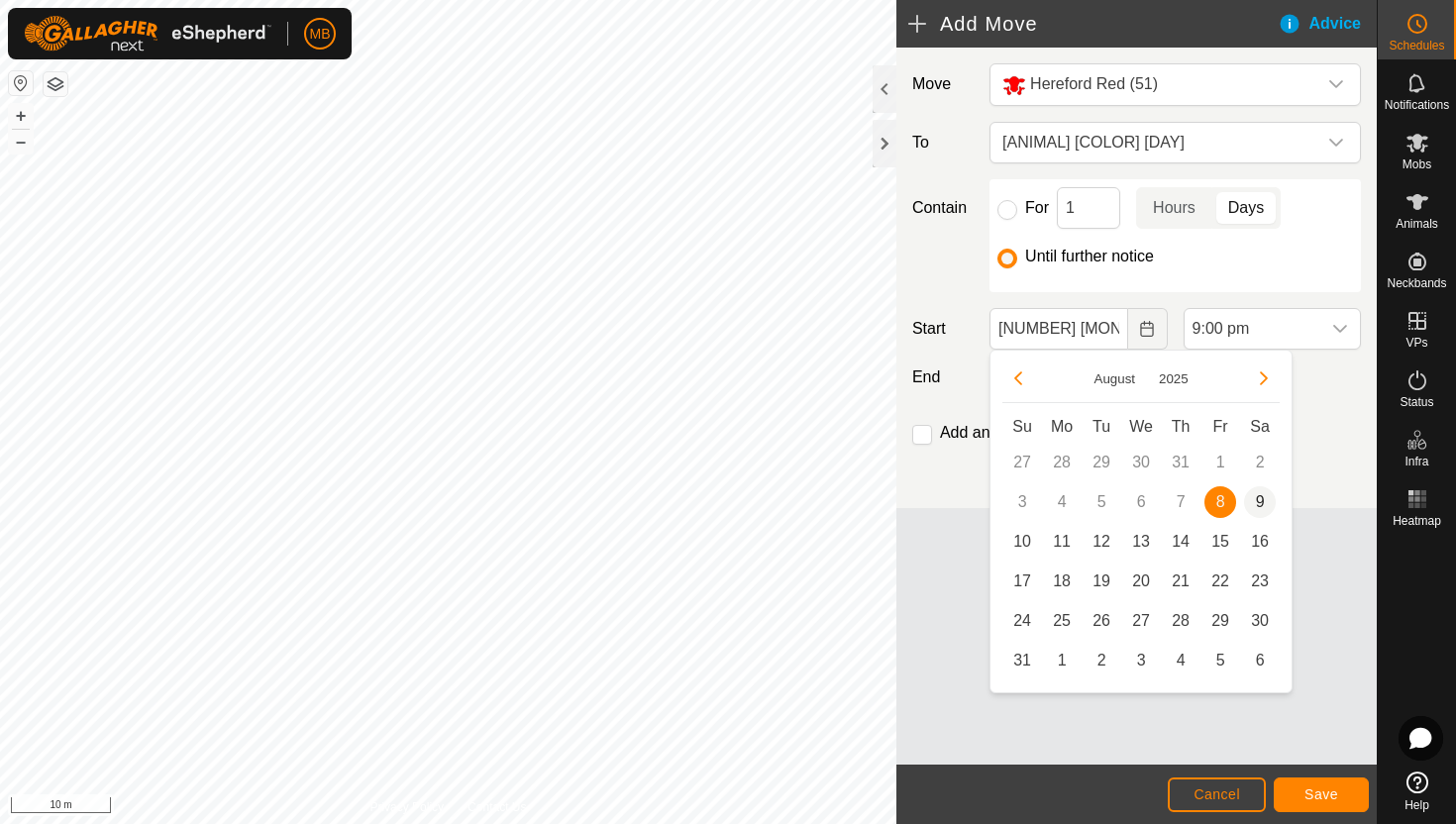 click on "9" at bounding box center [1260, 502] 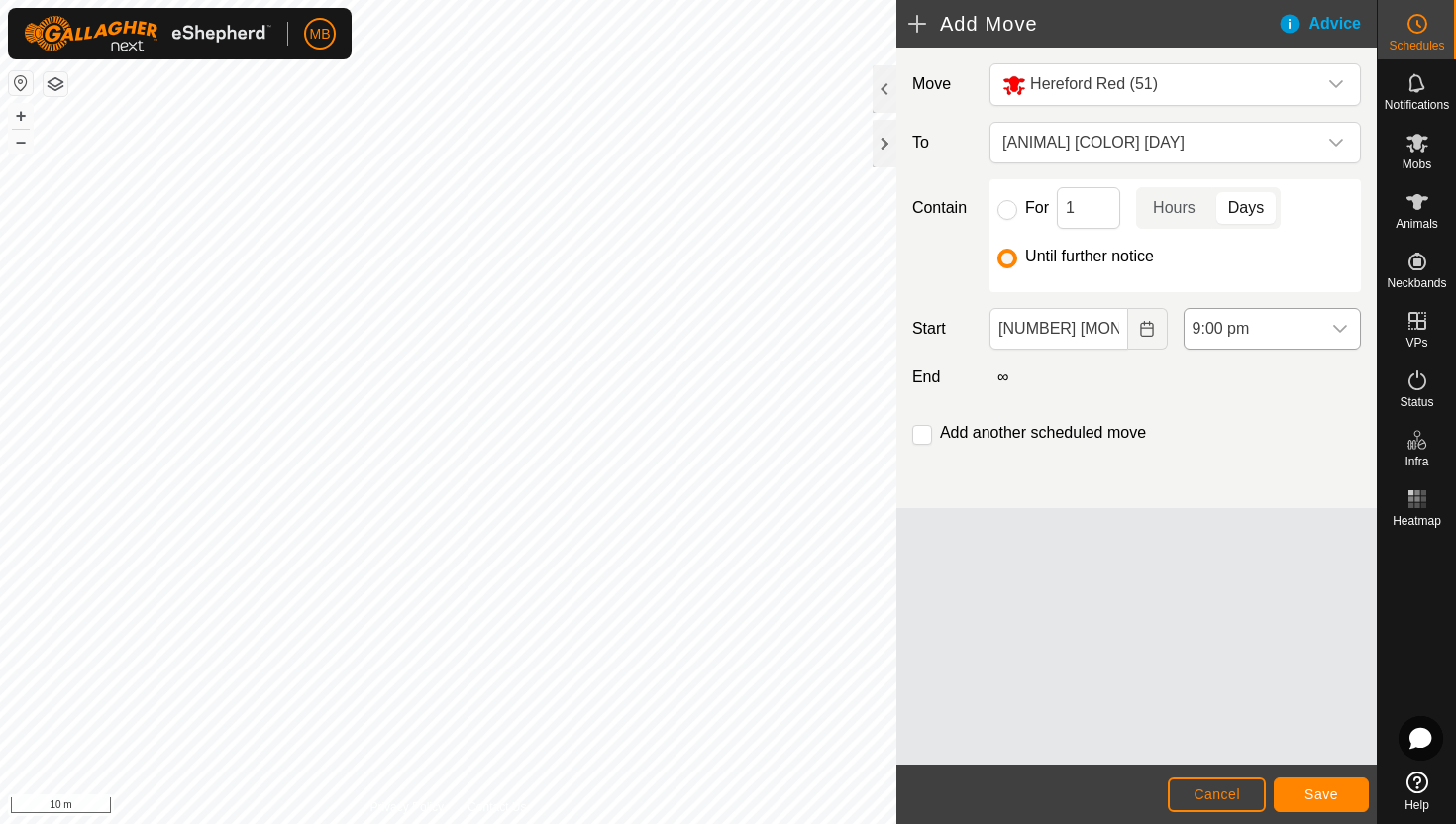 click on "9:00 pm" at bounding box center (1252, 329) 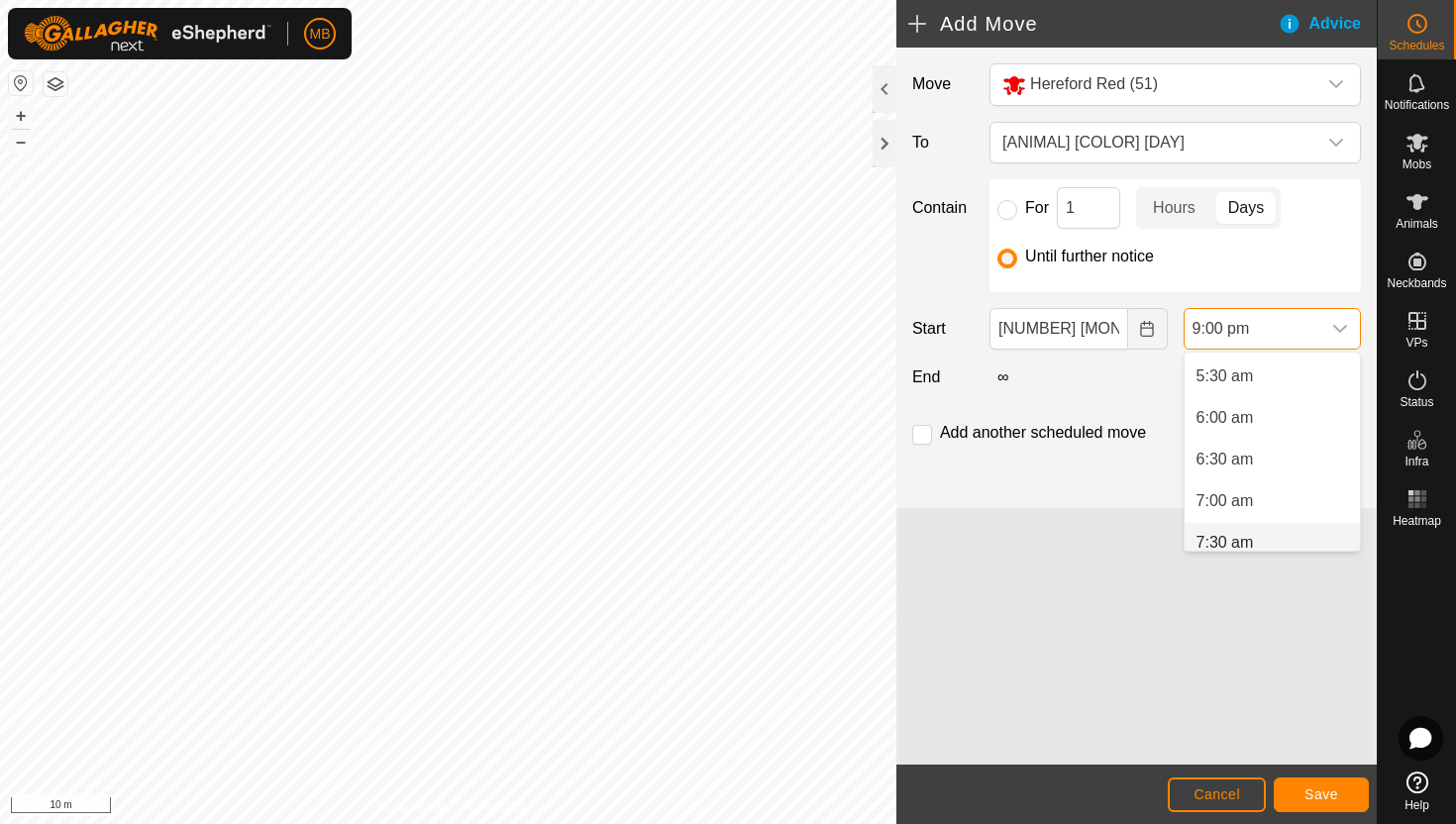 scroll, scrollTop: 431, scrollLeft: 0, axis: vertical 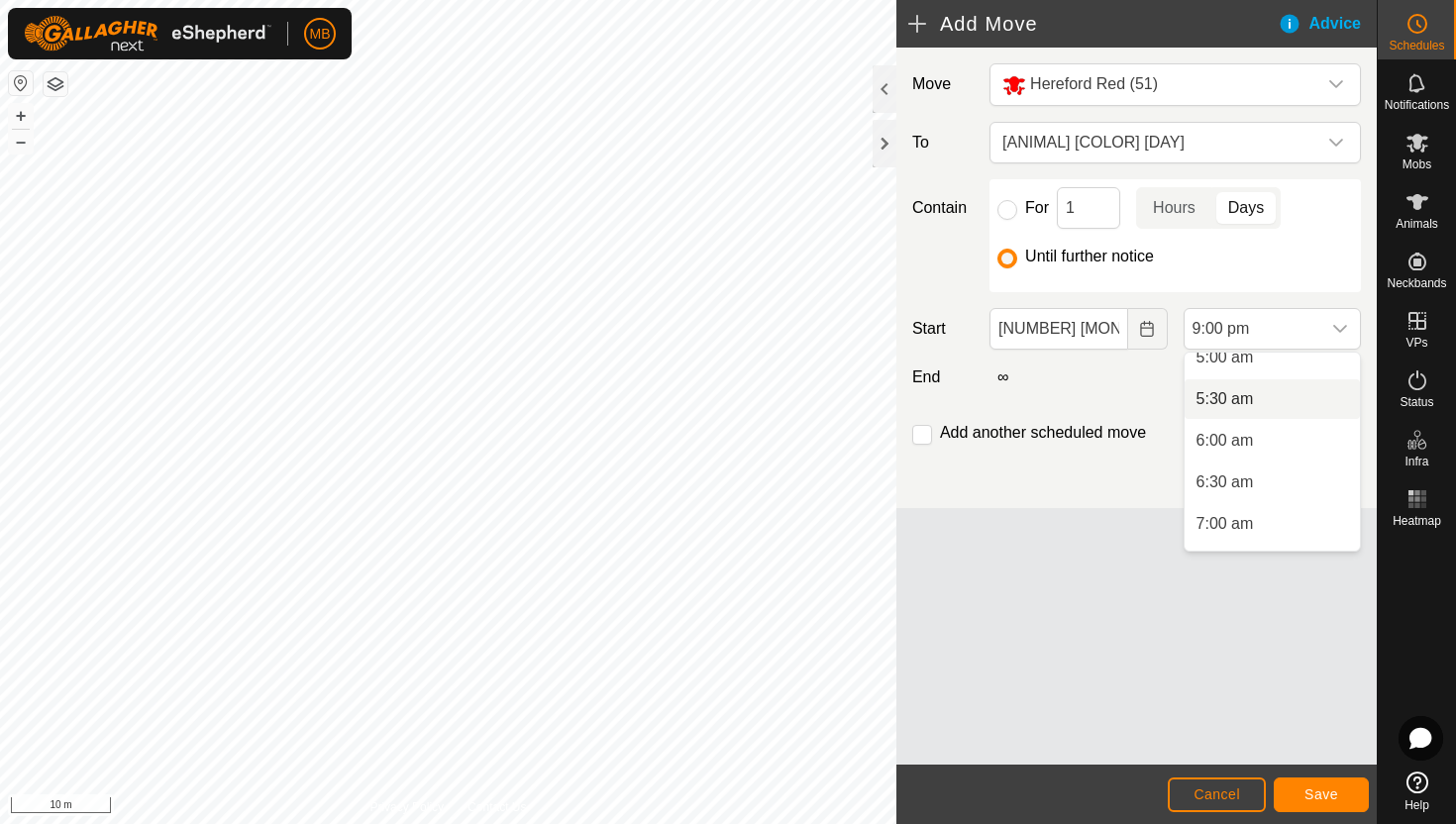 click on "5:30 am" at bounding box center [1272, 399] 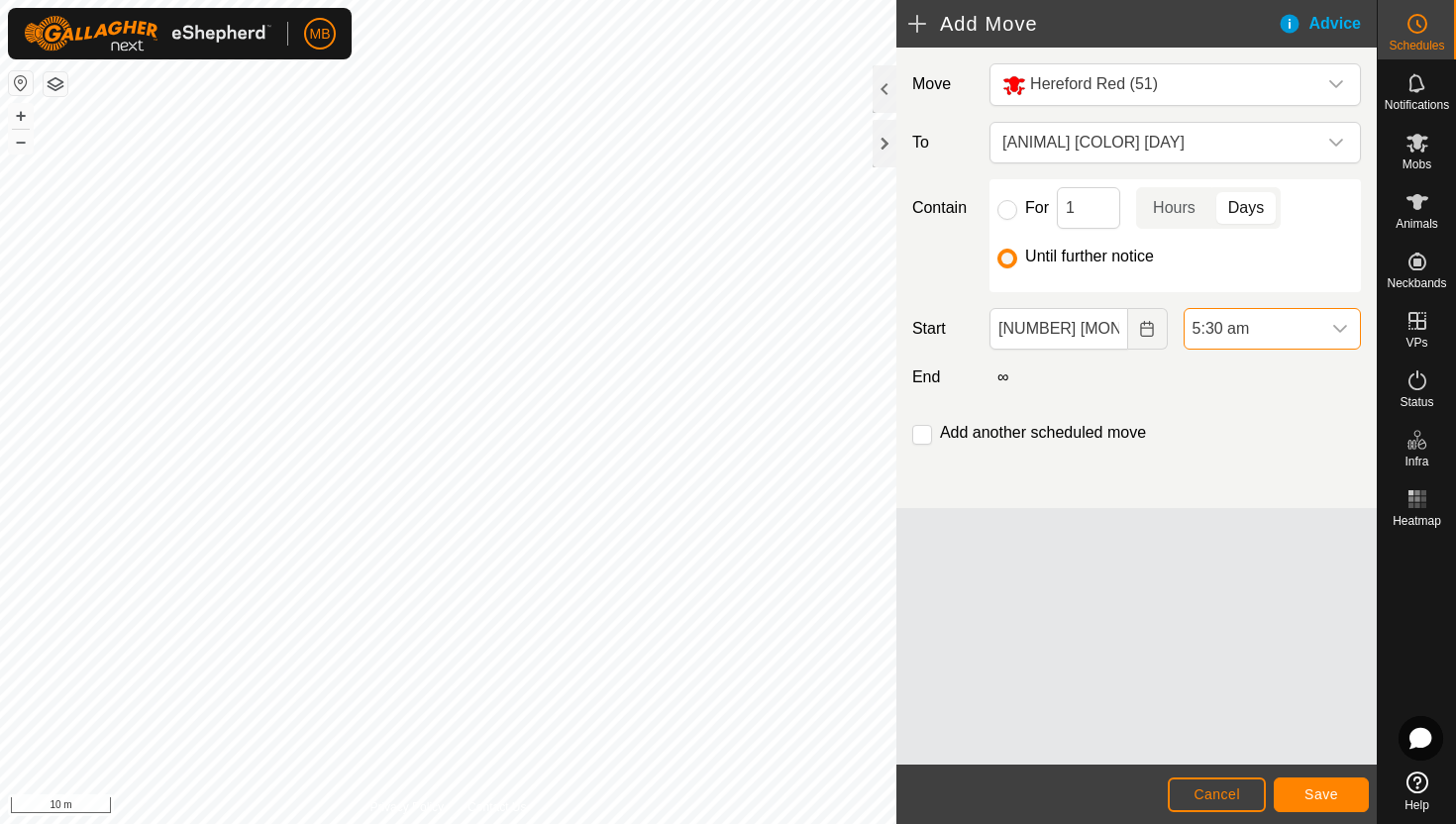 click 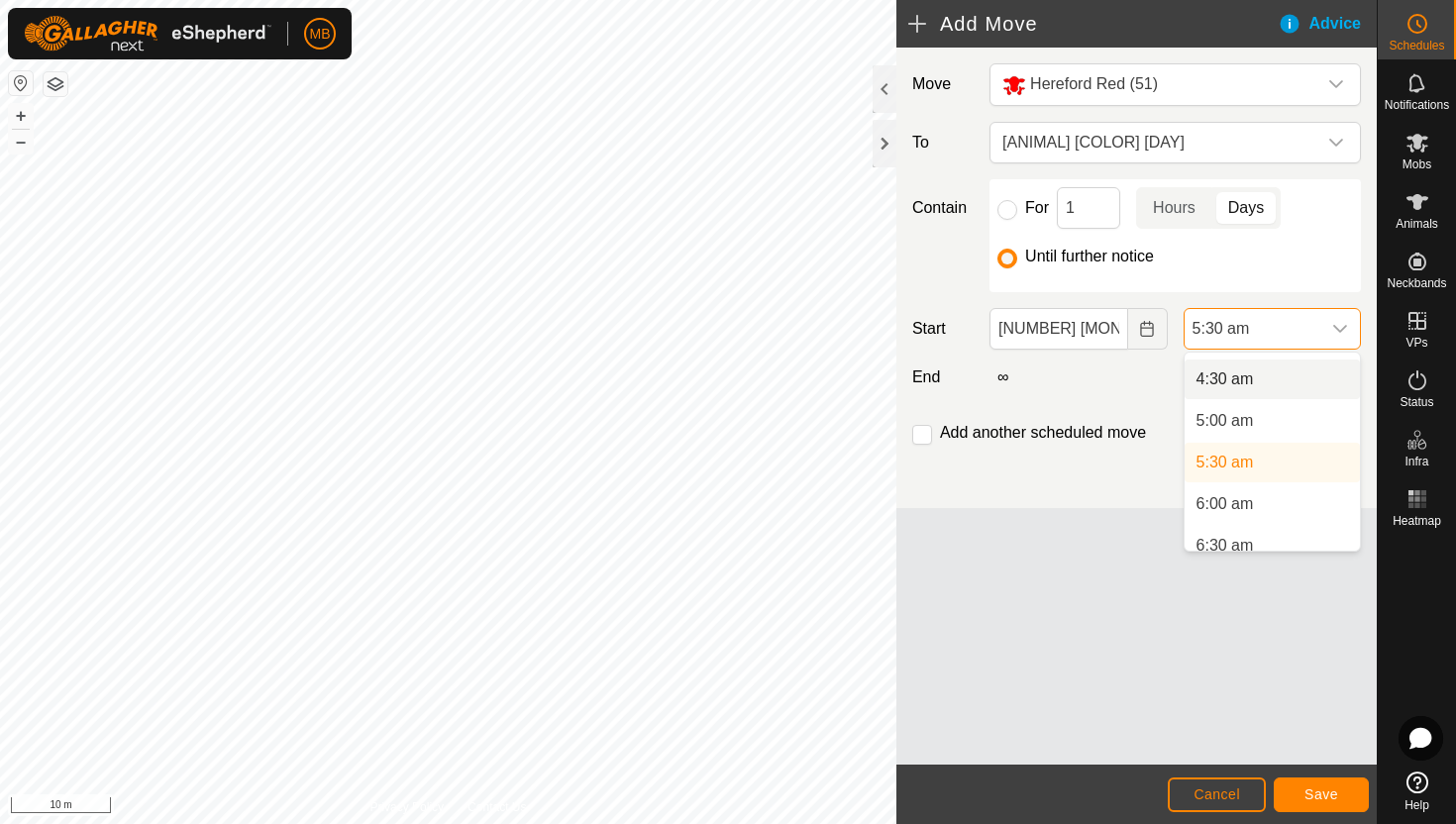 scroll, scrollTop: 374, scrollLeft: 0, axis: vertical 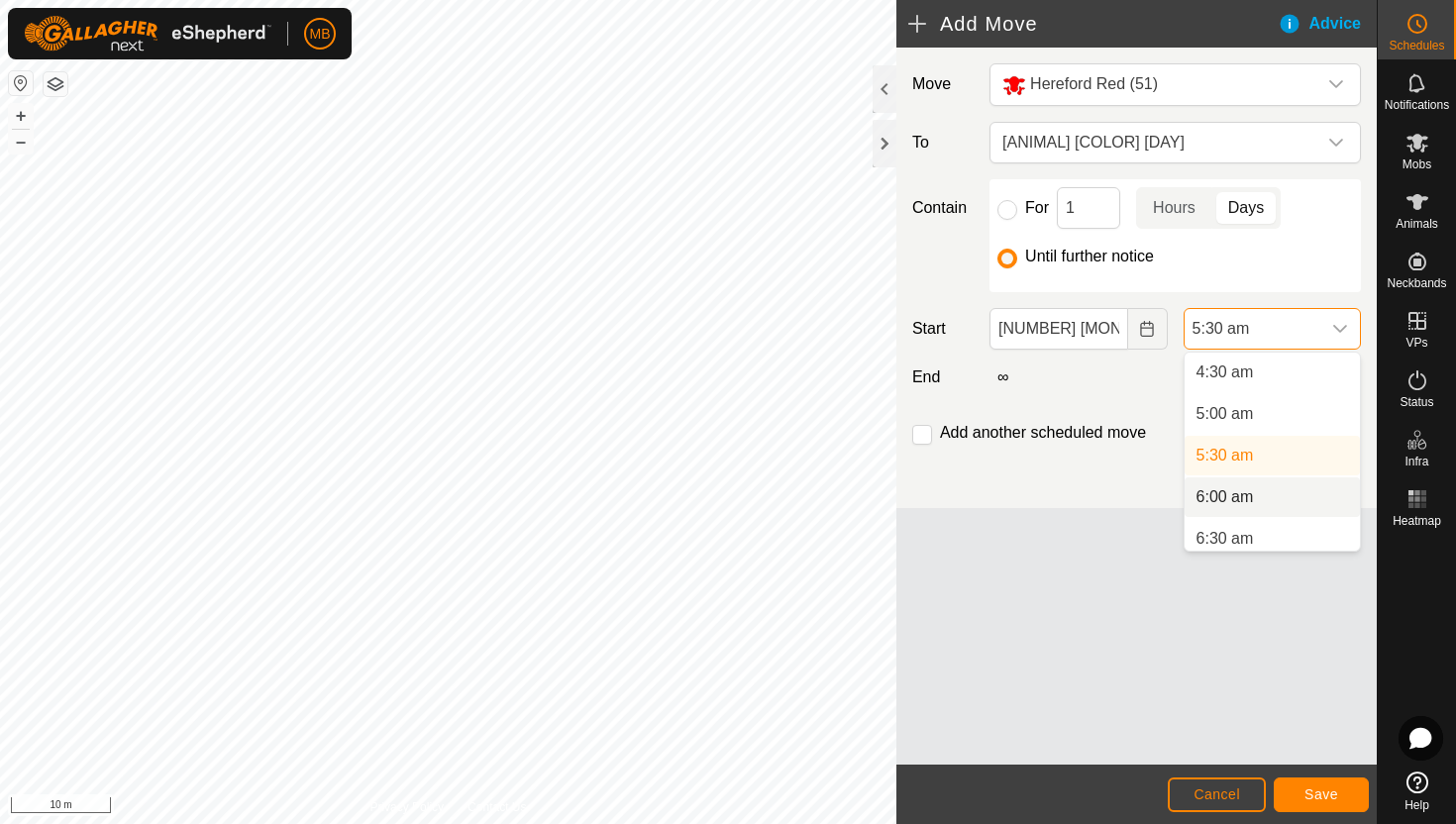 click on "6:00 am" at bounding box center [1272, 497] 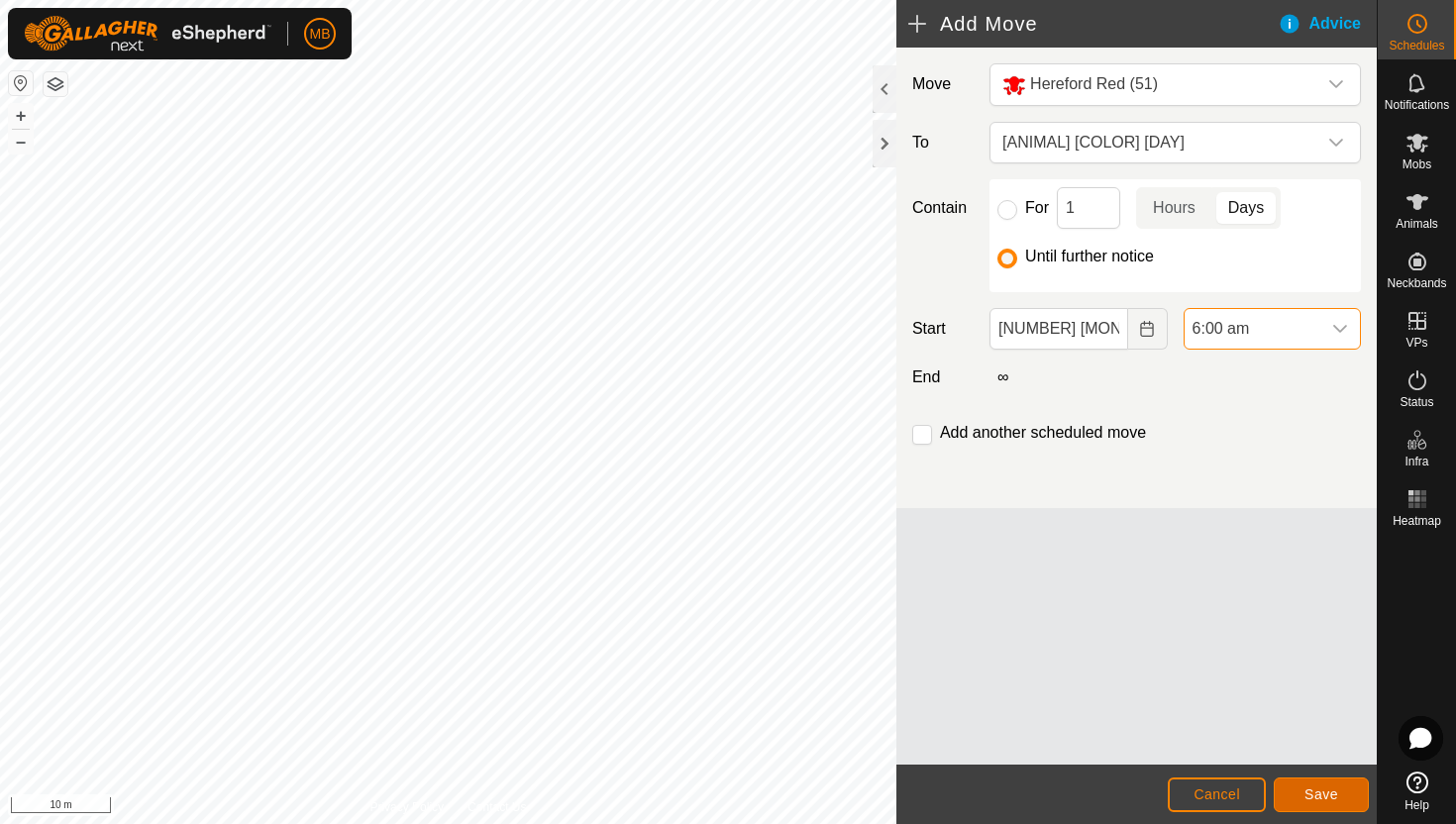 click on "Save" 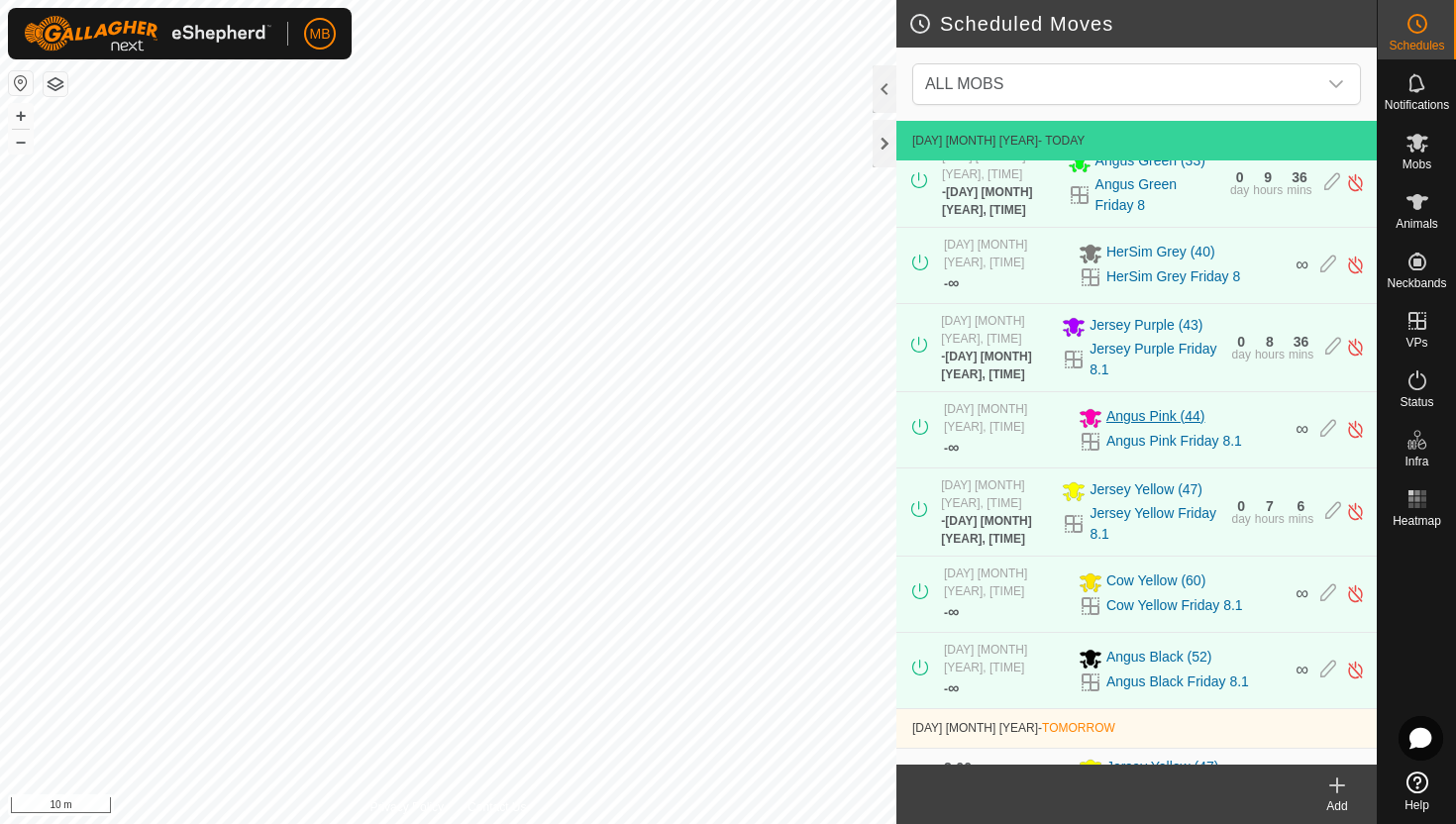 scroll, scrollTop: 502, scrollLeft: 0, axis: vertical 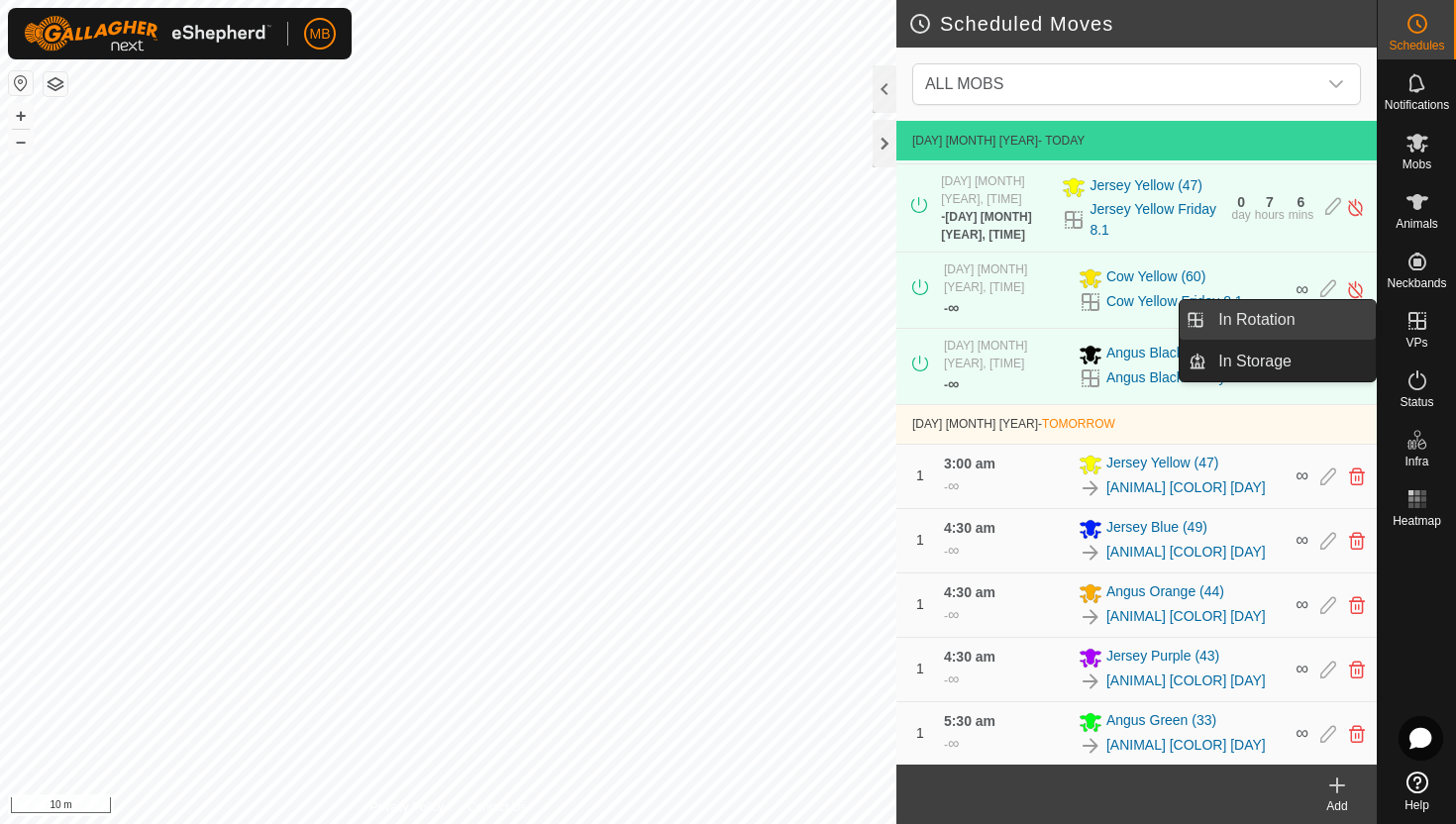 click on "In Rotation" at bounding box center (1291, 320) 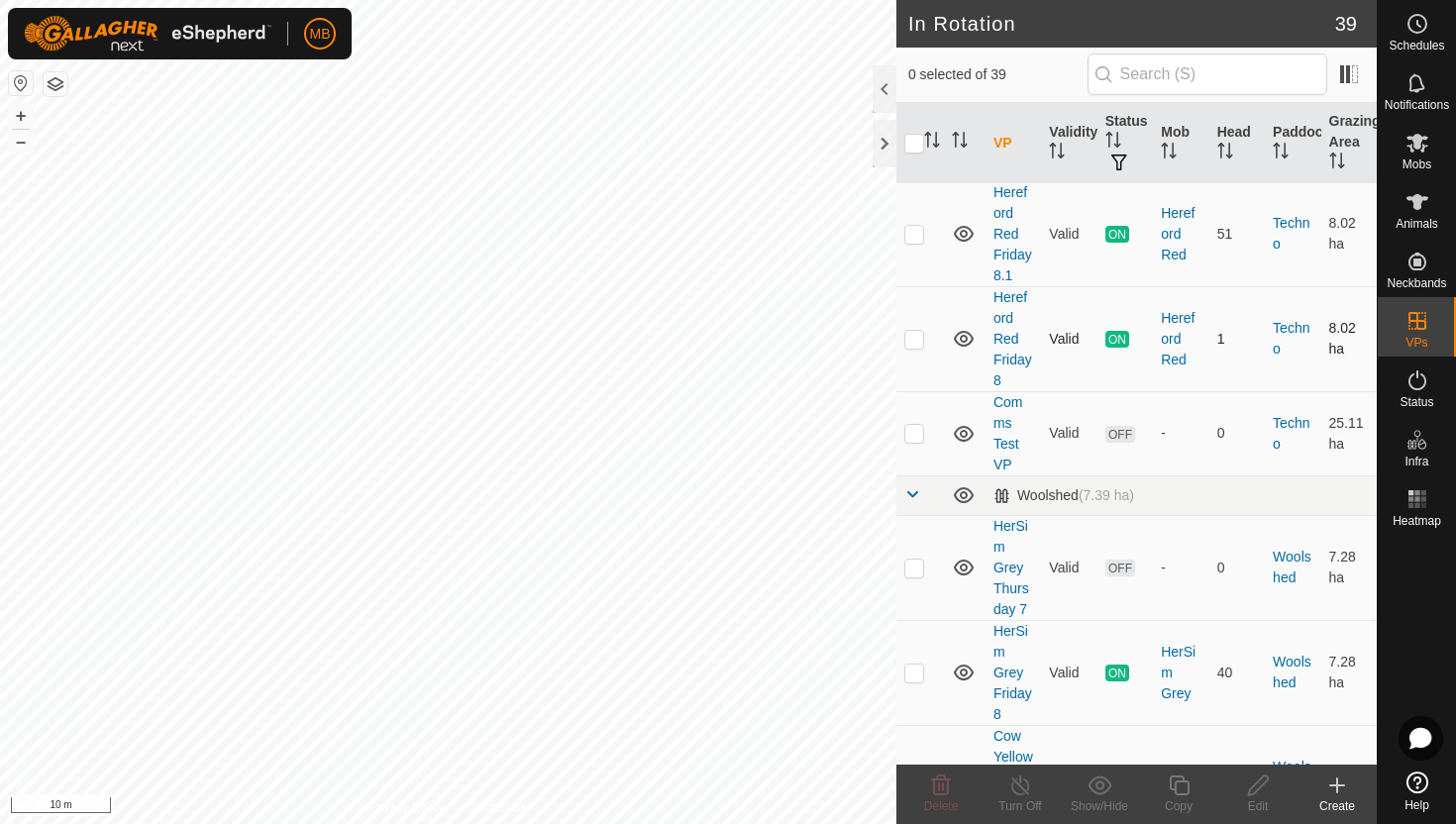 scroll, scrollTop: 2554, scrollLeft: 0, axis: vertical 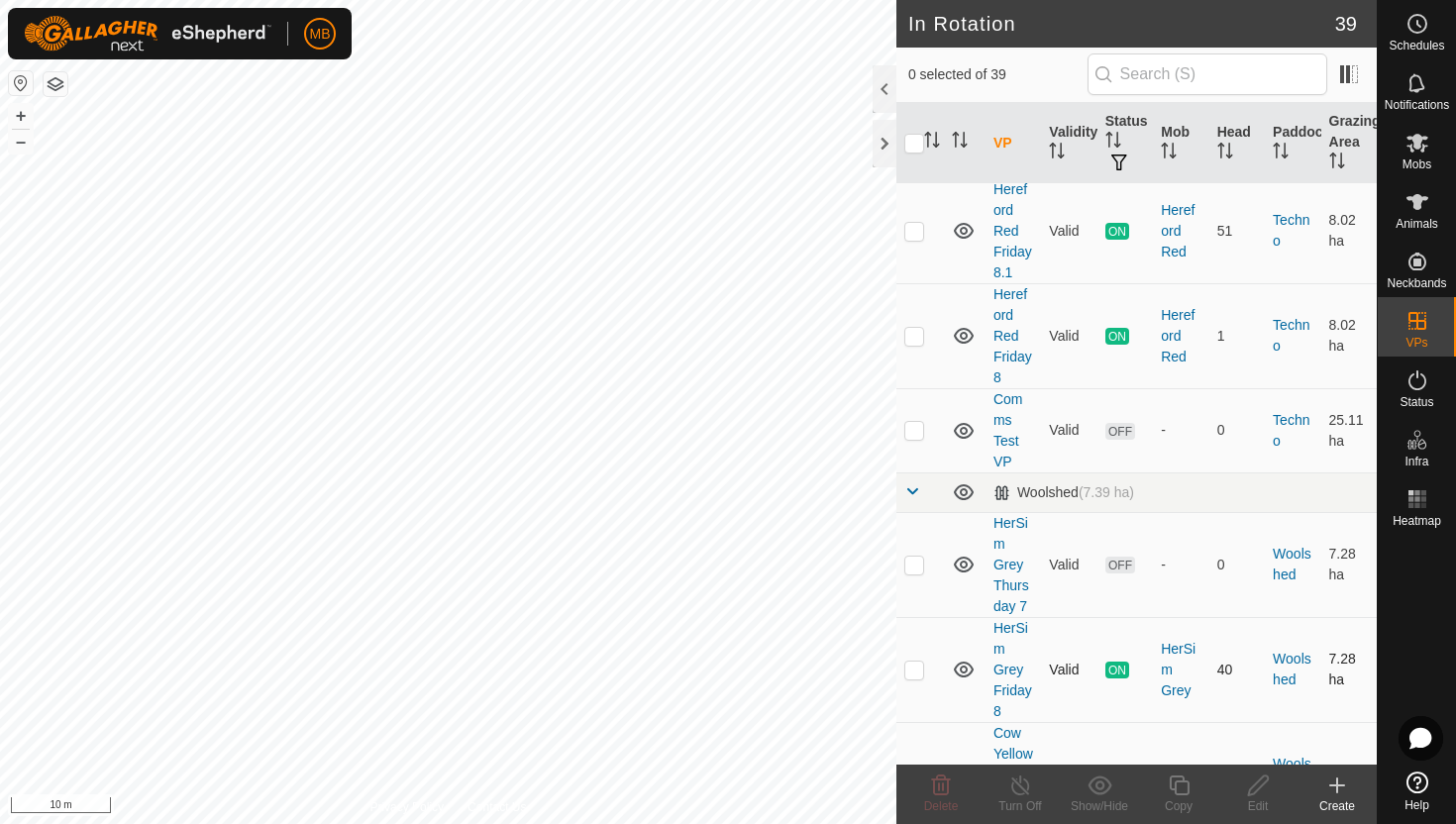click at bounding box center (914, 670) 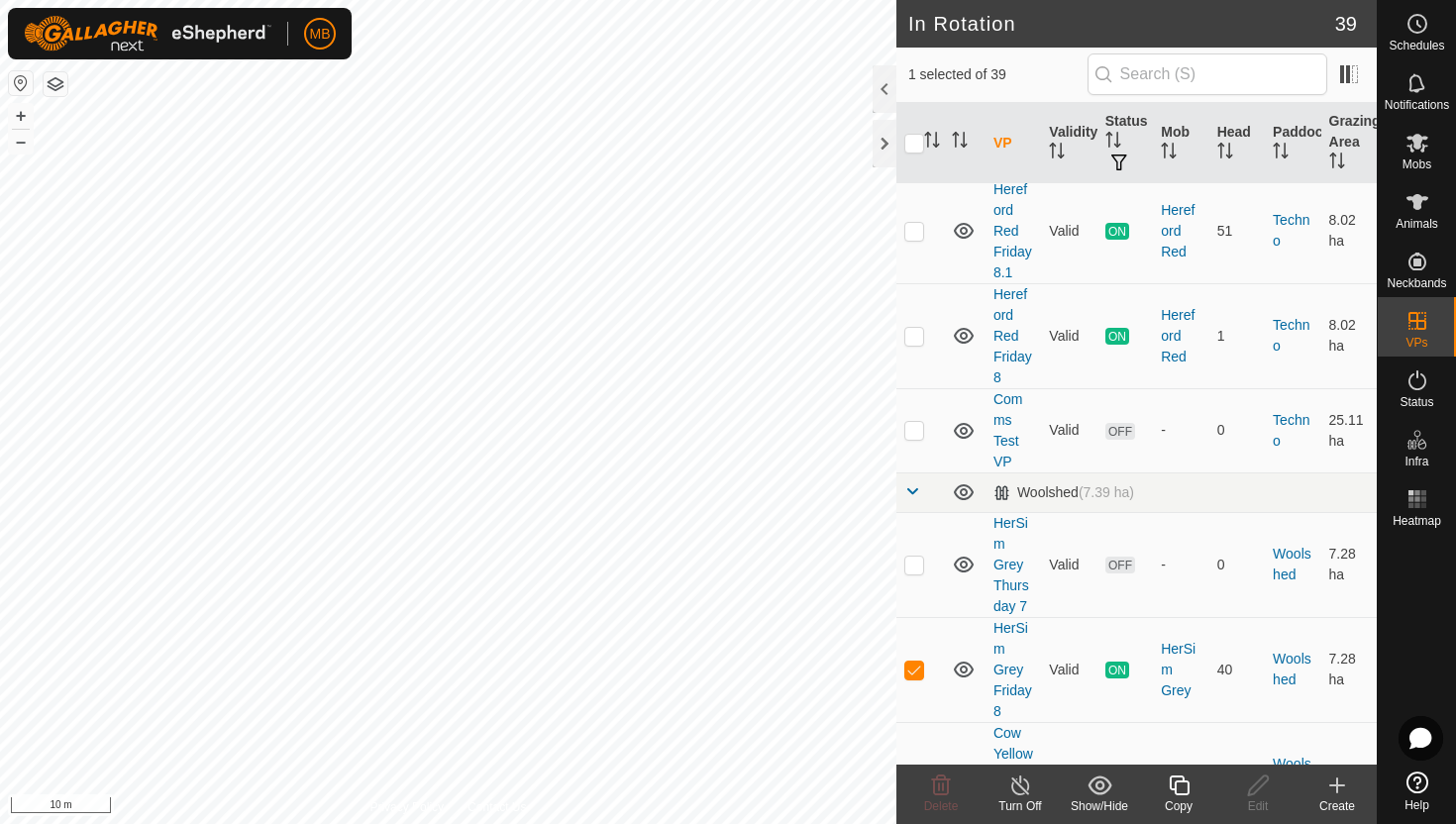 click 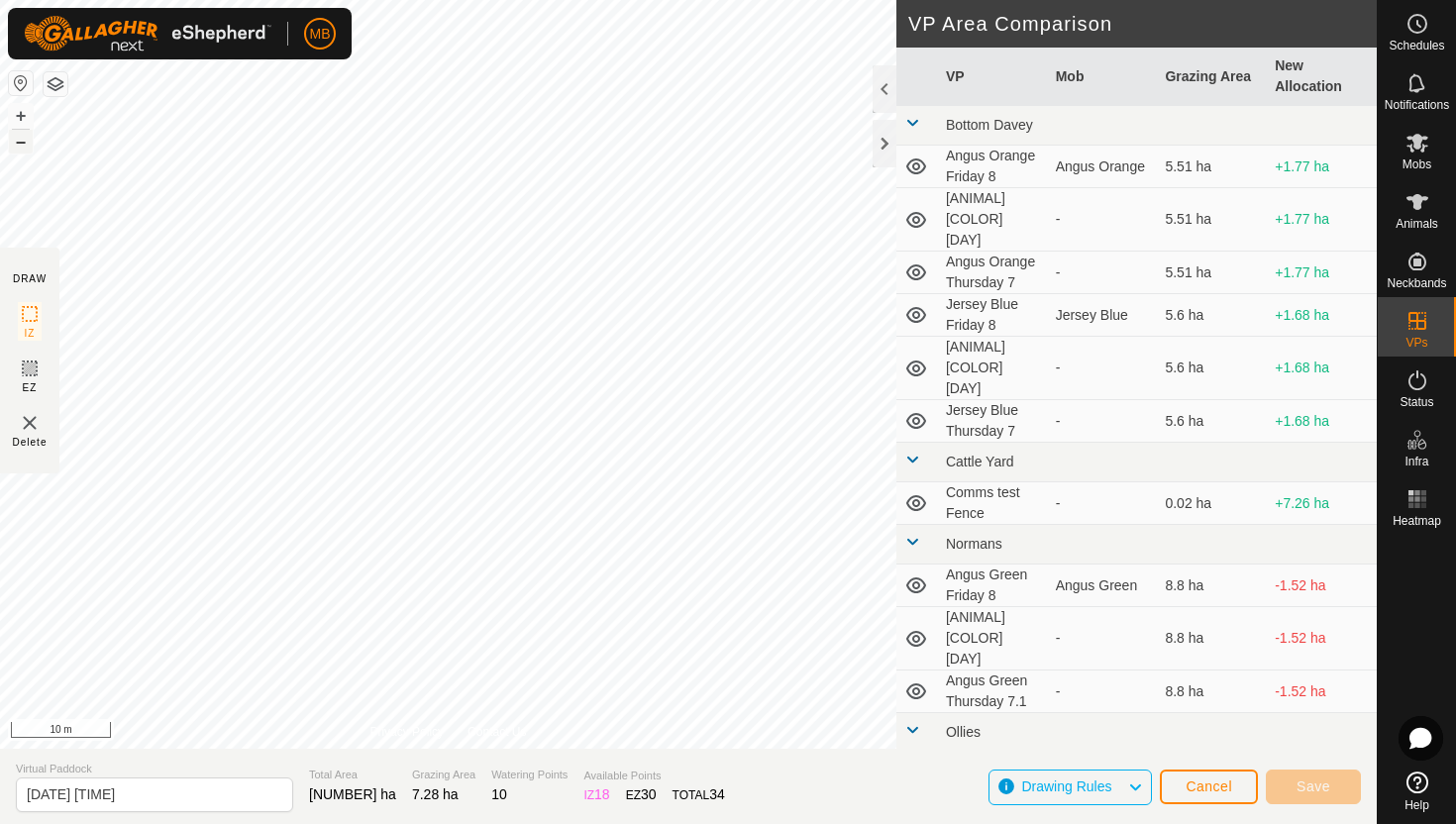 click on "–" at bounding box center (21, 142) 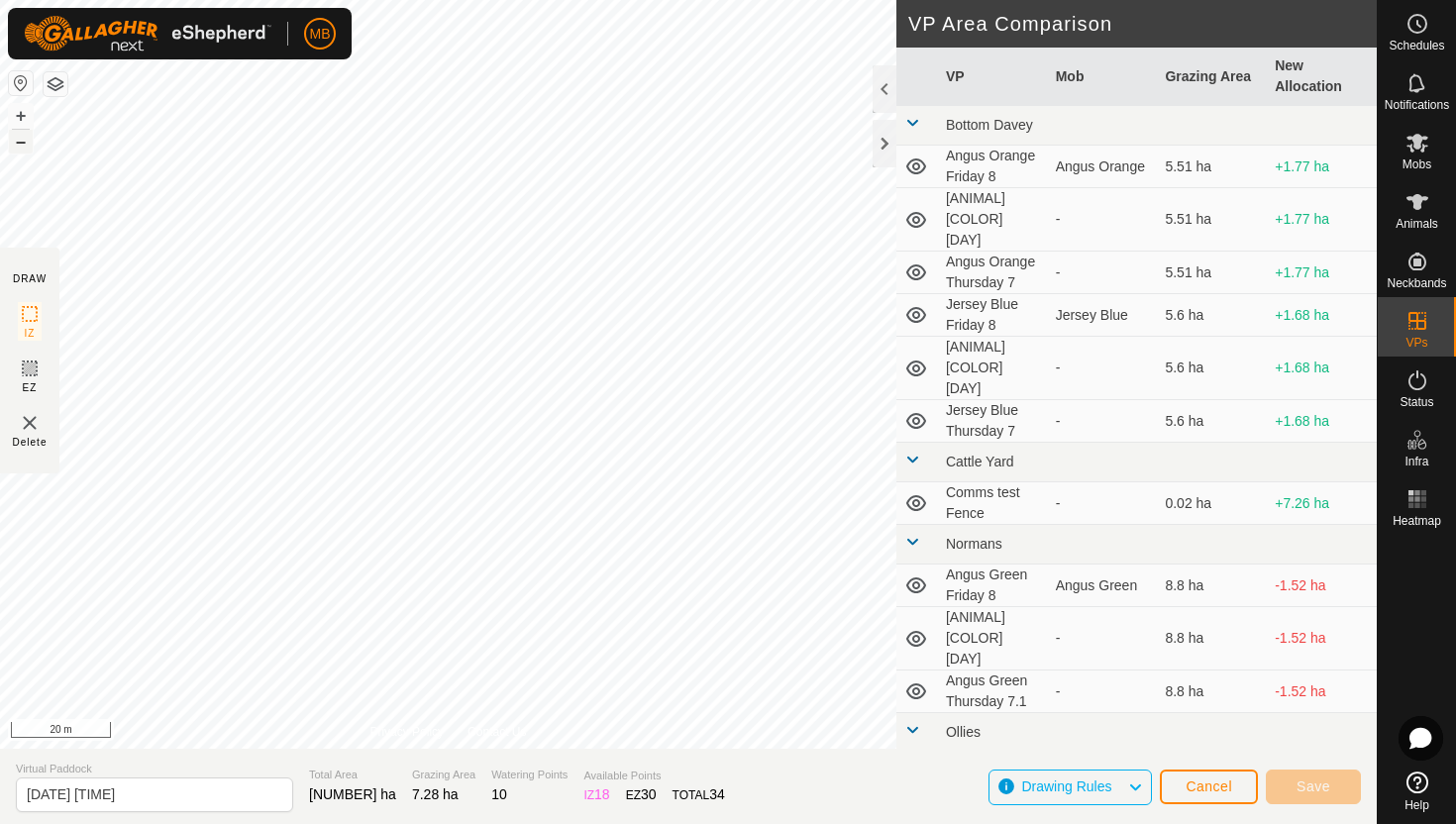 click on "–" at bounding box center [21, 142] 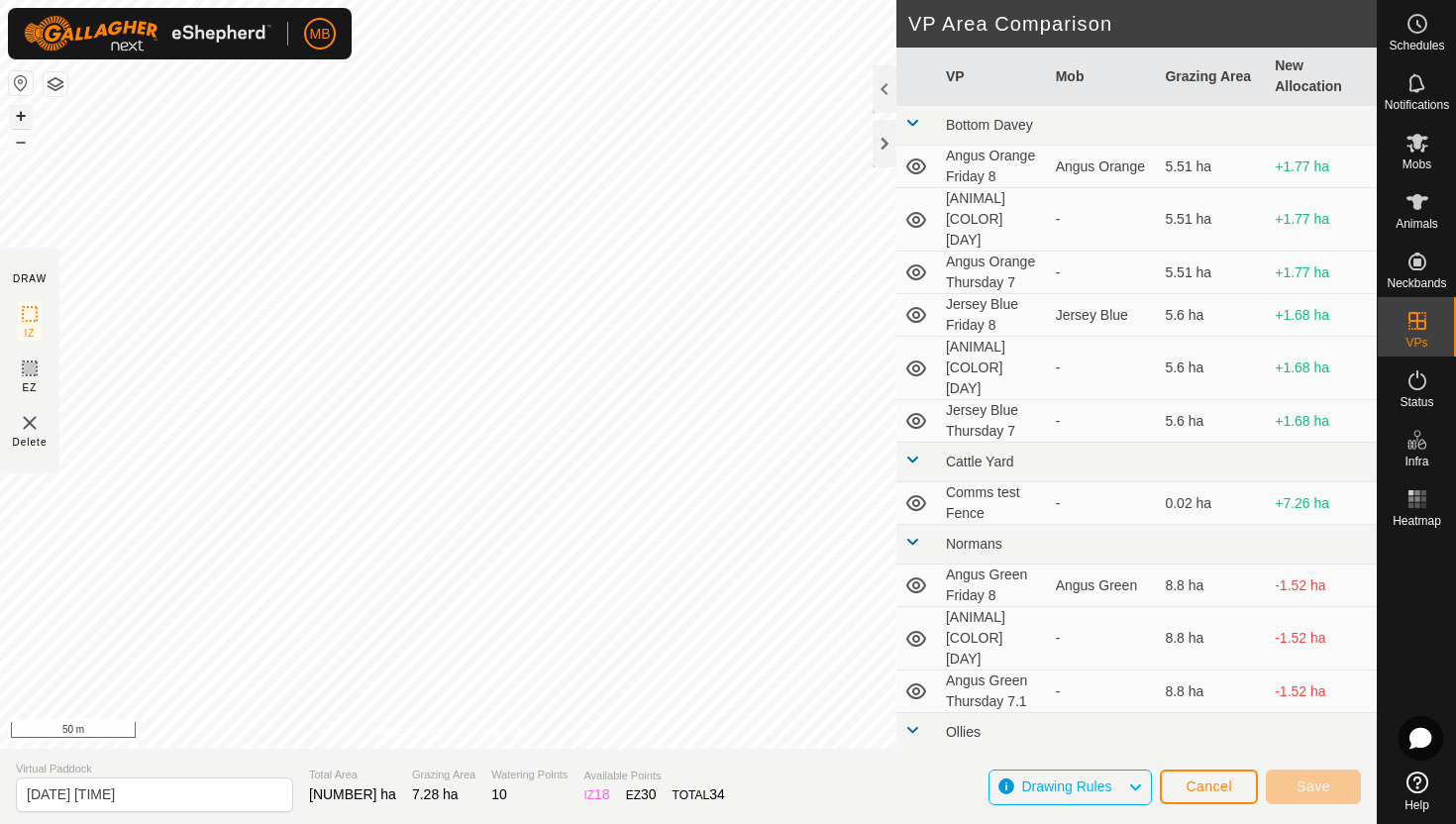 click on "+" at bounding box center [21, 116] 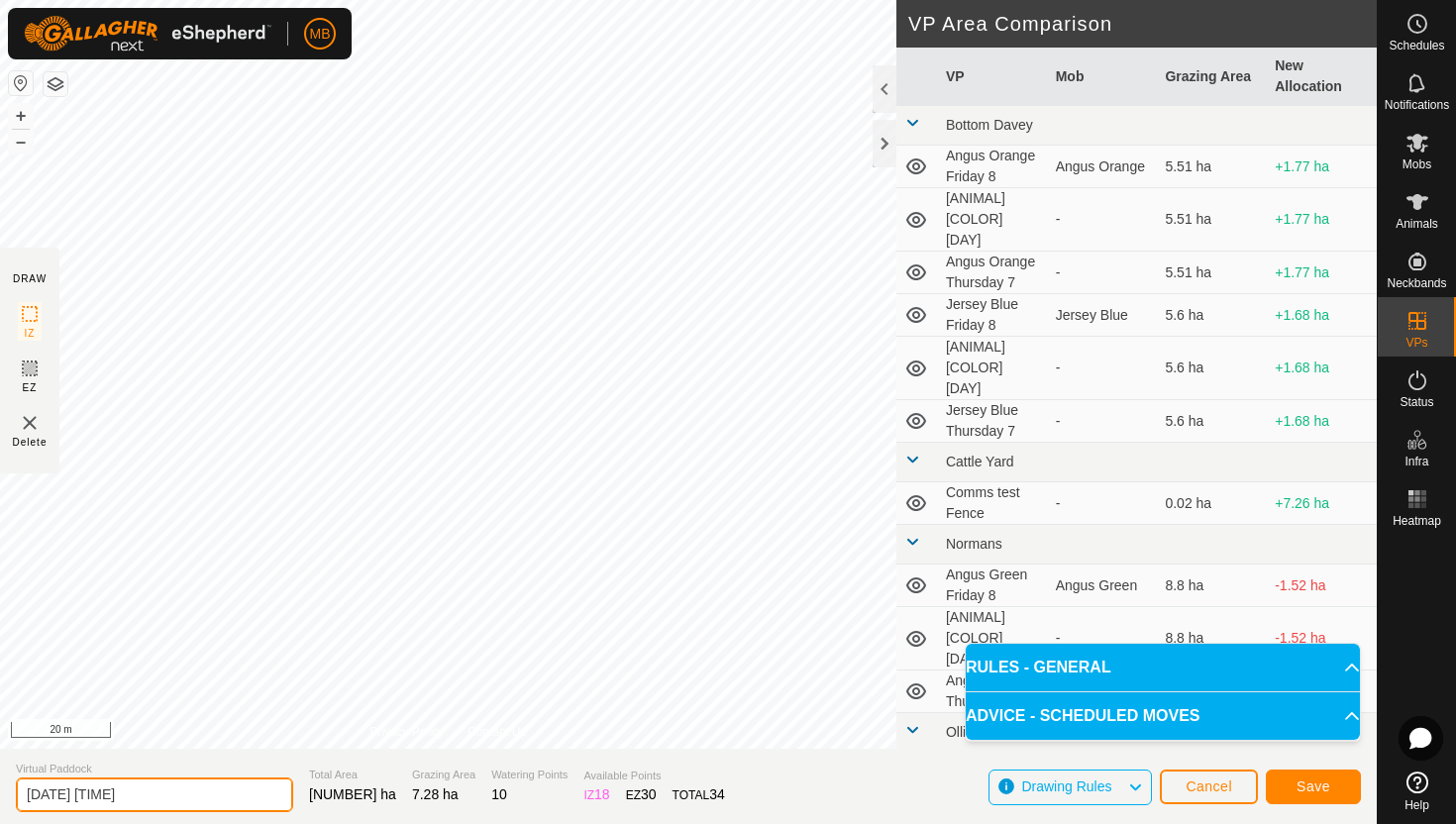 click on "2025-08-08 195448" 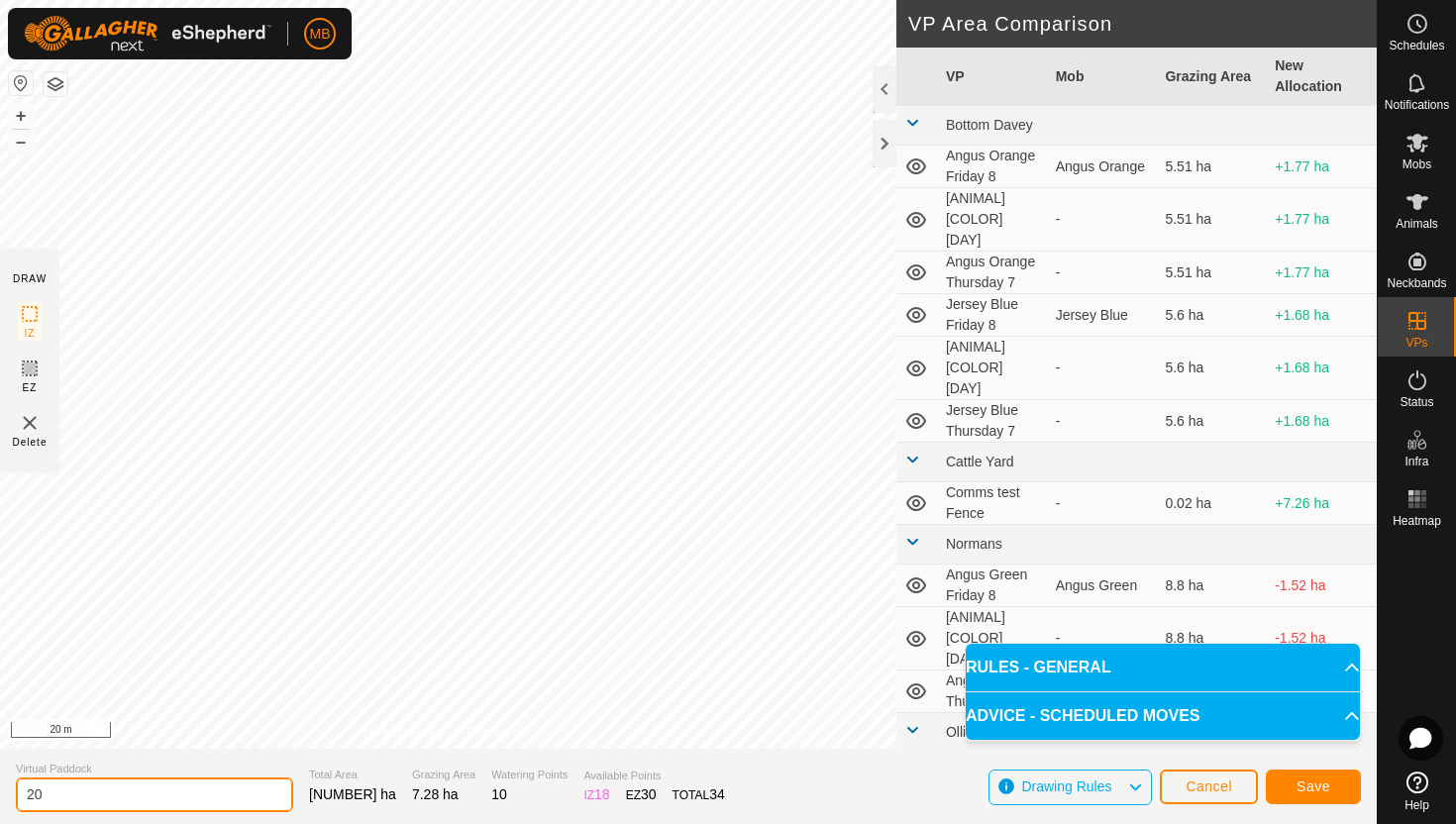 type on "2" 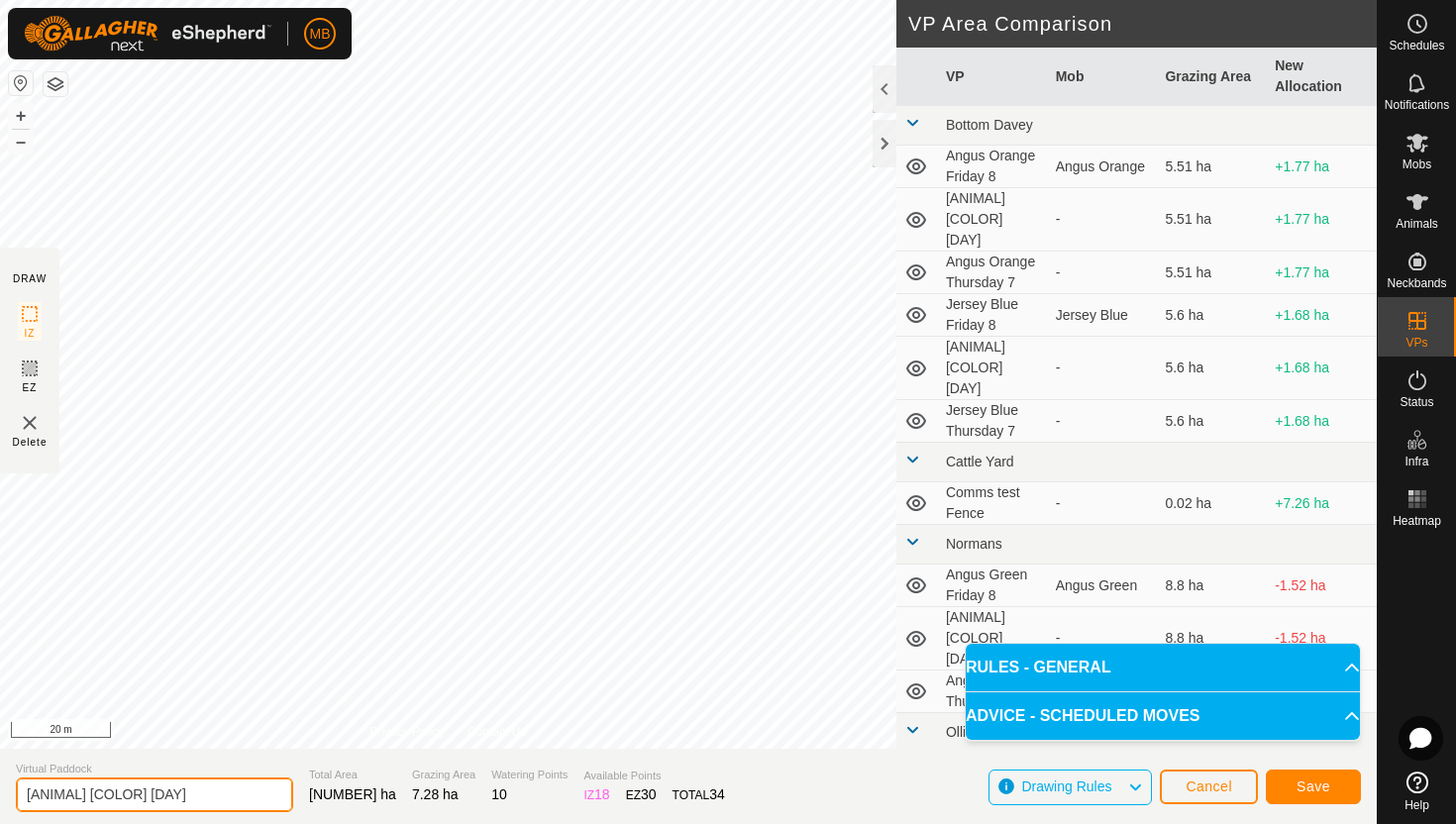 type on "HerSim Grey Saturday 9" 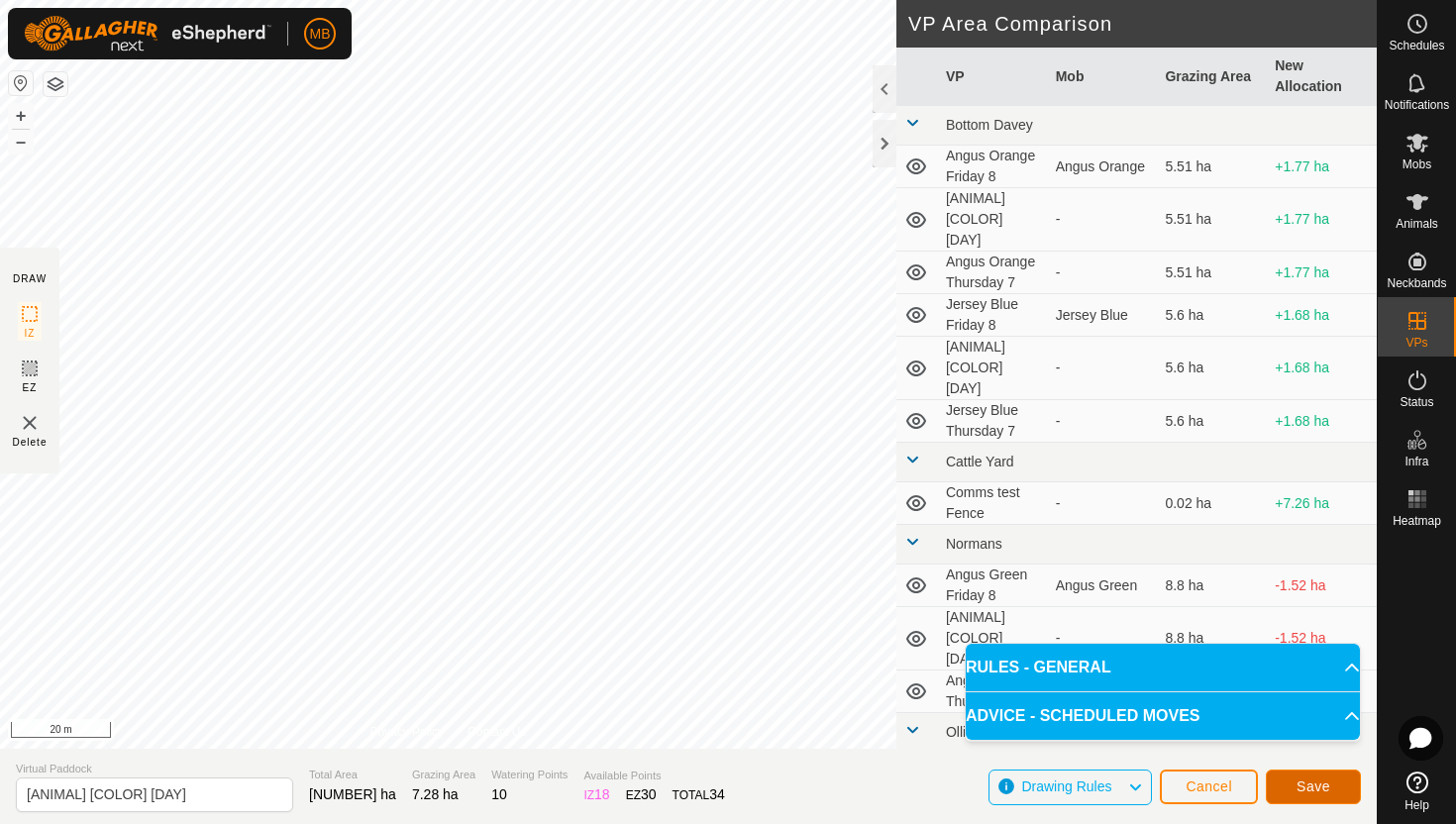 click on "Save" 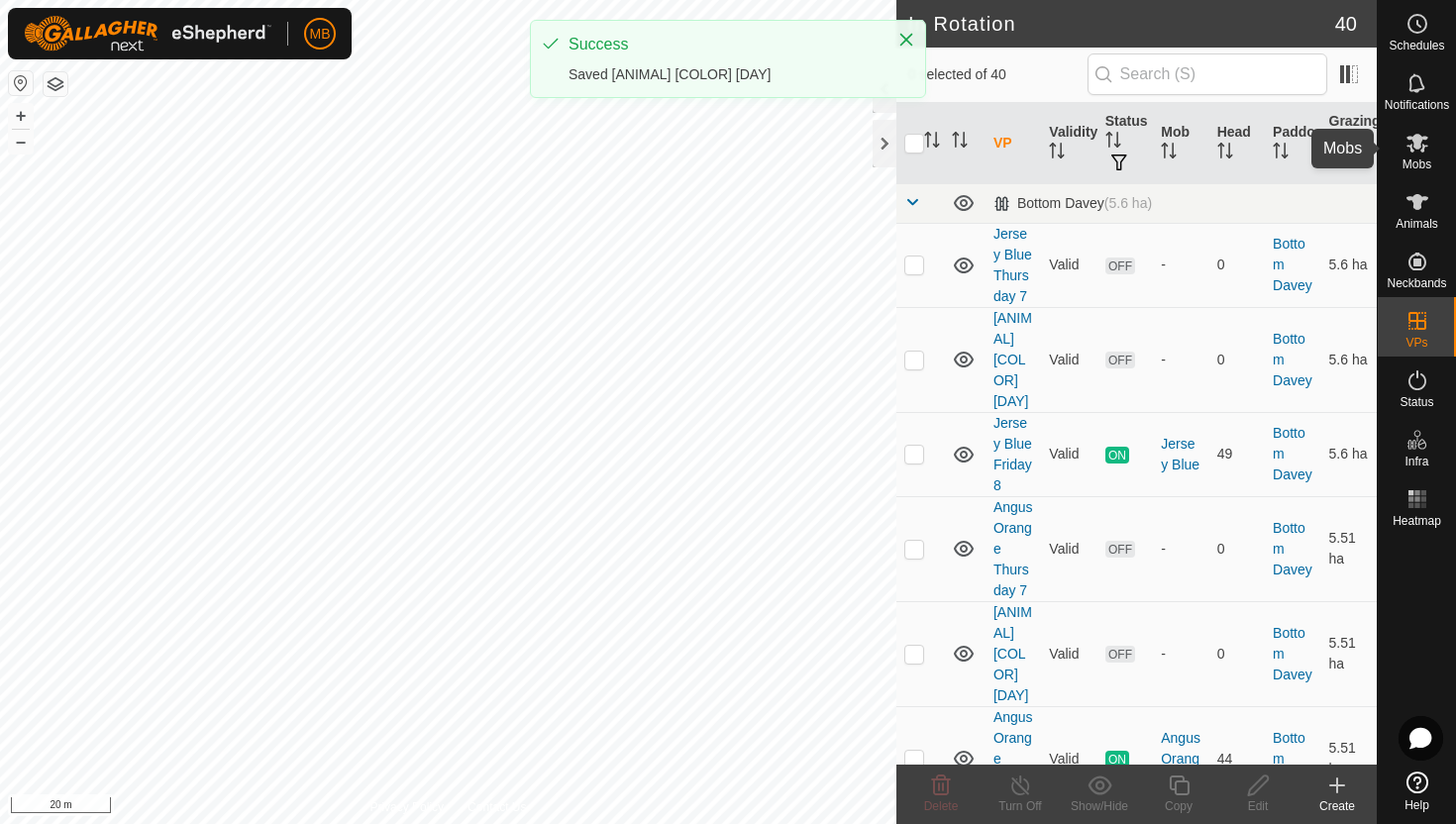 click 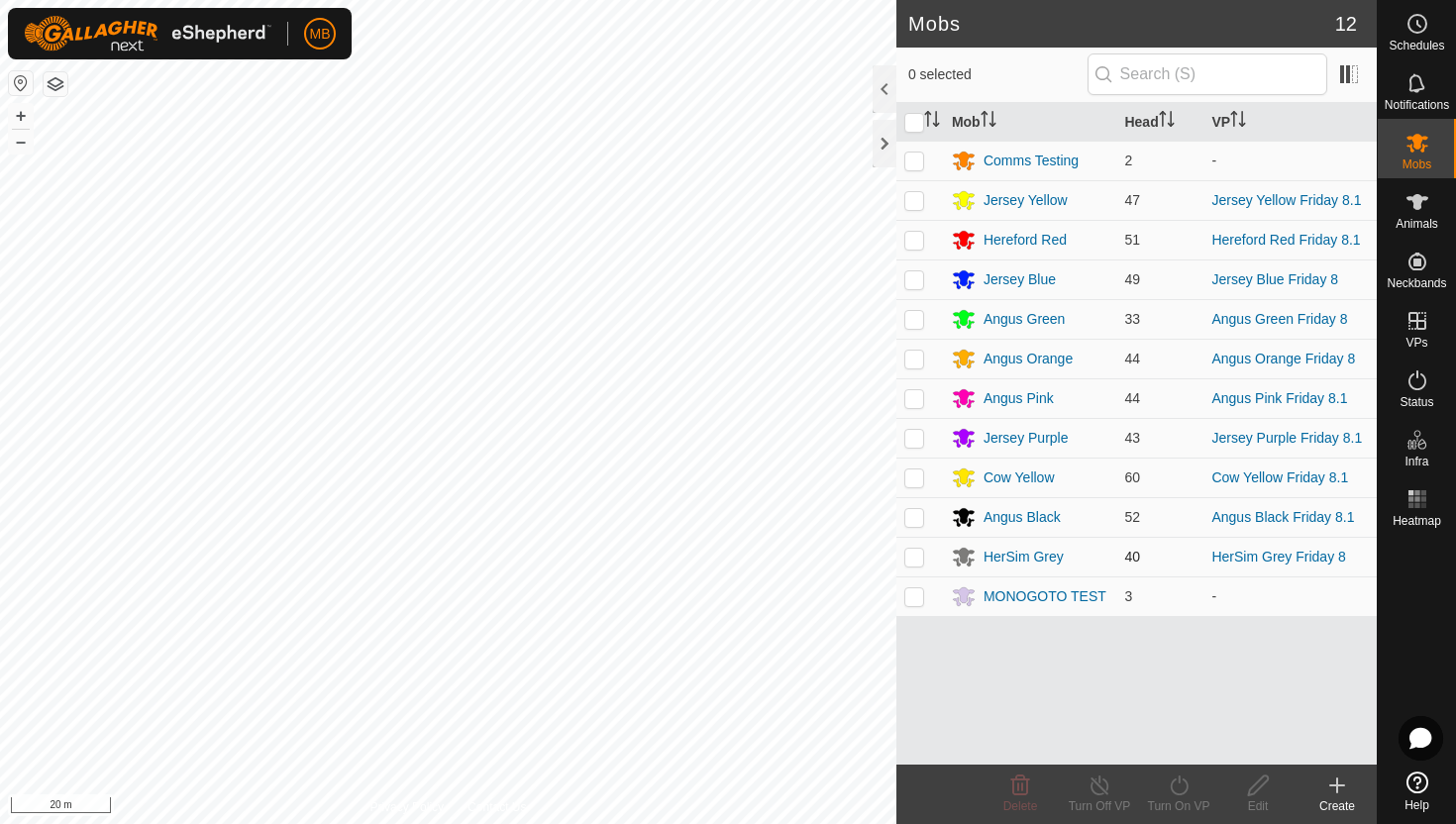 click at bounding box center (914, 557) 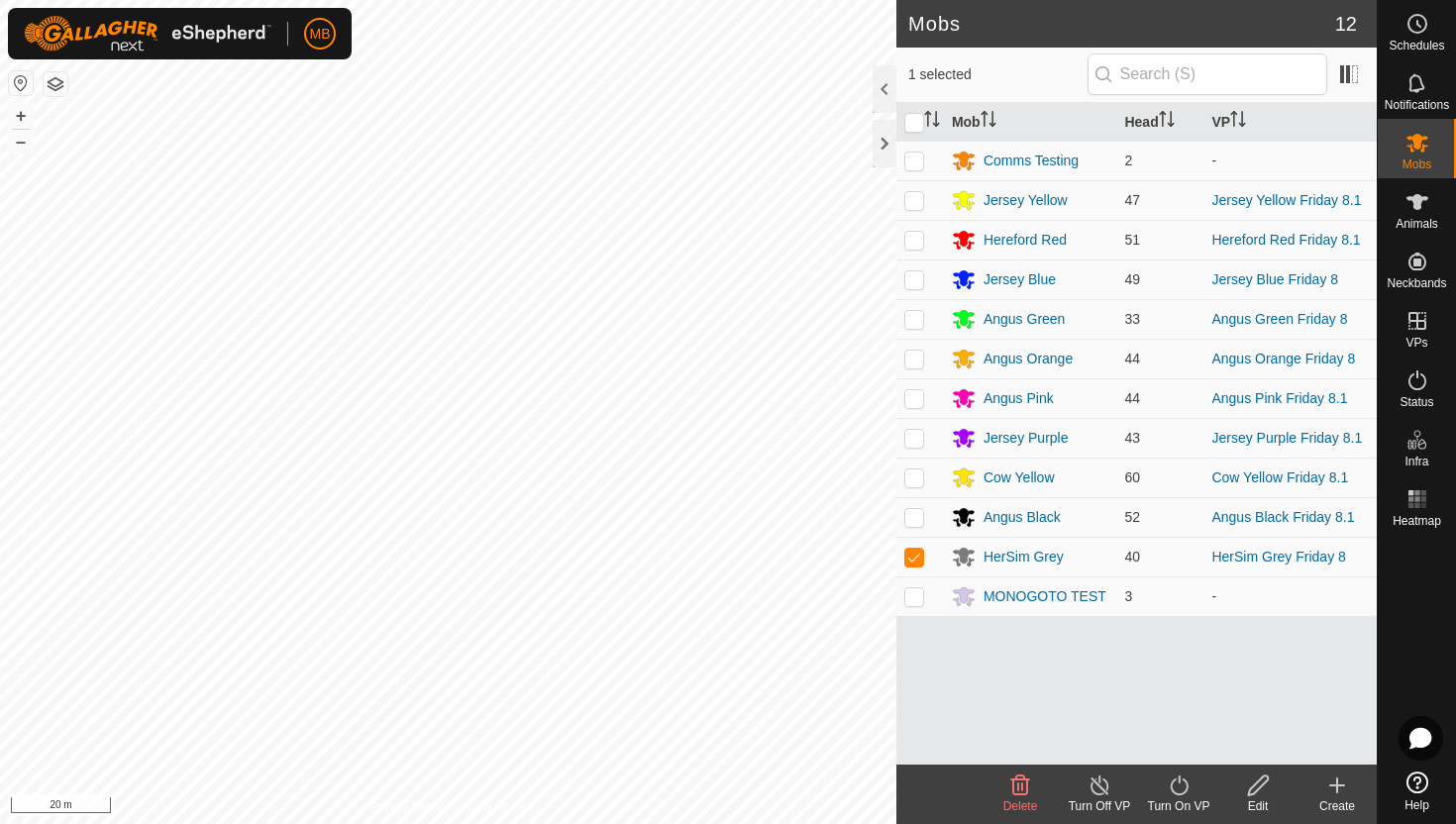 click 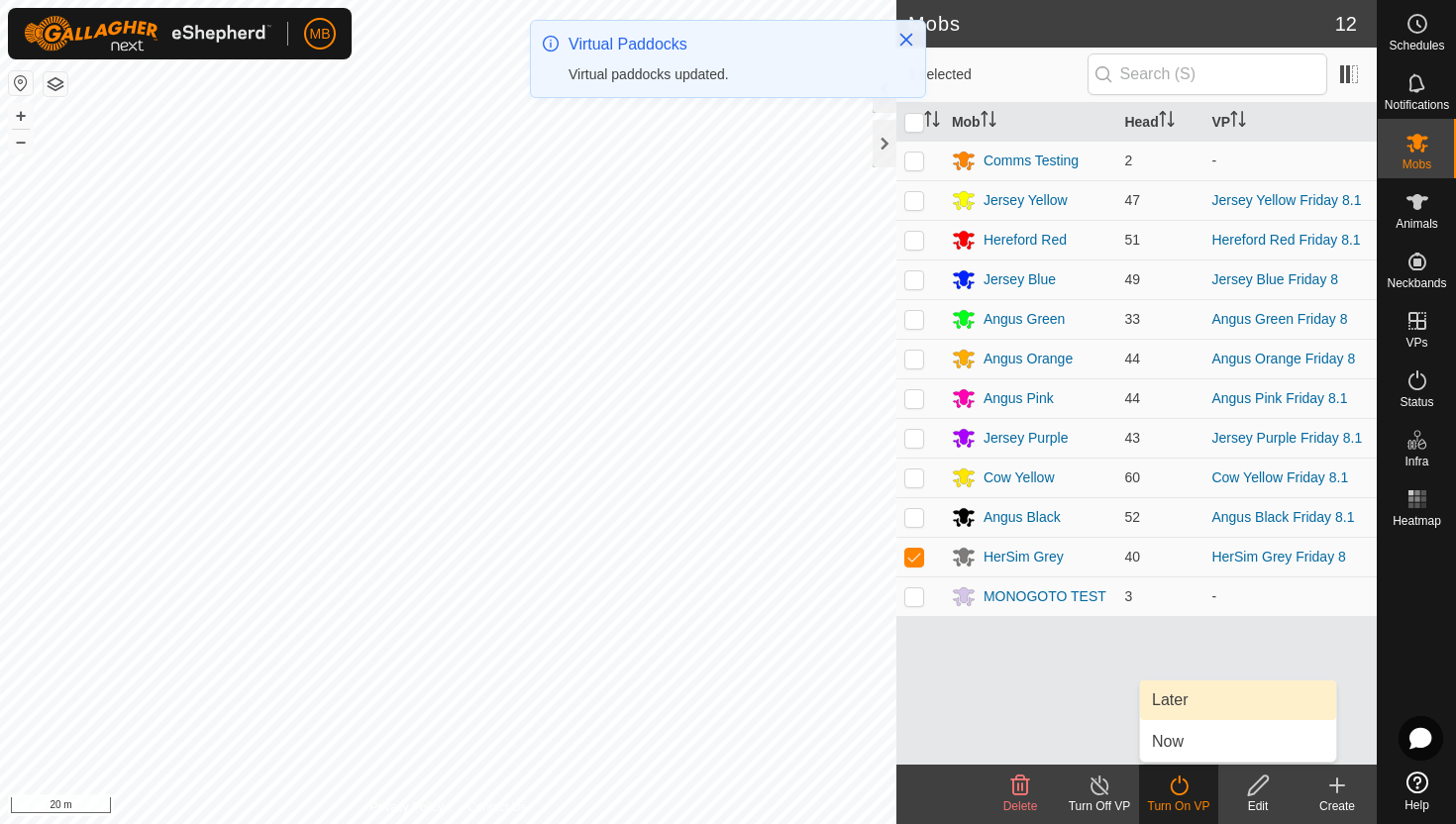 click on "Later" at bounding box center [1238, 700] 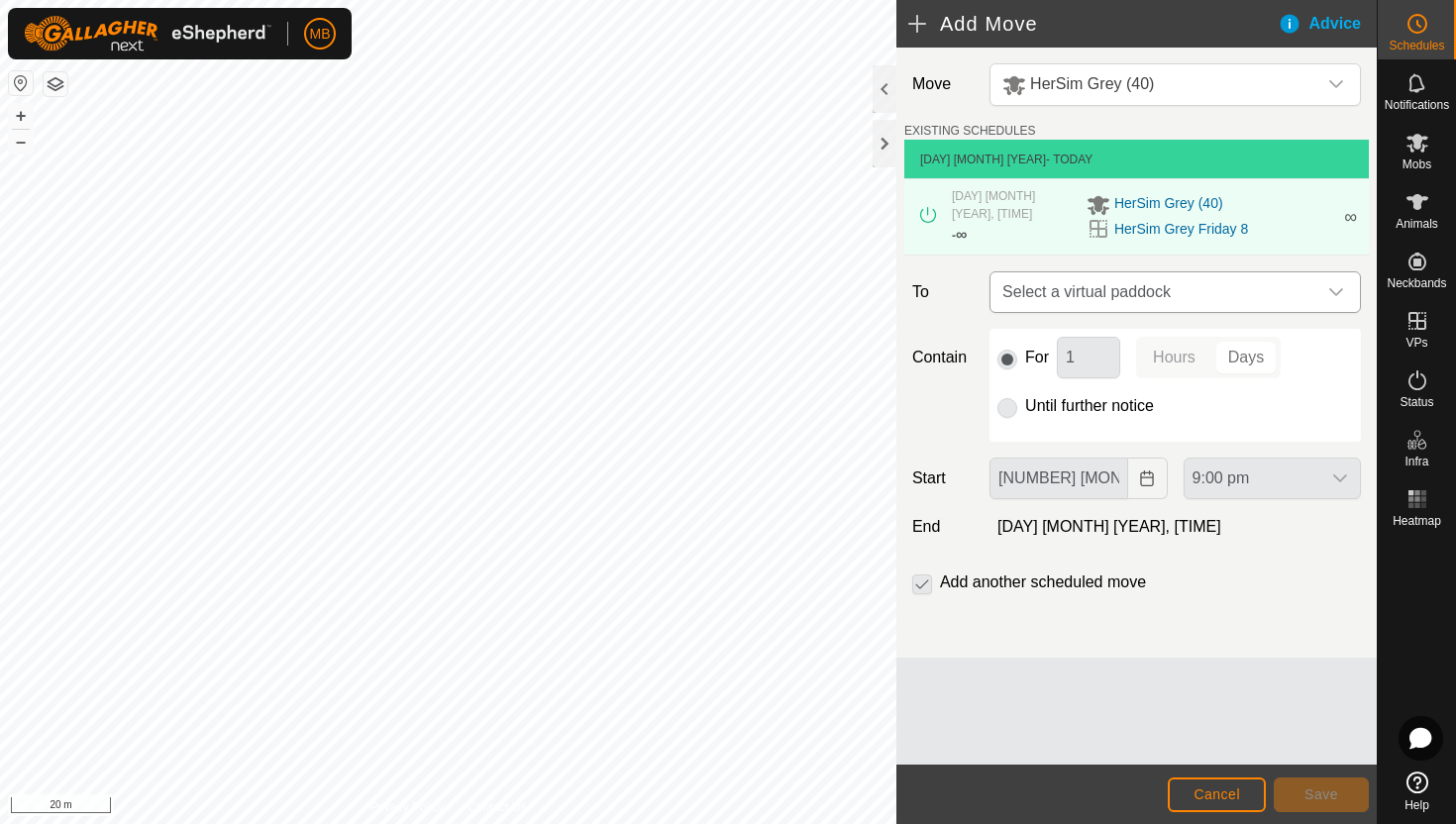 click 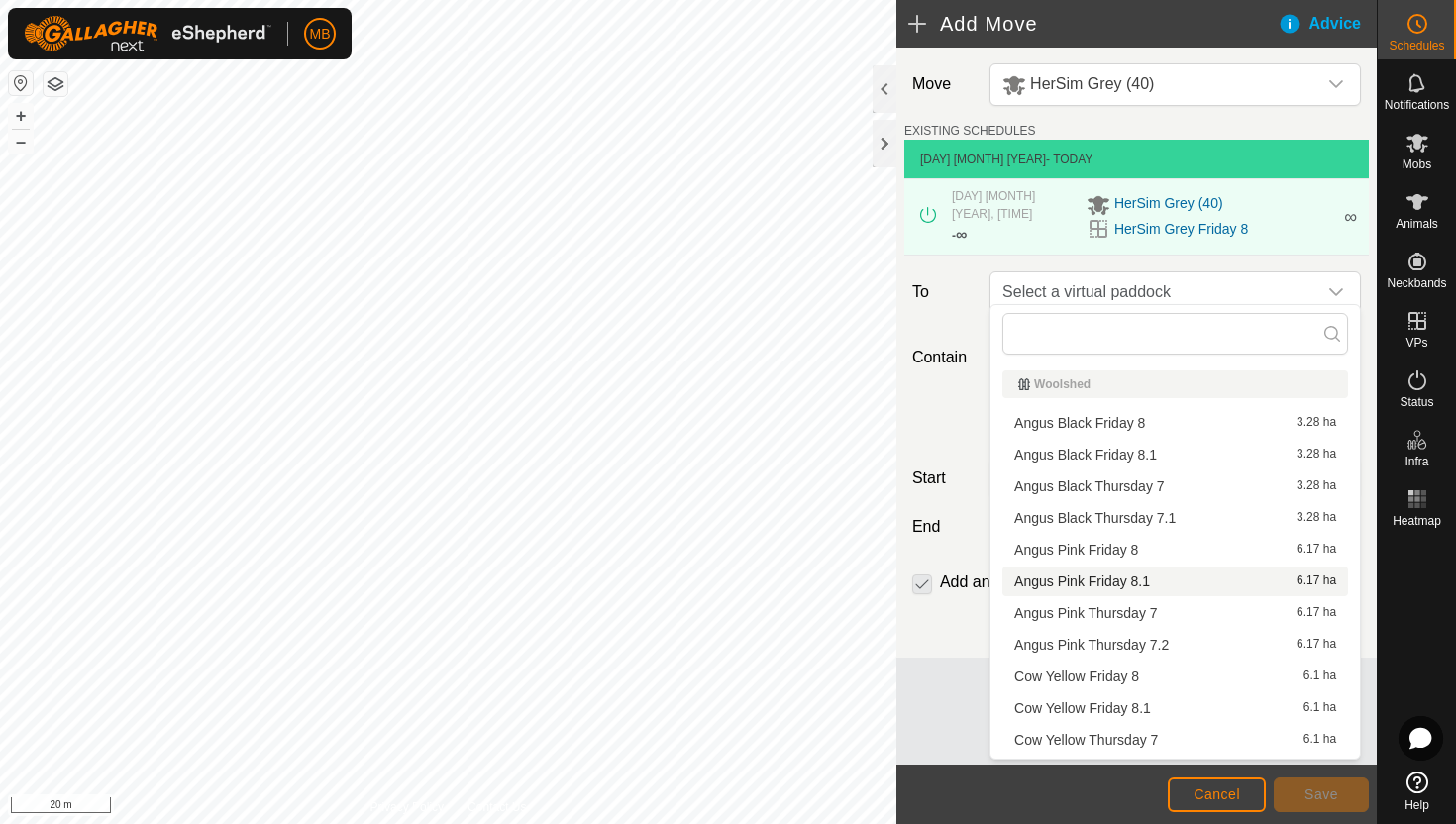scroll, scrollTop: 91, scrollLeft: 0, axis: vertical 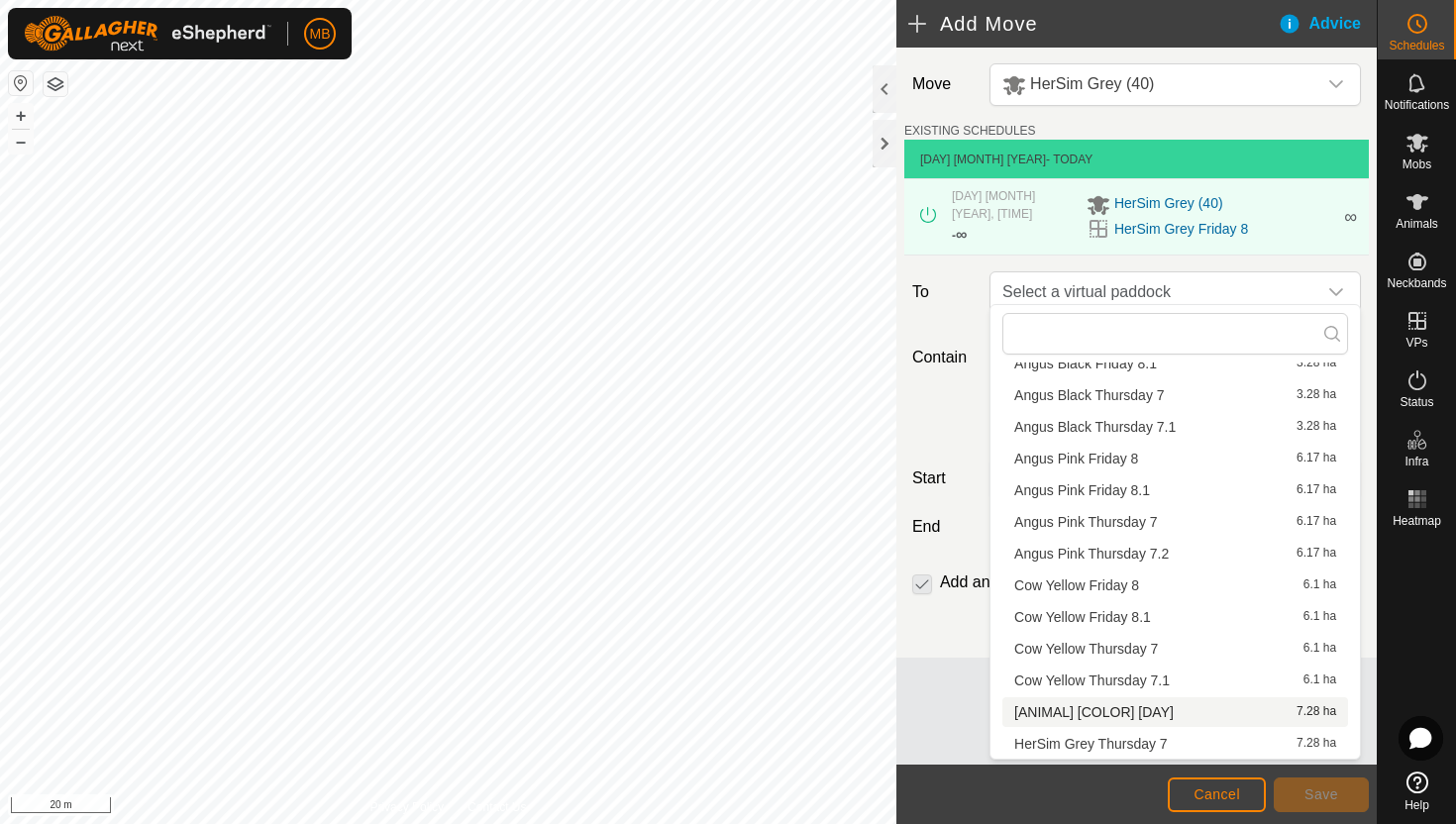 click on "HerSim Grey Saturday 9  7.28 ha" at bounding box center (1175, 712) 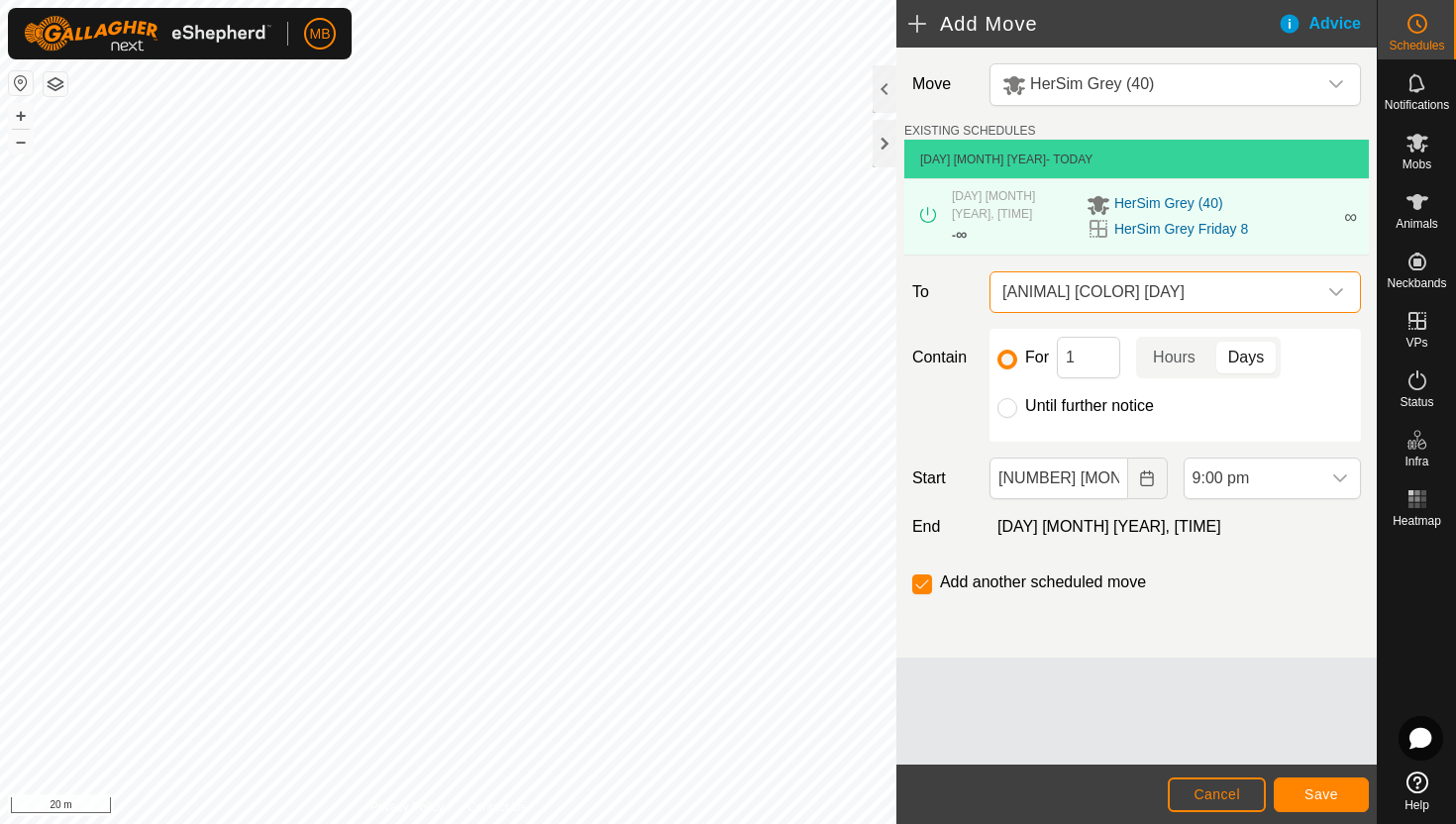 click on "Until further notice" 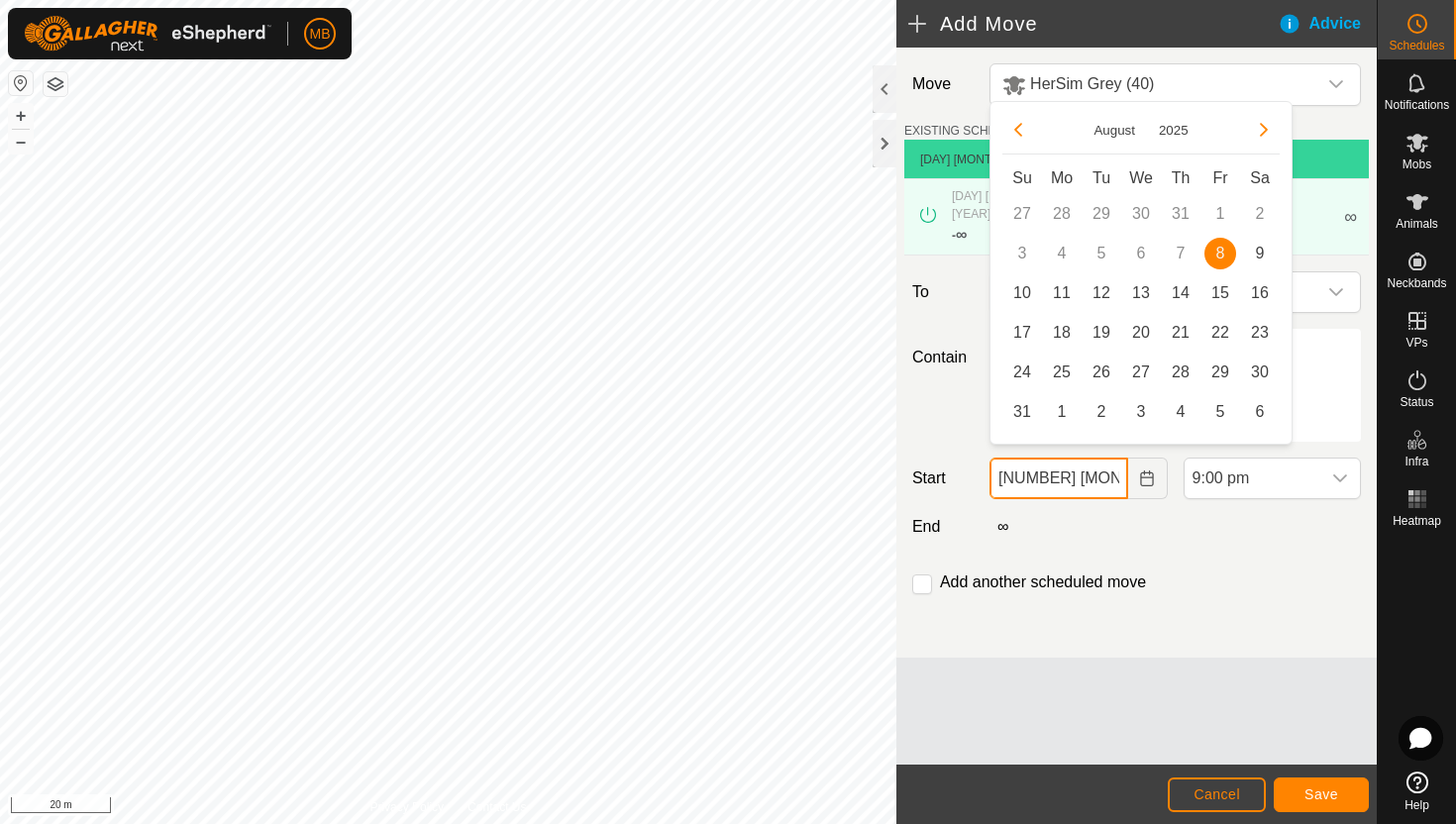 click on "08 Aug, 2025" 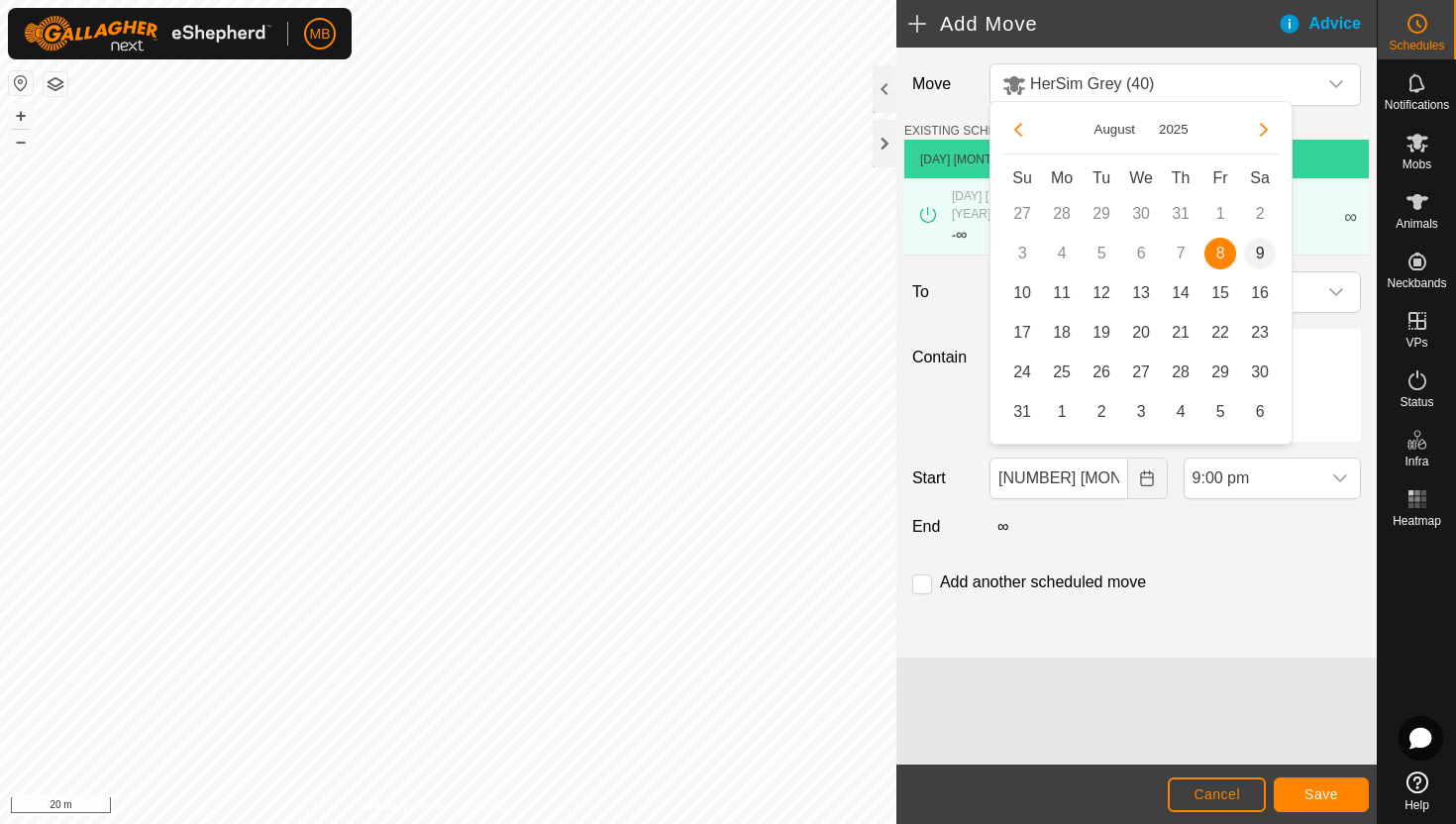 click on "9" at bounding box center (1260, 254) 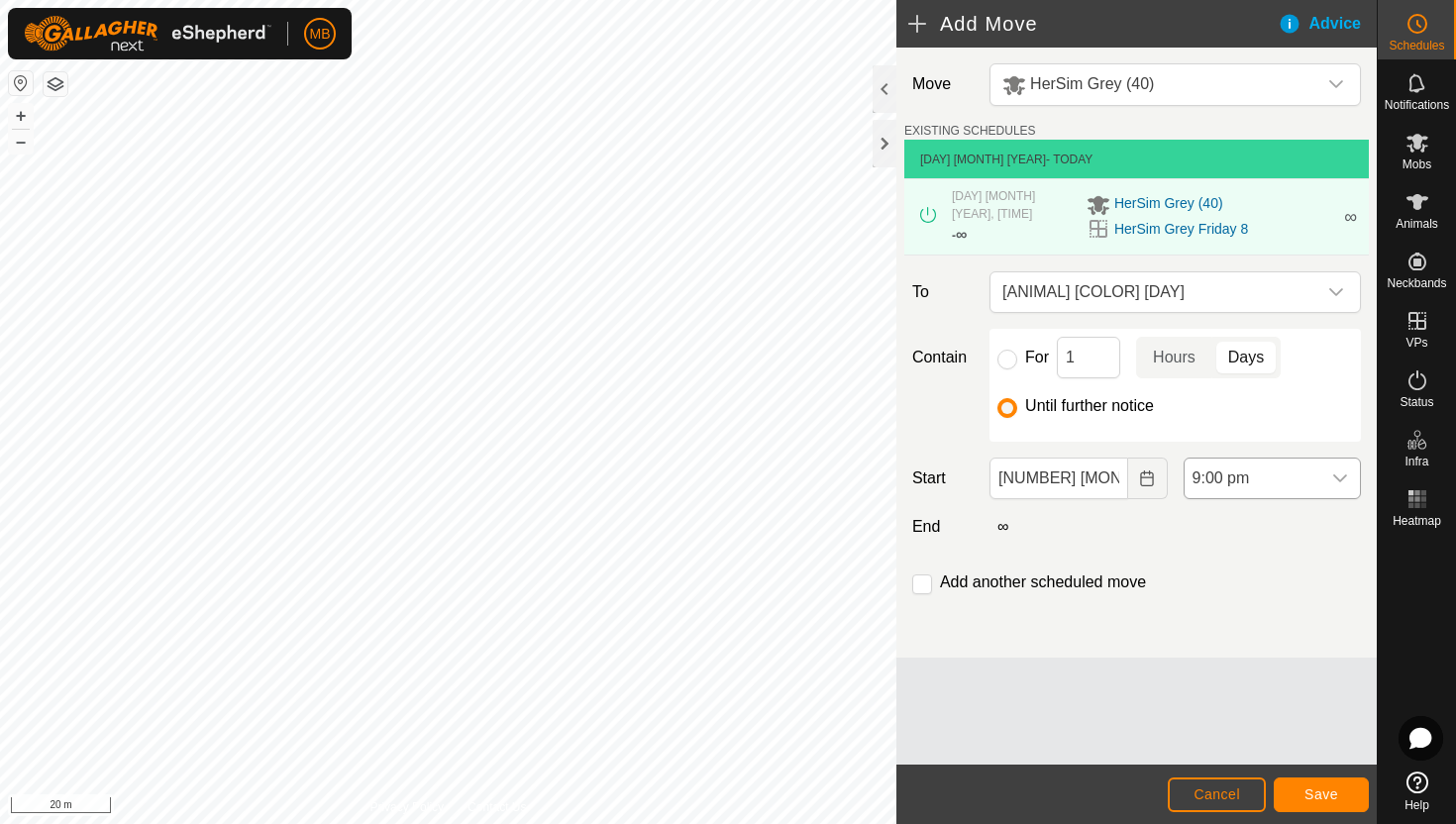 click on "9:00 pm" at bounding box center [1252, 478] 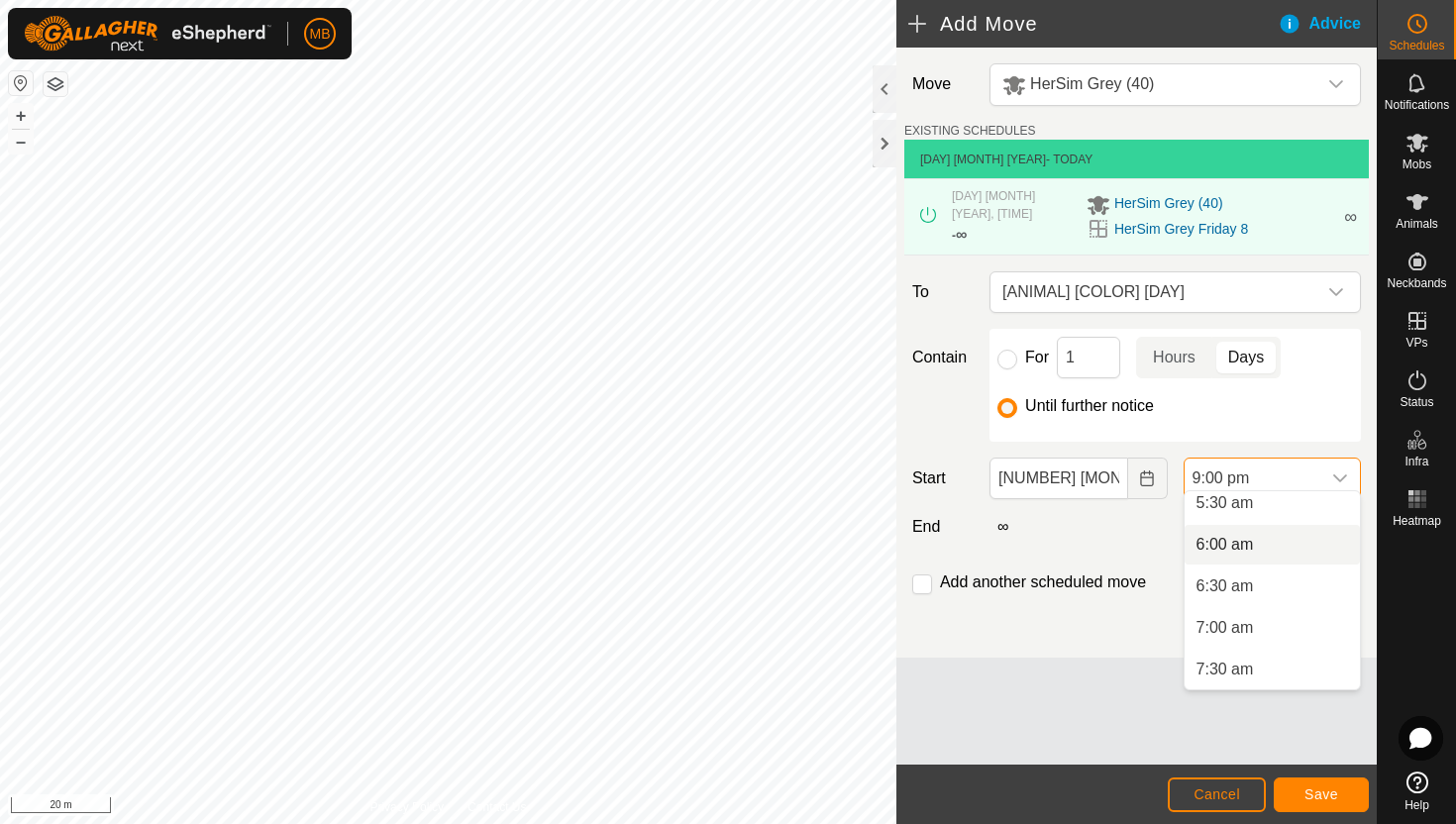 scroll, scrollTop: 458, scrollLeft: 0, axis: vertical 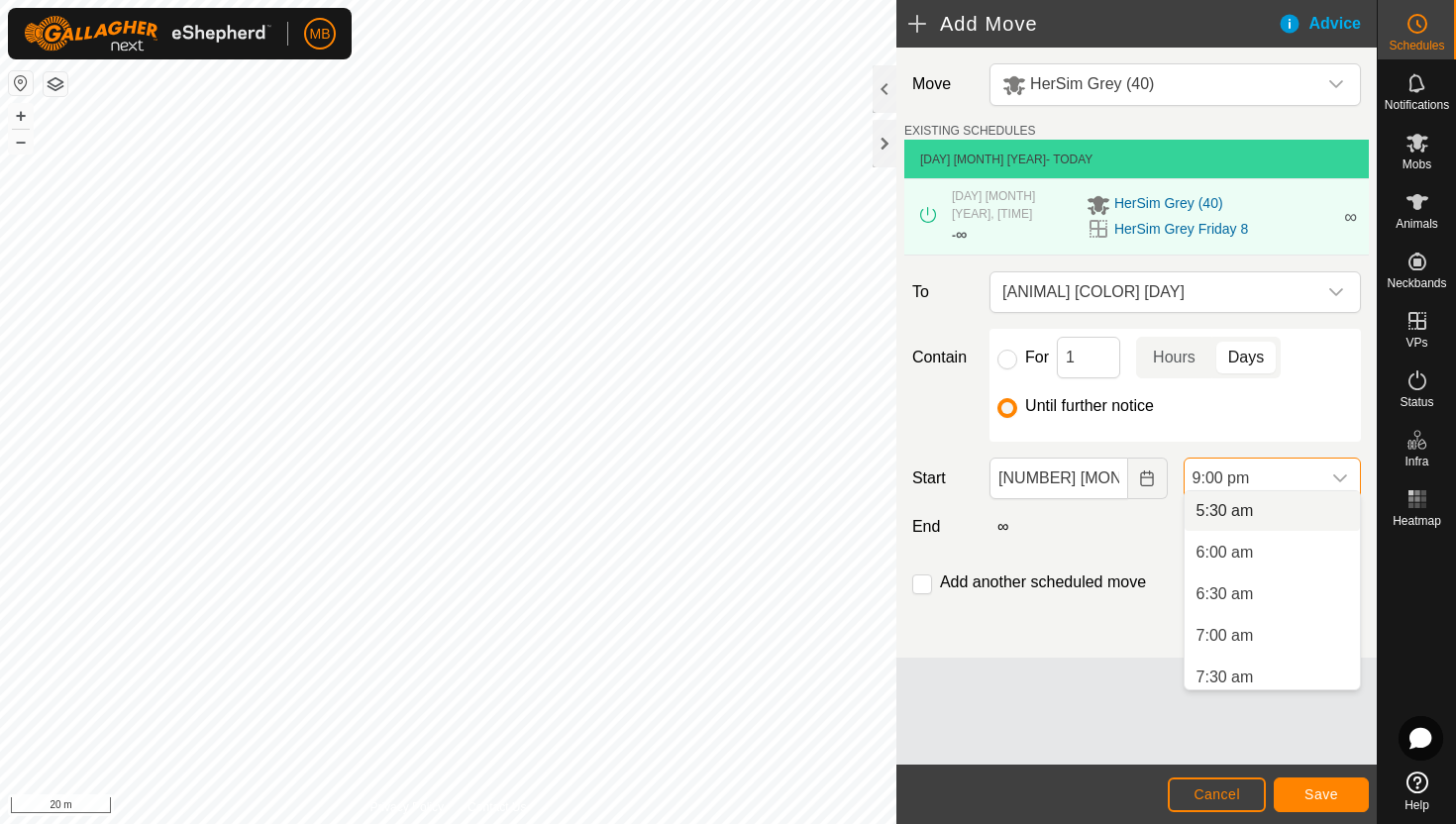 click on "5:30 am" at bounding box center (1272, 511) 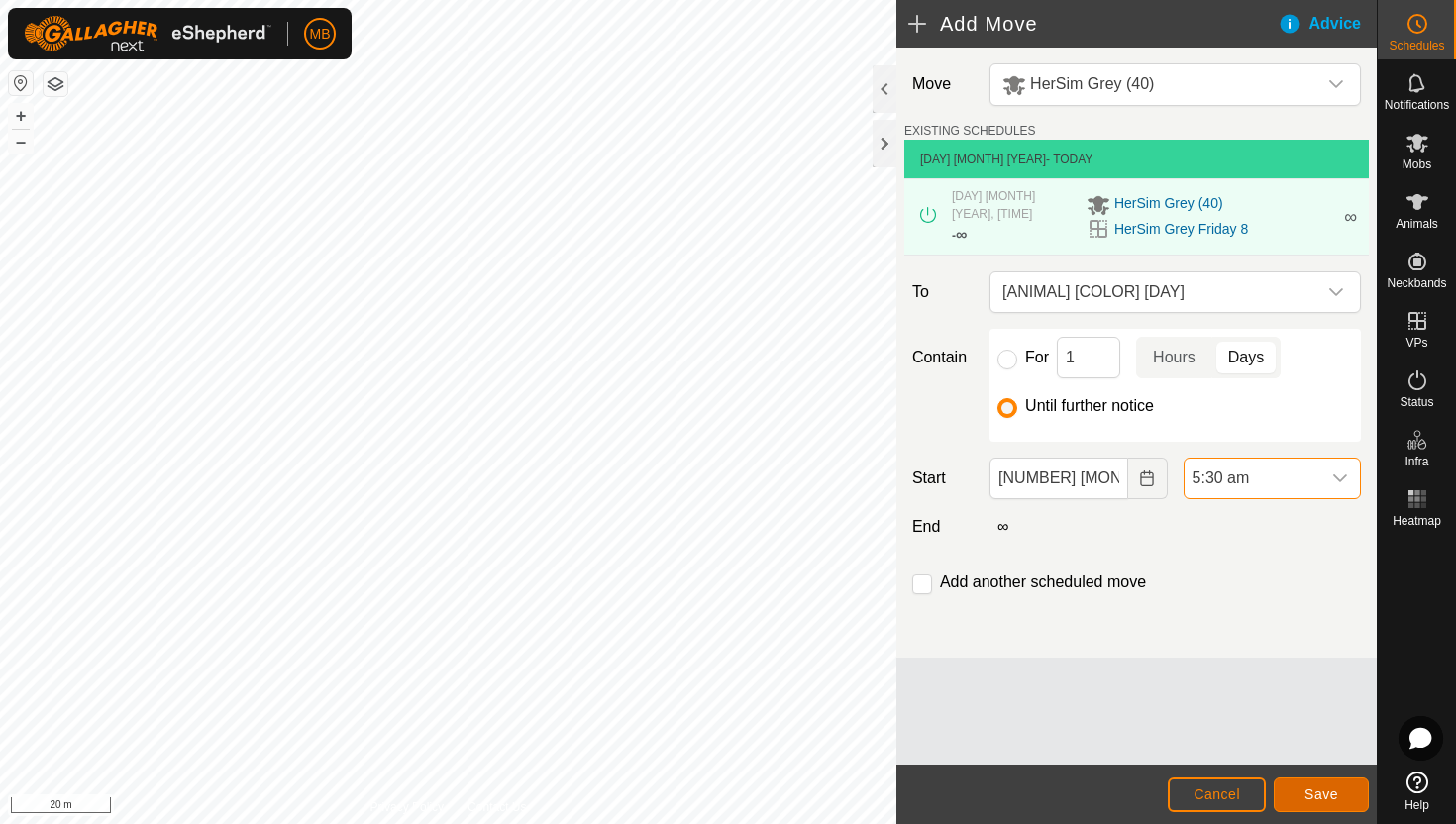 click on "Save" 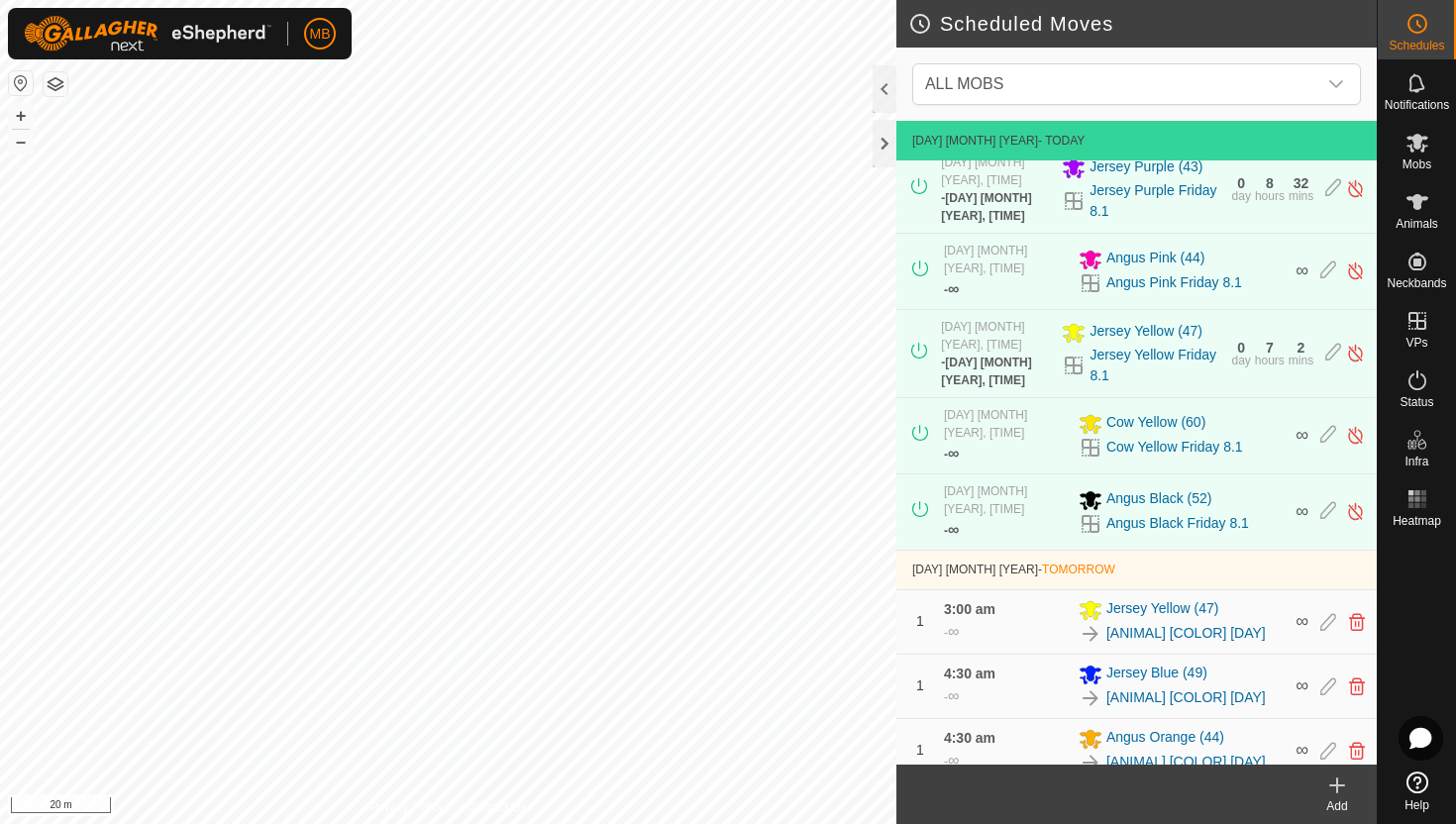 scroll, scrollTop: 584, scrollLeft: 0, axis: vertical 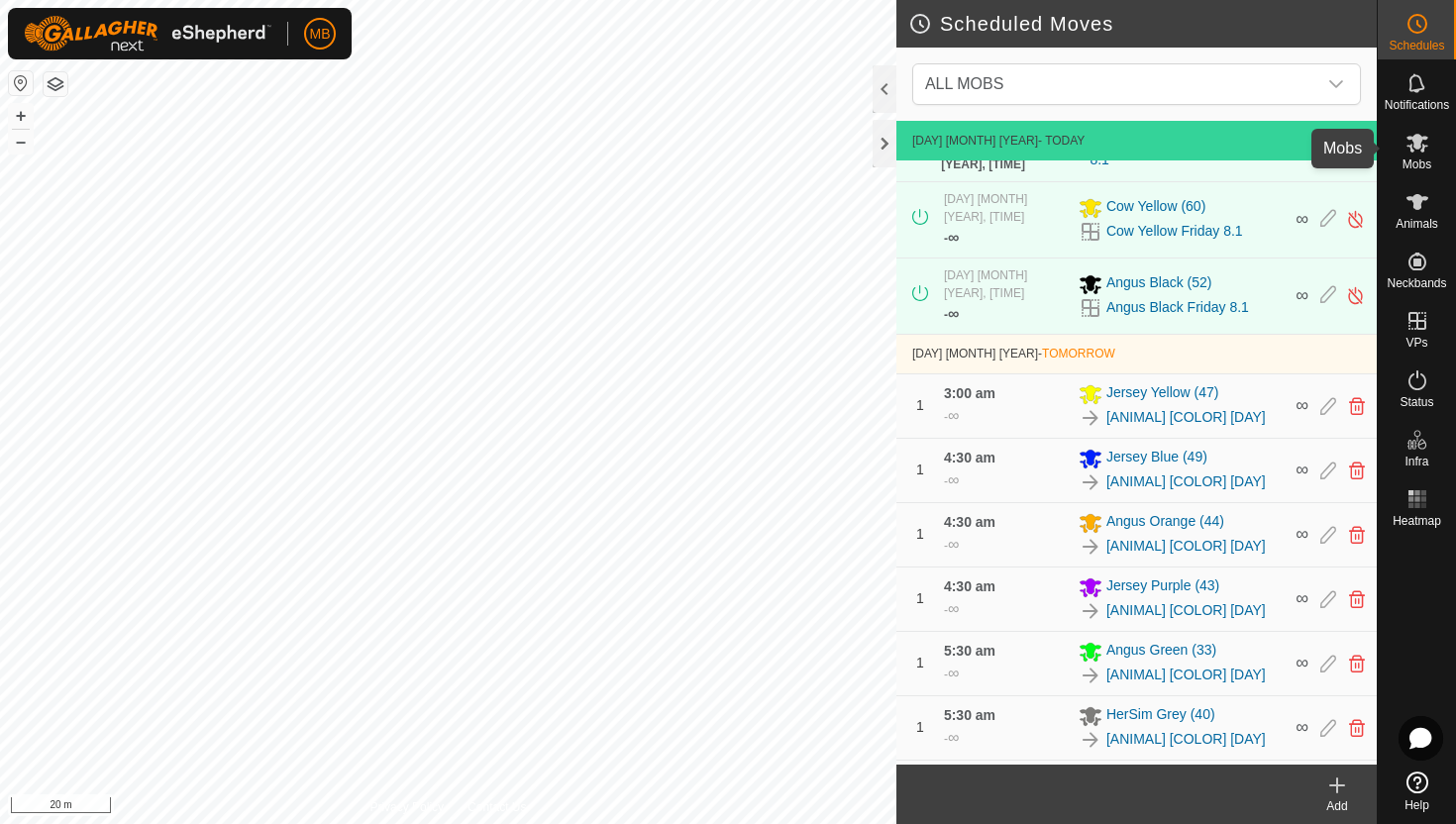 click 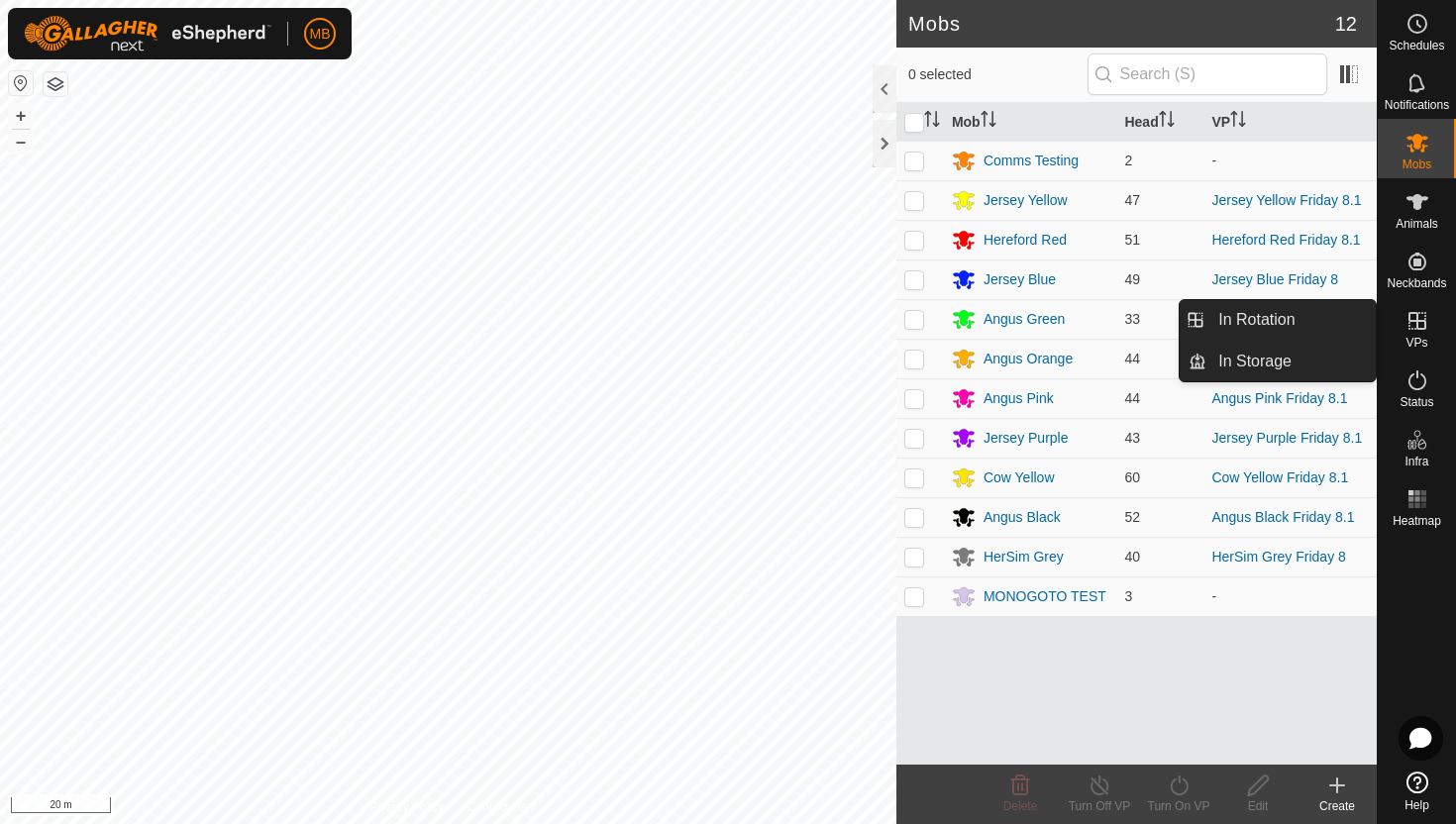 click 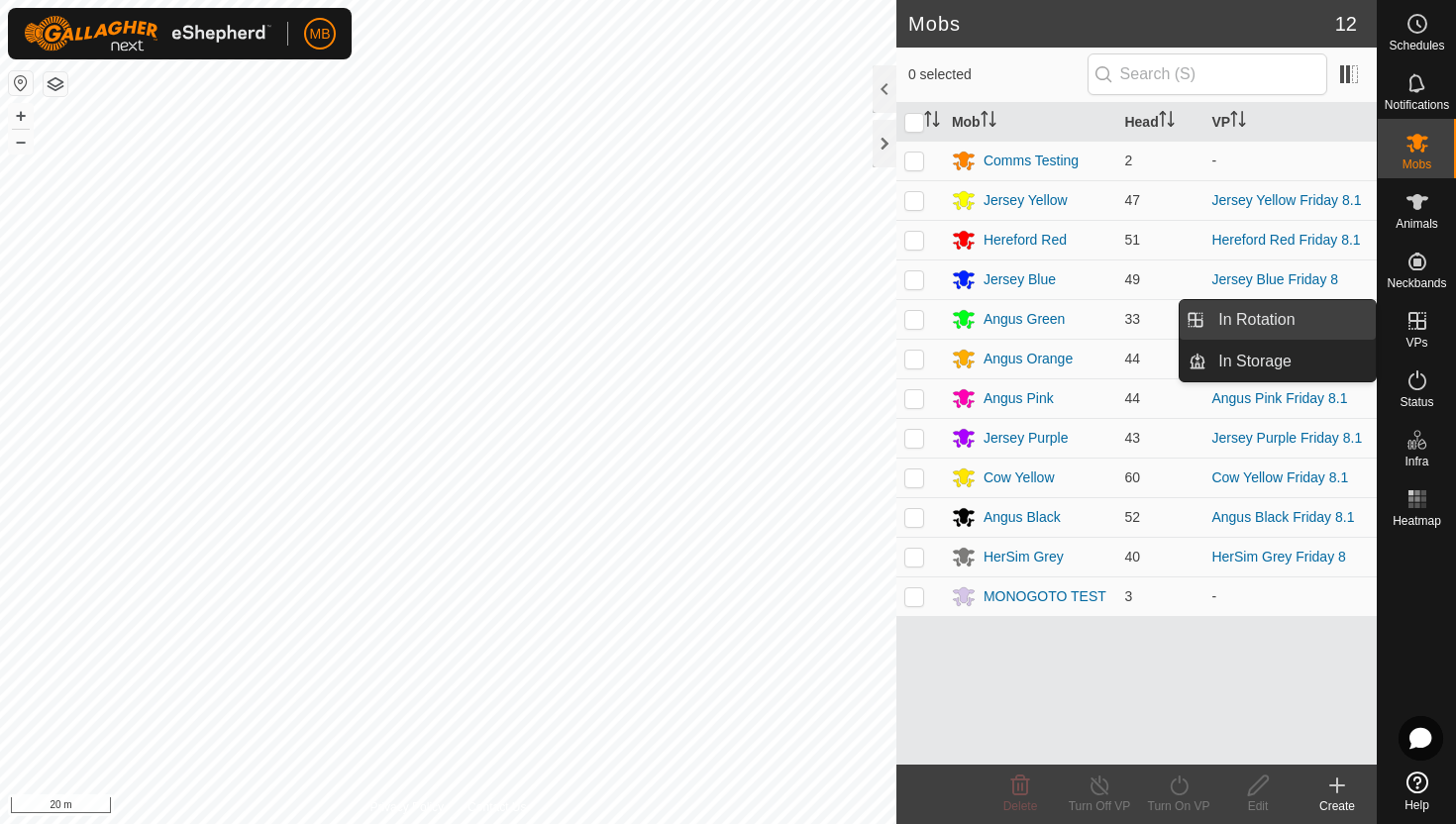 click on "In Rotation" at bounding box center (1291, 320) 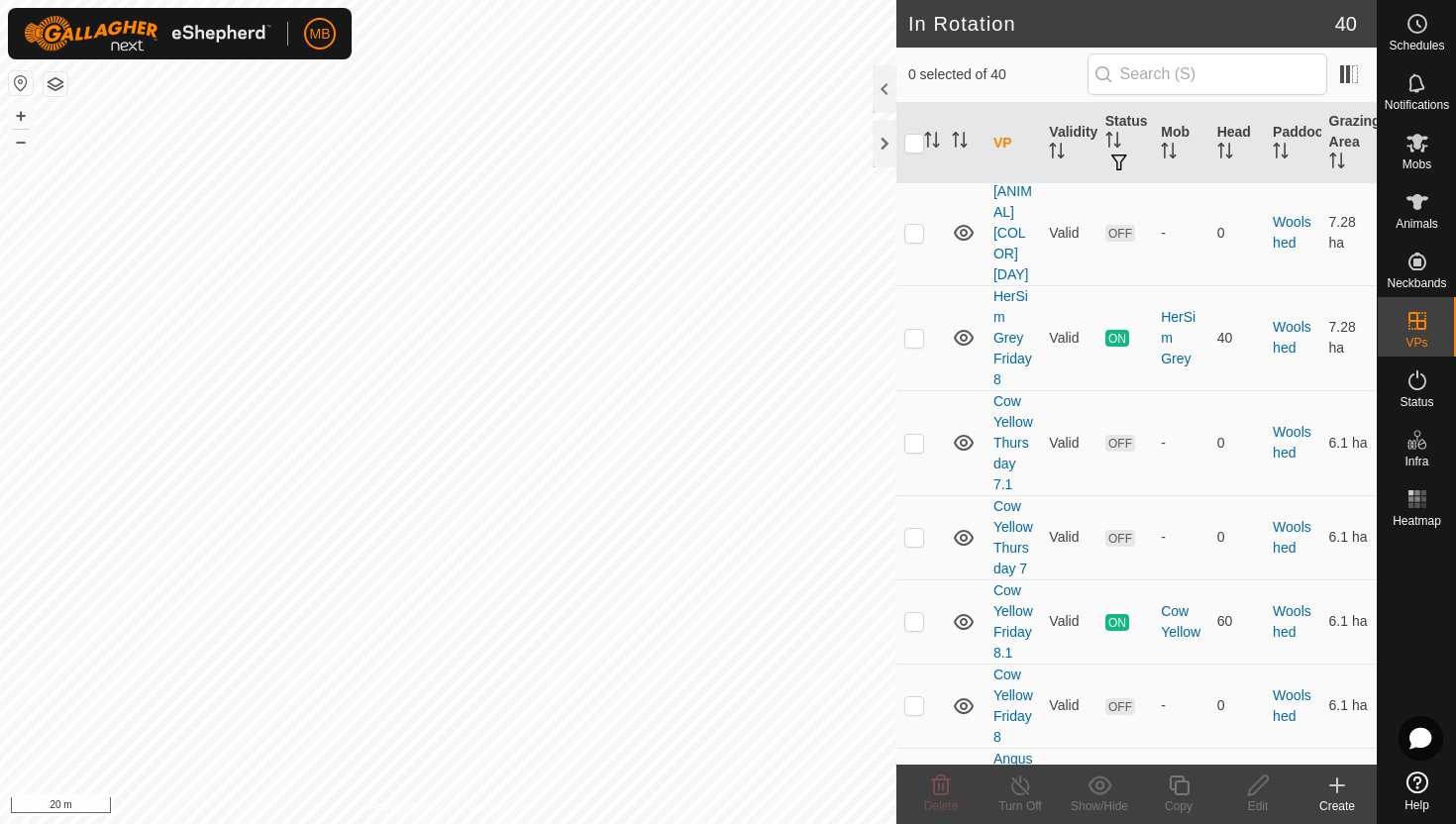 scroll, scrollTop: 2995, scrollLeft: 0, axis: vertical 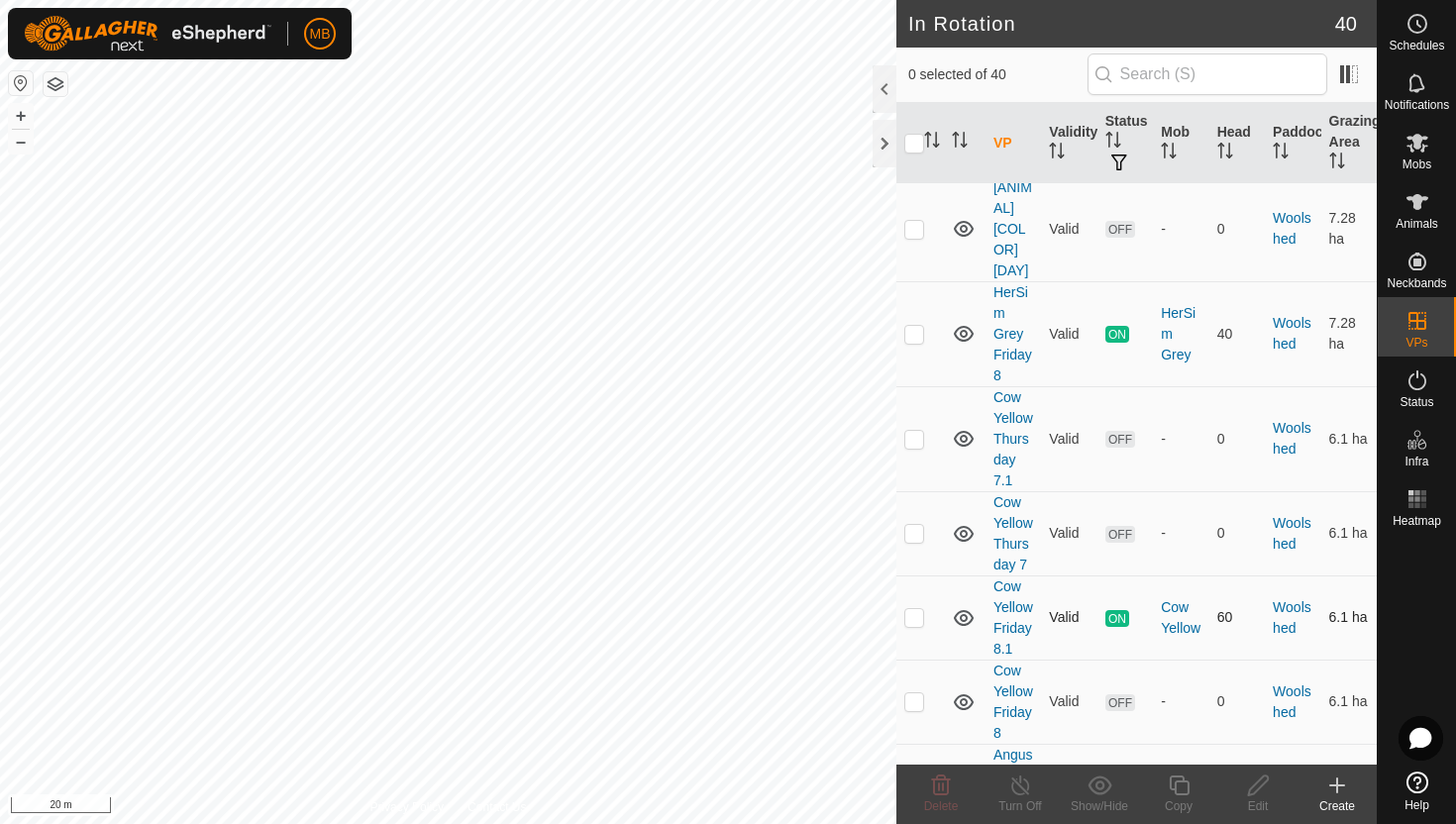 click at bounding box center [914, 617] 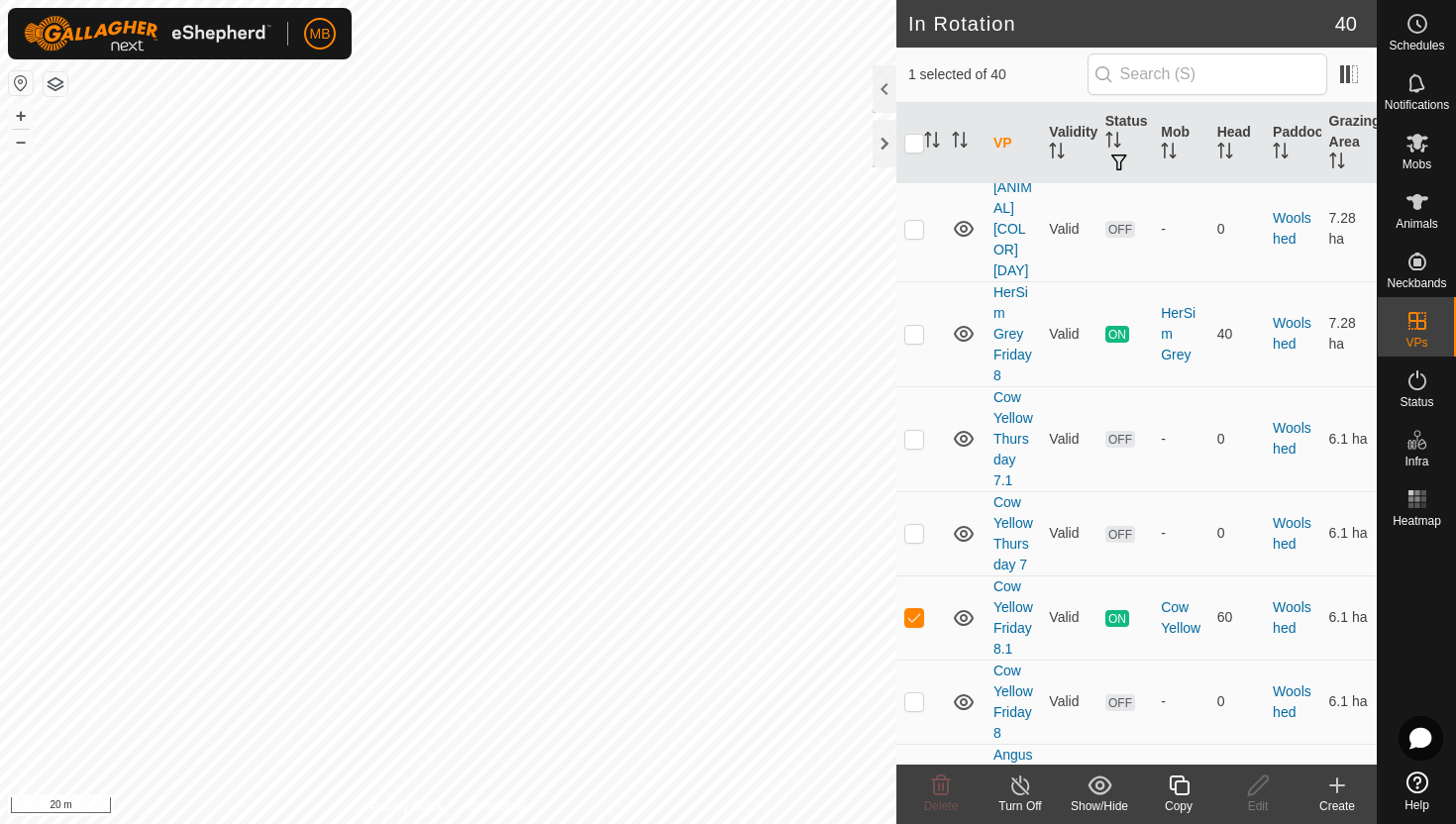 click 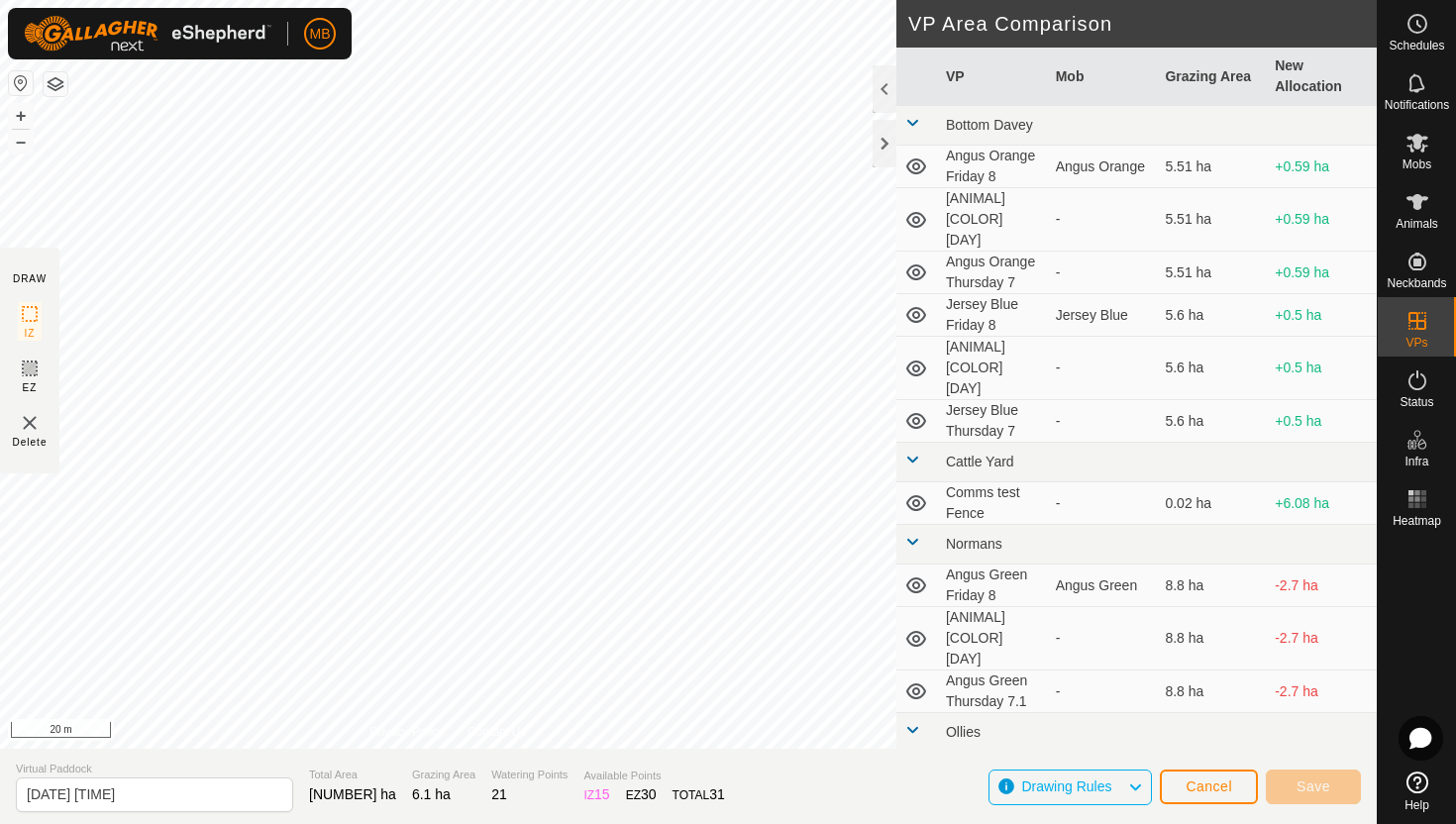 click on "MB Schedules Notifications Mobs Animals Neckbands VPs Status Infra Heatmap Help DRAW IZ EZ Delete Privacy Policy Contact Us + – ⇧ i 20 m VP Area Comparison     VP   Mob   Grazing Area   New Allocation  Bottom Davey  Angus Orange Friday 8   Angus Orange   5.51 ha  +0.59 ha  Angus Orange Saturday 9  -  5.51 ha  +0.59 ha  Angus Orange Thursday 7  -  5.51 ha  +0.59 ha  Jersey Blue Friday 8   Jersey Blue   5.6 ha  +0.5 ha  Jersey Blue Saturday 9  -  5.6 ha  +0.5 ha  Jersey Blue Thursday 7  -  5.6 ha  +0.5 ha Cattle Yard  Comms test Fence  -  0.02 ha  +6.08 ha Normans  Angus Green Friday 8   Angus Green   8.8 ha  -2.7 ha  Angus Green Saturday 9  -  8.8 ha  -2.7 ha  Angus Green Thursday 7.1  -  8.8 ha  -2.7 ha Ollies  Jersey Purple Friday 8  -  3.41 ha  +2.69 ha  Jersey Purple Friday 8.1   Jersey Purple   3.41 ha  +2.69 ha  Jersey Purple Saturday 9  -  3.41 ha  +2.69 ha  Jersey Purple Thursday 7  -  3.41 ha  +2.69 ha Techno  Comms Test VP  -  25.11 ha  -19.01 ha  Hereford Red Friday 8   Hereford Red" at bounding box center [728, 412] 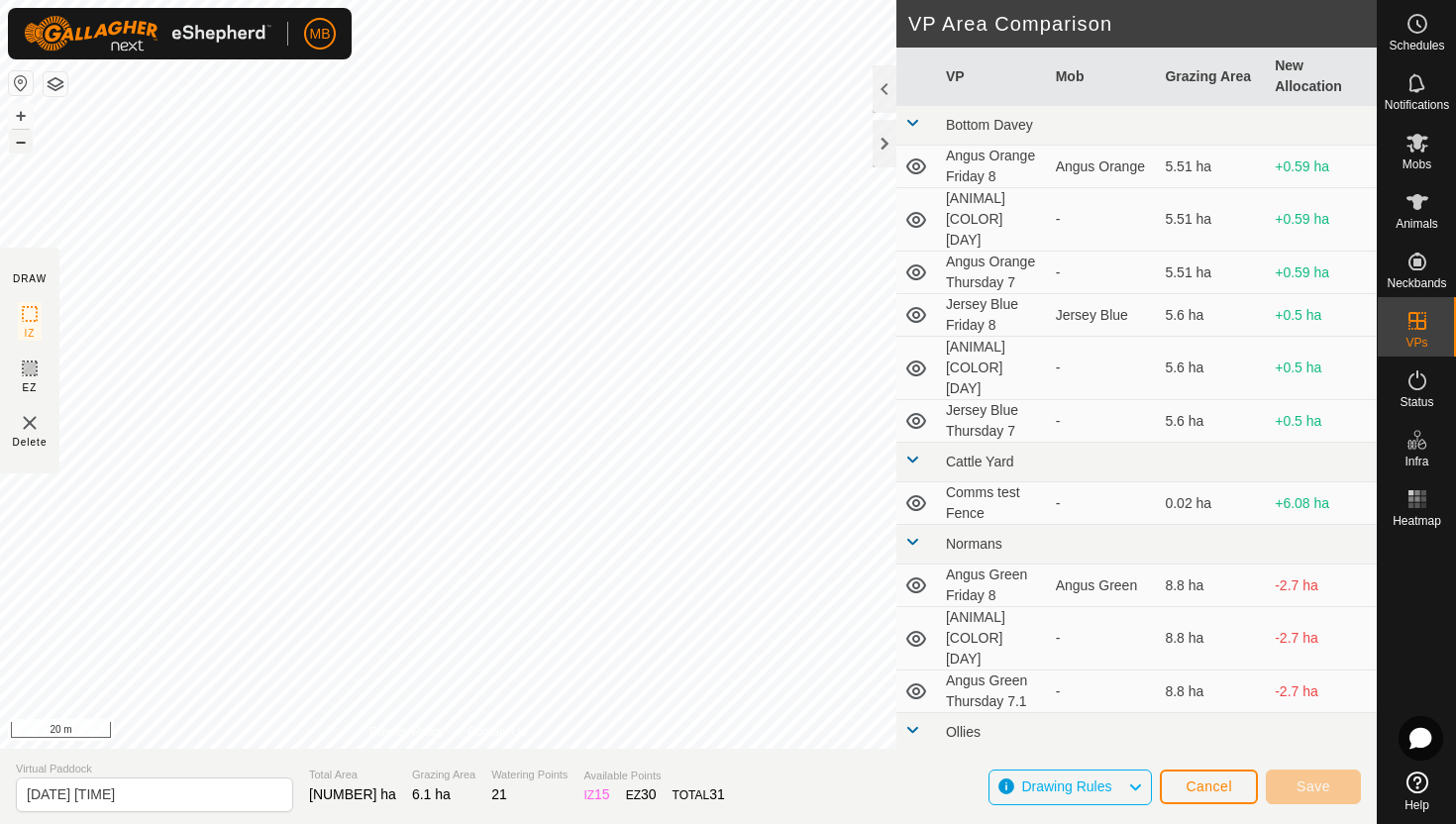click on "–" at bounding box center [21, 142] 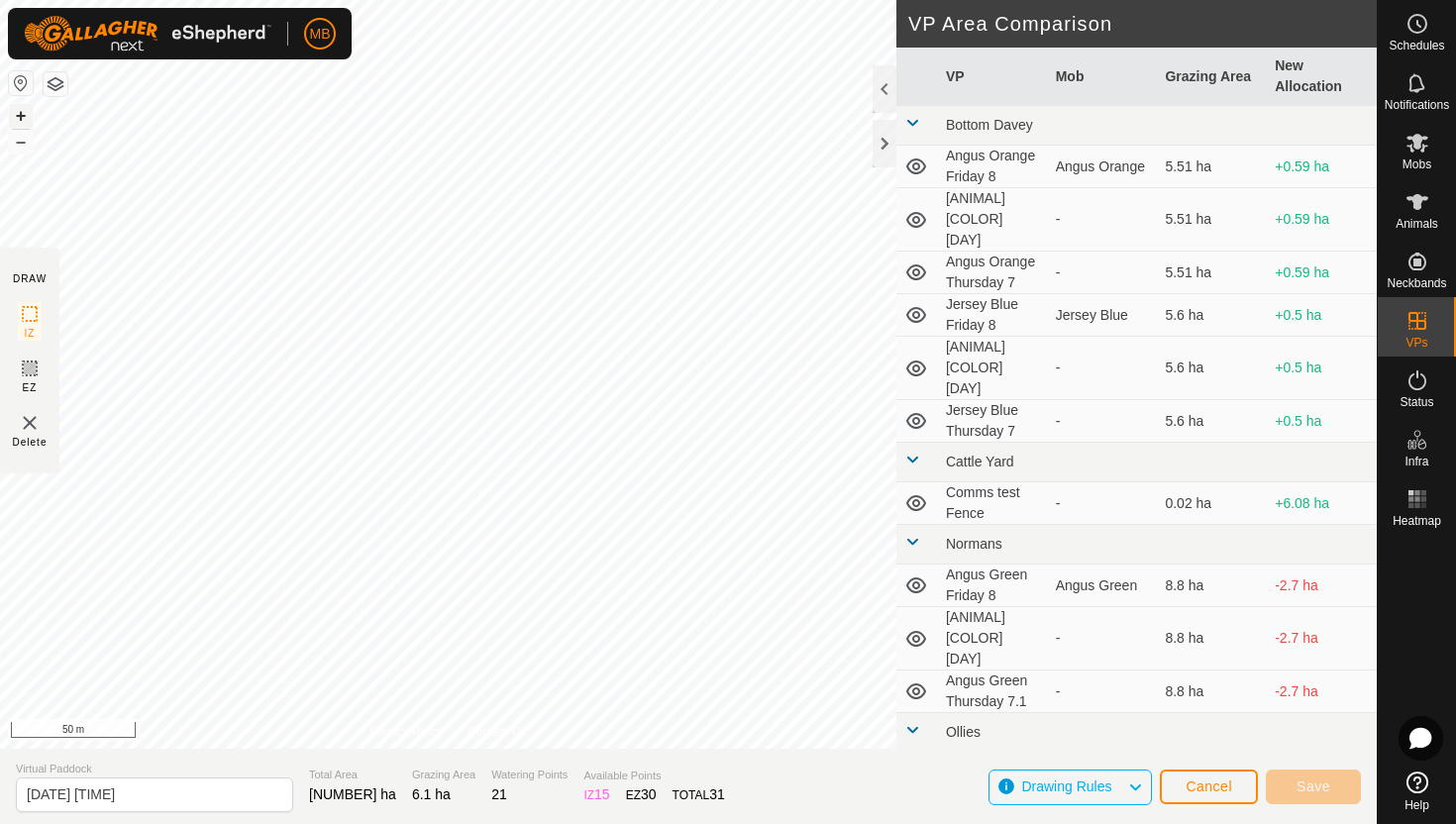 click on "+" at bounding box center (21, 116) 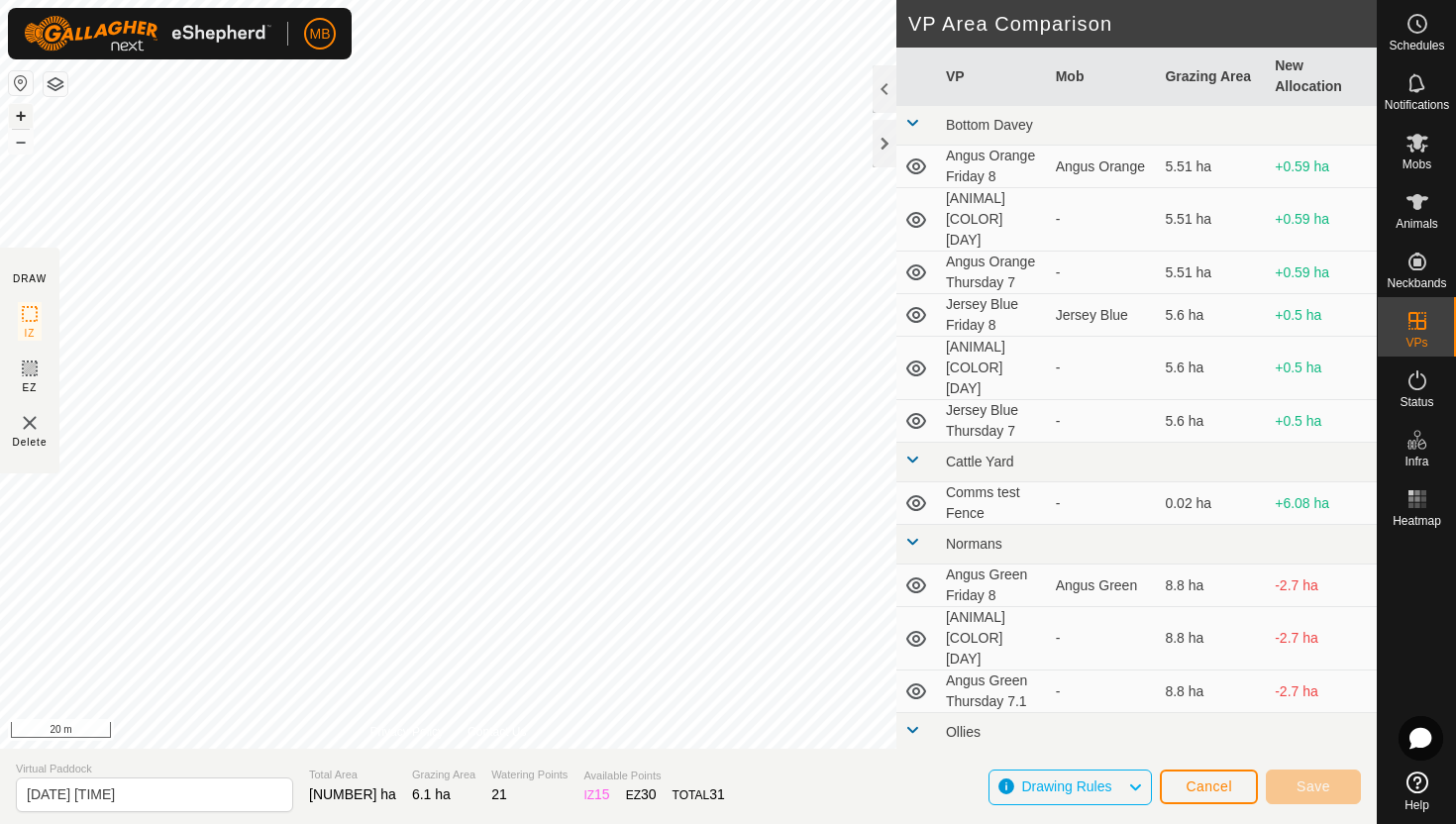 click on "+" at bounding box center (21, 116) 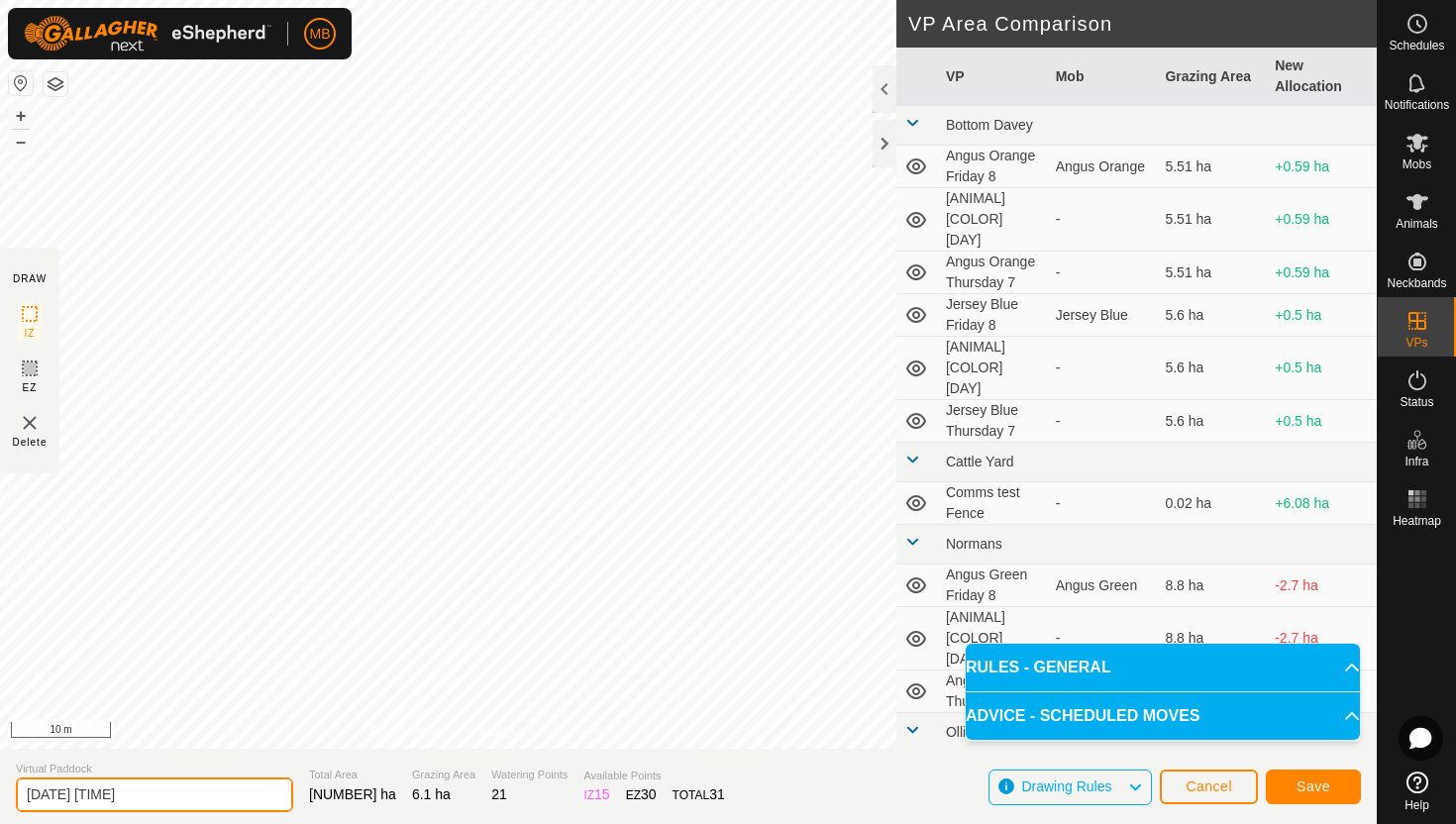 click on "2025-08-08 195748" 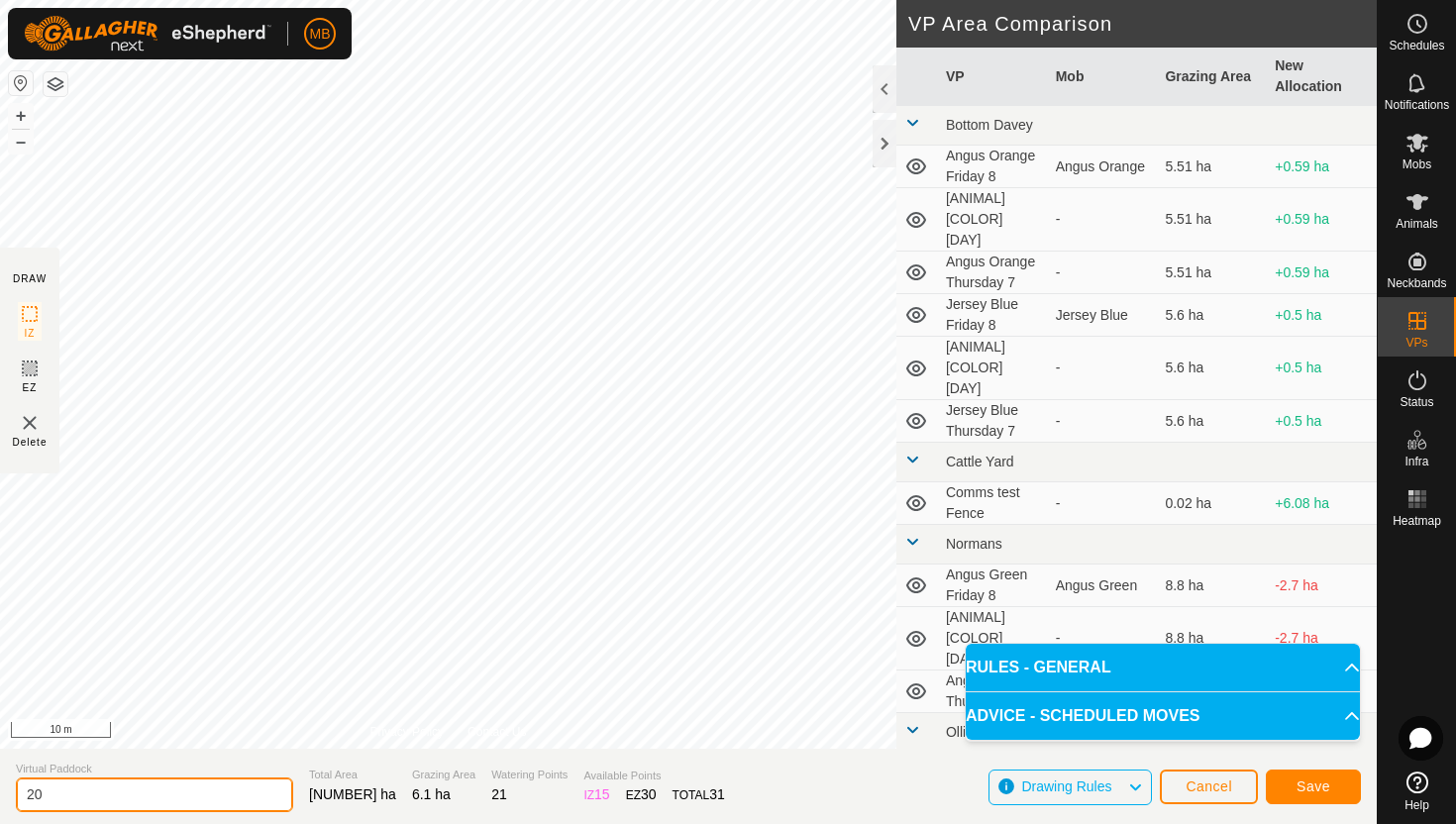 type on "2" 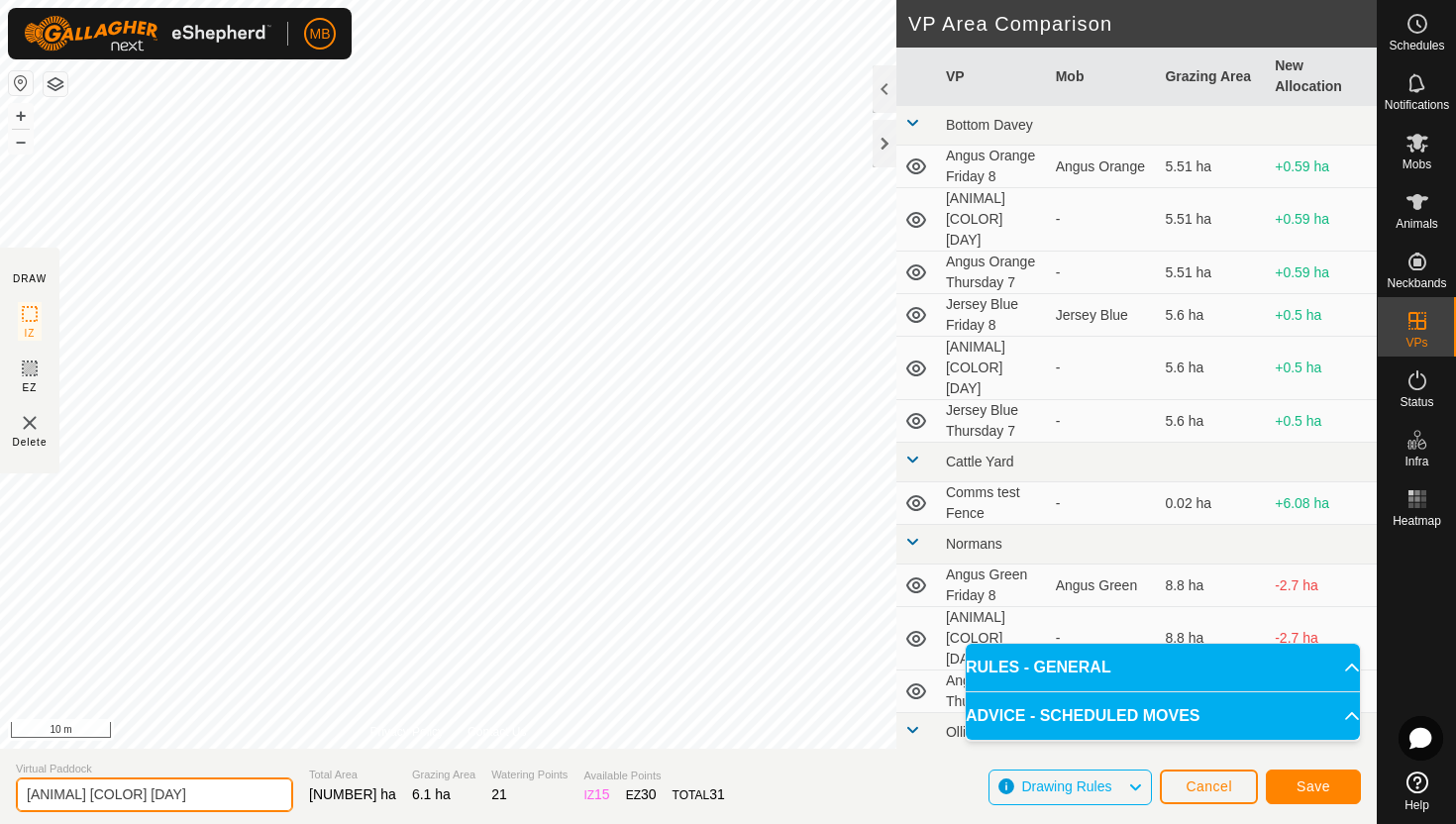 type on "Cow Yellow Saturday 9" 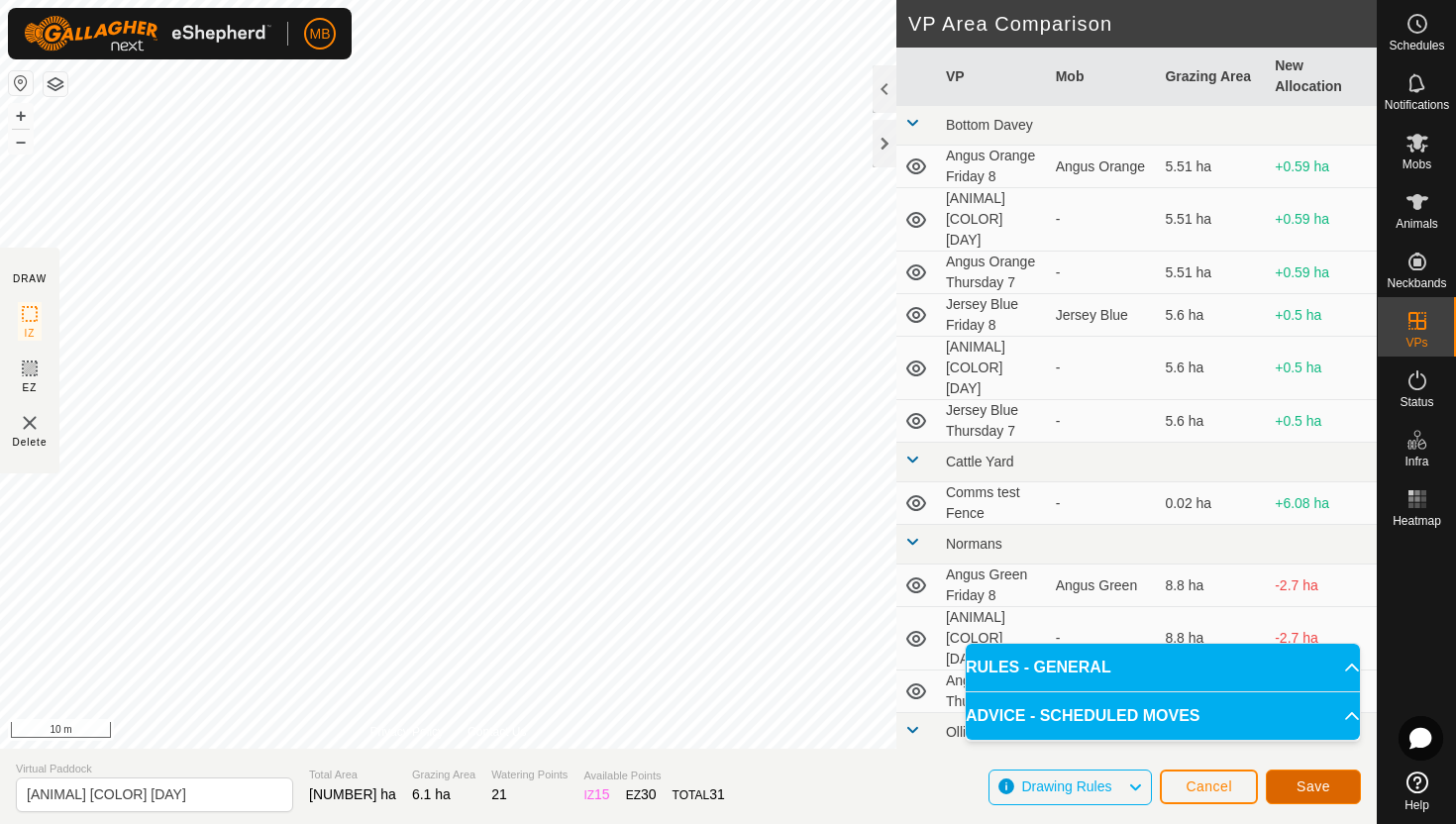 click on "Save" 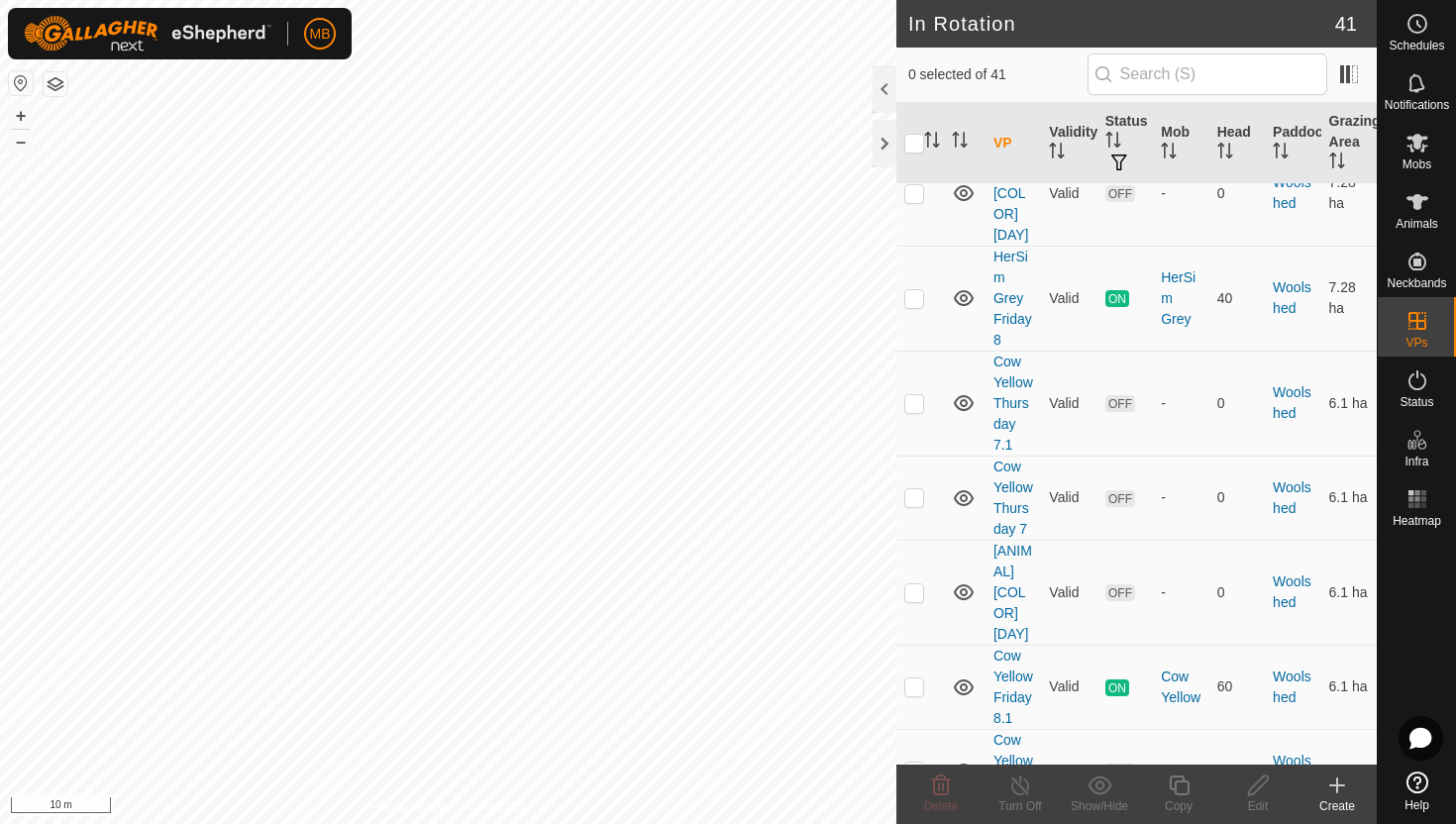 scroll, scrollTop: 3035, scrollLeft: 0, axis: vertical 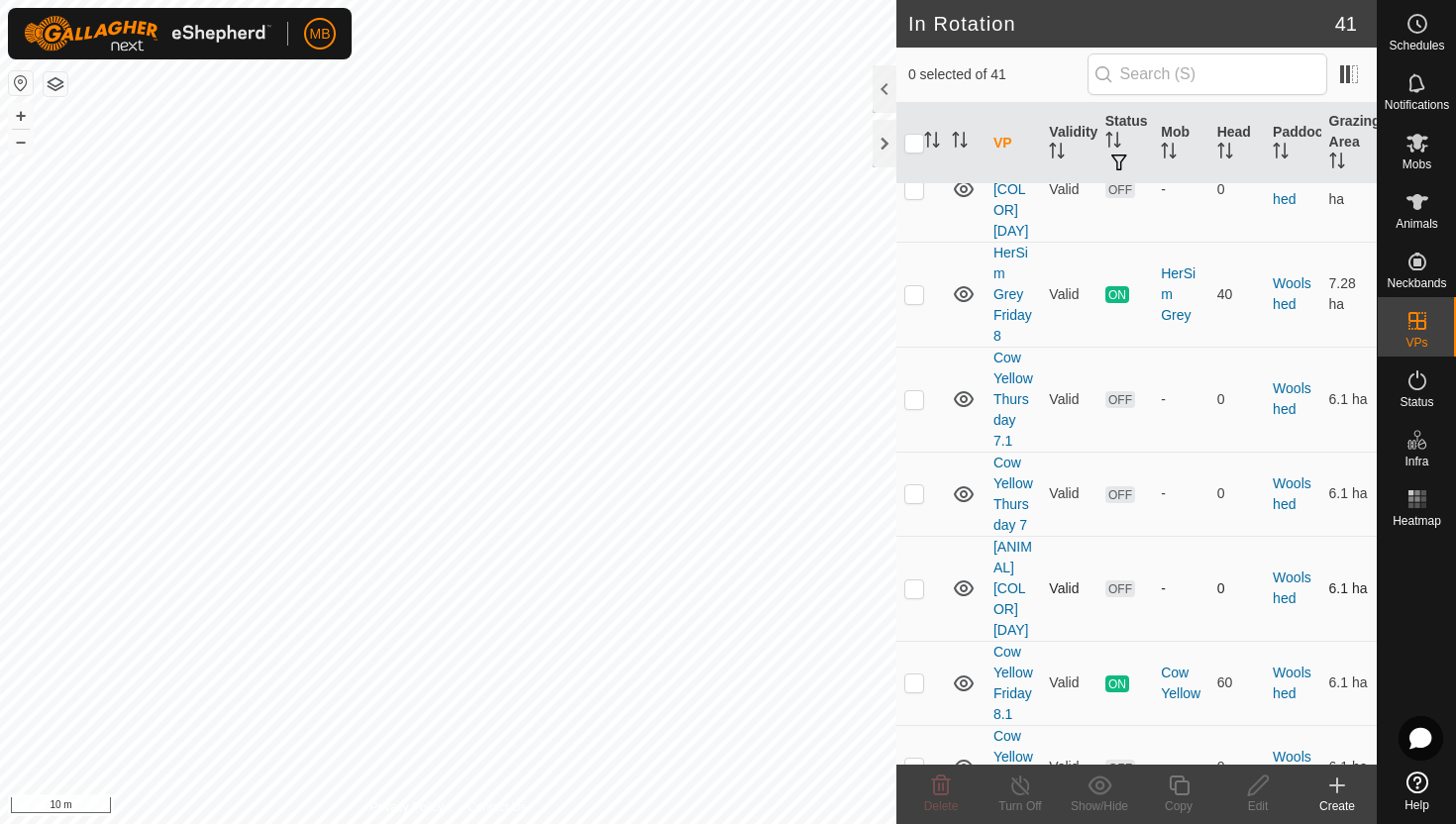 click at bounding box center [914, 588] 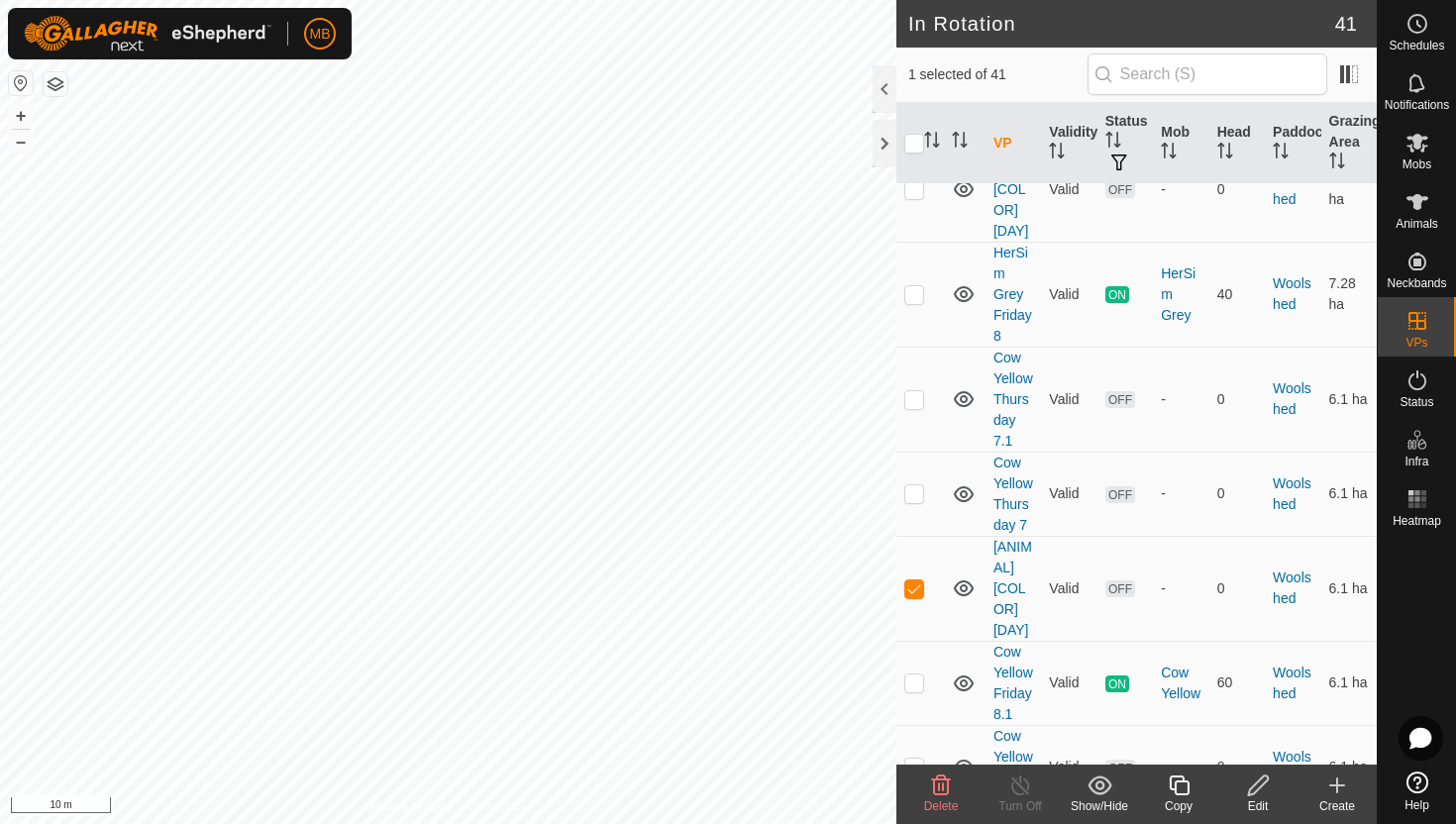 click 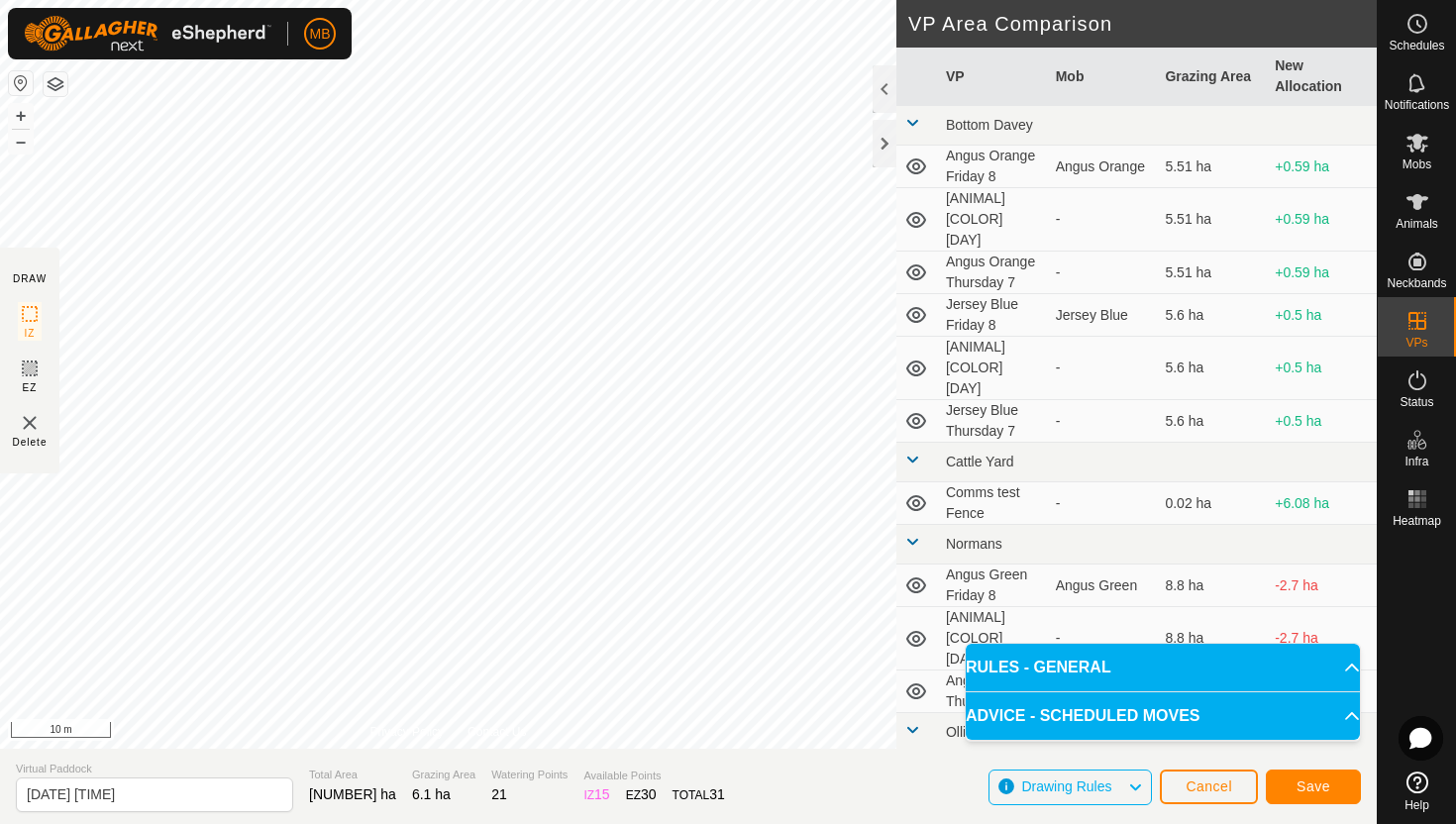 click on "DRAW IZ EZ Delete Privacy Policy Contact Us Segment length must be longer than 5 m  (Current: 2.3 m) . + – ⇧ i 10 m VP Area Comparison     VP   Mob   Grazing Area   New Allocation  Bottom Davey  Angus Orange Friday 8   Angus Orange   5.51 ha  +0.59 ha  Angus Orange Saturday 9  -  5.51 ha  +0.59 ha  Angus Orange Thursday 7  -  5.51 ha  +0.59 ha  Jersey Blue Friday 8   Jersey Blue   5.6 ha  +0.5 ha  Jersey Blue Saturday 9  -  5.6 ha  +0.5 ha  Jersey Blue Thursday 7  -  5.6 ha  +0.5 ha Cattle Yard  Comms test Fence  -  0.02 ha  +6.08 ha Normans  Angus Green Friday 8   Angus Green   8.8 ha  -2.7 ha  Angus Green Saturday 9  -  8.8 ha  -2.7 ha  Angus Green Thursday 7.1  -  8.8 ha  -2.7 ha Ollies  Jersey Purple Friday 8  -  3.41 ha  +2.69 ha  Jersey Purple Friday 8.1   Jersey Purple   3.41 ha  +2.69 ha  Jersey Purple Saturday 9  -  3.41 ha  +2.69 ha  Jersey Purple Thursday 7  -  3.41 ha  +2.69 ha Techno  Comms Test VP  -  25.11 ha  -19.01 ha  Hereford Red Friday 8   Hereford Red   8.02 ha  -1.92 ha  8.02 ha  - -" 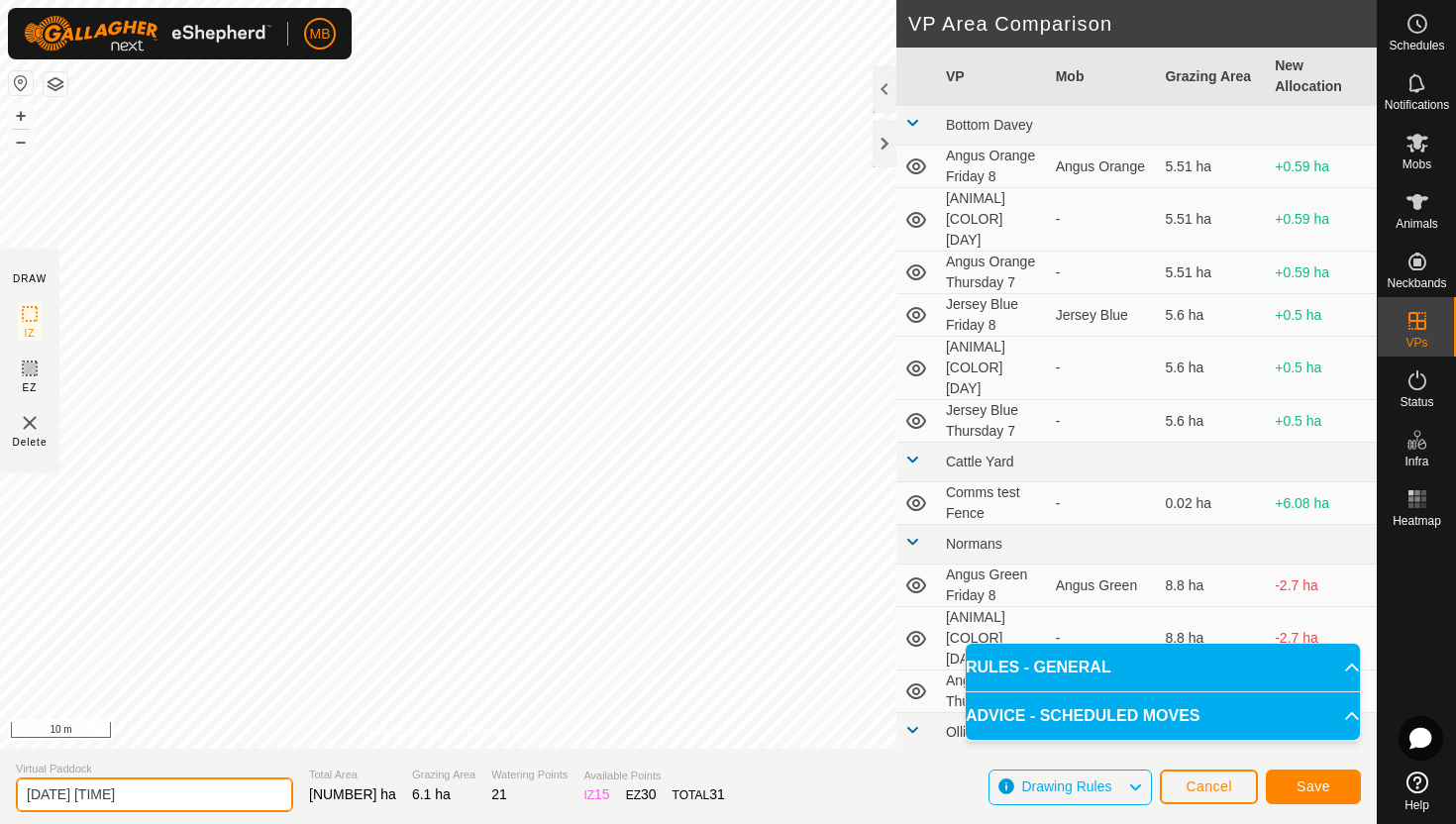click on "2025-08-08 200317" 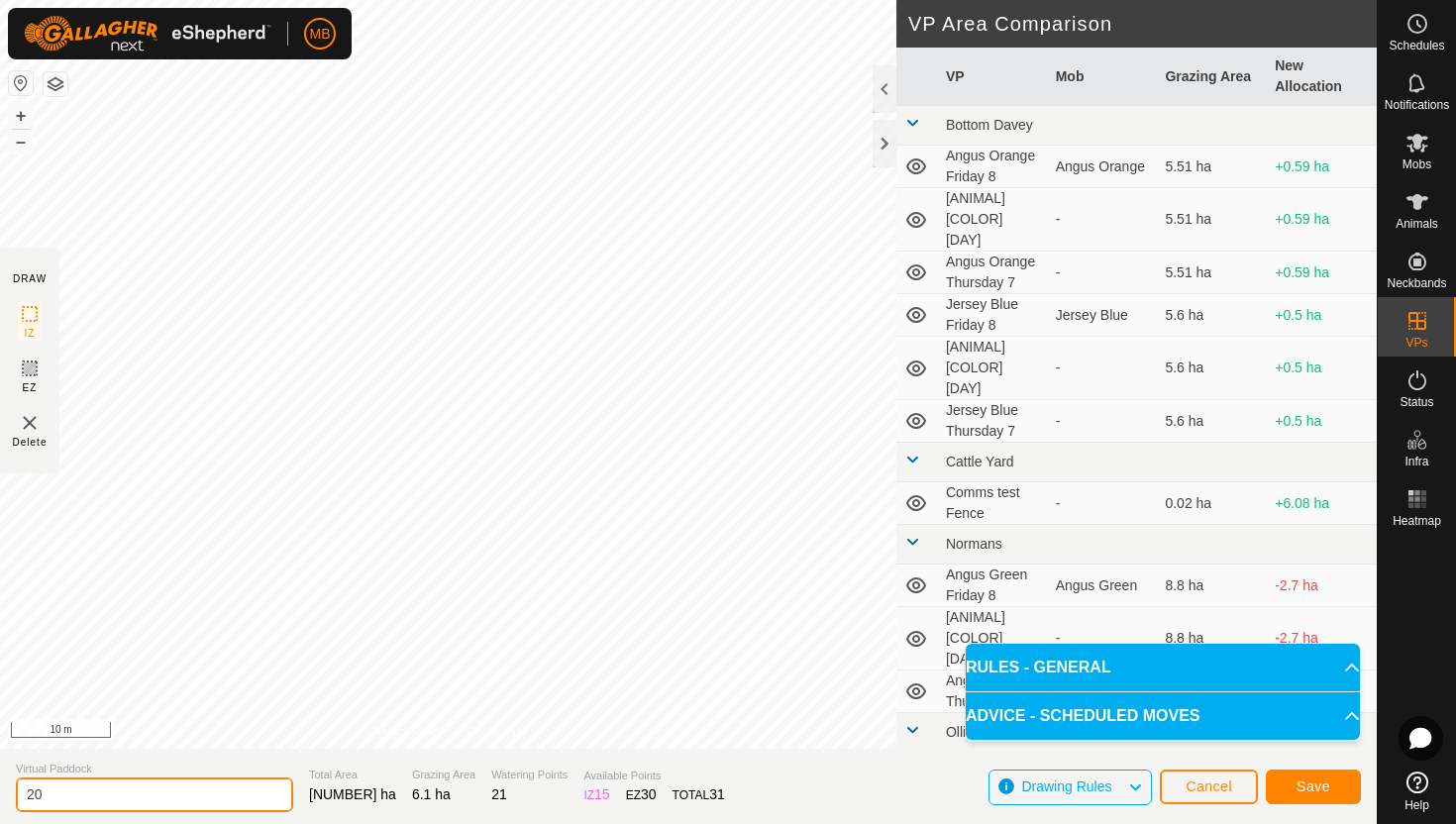 type on "2" 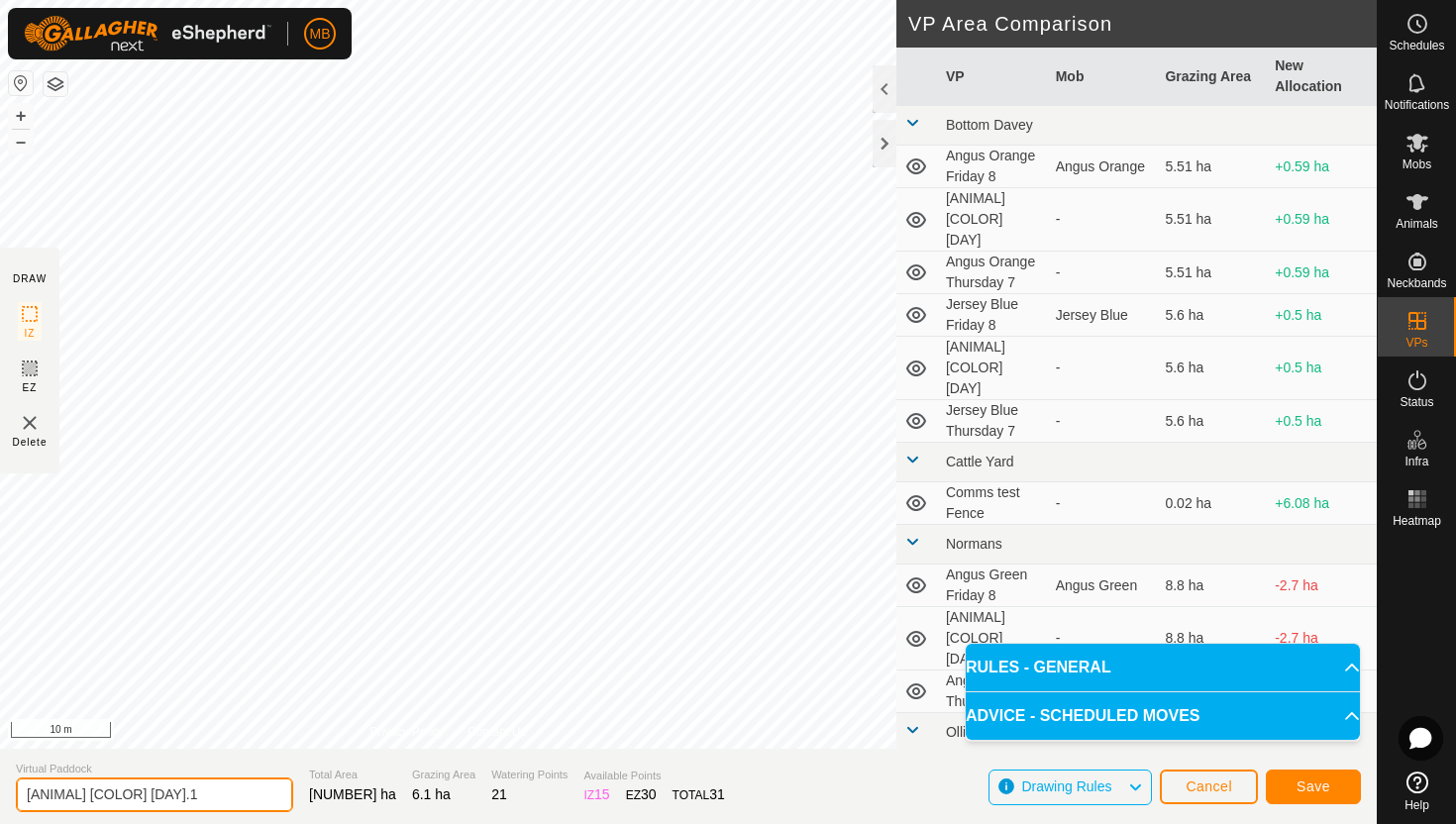 type on "Cow Yellow Saturday 9.1" 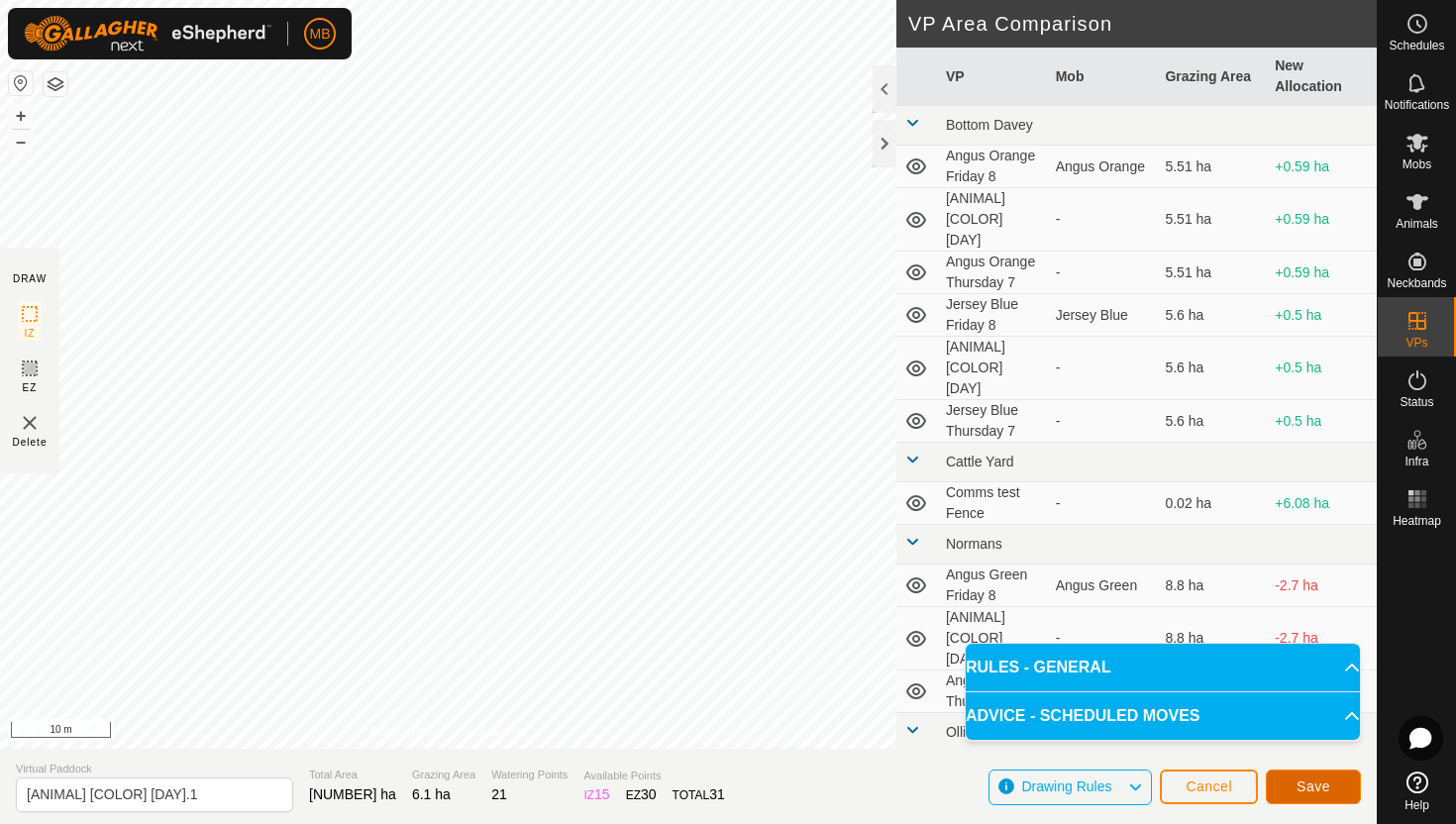 click on "Save" 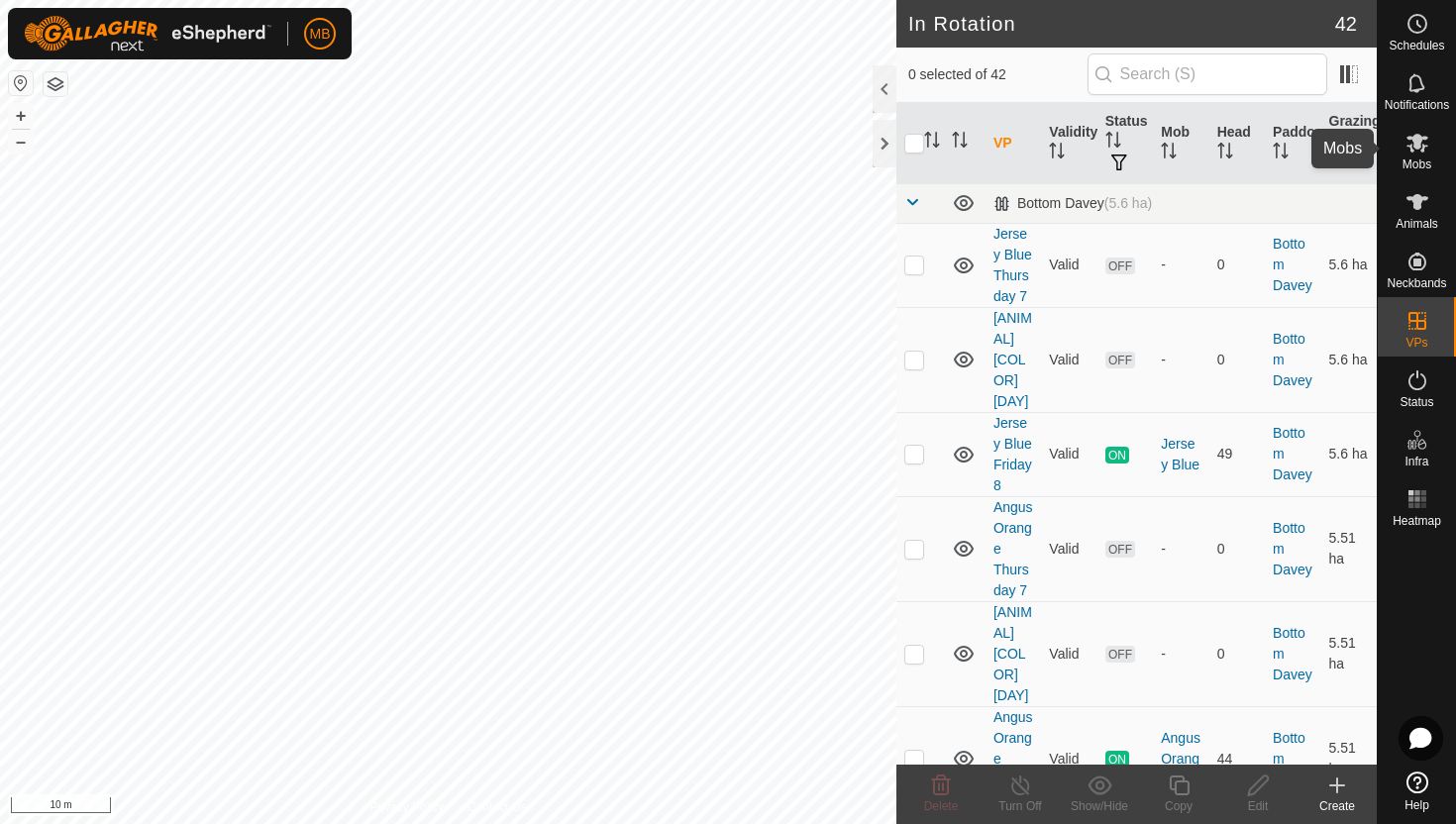 click 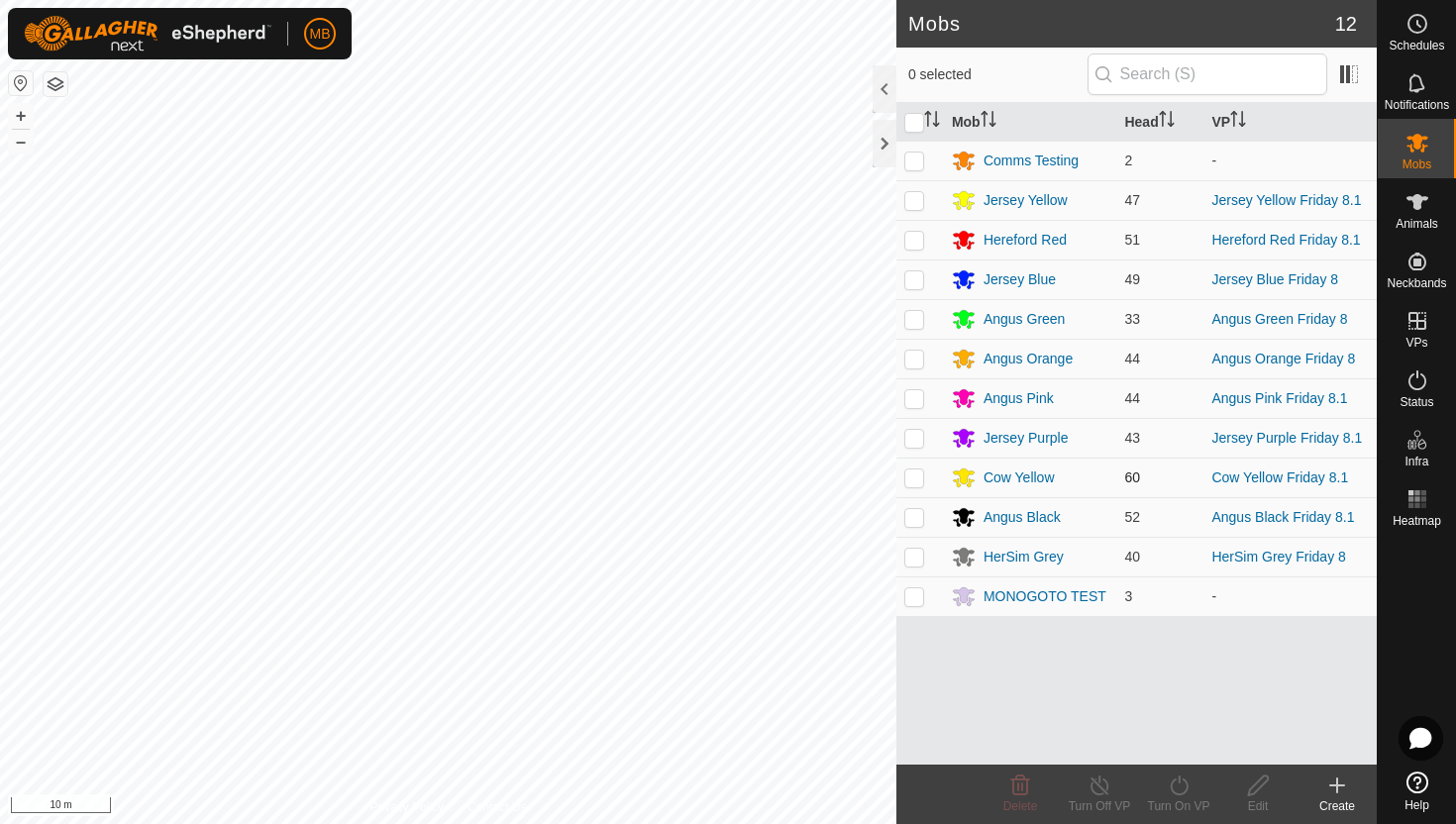 click at bounding box center (914, 477) 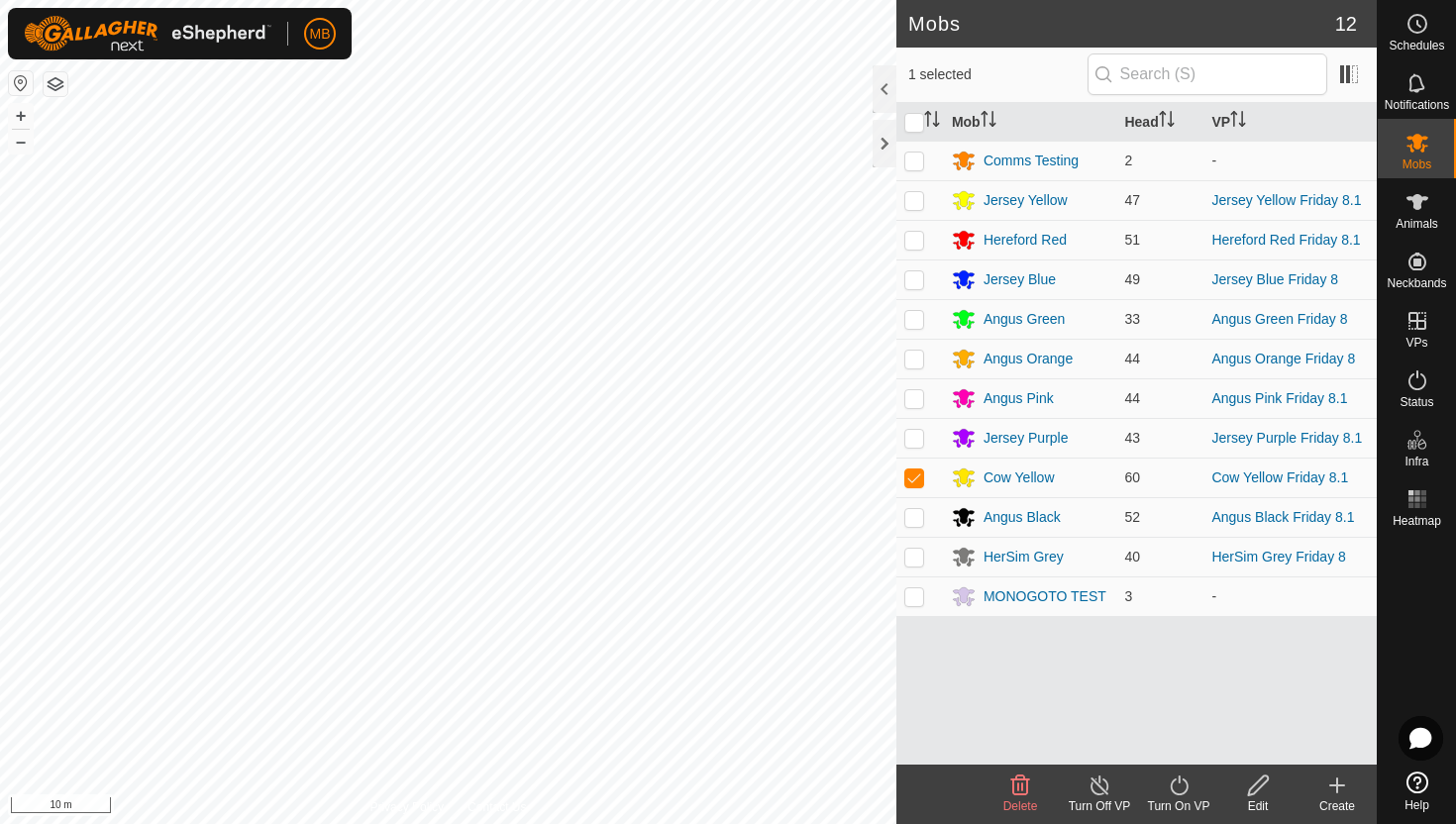 click 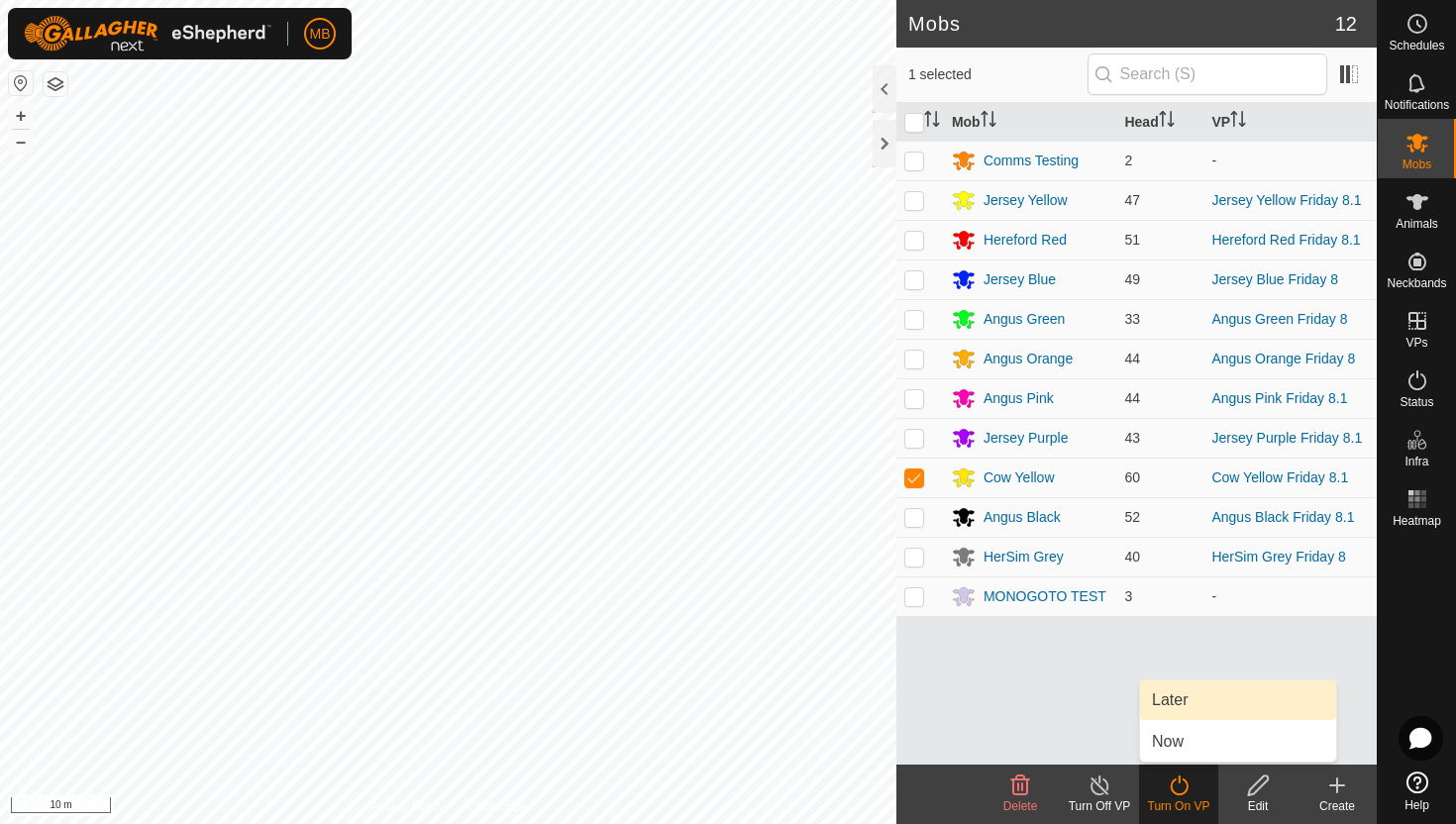 click on "Later" at bounding box center [1238, 700] 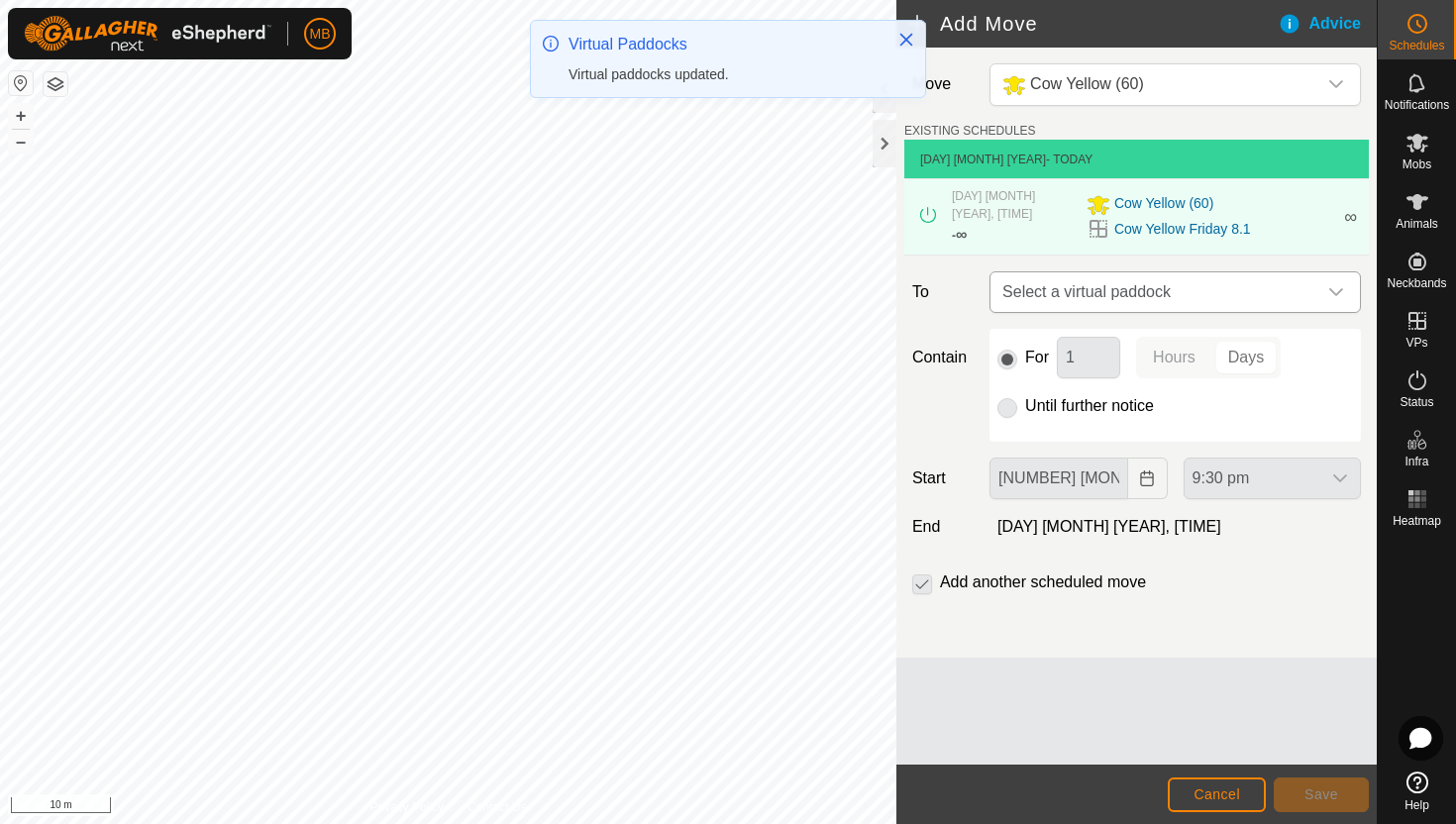 click at bounding box center [1336, 292] 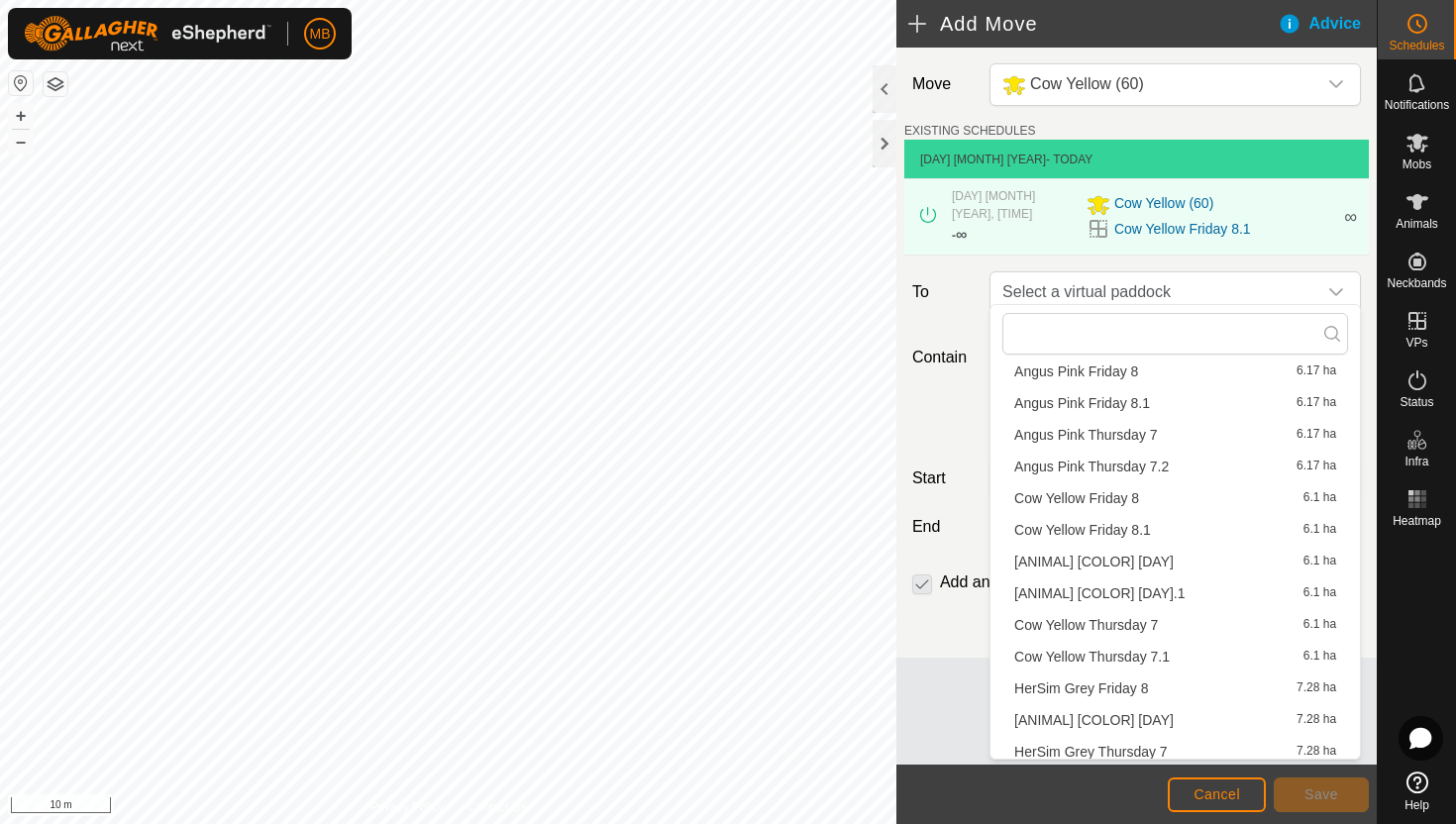 scroll, scrollTop: 1206, scrollLeft: 0, axis: vertical 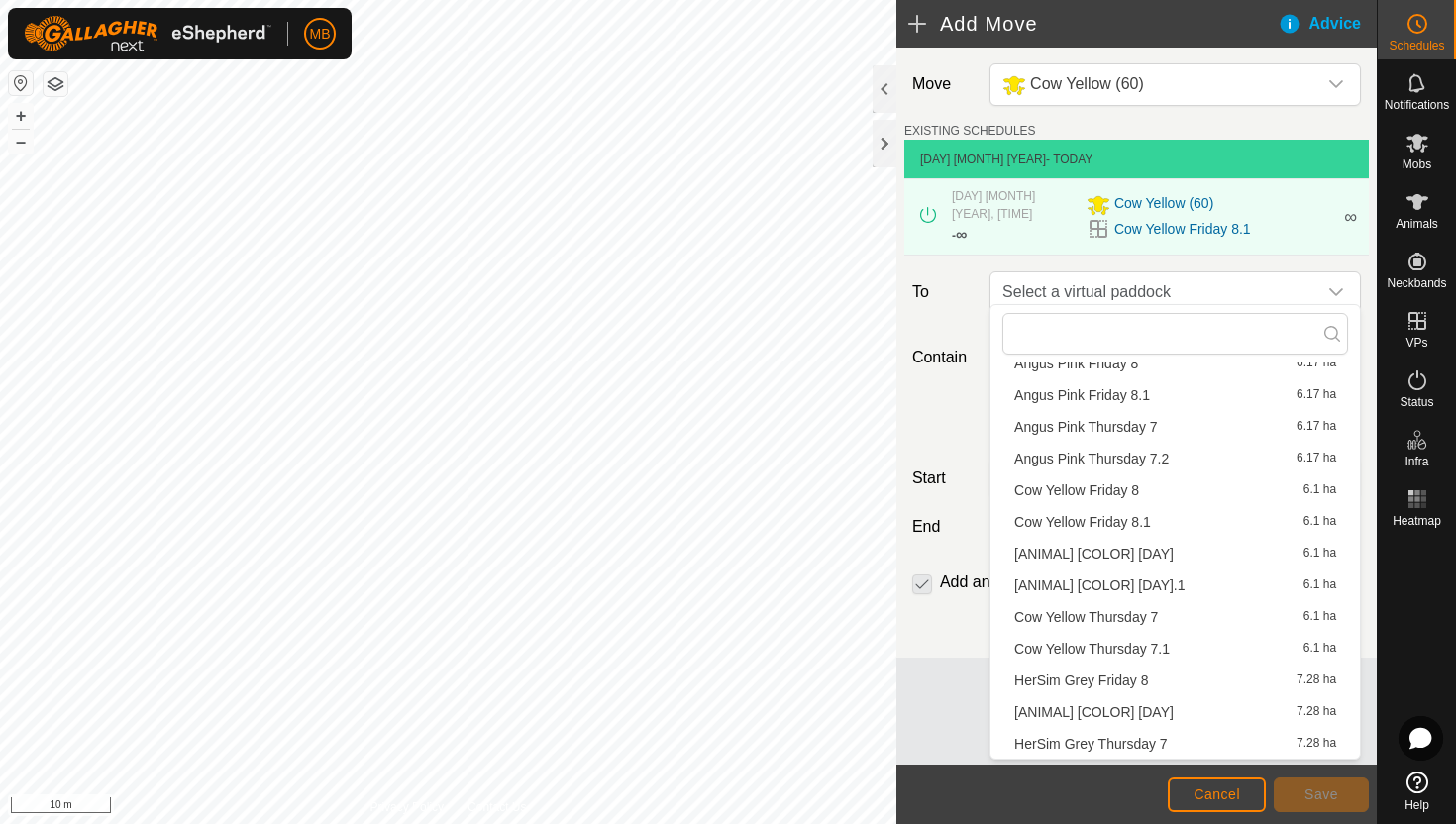 click on "Cow Yellow Saturday 9  6.1 ha" at bounding box center (1175, 554) 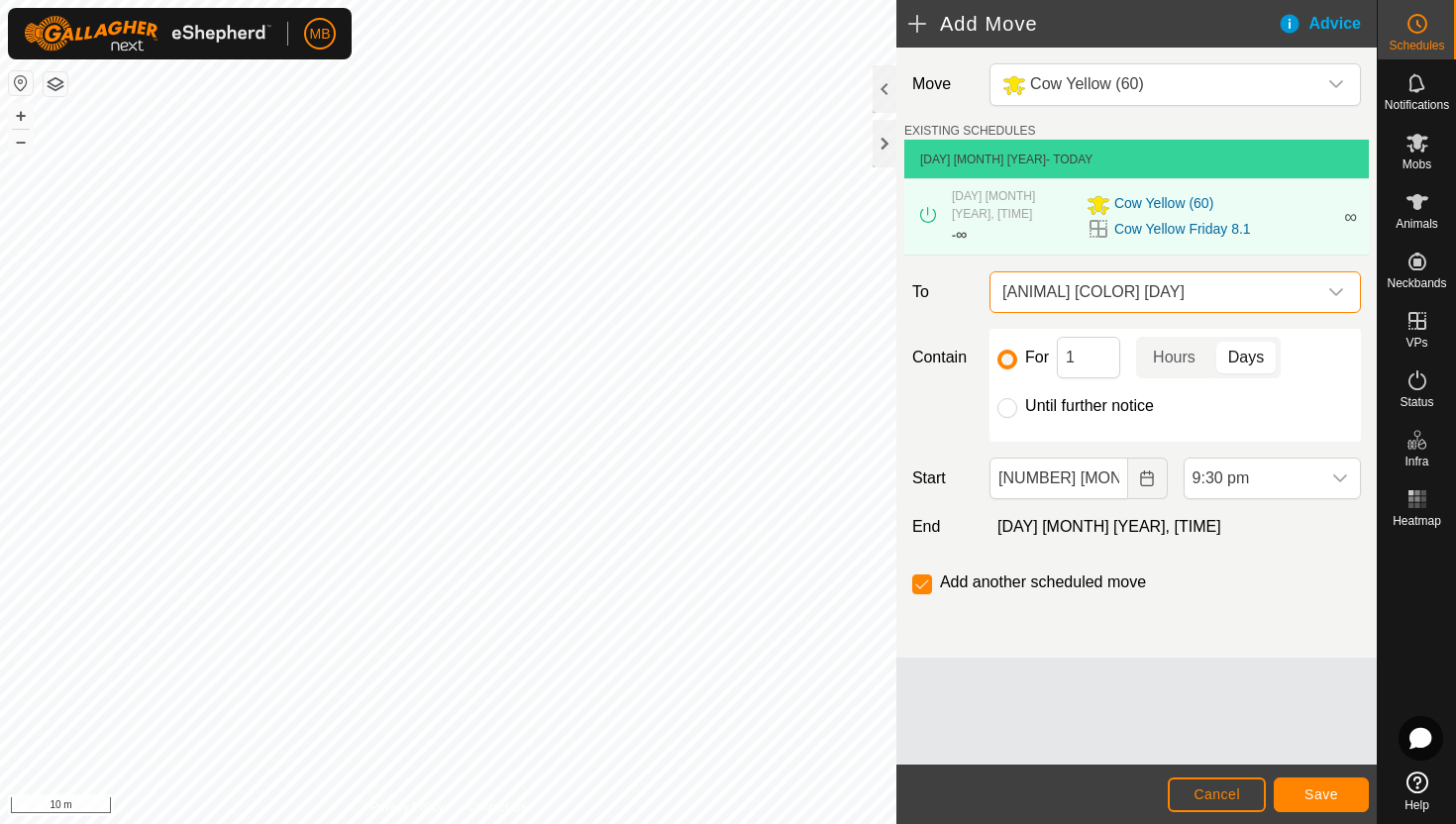 click on "Until further notice" 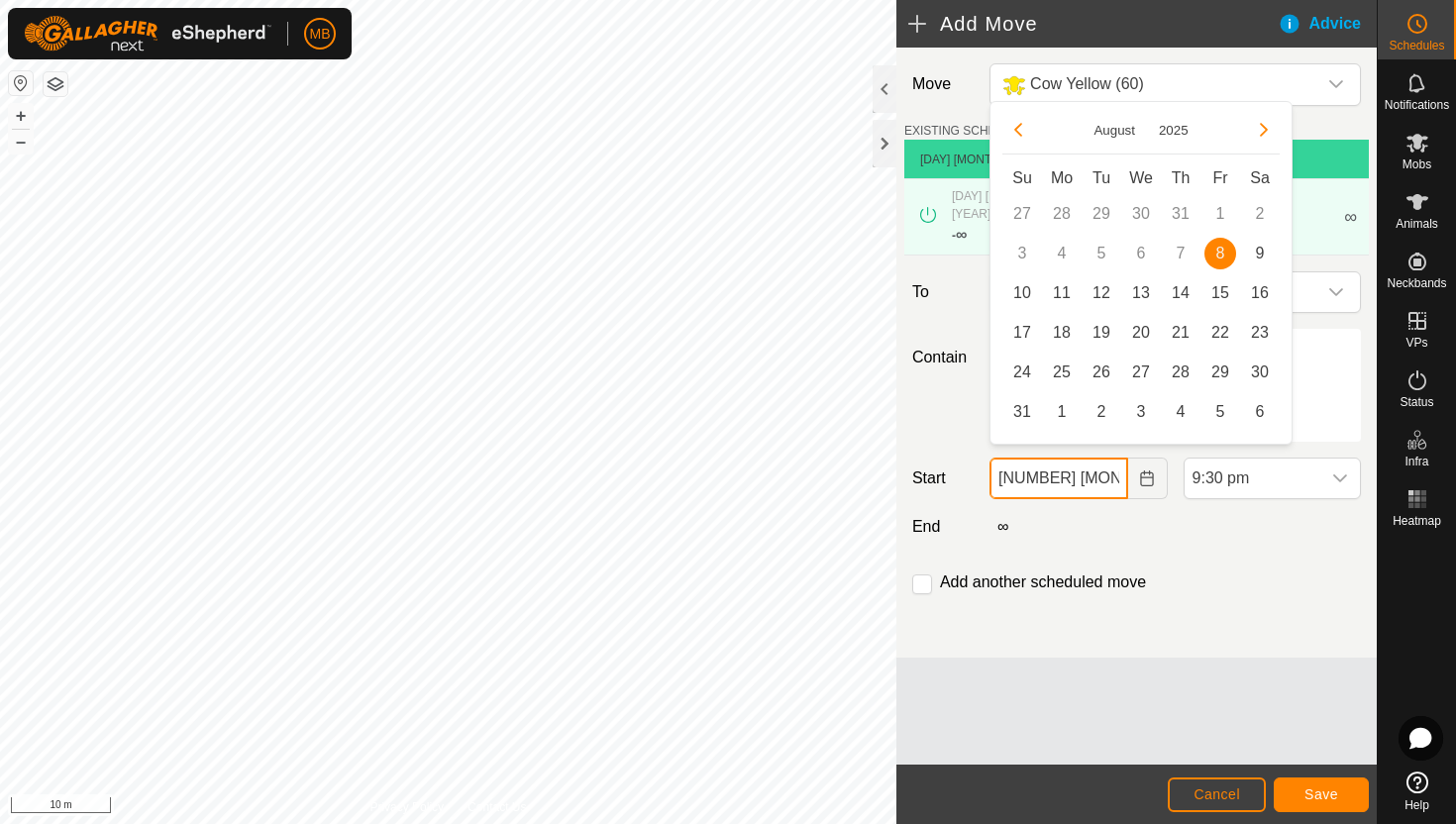 click on "08 Aug, 2025" 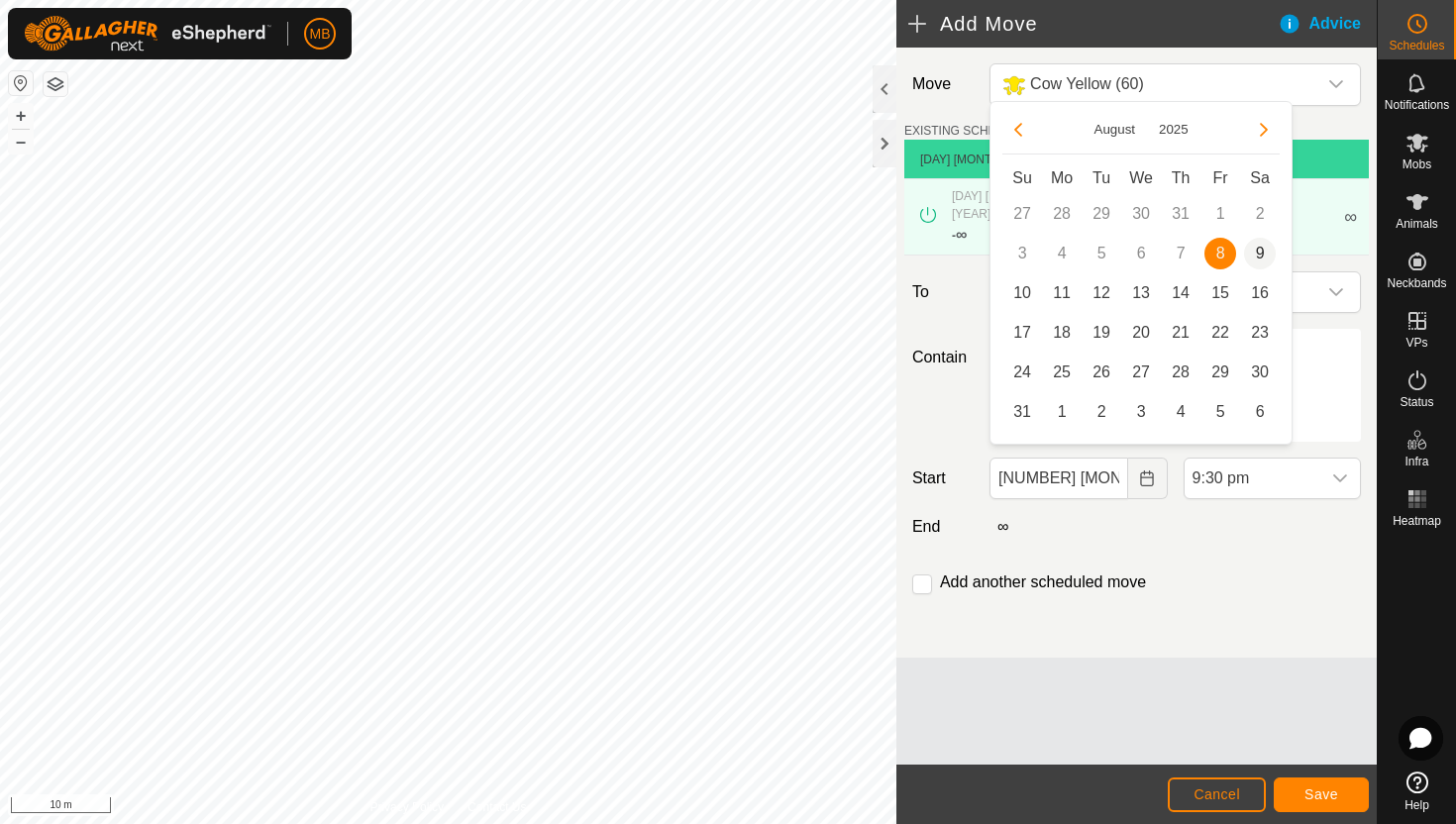click on "9" at bounding box center (1260, 254) 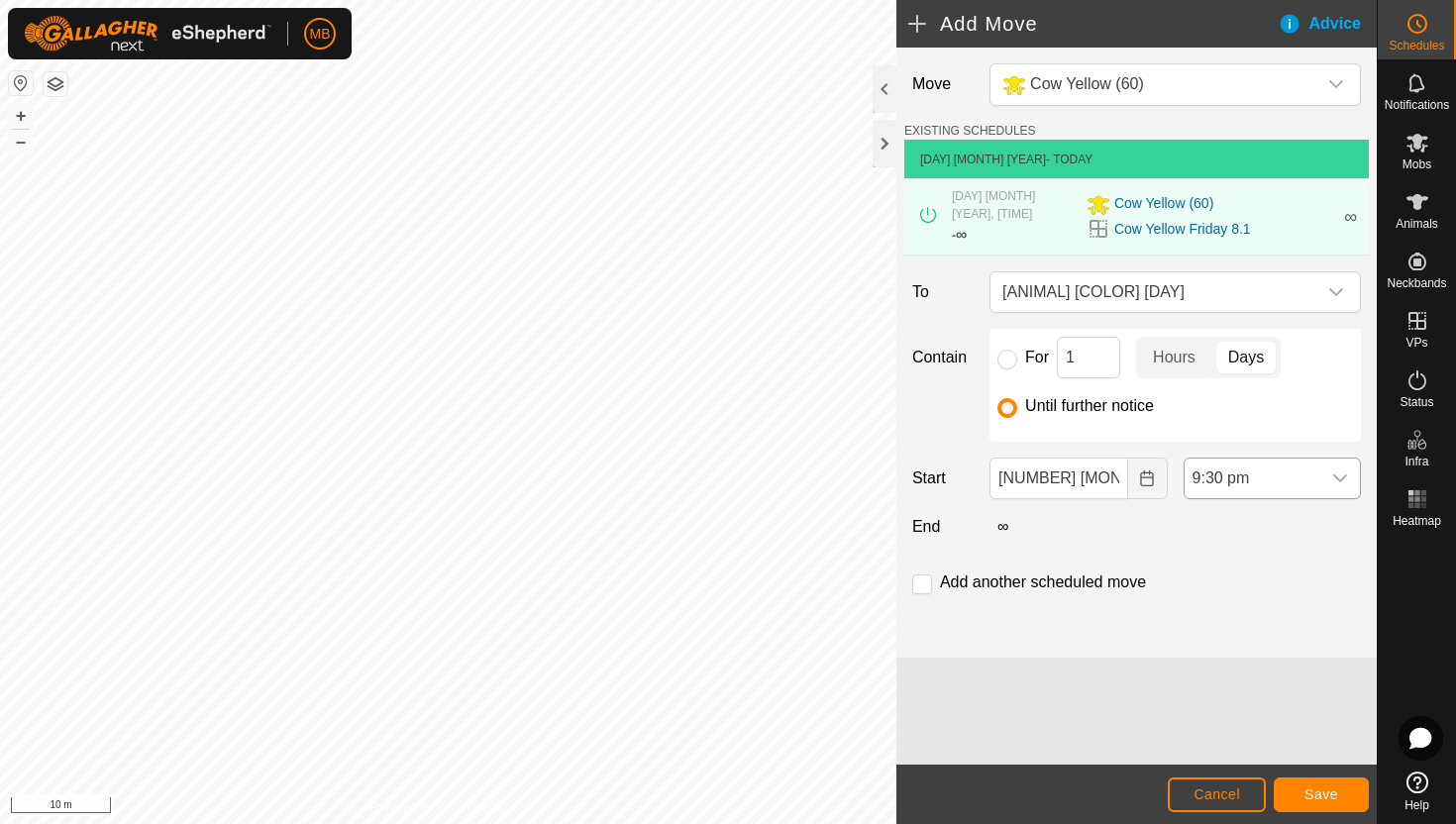 click on "9:30 pm" at bounding box center (1252, 478) 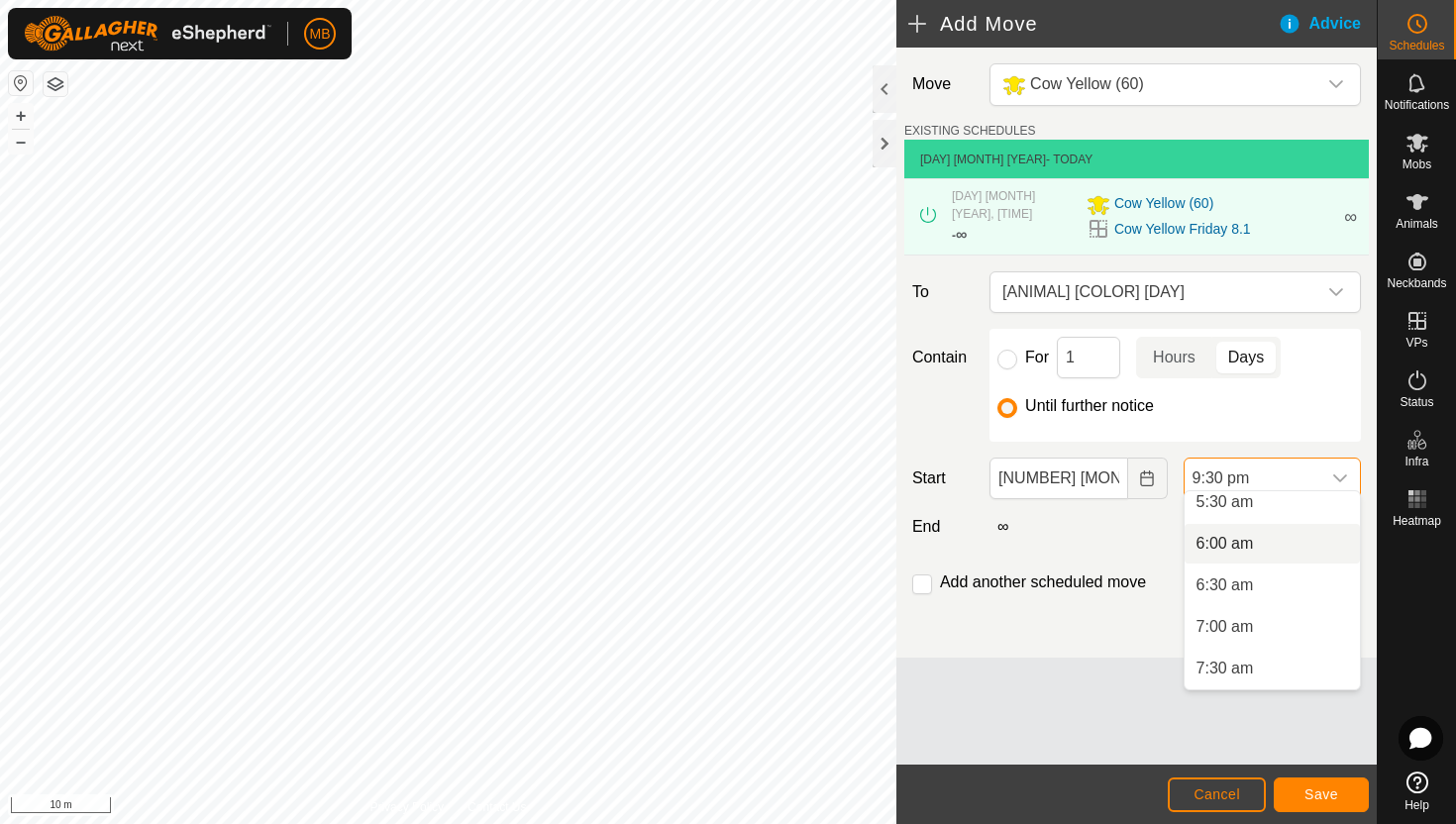 scroll, scrollTop: 461, scrollLeft: 0, axis: vertical 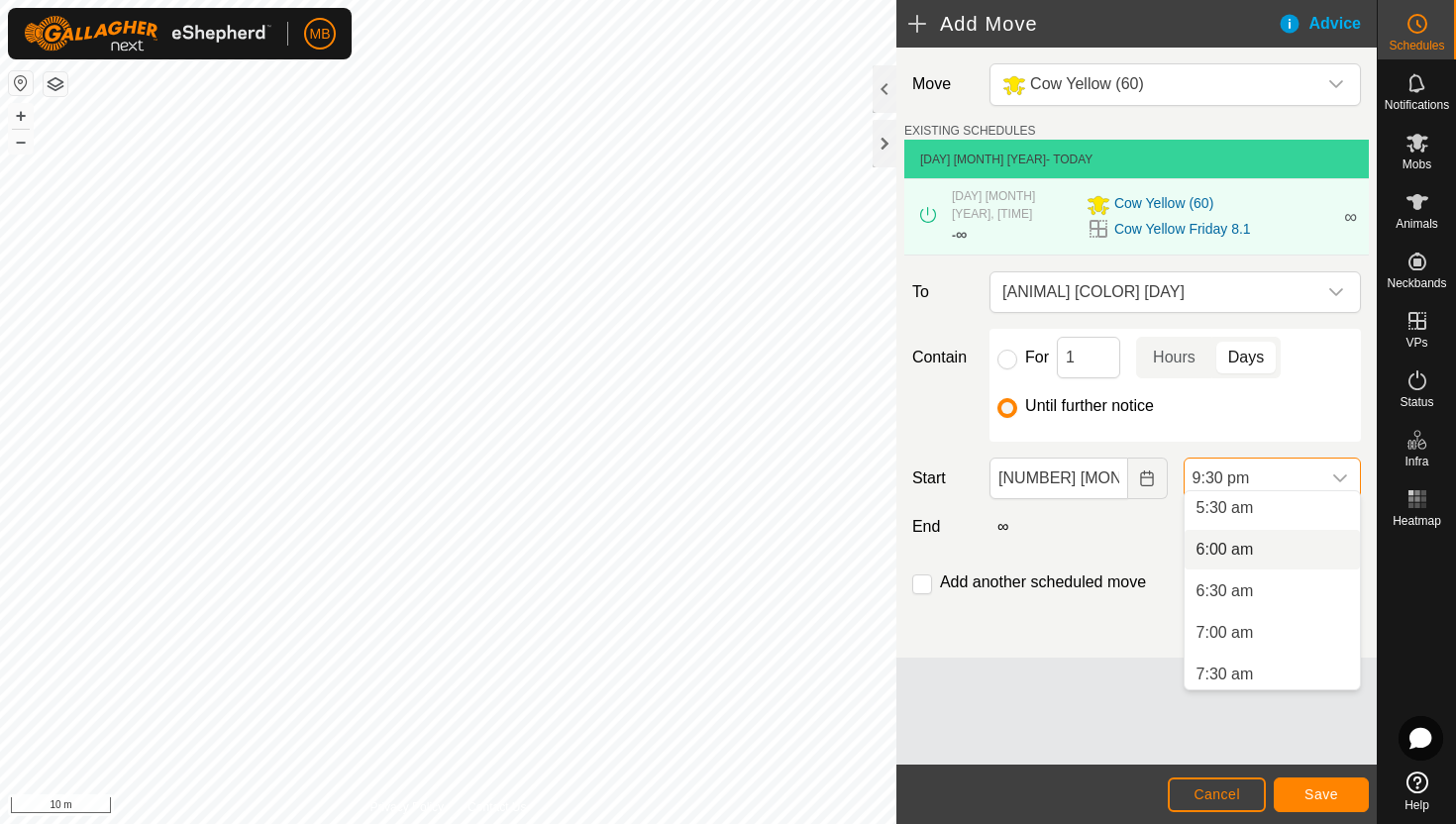 click on "6:00 am" at bounding box center (1272, 550) 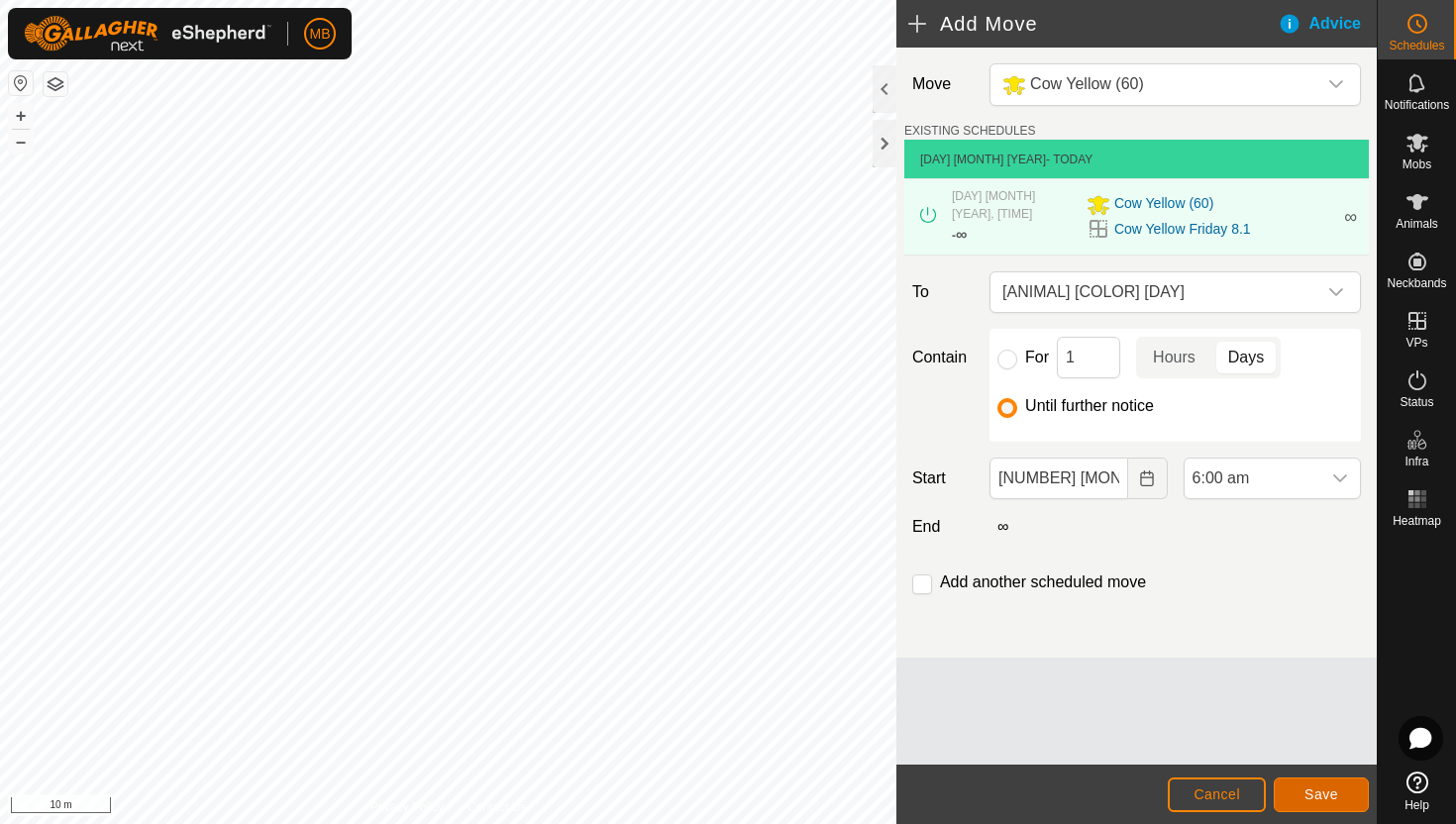 click on "Save" 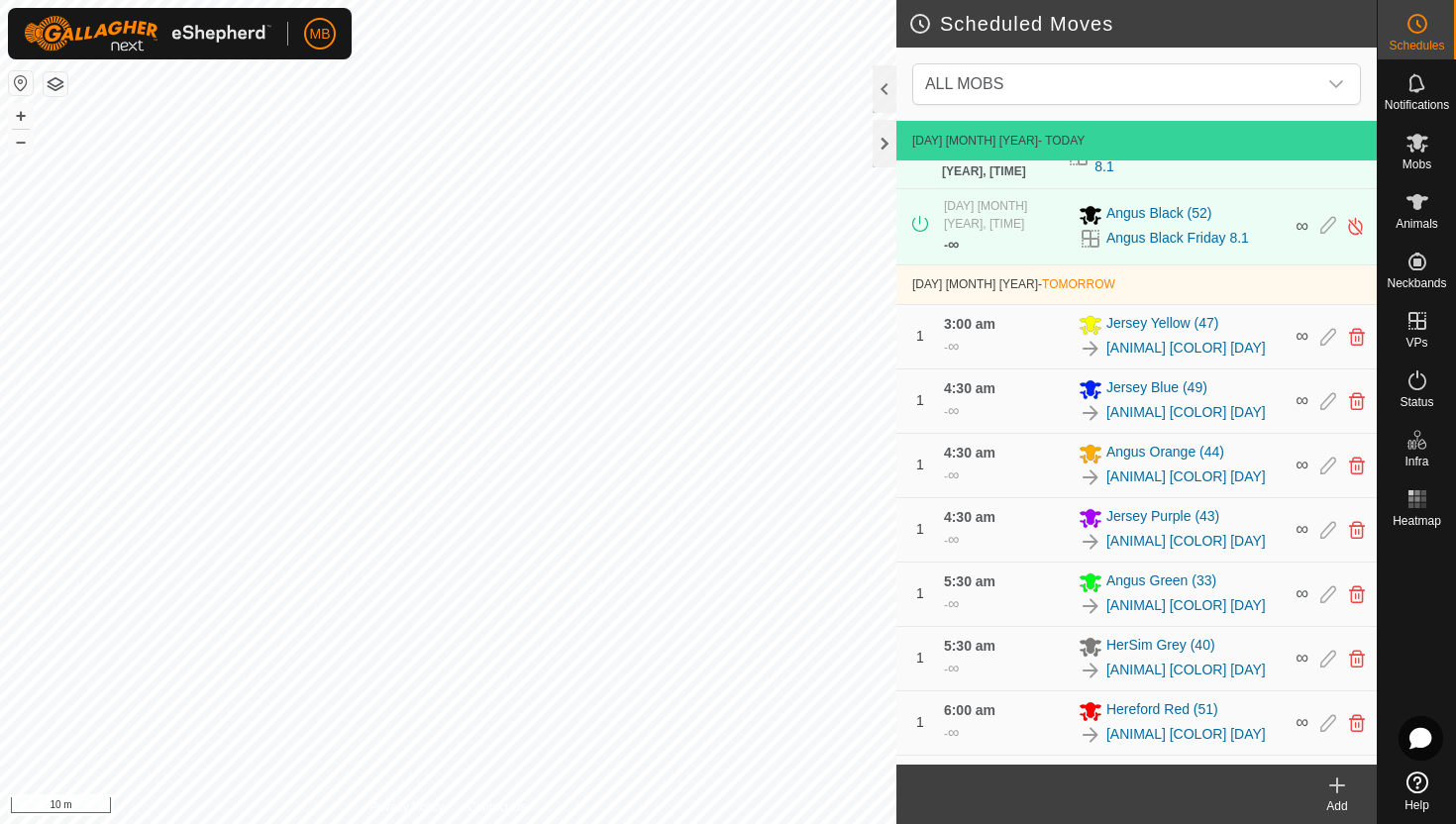 scroll, scrollTop: 667, scrollLeft: 0, axis: vertical 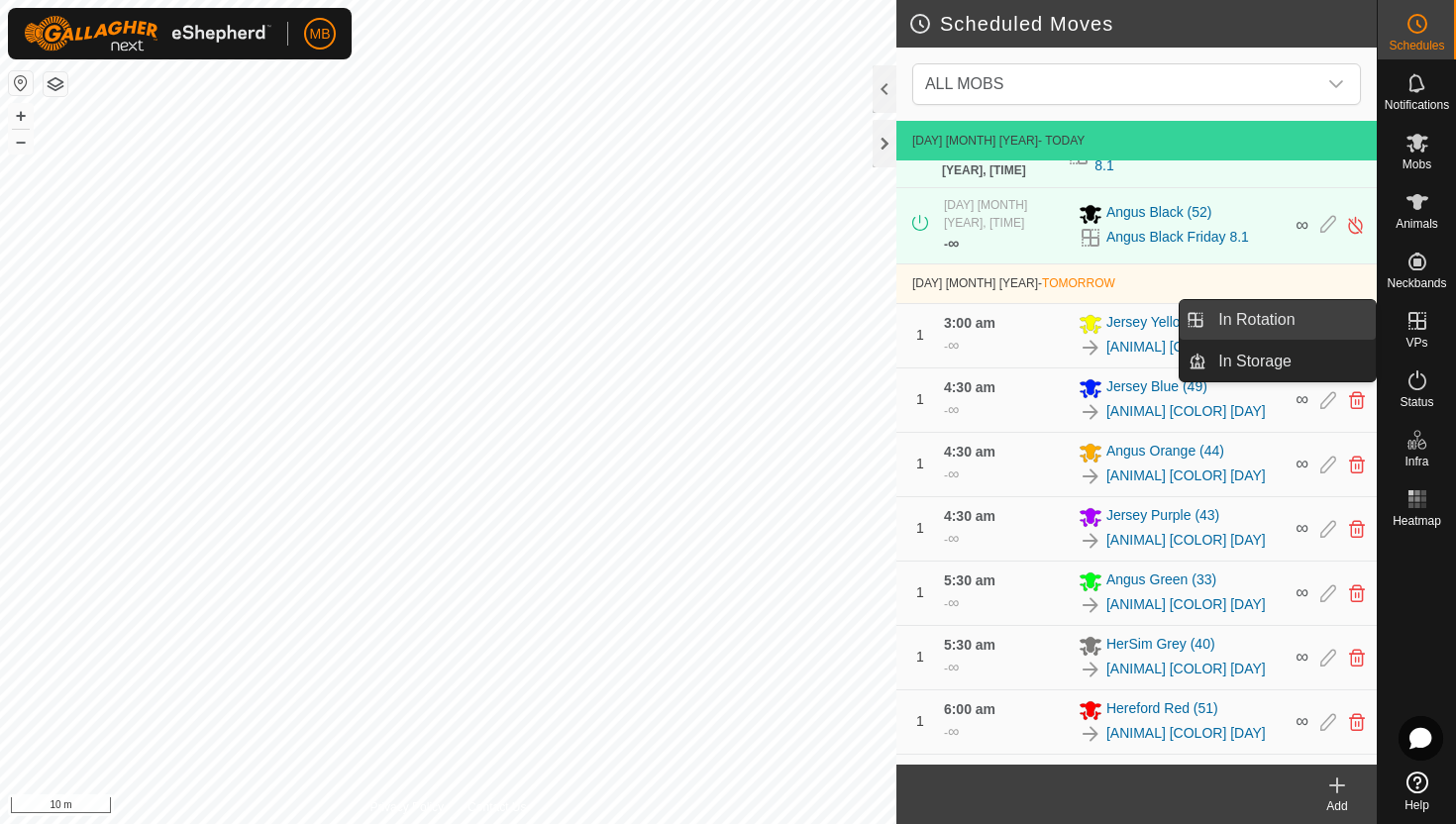 click on "In Rotation" at bounding box center (1291, 320) 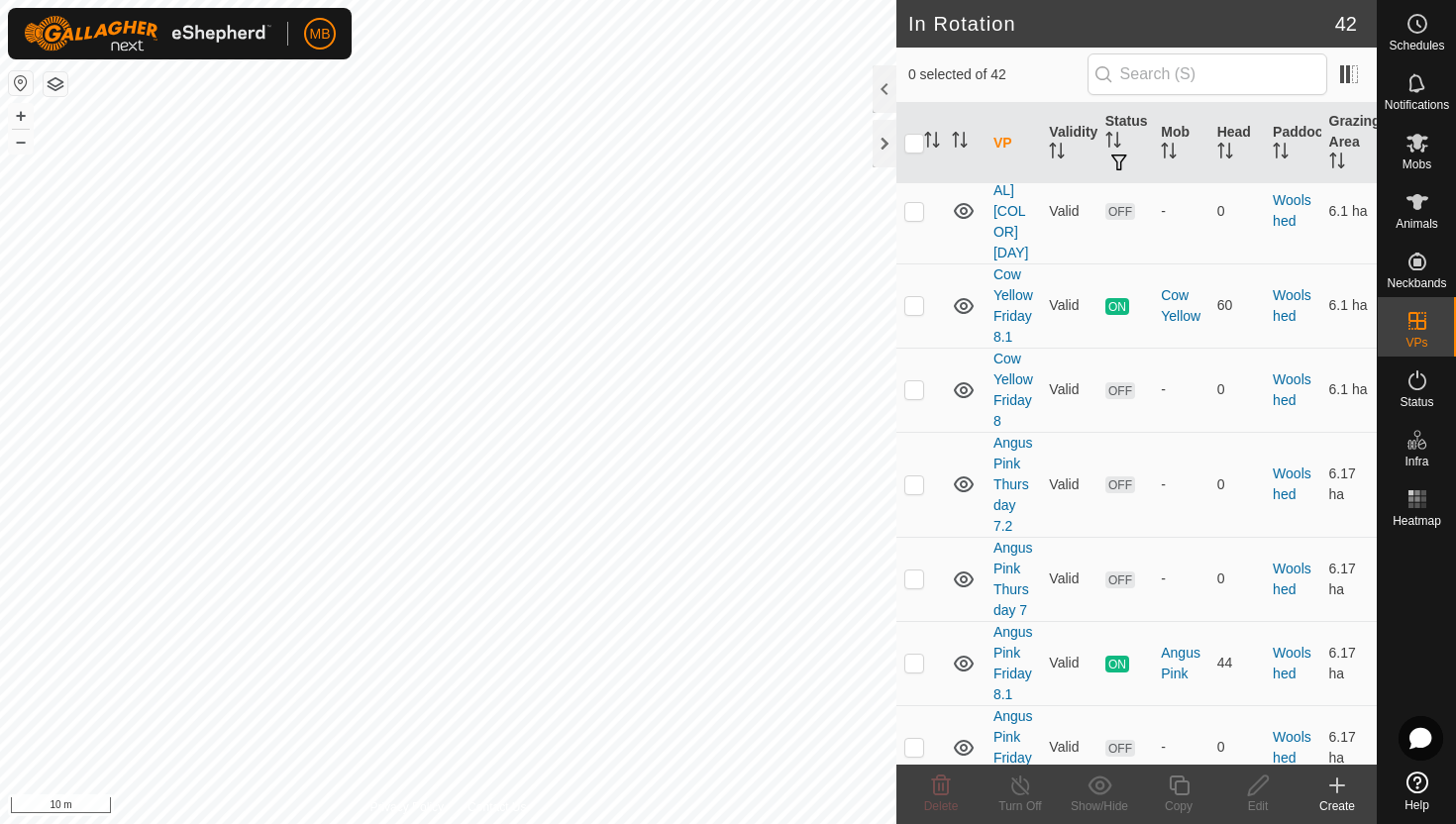 scroll, scrollTop: 3552, scrollLeft: 0, axis: vertical 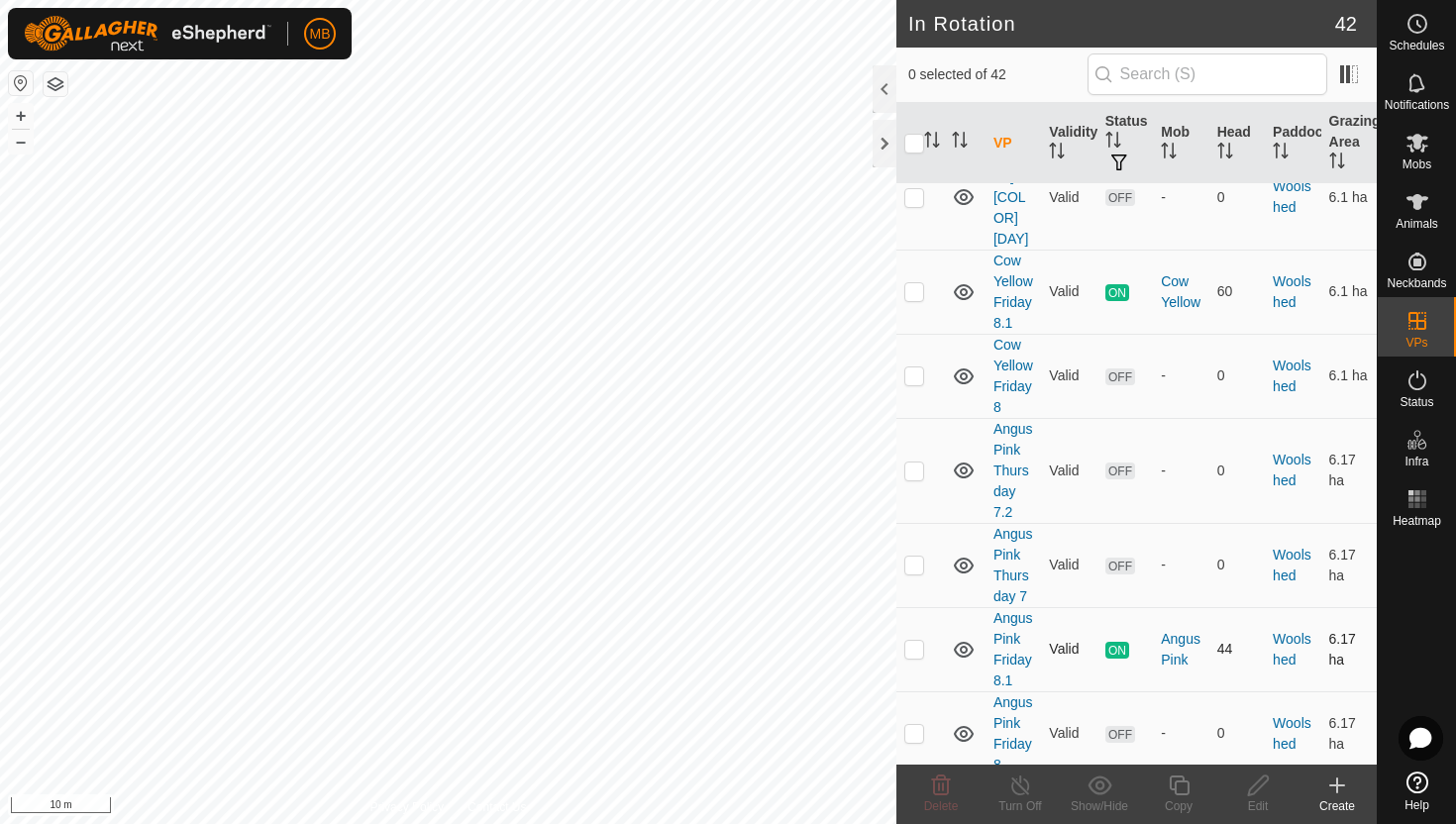 click at bounding box center [914, 649] 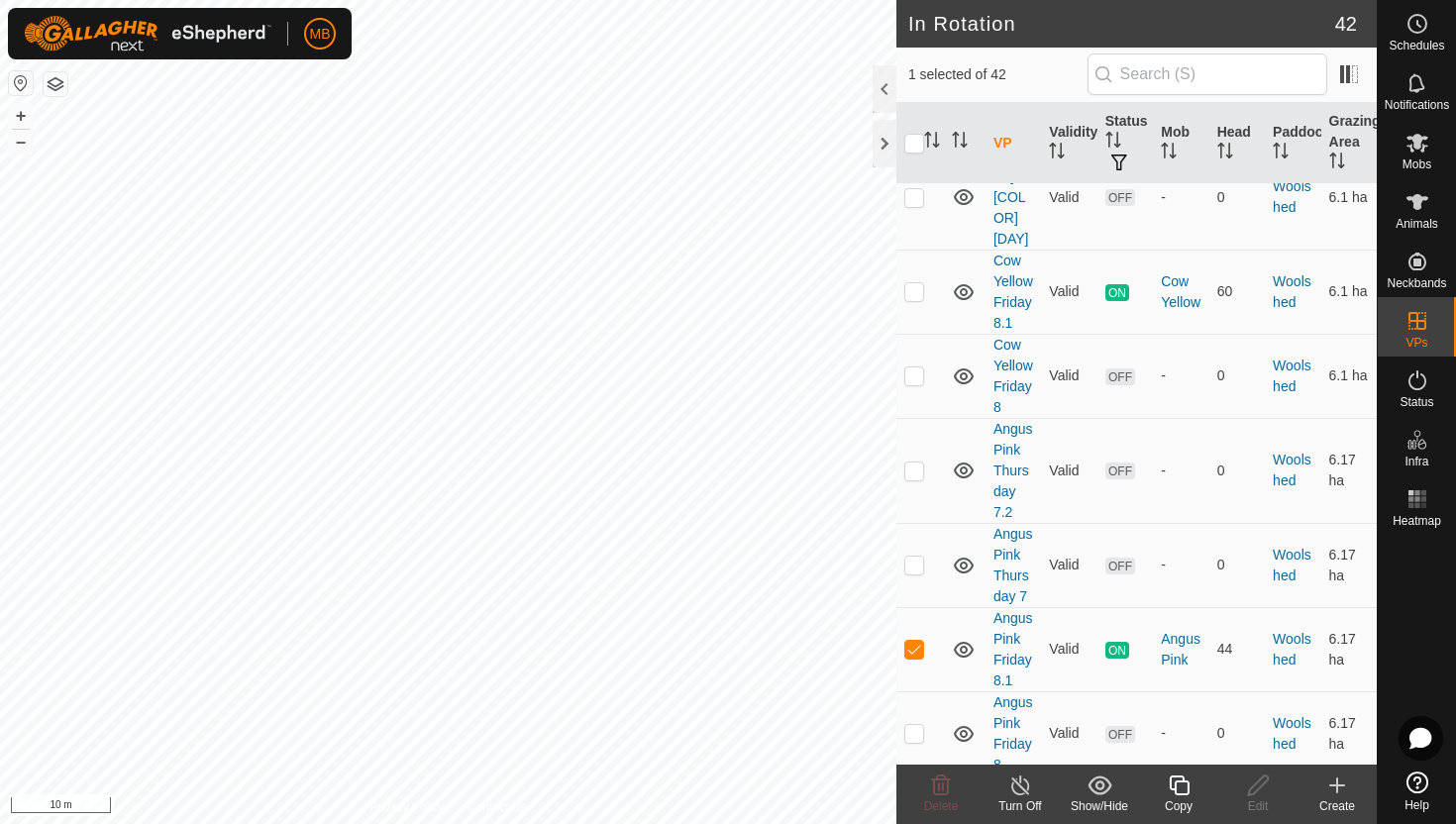 click 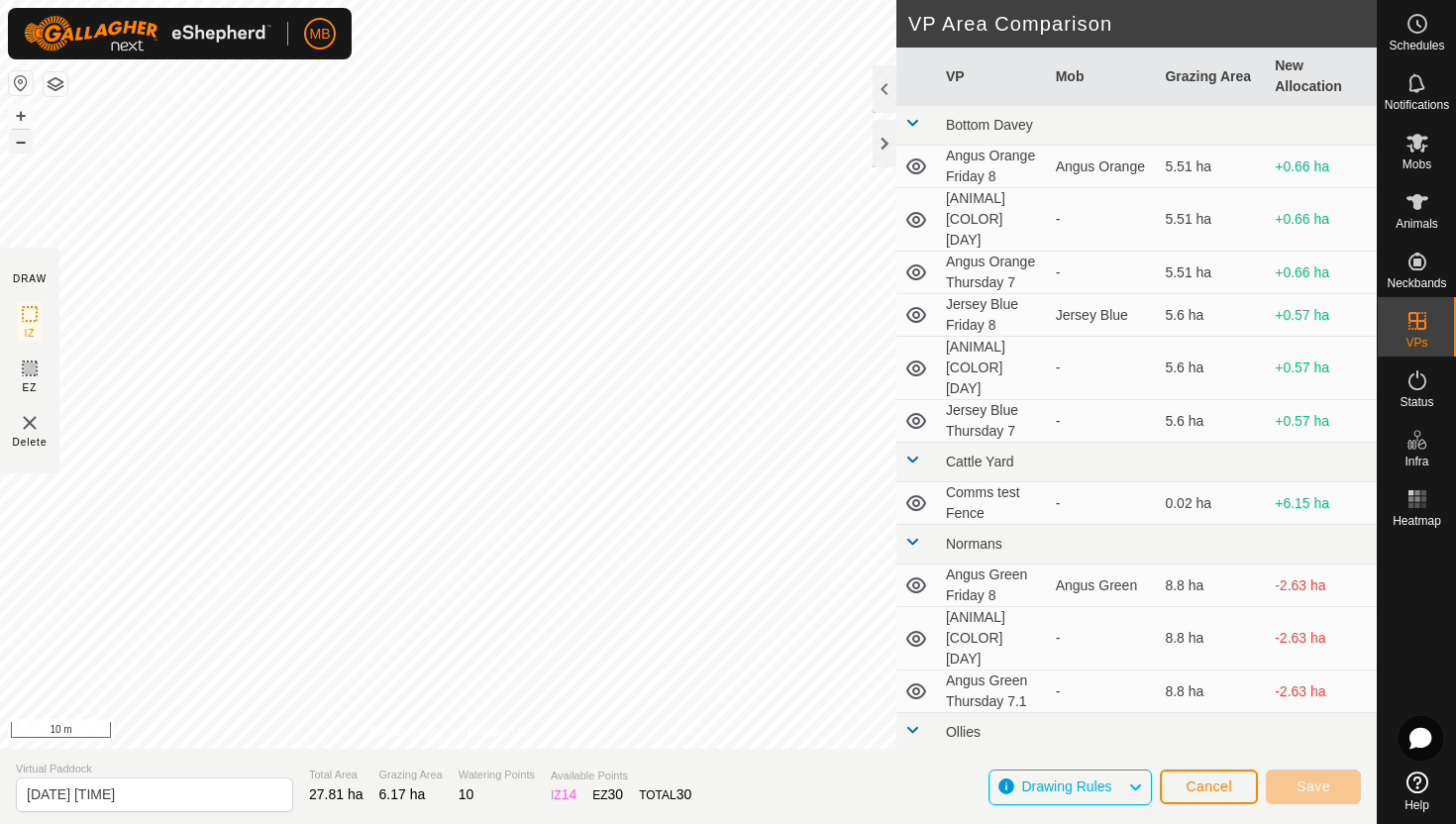 click on "–" at bounding box center [21, 142] 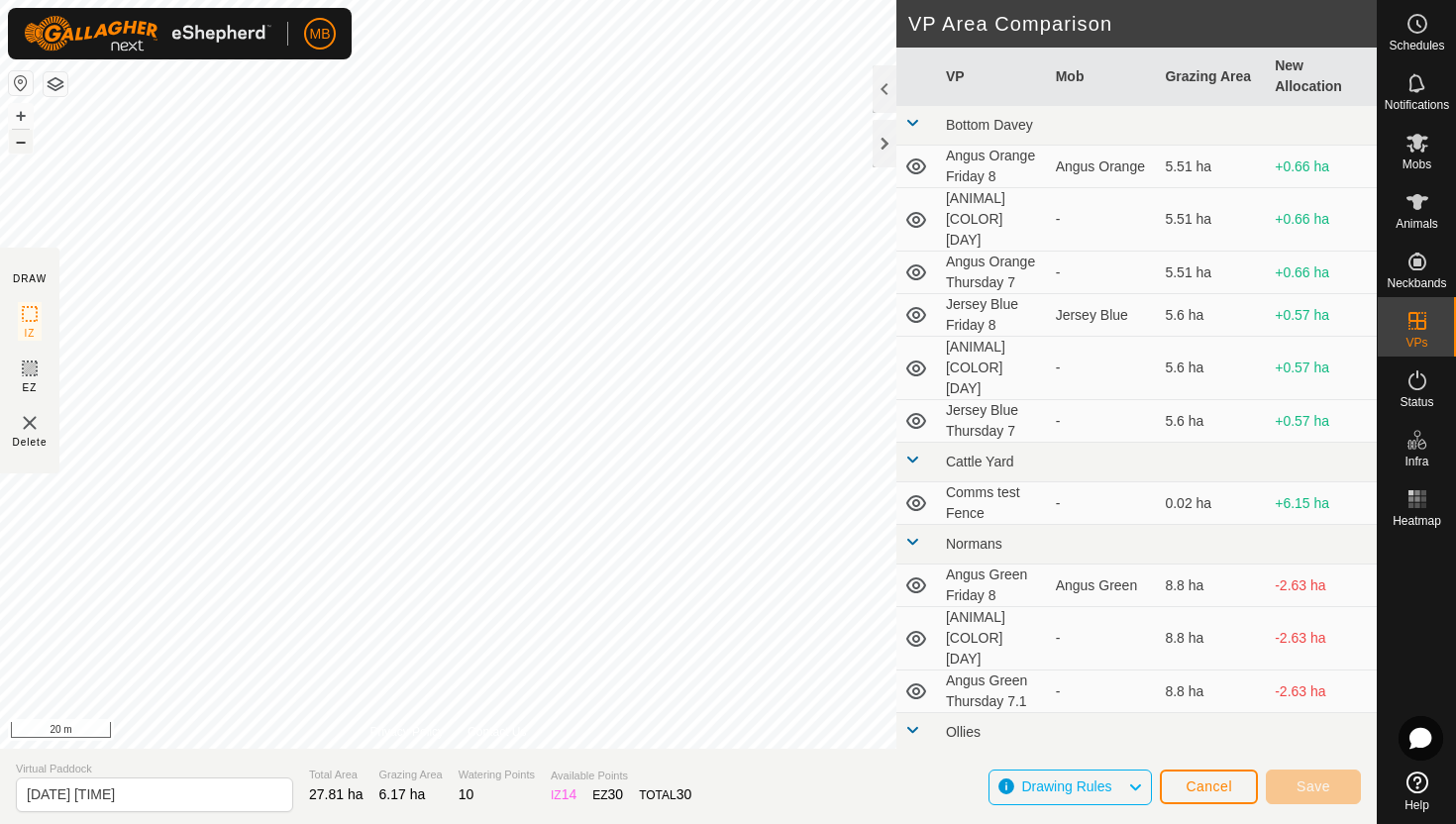 click on "–" at bounding box center [21, 142] 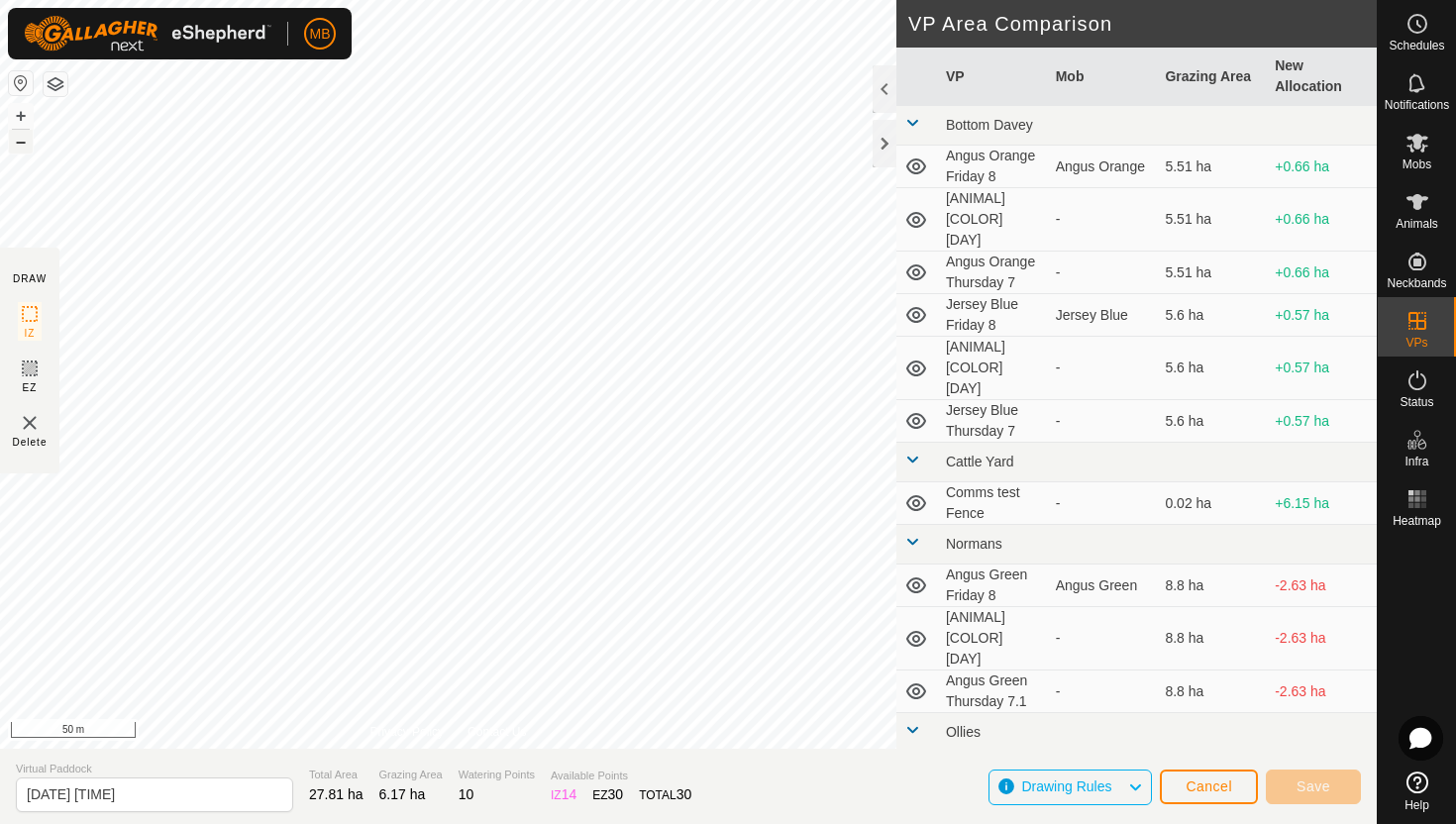 click on "–" at bounding box center [21, 142] 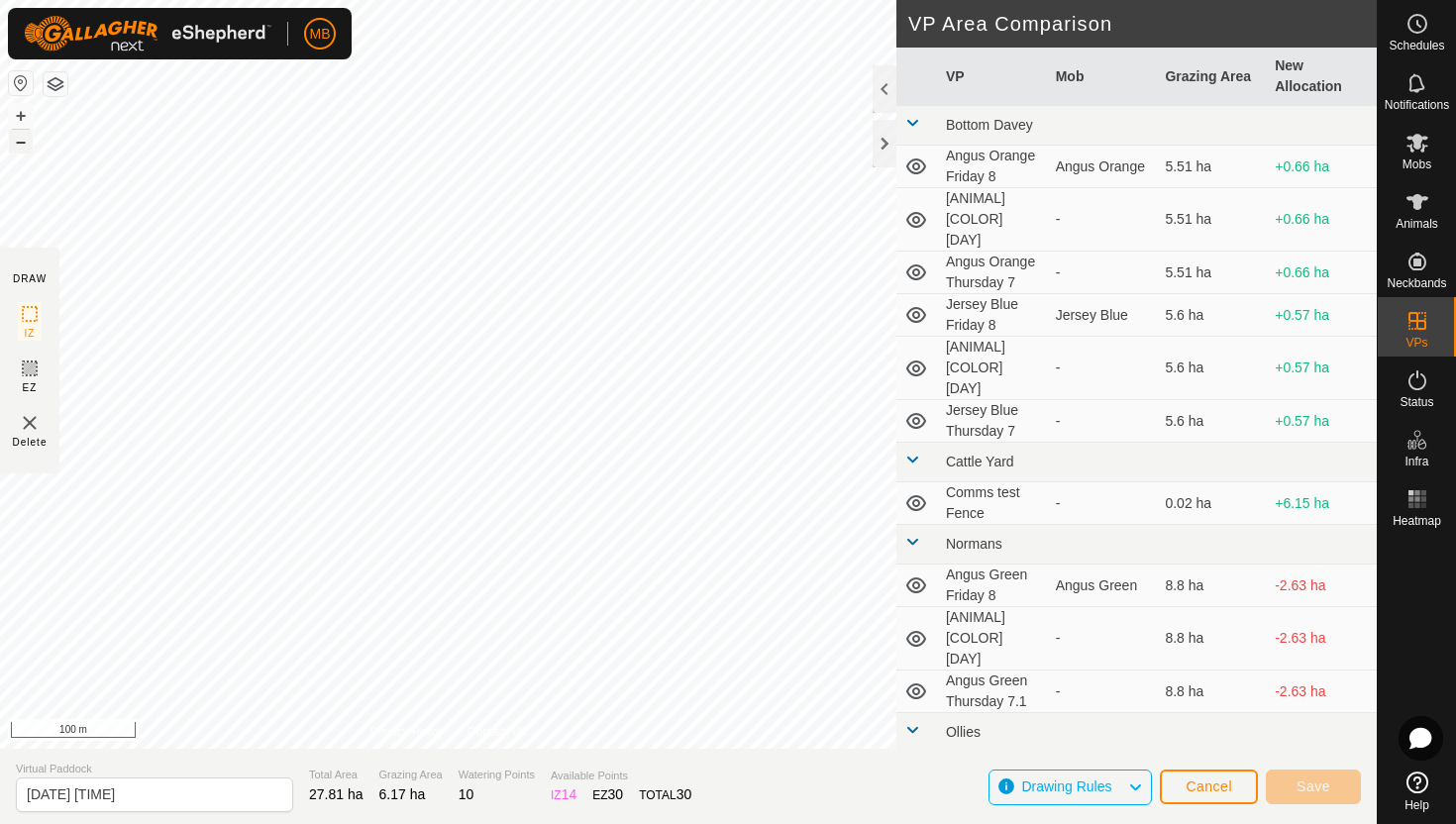 click on "–" at bounding box center [21, 142] 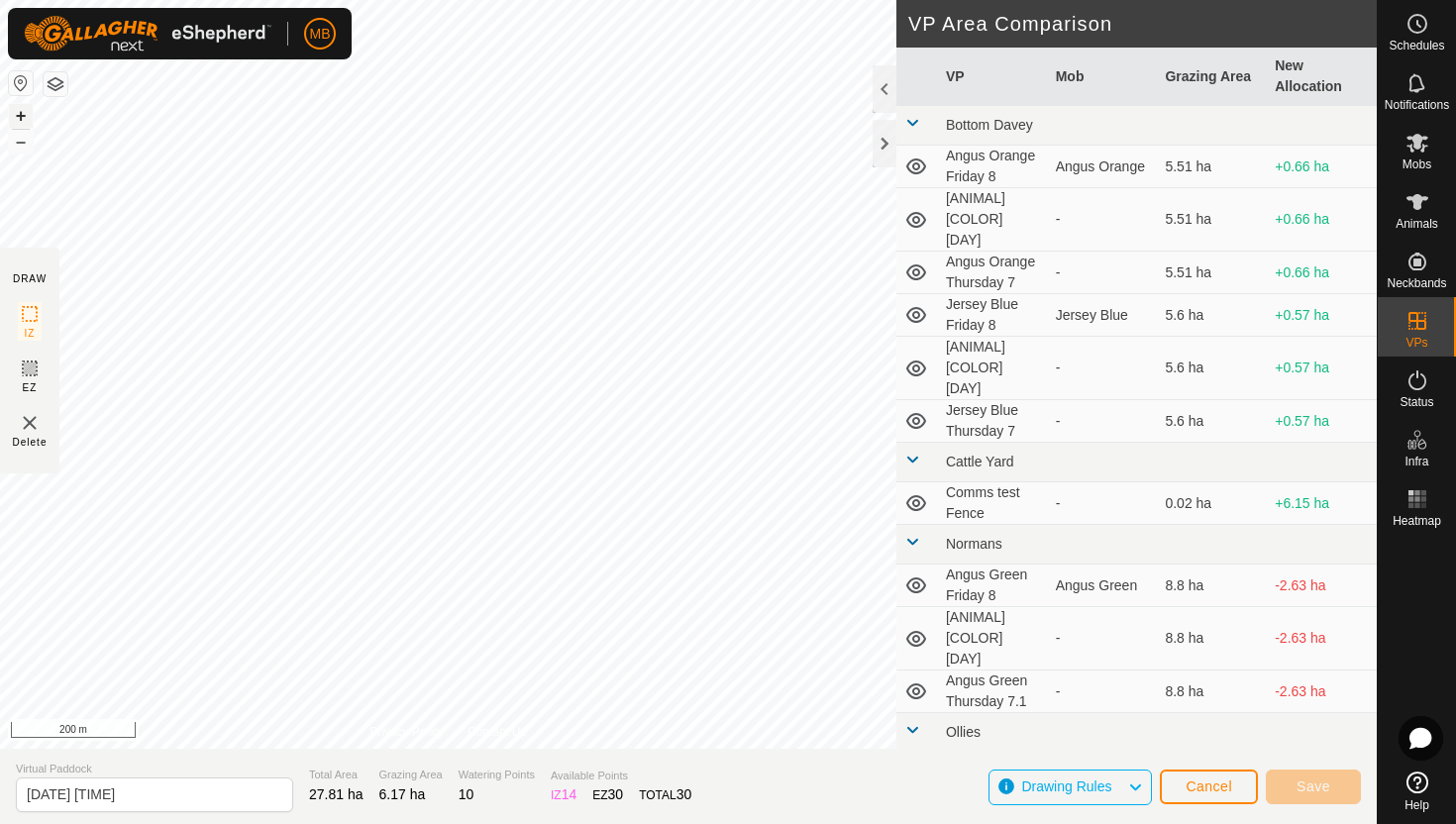 click on "+" at bounding box center (21, 116) 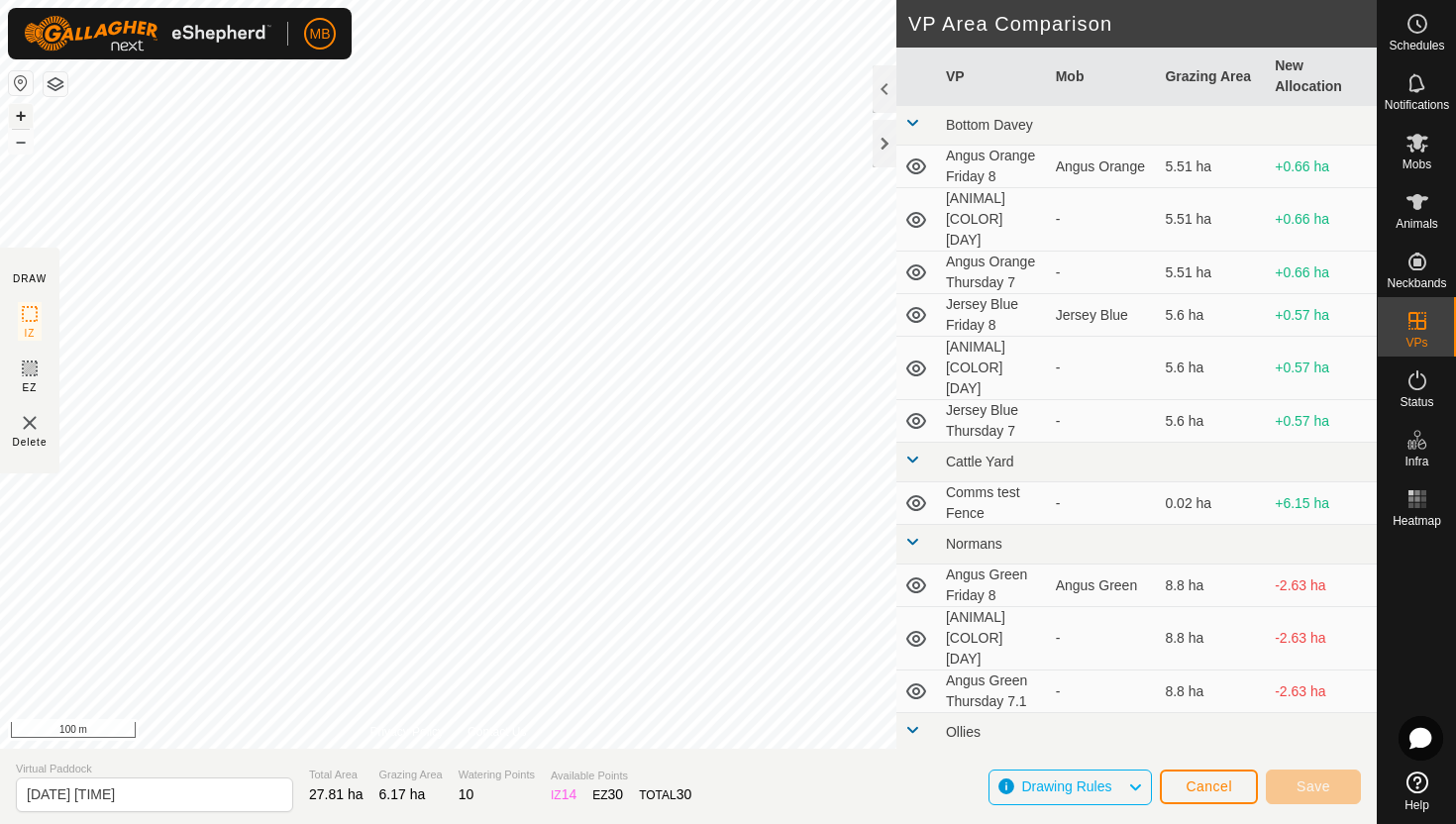click on "+" at bounding box center (21, 116) 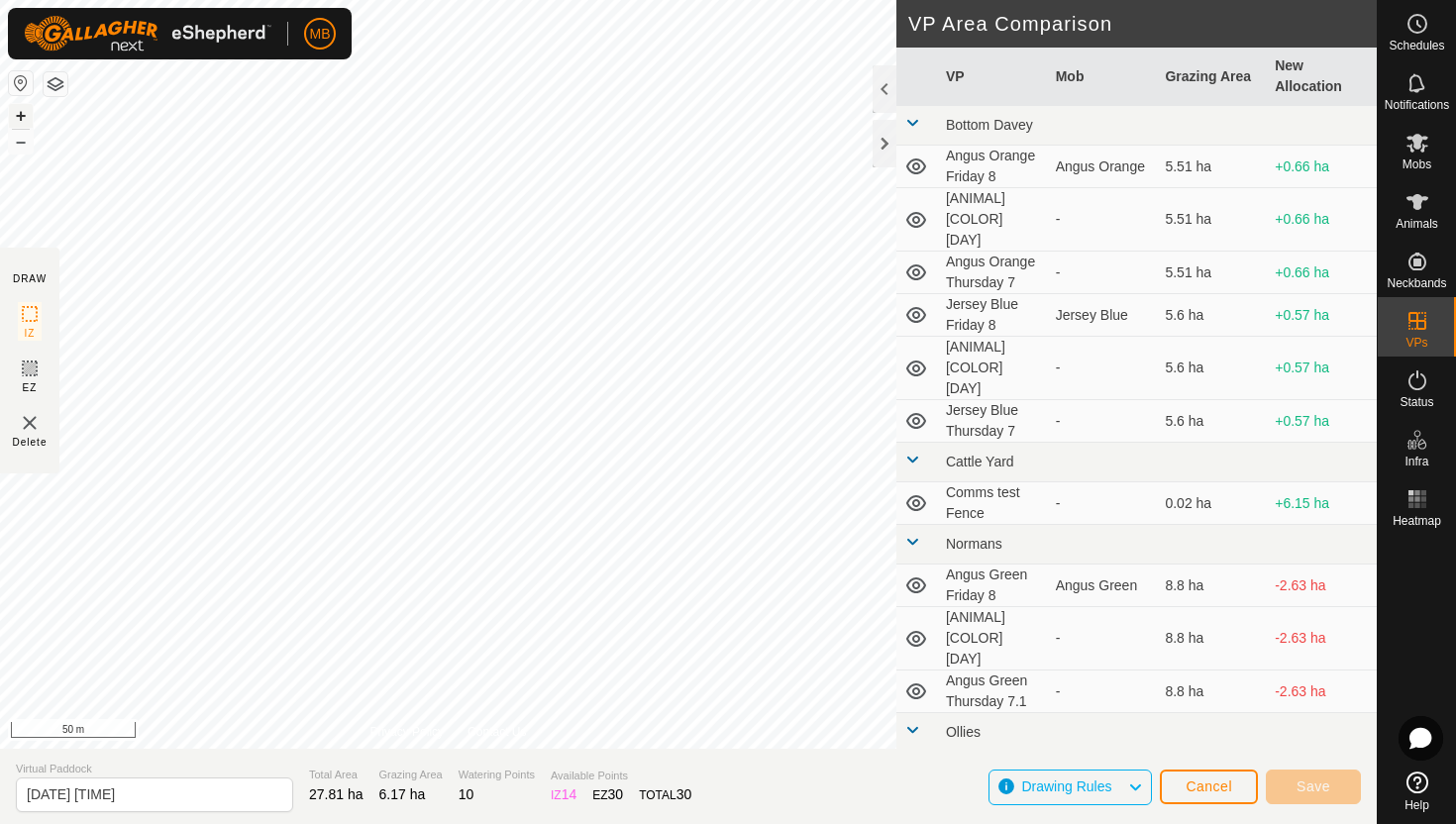 click on "+" at bounding box center [21, 116] 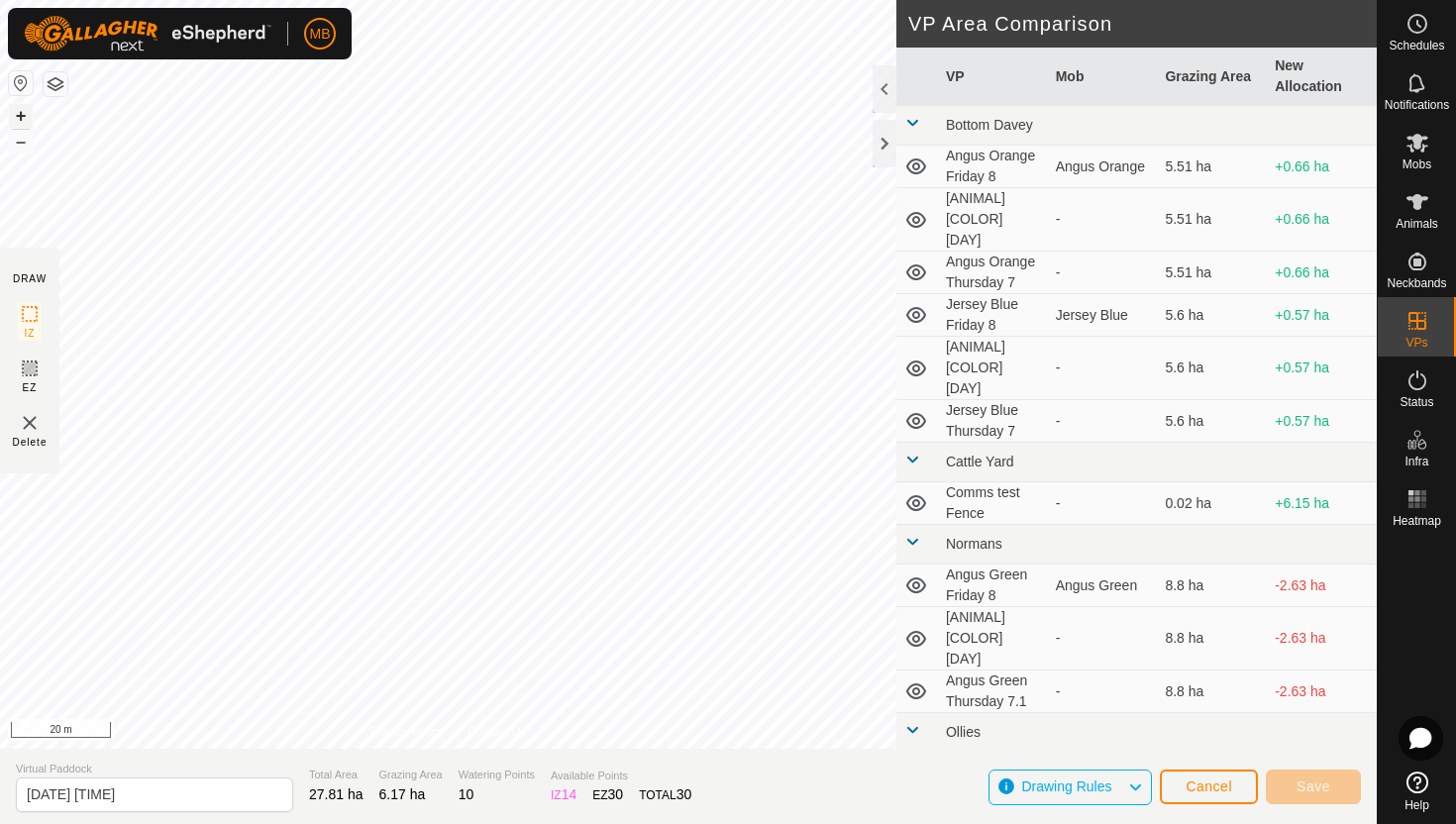 click on "+" at bounding box center (21, 116) 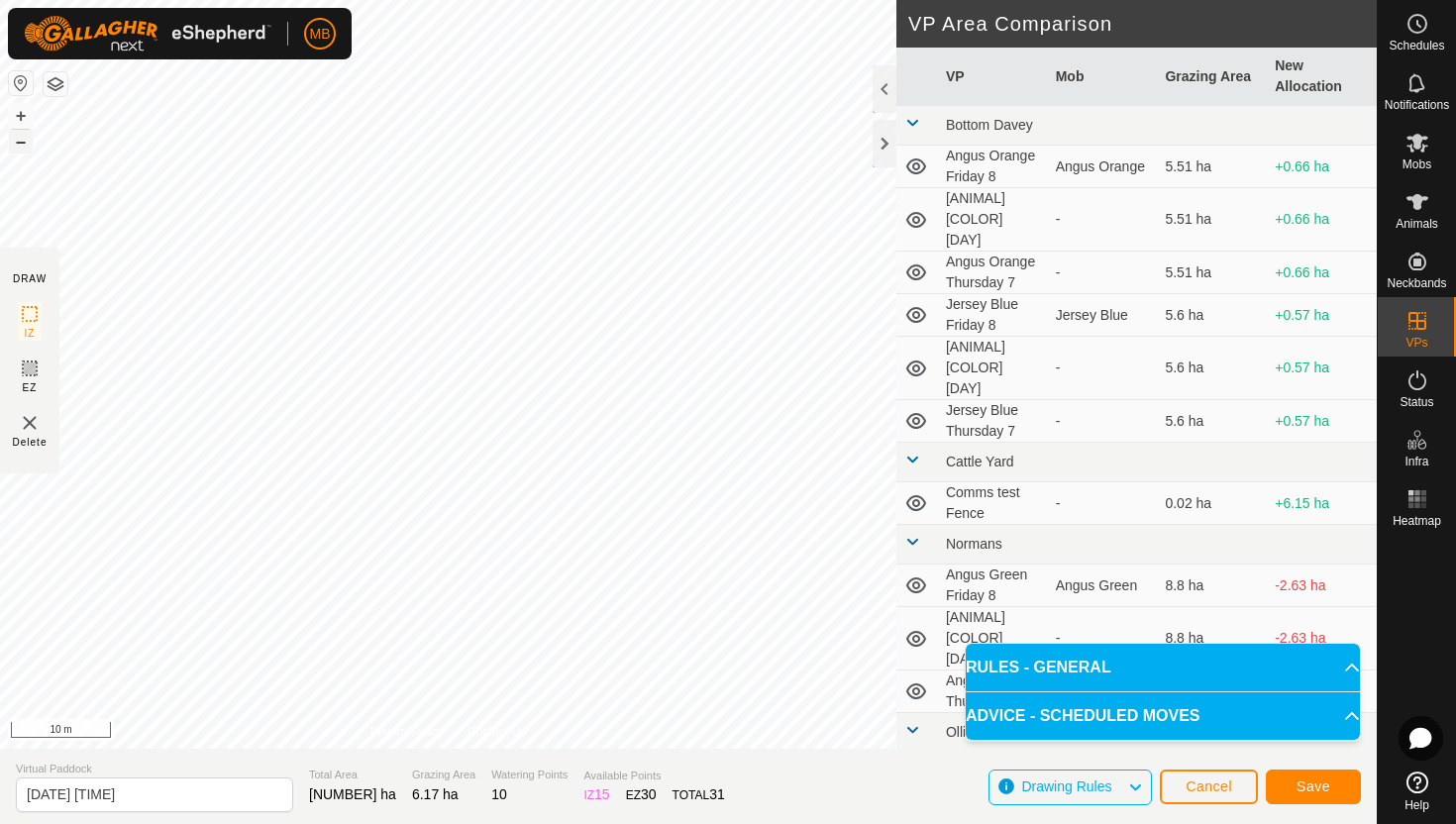 click on "–" at bounding box center [21, 142] 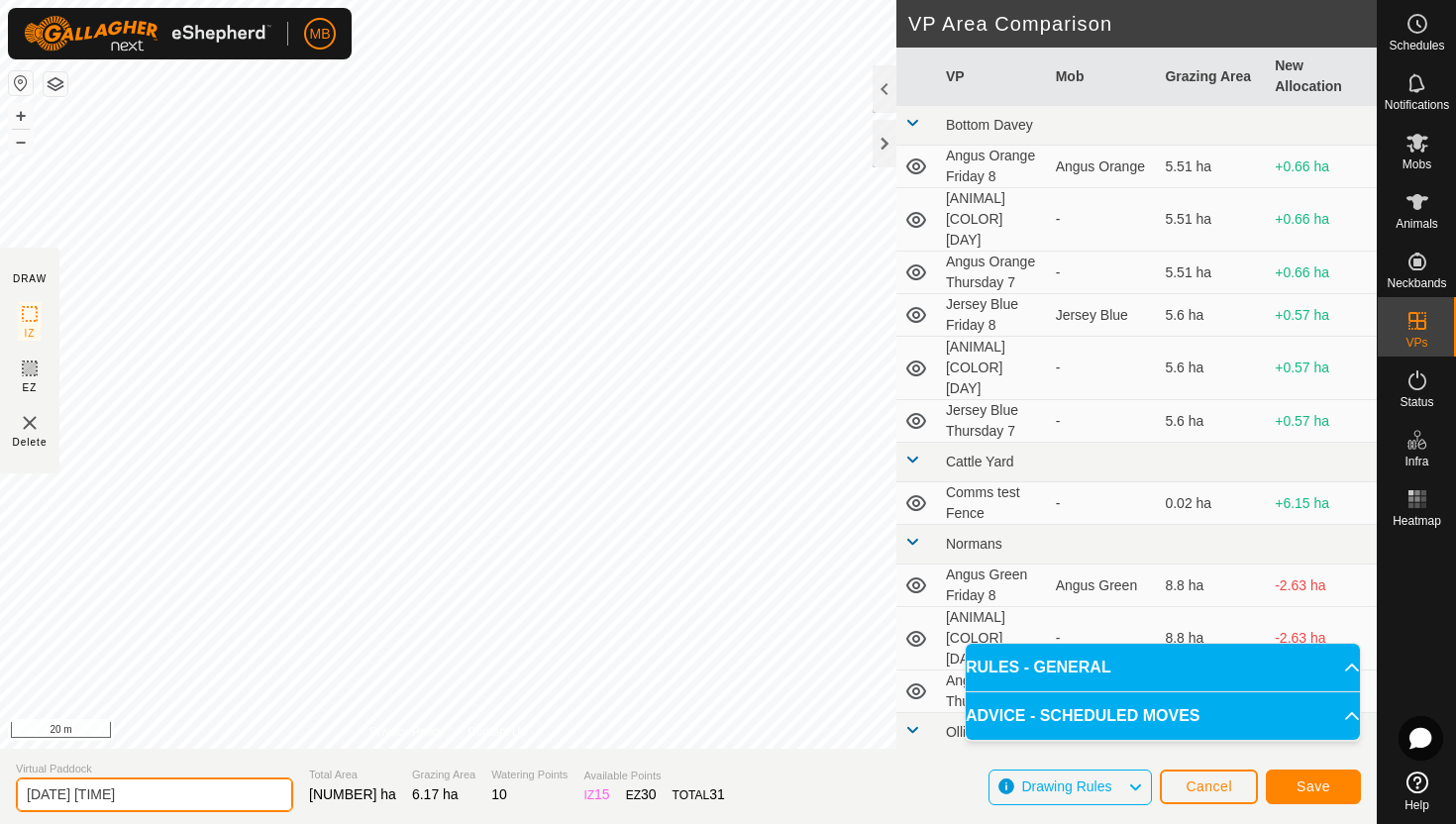 click on "2025-08-08 200539" 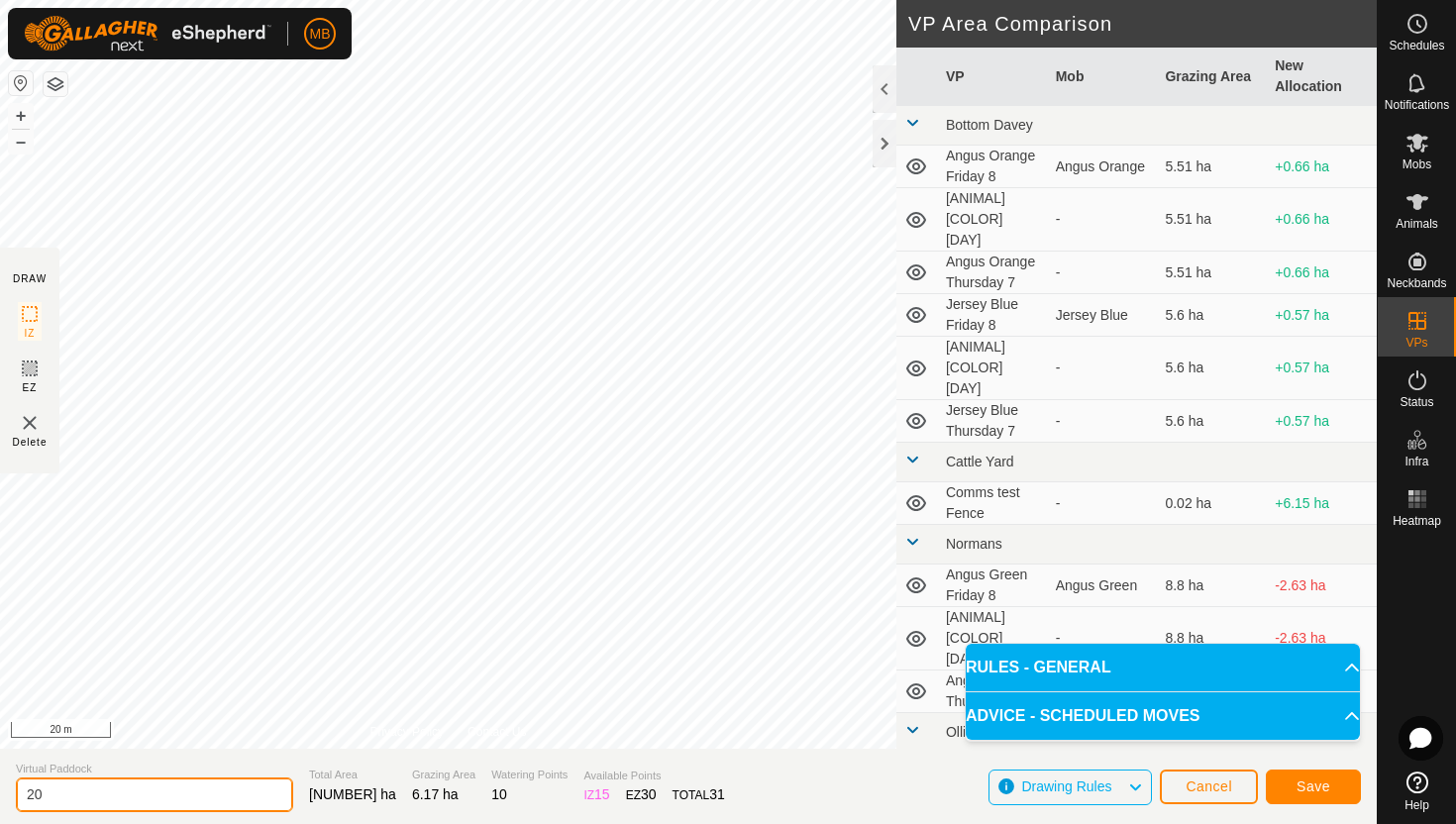 type on "2" 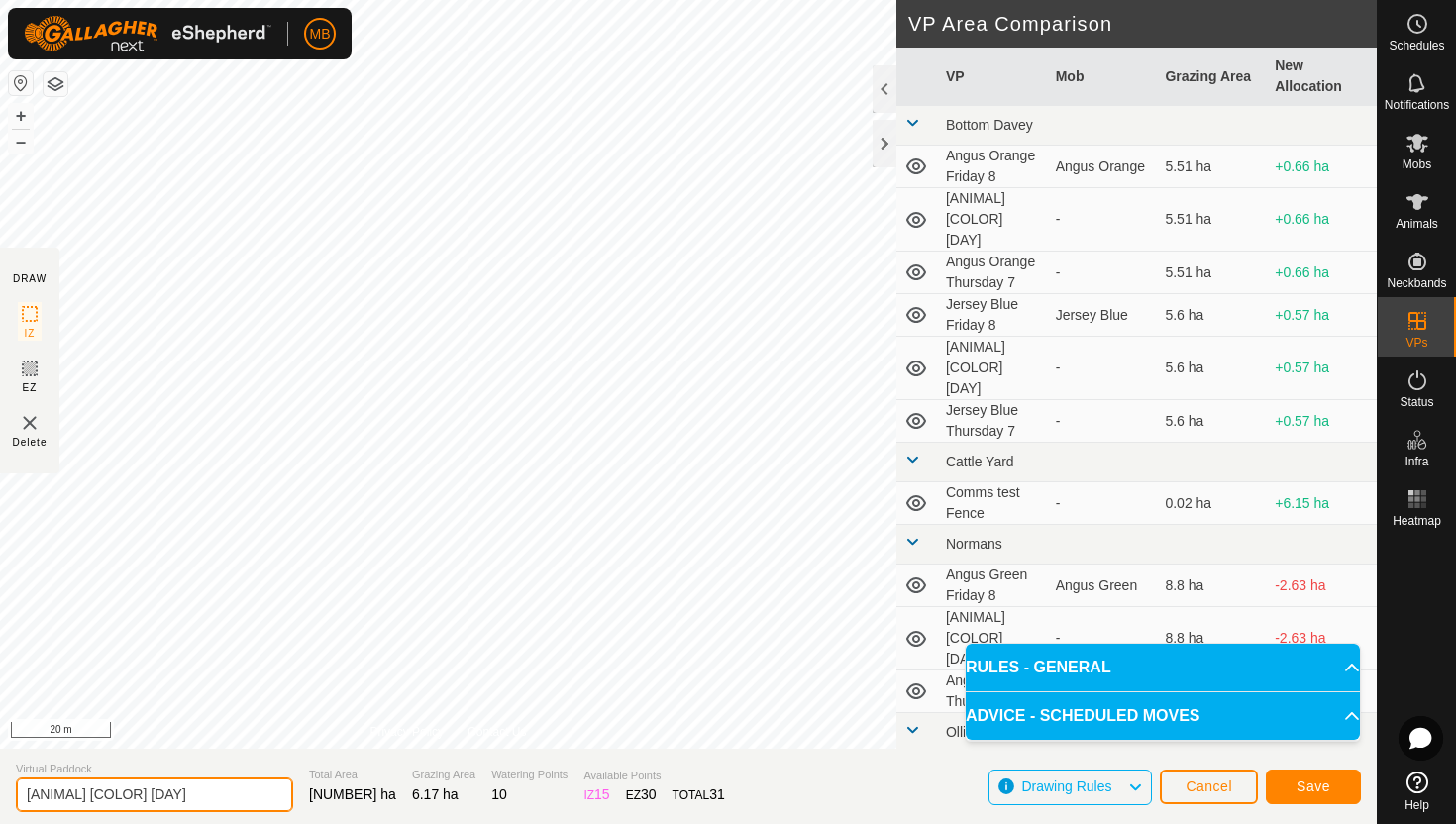 type on "Angus Pink Saturday 9" 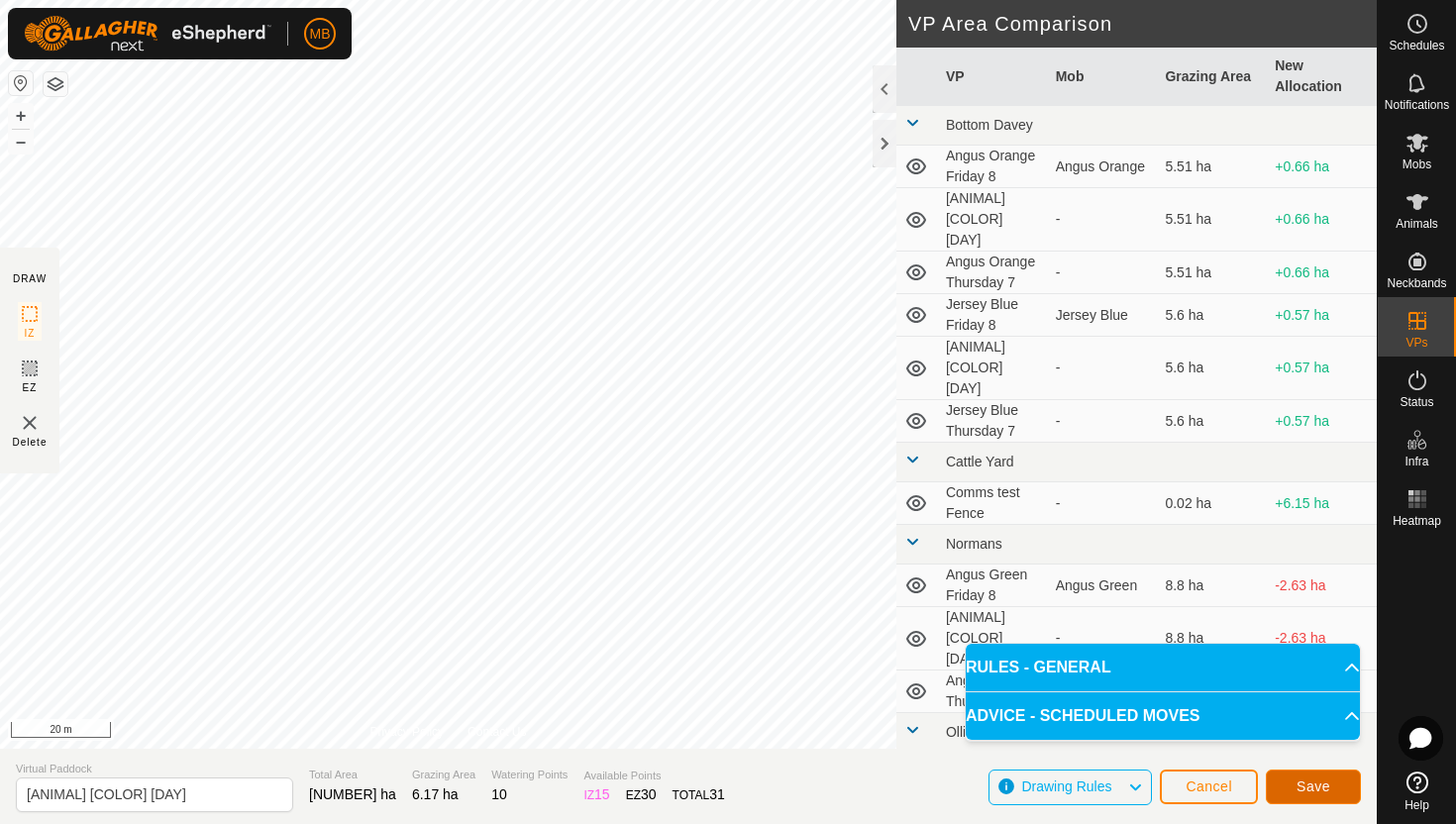 click on "Save" 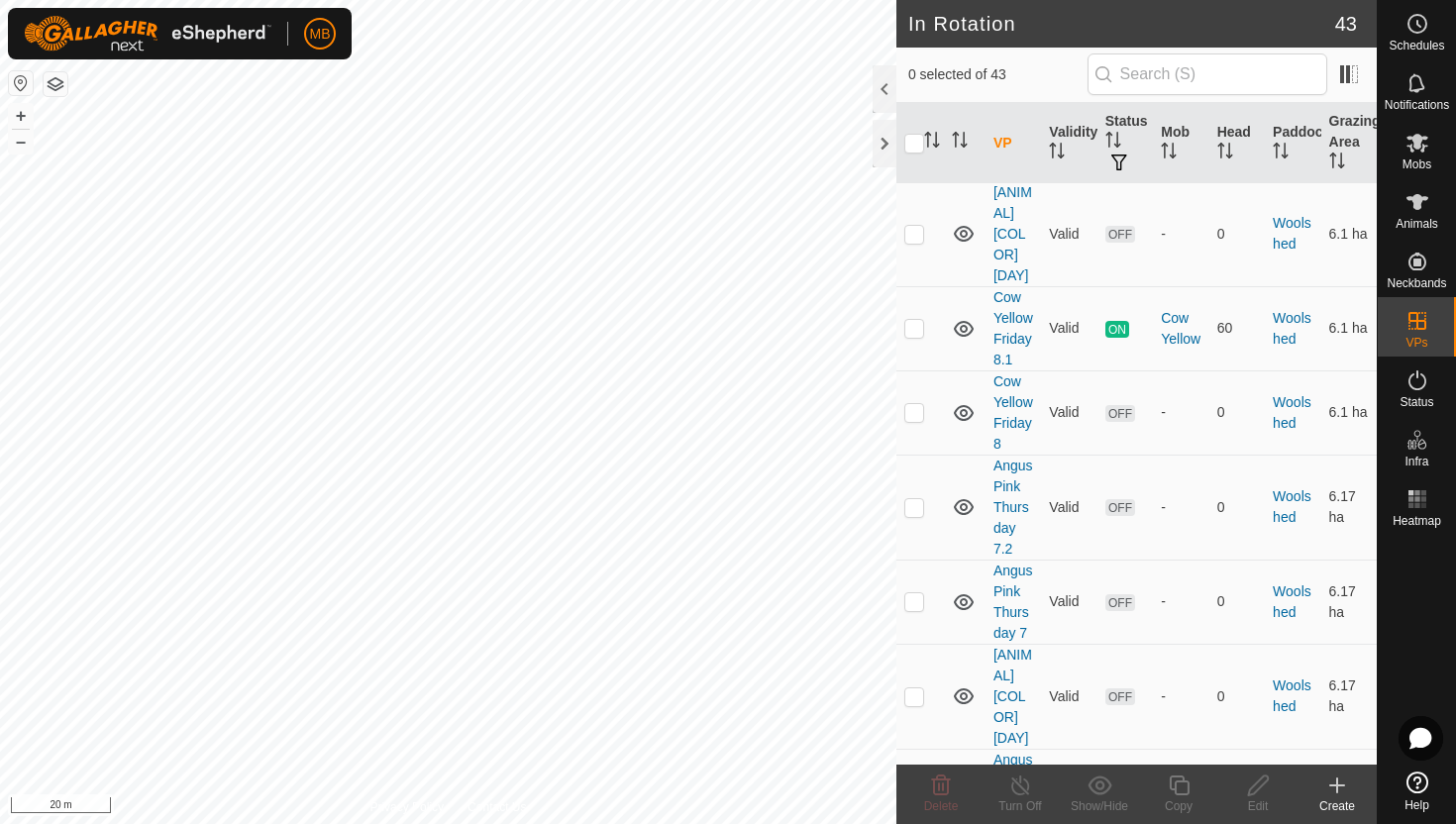 scroll, scrollTop: 3544, scrollLeft: 0, axis: vertical 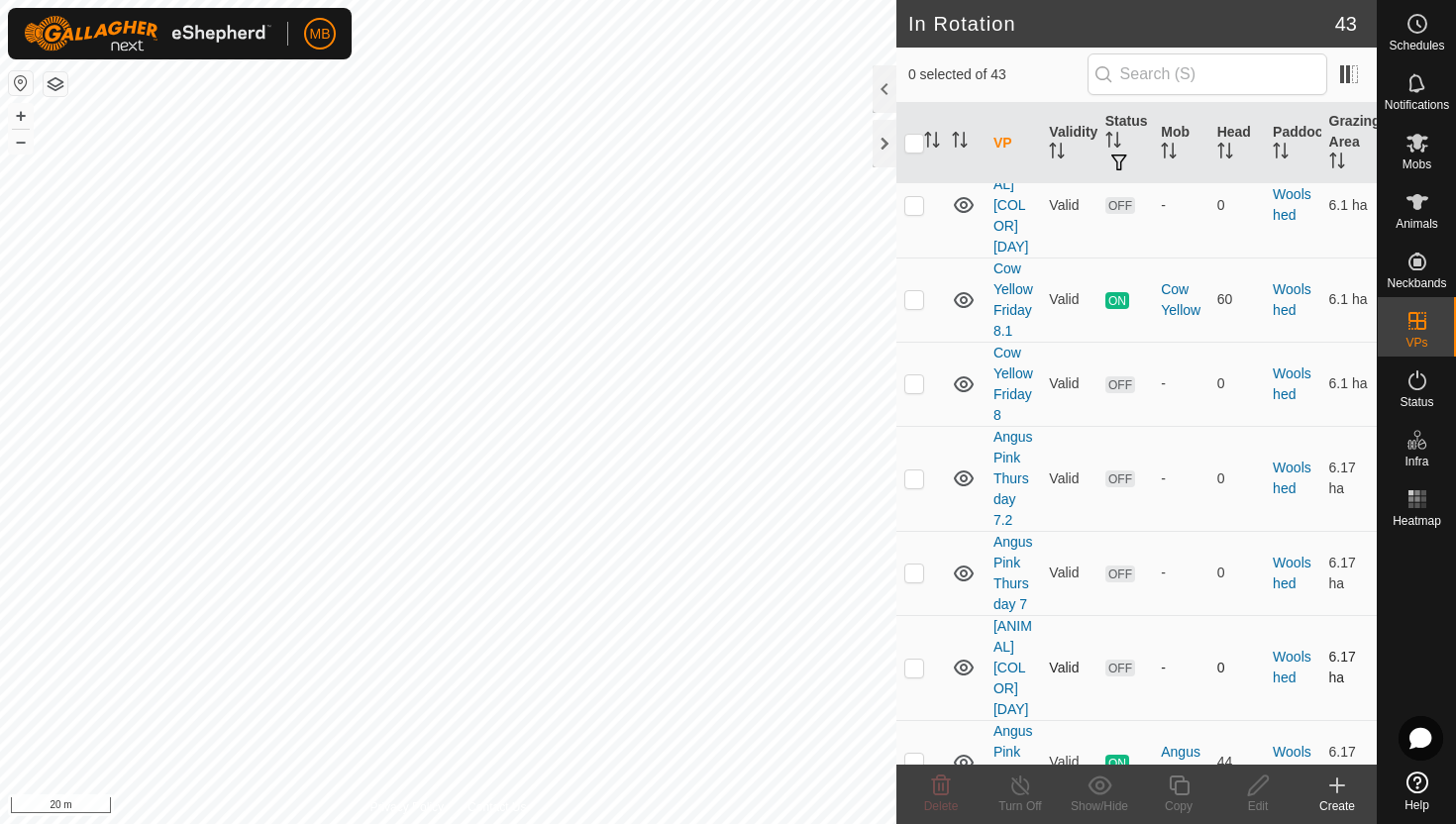 click at bounding box center [914, 668] 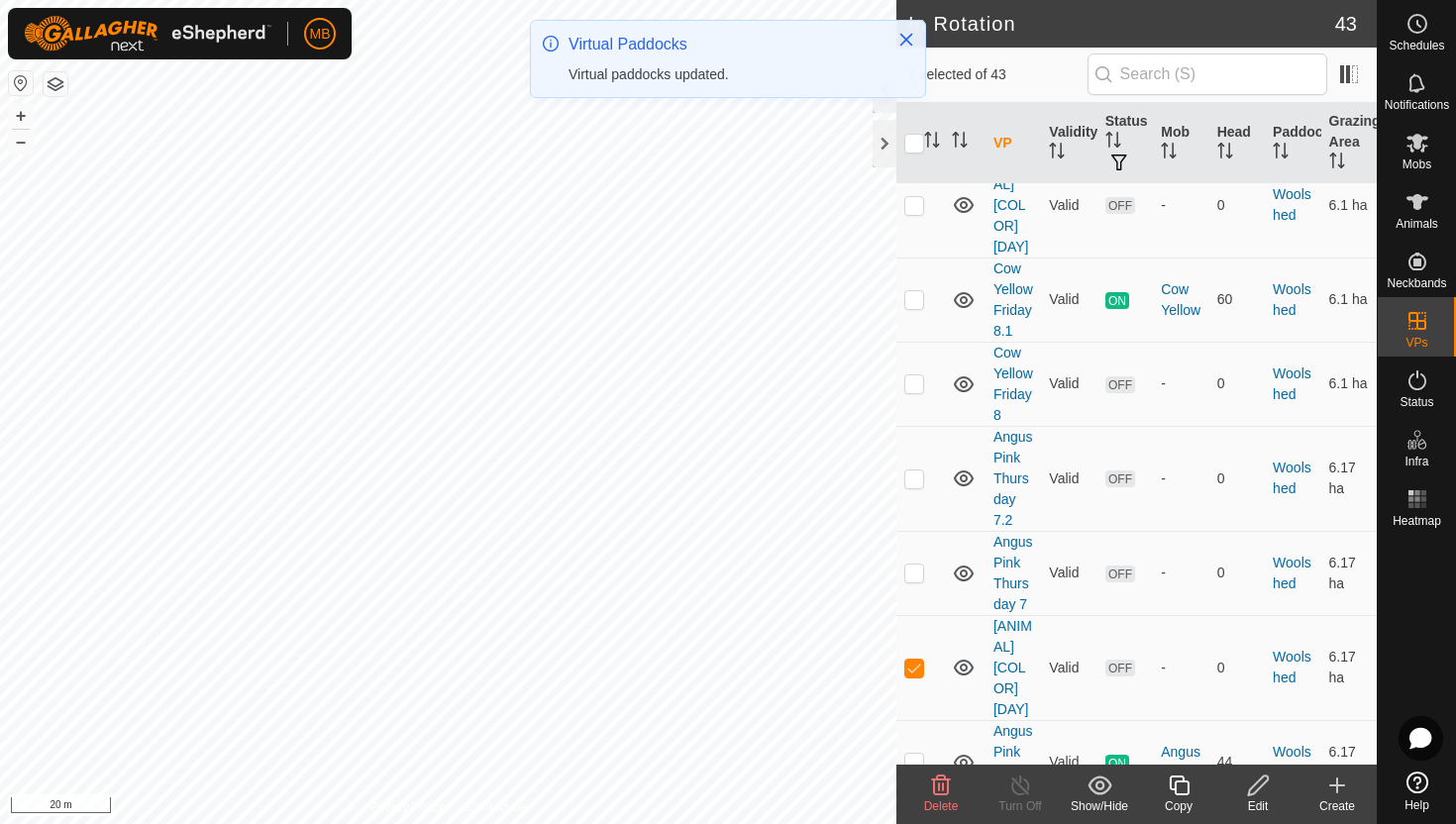 click 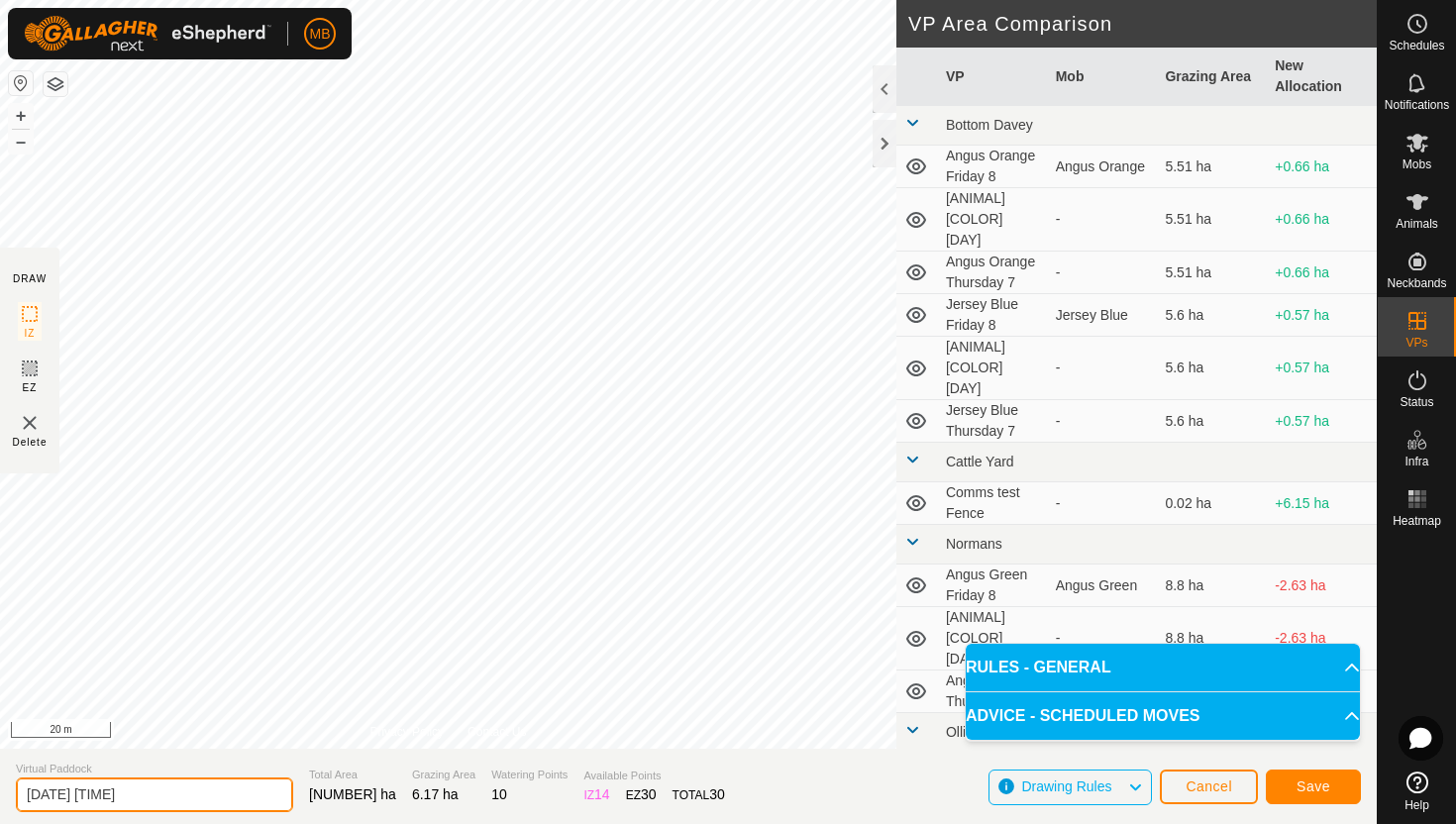 click on "2025-08-08 200717" 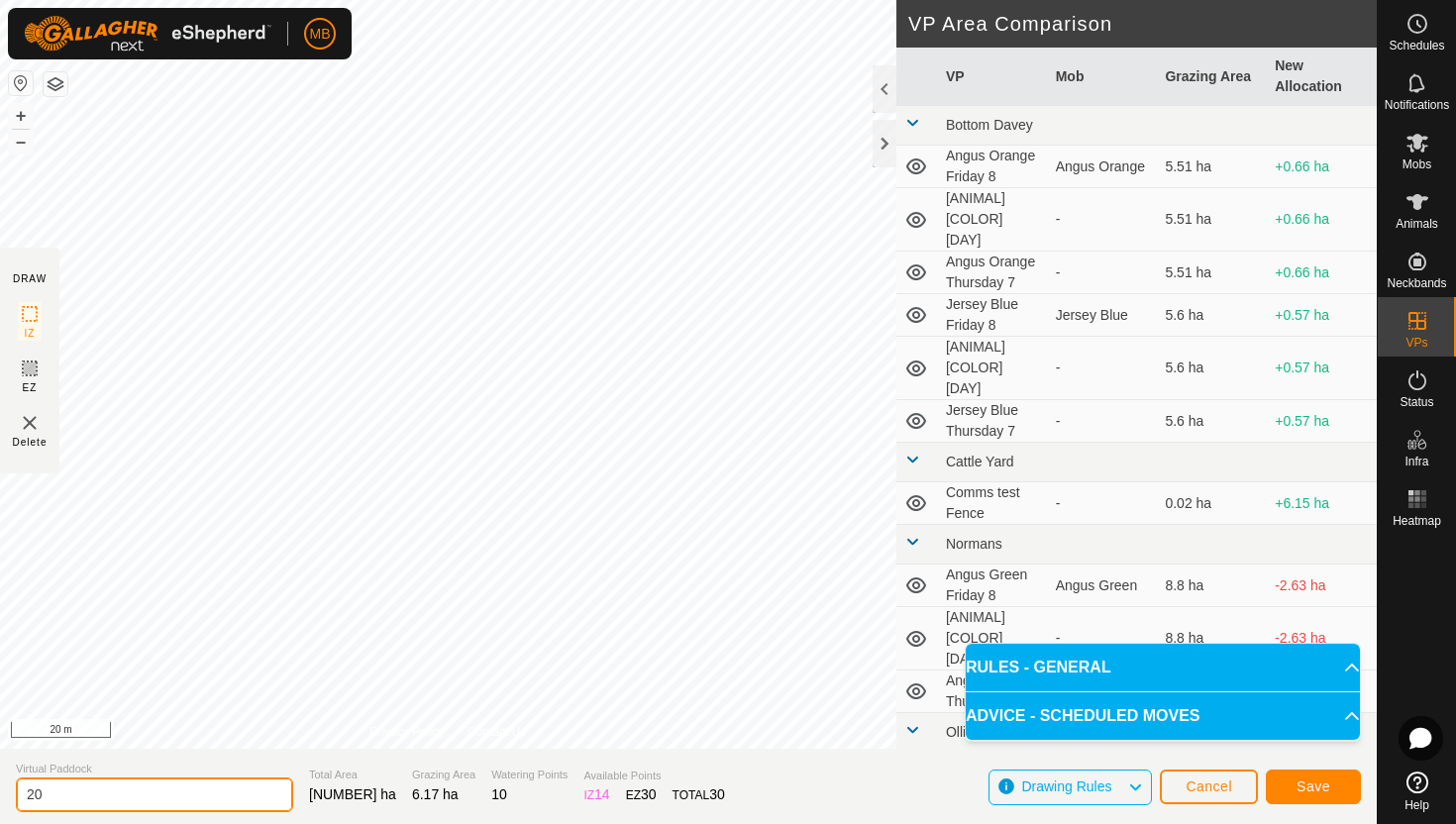 type on "2" 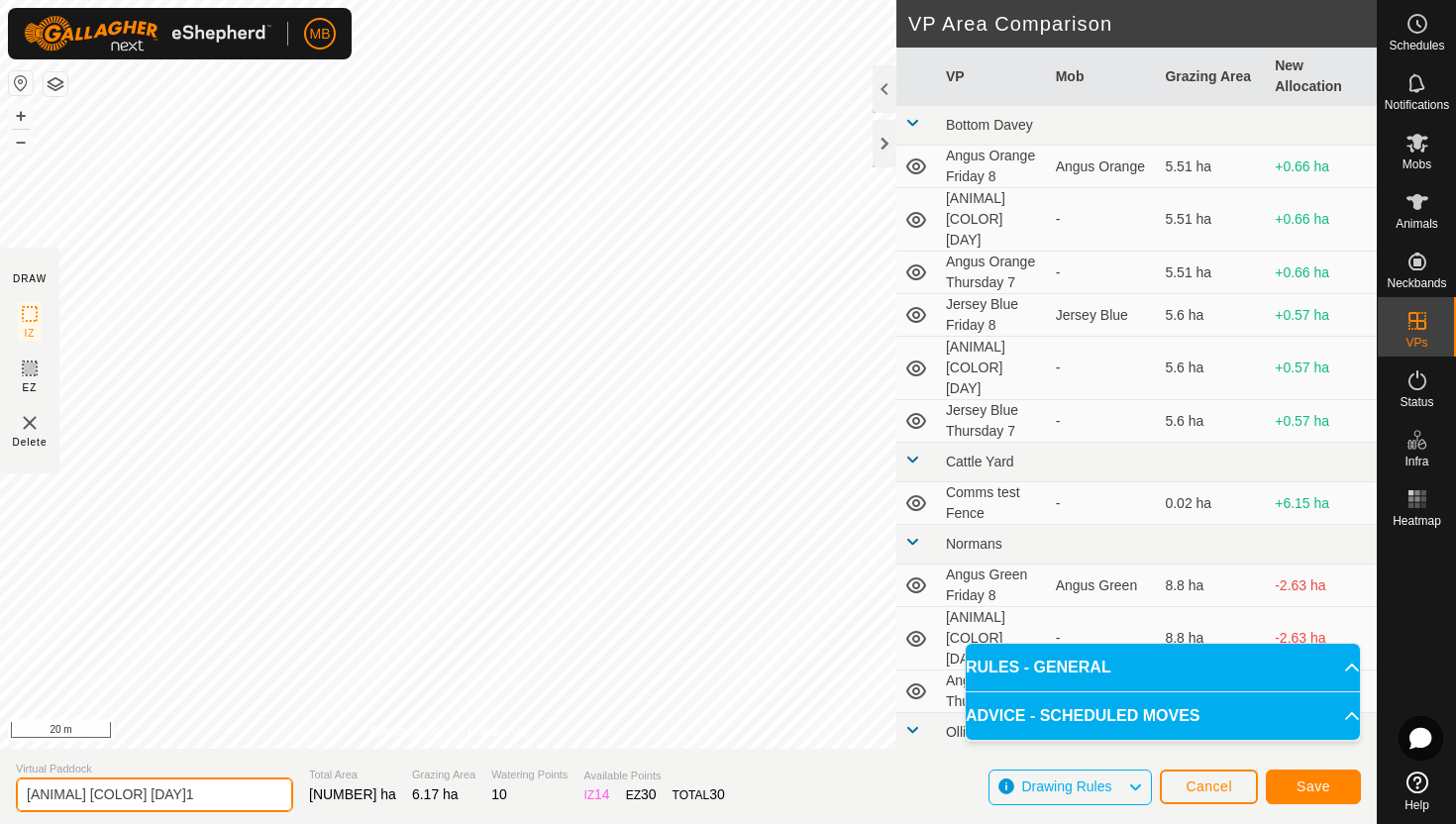 type on "Angus Pink Saturday 9.1" 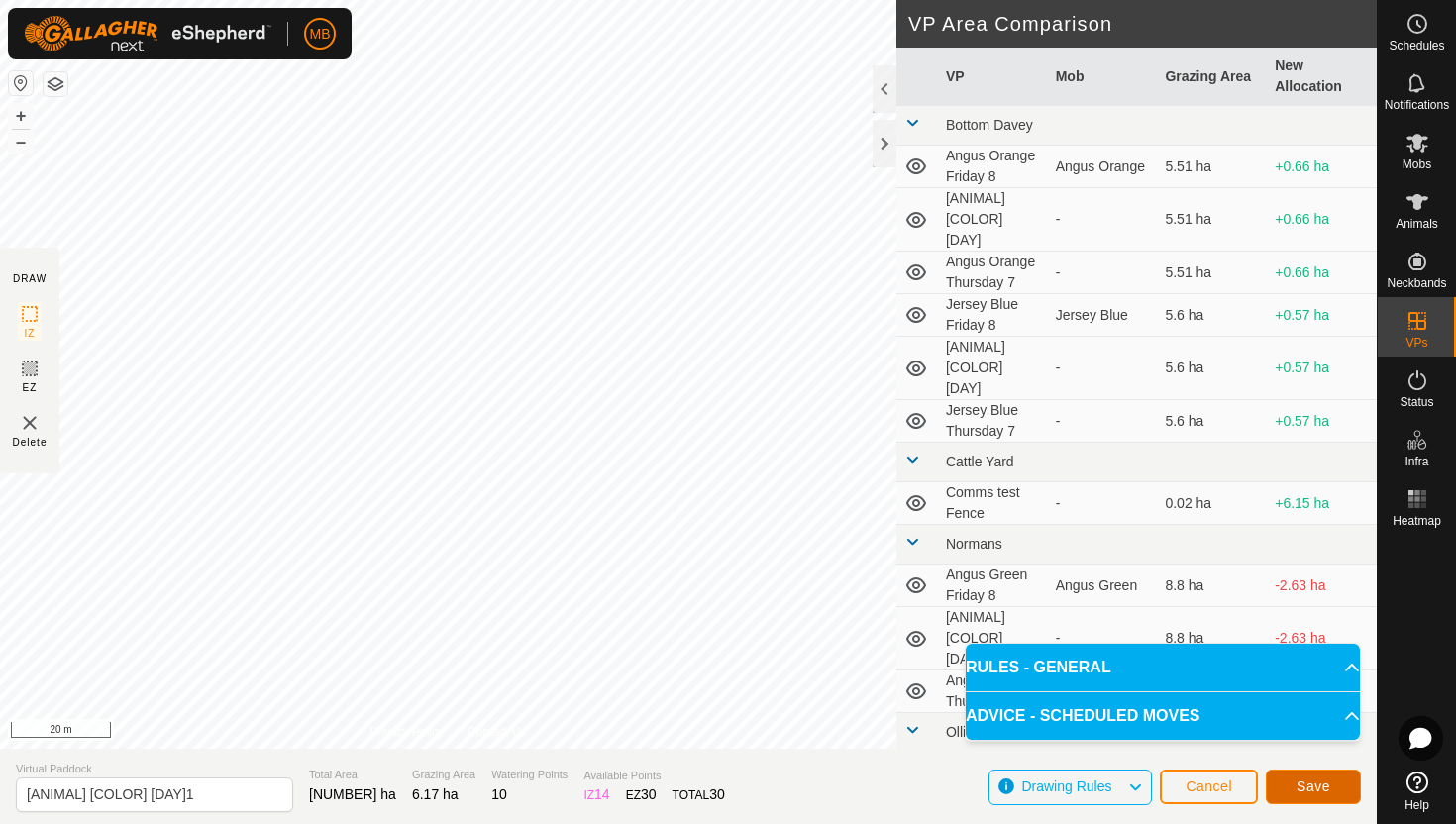 click on "Save" 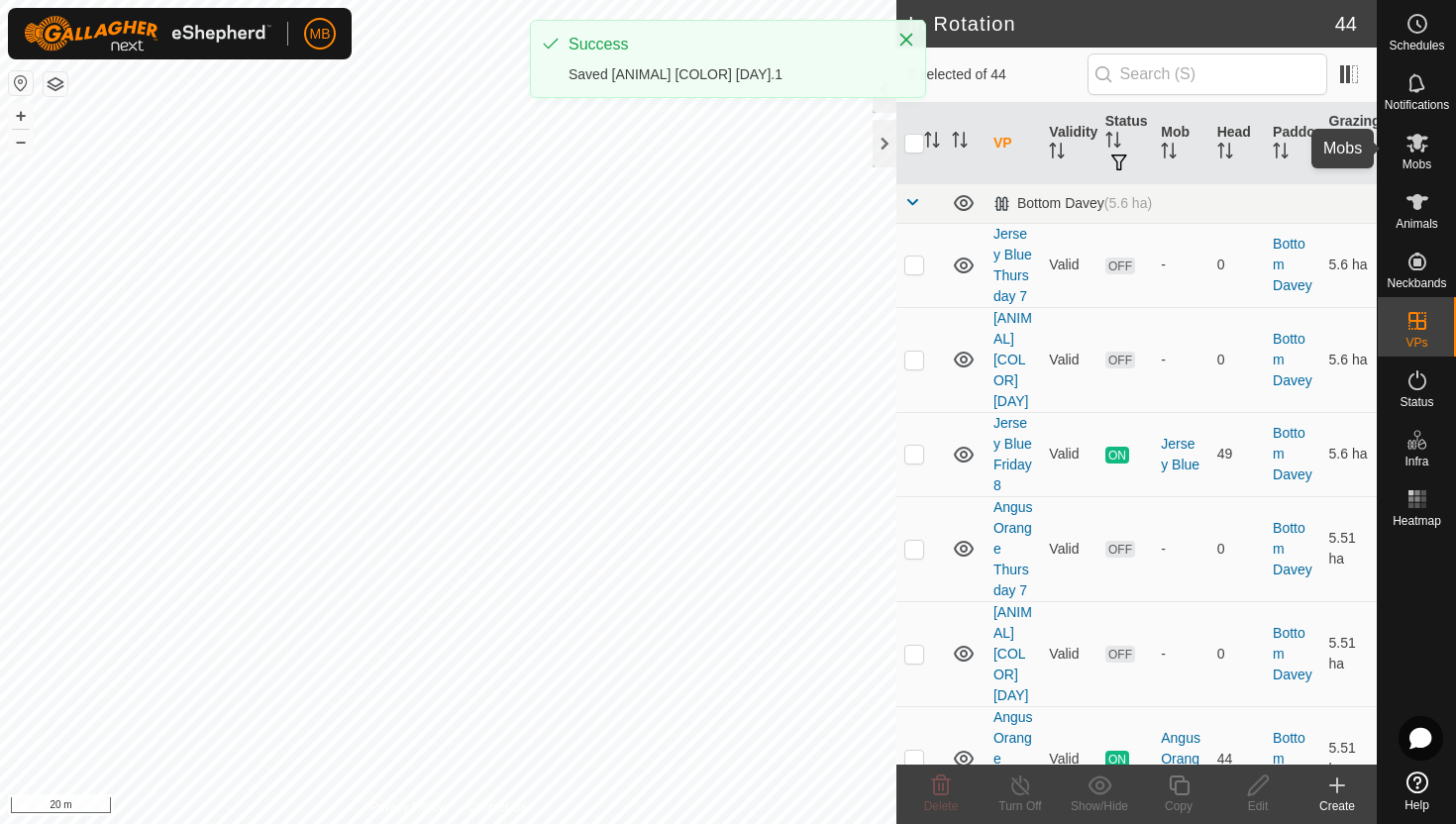 click 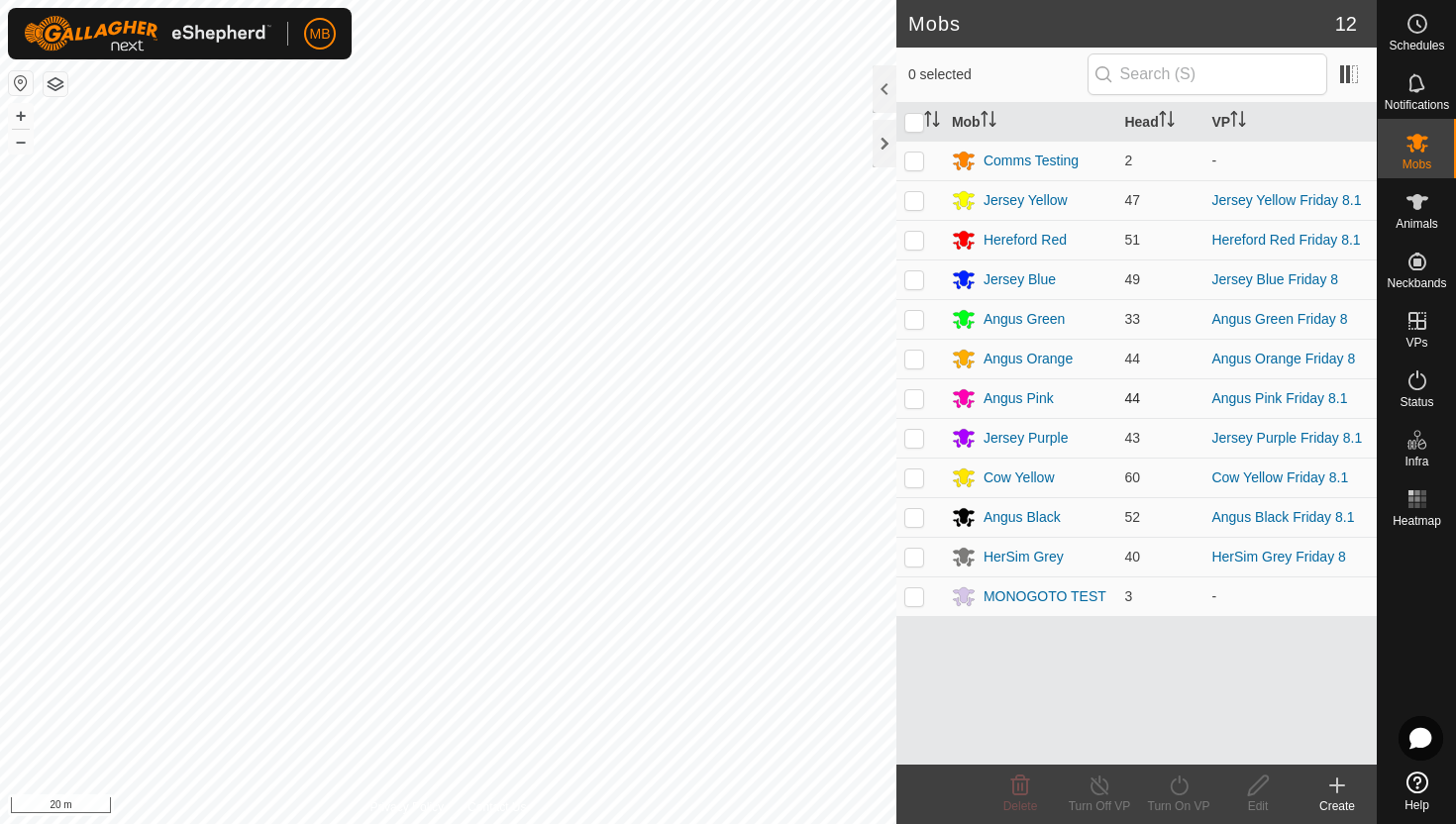 click at bounding box center [914, 398] 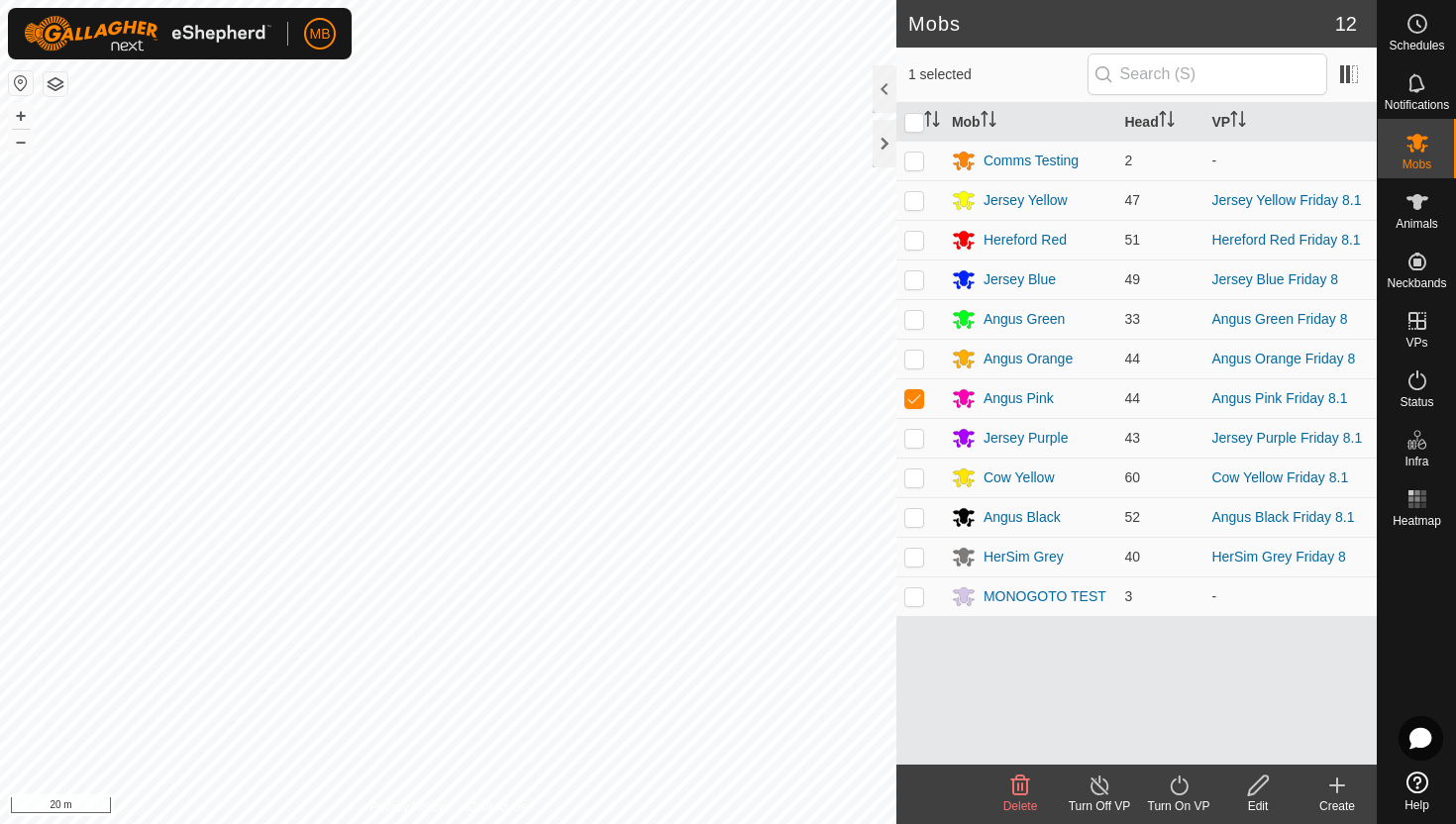 click 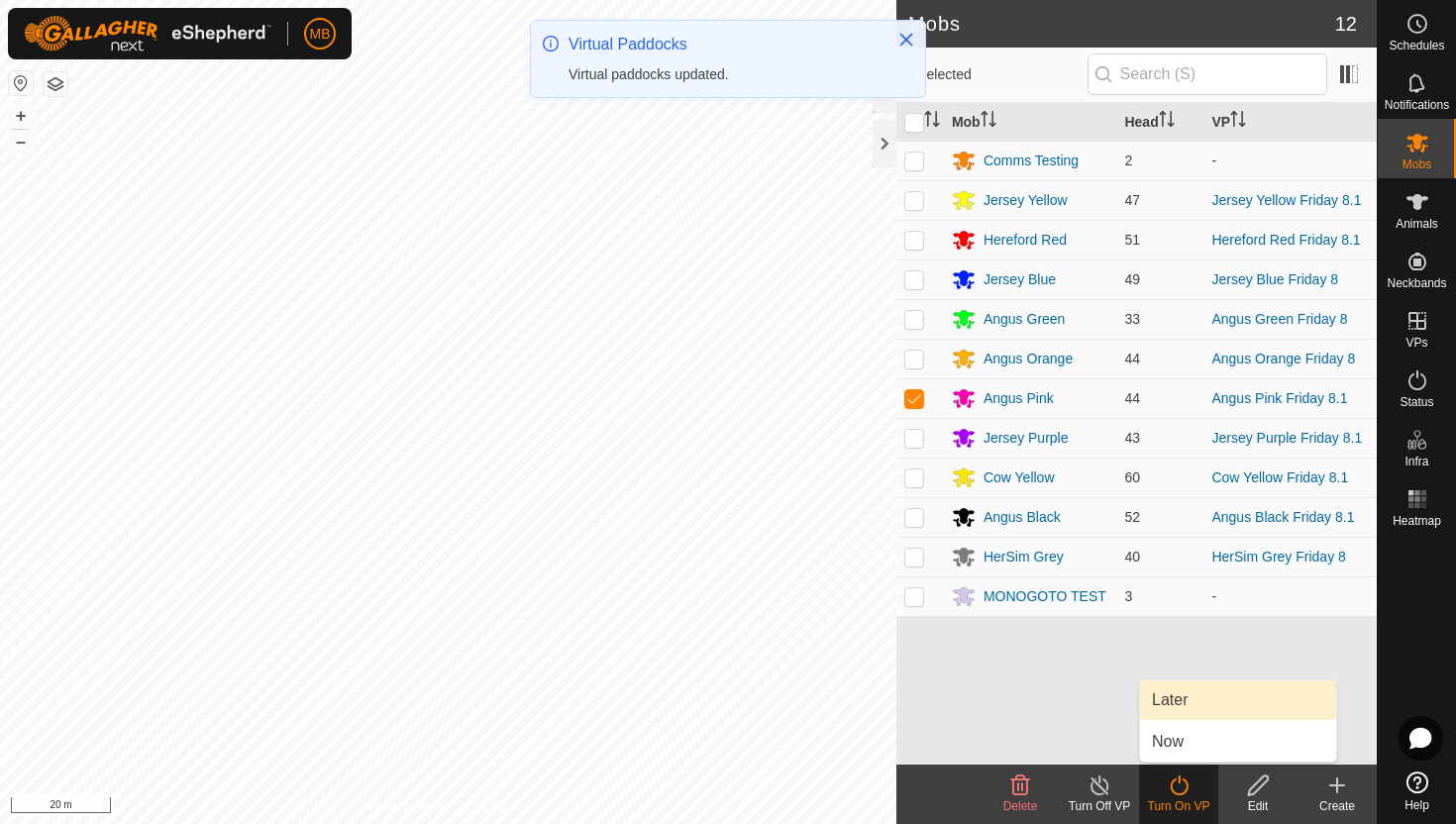click on "Later" at bounding box center (1238, 700) 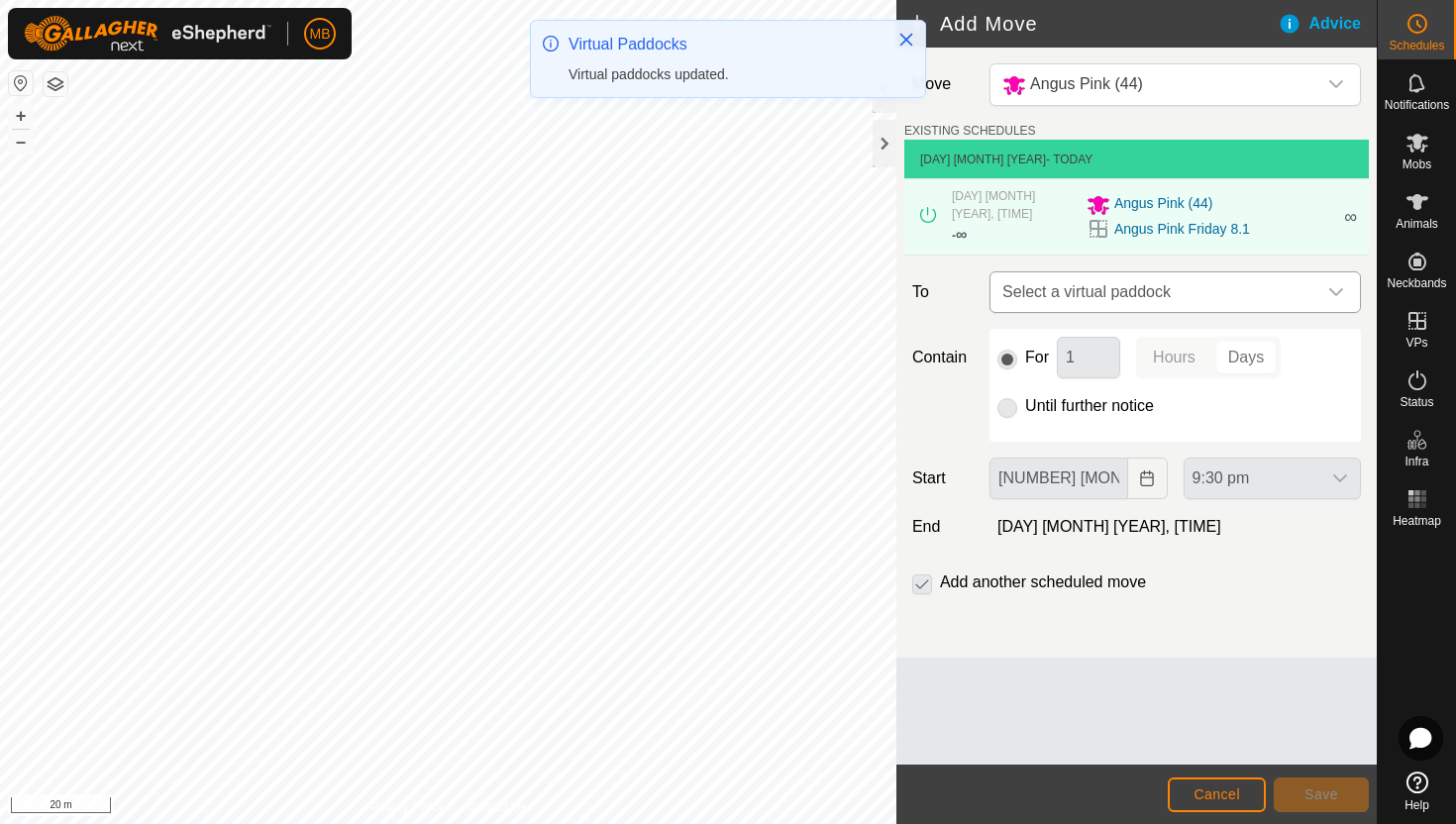 click 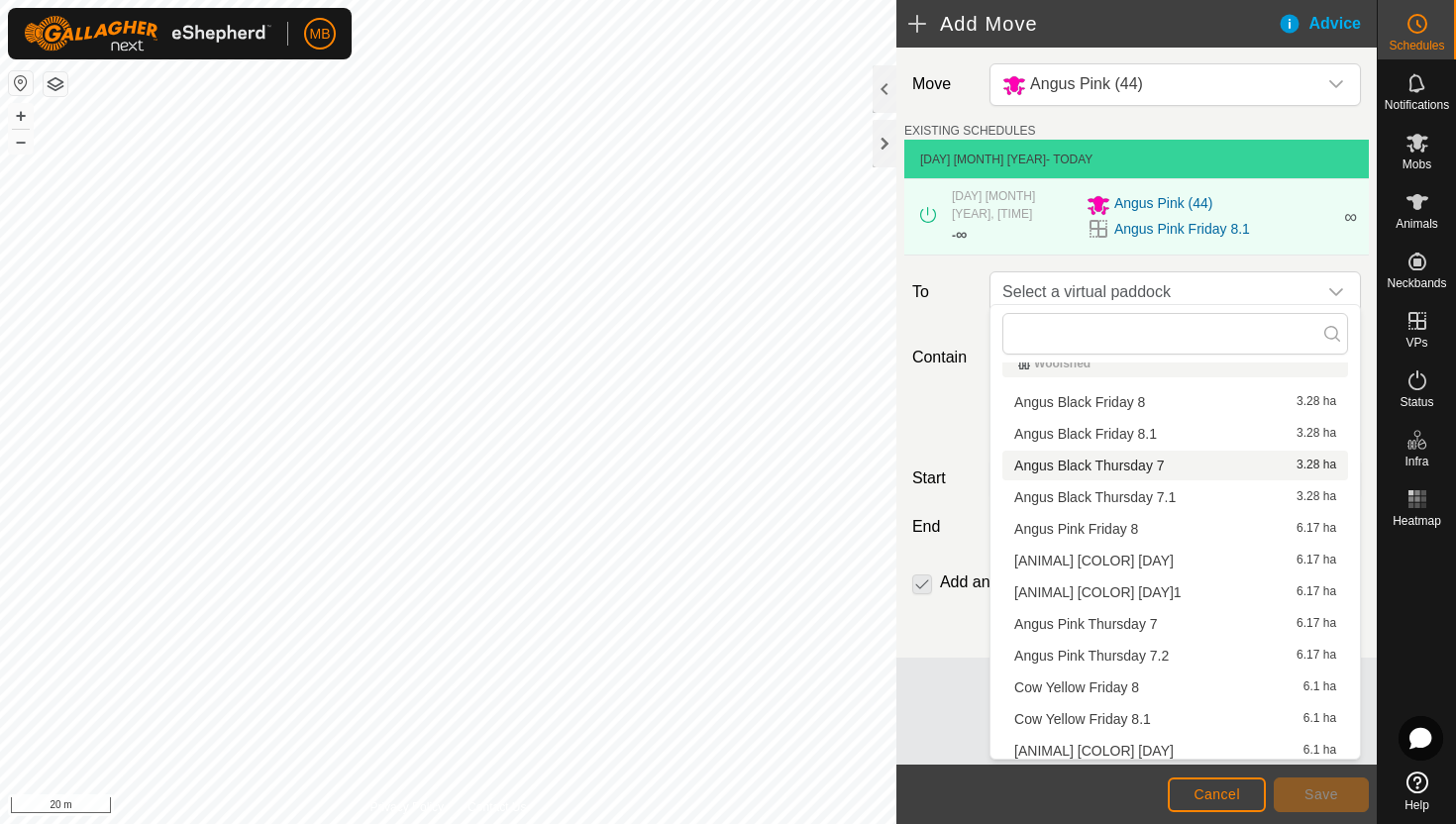 scroll, scrollTop: 22, scrollLeft: 0, axis: vertical 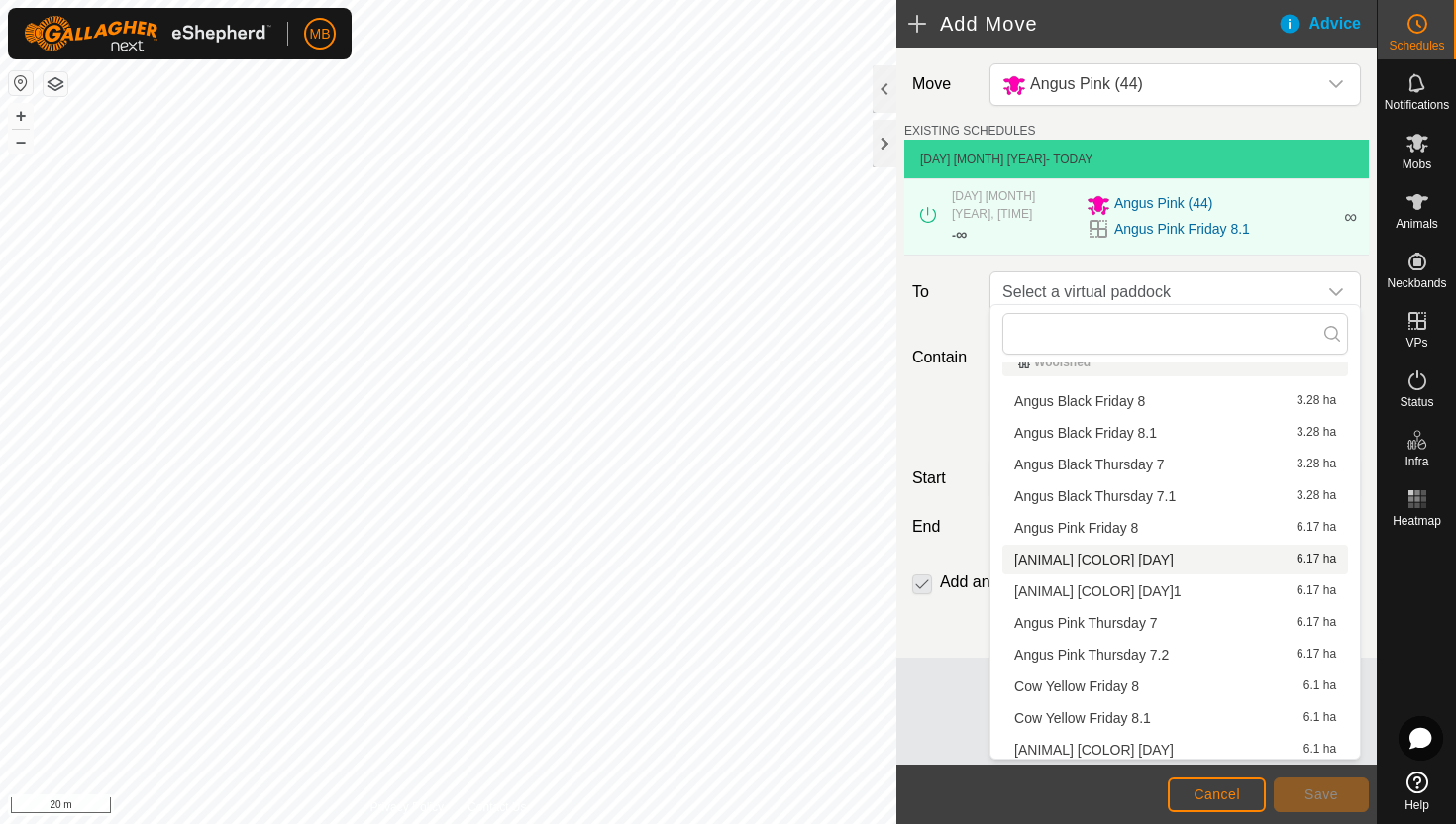 click on "Angus Pink Saturday 9  6.17 ha" at bounding box center [1175, 560] 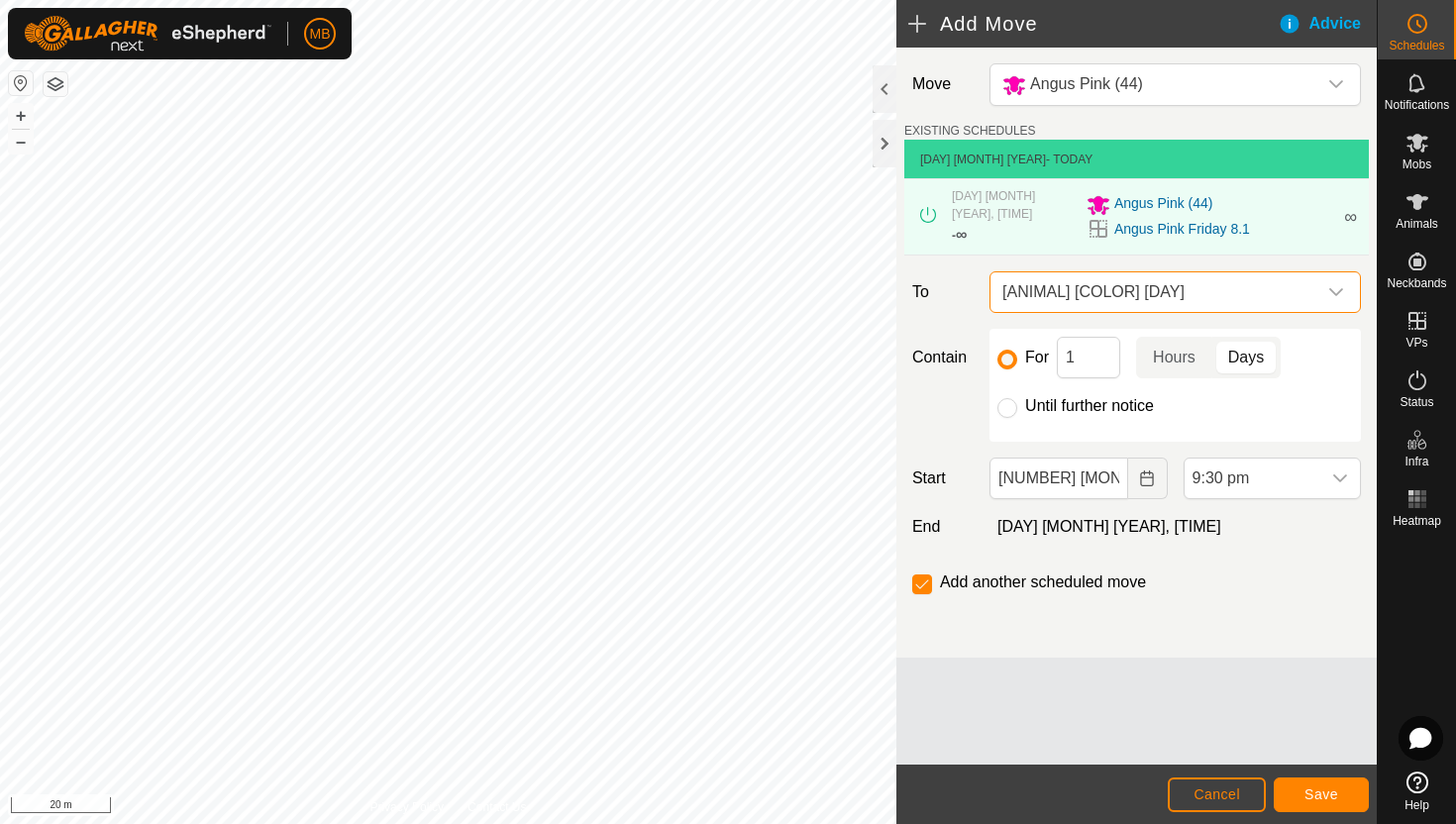 click on "Until further notice" 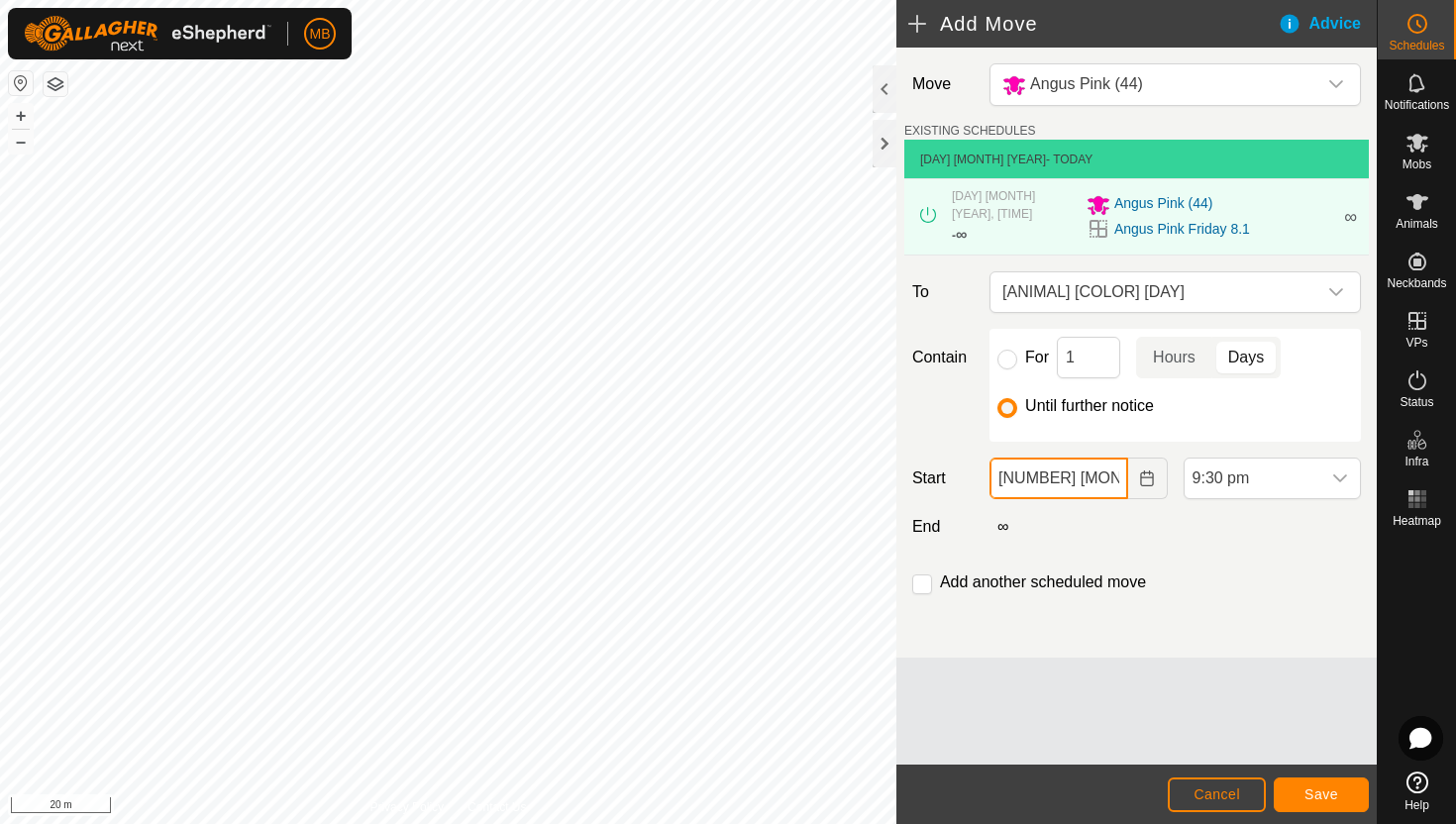 click on "08 Aug, 2025" 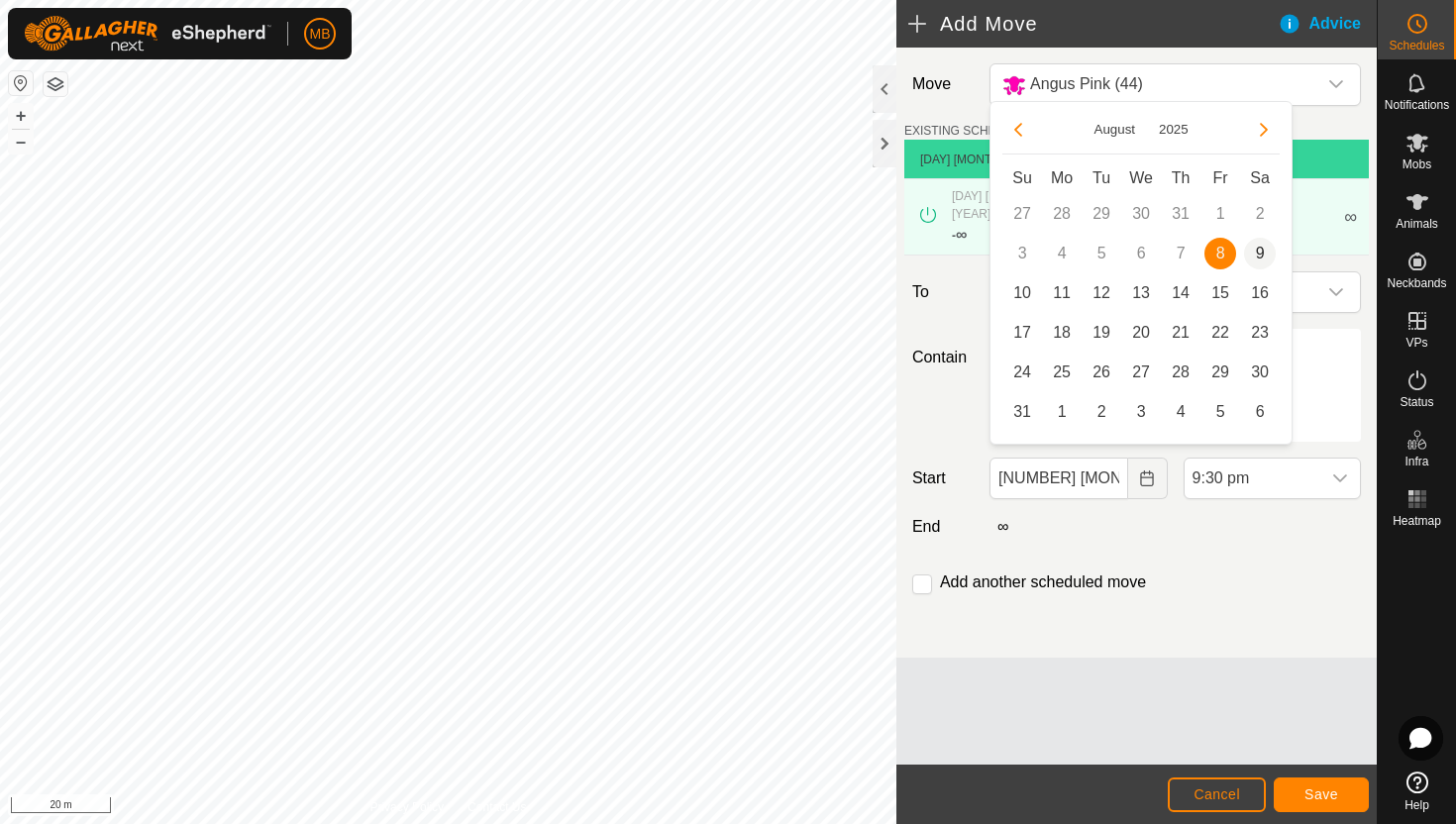 click on "9" at bounding box center [1260, 254] 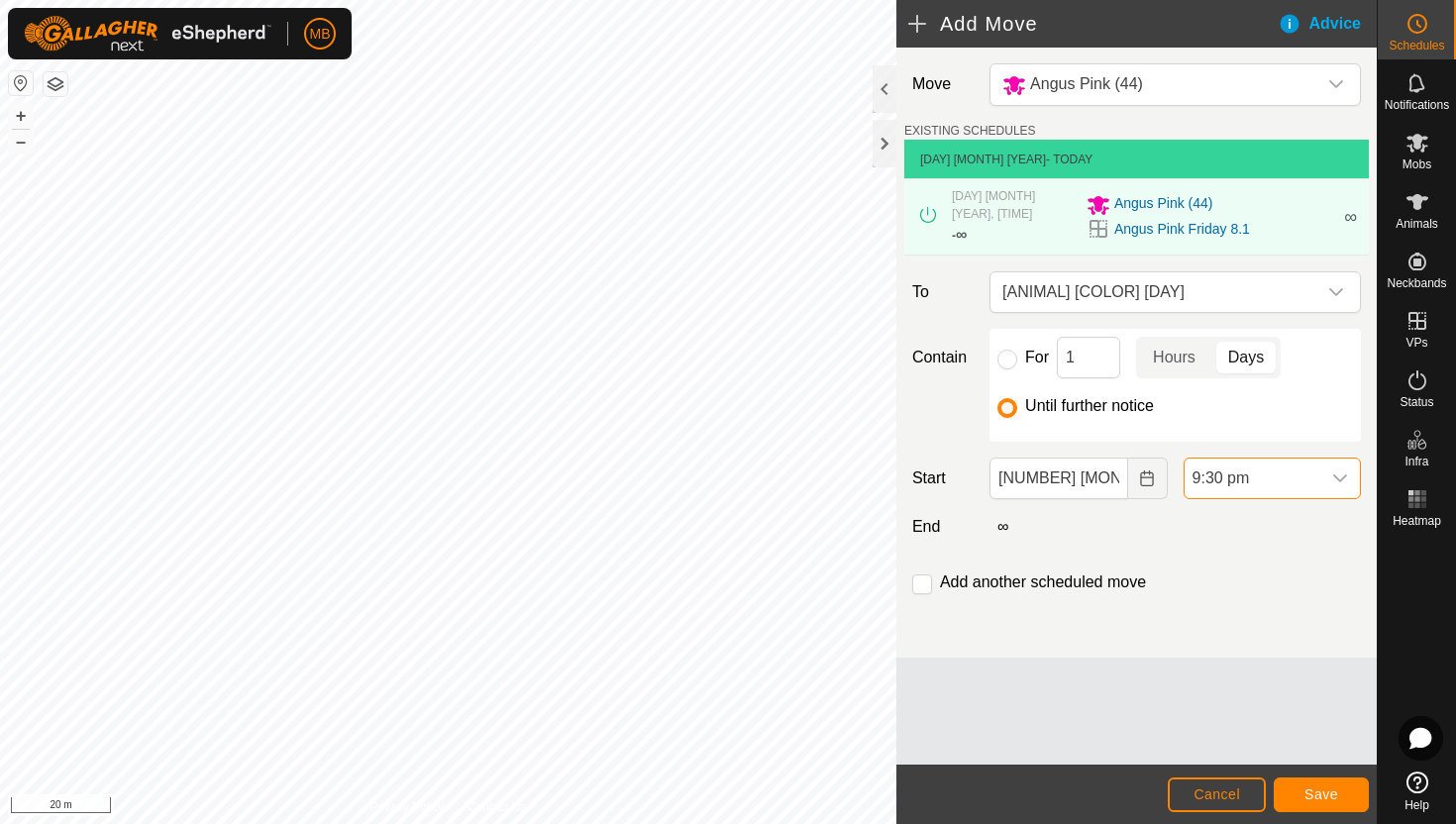 click on "9:30 pm" at bounding box center [1252, 478] 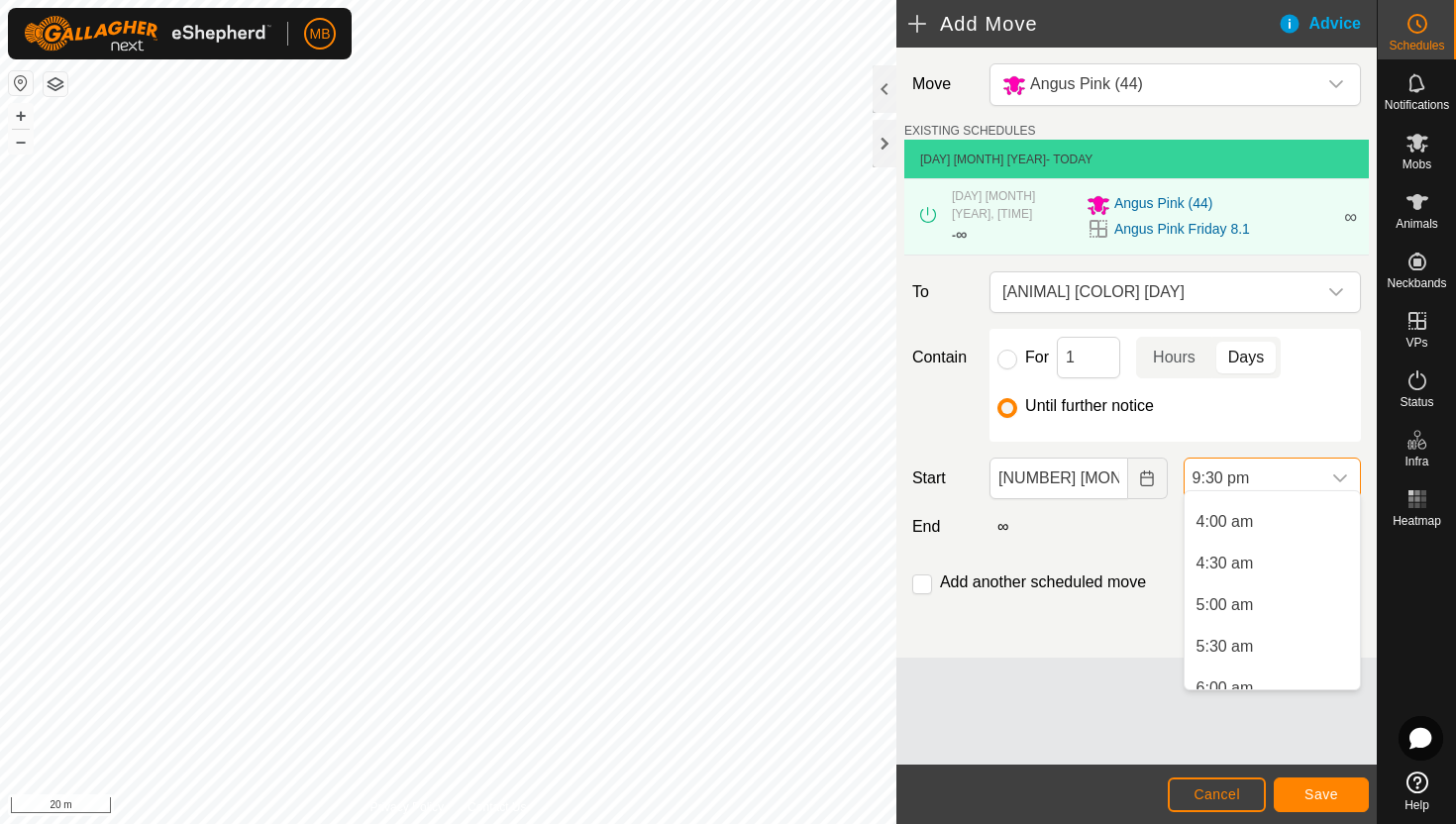 scroll, scrollTop: 321, scrollLeft: 0, axis: vertical 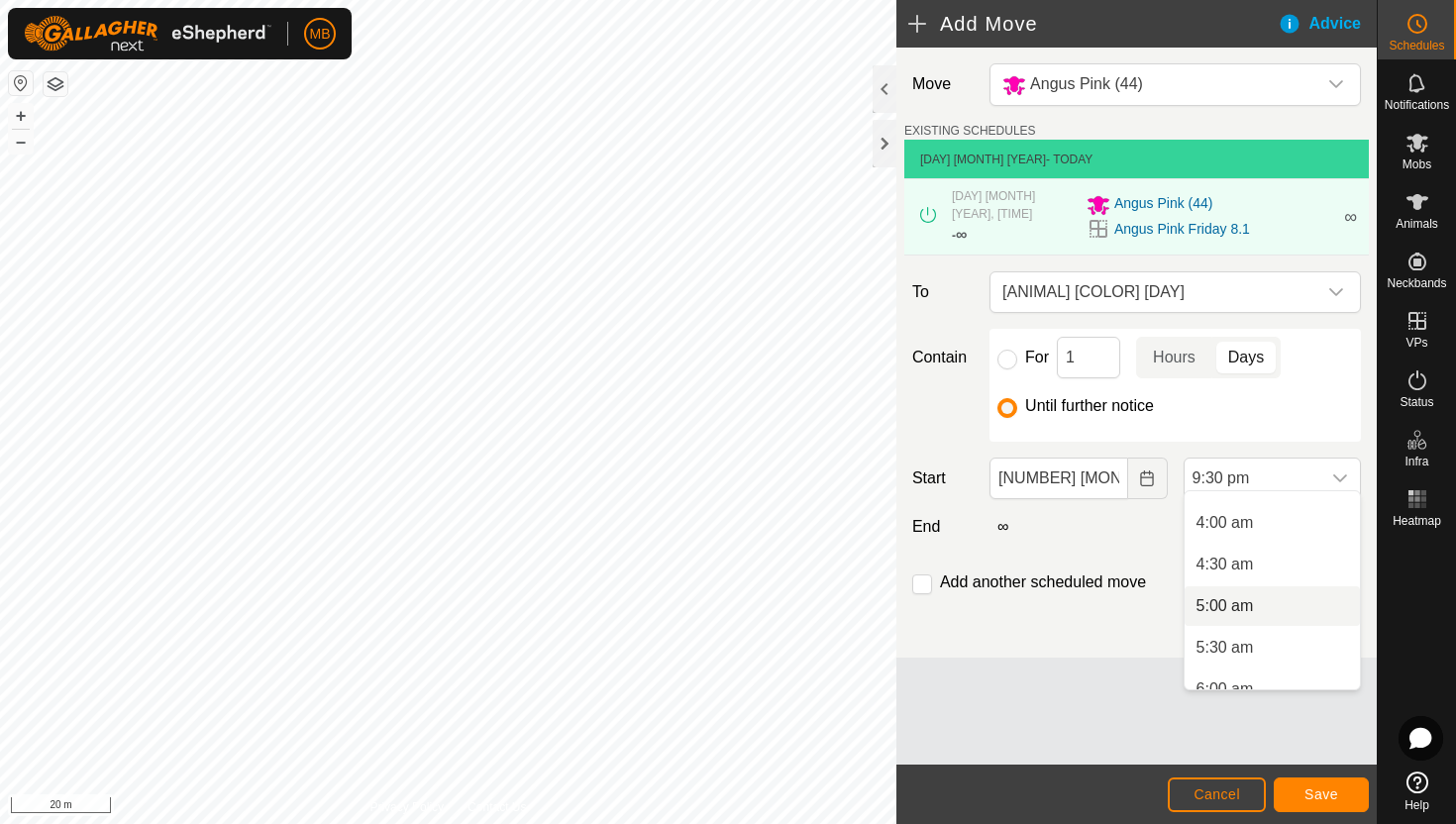 click on "5:00 am" at bounding box center (1272, 606) 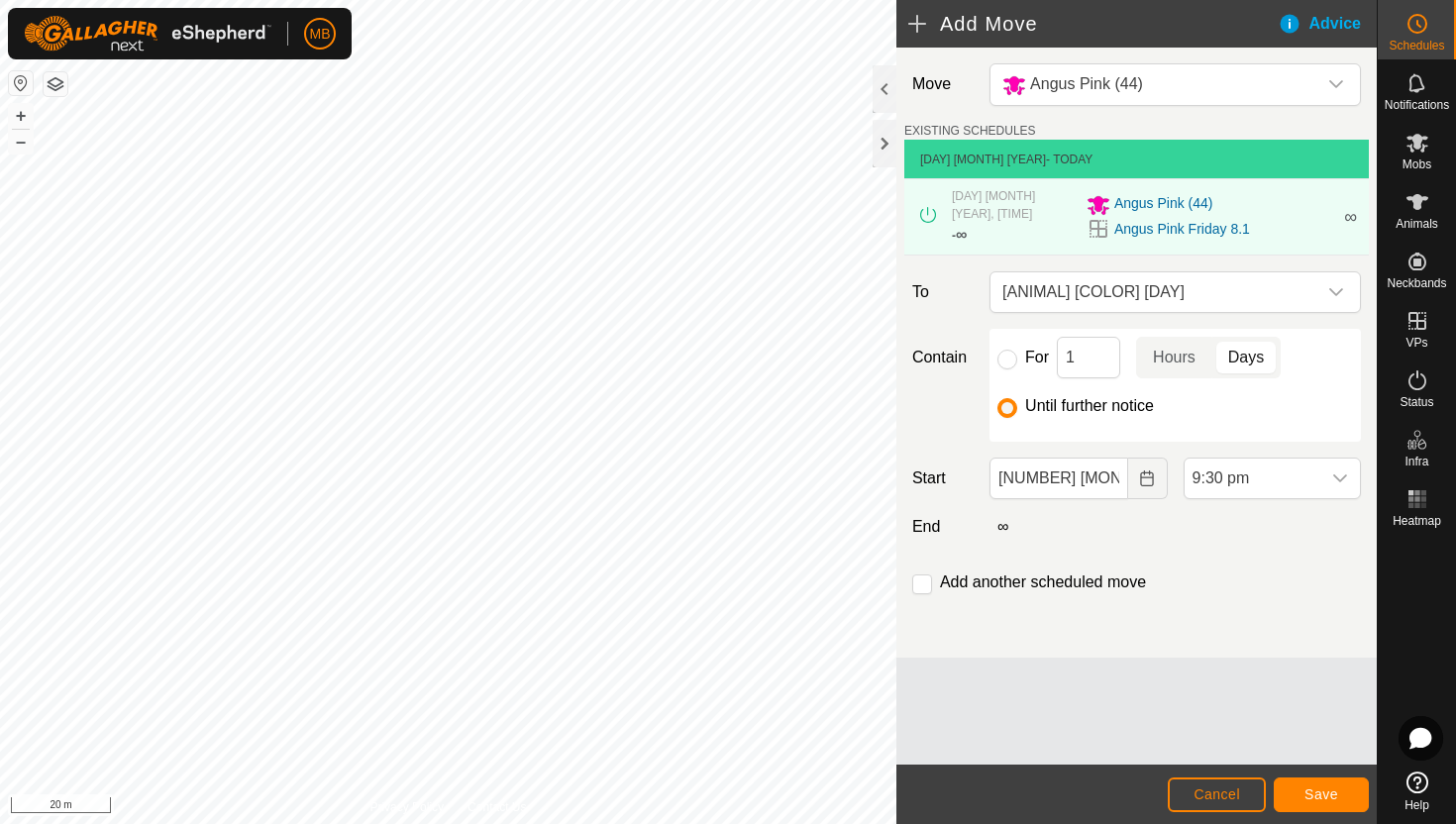 scroll, scrollTop: 1630, scrollLeft: 0, axis: vertical 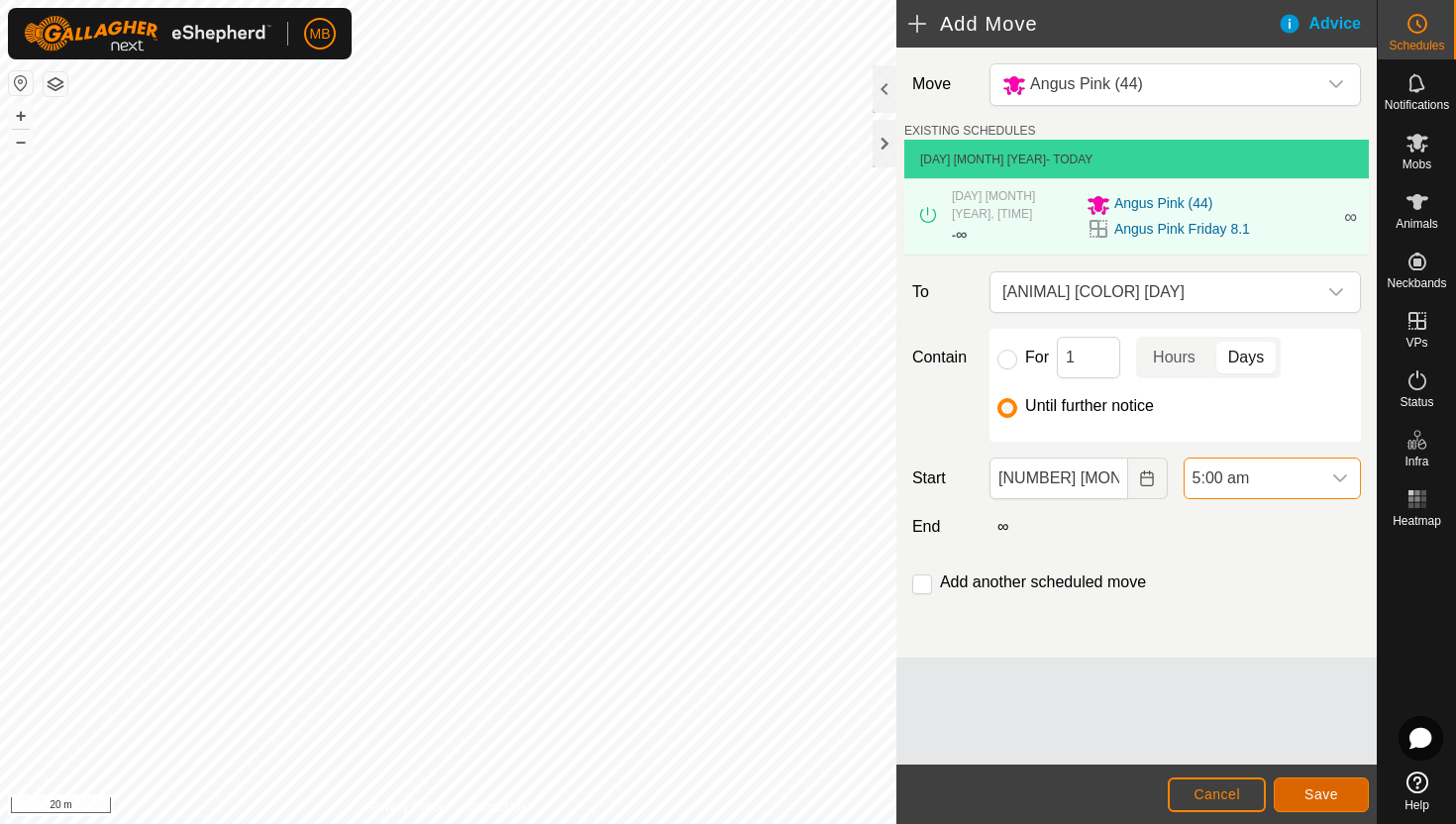 click on "Save" 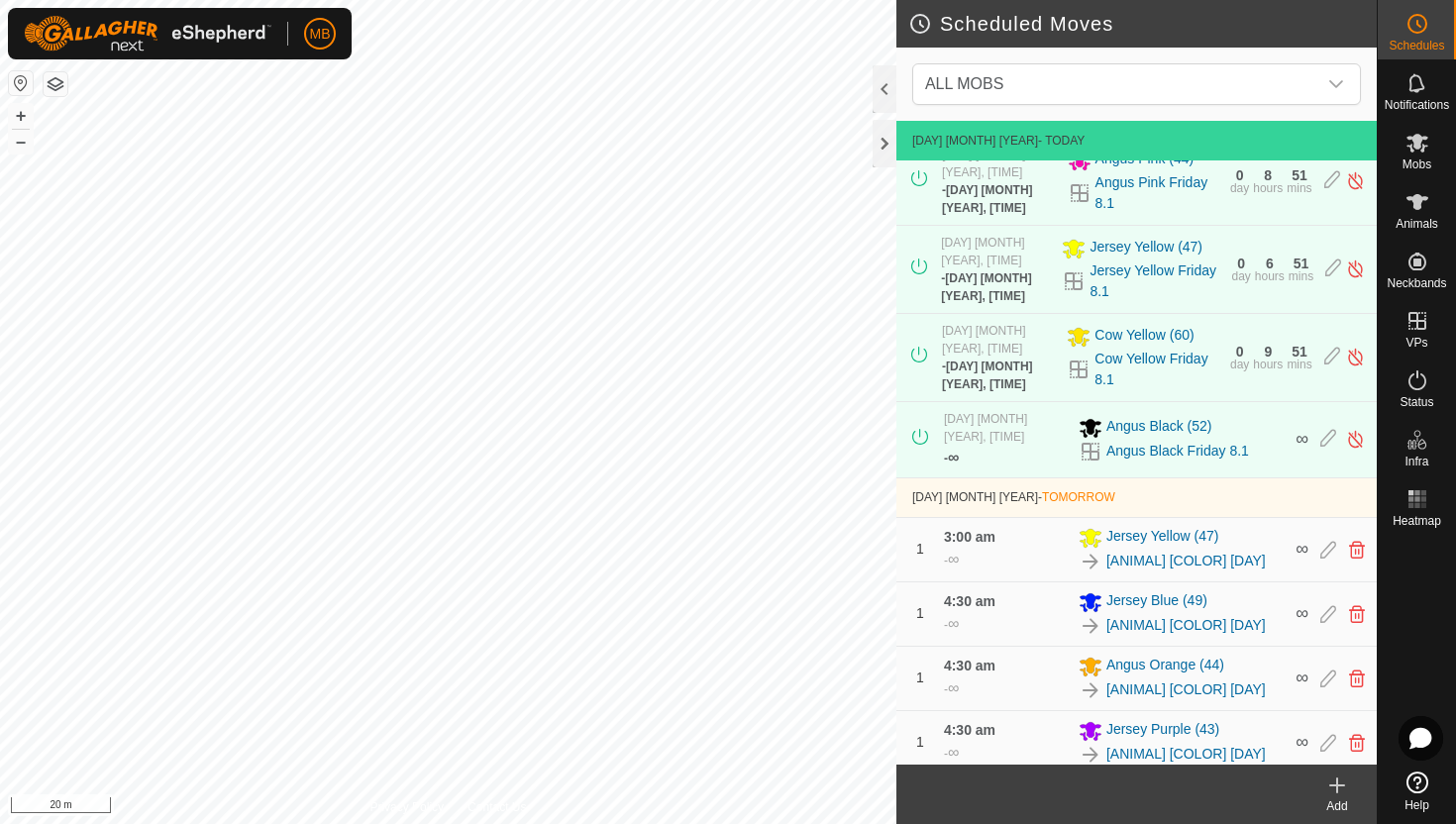 scroll, scrollTop: 749, scrollLeft: 0, axis: vertical 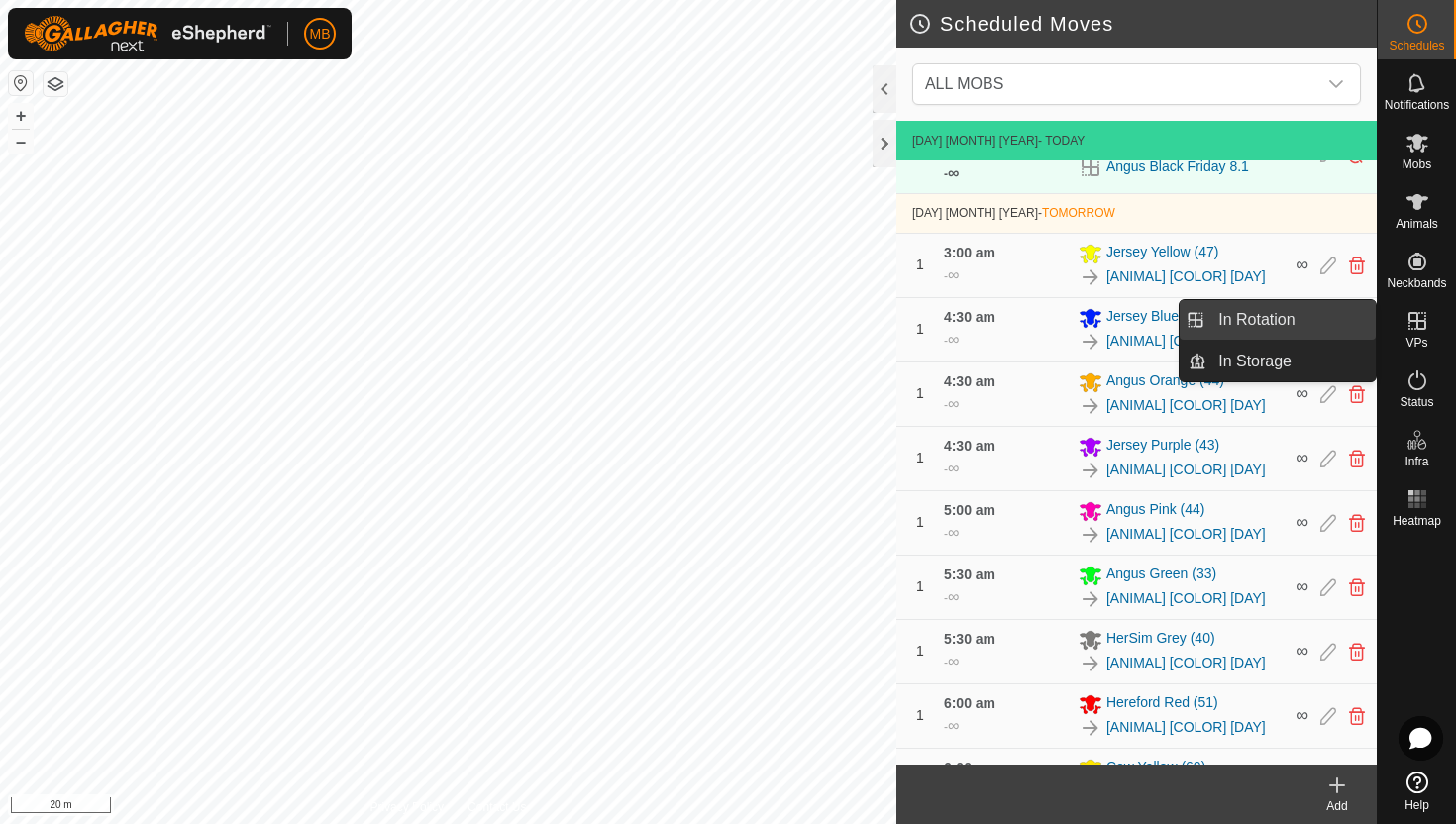 click on "In Rotation" at bounding box center (1291, 320) 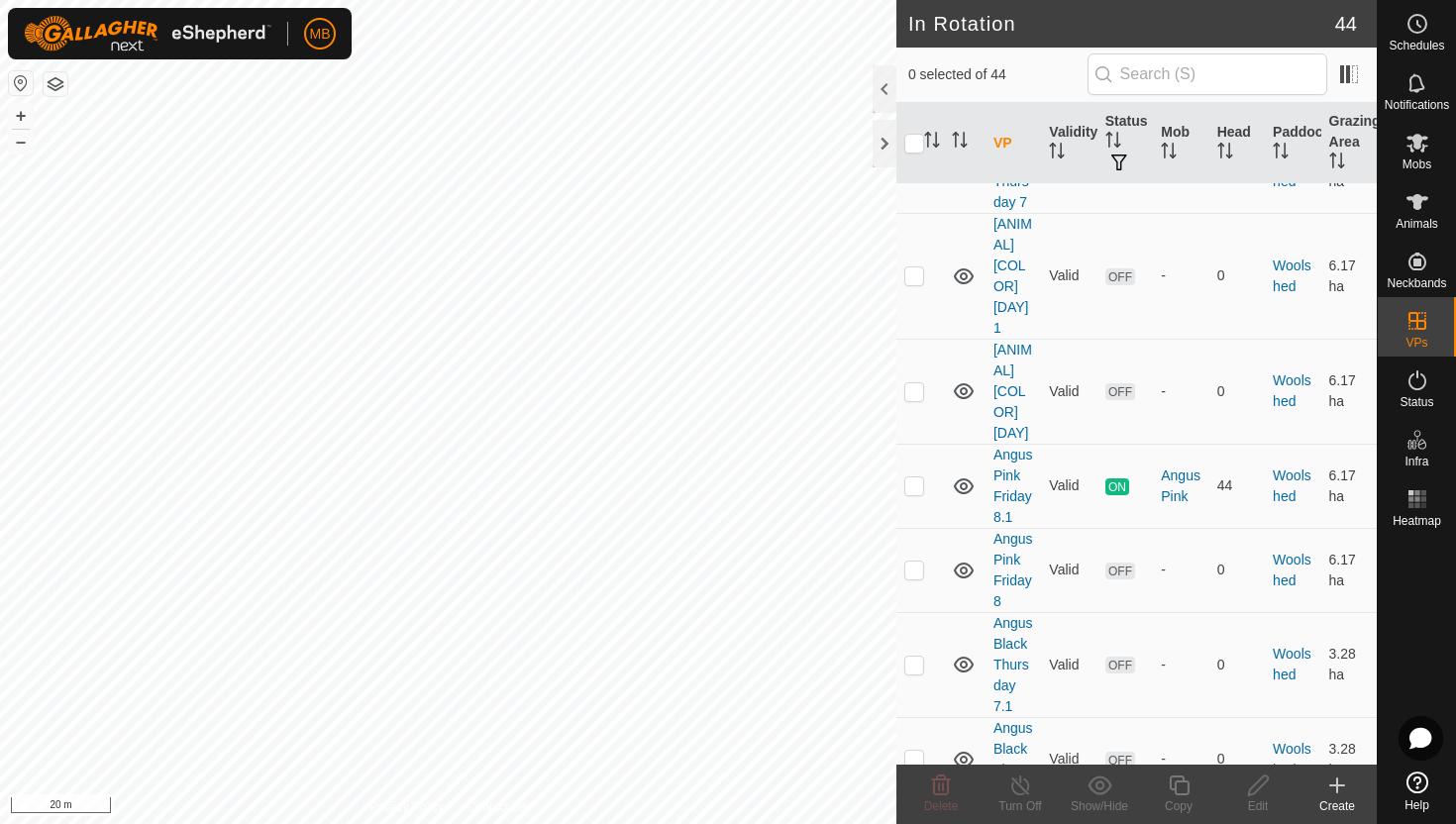 scroll, scrollTop: 4047, scrollLeft: 0, axis: vertical 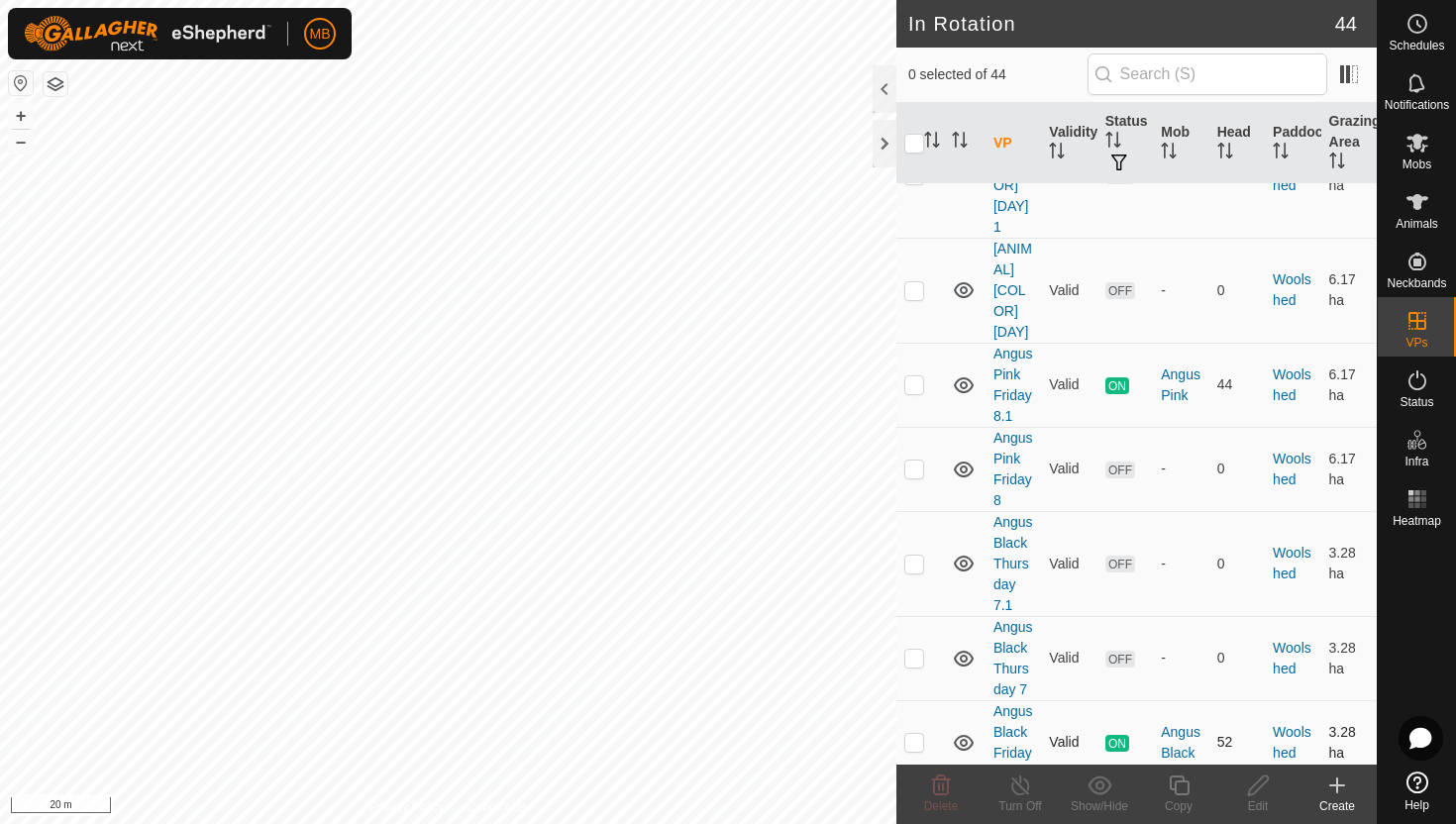 click at bounding box center [914, 742] 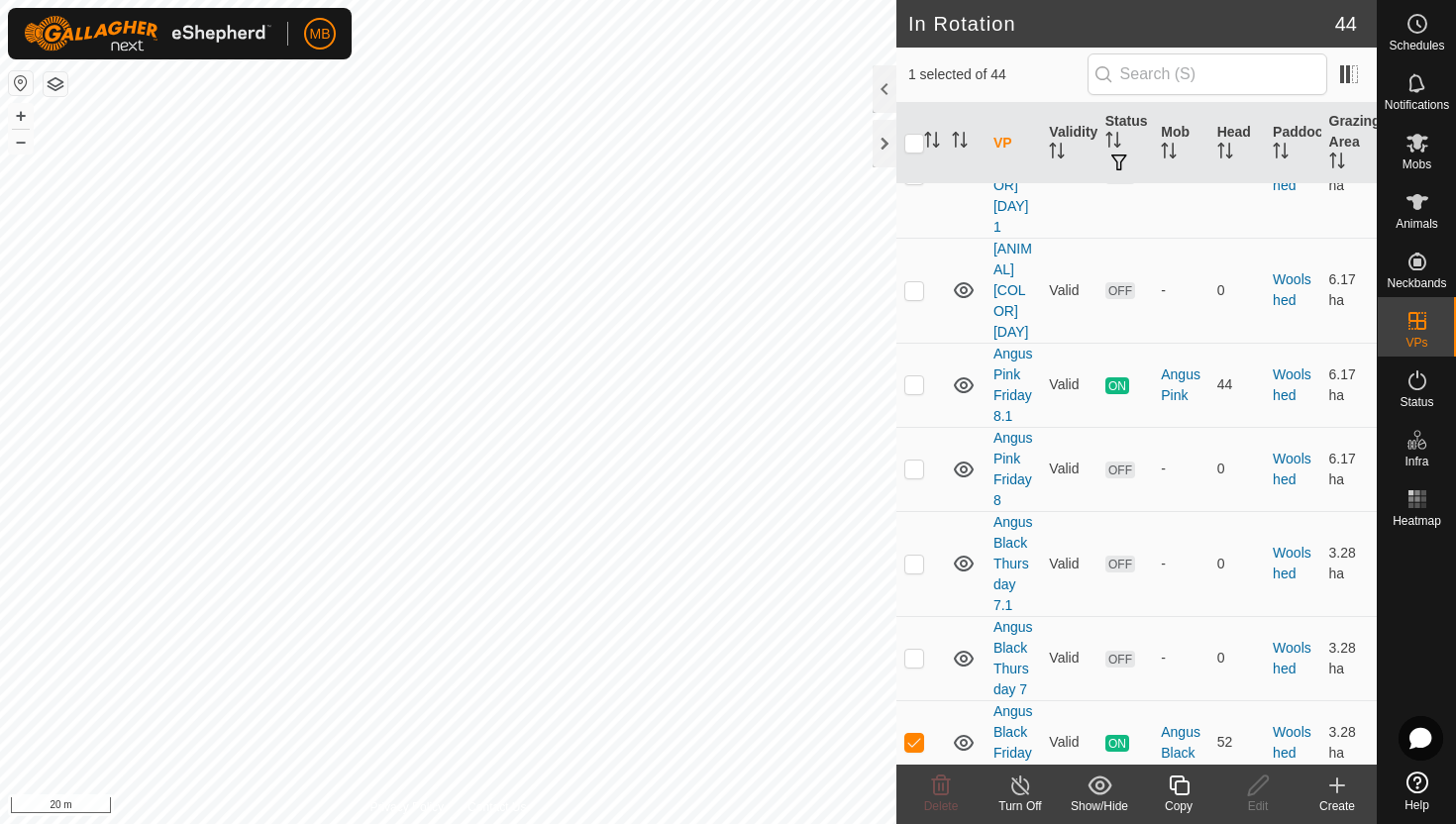 click 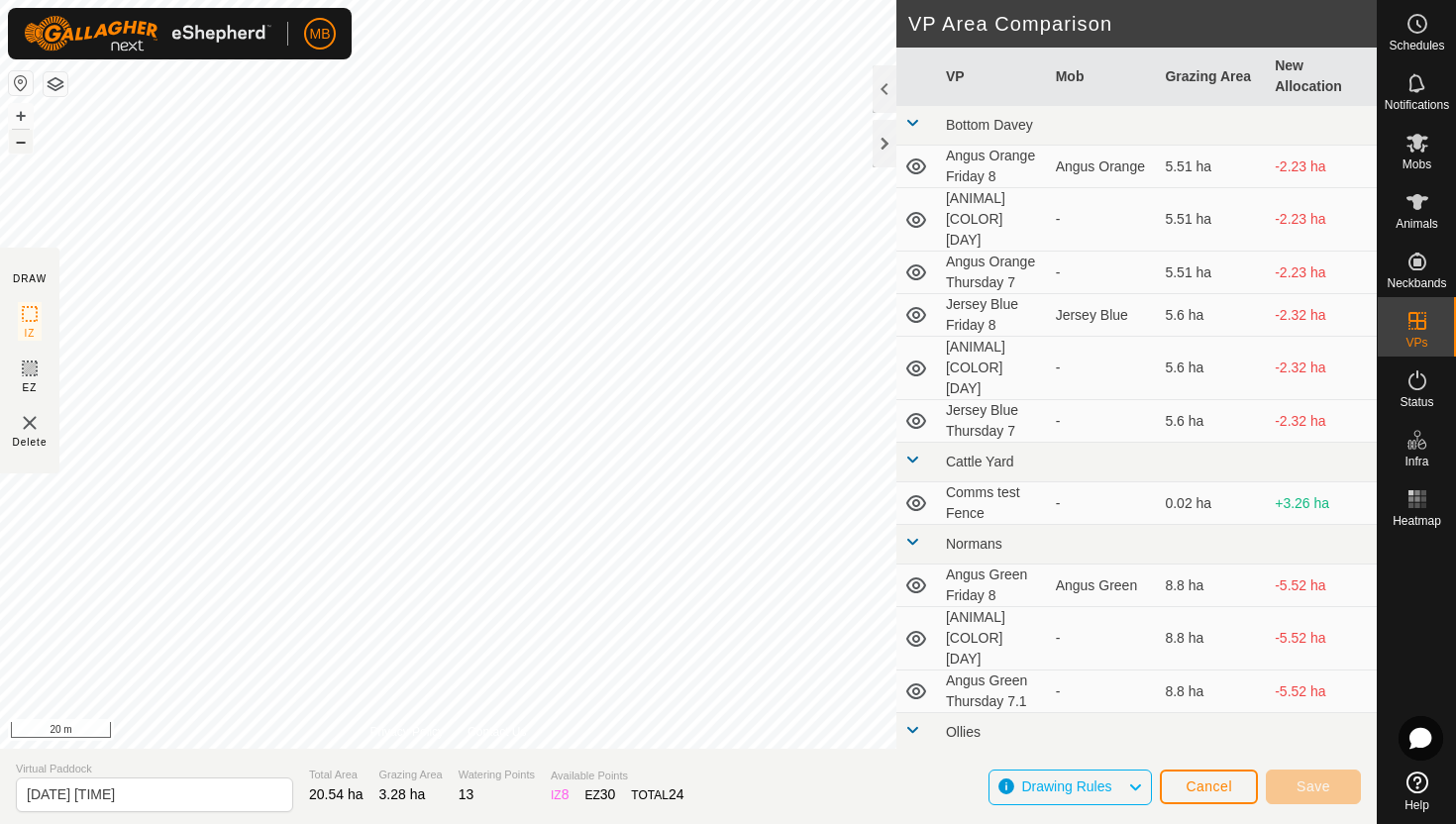 click on "–" at bounding box center (21, 142) 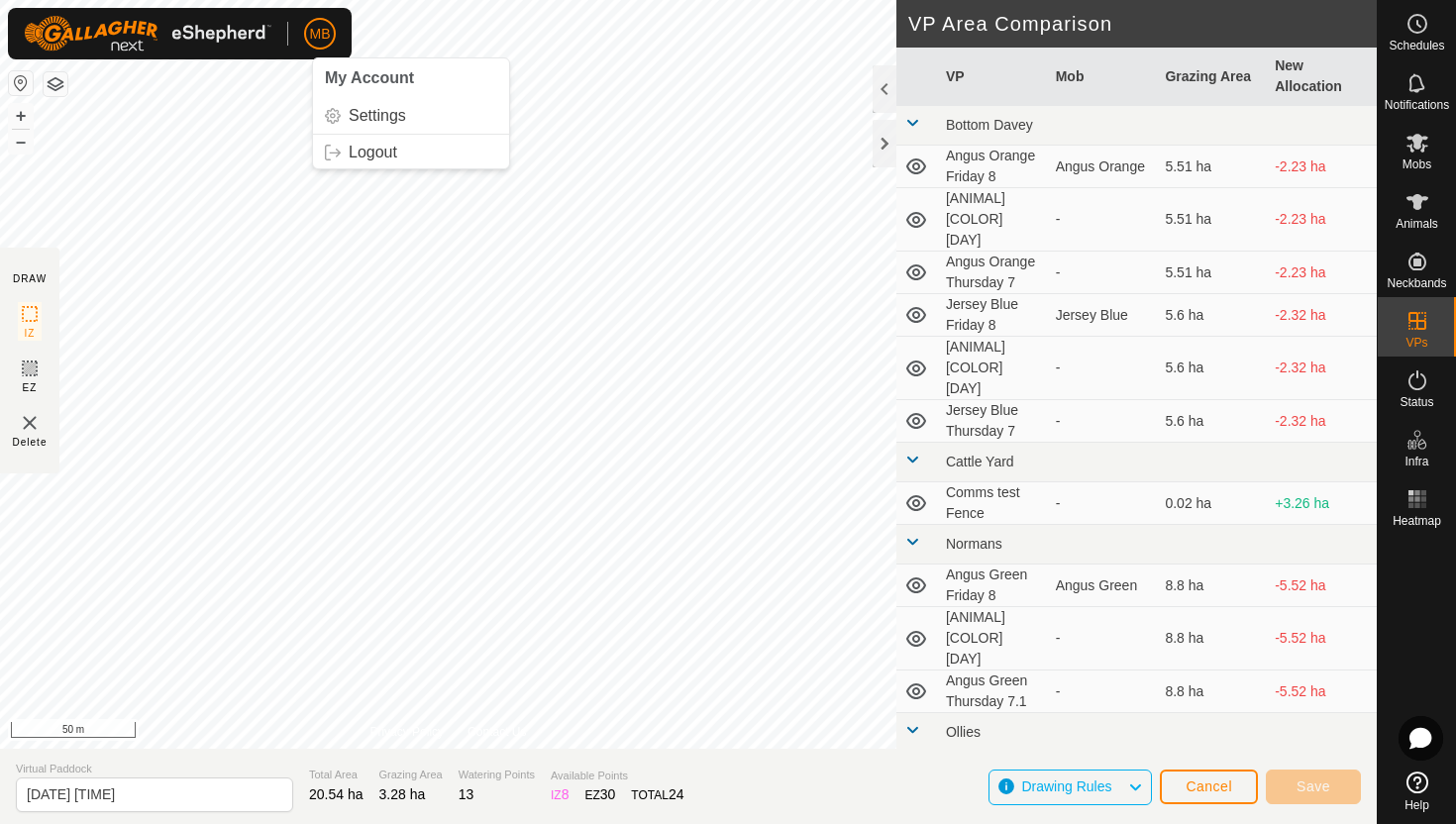 click on "MB My Account Settings Logout Schedules Notifications Mobs Animals Neckbands VPs Status Infra Heatmap Help DRAW IZ EZ Delete Privacy Policy Contact Us + – ⇧ i 50 m VP Area Comparison     VP   Mob   Grazing Area   New Allocation  Bottom Davey  Angus Orange Friday 8   Angus Orange   5.51 ha  -2.23 ha  Angus Orange Saturday 9  -  5.51 ha  -2.23 ha  Angus Orange Thursday 7  -  5.51 ha  -2.23 ha  Jersey Blue Friday 8   Jersey Blue   5.6 ha  -2.32 ha  Jersey Blue Saturday 9  -  5.6 ha  -2.32 ha  Jersey Blue Thursday 7  -  5.6 ha  -2.32 ha Cattle Yard  Comms test Fence  -  0.02 ha  +3.26 ha Normans  Angus Green Friday 8   Angus Green   8.8 ha  -5.52 ha  Angus Green Saturday 9  -  8.8 ha  -5.52 ha  Angus Green Thursday 7.1  -  8.8 ha  -5.52 ha Ollies  Jersey Purple Friday 8  -  3.41 ha  -0.13 ha  Jersey Purple Friday 8.1   Jersey Purple   3.41 ha  -0.13 ha  Jersey Purple Saturday 9  -  3.41 ha  -0.13 ha  Jersey Purple Thursday 7  -  3.41 ha  -0.13 ha Techno  Comms Test VP  -  25.11 ha  -21.83 ha  Hereford Red  -" 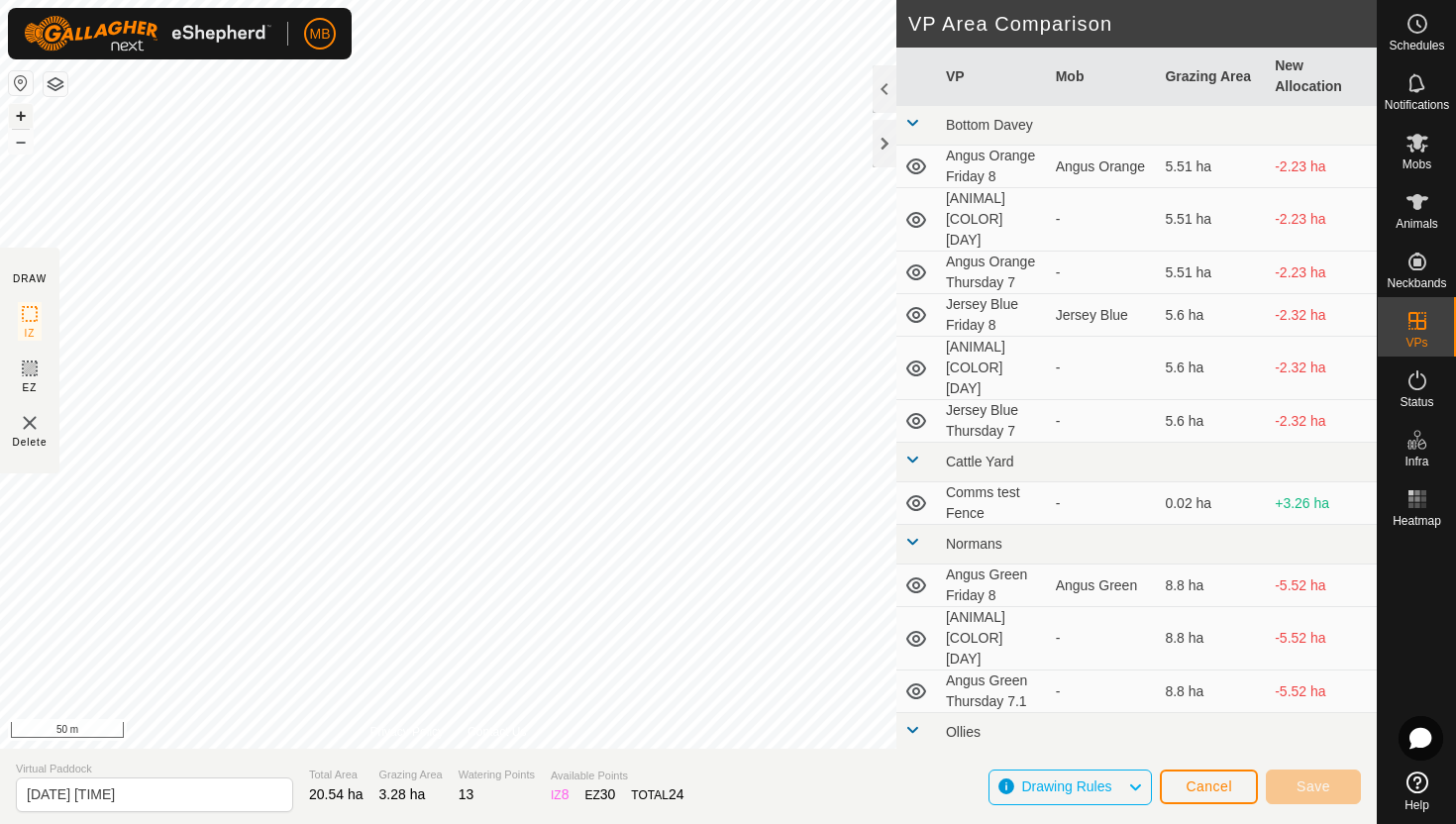 click on "+" at bounding box center [21, 116] 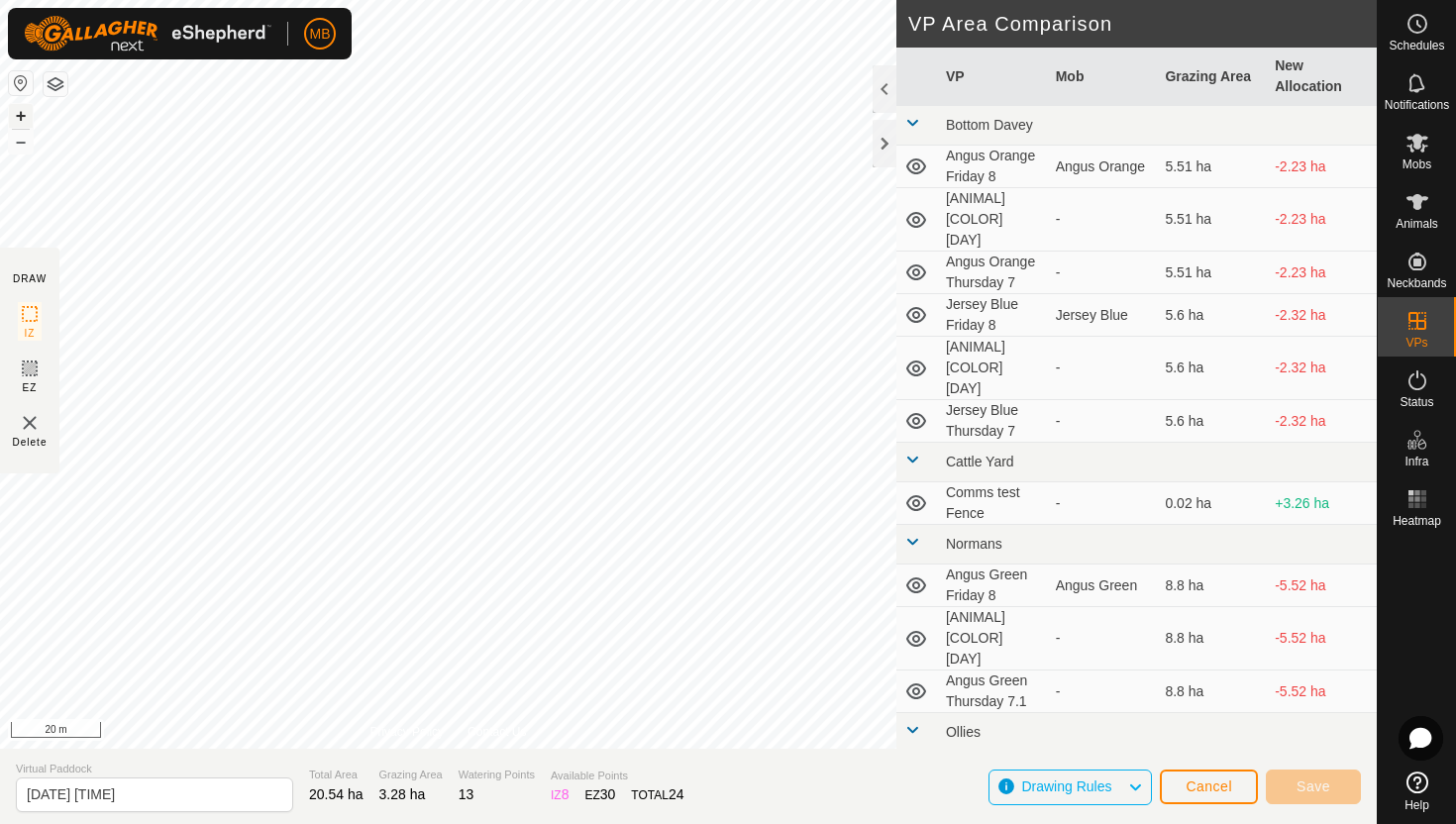click on "+" at bounding box center (21, 116) 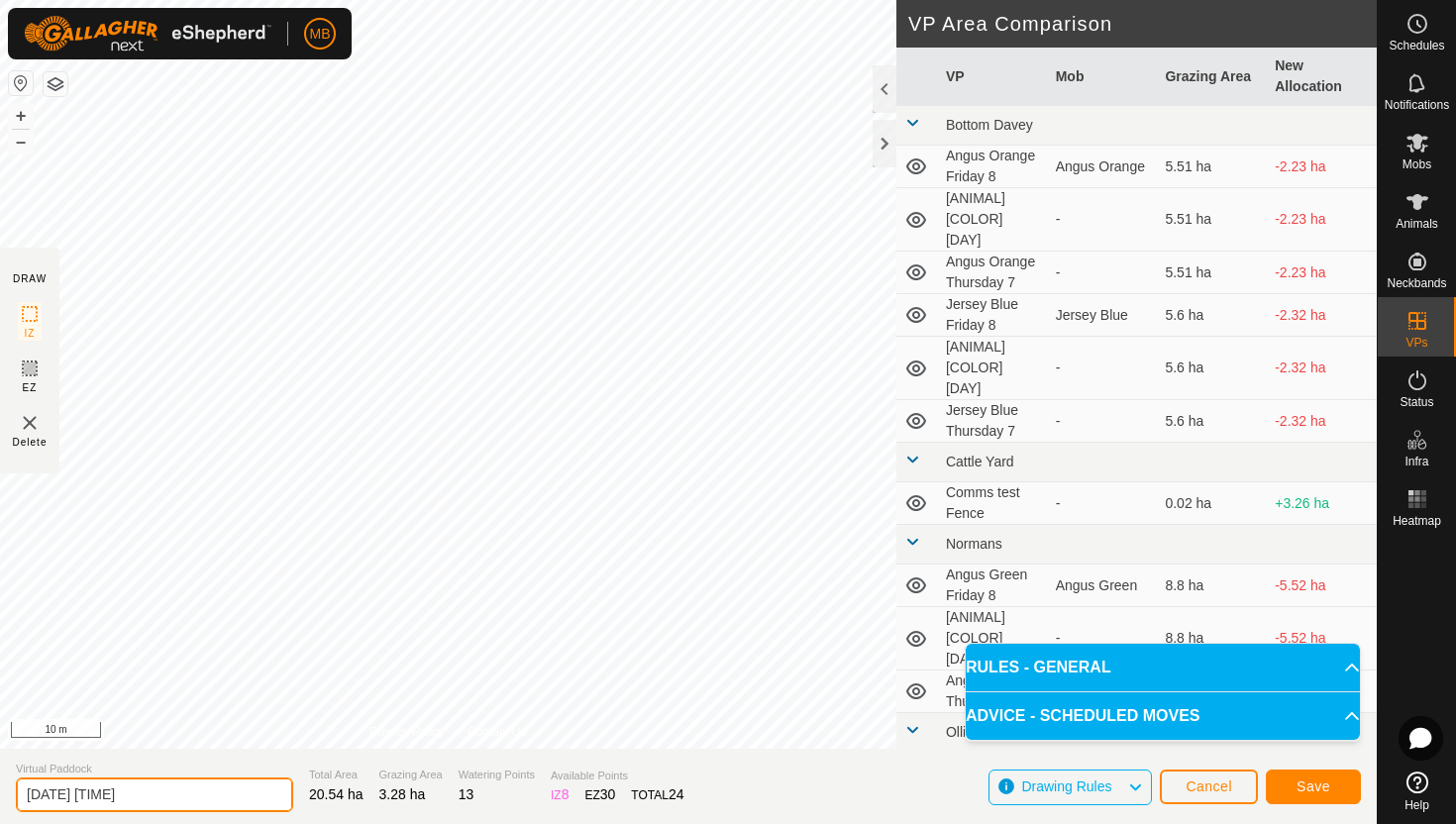 click on "2025-08-08 200842" 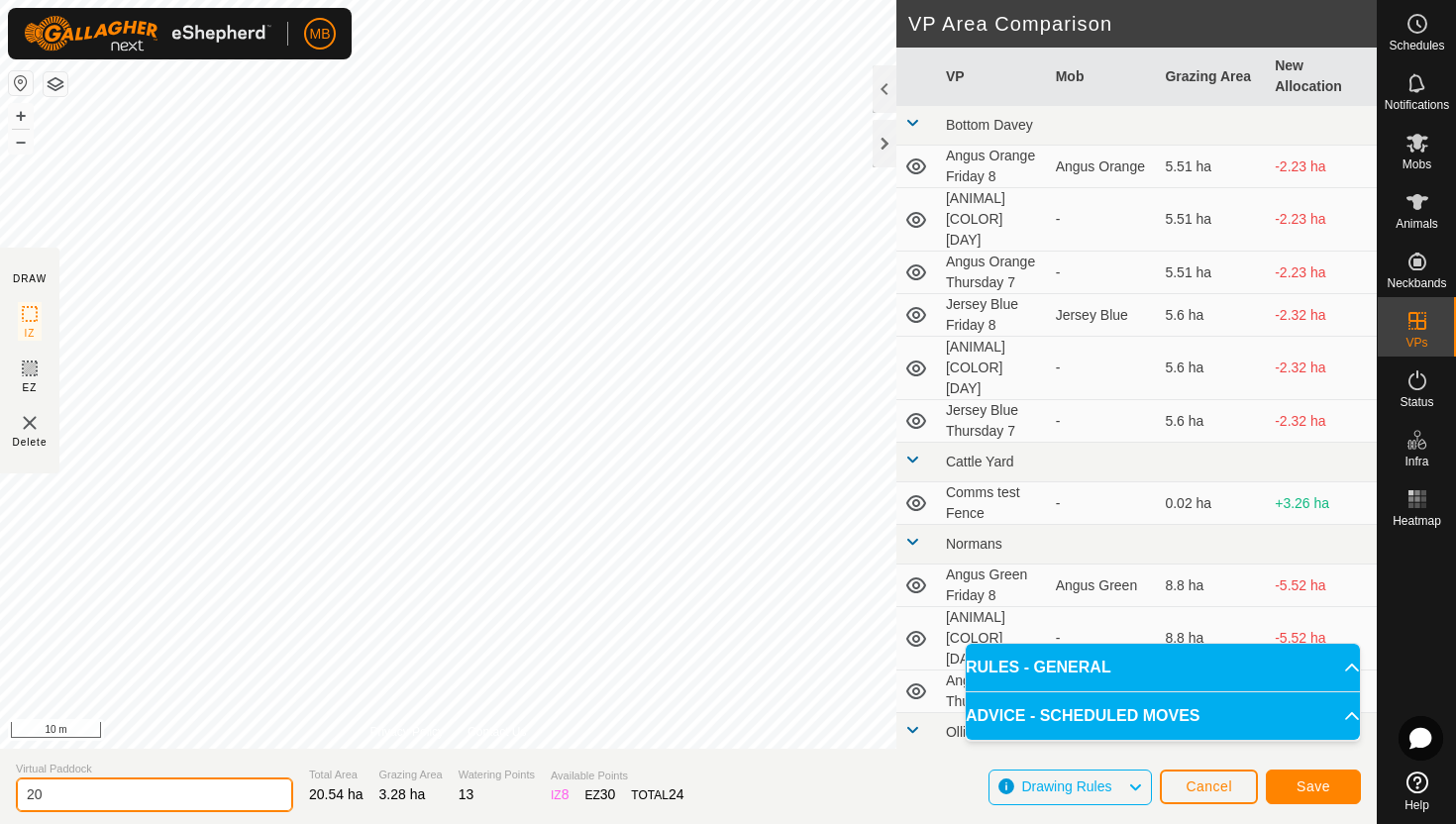 type on "2" 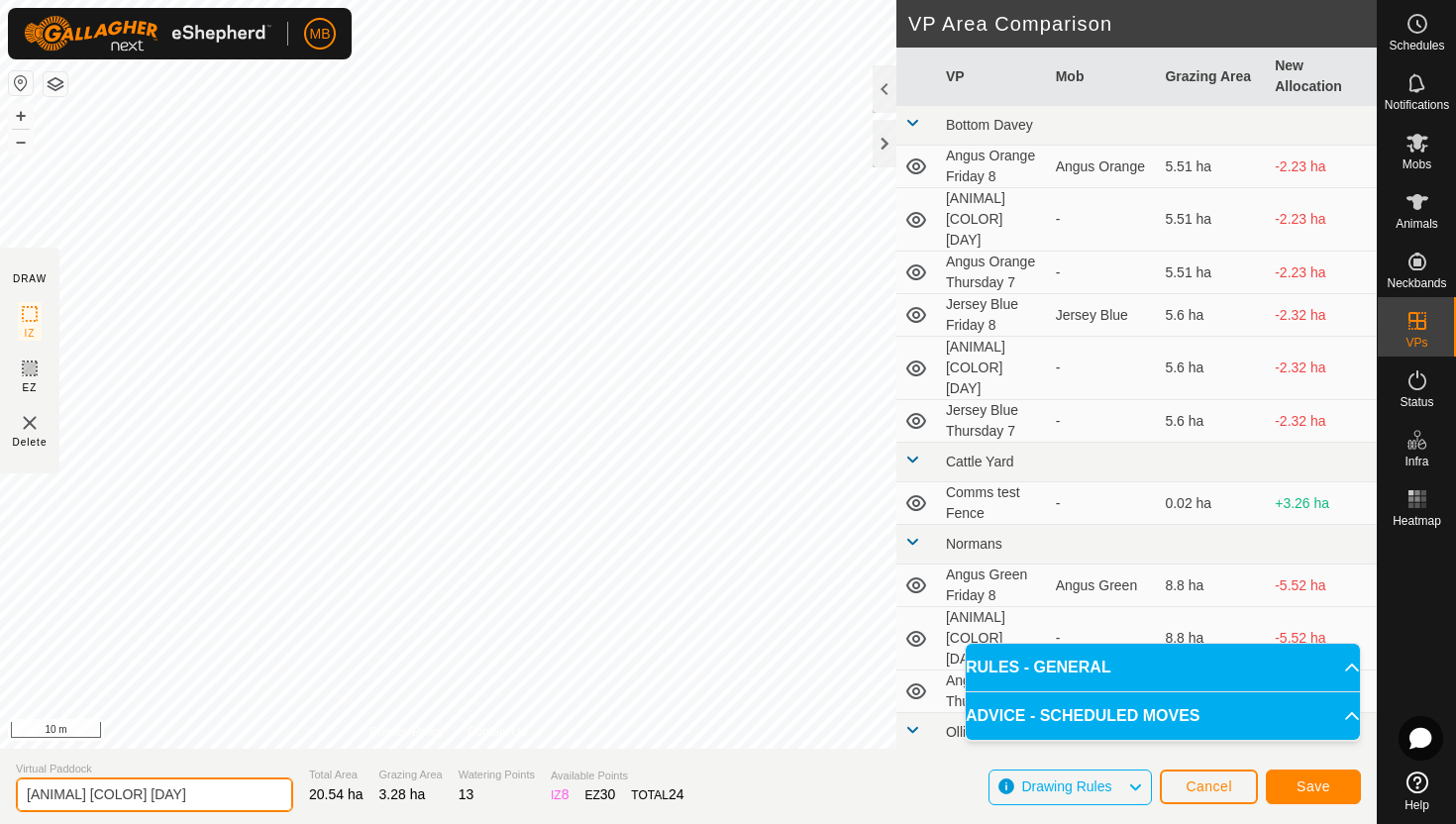 type on "Angus Black Saturday 9" 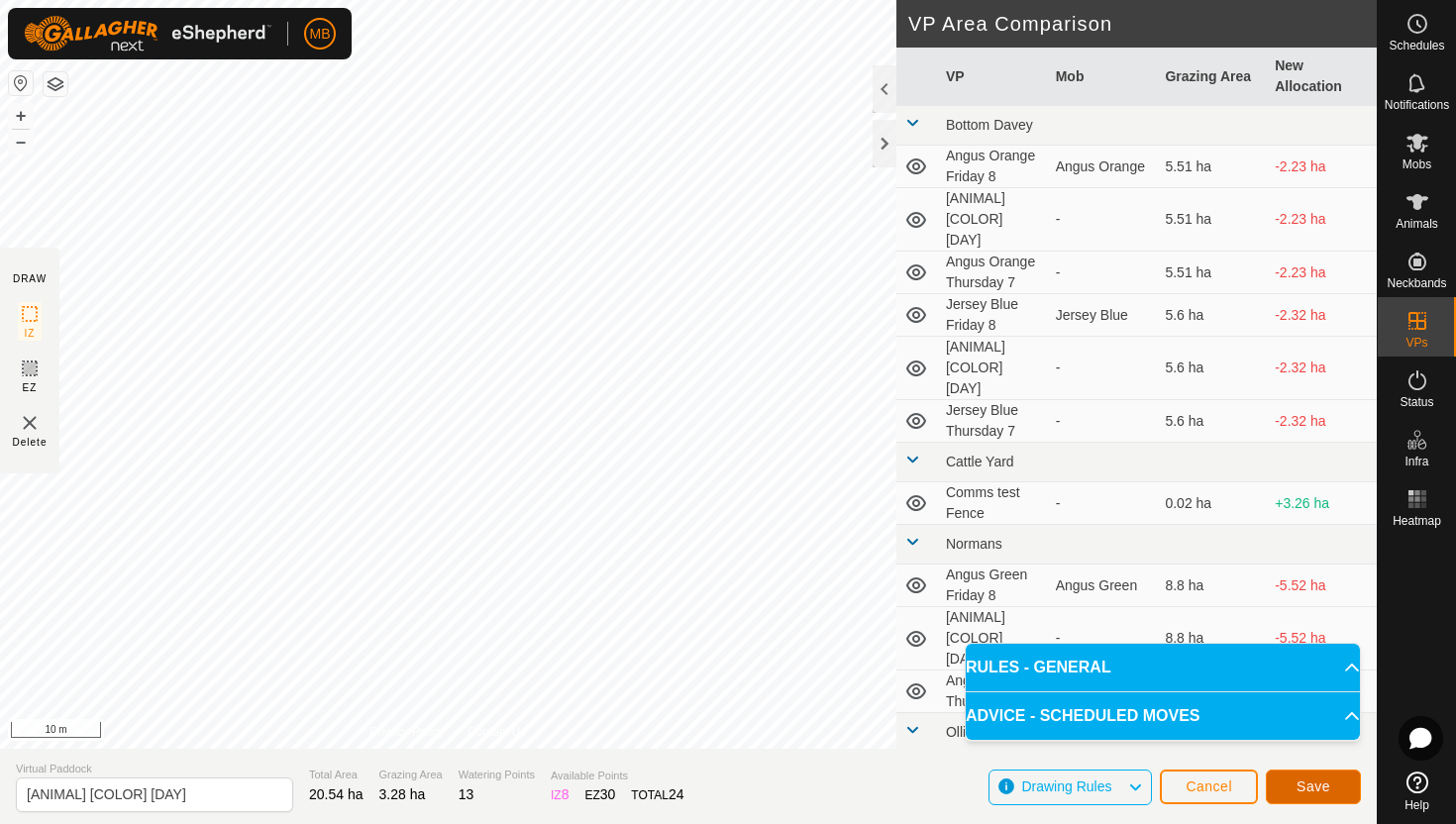 click on "Save" 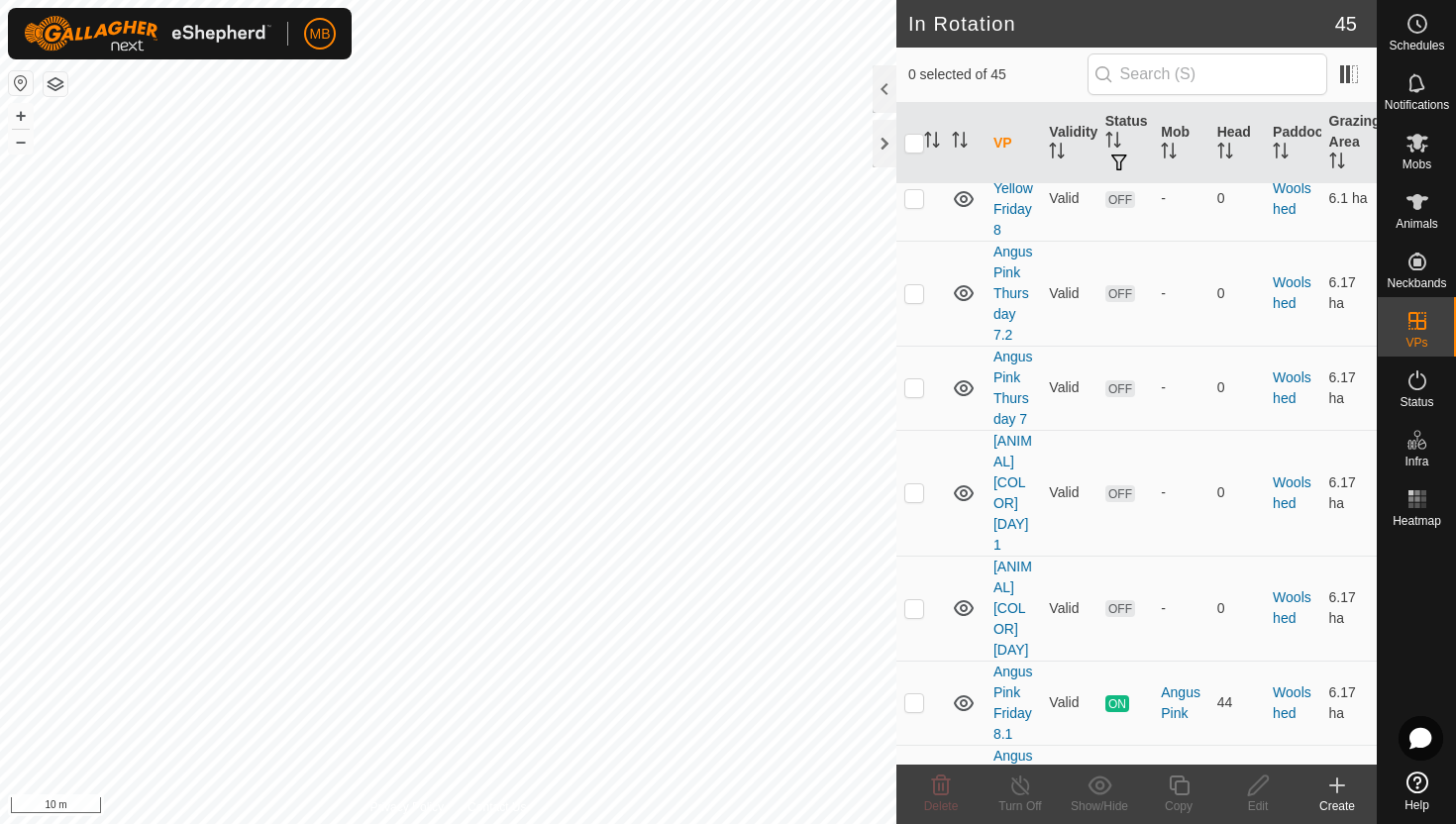 scroll, scrollTop: 4131, scrollLeft: 0, axis: vertical 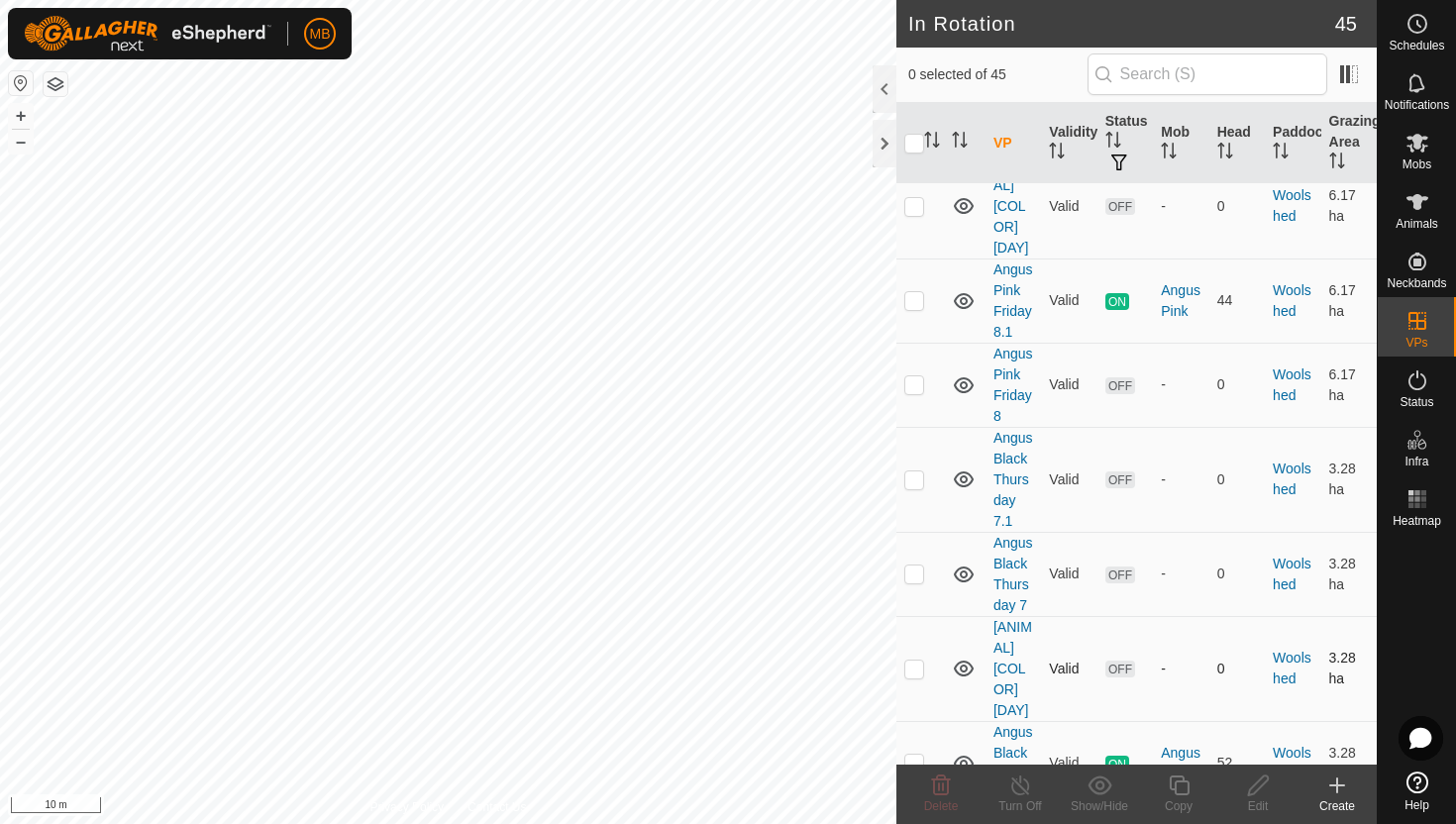 click at bounding box center [914, 669] 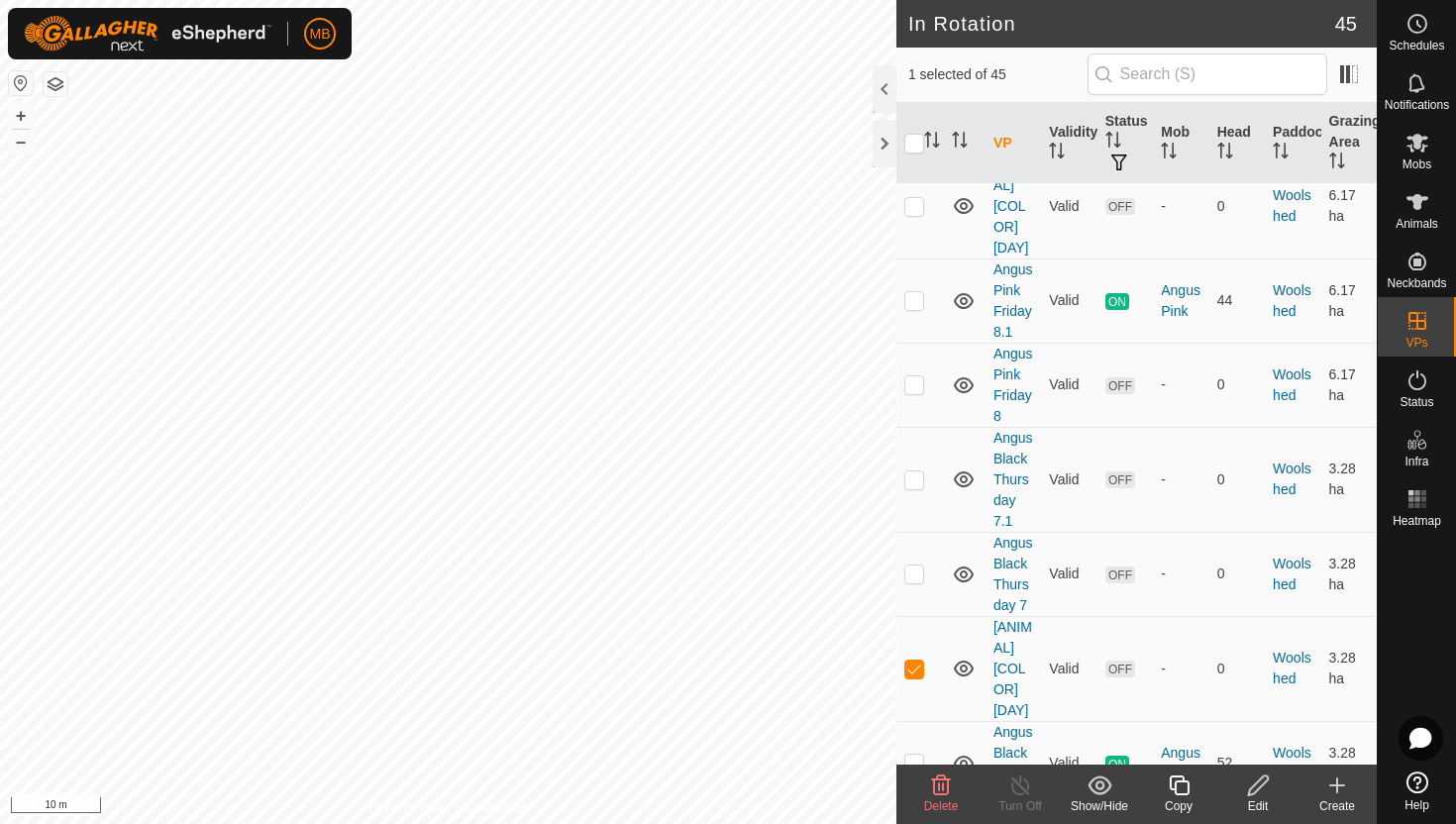 click 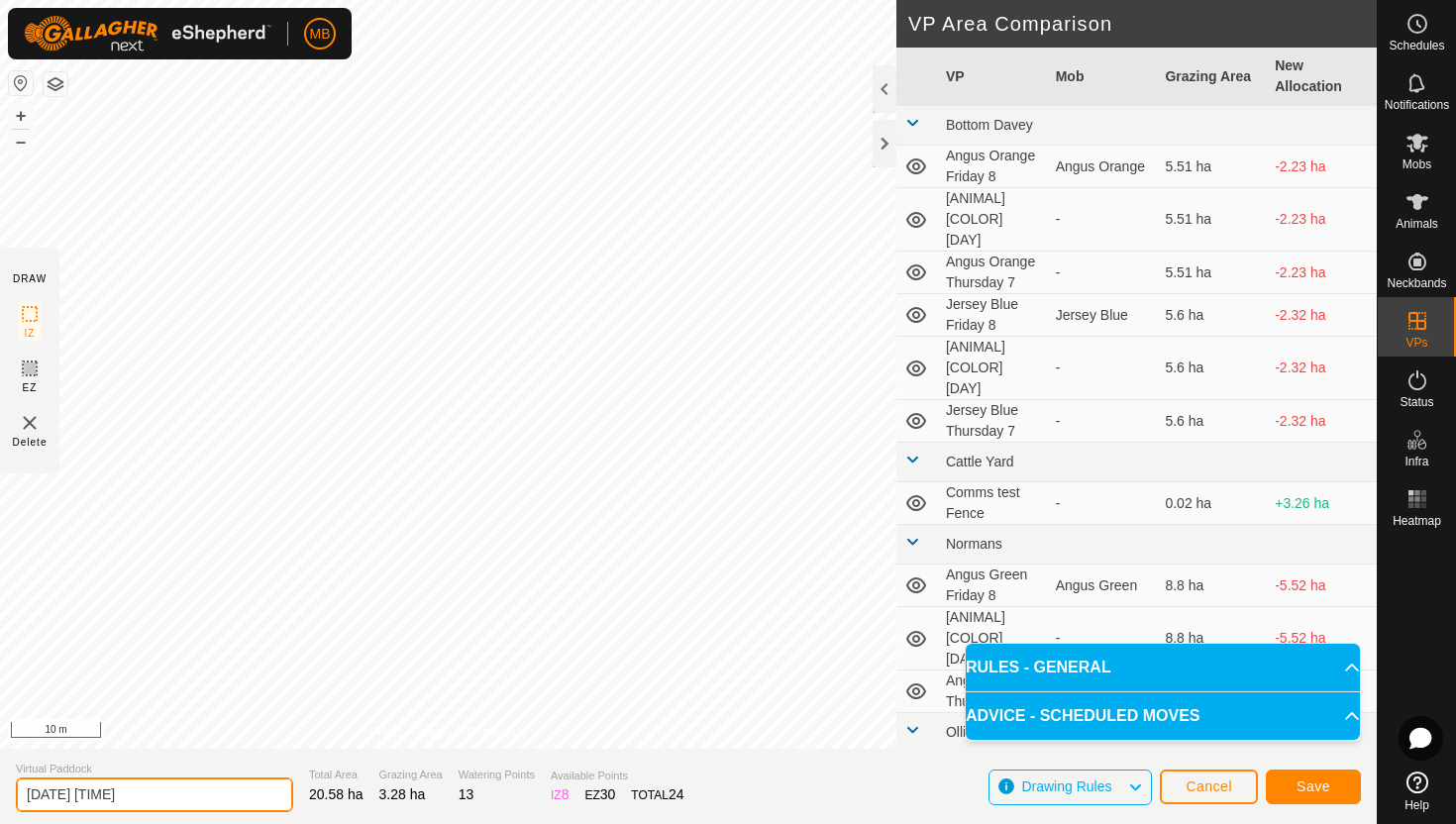 click on "2025-08-08 201006" 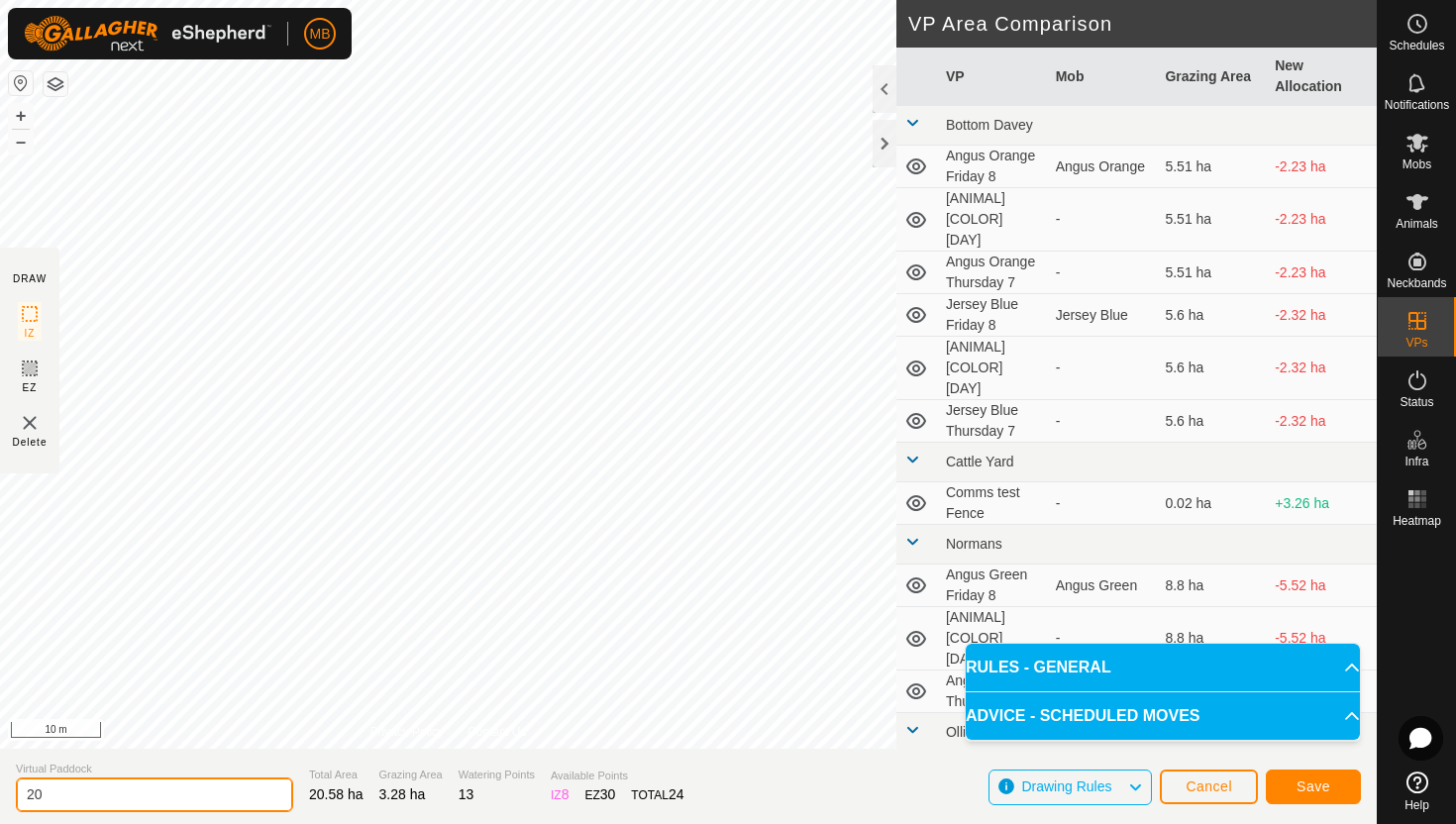type on "2" 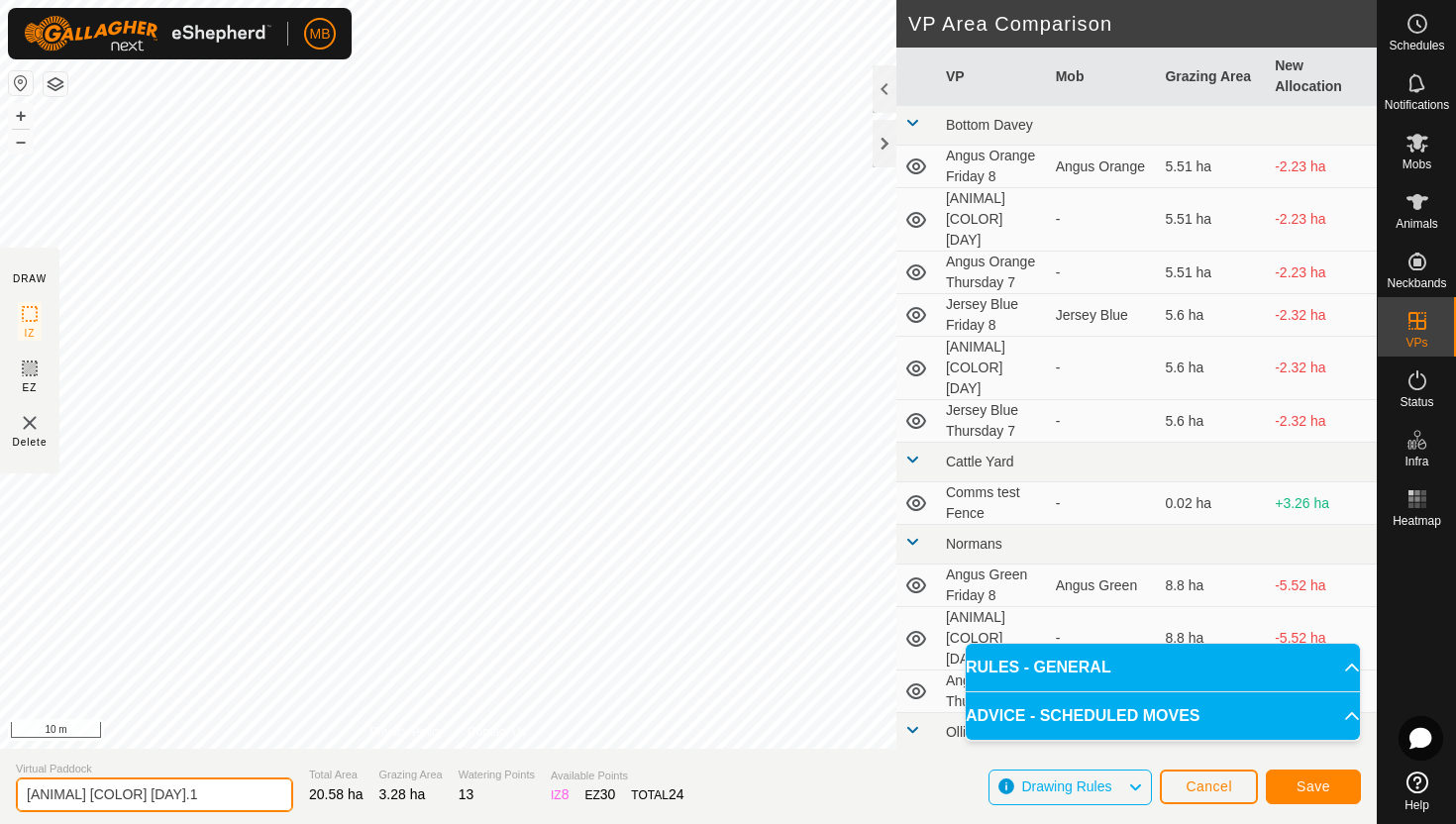 type on "Angus Black Saturday 9.1" 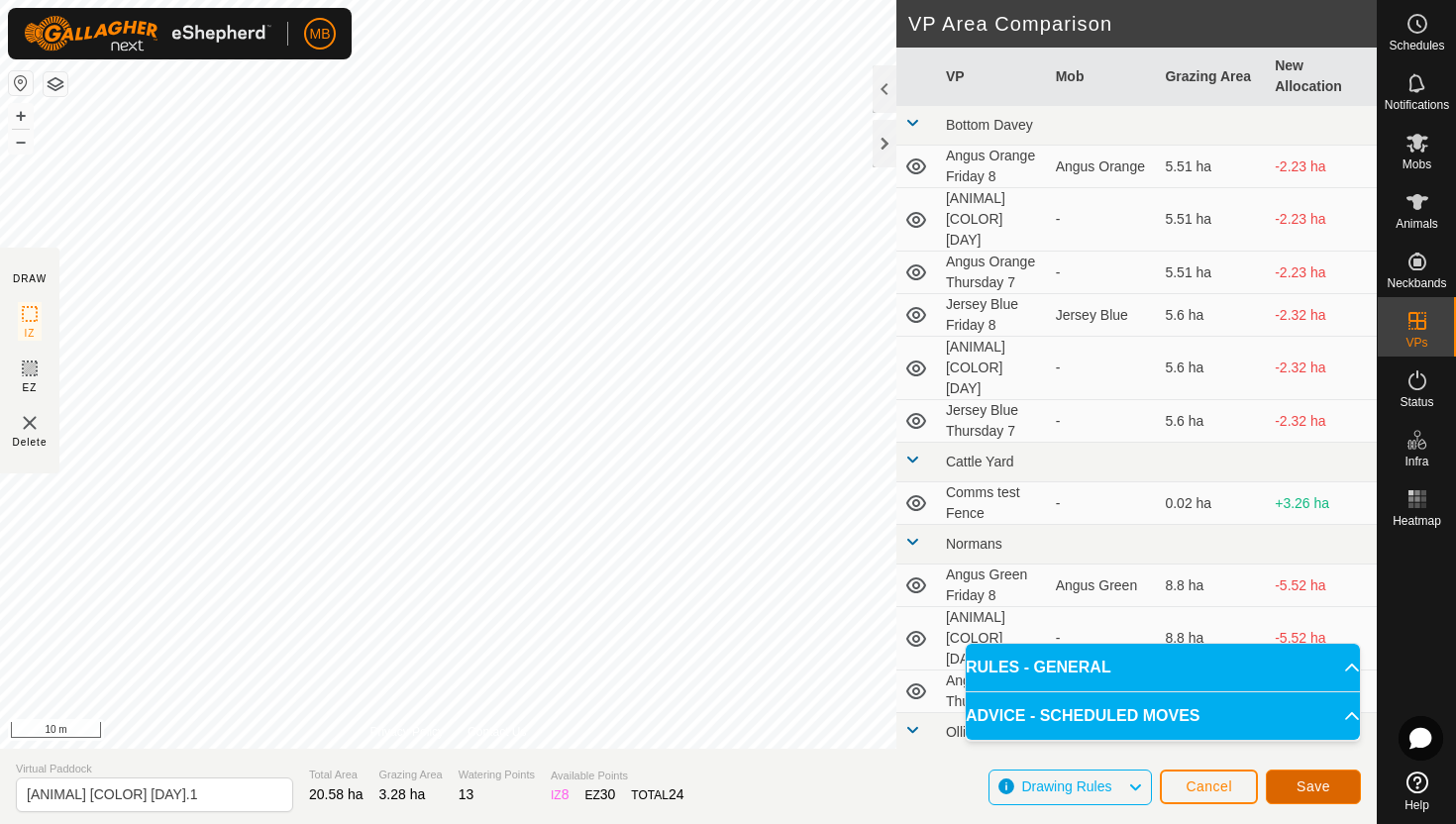 click on "Save" 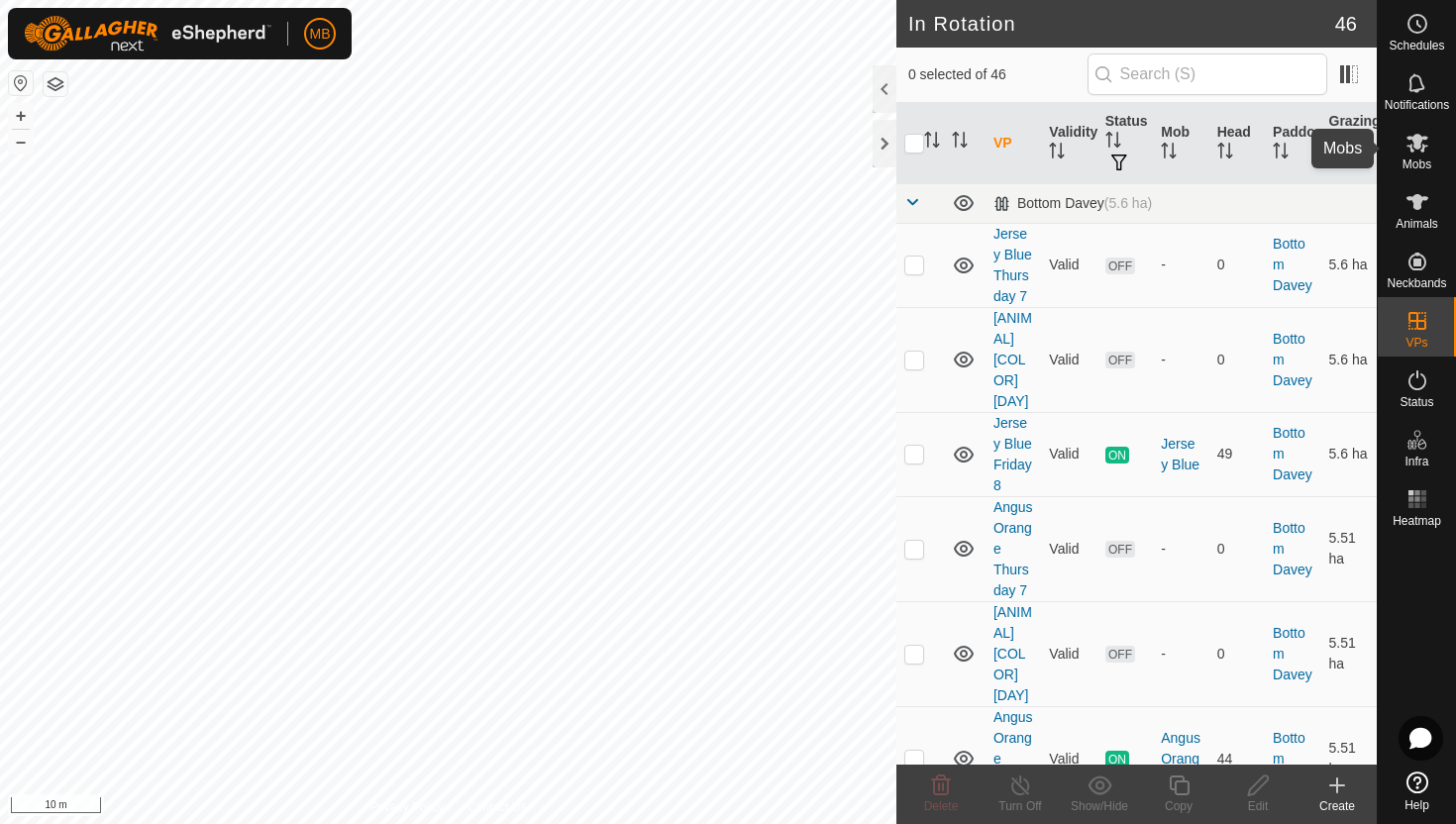 click at bounding box center [1417, 143] 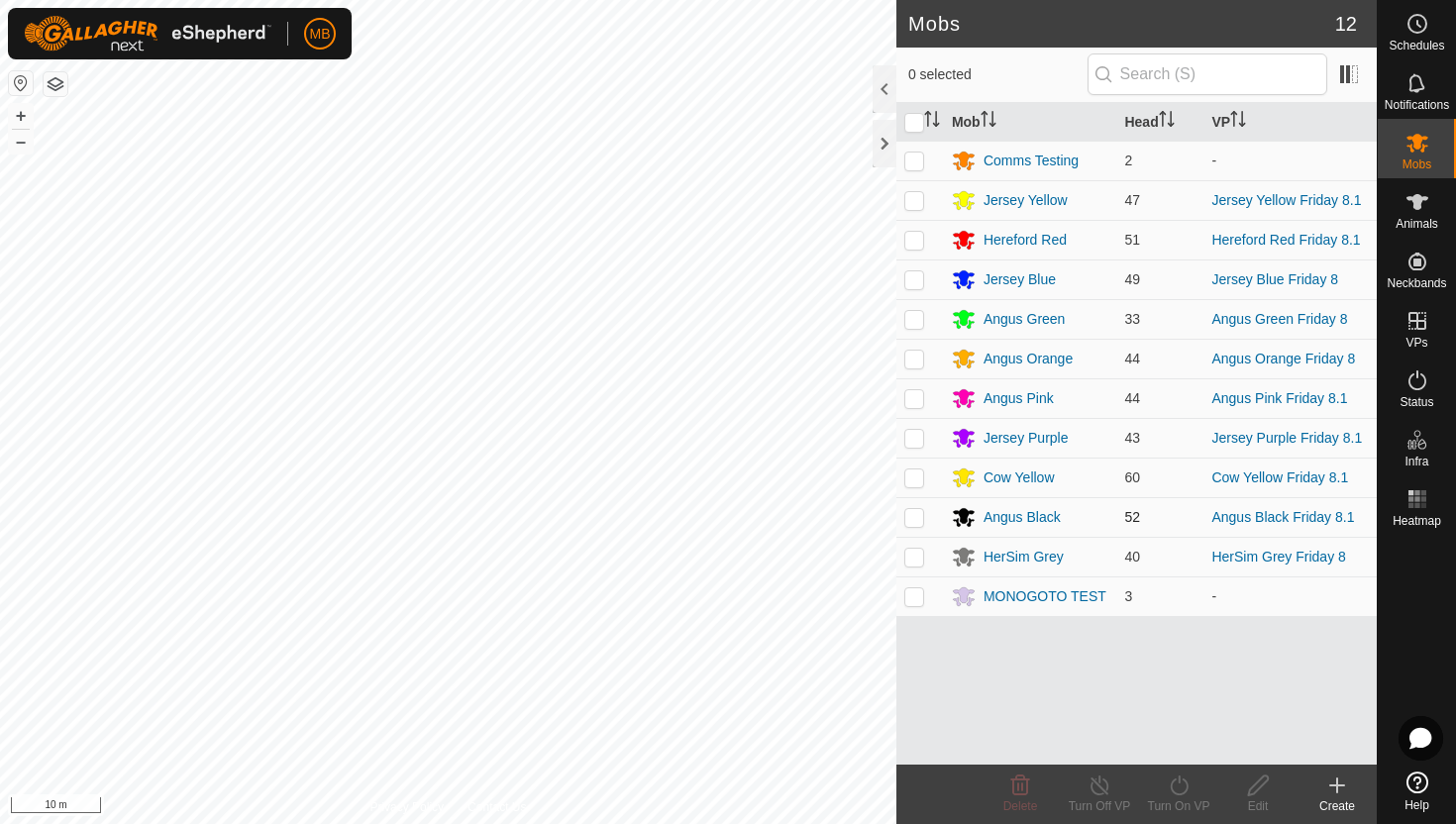 click at bounding box center [914, 517] 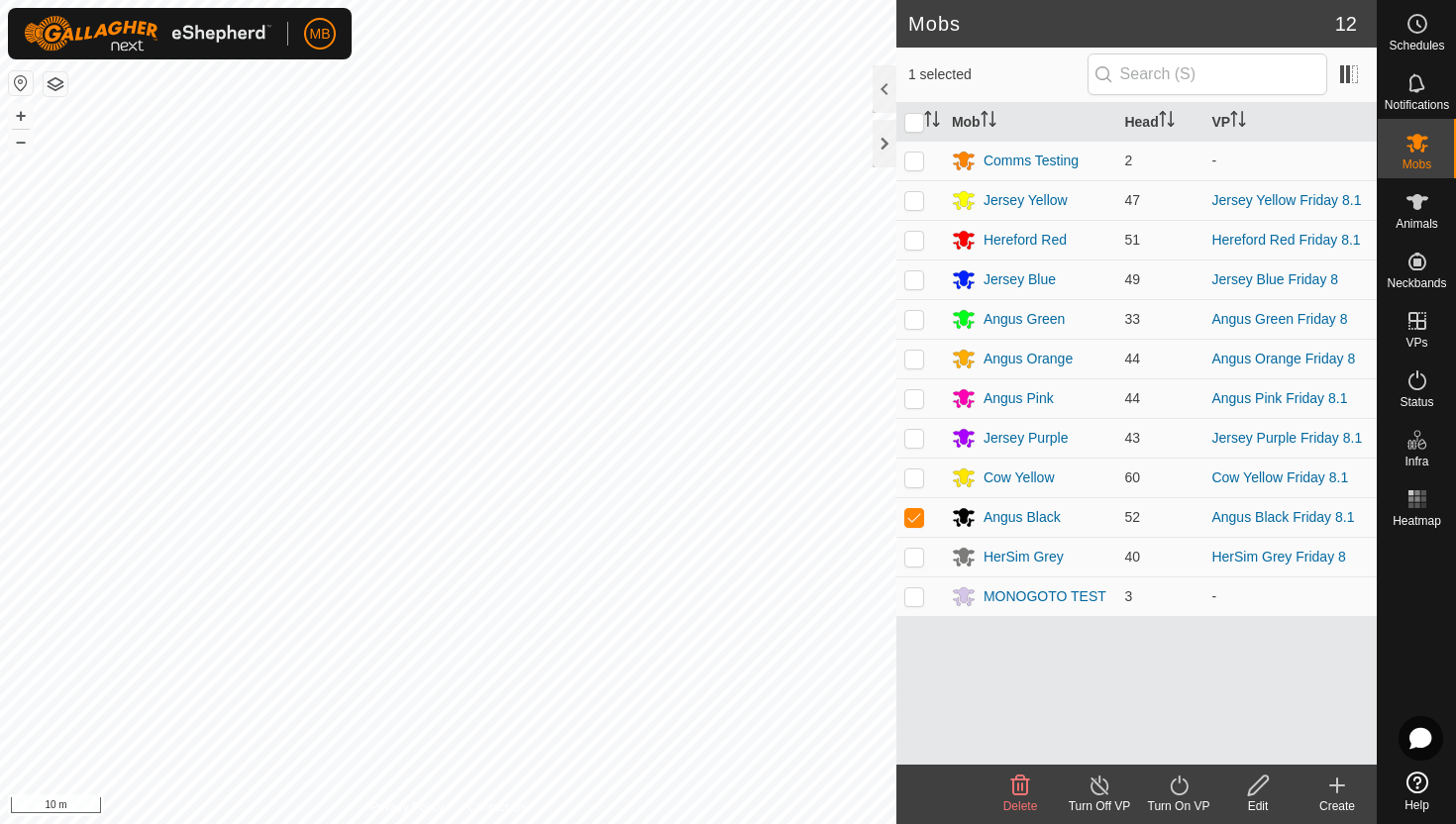 click 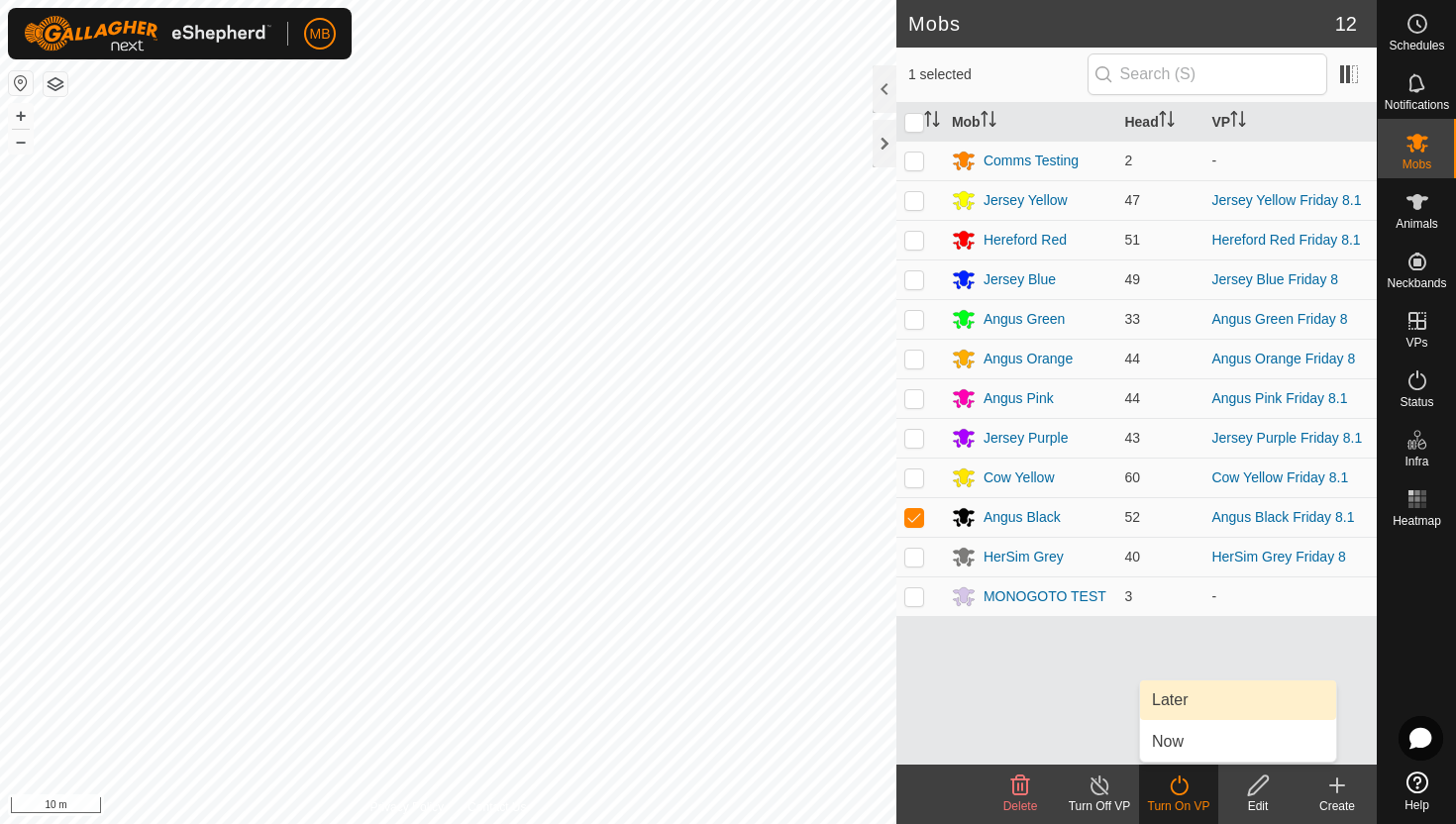 click on "Later" at bounding box center (1238, 700) 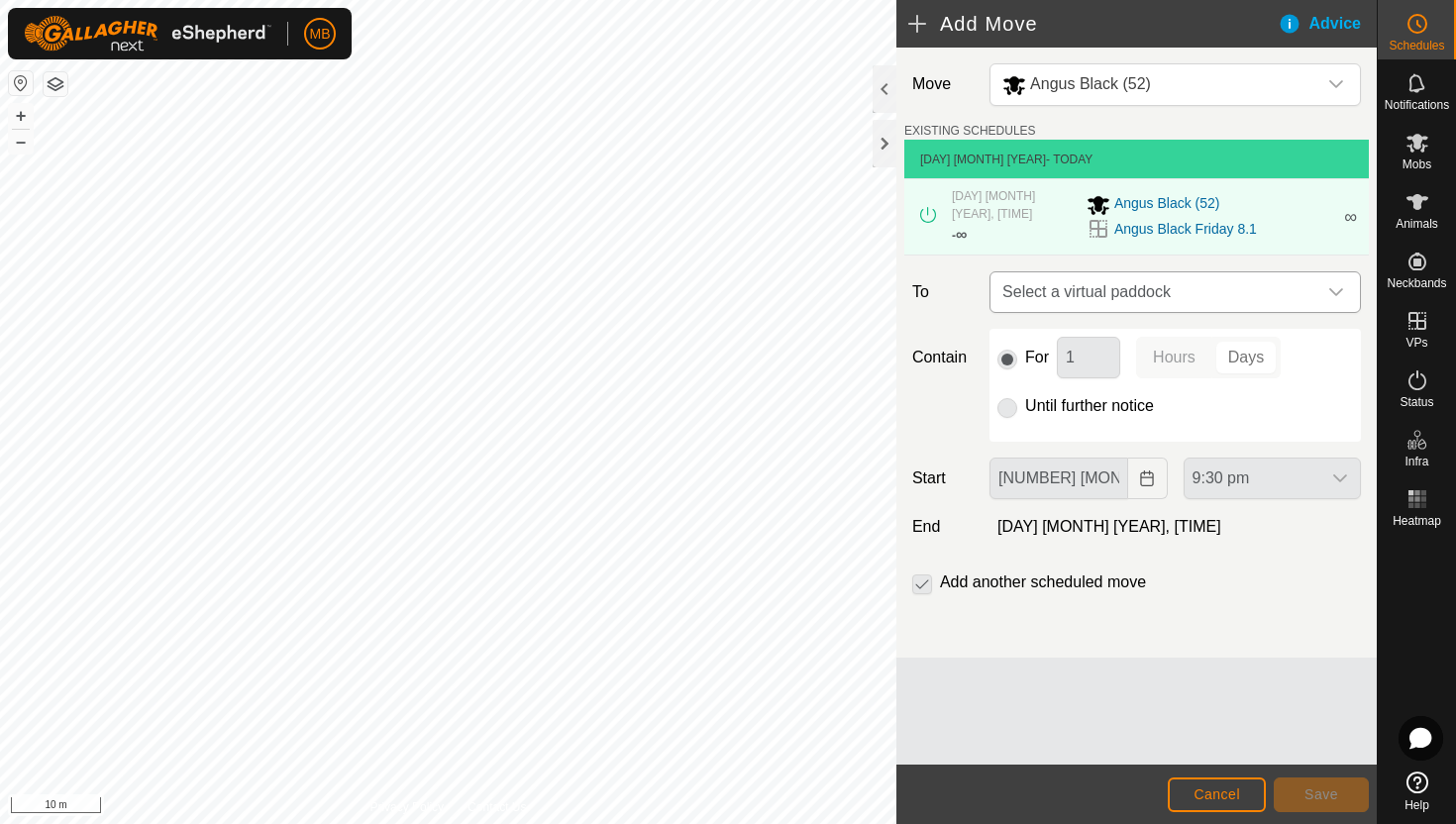 click 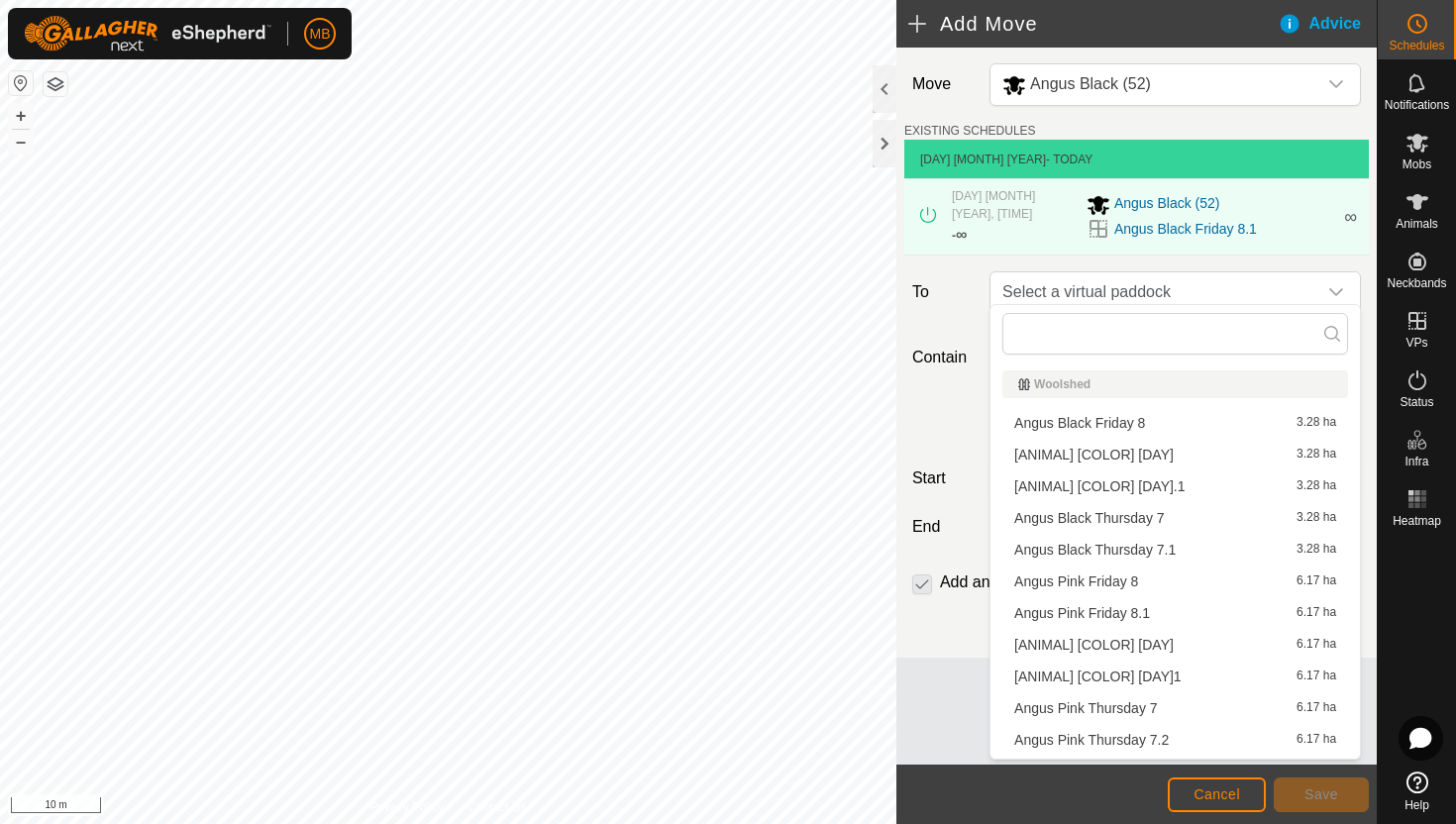 click on "Angus Black Saturday 9  3.28 ha" at bounding box center (1175, 455) 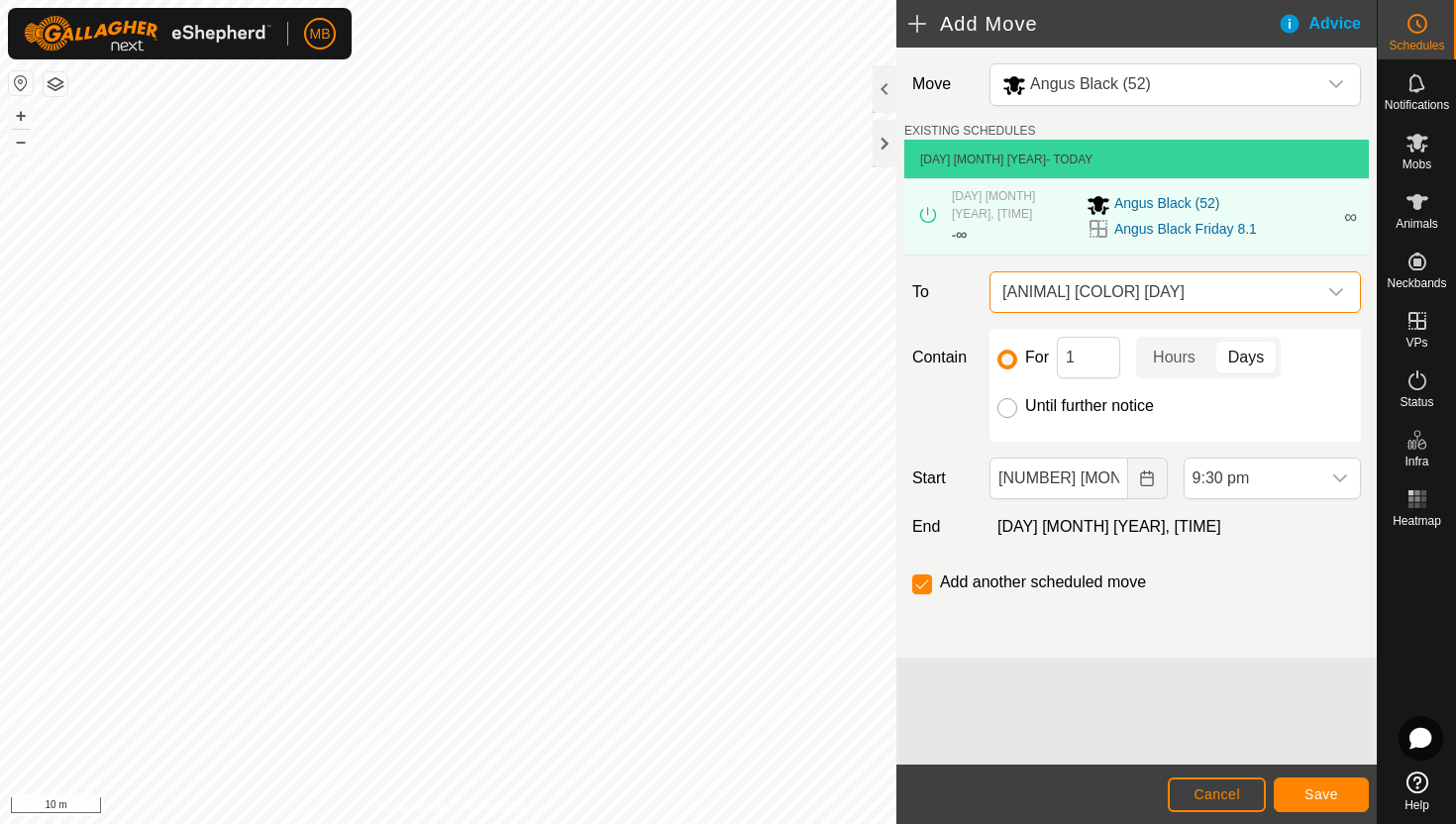 click on "Until further notice" at bounding box center [1007, 408] 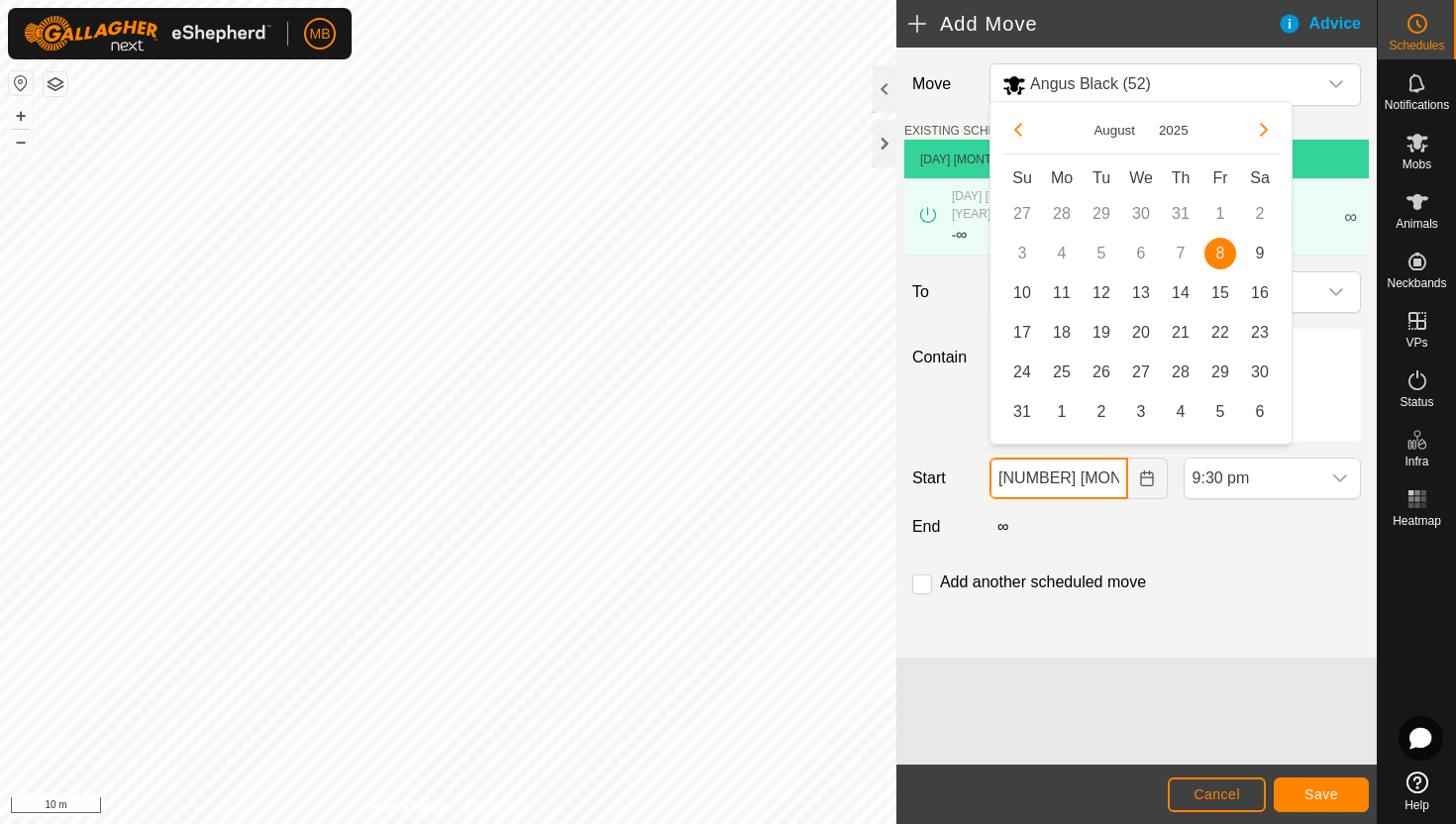 click on "08 Aug, 2025" 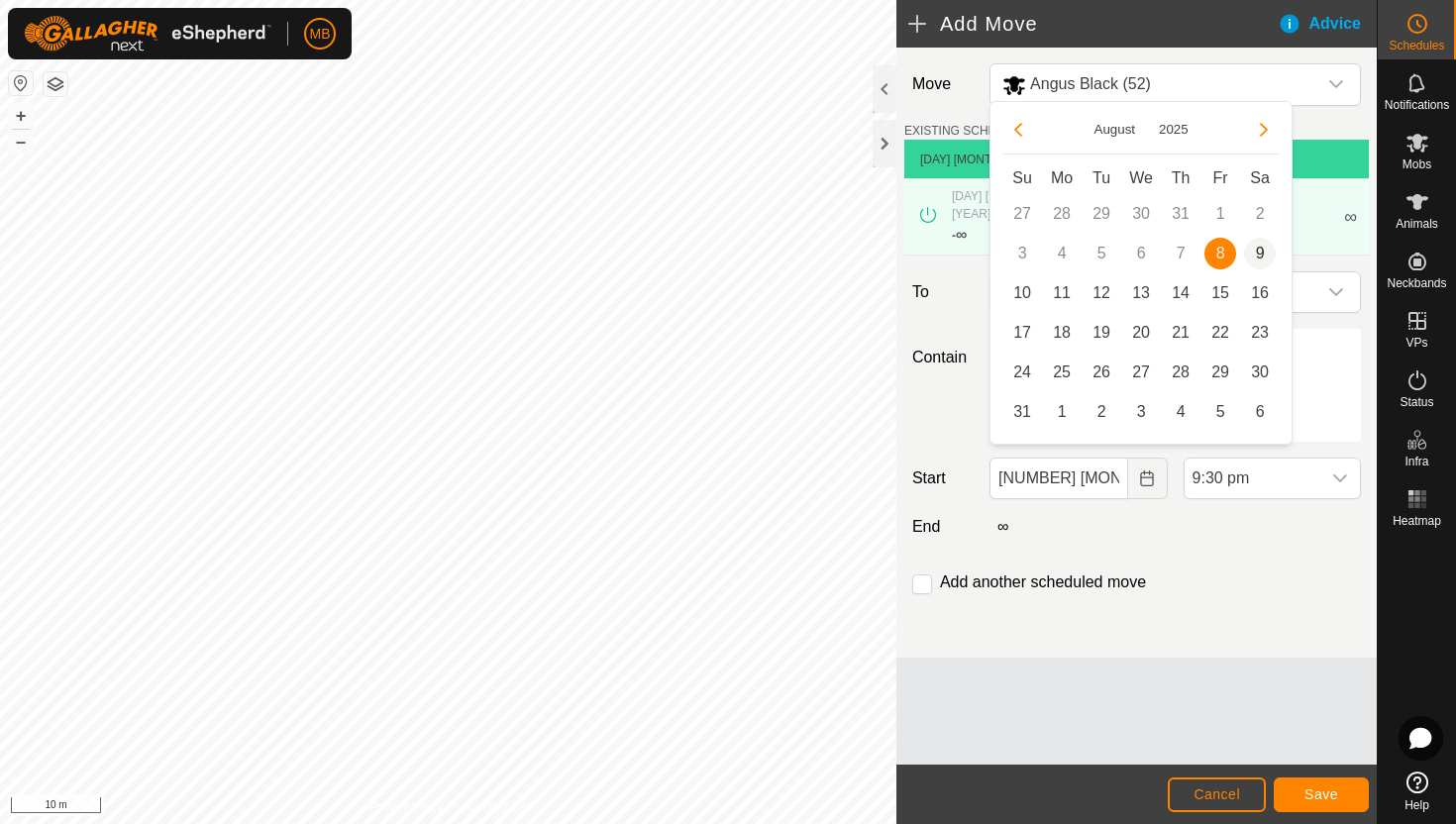click on "9" at bounding box center [1260, 254] 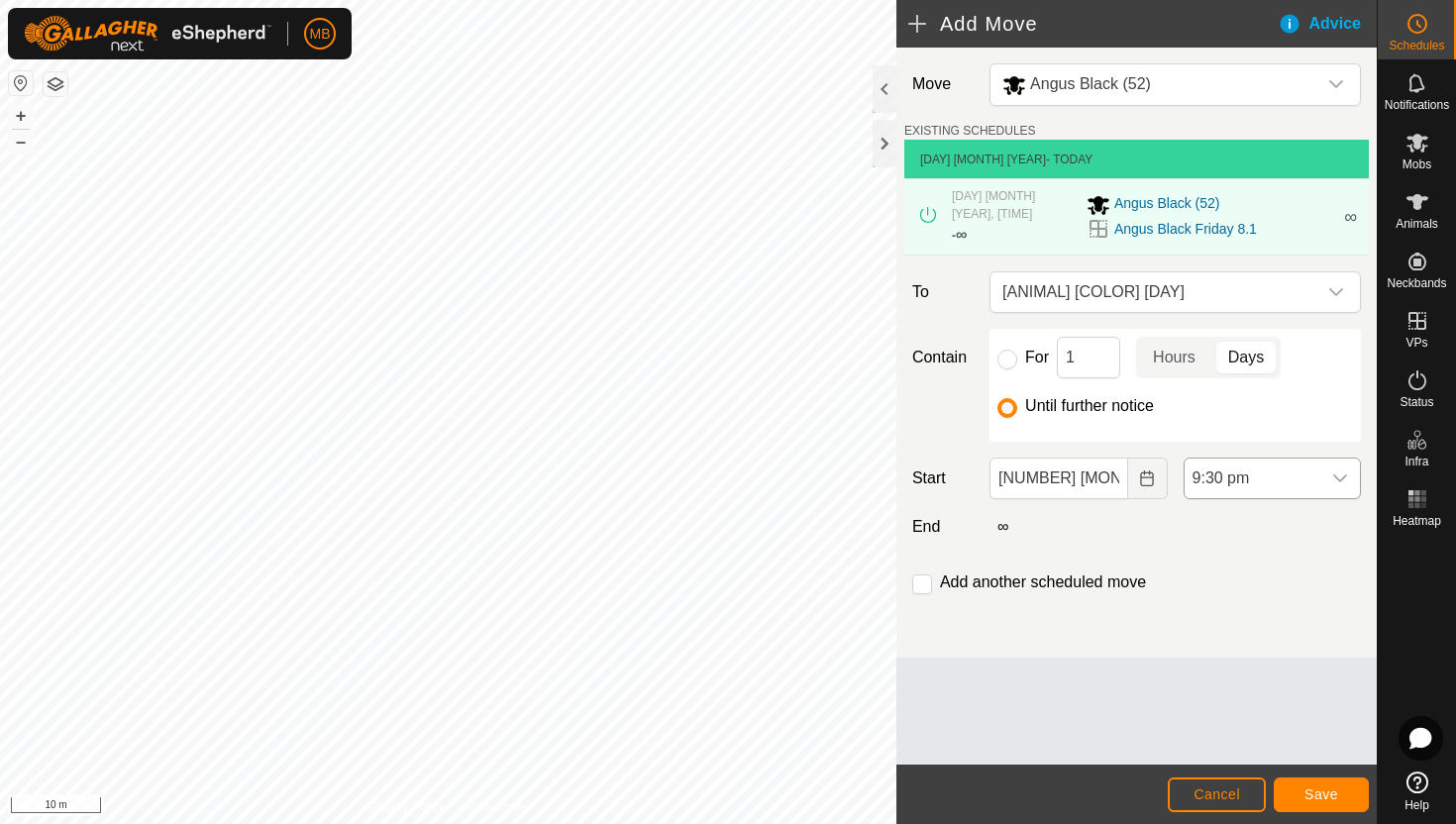 click on "9:30 pm" at bounding box center [1252, 478] 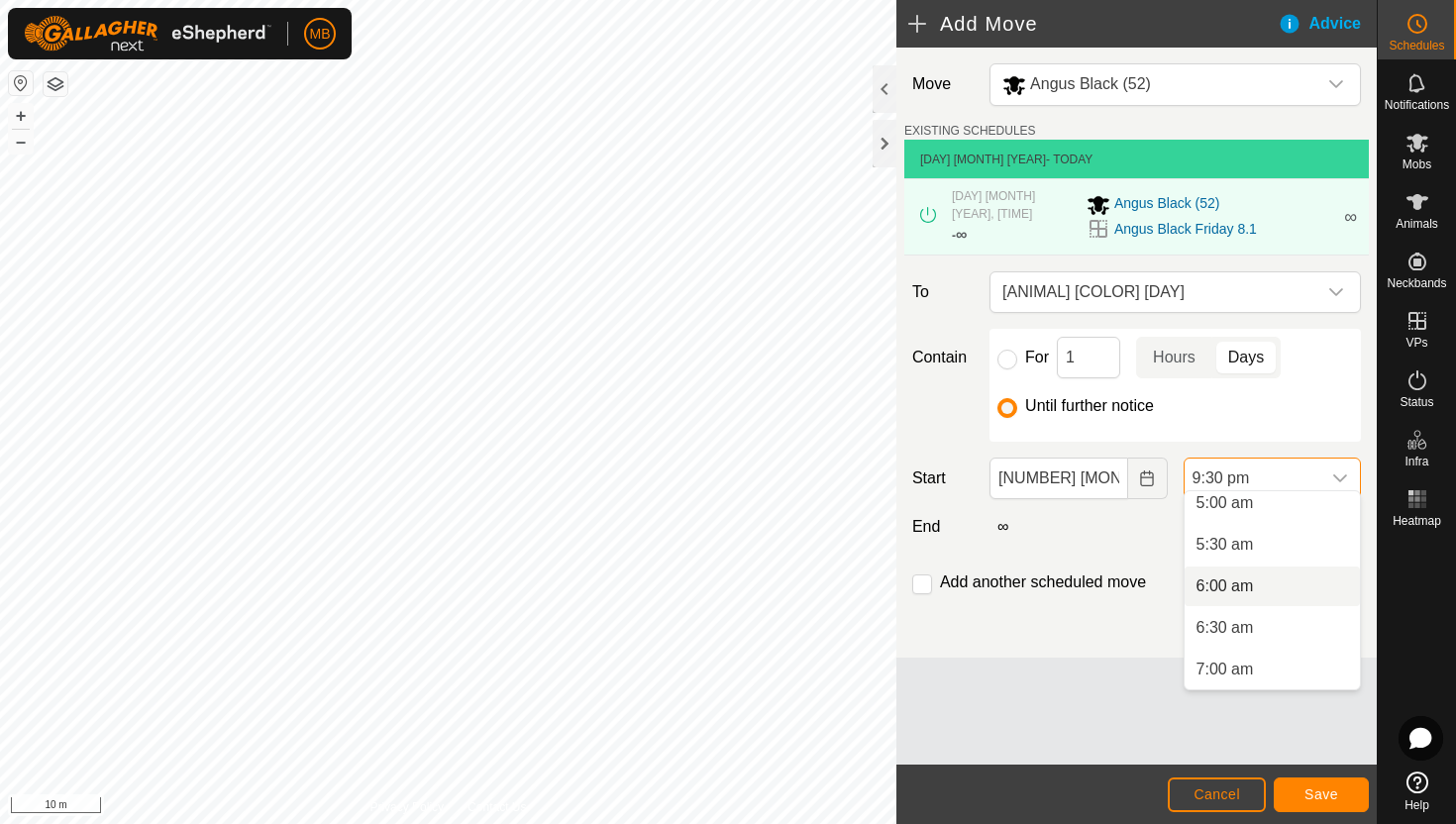scroll, scrollTop: 407, scrollLeft: 0, axis: vertical 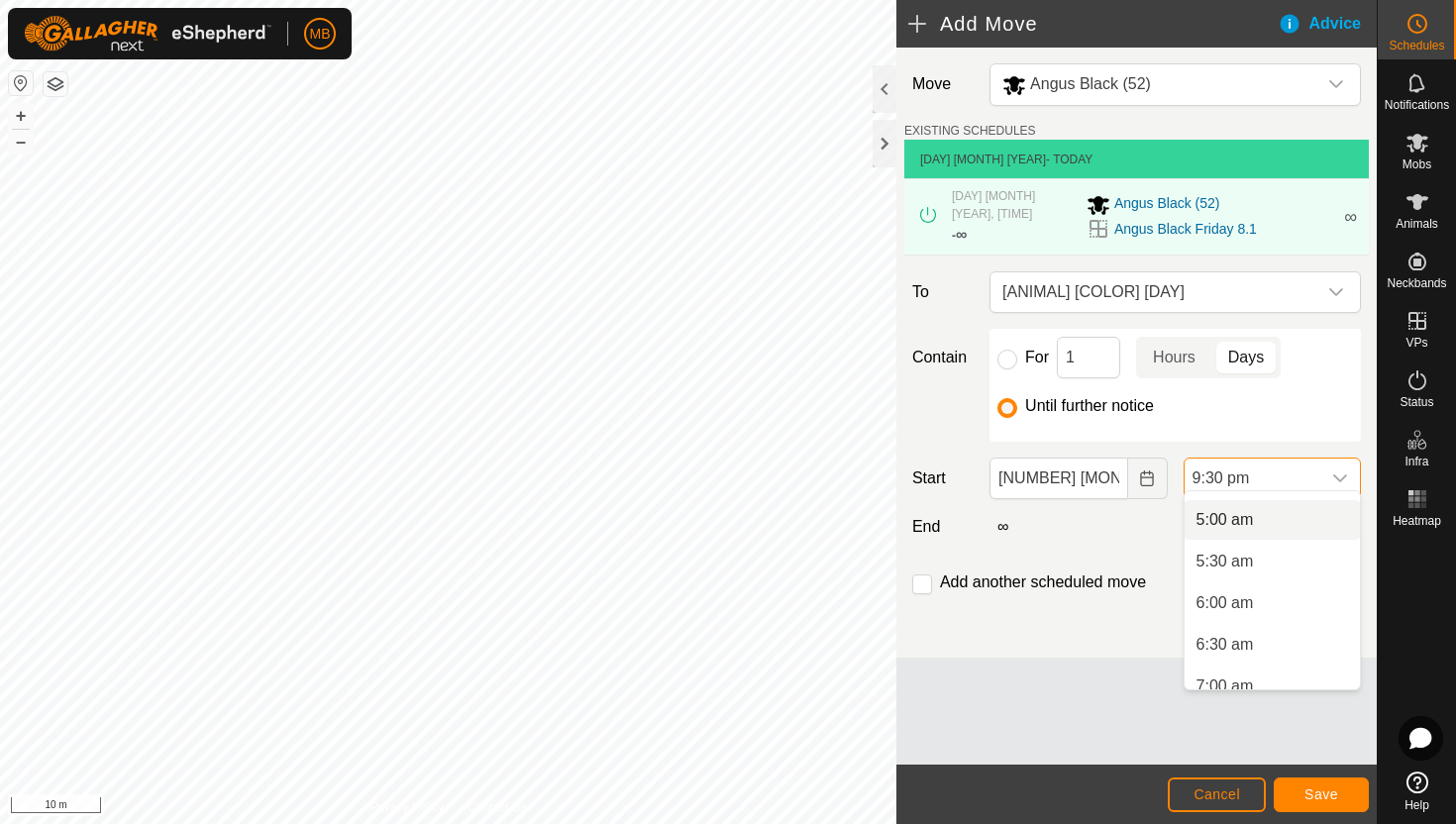 click on "5:00 am" at bounding box center (1272, 520) 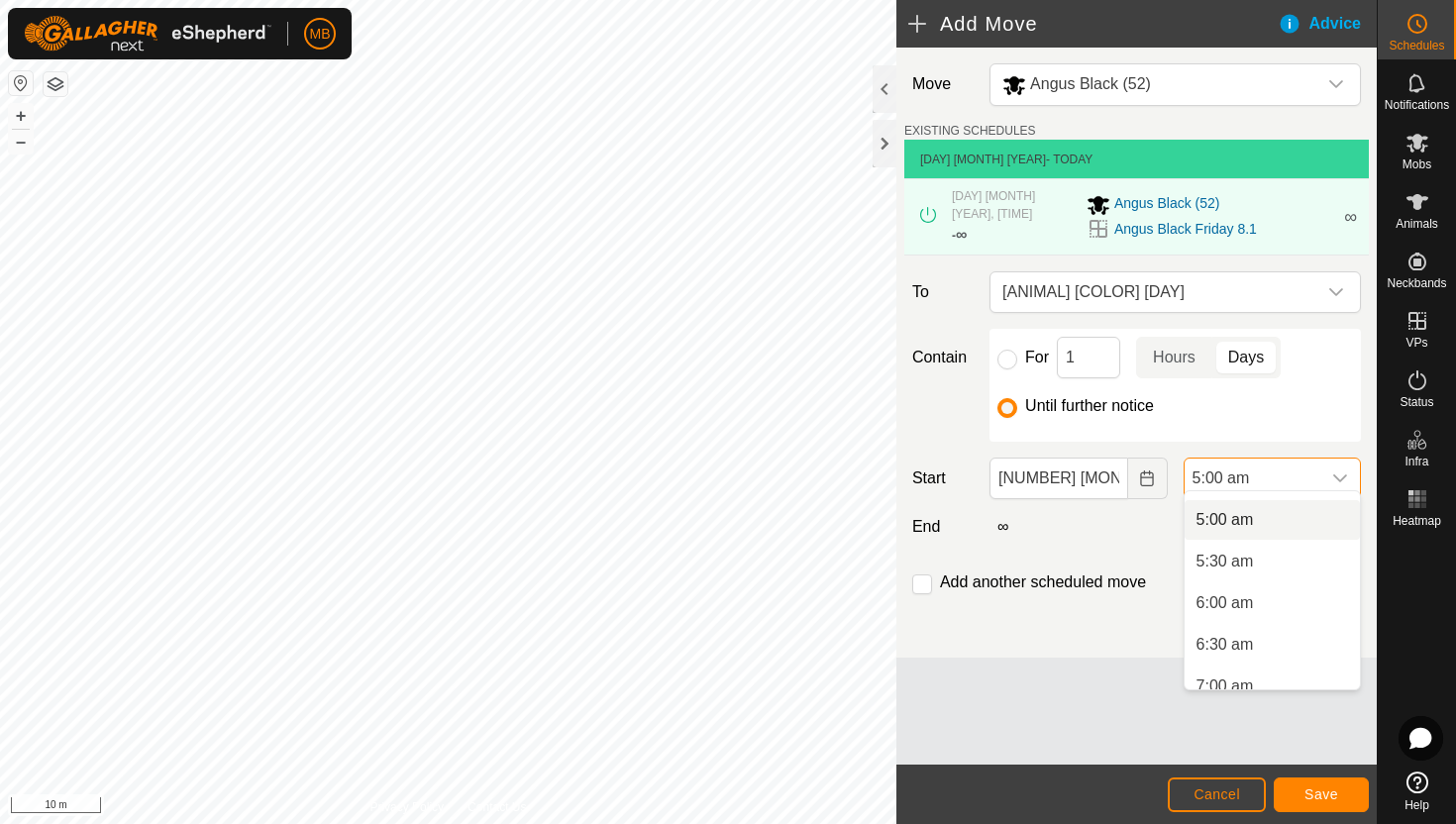 scroll, scrollTop: 0, scrollLeft: 0, axis: both 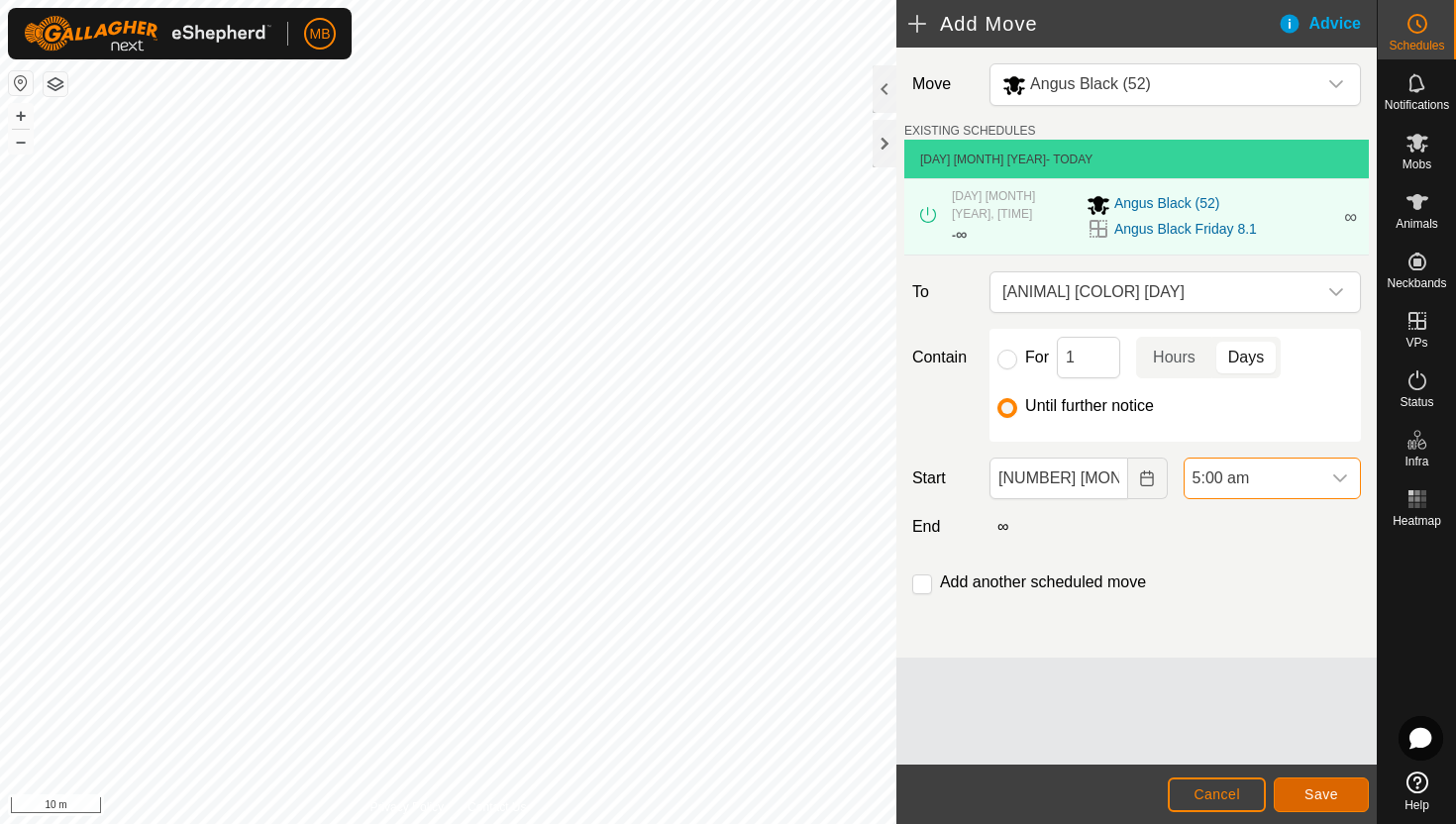 click on "Save" 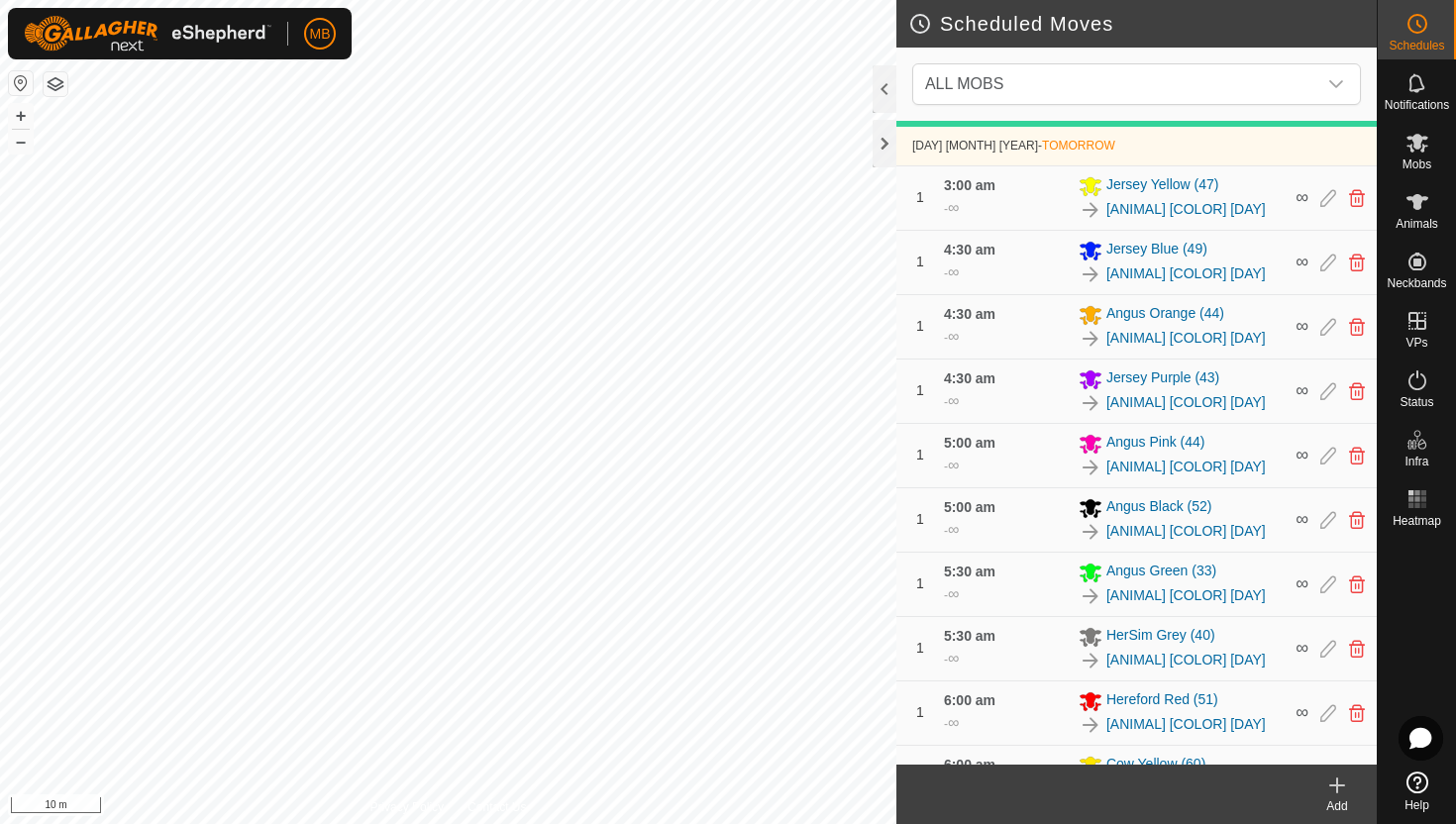 scroll, scrollTop: 831, scrollLeft: 0, axis: vertical 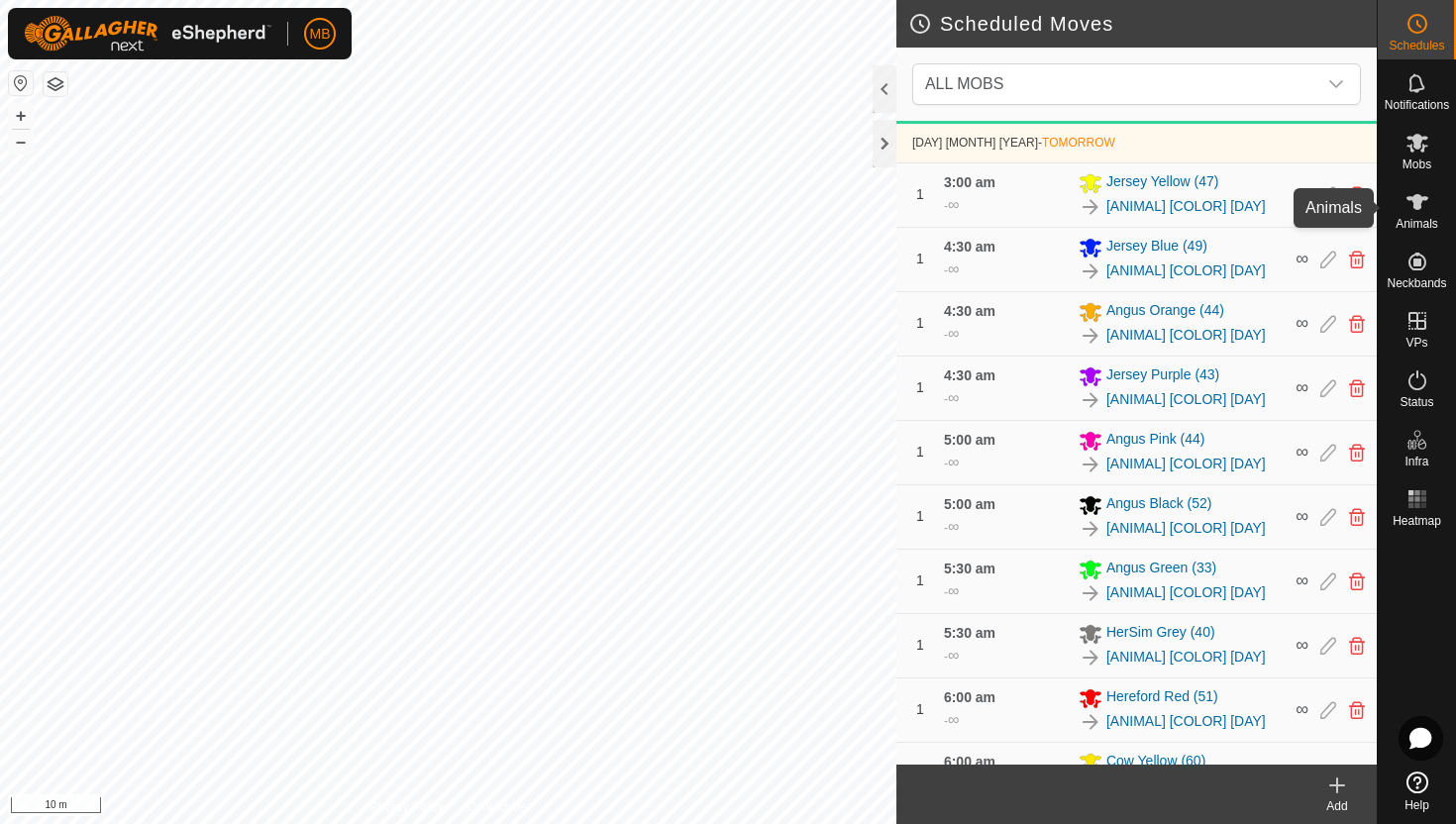 click 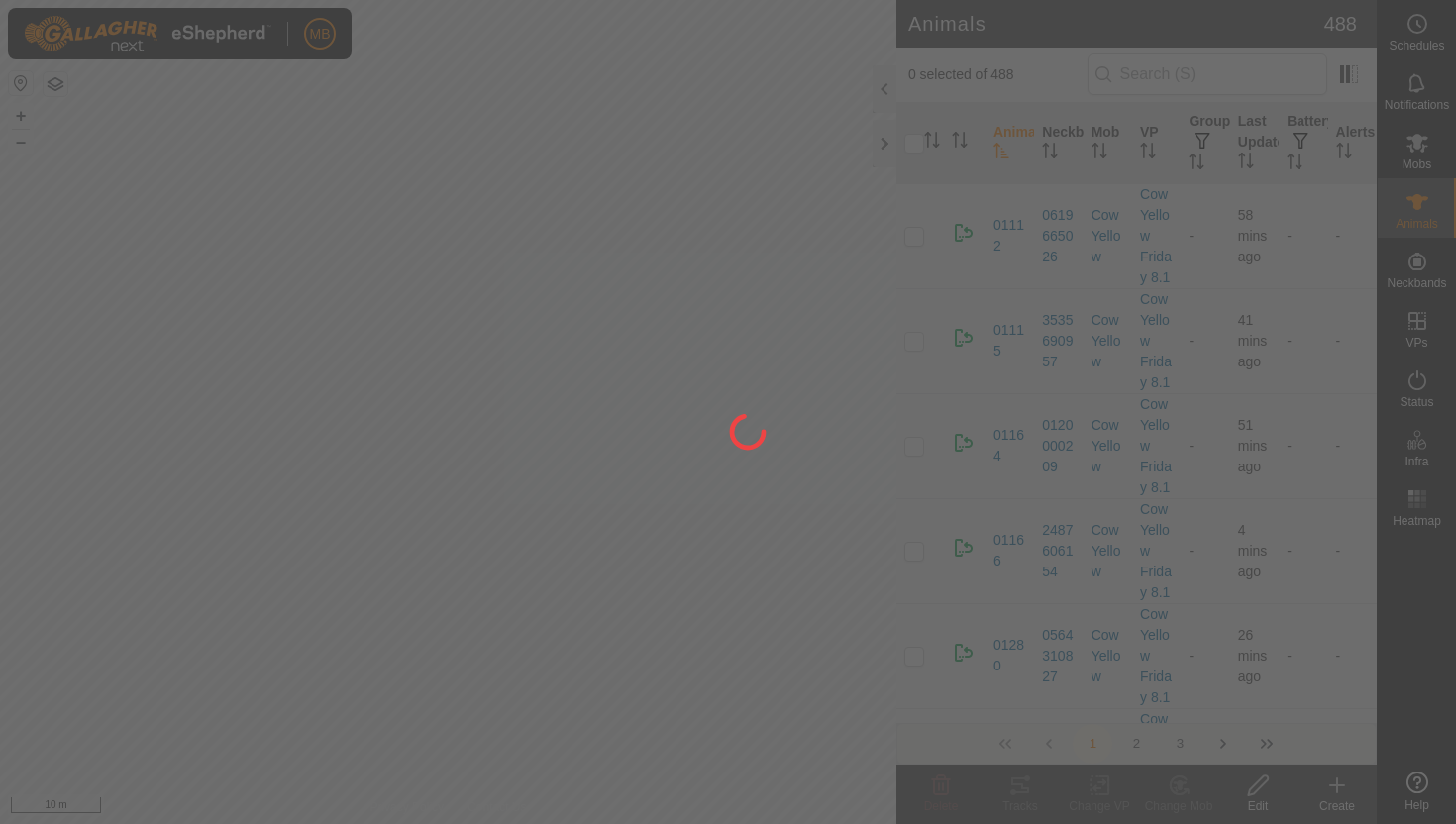 scroll, scrollTop: 0, scrollLeft: 0, axis: both 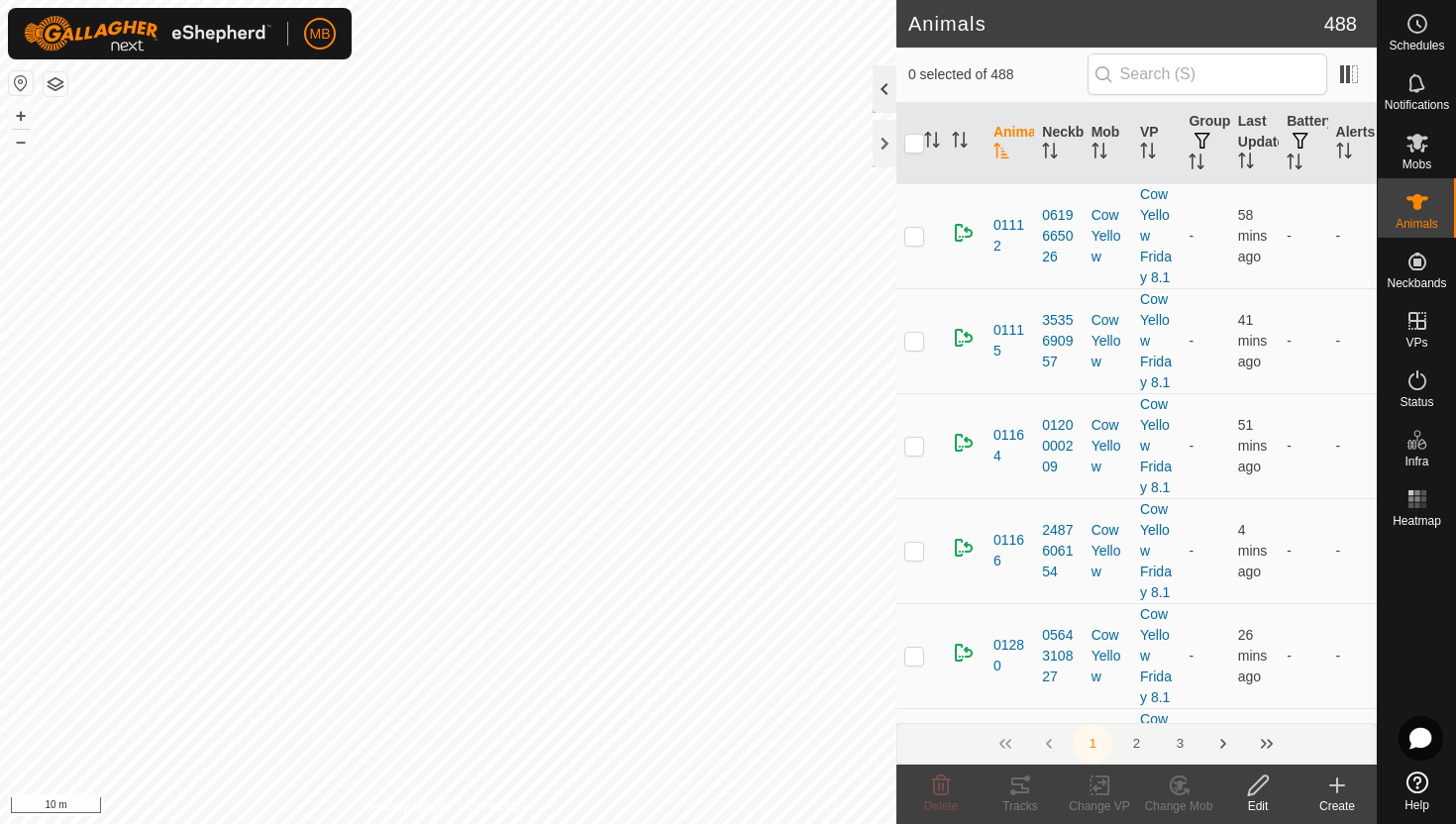 click 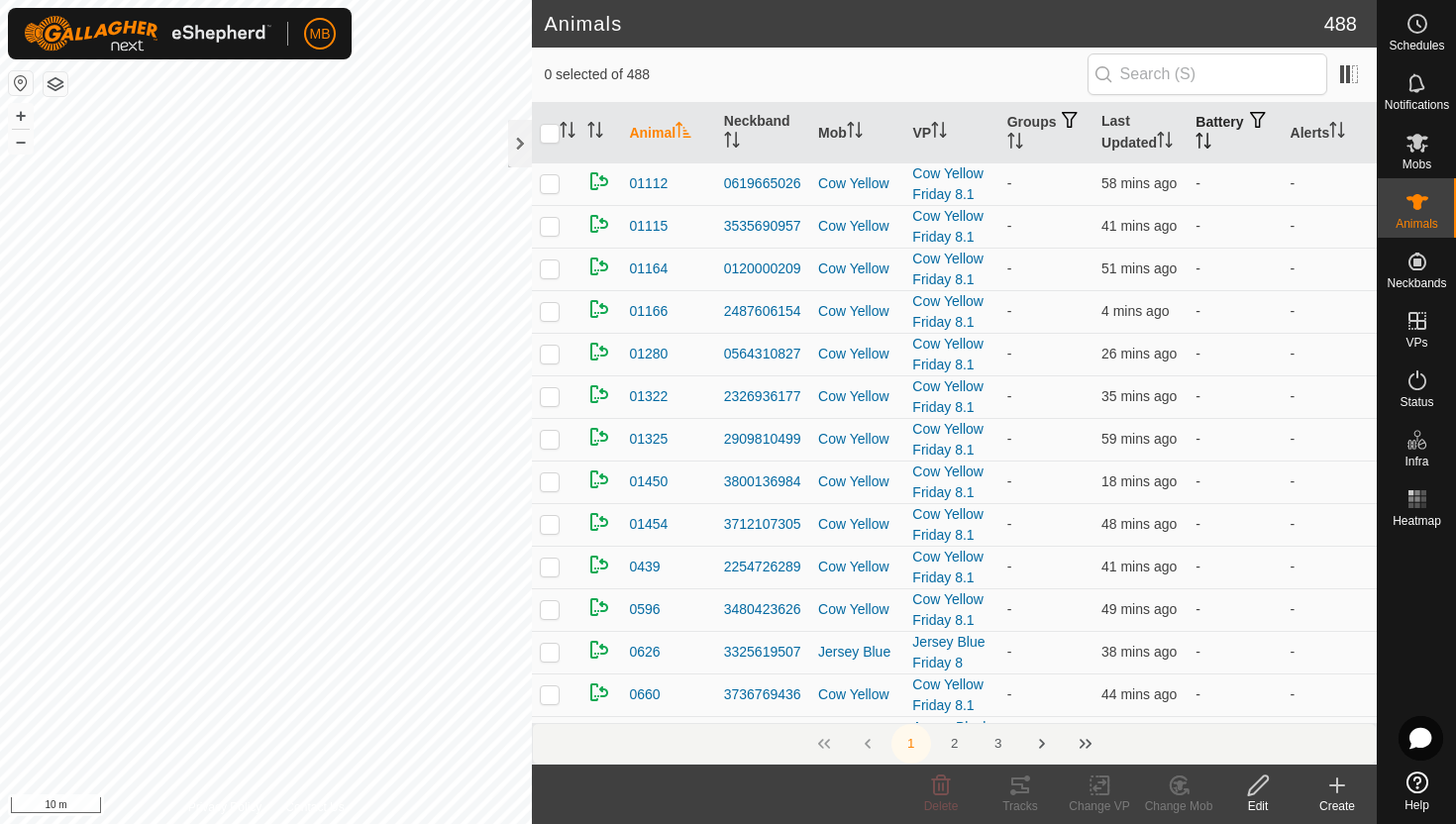 click 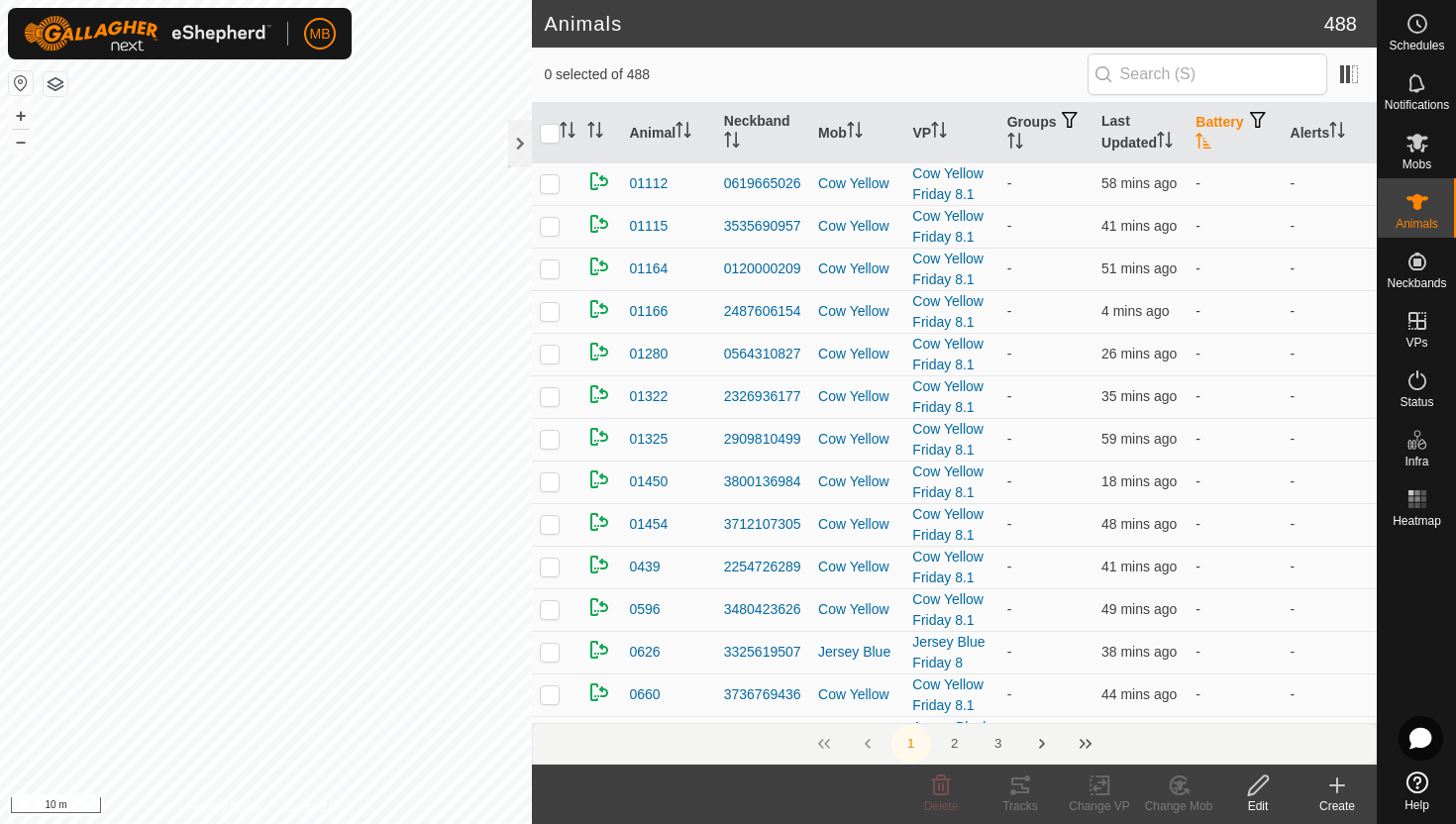 click 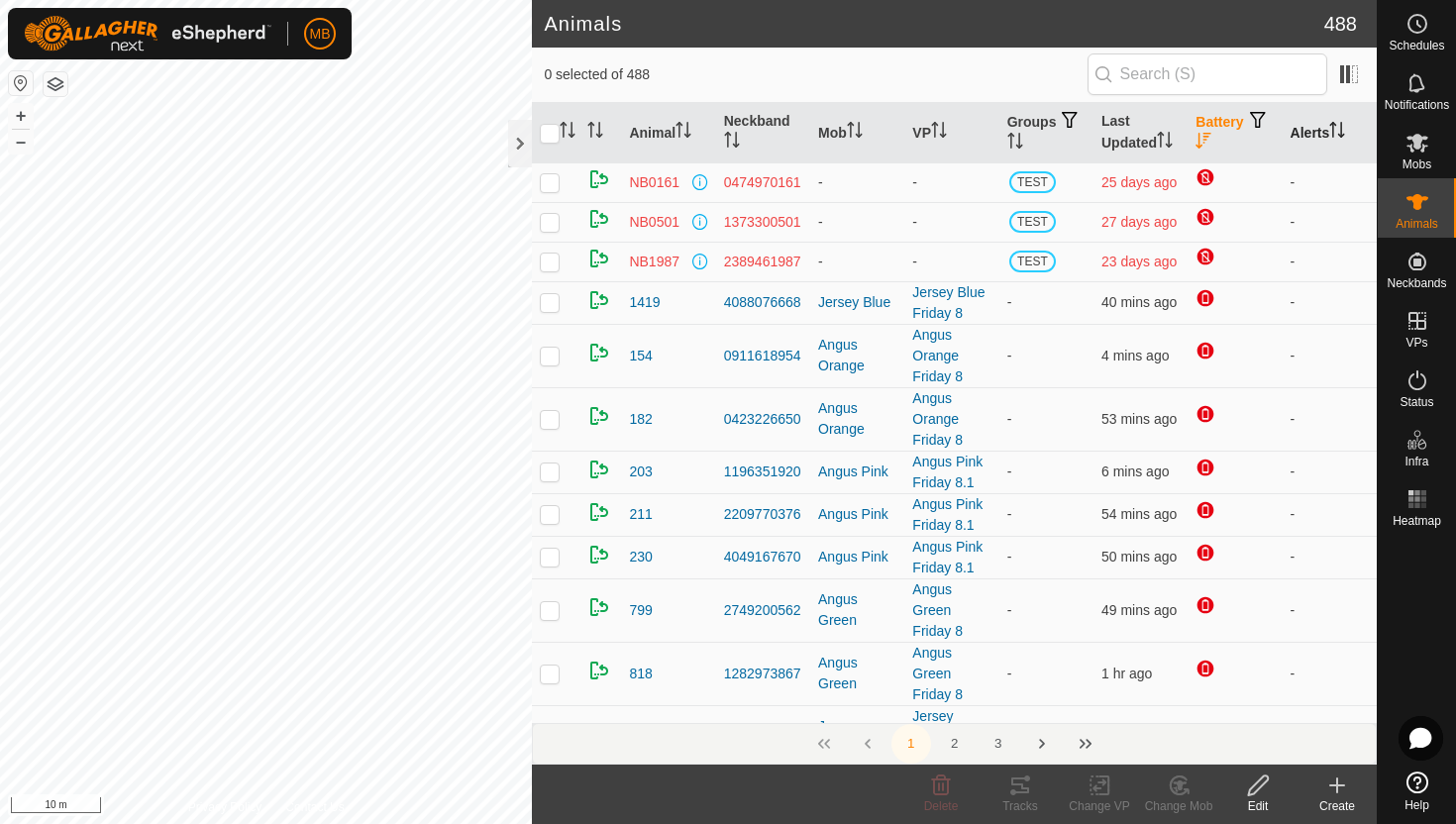 click 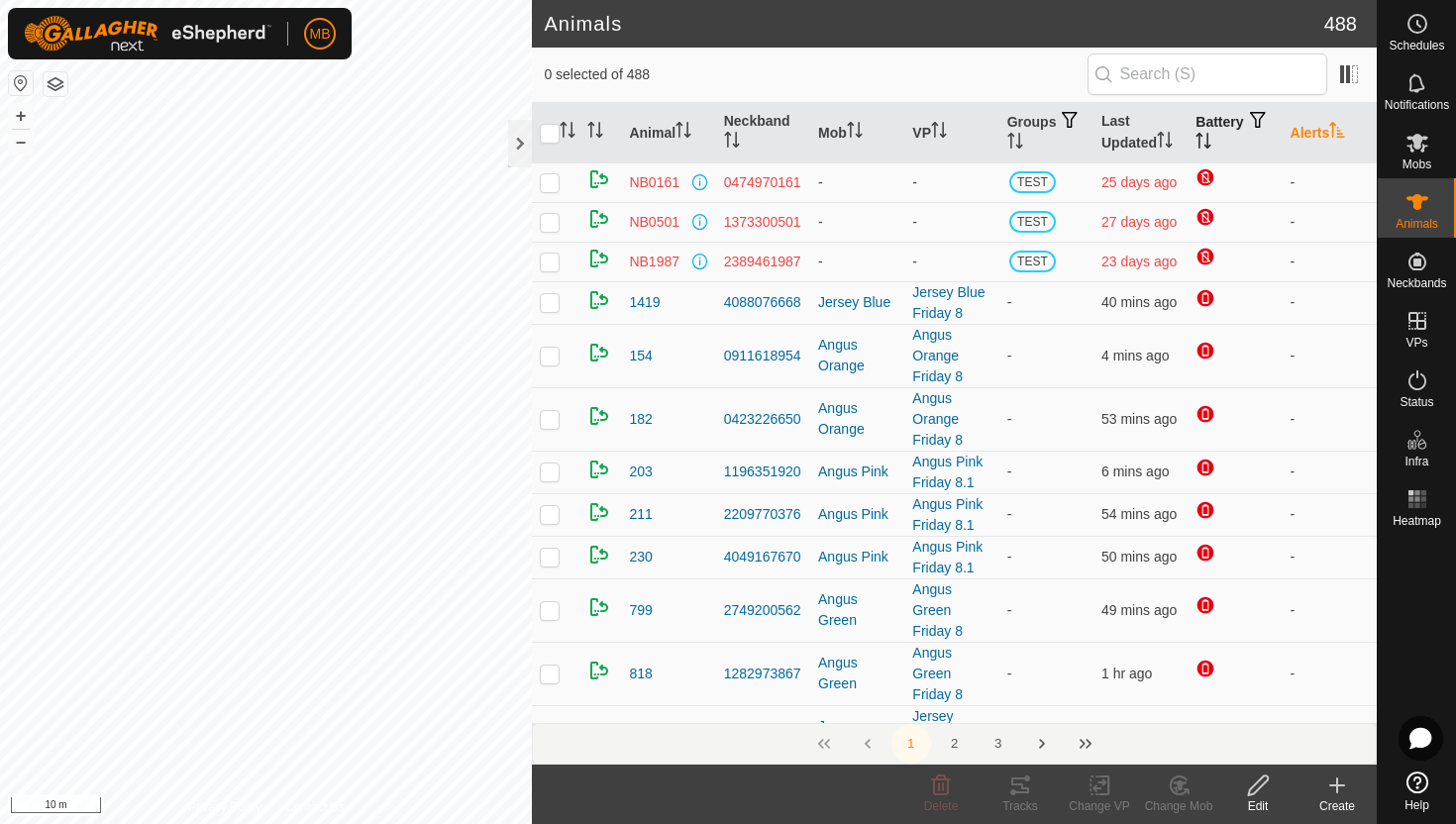 click 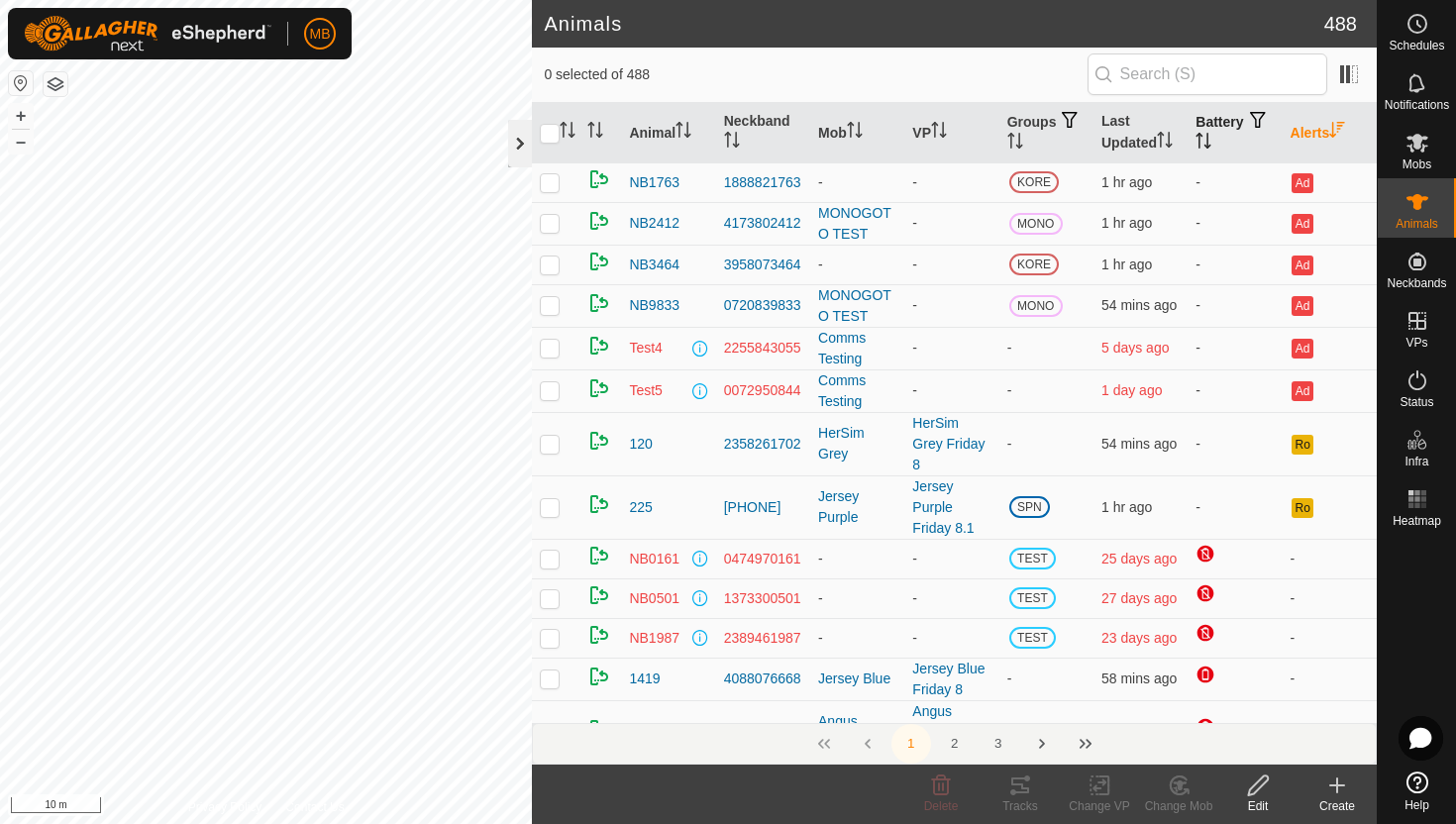 click 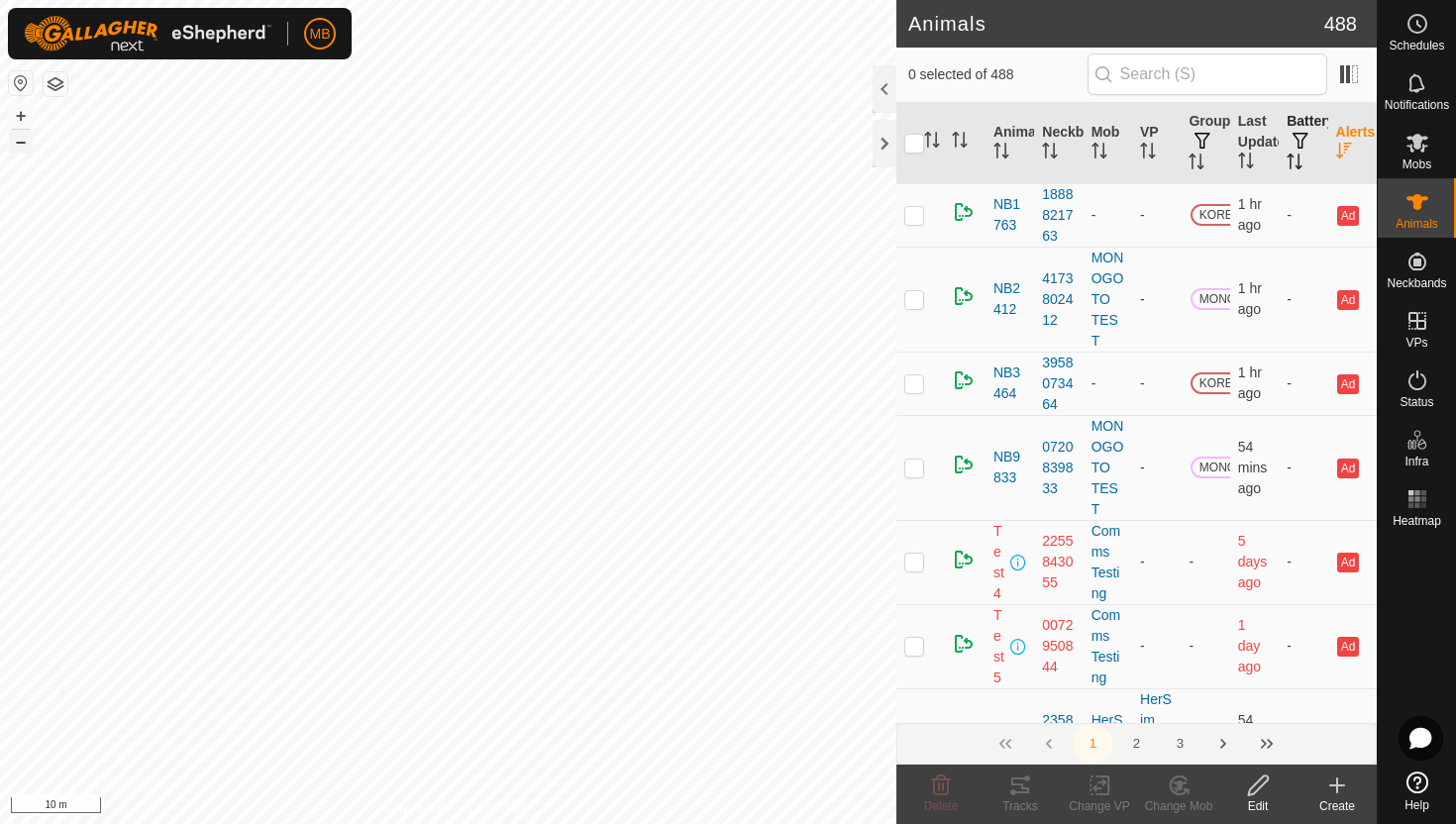 click on "–" at bounding box center (21, 142) 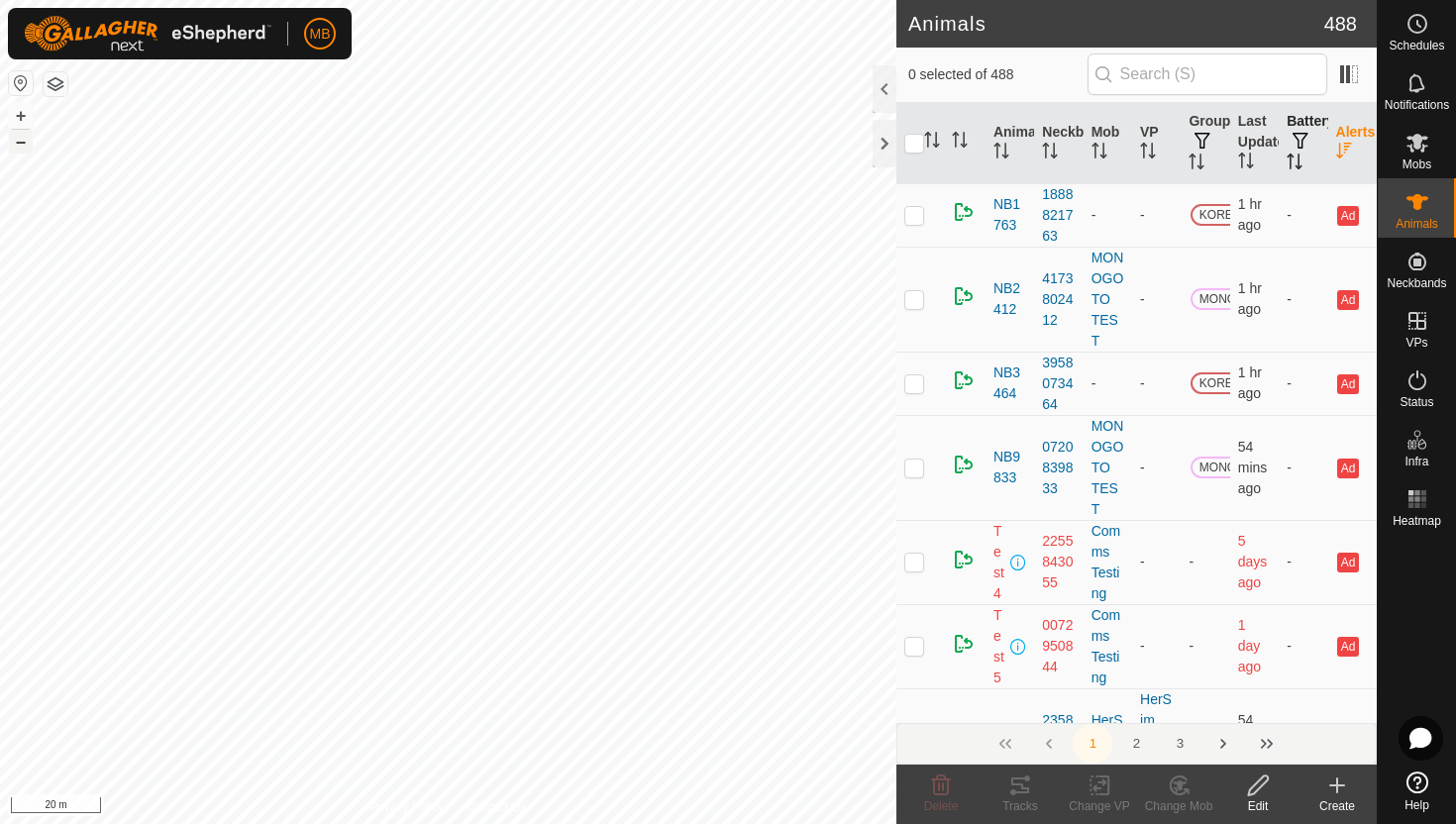 click on "–" at bounding box center [21, 142] 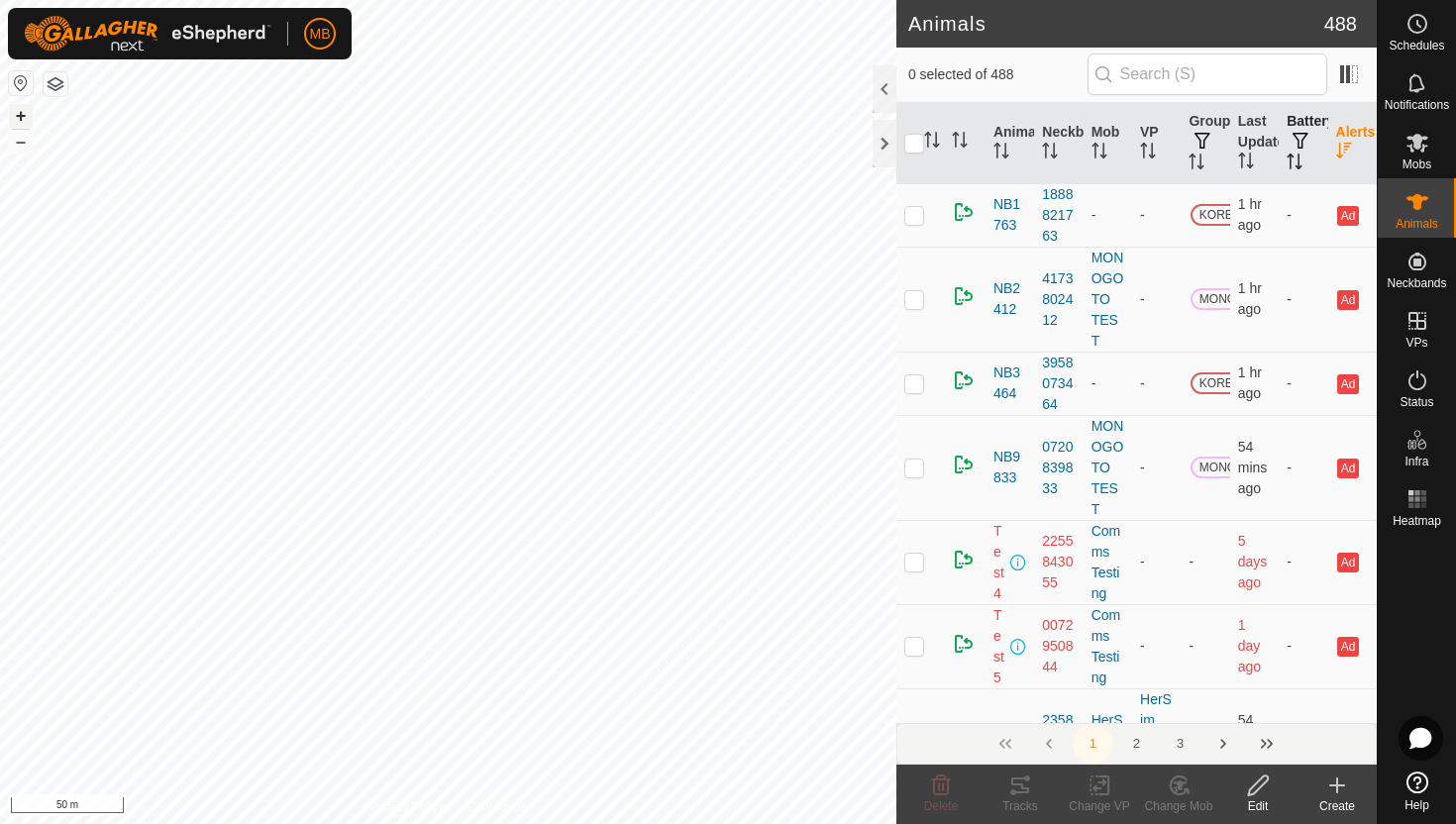 click on "+" at bounding box center [21, 116] 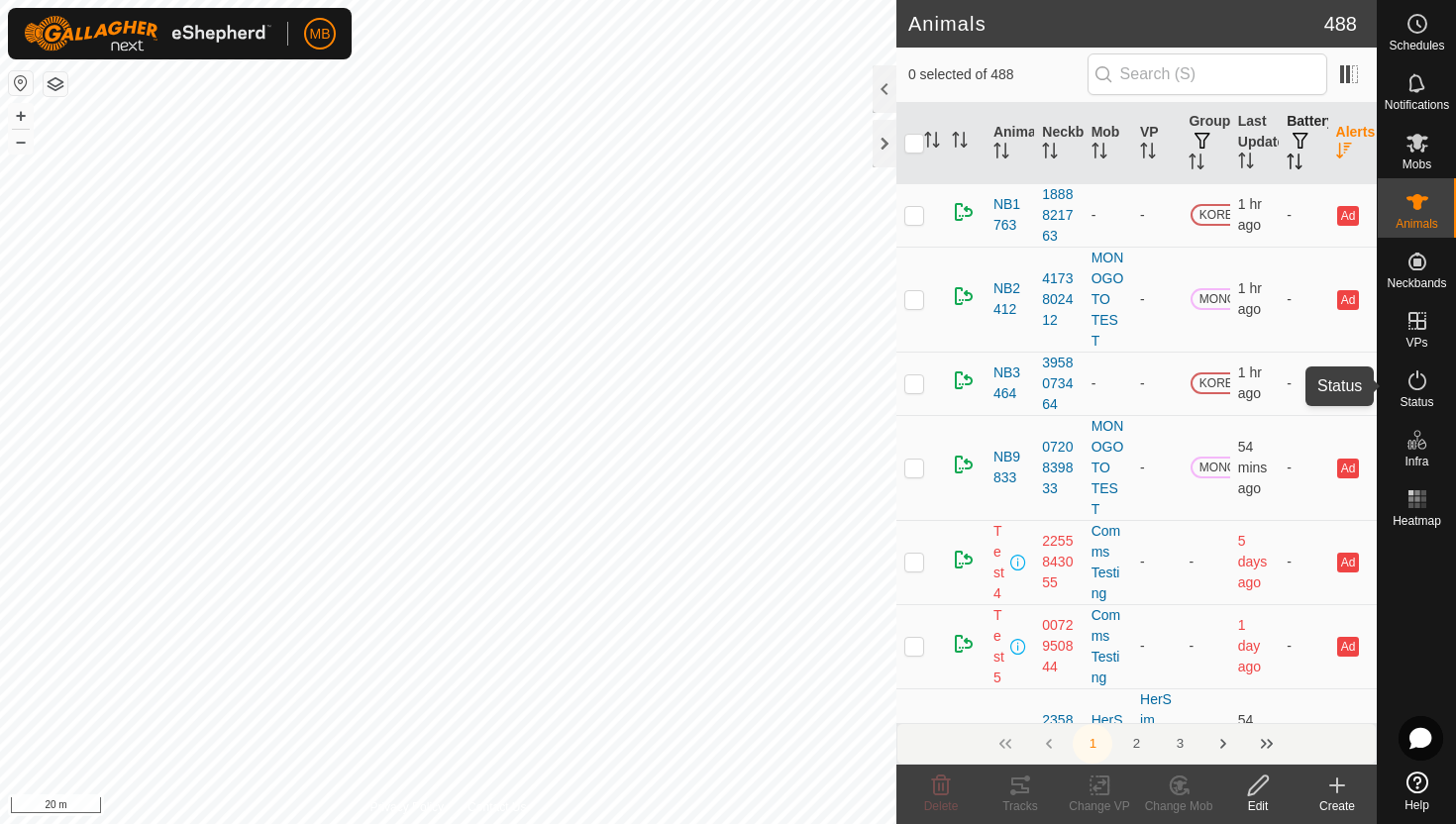click 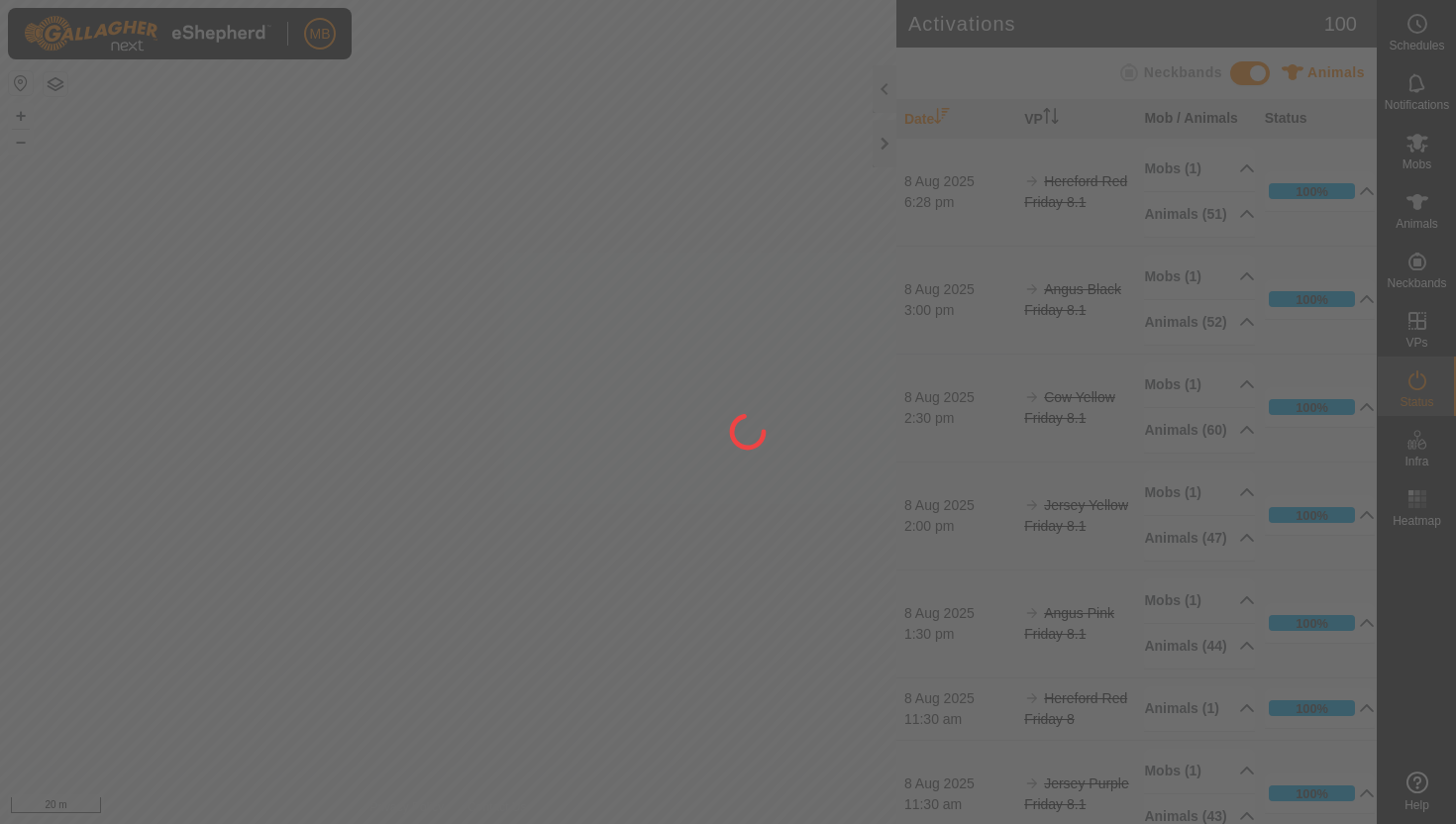 scroll, scrollTop: 0, scrollLeft: 0, axis: both 